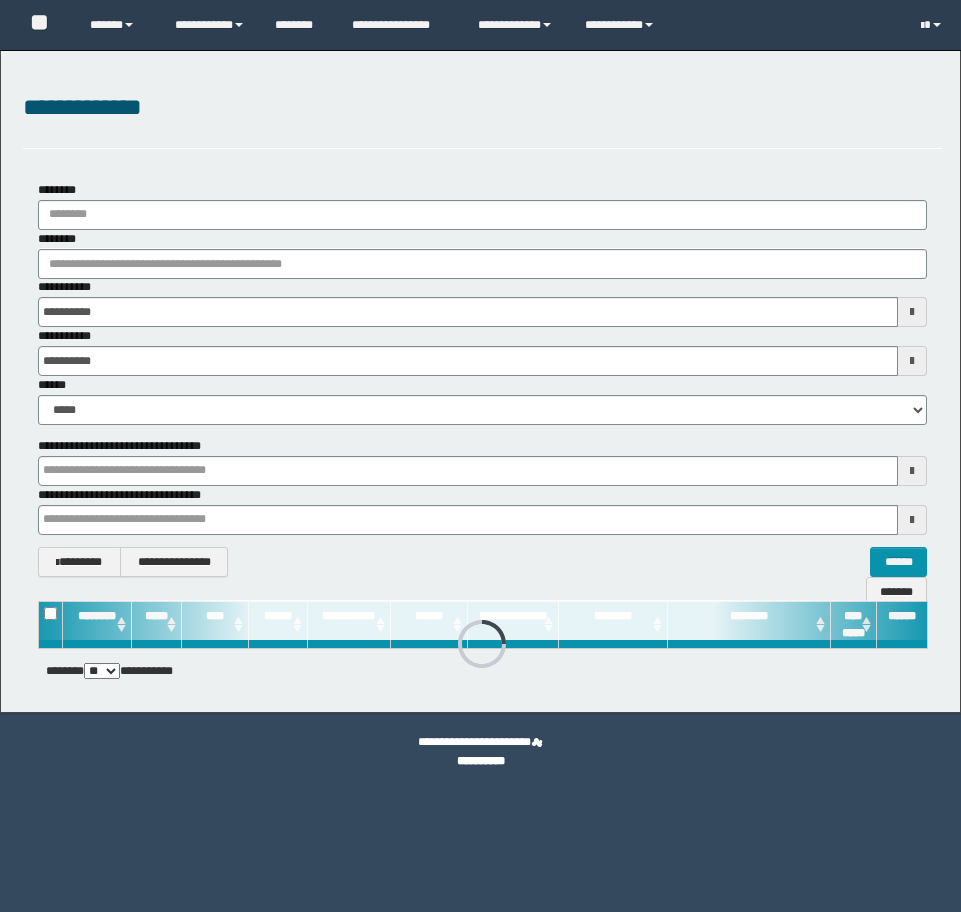 scroll, scrollTop: 0, scrollLeft: 0, axis: both 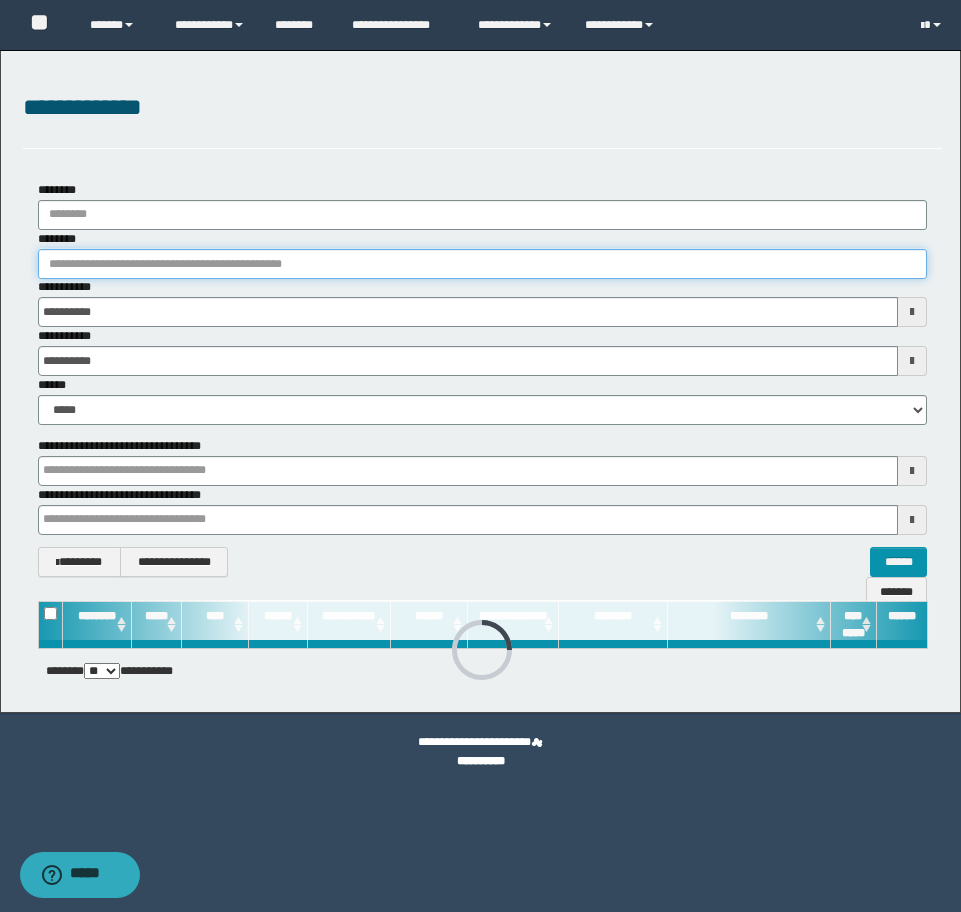 click on "********" at bounding box center (482, 264) 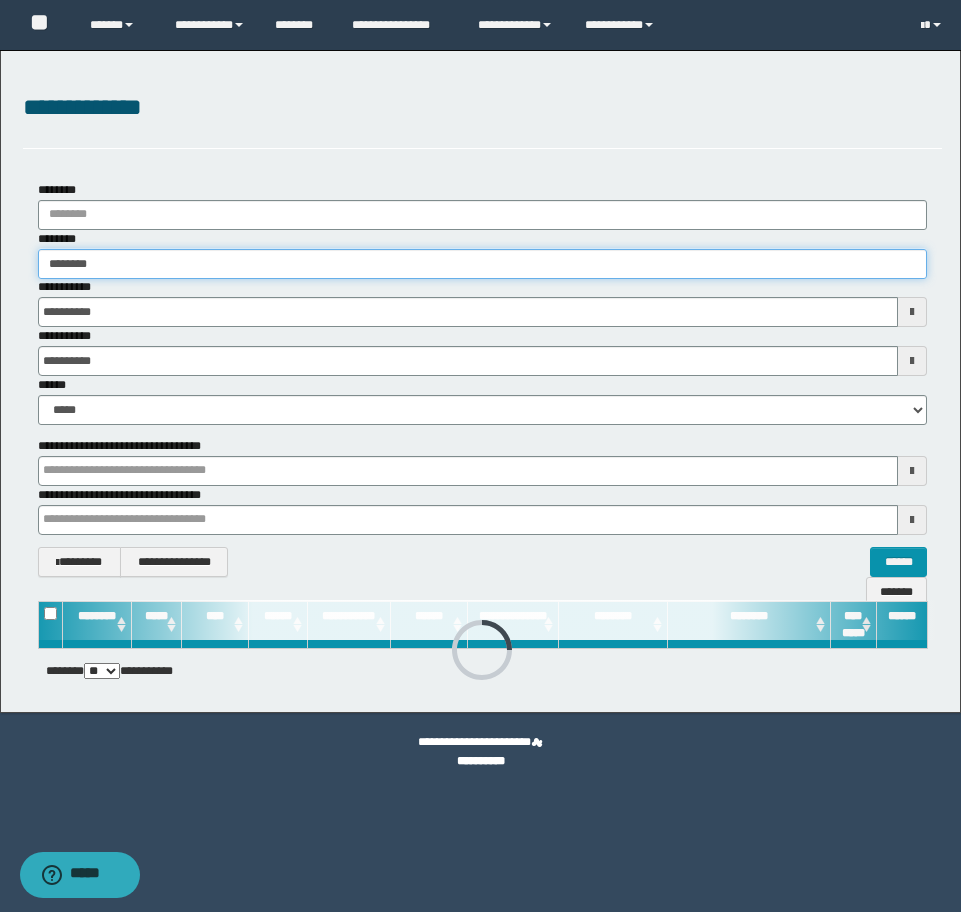 type on "********" 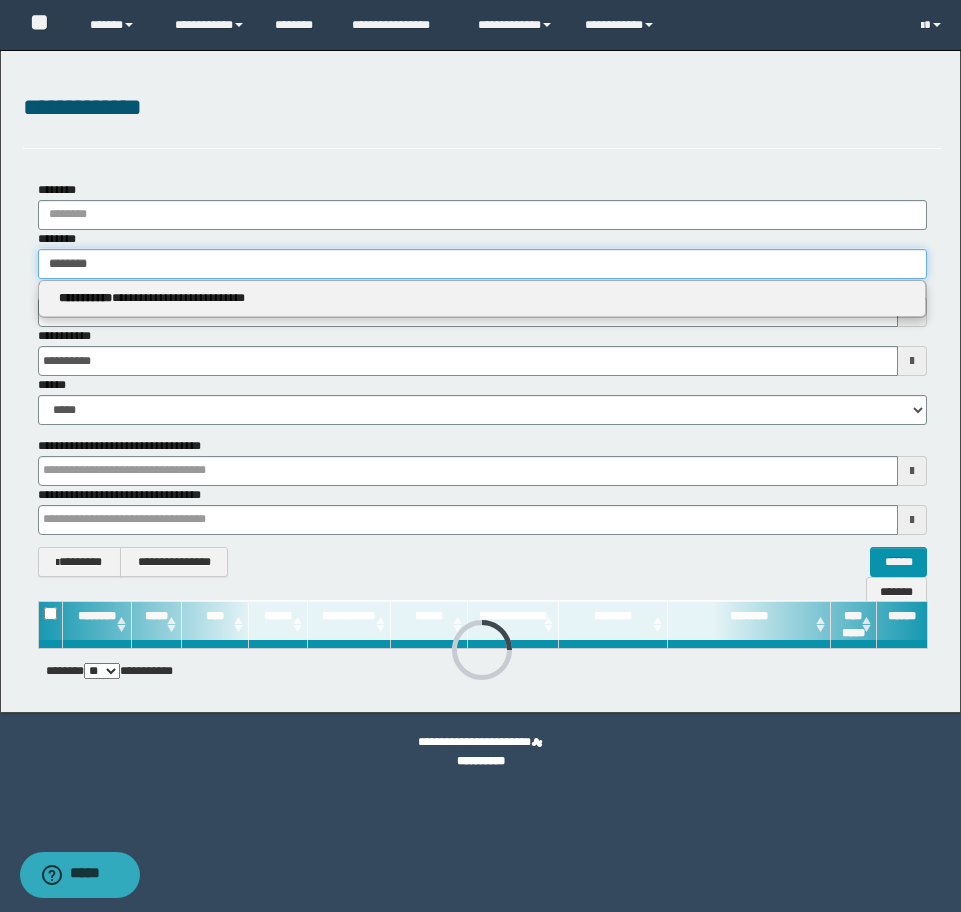 type on "********" 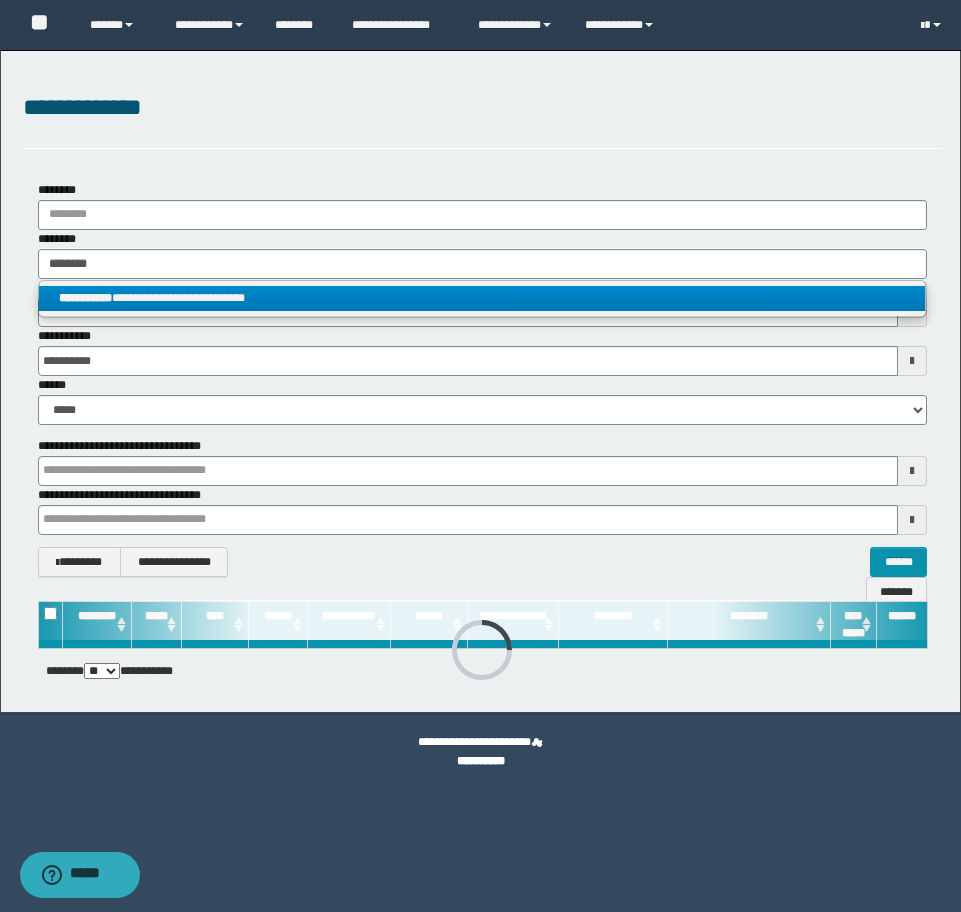 click on "**********" at bounding box center [482, 298] 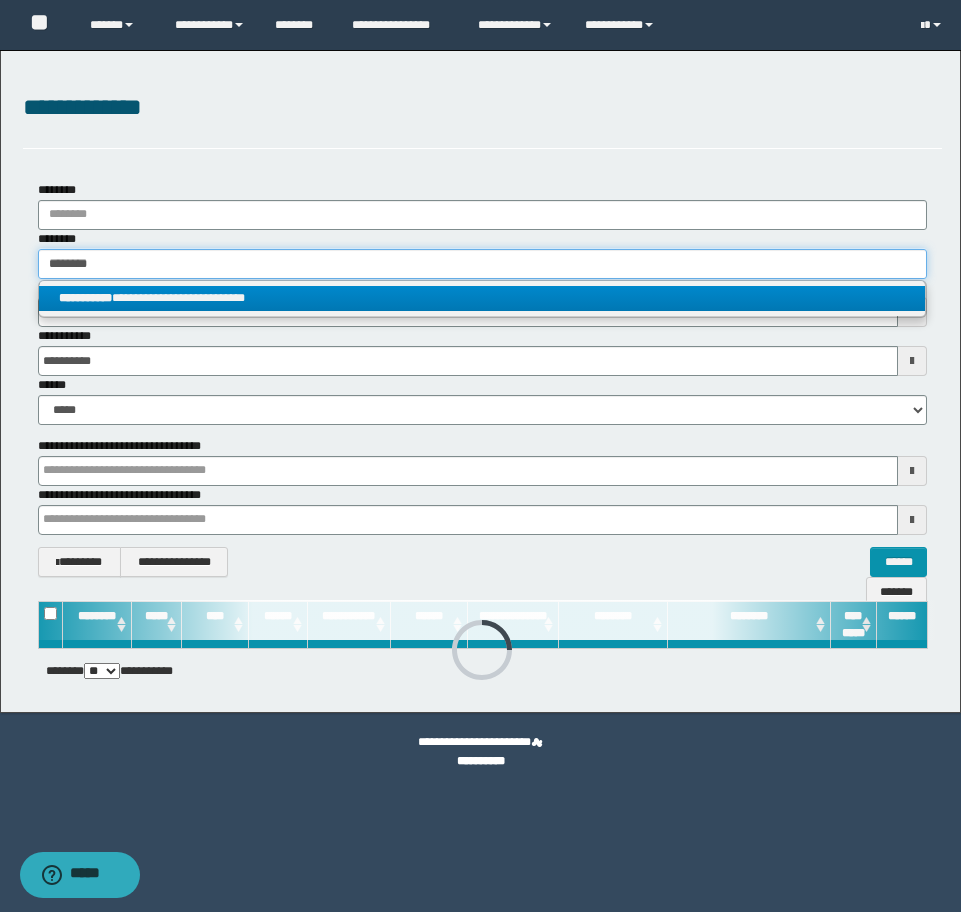 type 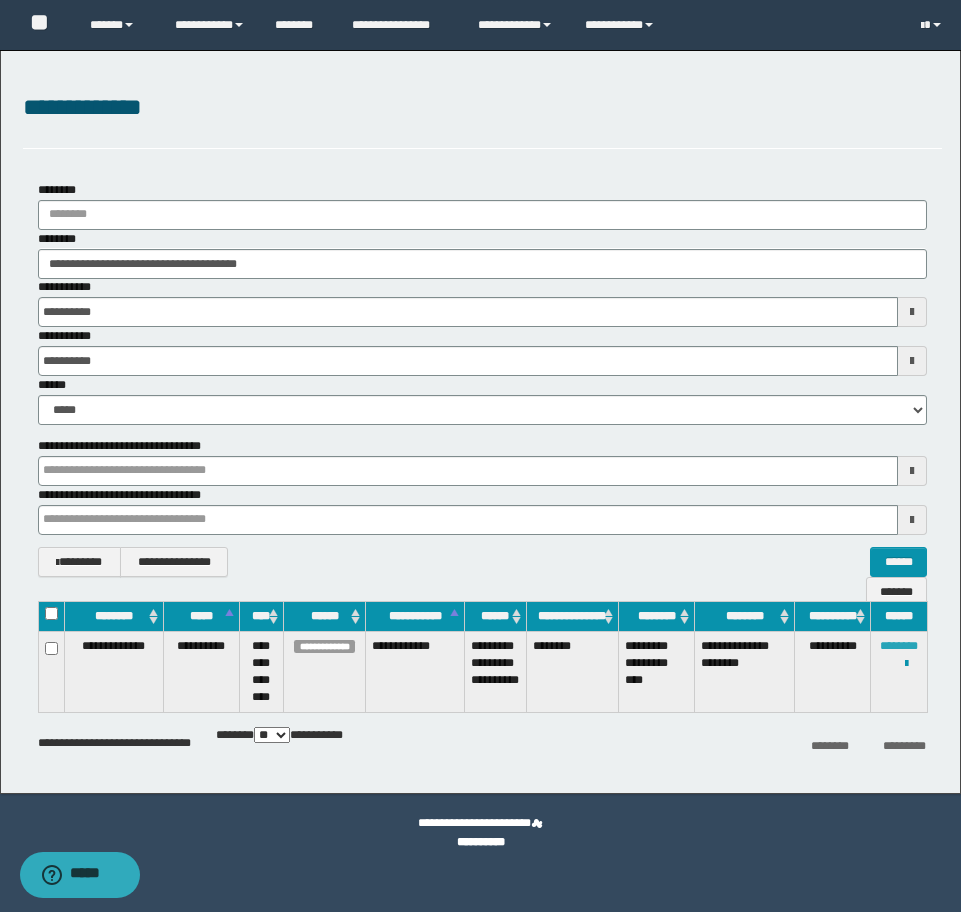 click on "********" at bounding box center (899, 646) 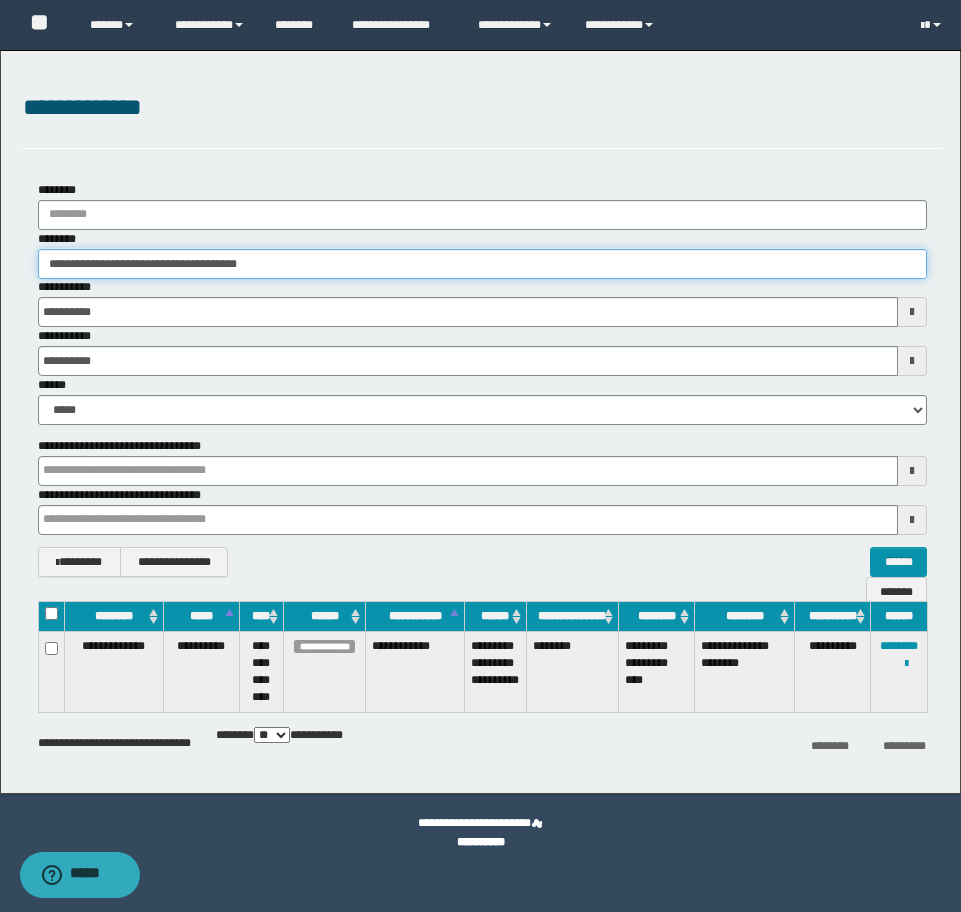 drag, startPoint x: 313, startPoint y: 264, endPoint x: -16, endPoint y: 239, distance: 329.9485 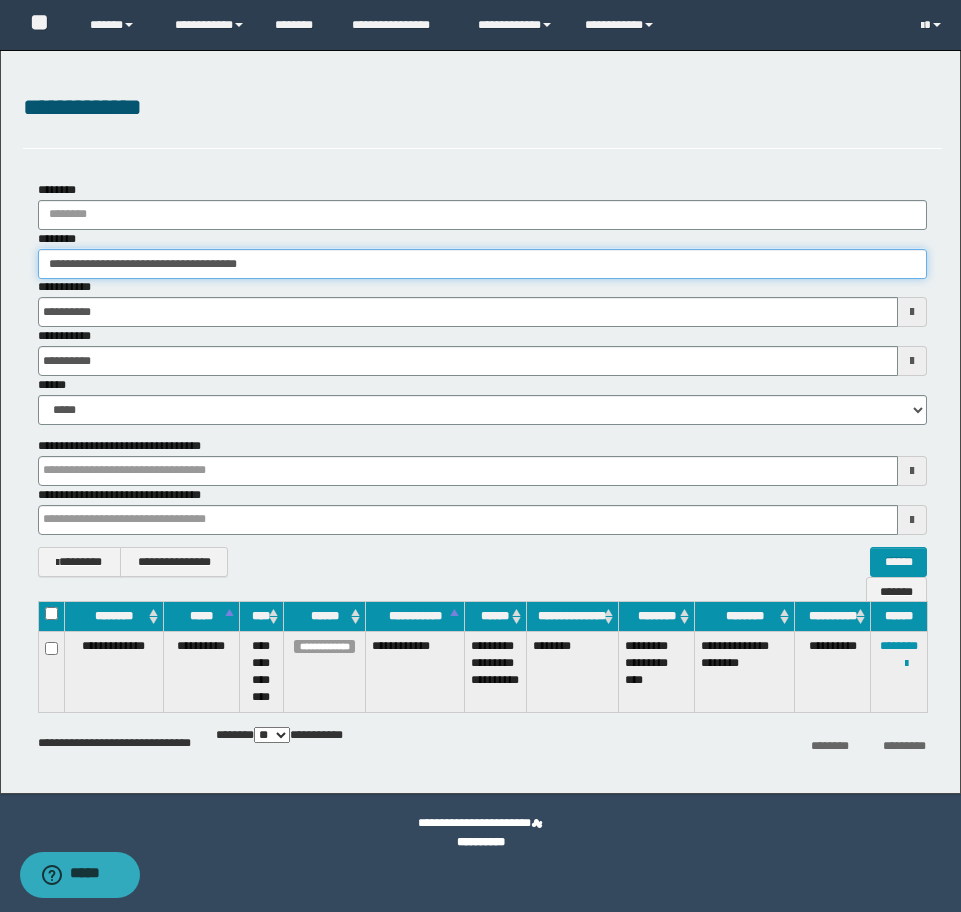 click on "**********" at bounding box center (480, 456) 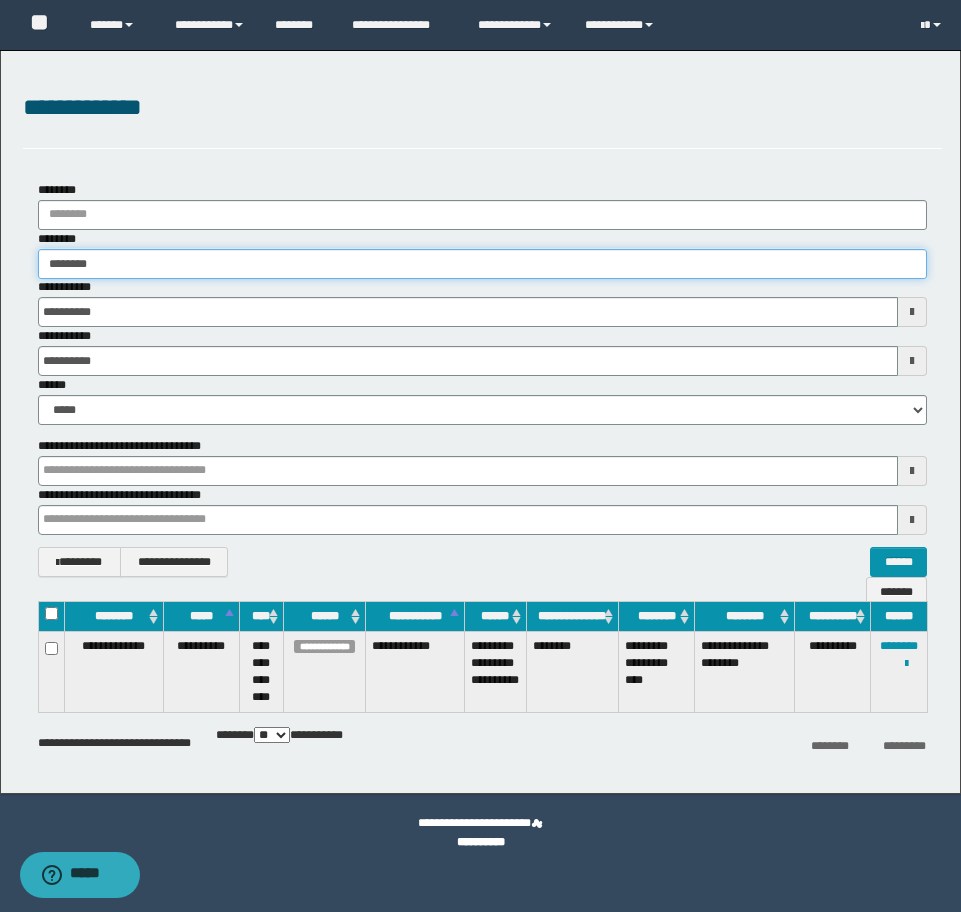 type on "********" 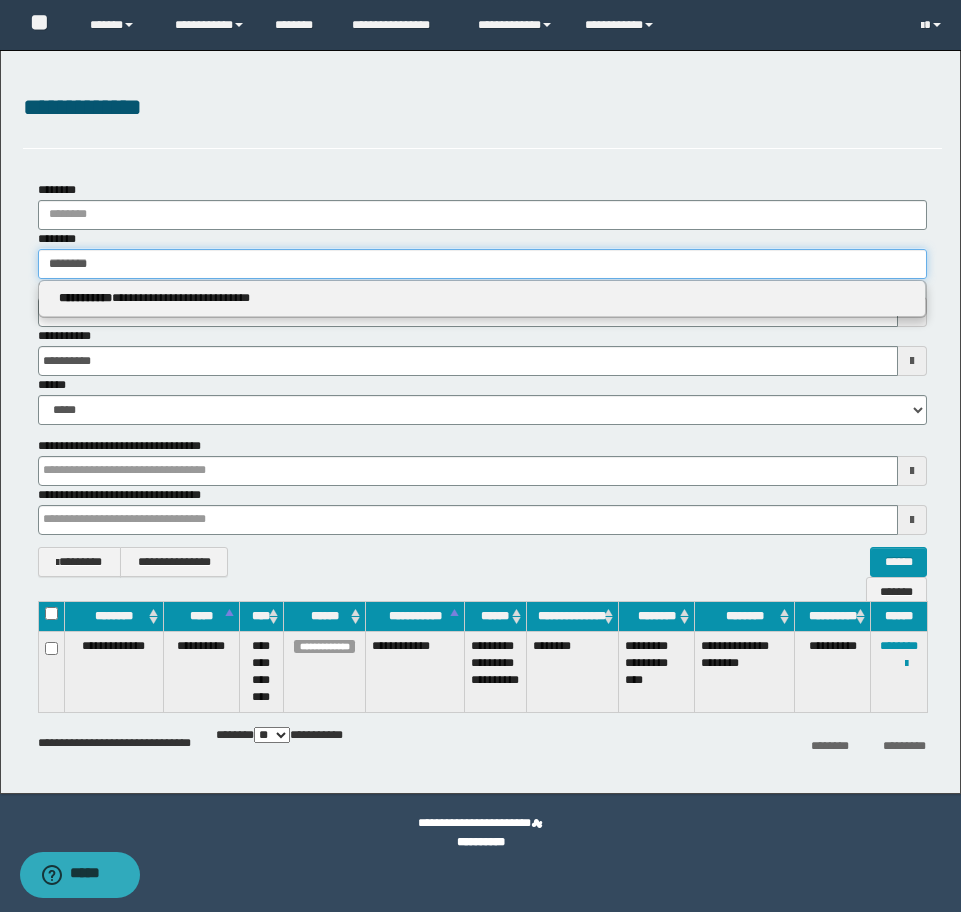 type on "********" 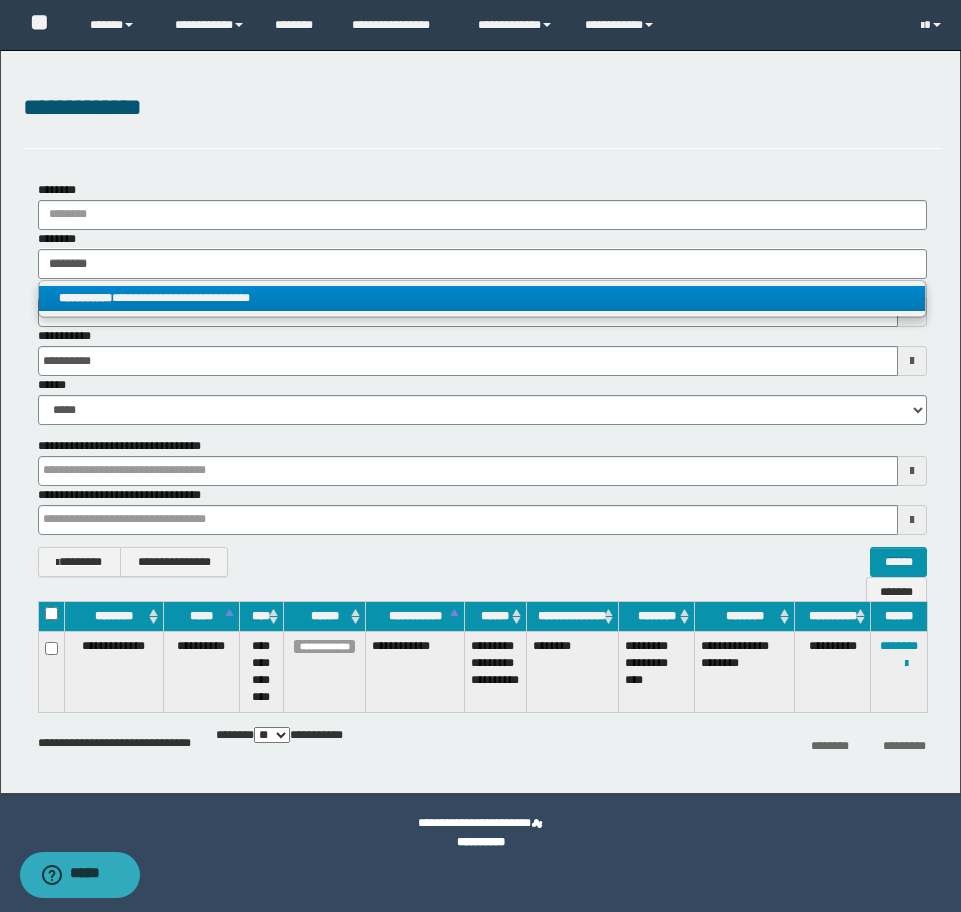 click on "**********" at bounding box center [482, 298] 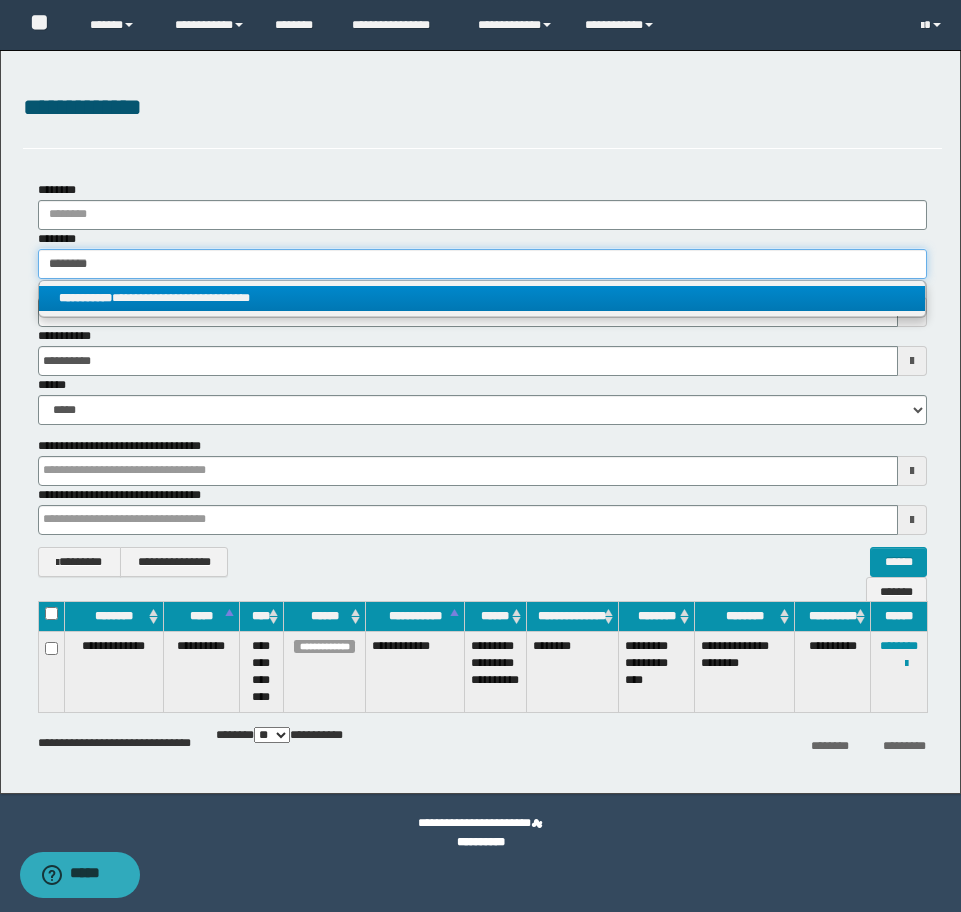 type 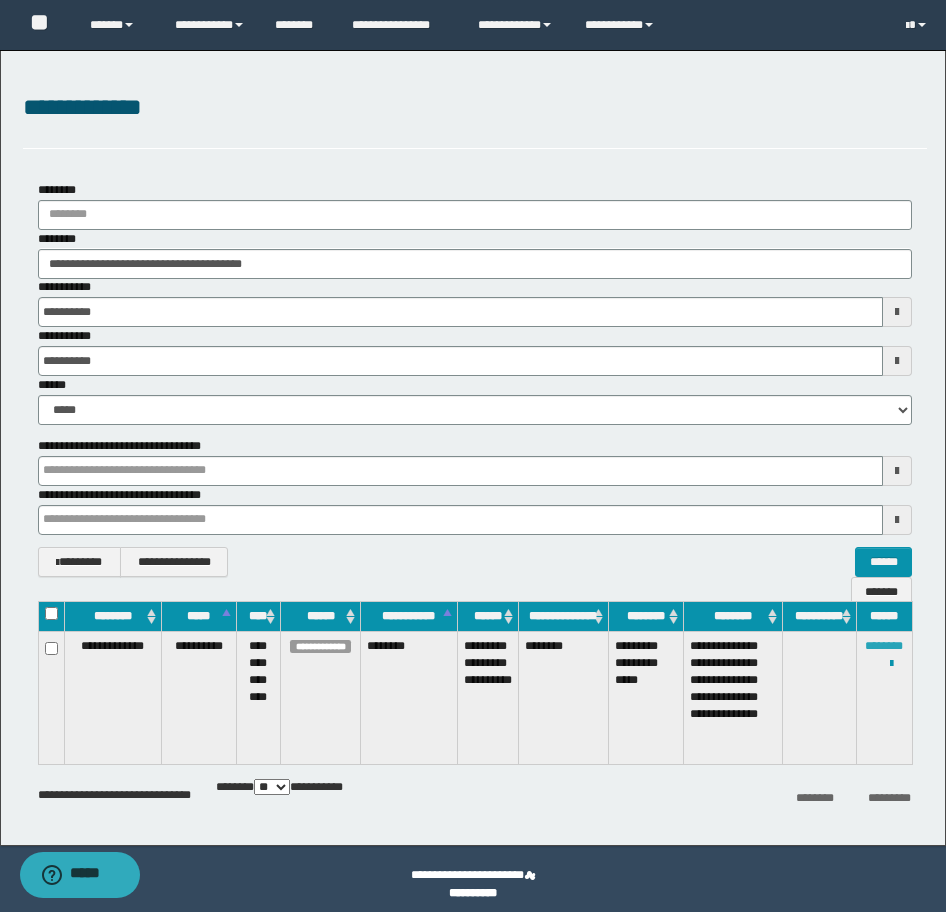 click on "********" at bounding box center [884, 646] 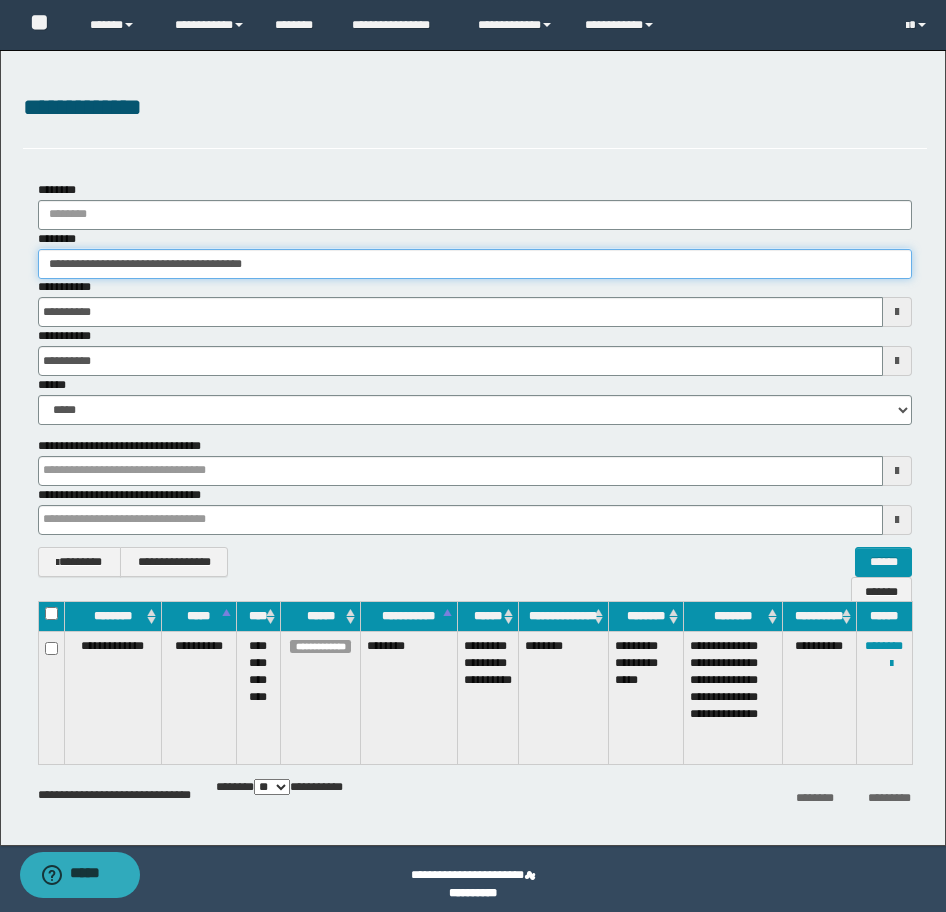 drag, startPoint x: 368, startPoint y: 255, endPoint x: -16, endPoint y: 244, distance: 384.15753 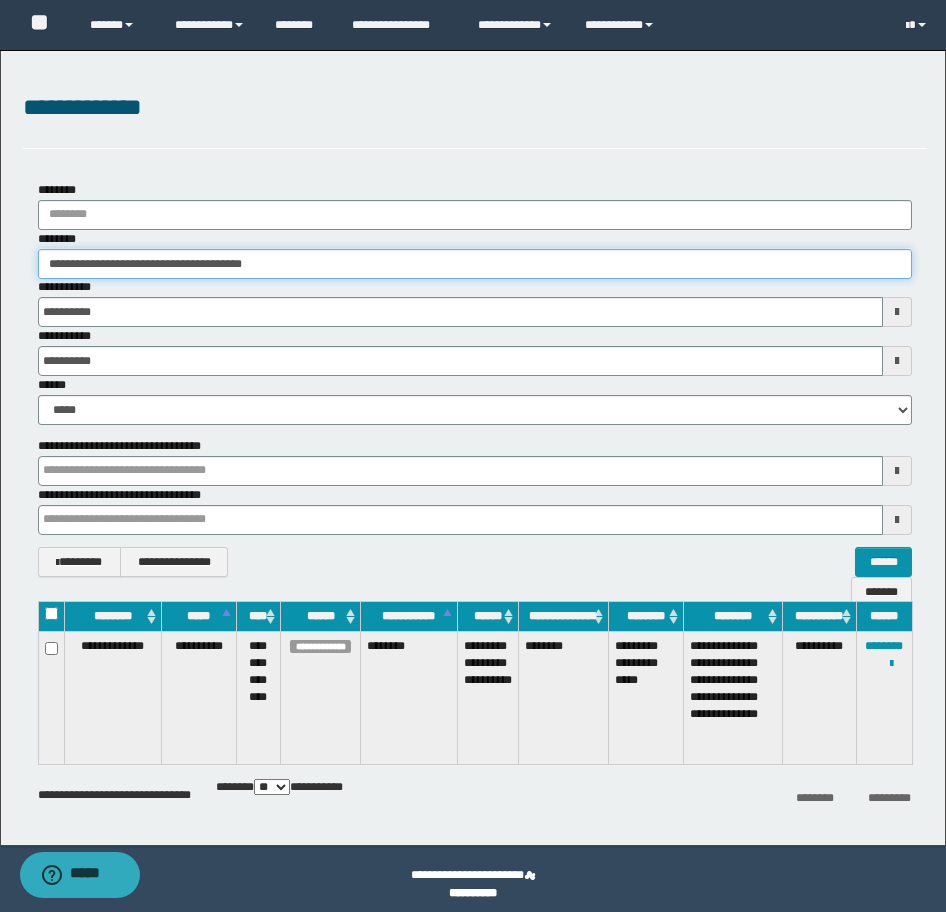 click on "**********" at bounding box center (473, 456) 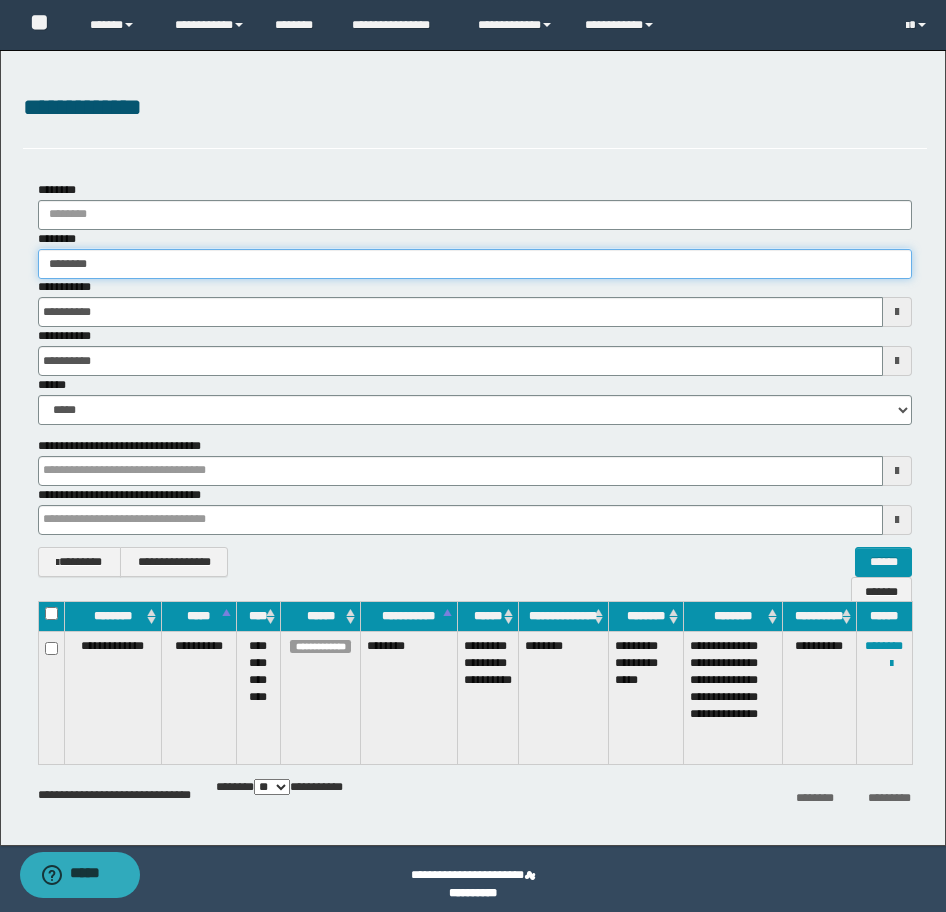 type on "********" 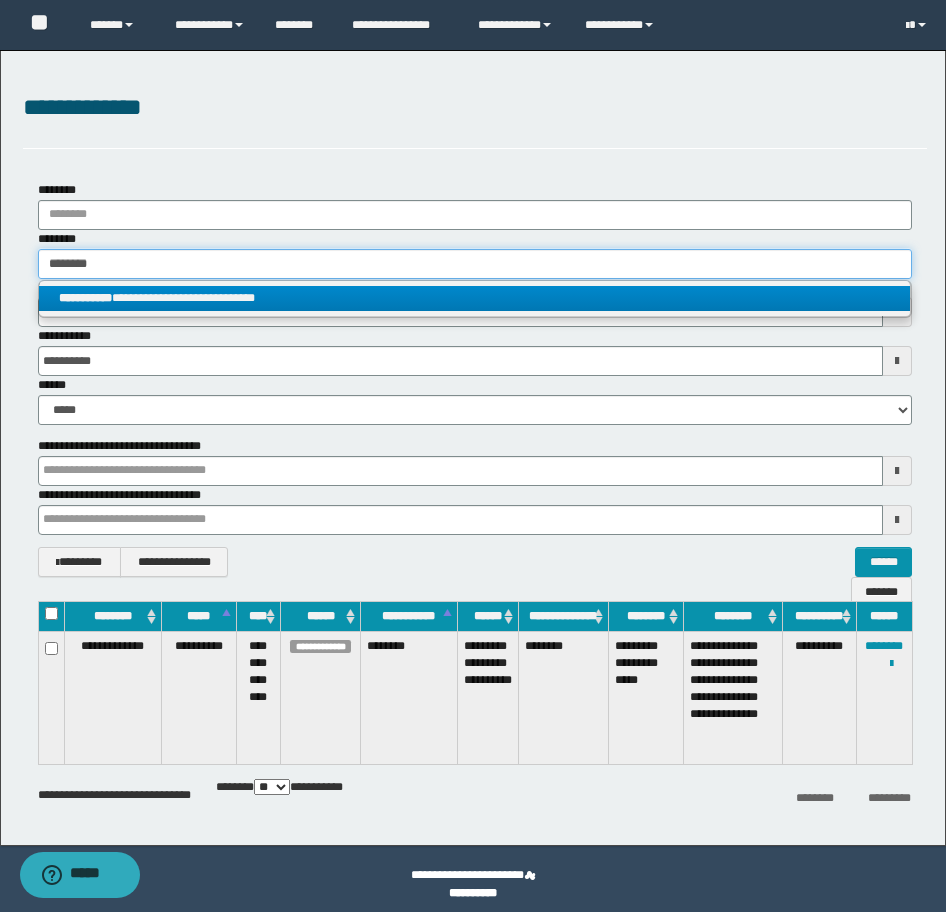 type on "********" 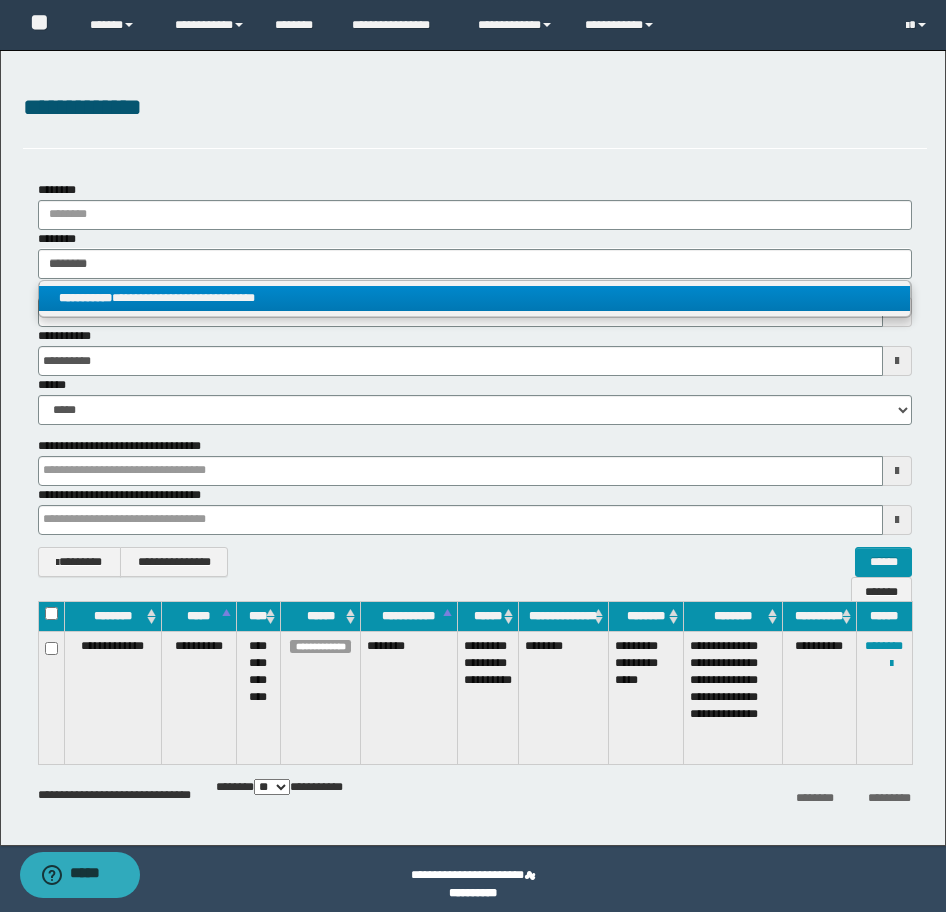 click on "**********" at bounding box center [85, 298] 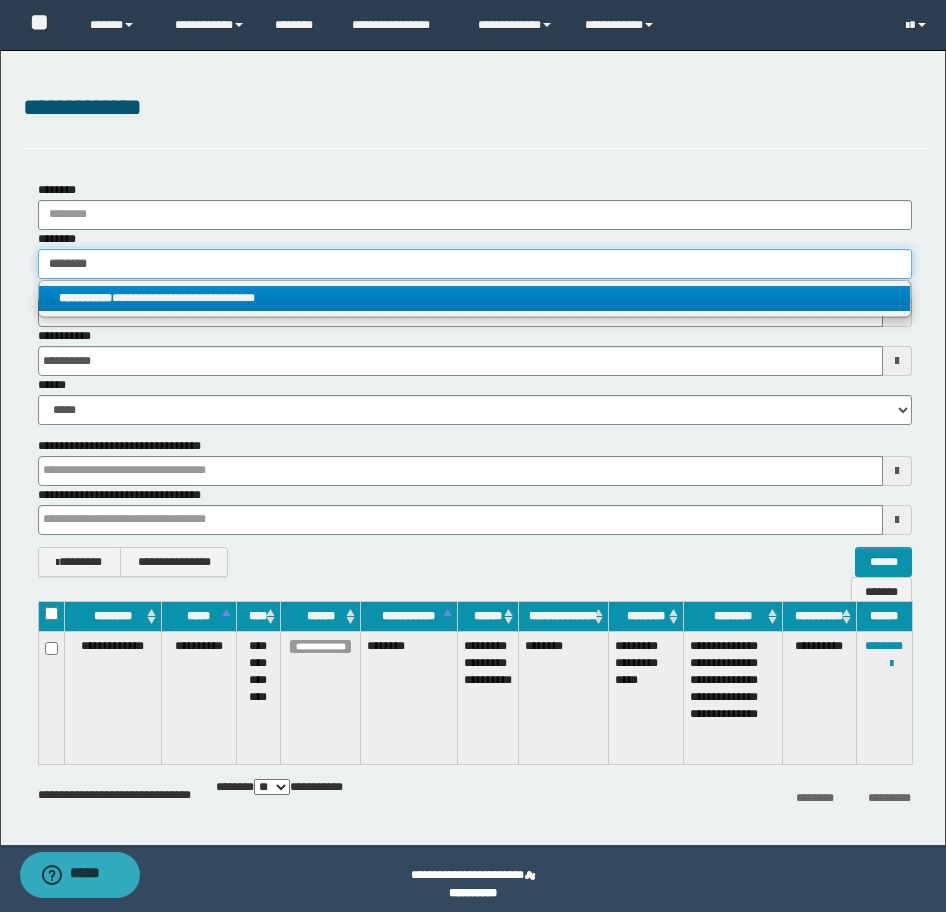 type 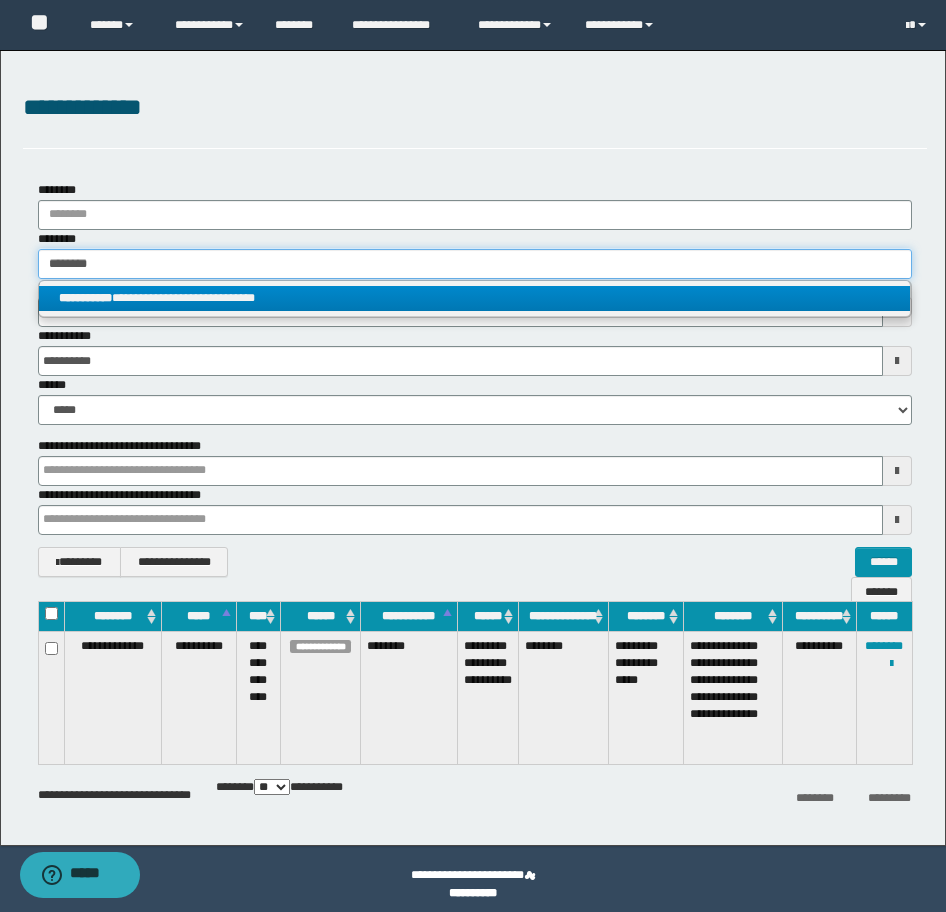 type on "**********" 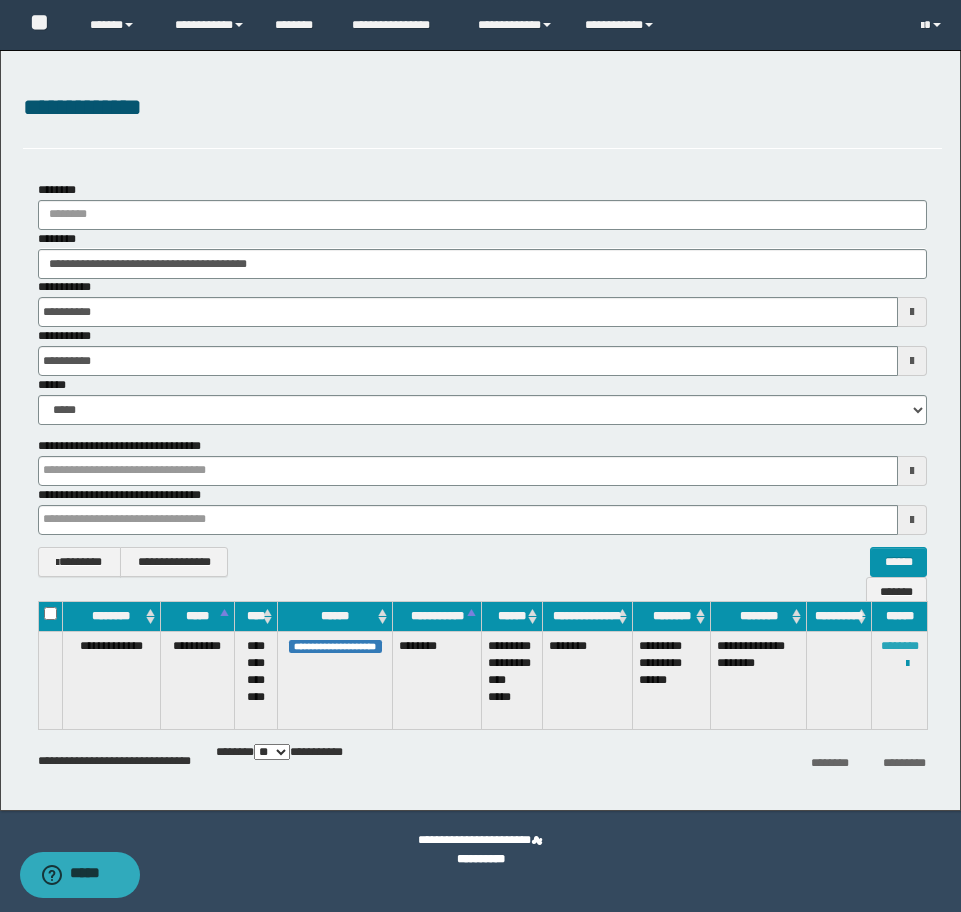 click on "********" at bounding box center [900, 646] 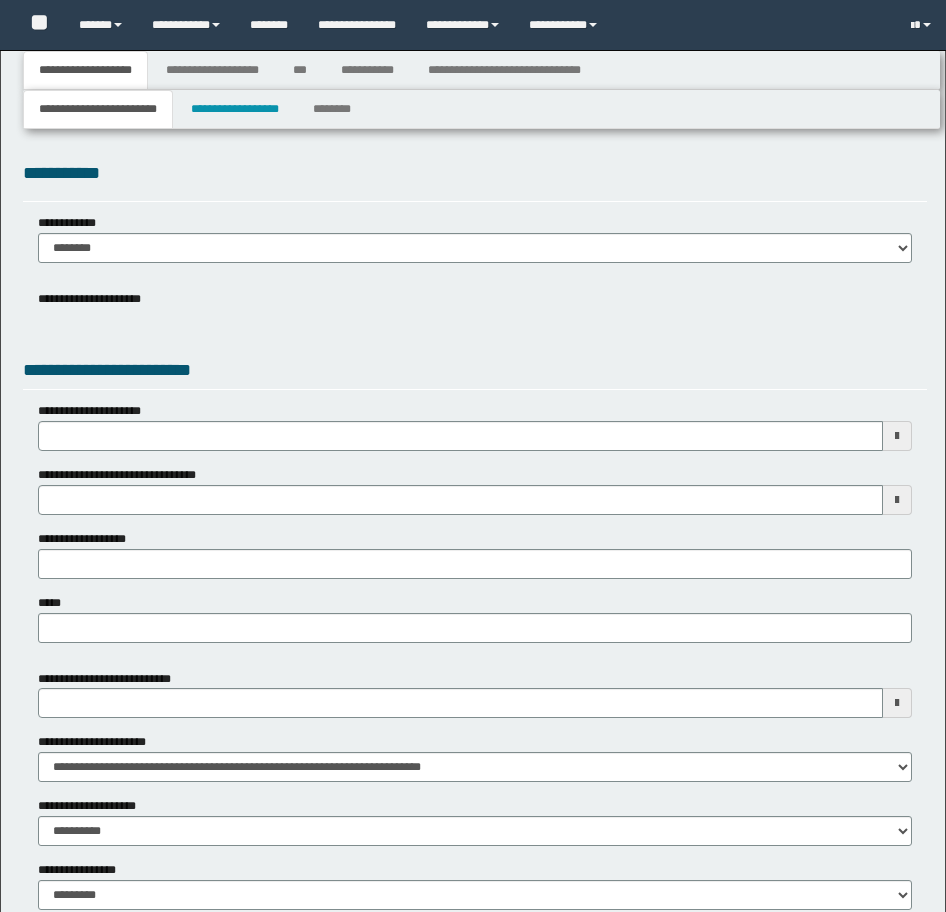 type 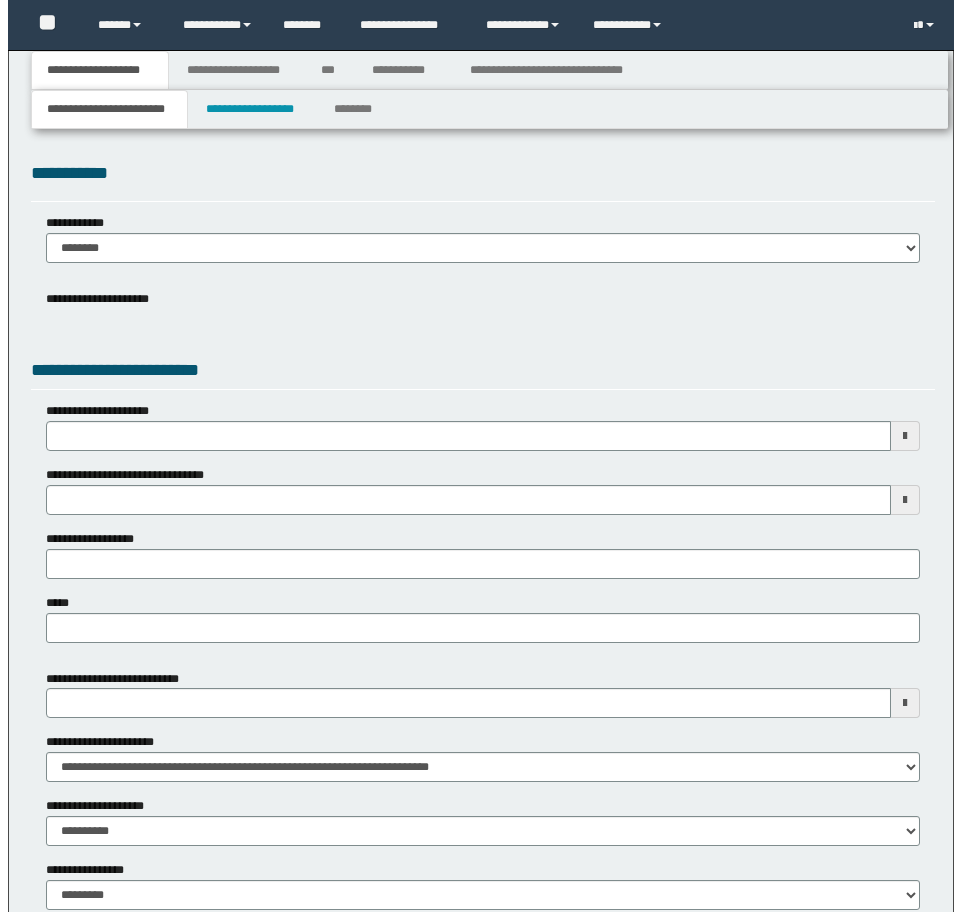 scroll, scrollTop: 0, scrollLeft: 0, axis: both 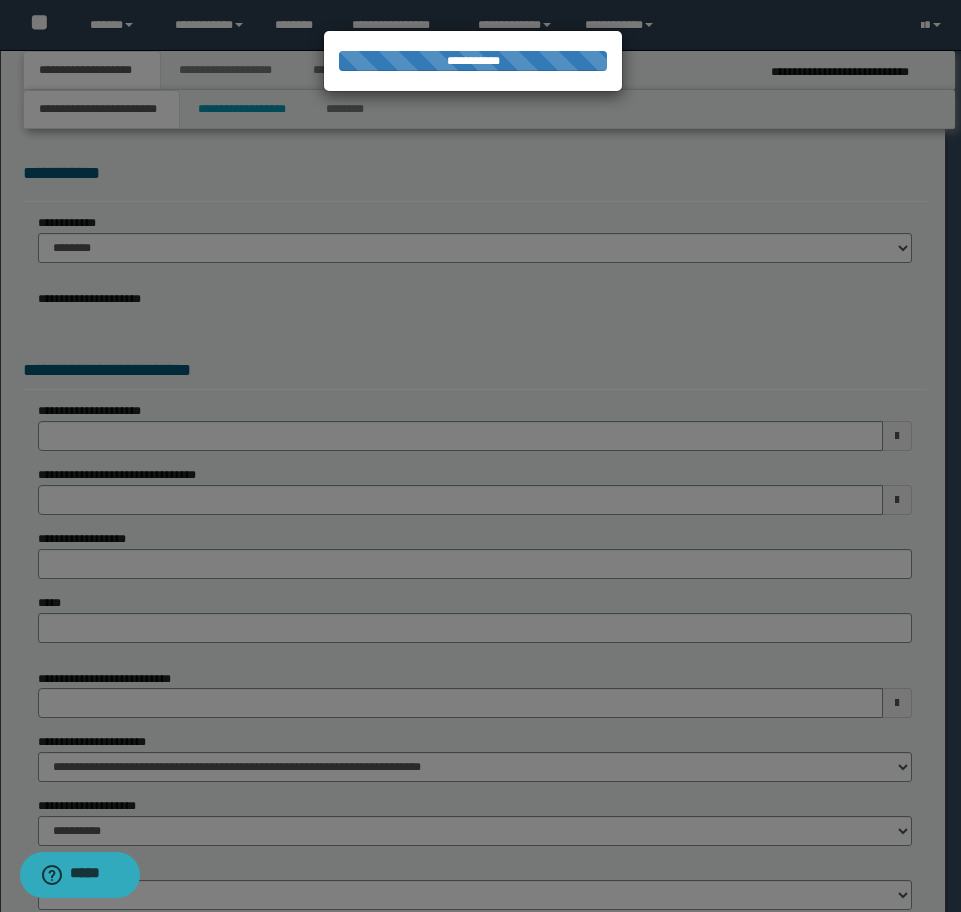 type on "**********" 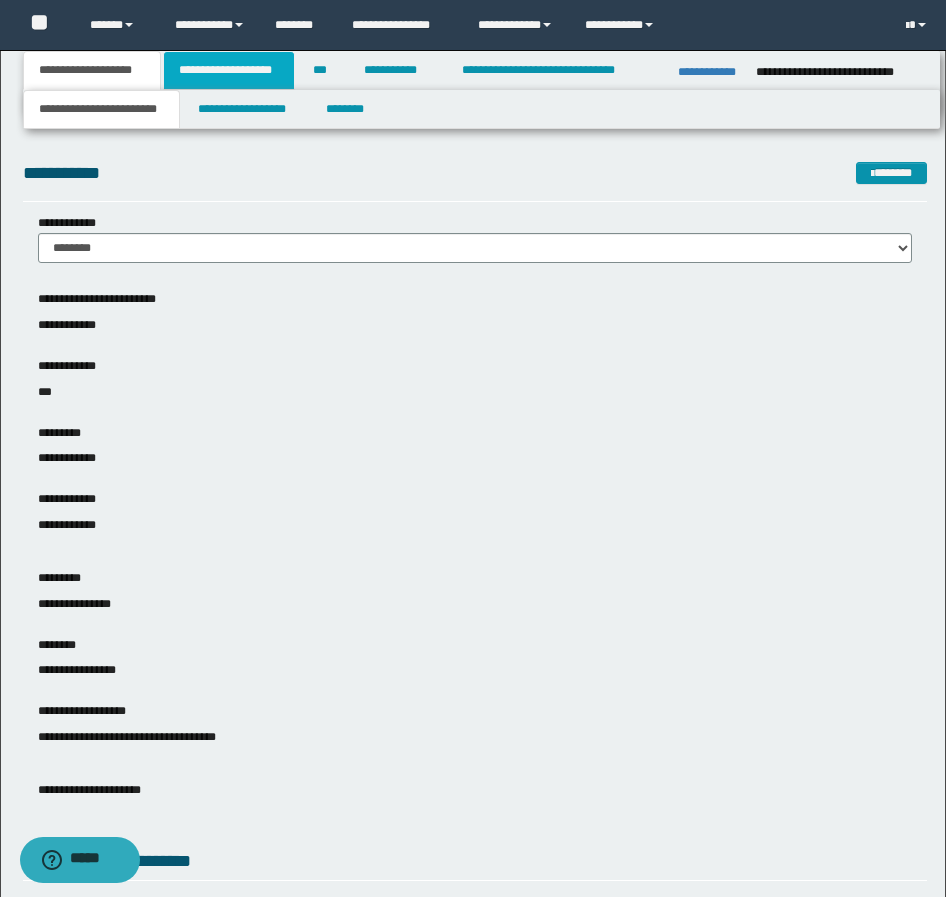 click on "**********" at bounding box center (229, 70) 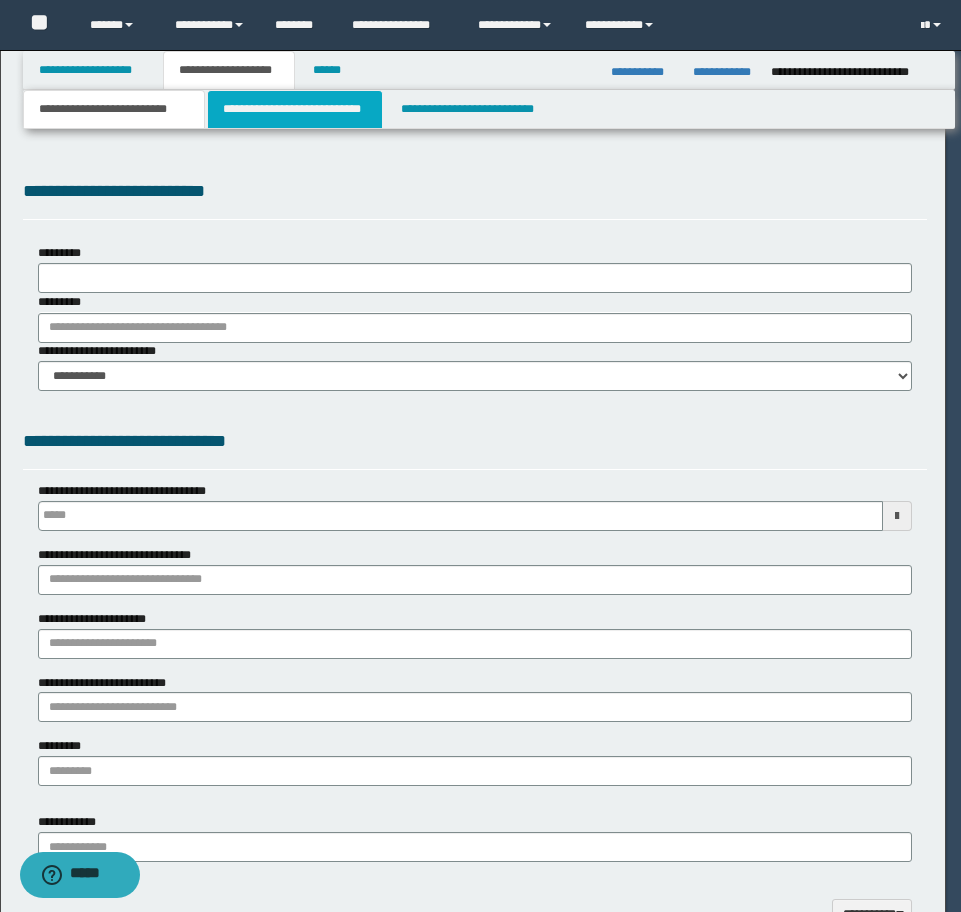 click on "**********" at bounding box center (295, 109) 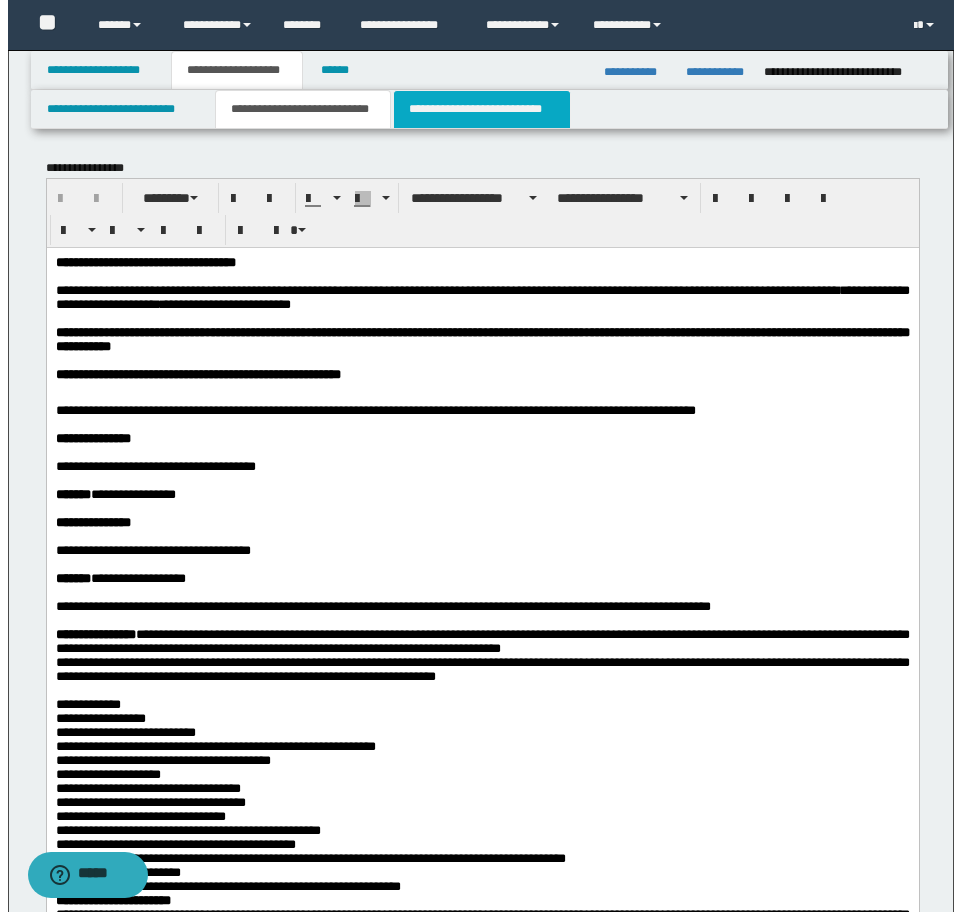 scroll, scrollTop: 0, scrollLeft: 0, axis: both 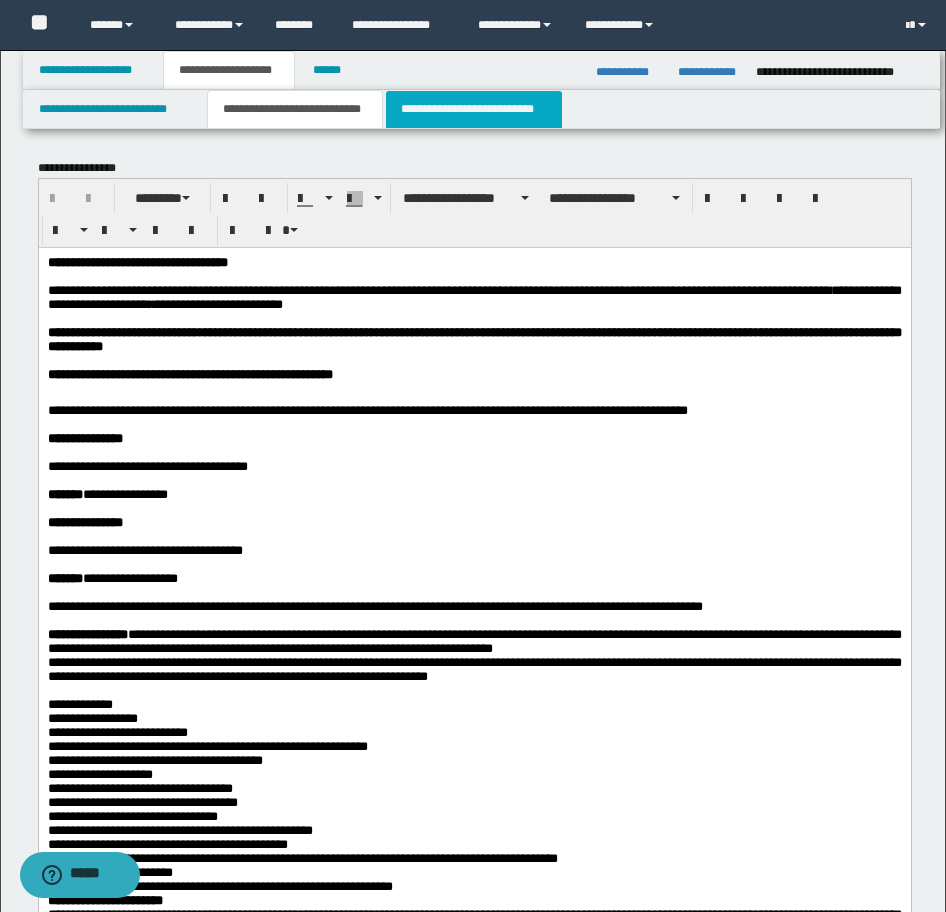 click on "**********" at bounding box center (474, 109) 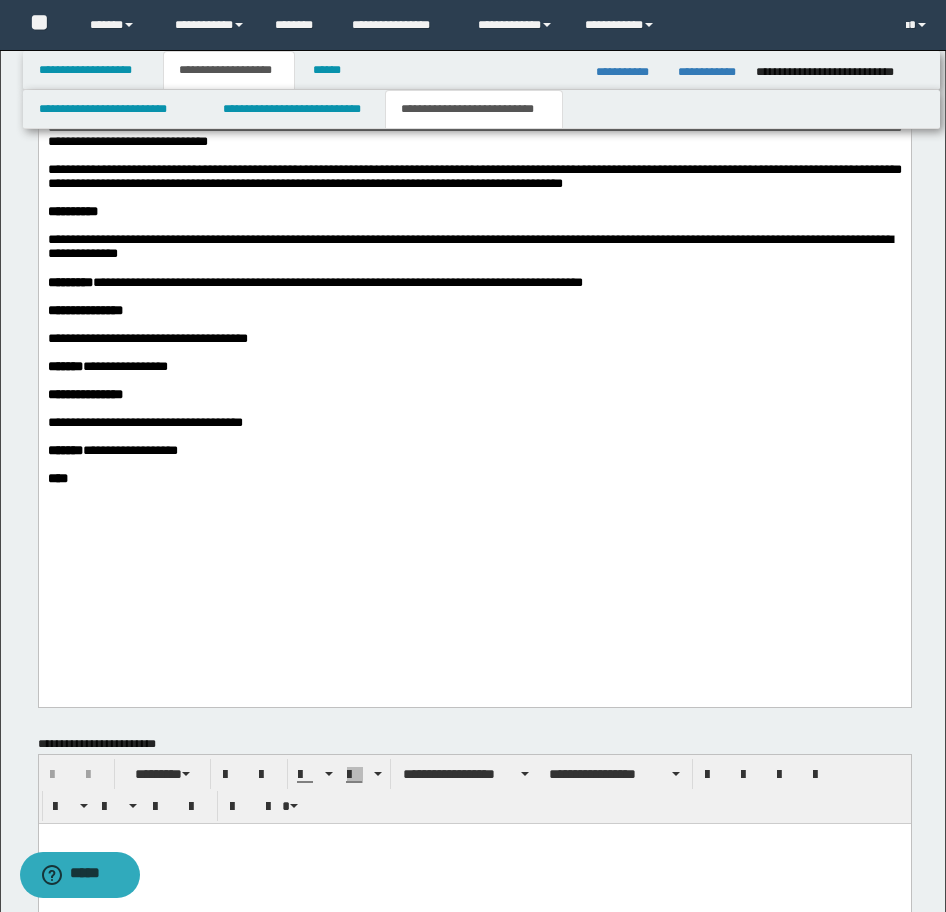 scroll, scrollTop: 2000, scrollLeft: 0, axis: vertical 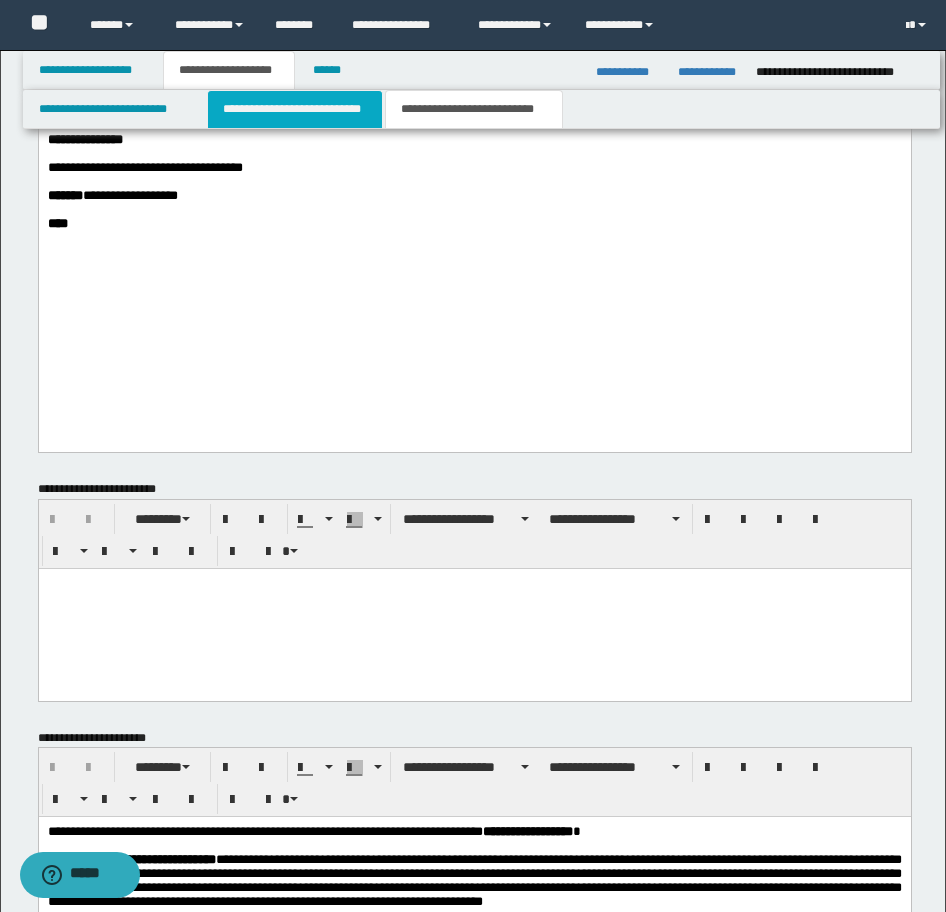 click on "**********" at bounding box center [295, 109] 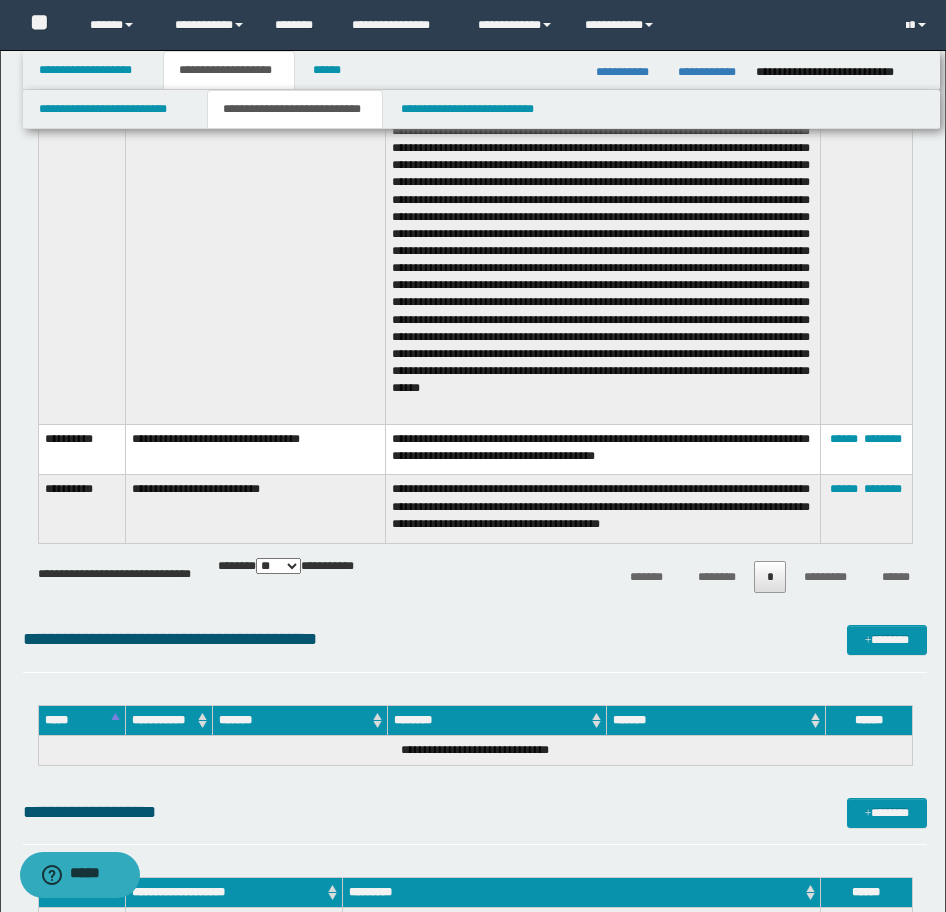 scroll, scrollTop: 4300, scrollLeft: 0, axis: vertical 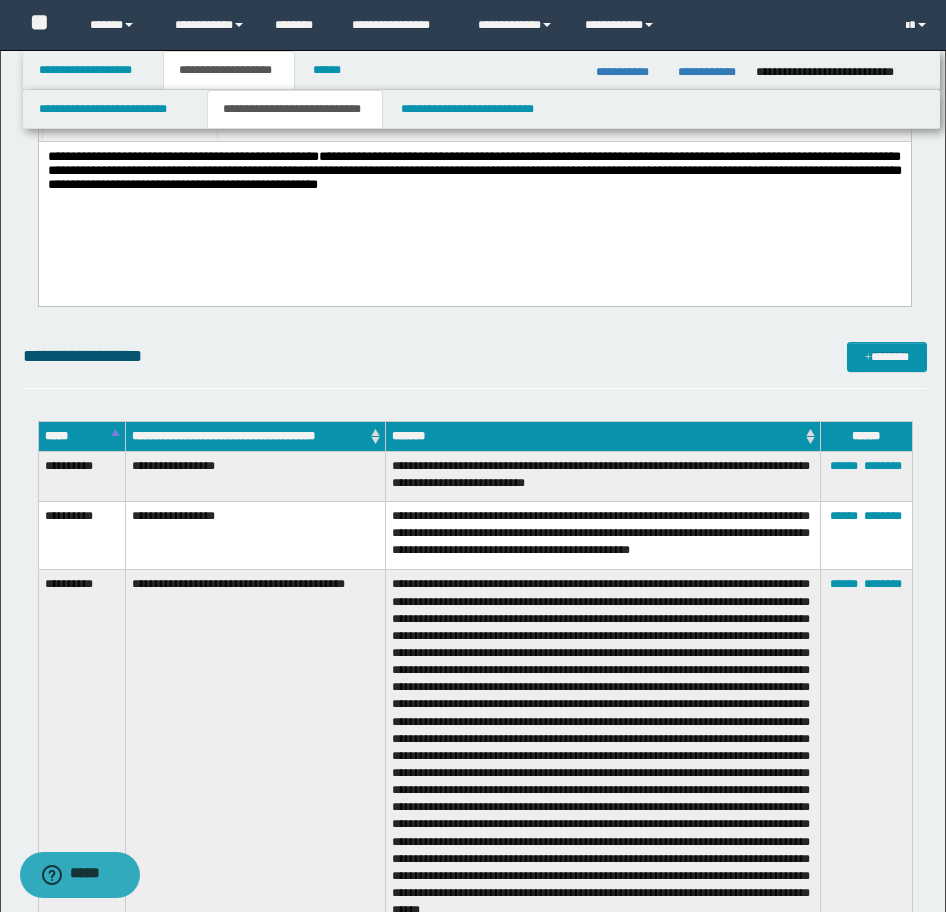click on "******    ********" at bounding box center (866, 477) 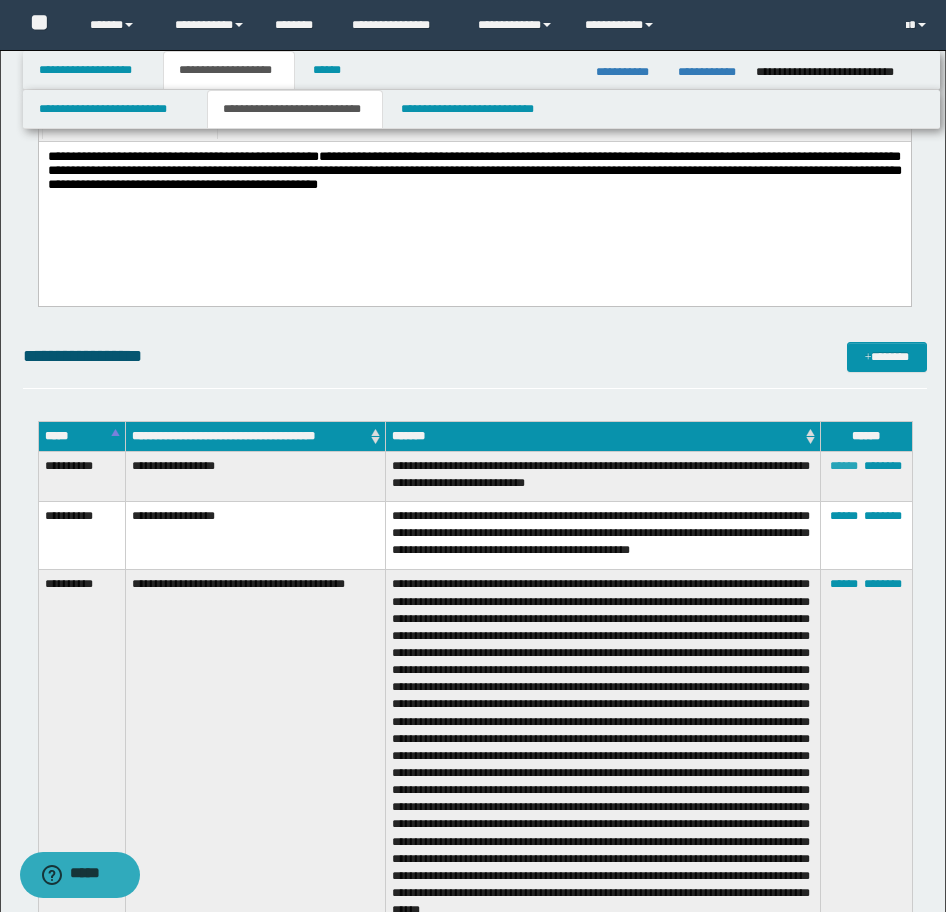 click on "******" at bounding box center (844, 466) 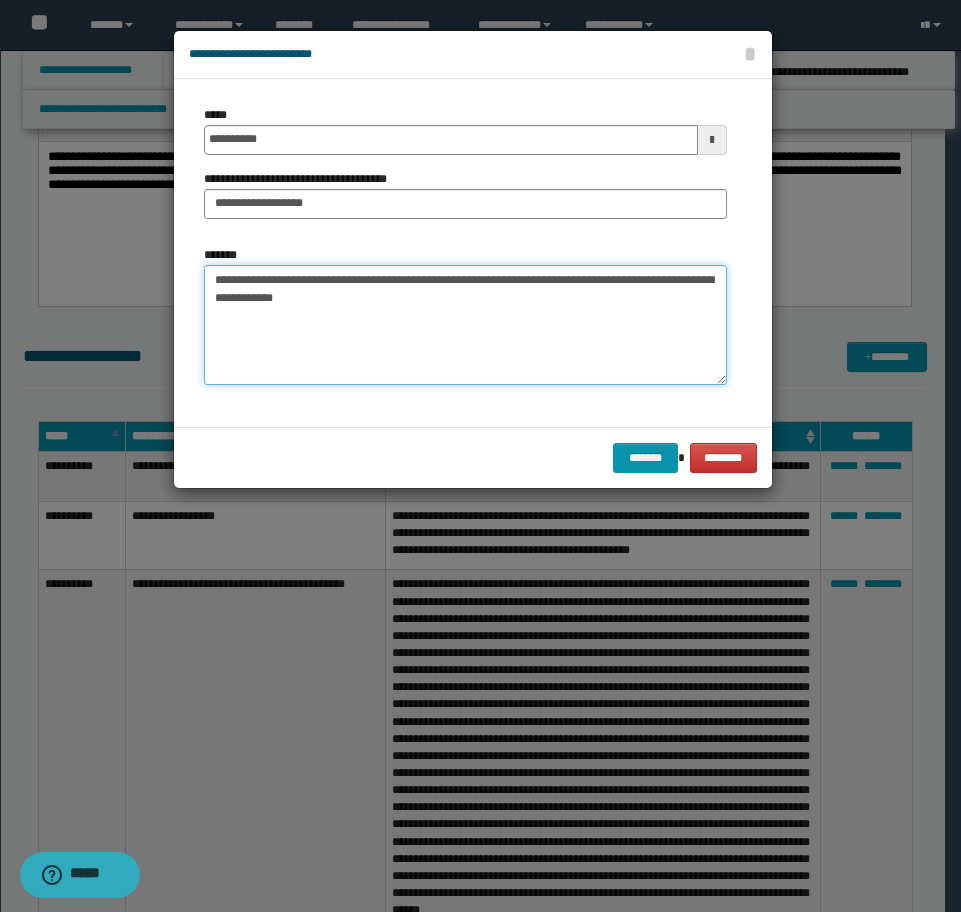 click on "**********" at bounding box center (465, 325) 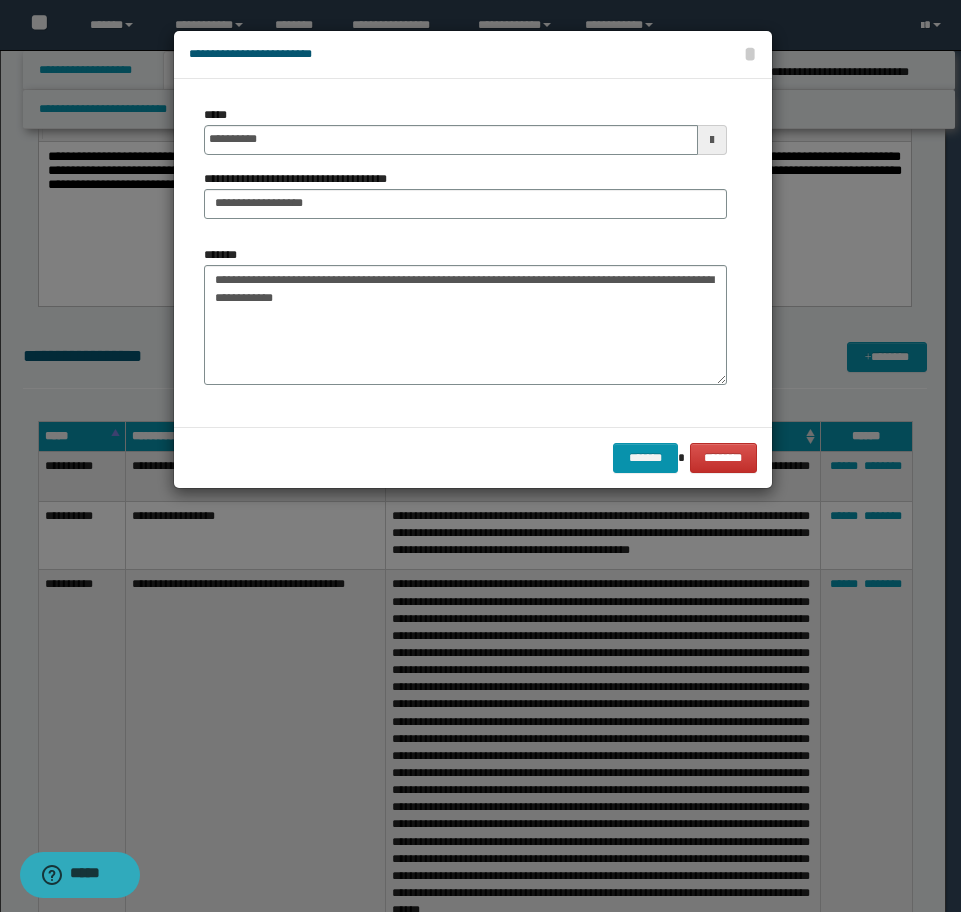 click on "**********" at bounding box center [465, 170] 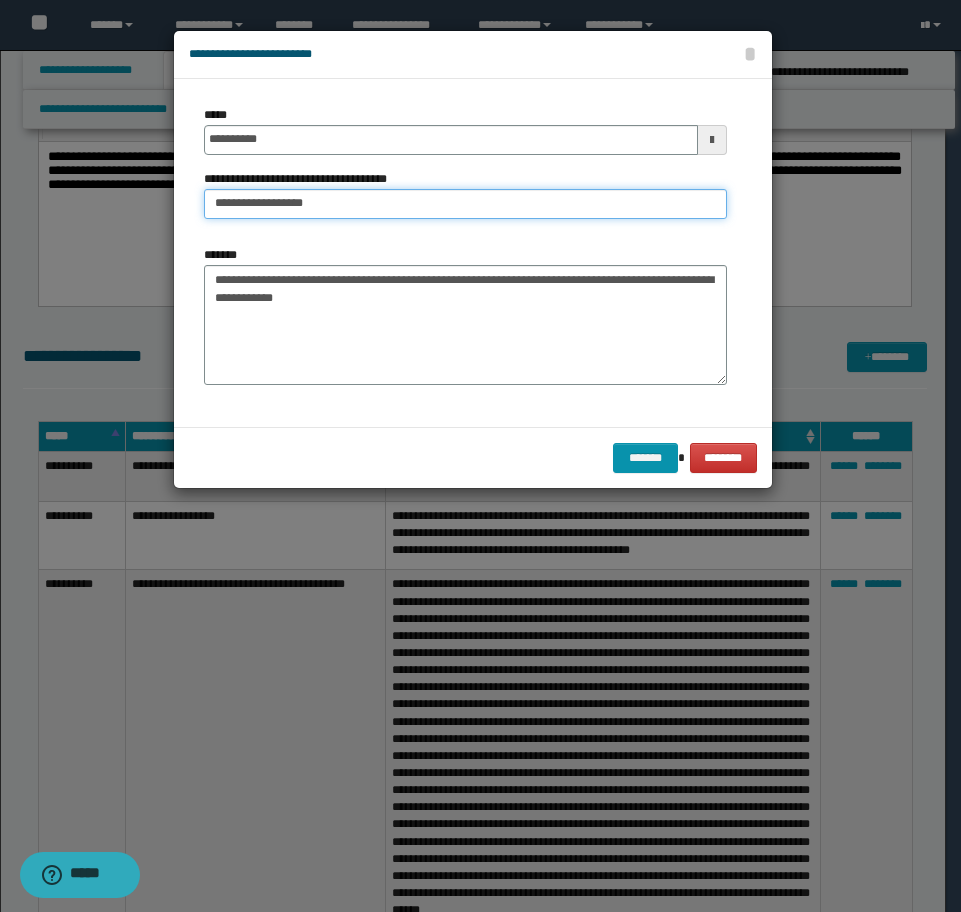 click on "**********" at bounding box center [465, 204] 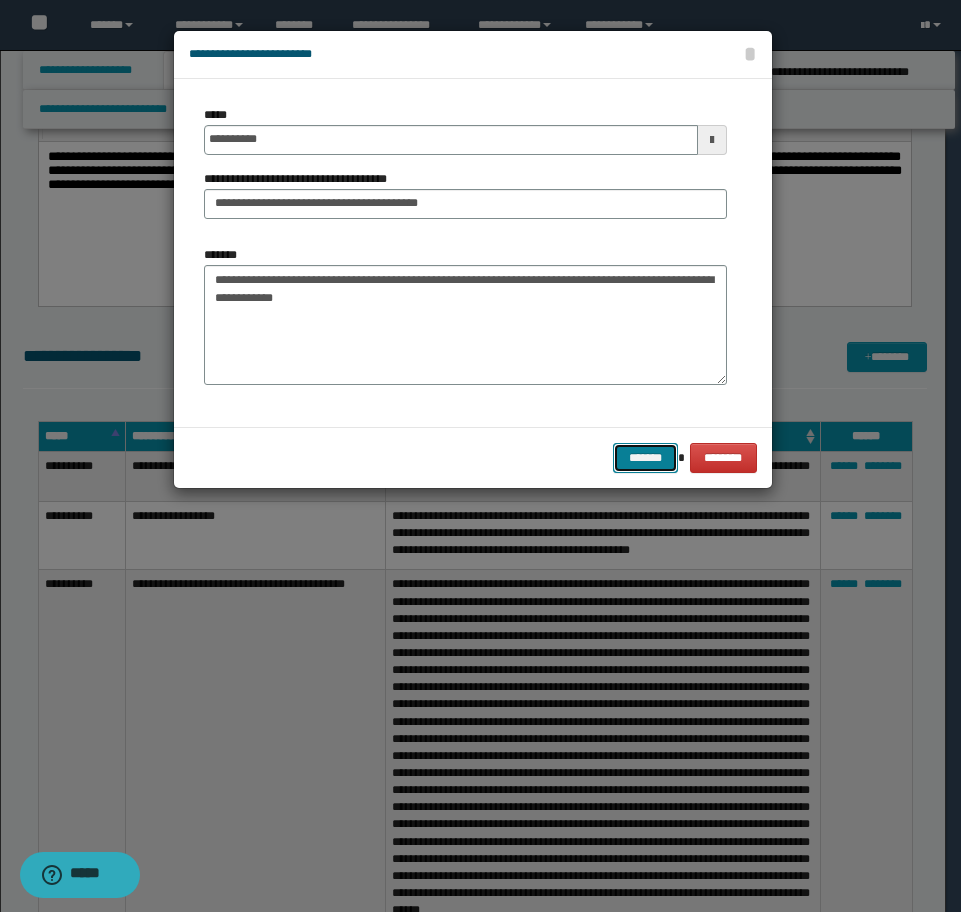 click on "*******" at bounding box center [645, 458] 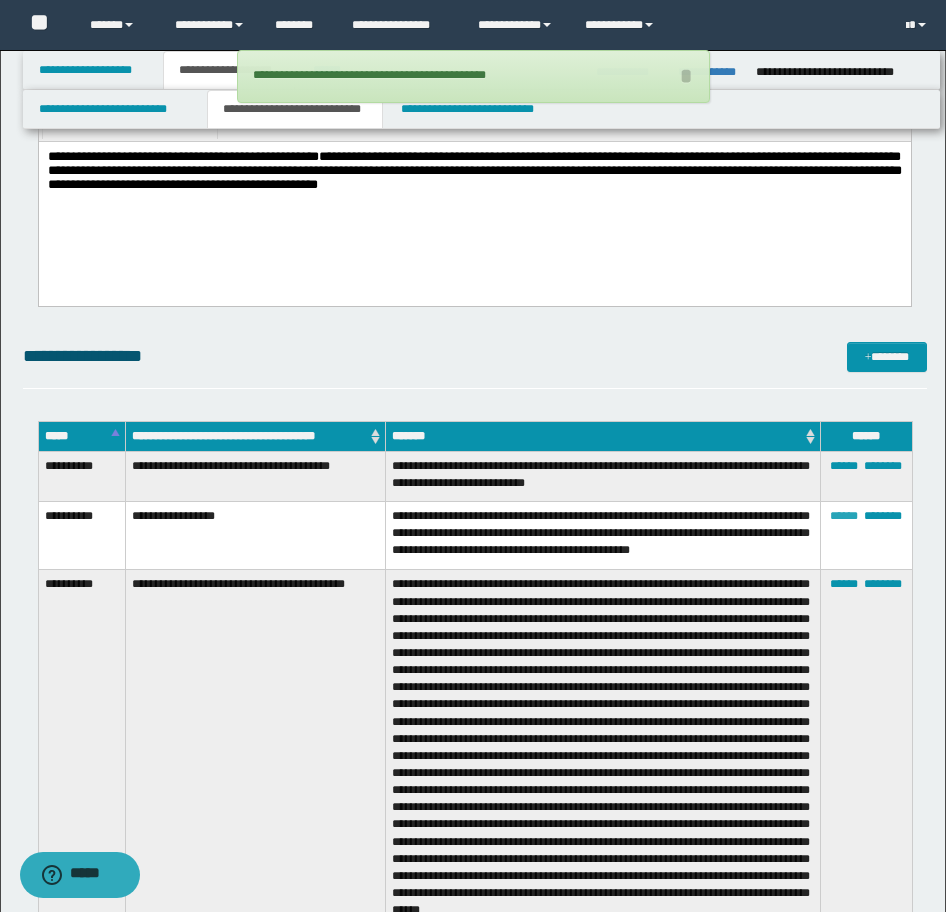click on "******" at bounding box center (844, 516) 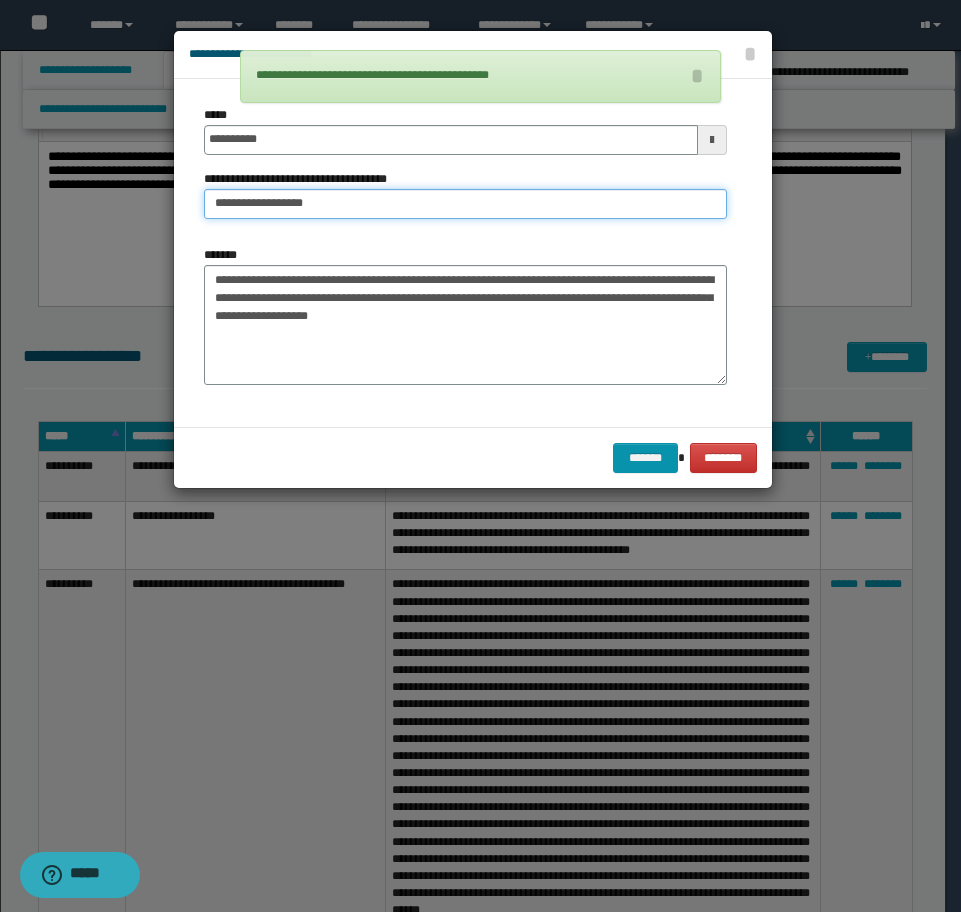 click on "**********" at bounding box center (465, 204) 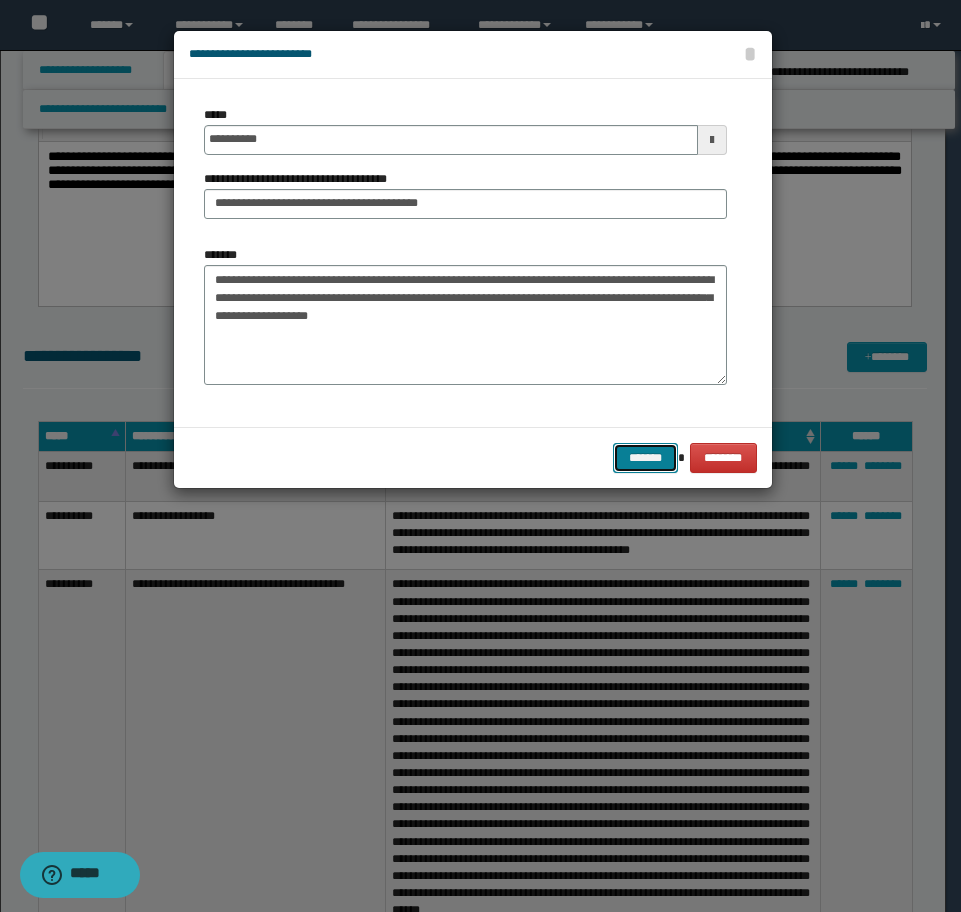 click on "*******" at bounding box center (645, 458) 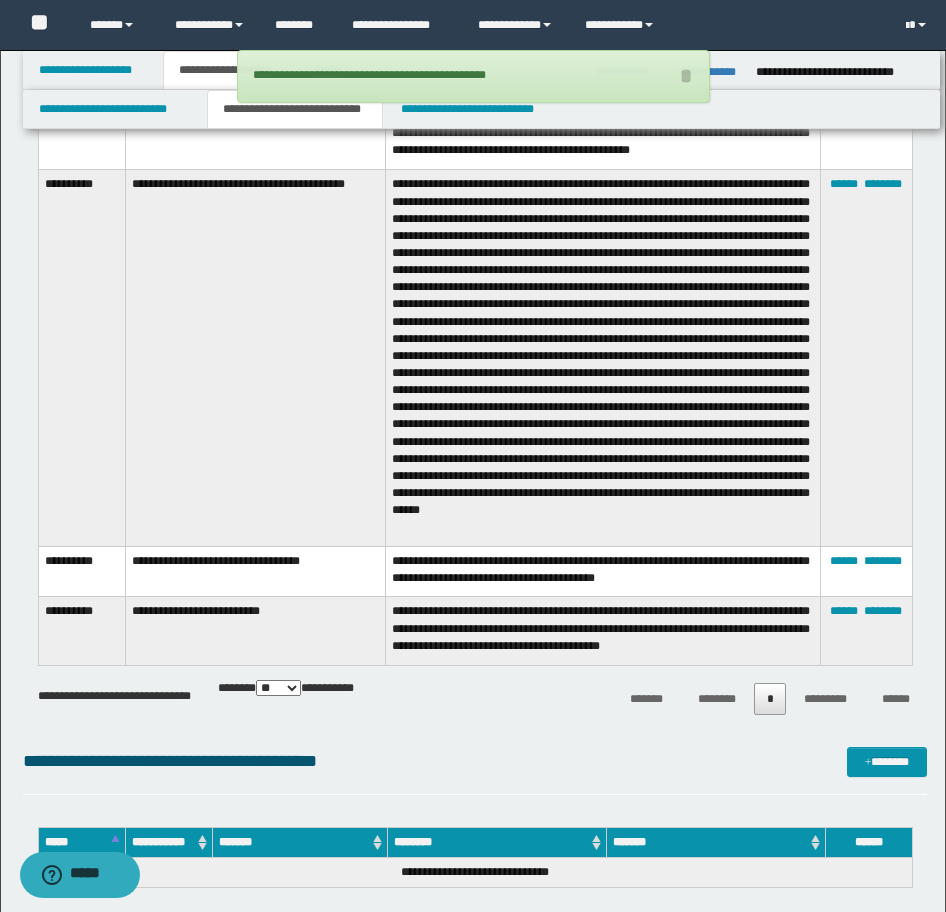scroll, scrollTop: 4600, scrollLeft: 0, axis: vertical 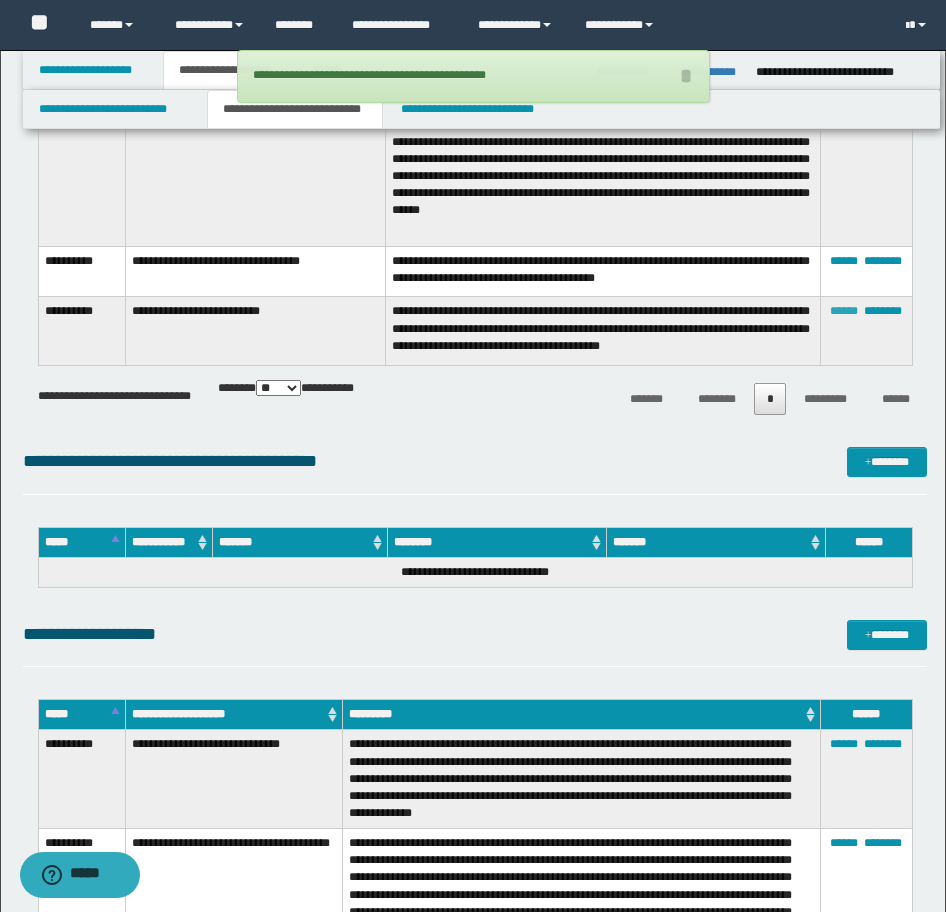 click on "******" at bounding box center (844, 311) 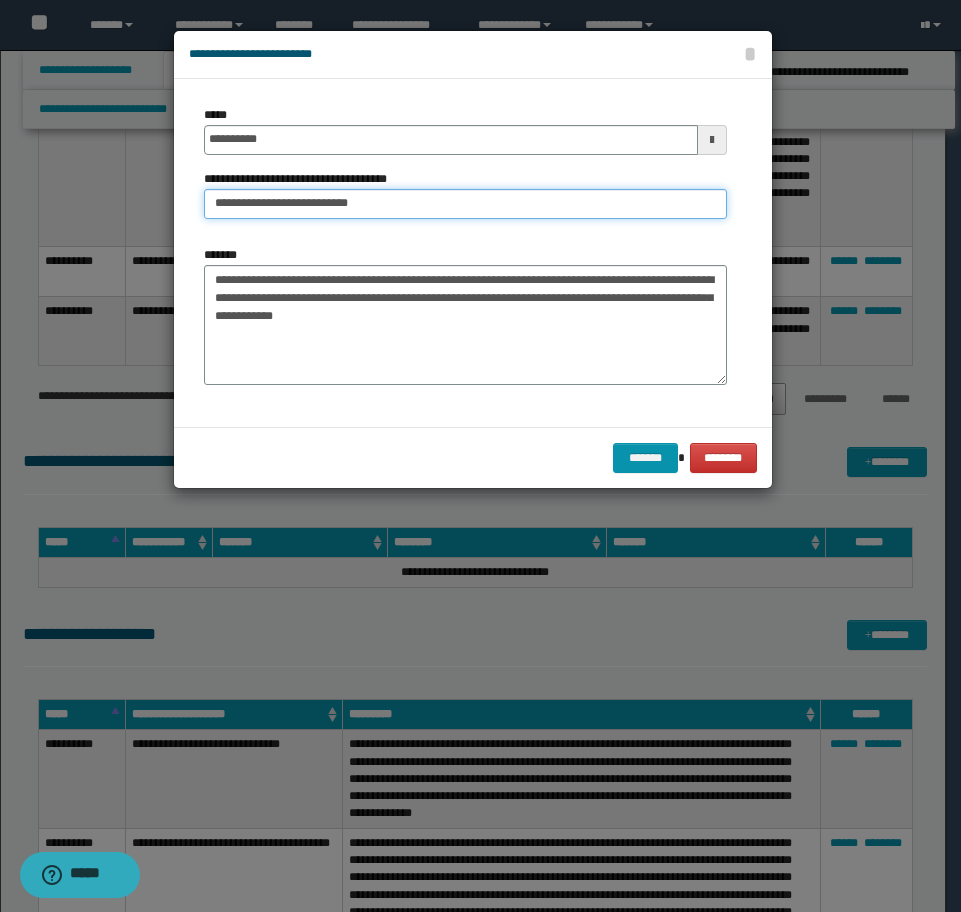 click on "**********" at bounding box center [465, 204] 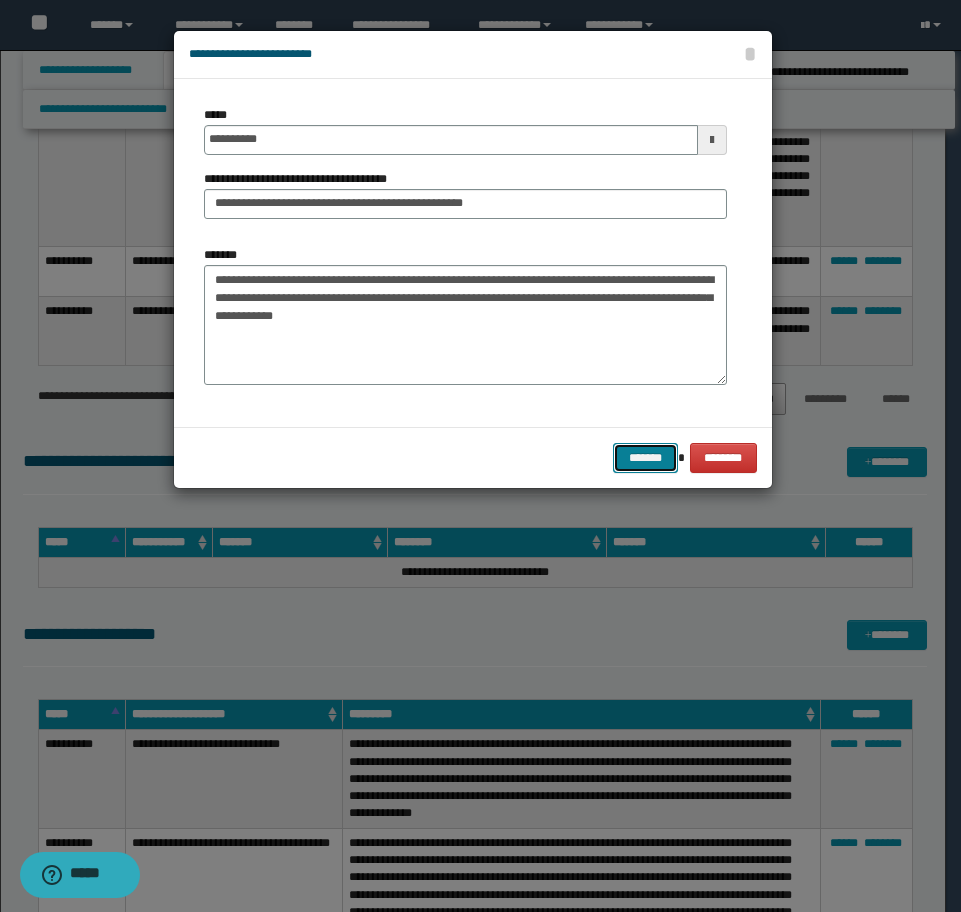 click on "*******" at bounding box center [645, 458] 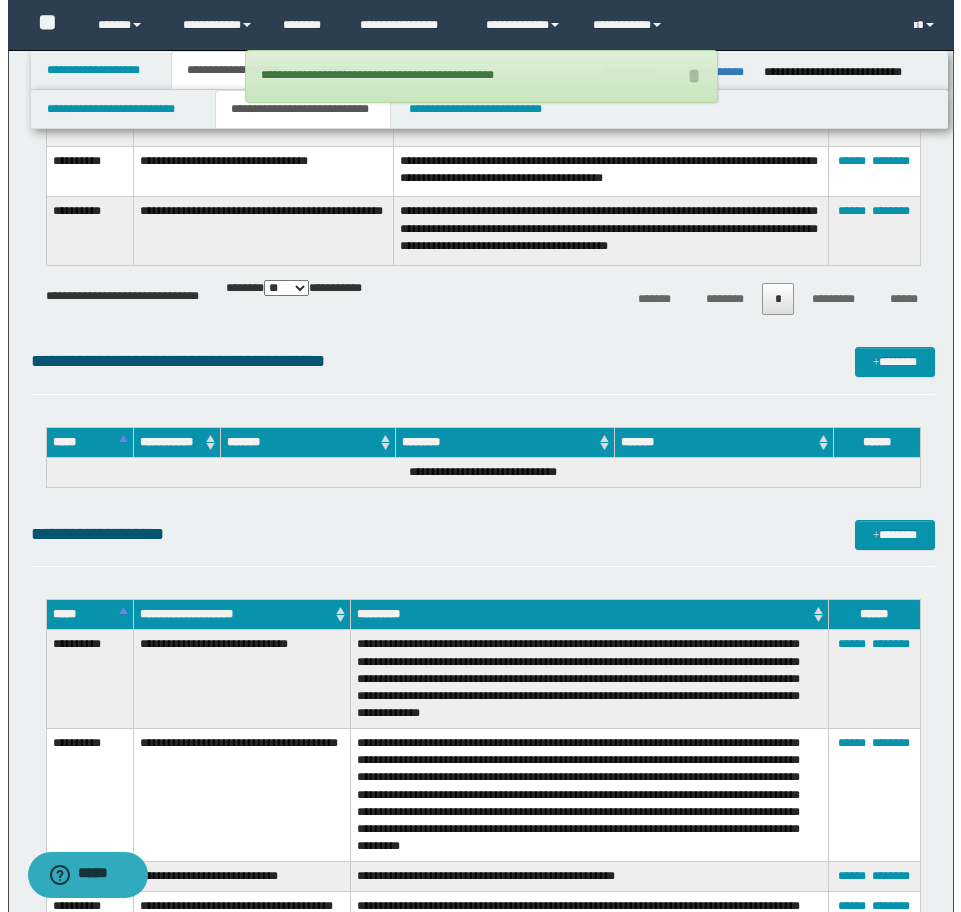 scroll, scrollTop: 4900, scrollLeft: 0, axis: vertical 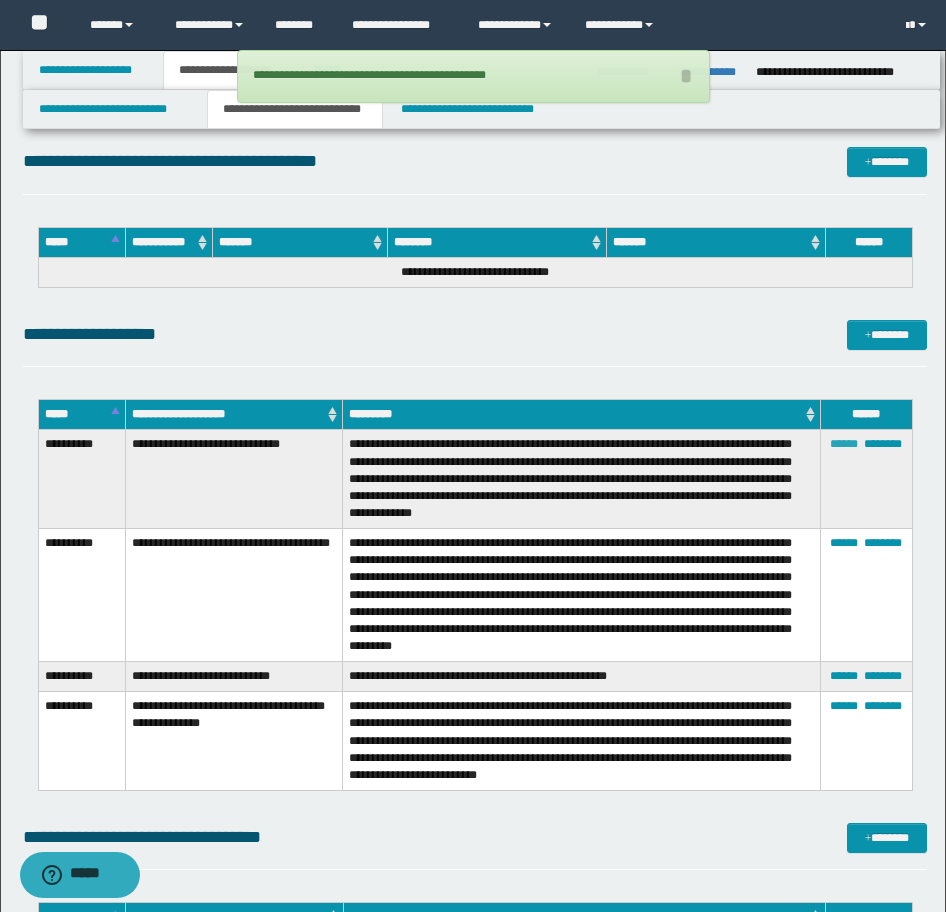 click on "******" at bounding box center [844, 444] 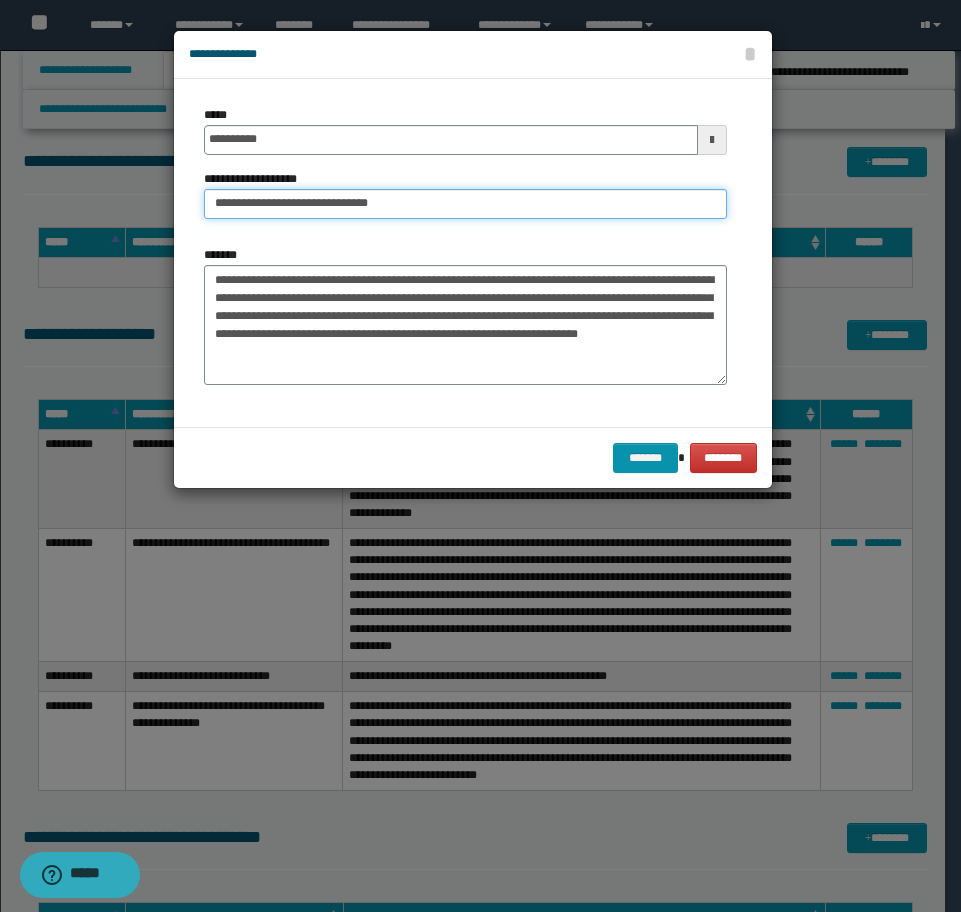 click on "**********" at bounding box center [465, 204] 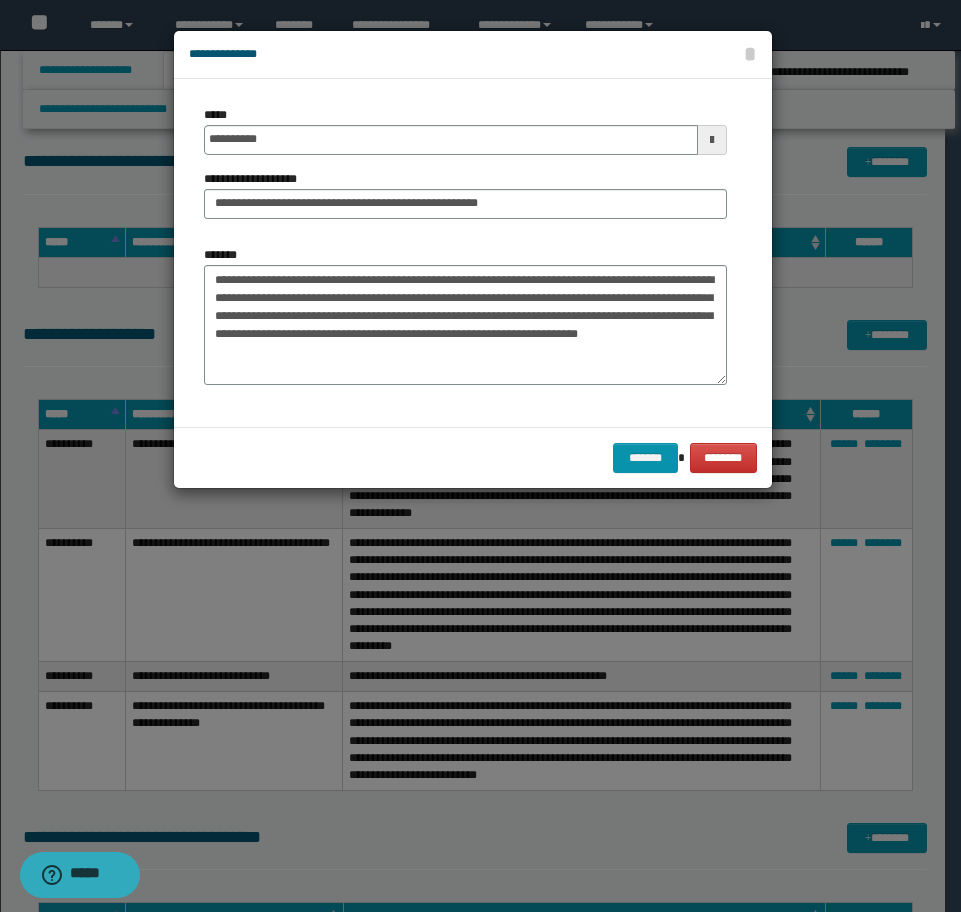 click on "*******
********" at bounding box center (473, 457) 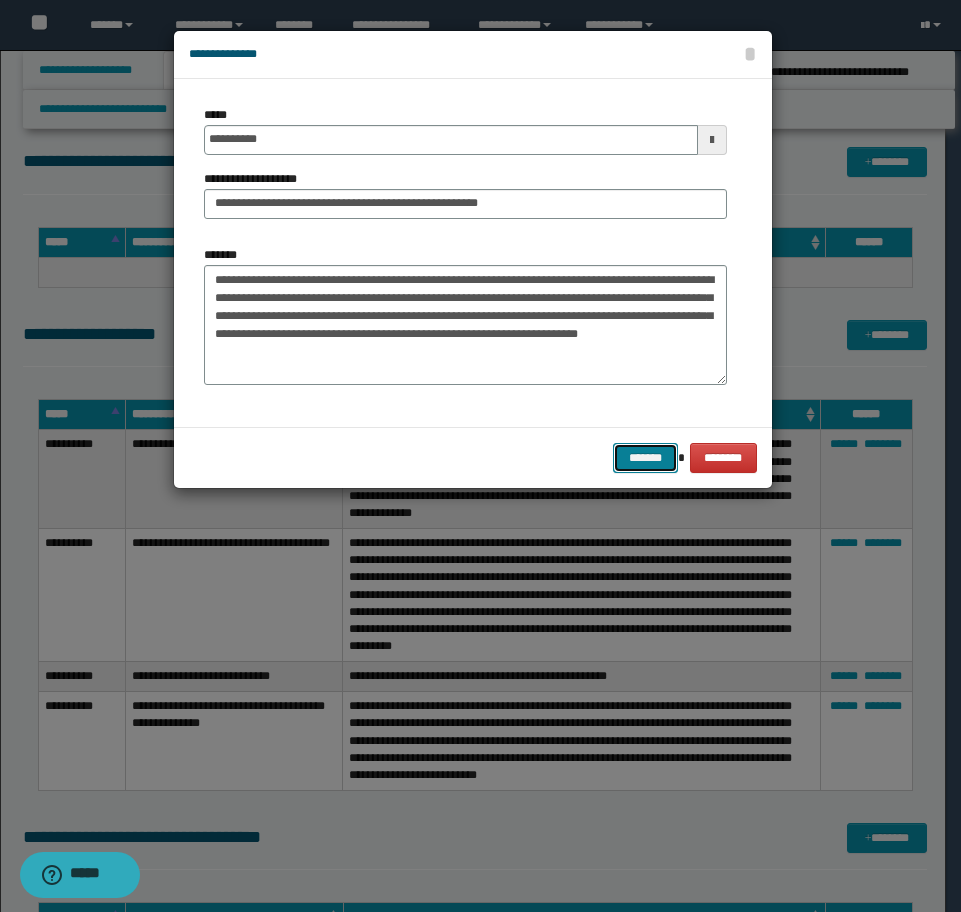 click on "*******" at bounding box center [645, 458] 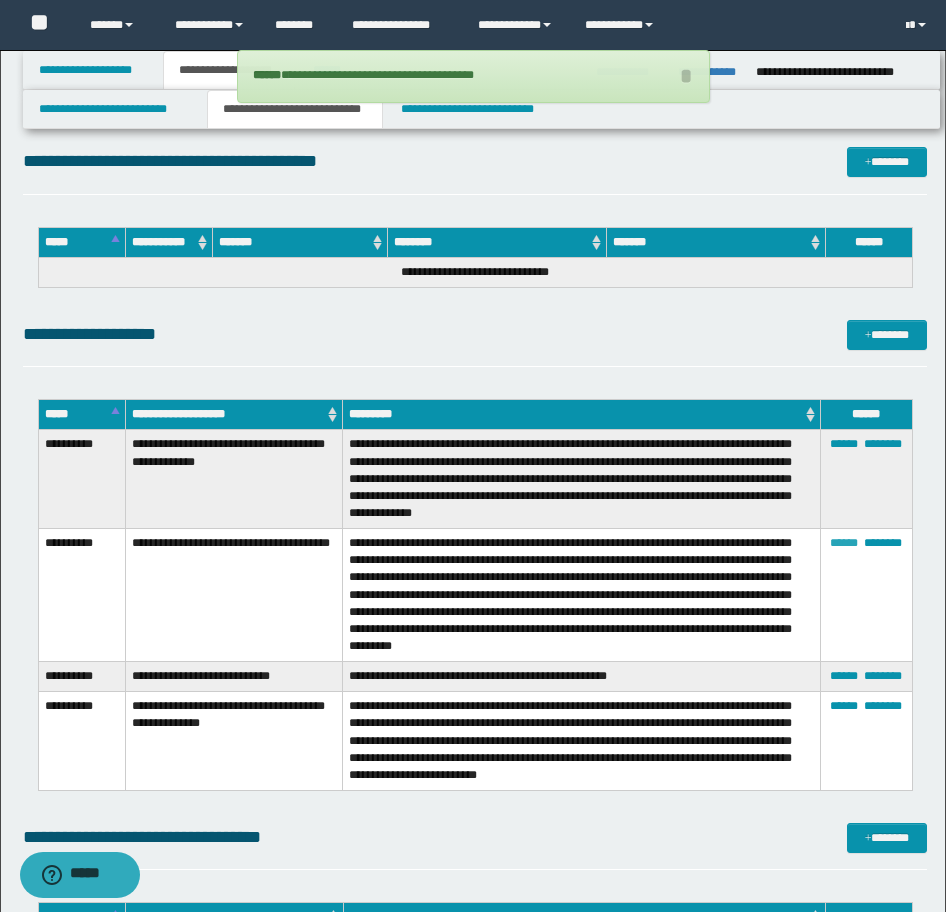 click on "******" at bounding box center [844, 543] 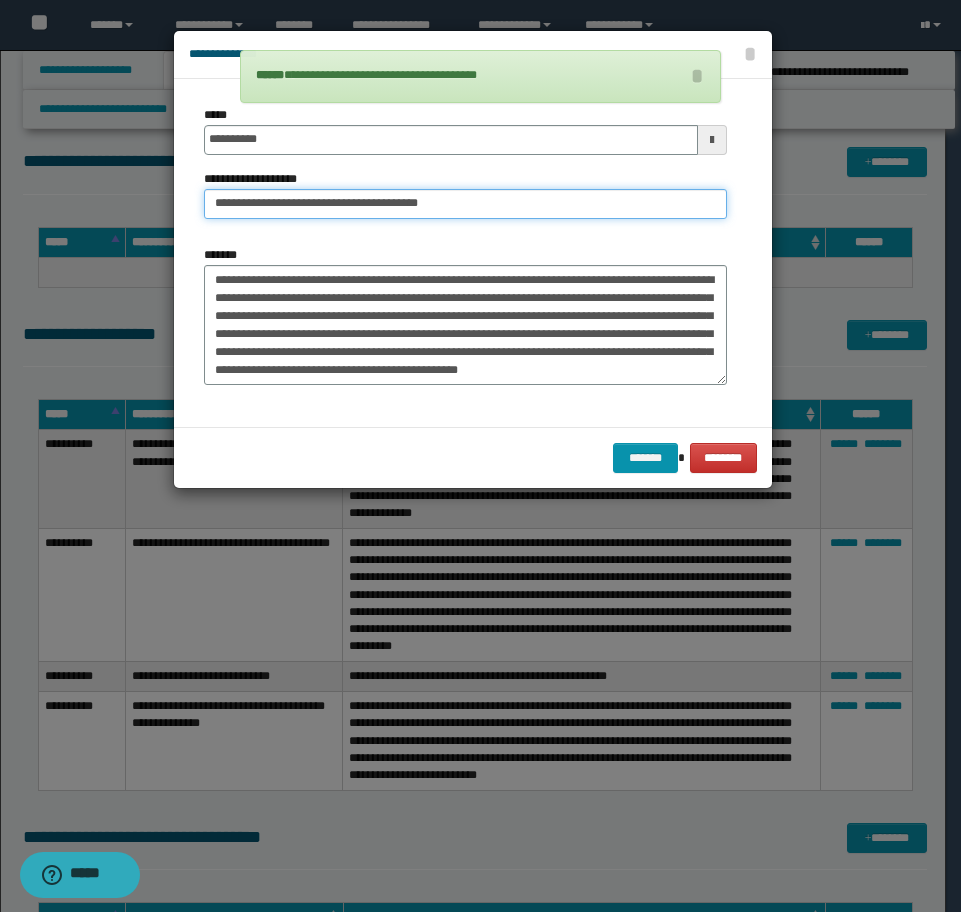 click on "**********" at bounding box center [465, 204] 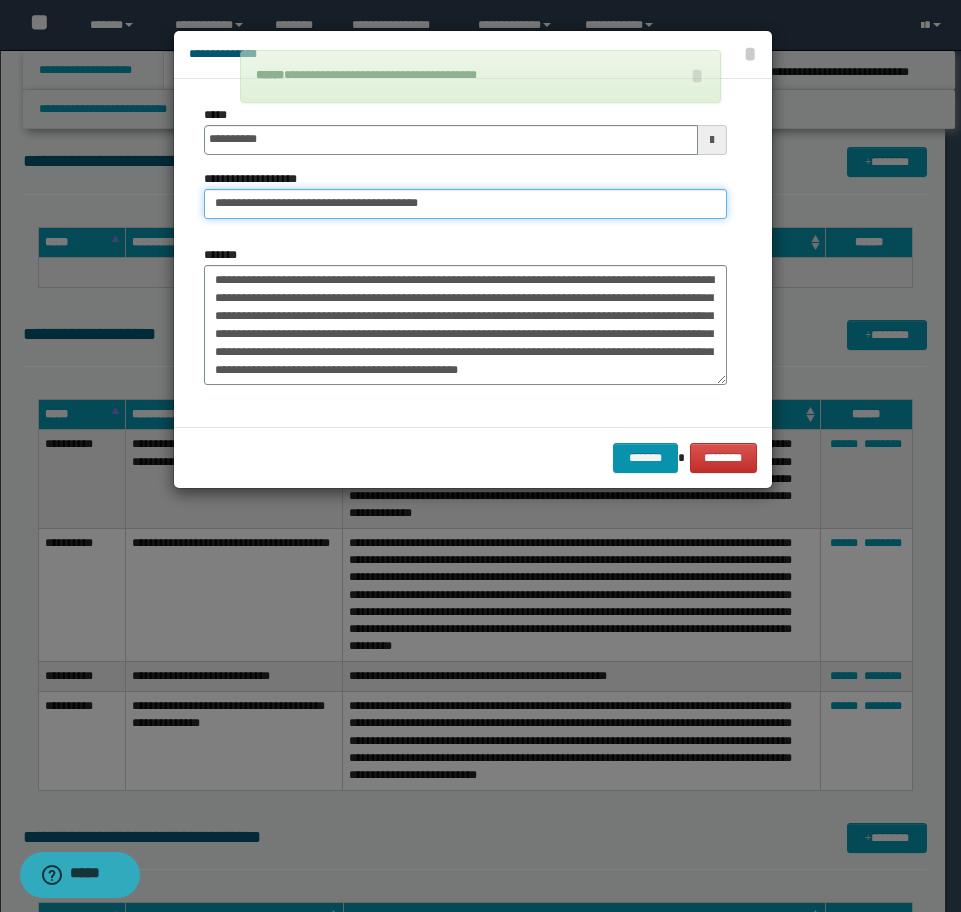 click on "**********" at bounding box center (465, 204) 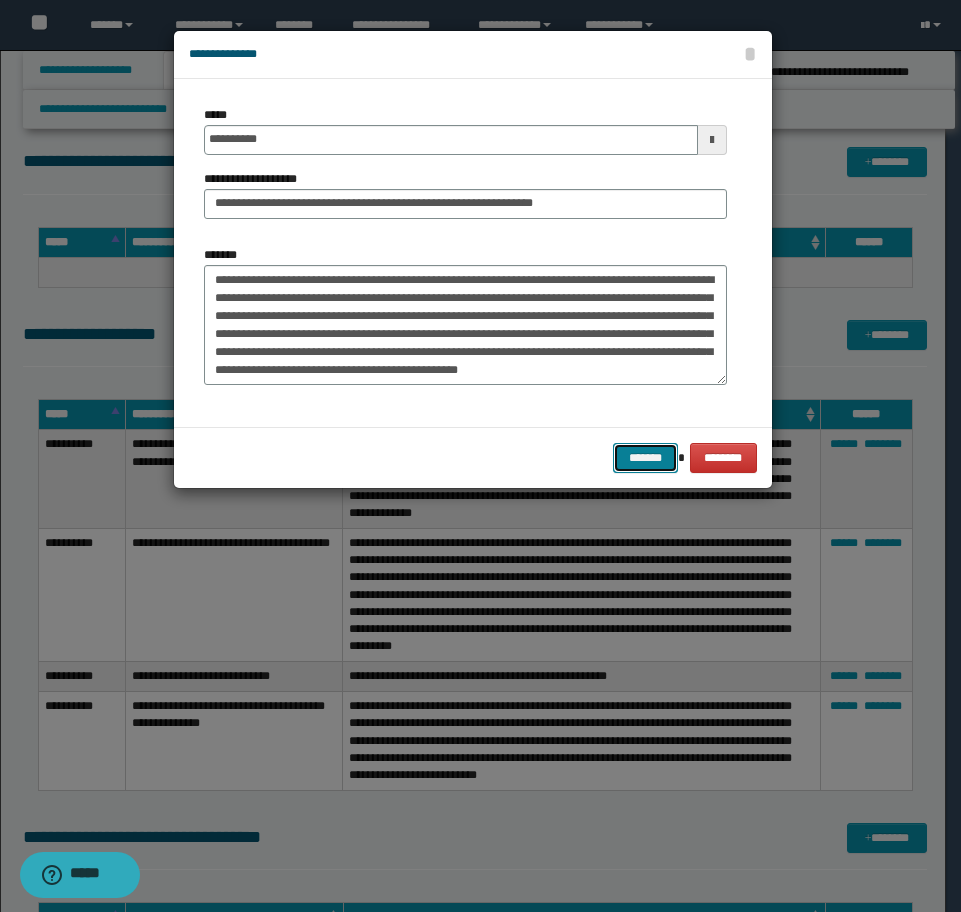 click on "*******" at bounding box center (645, 458) 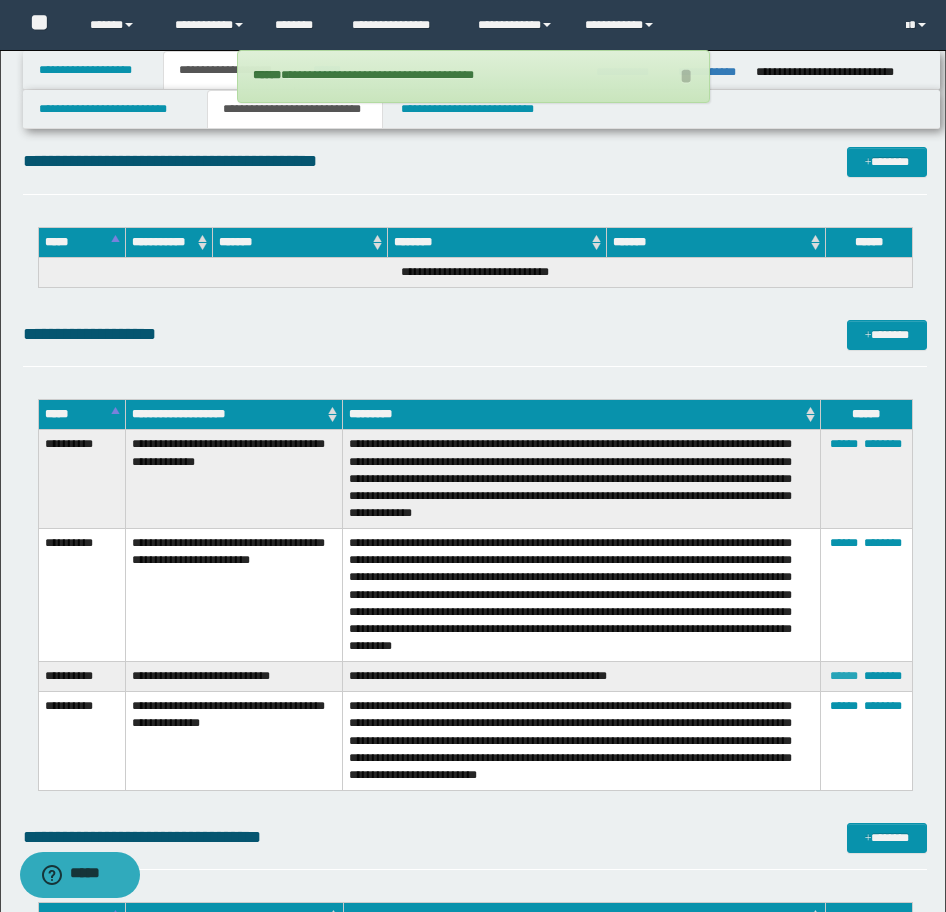 click on "******" at bounding box center [844, 676] 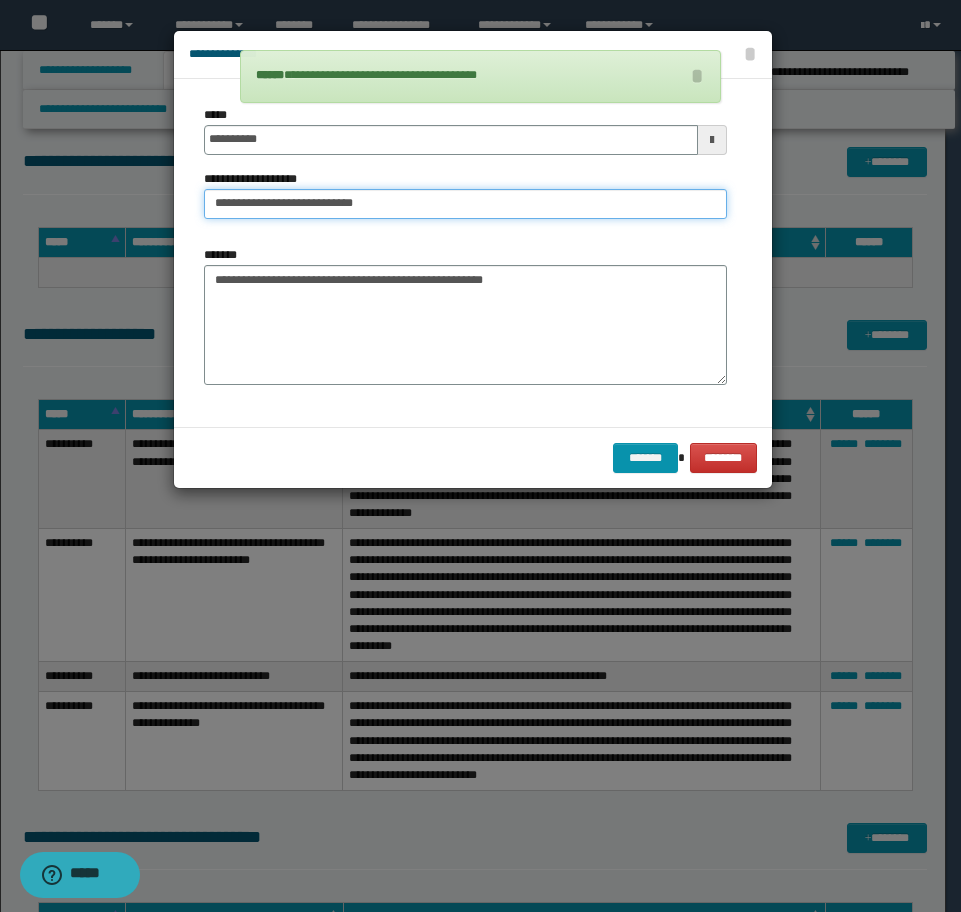 click on "**********" at bounding box center (465, 204) 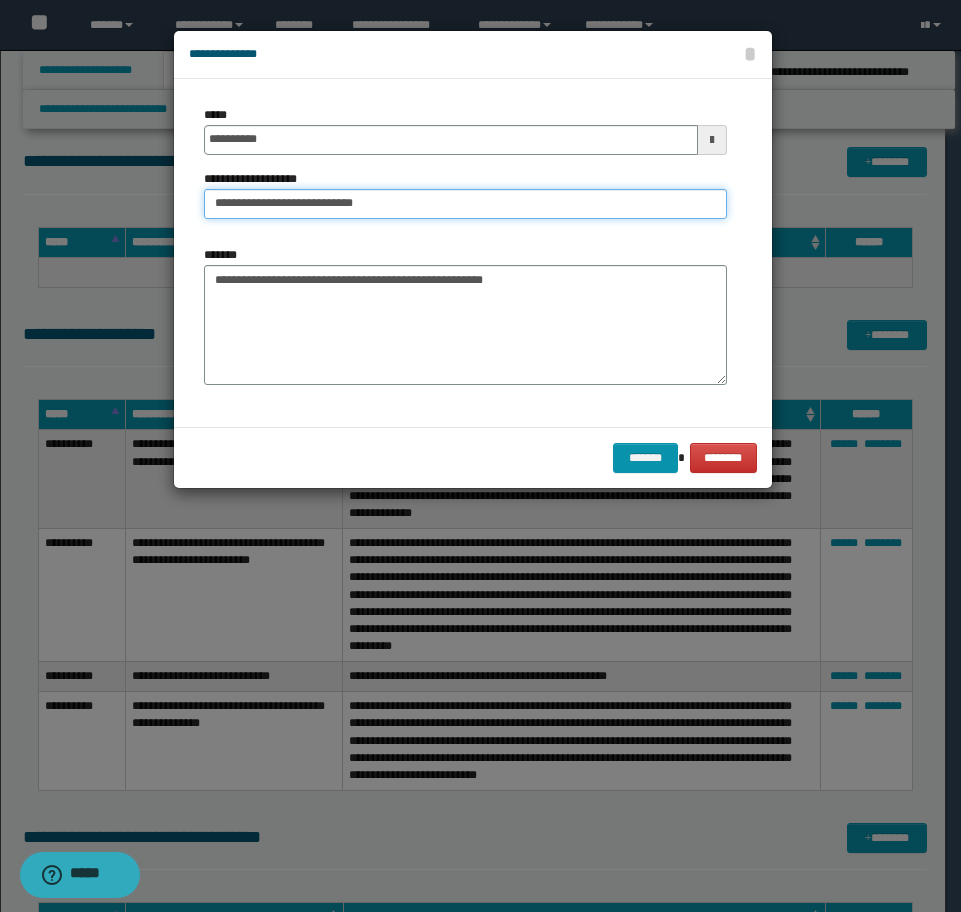 type on "**********" 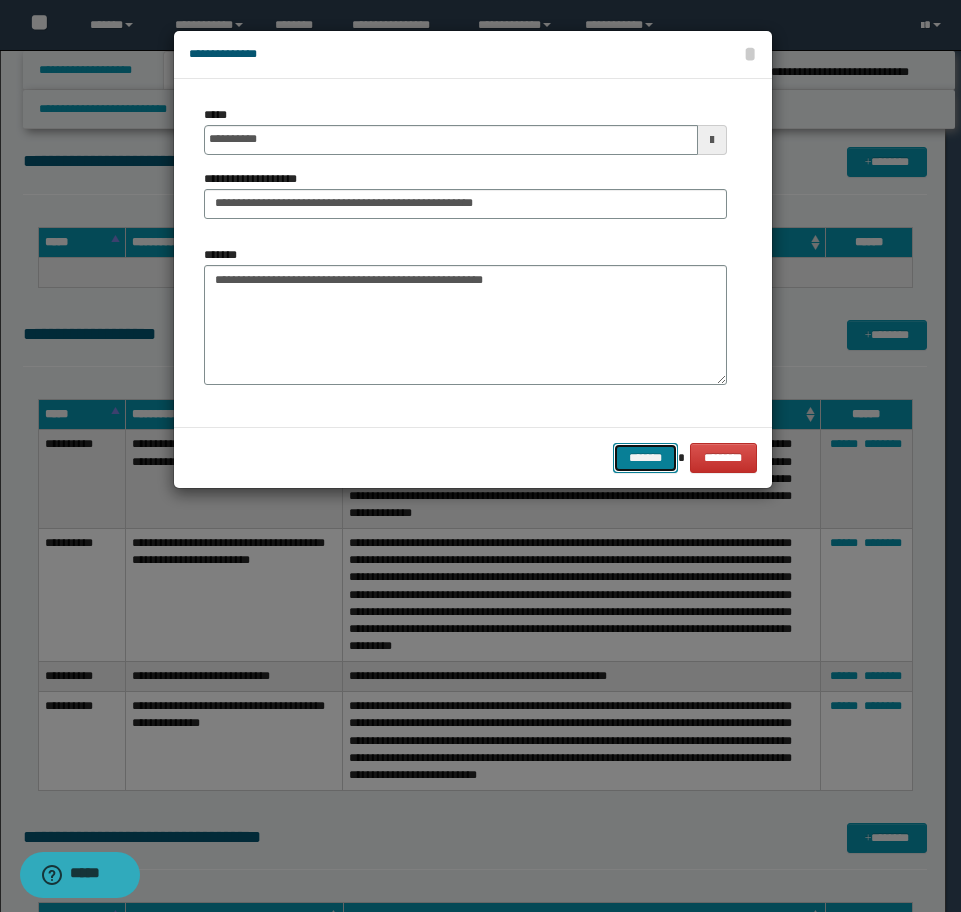 click on "*******" at bounding box center [645, 458] 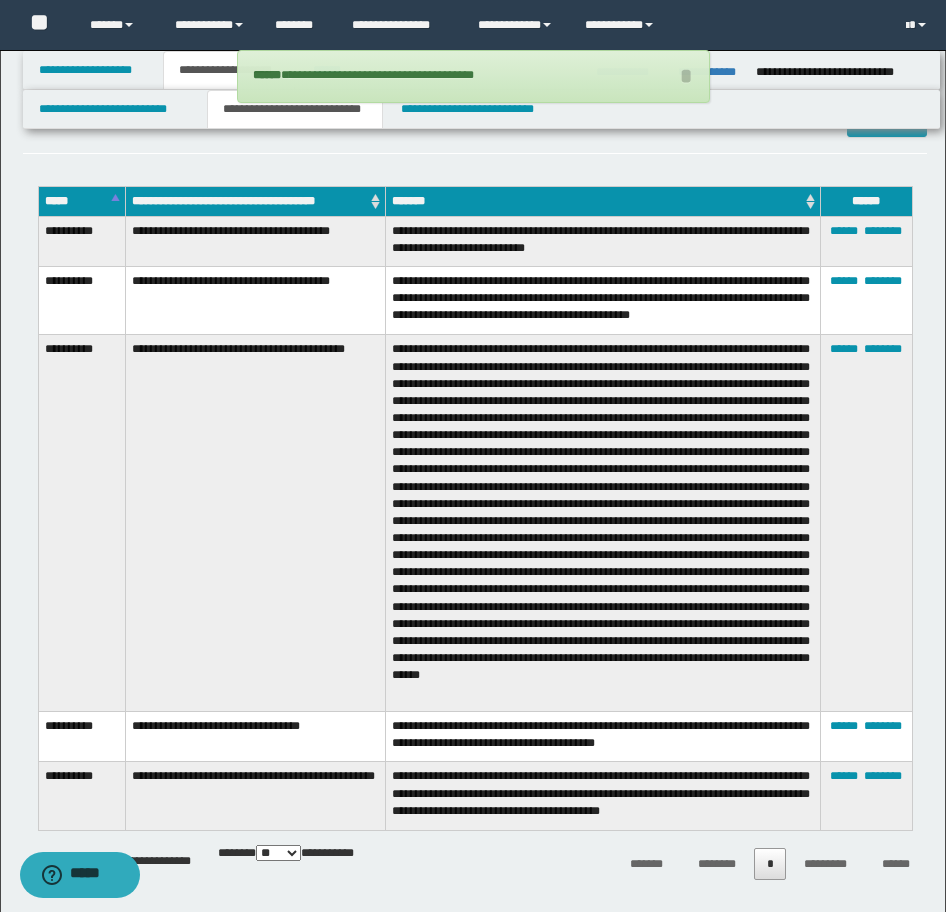 scroll, scrollTop: 3900, scrollLeft: 0, axis: vertical 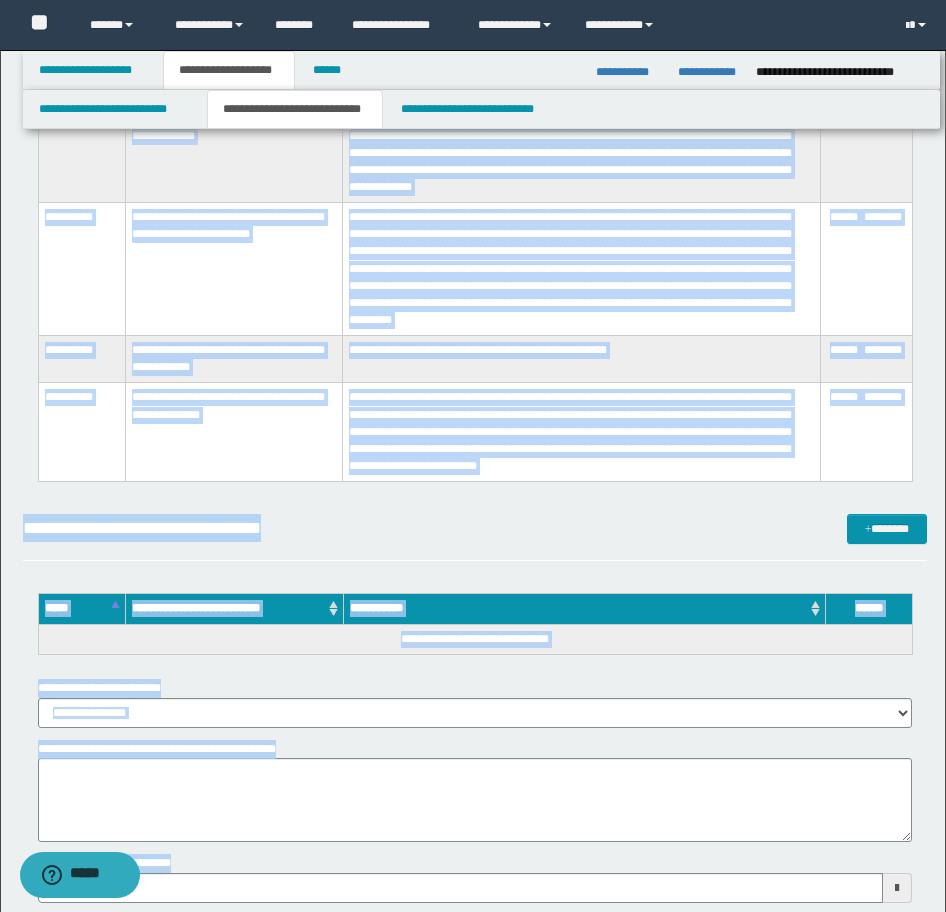 type 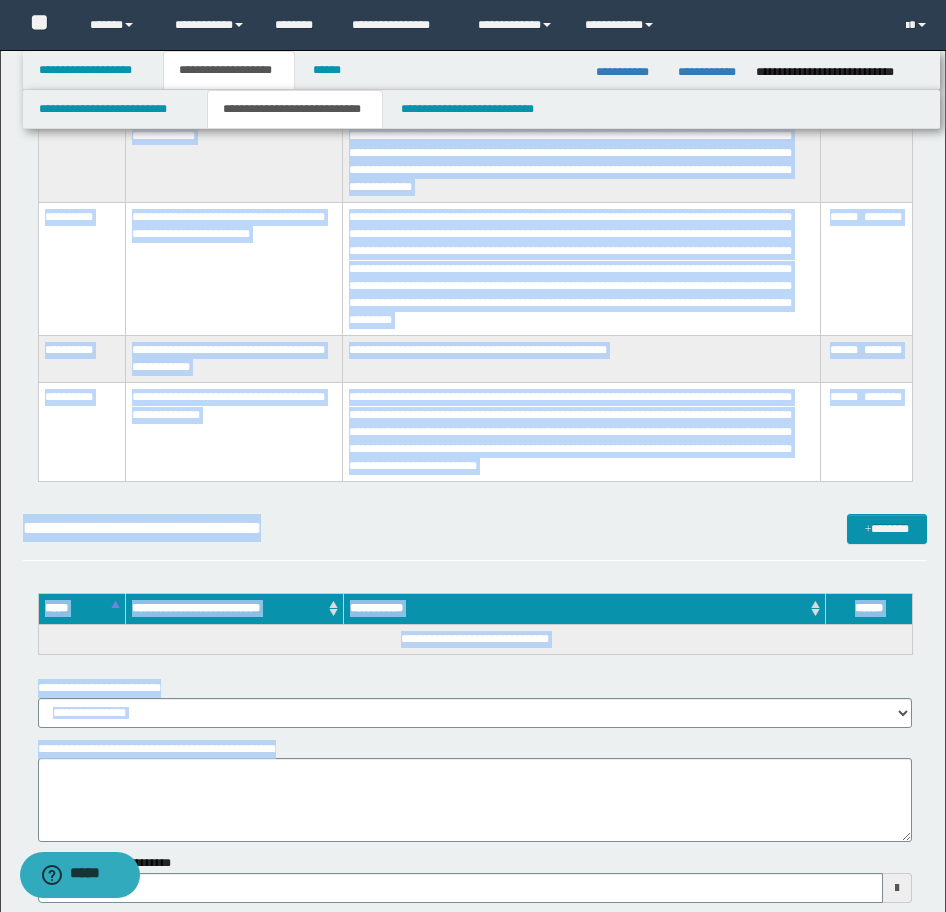 scroll, scrollTop: 5240, scrollLeft: 0, axis: vertical 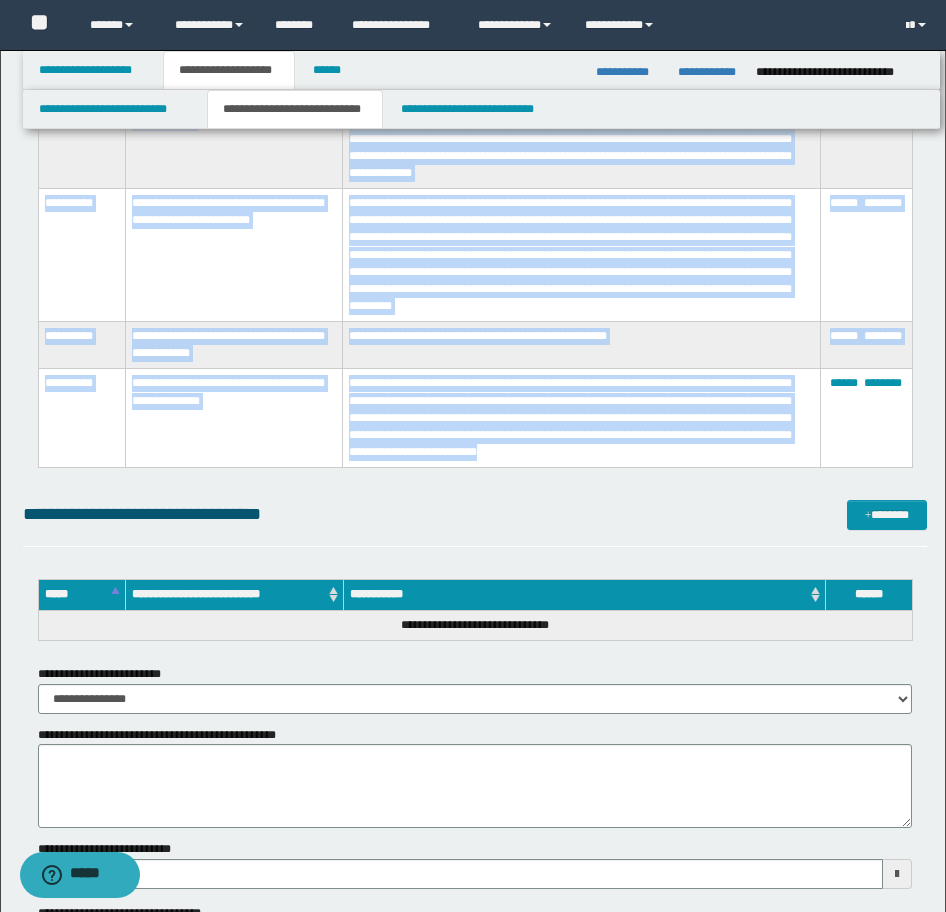 drag, startPoint x: 43, startPoint y: 468, endPoint x: 737, endPoint y: 452, distance: 694.1844 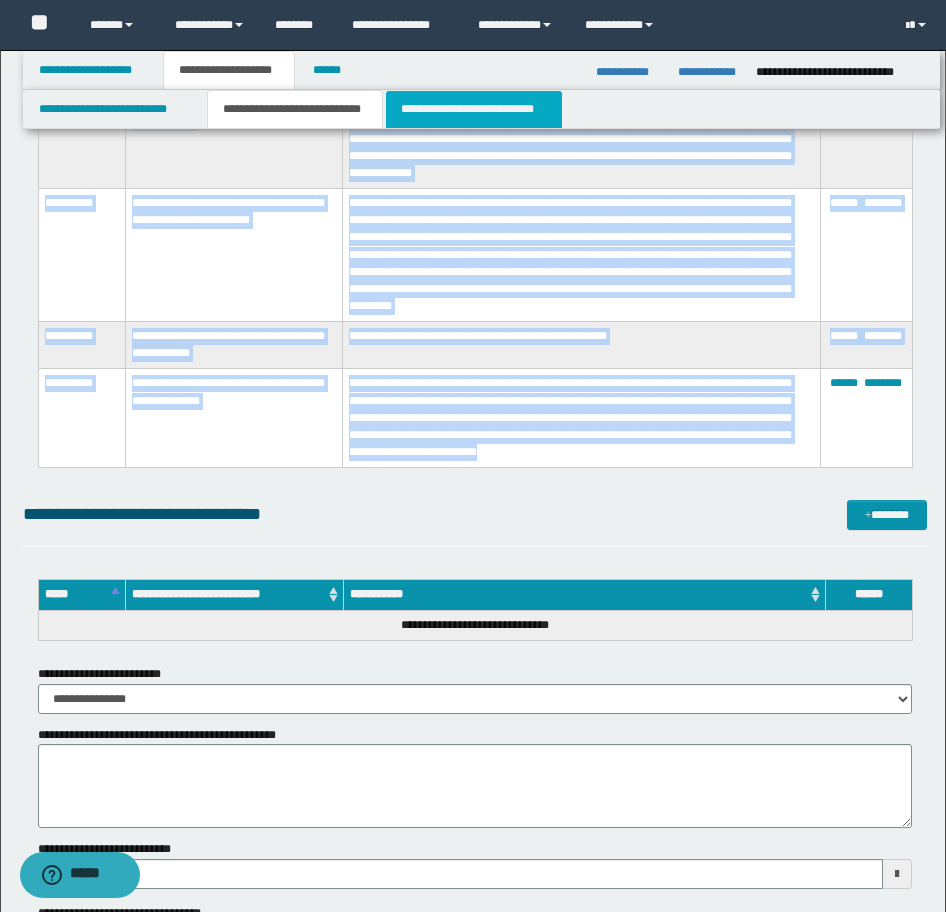 click on "**********" at bounding box center [474, 109] 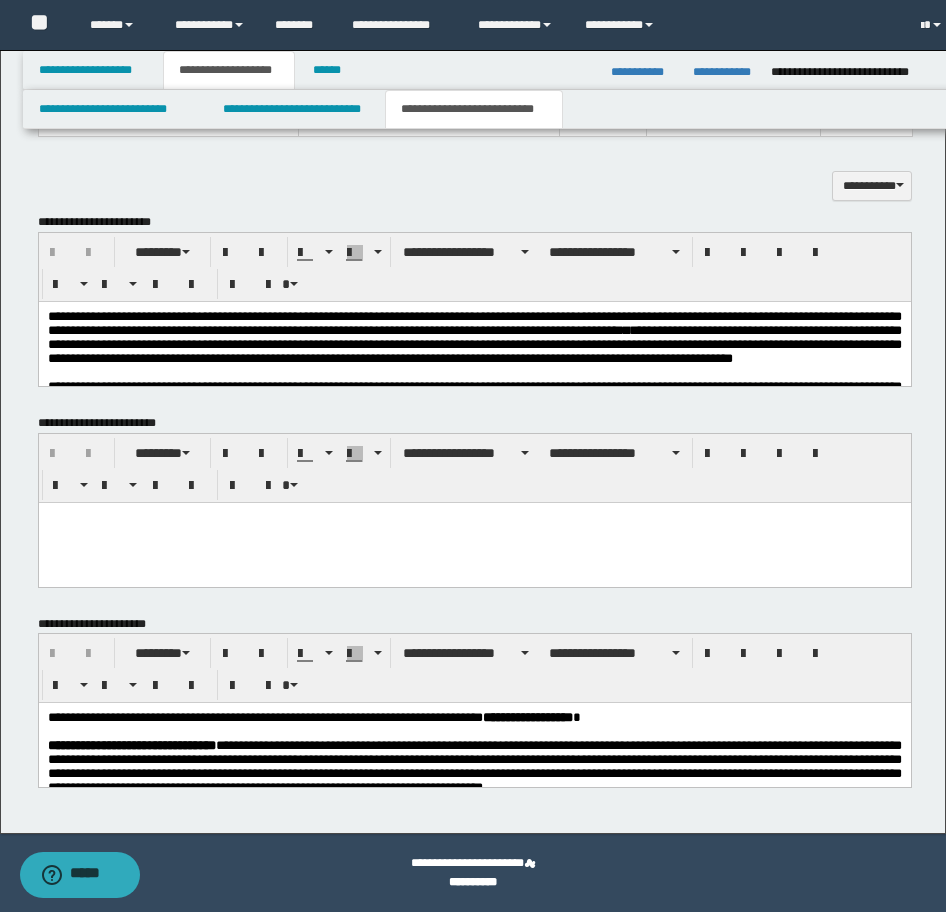 scroll, scrollTop: 982, scrollLeft: 0, axis: vertical 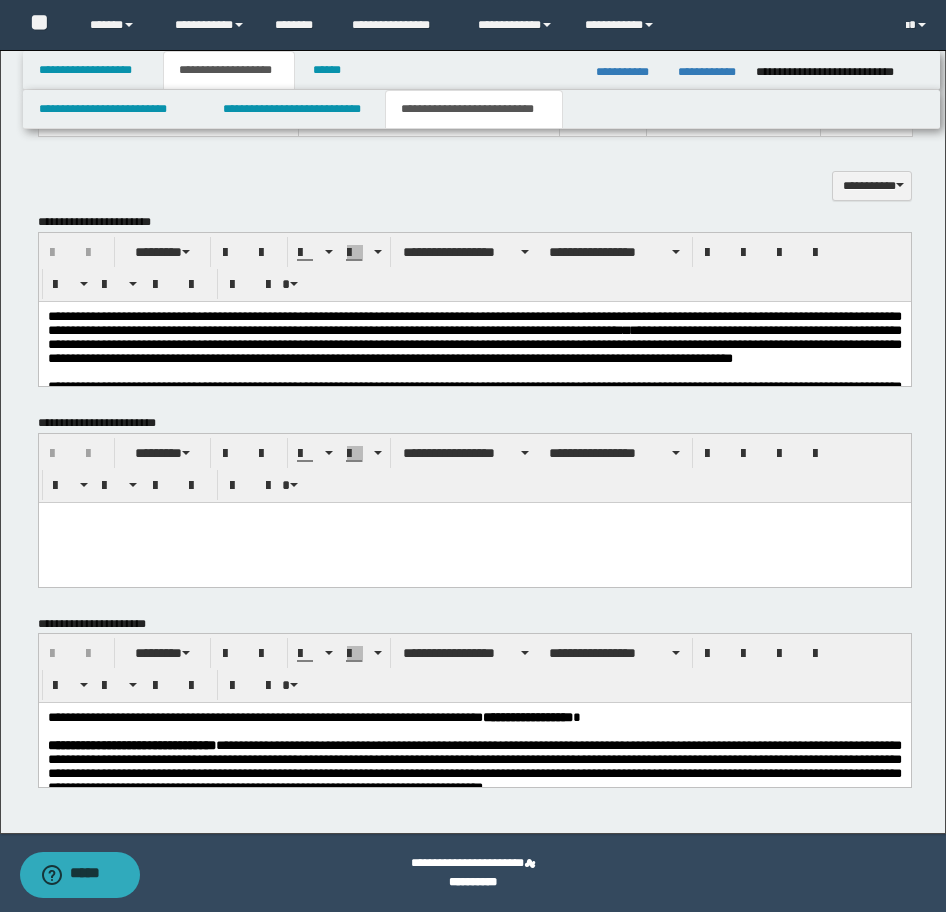 click on "**********" at bounding box center [474, 343] 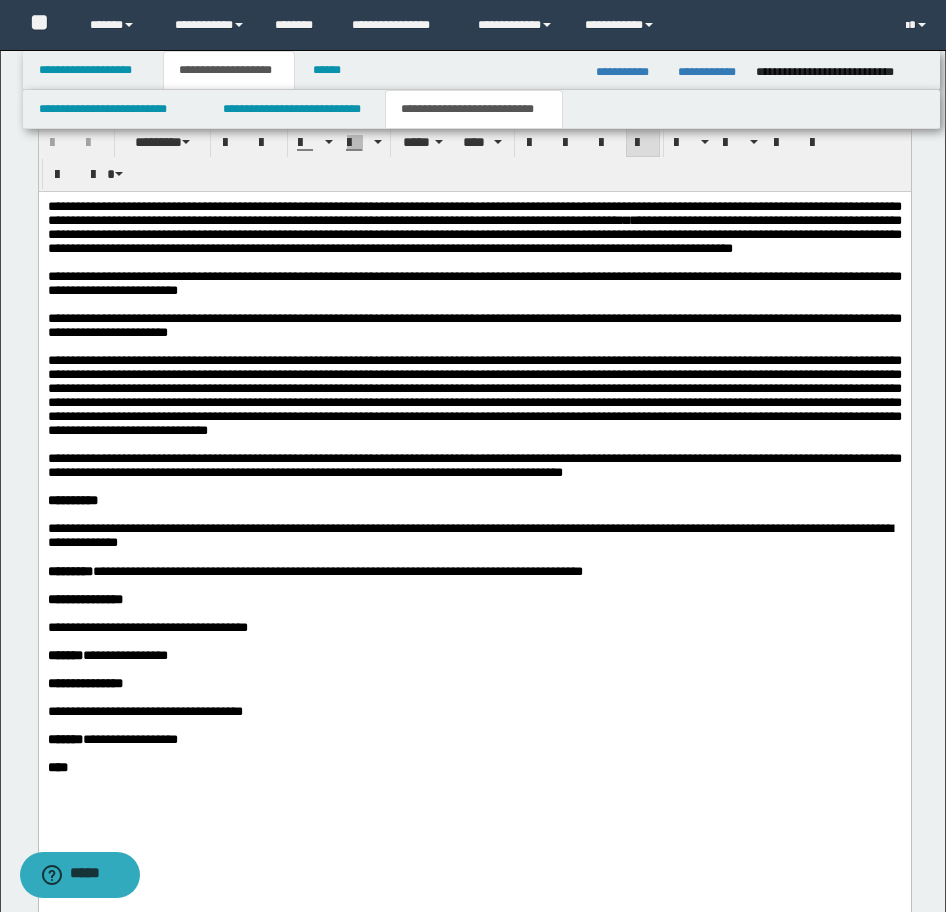 scroll, scrollTop: 1182, scrollLeft: 0, axis: vertical 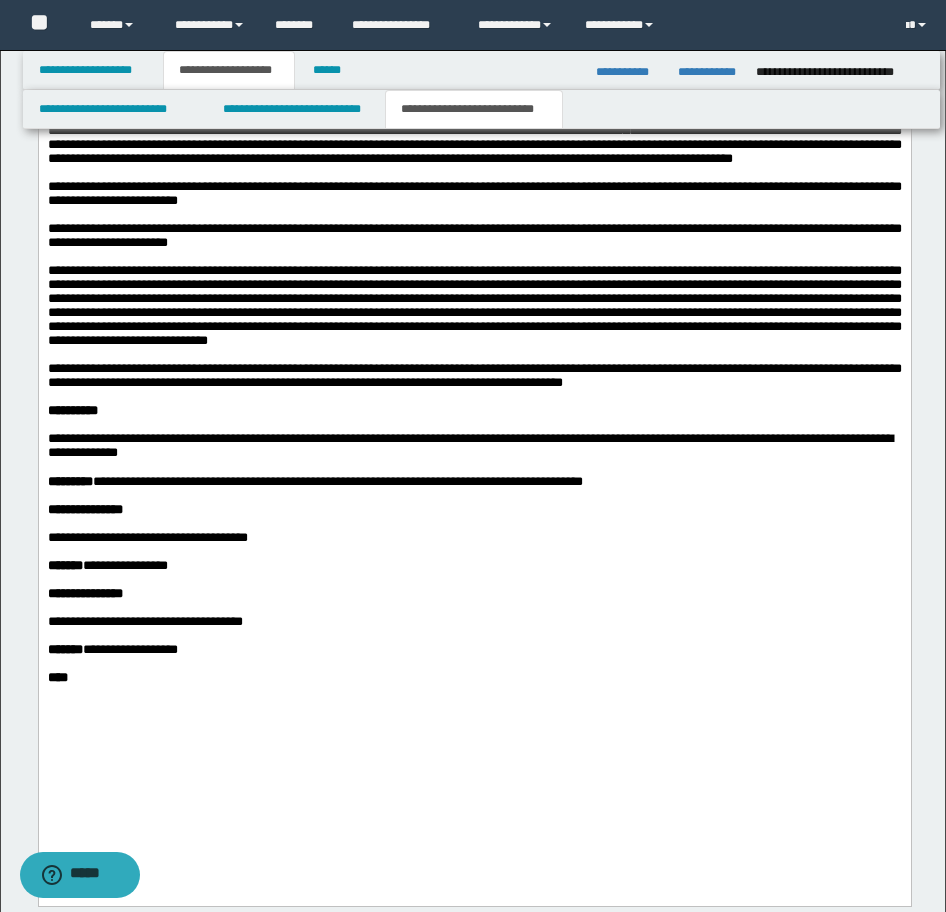 click on "**********" at bounding box center (474, 375) 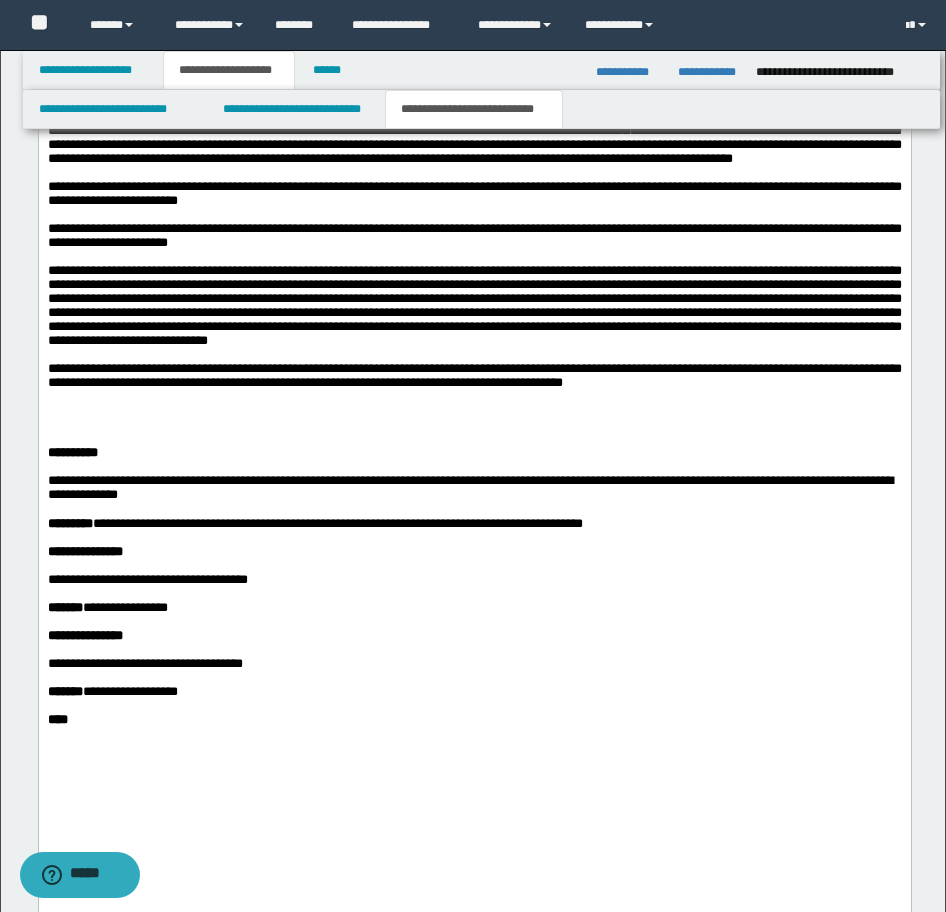 click at bounding box center [474, 410] 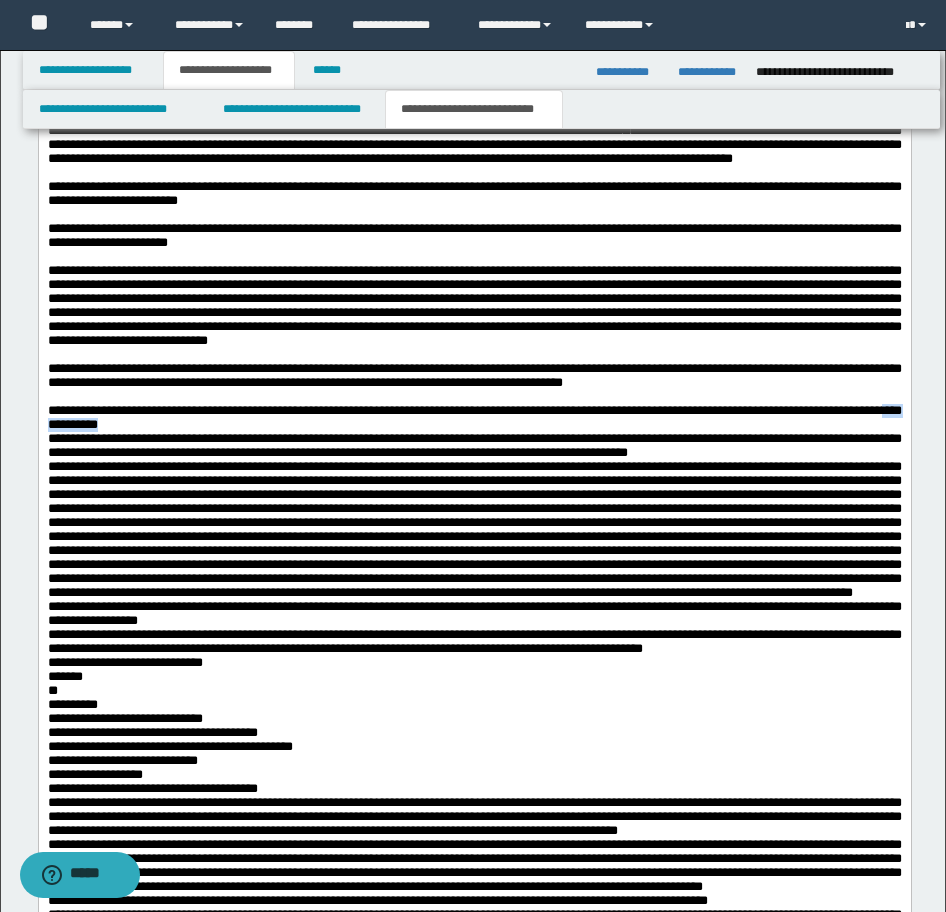 drag, startPoint x: 346, startPoint y: 501, endPoint x: 248, endPoint y: 500, distance: 98.005104 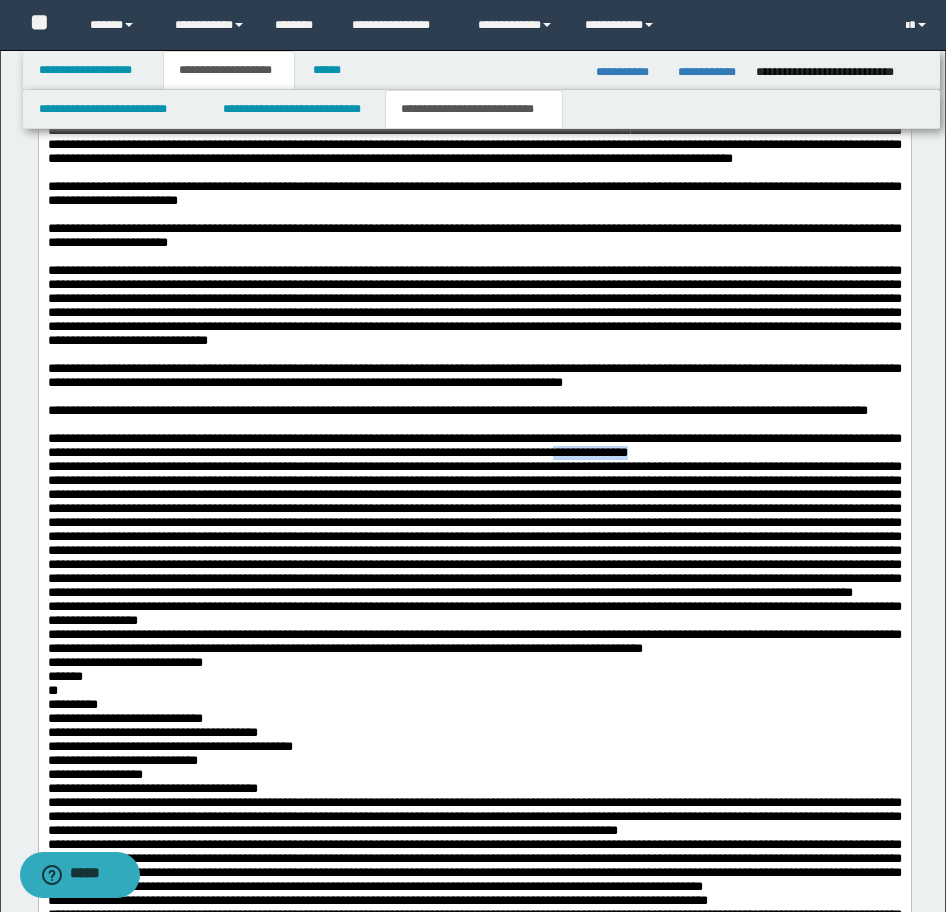 drag, startPoint x: 144, startPoint y: 563, endPoint x: 25, endPoint y: 563, distance: 119 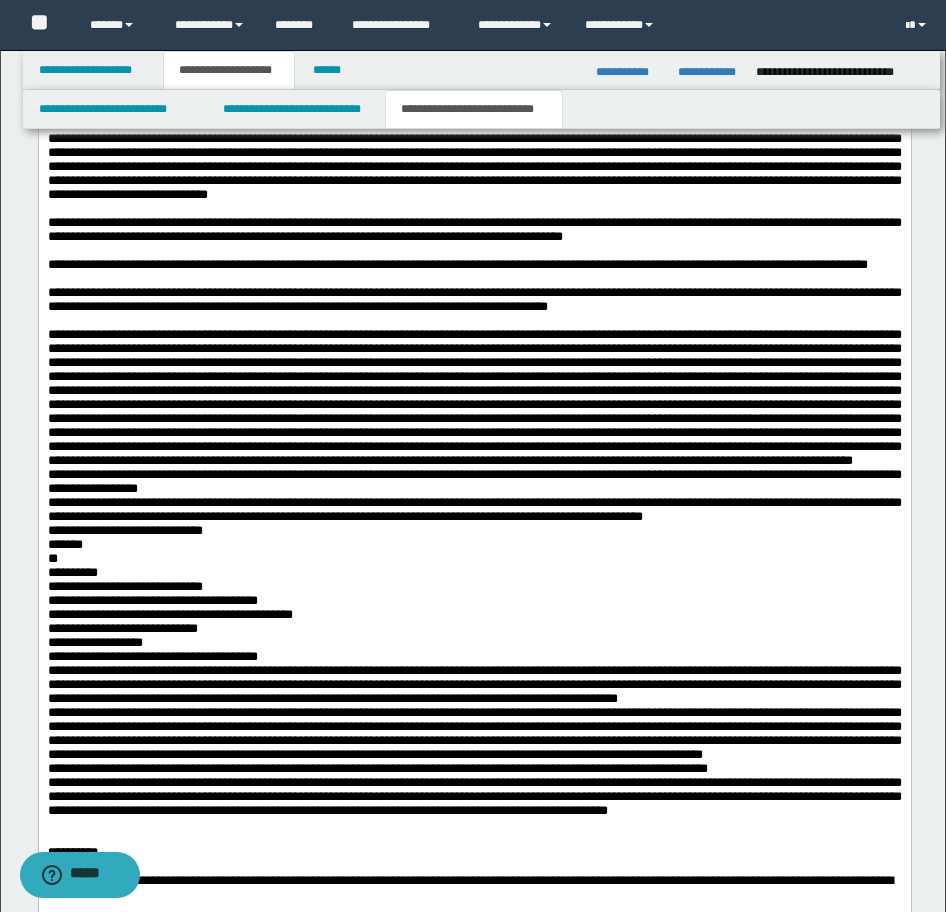 scroll, scrollTop: 1482, scrollLeft: 0, axis: vertical 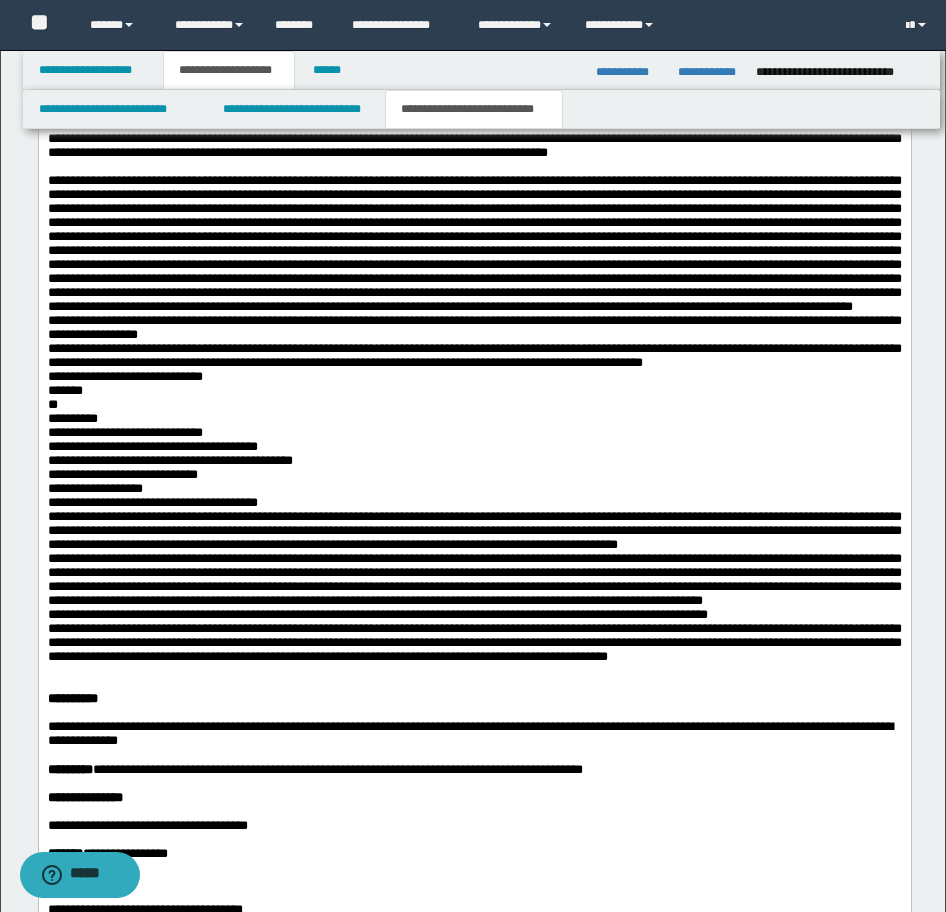 drag, startPoint x: 865, startPoint y: 461, endPoint x: 878, endPoint y: 470, distance: 15.811388 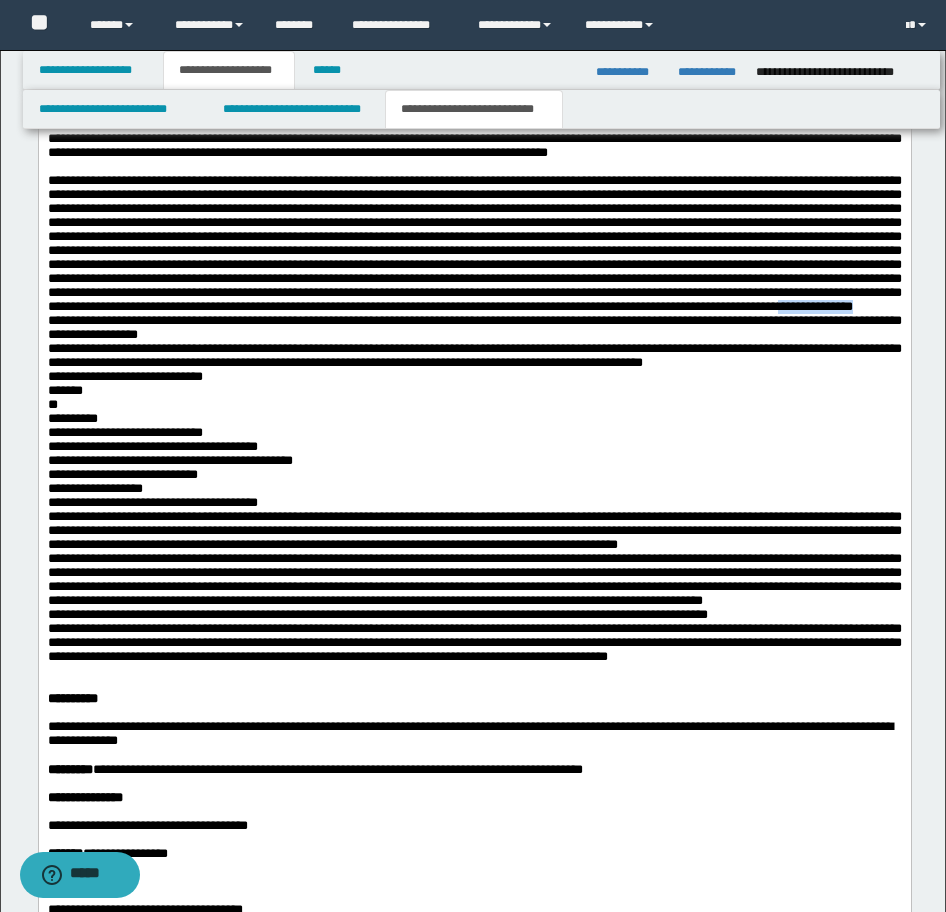 click on "**********" at bounding box center (474, 412) 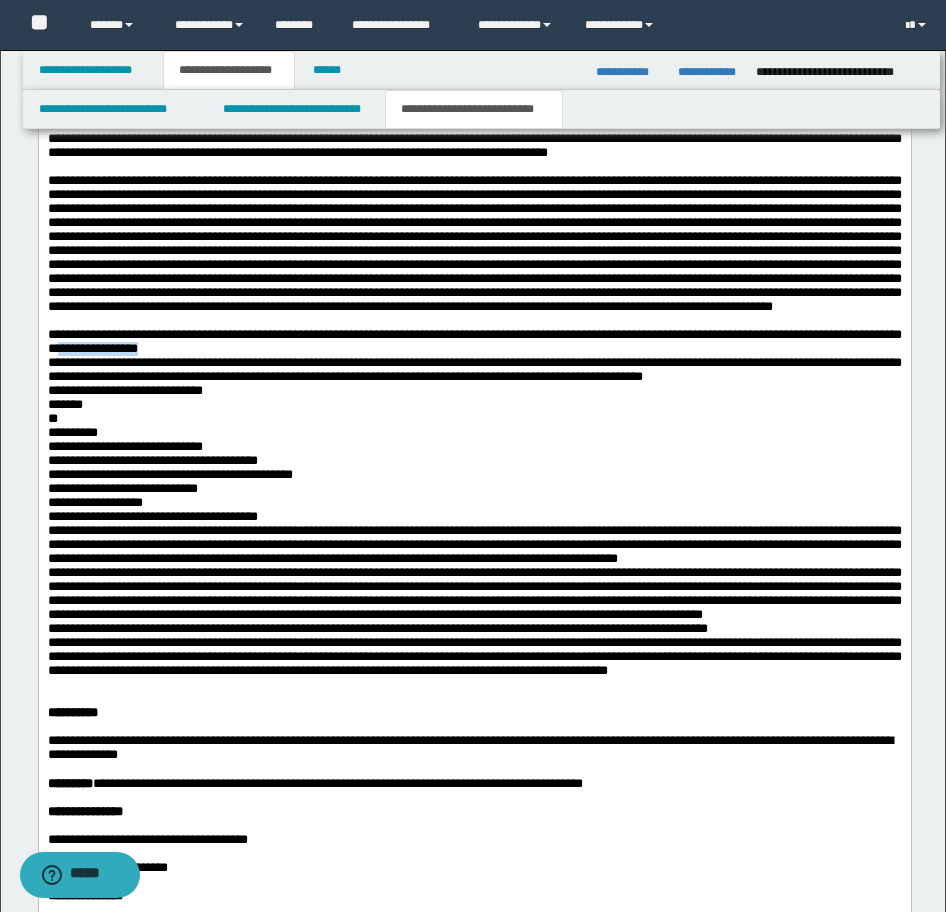 drag, startPoint x: 343, startPoint y: 509, endPoint x: 244, endPoint y: 507, distance: 99.0202 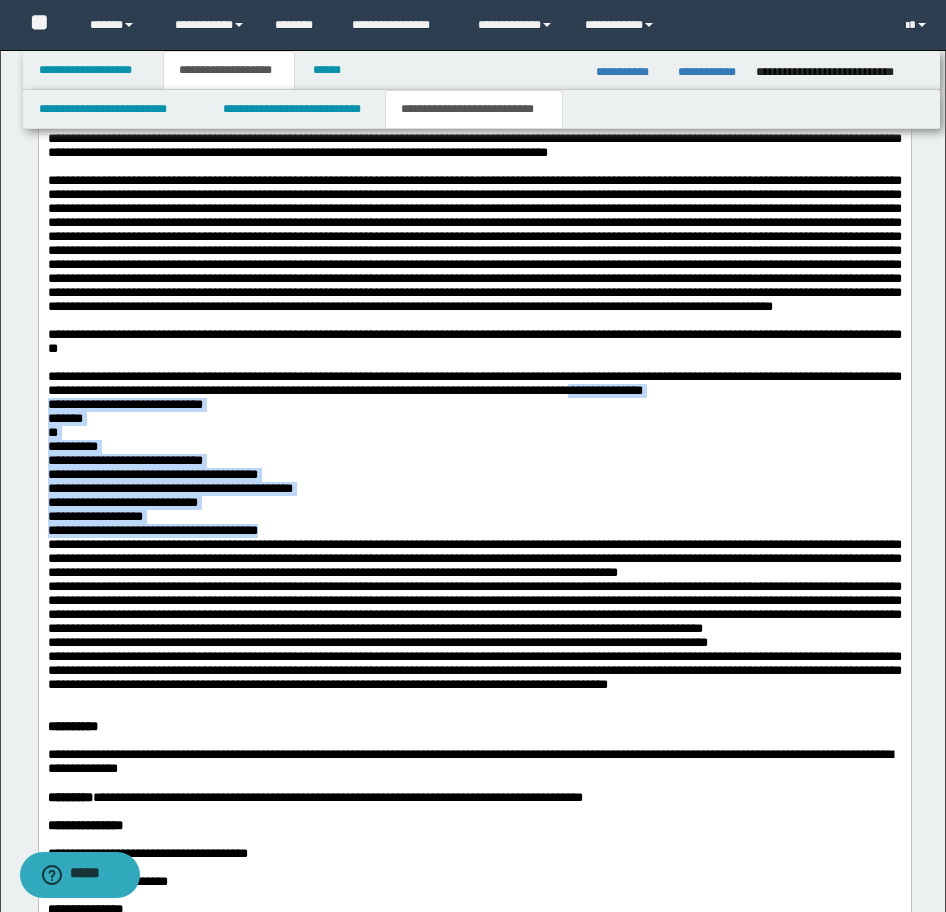 drag, startPoint x: 46, startPoint y: 568, endPoint x: 358, endPoint y: 732, distance: 352.47696 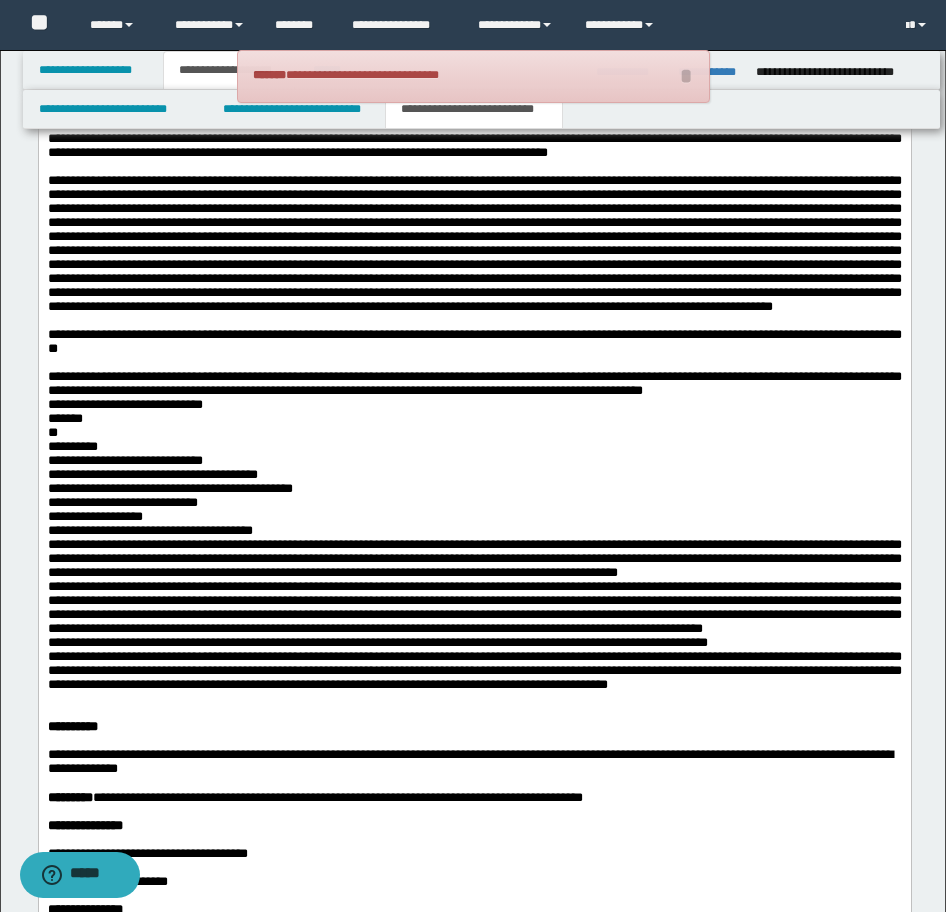 drag, startPoint x: 344, startPoint y: 727, endPoint x: 215, endPoint y: 706, distance: 130.69812 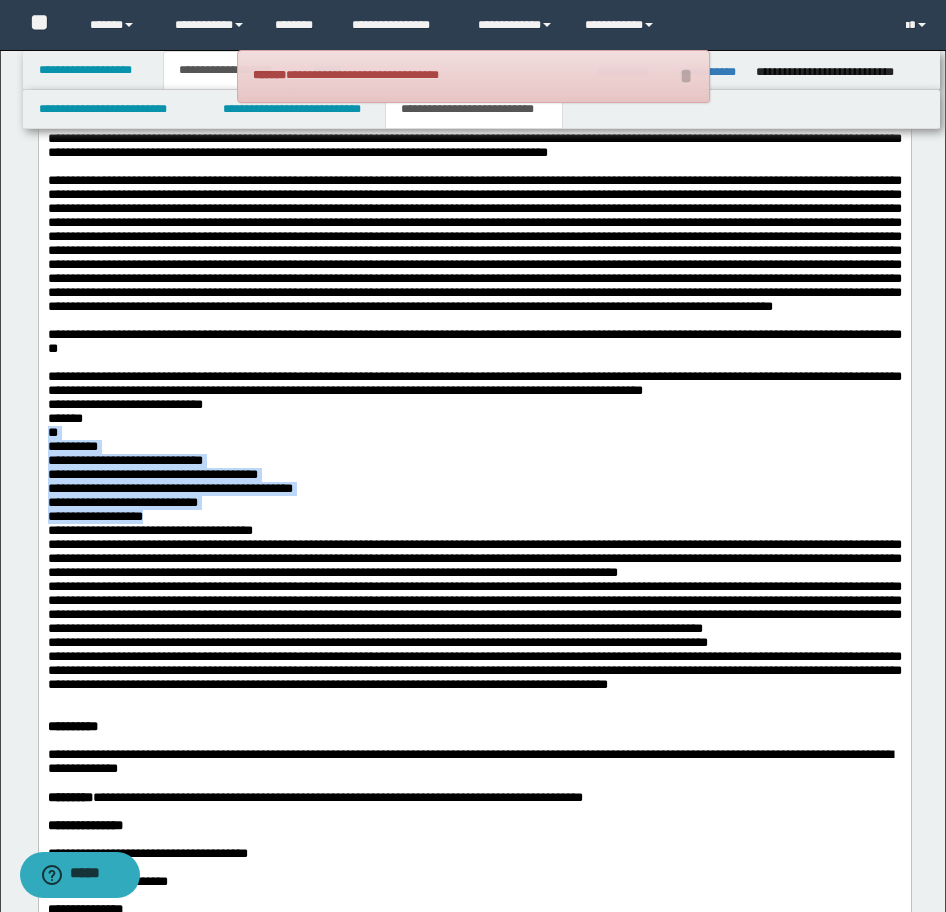 drag, startPoint x: 215, startPoint y: 706, endPoint x: 75, endPoint y: 614, distance: 167.52313 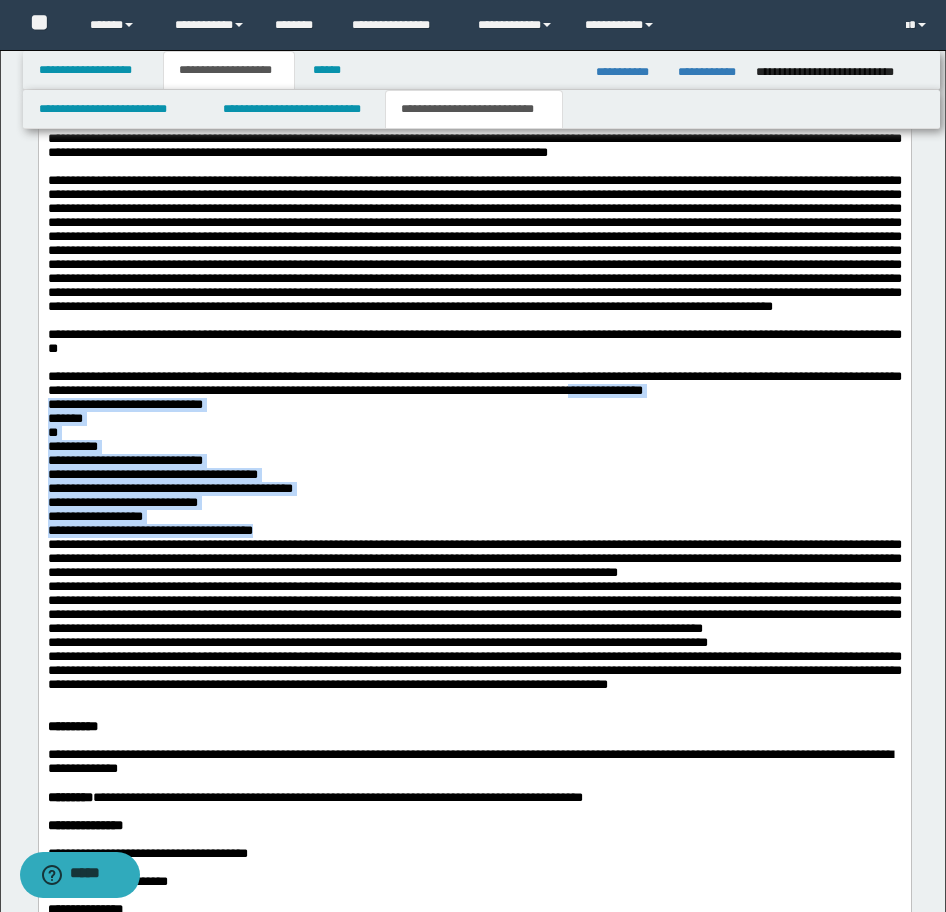 drag, startPoint x: 49, startPoint y: 564, endPoint x: 327, endPoint y: 727, distance: 322.26233 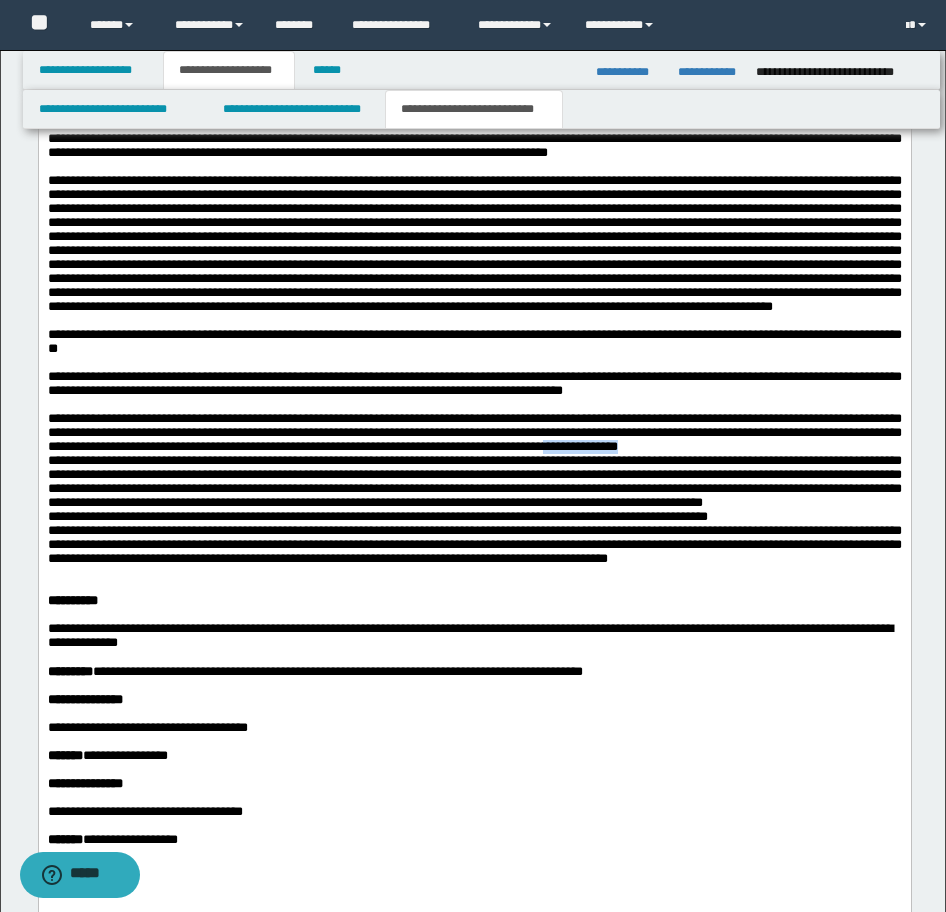 drag, startPoint x: 275, startPoint y: 636, endPoint x: 187, endPoint y: 636, distance: 88 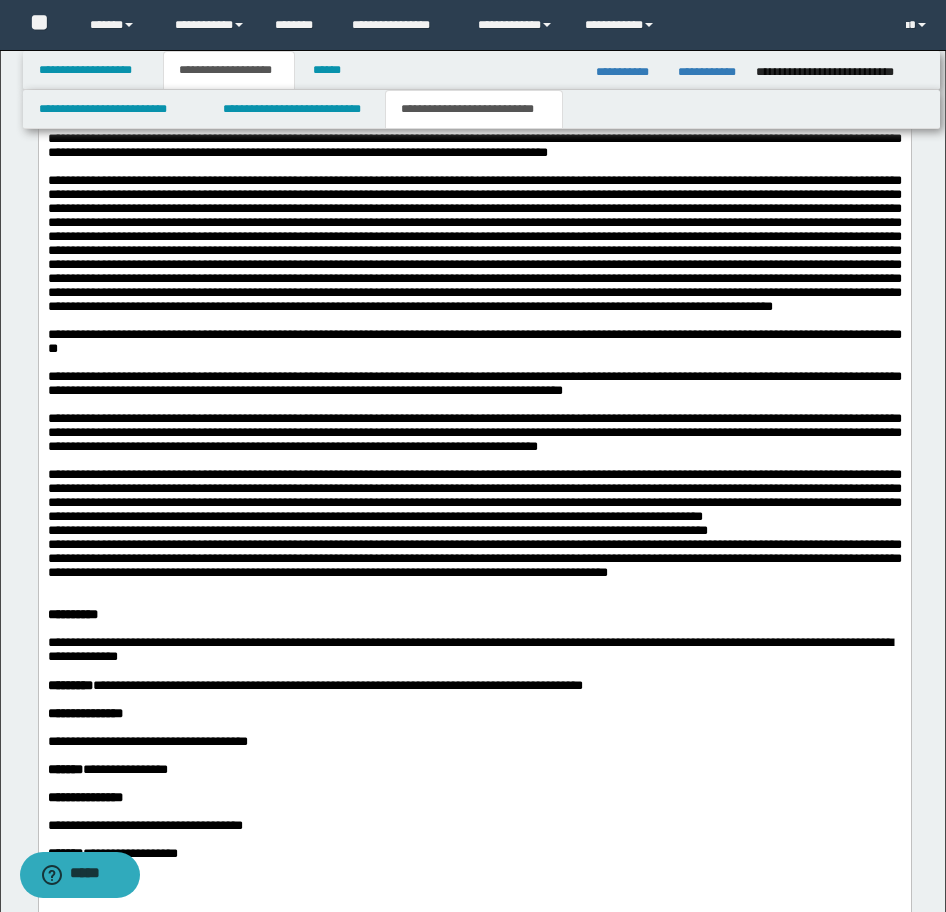click on "**********" at bounding box center [474, 517] 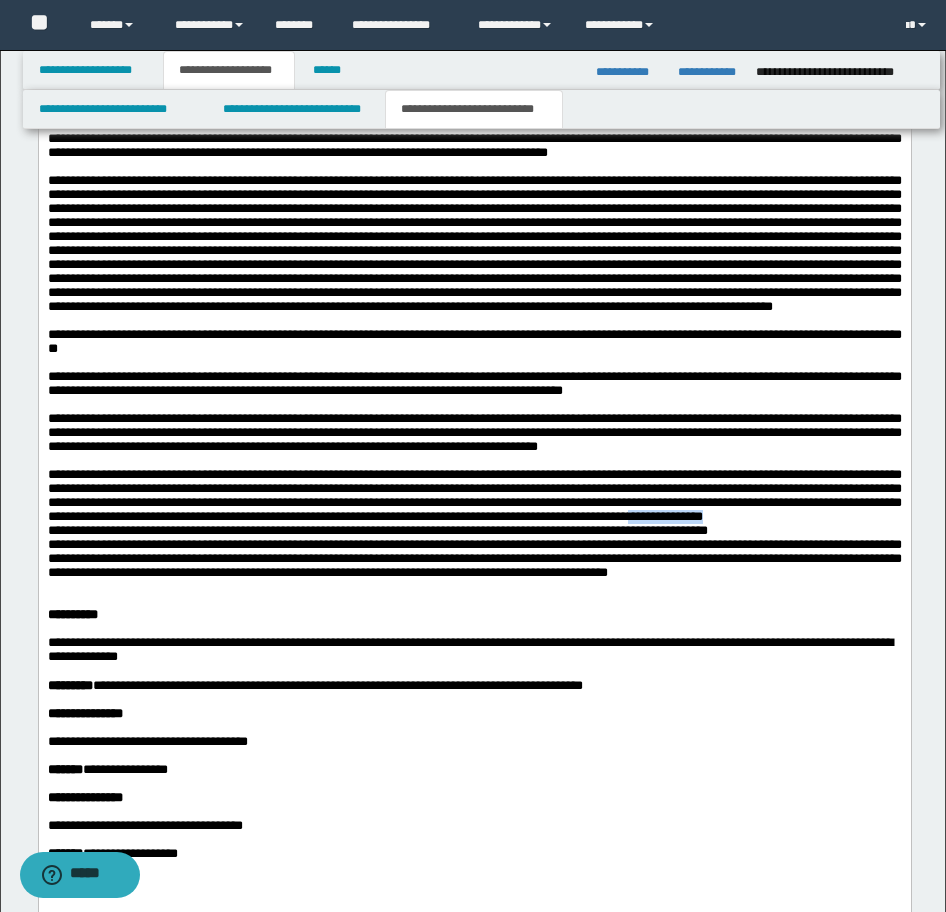 drag, startPoint x: 677, startPoint y: 727, endPoint x: 599, endPoint y: 727, distance: 78 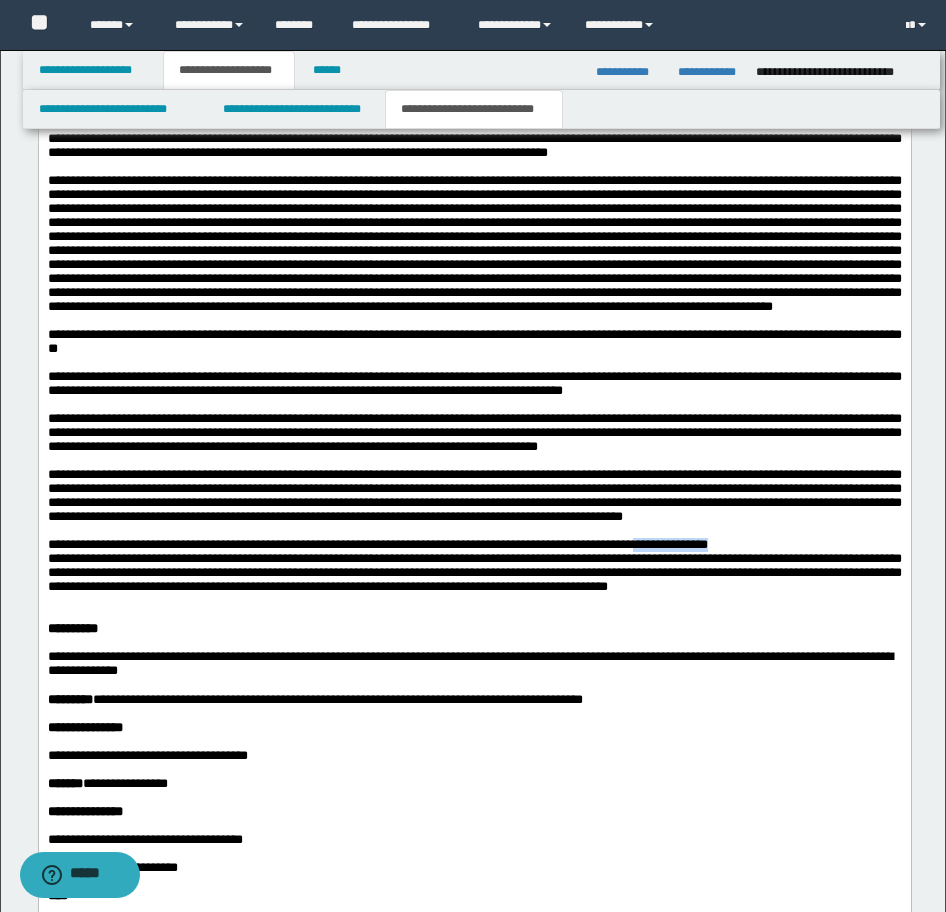 drag, startPoint x: 880, startPoint y: 766, endPoint x: 788, endPoint y: 764, distance: 92.021736 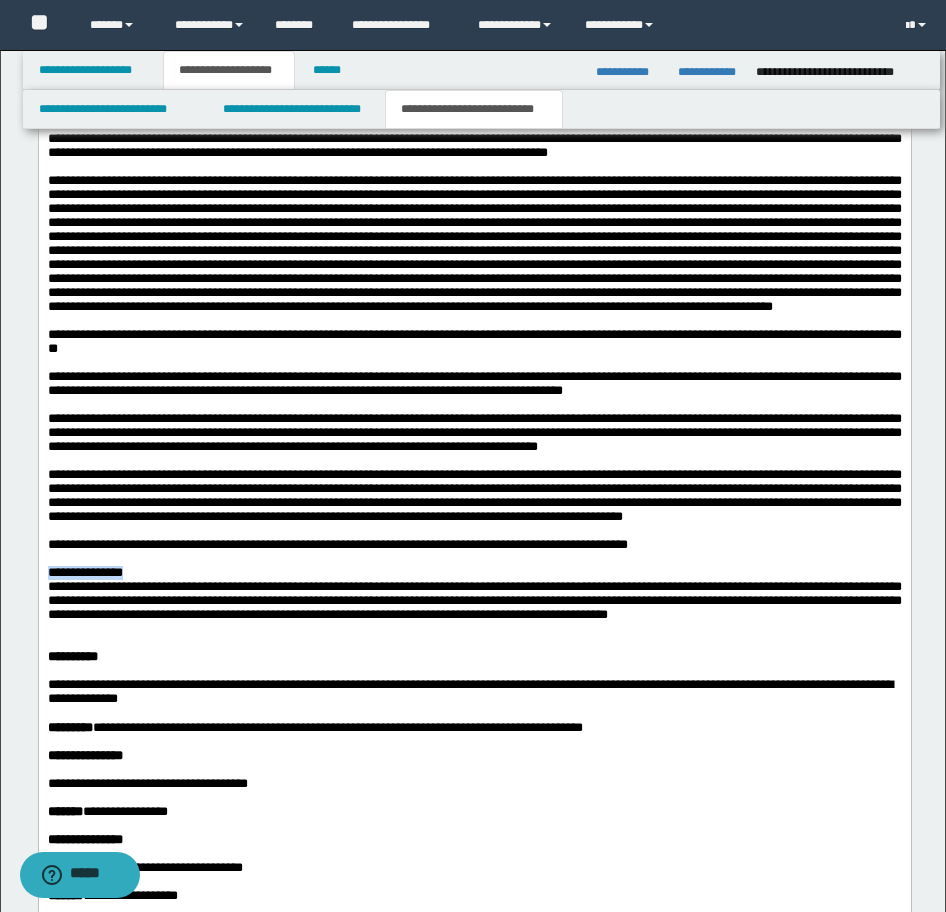 drag, startPoint x: 151, startPoint y: 789, endPoint x: 38, endPoint y: 789, distance: 113 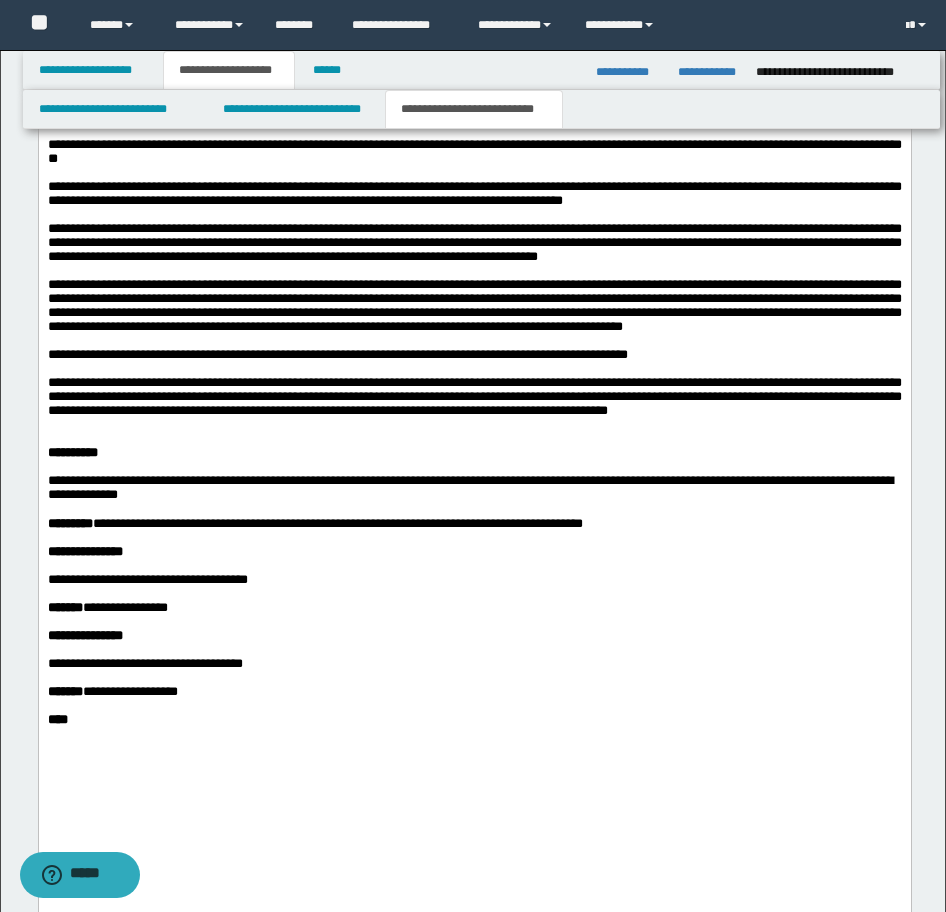 scroll, scrollTop: 1782, scrollLeft: 0, axis: vertical 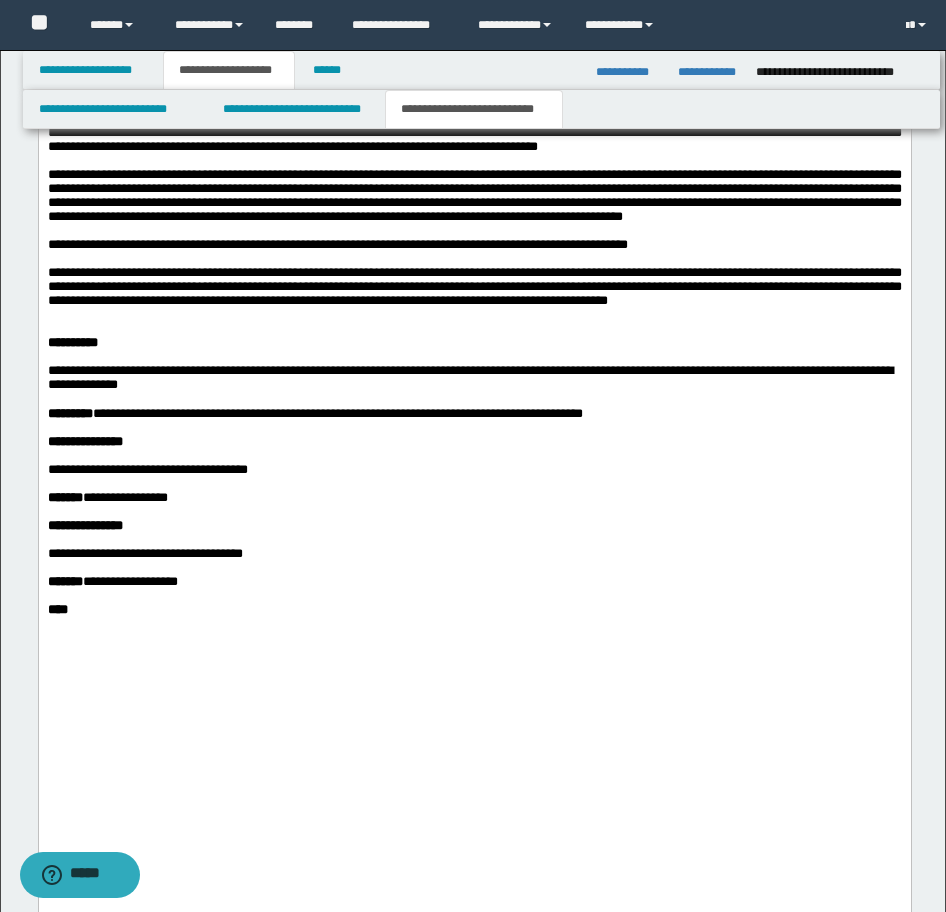 click on "**********" at bounding box center [474, 286] 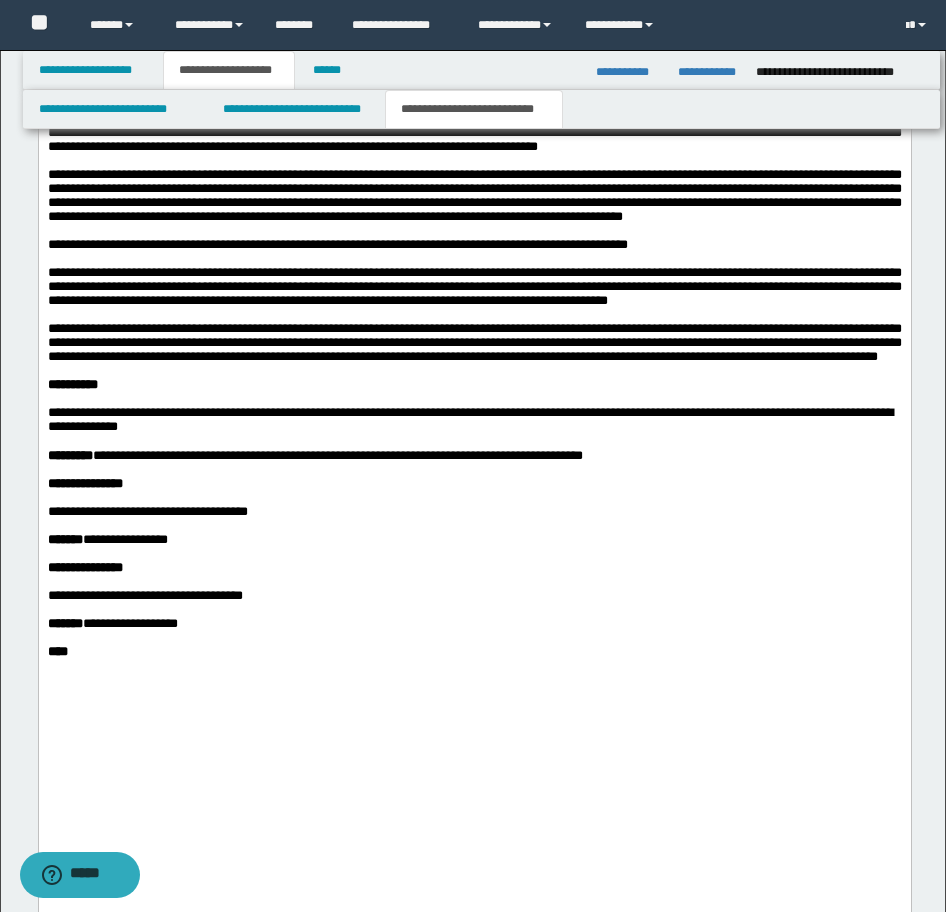 drag, startPoint x: 136, startPoint y: 575, endPoint x: 36, endPoint y: 574, distance: 100.005 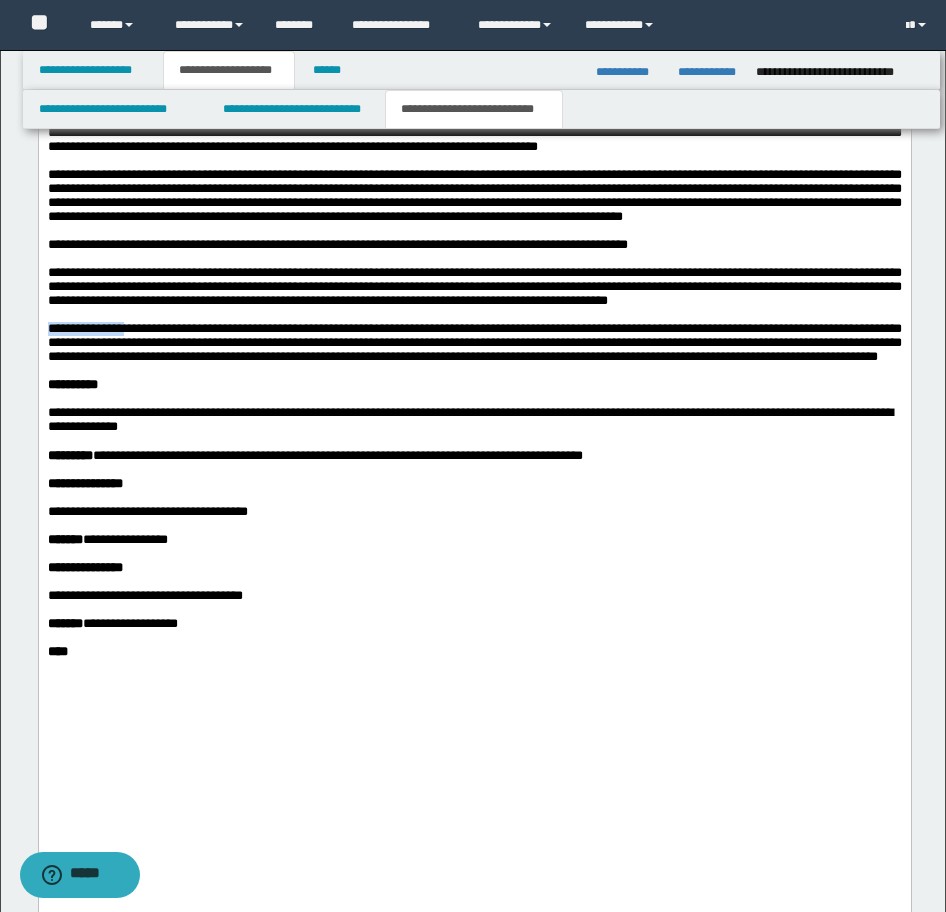 drag, startPoint x: 136, startPoint y: 568, endPoint x: 52, endPoint y: 71, distance: 504.0486 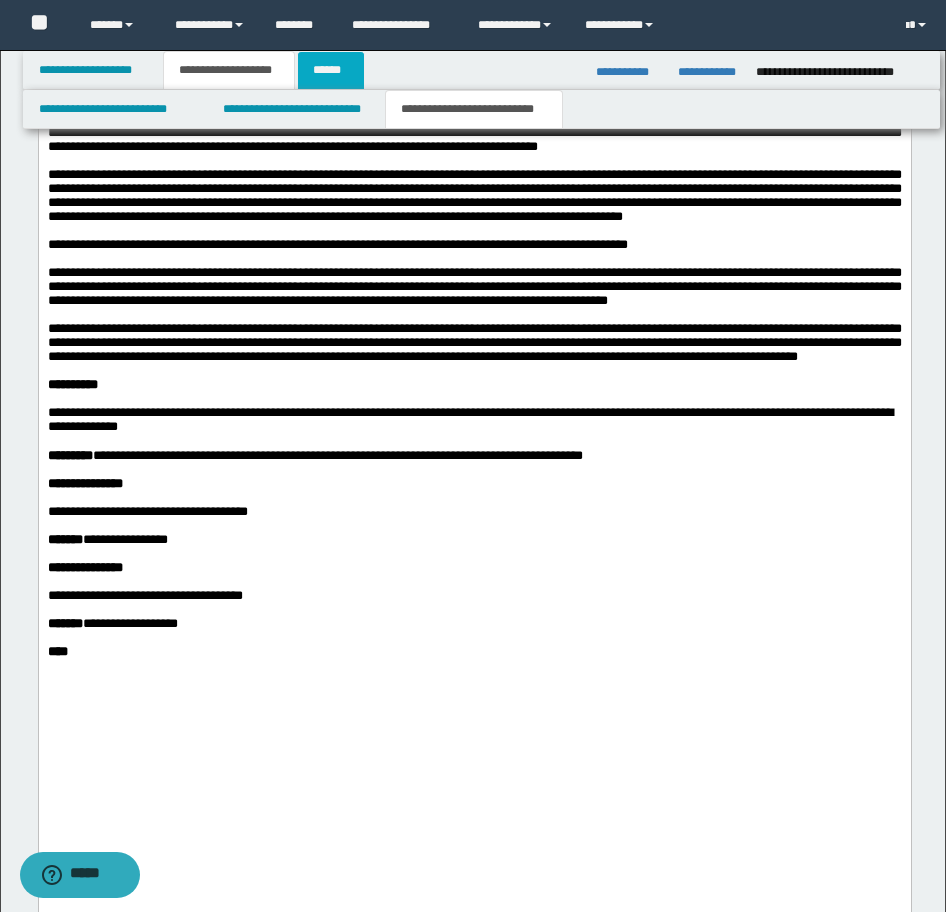 click on "******" at bounding box center [331, 70] 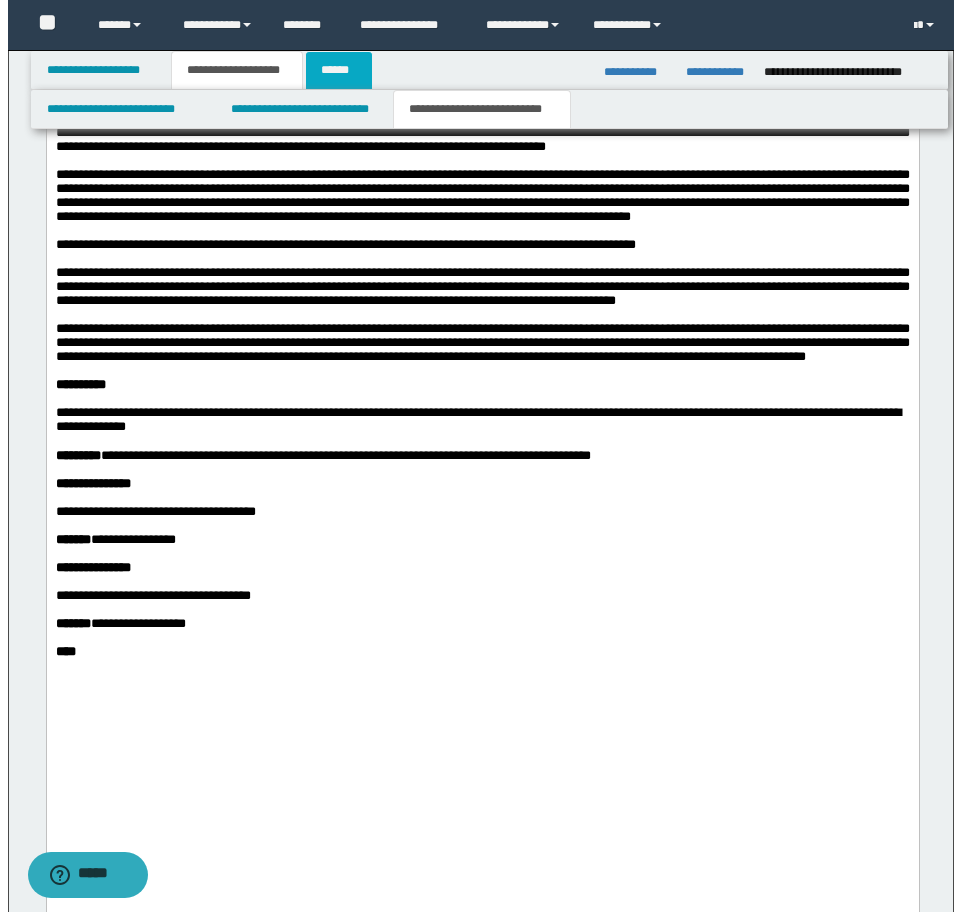scroll, scrollTop: 0, scrollLeft: 0, axis: both 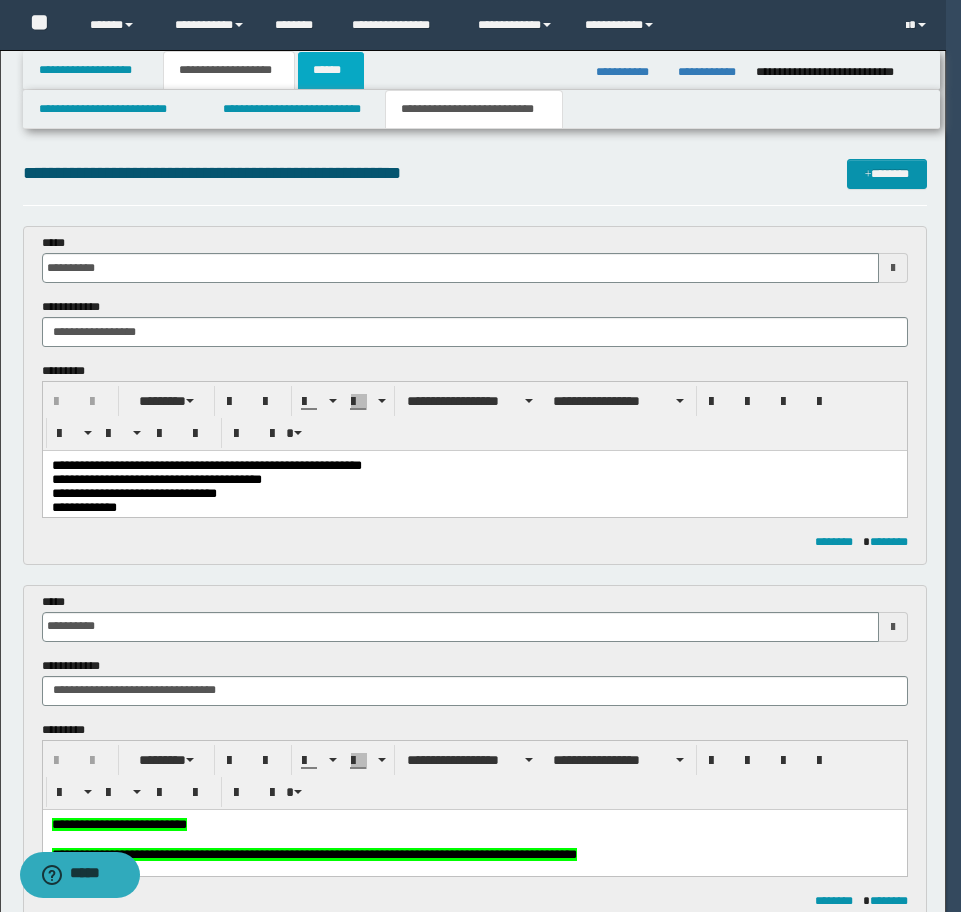 click on "******" at bounding box center (331, 70) 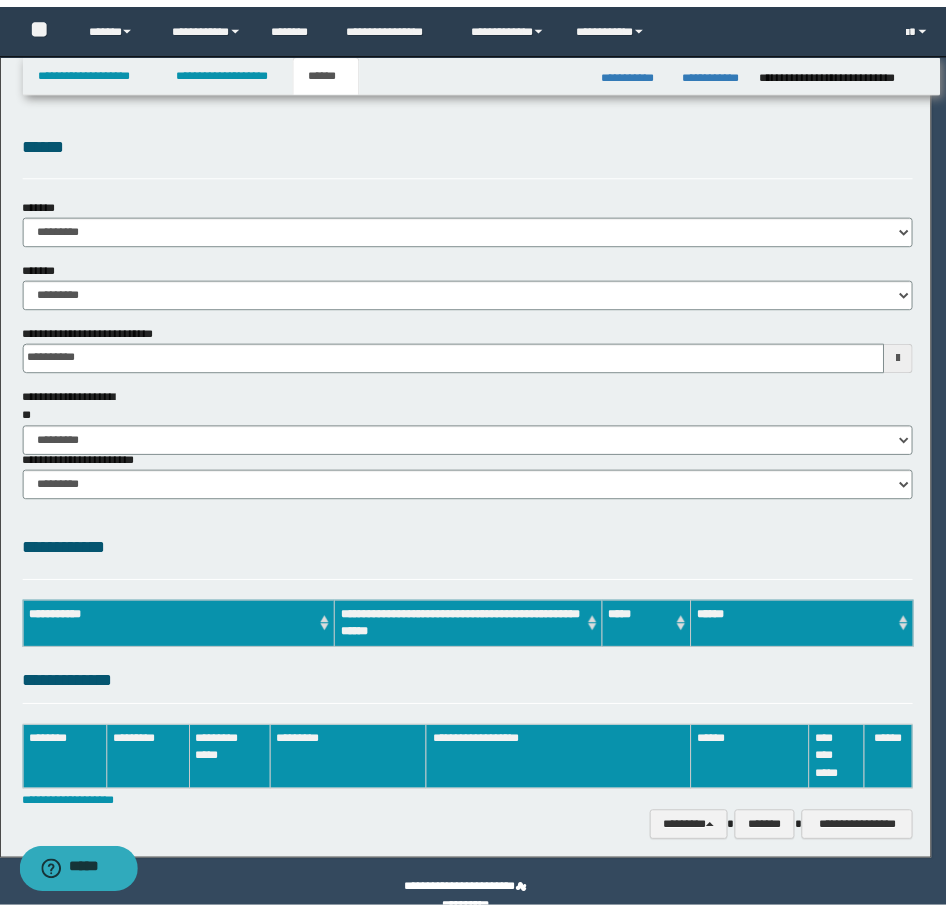 scroll, scrollTop: 0, scrollLeft: 0, axis: both 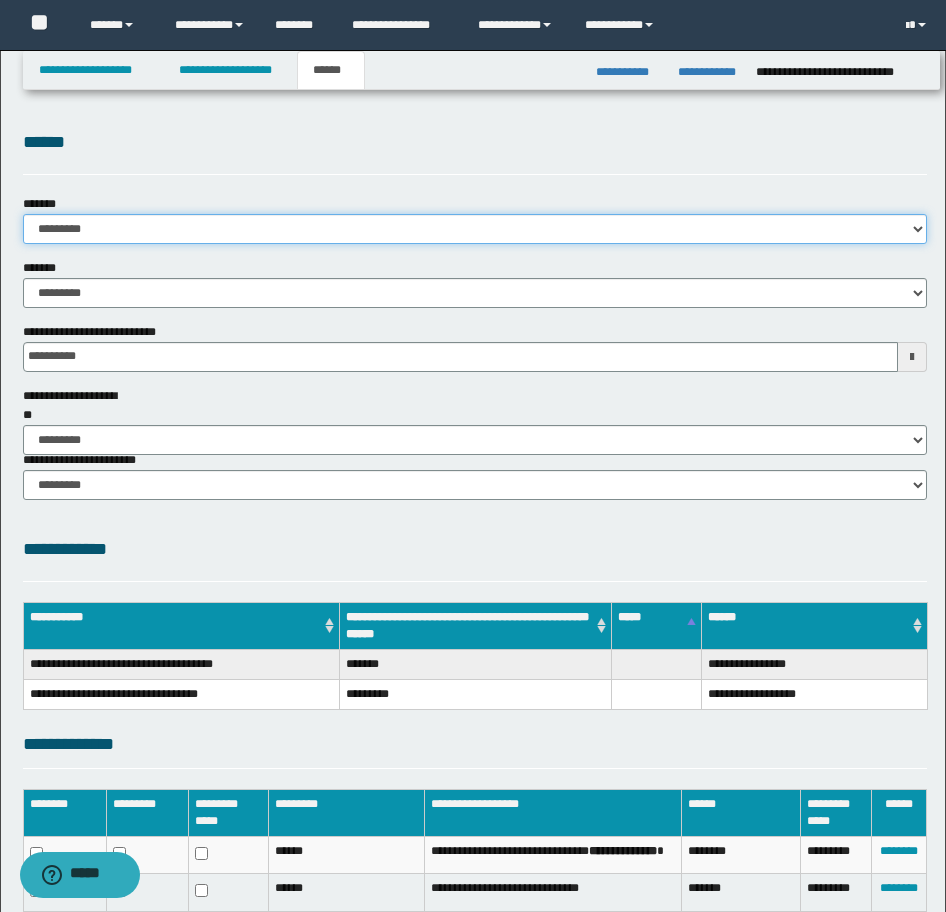 click on "**********" at bounding box center [475, 229] 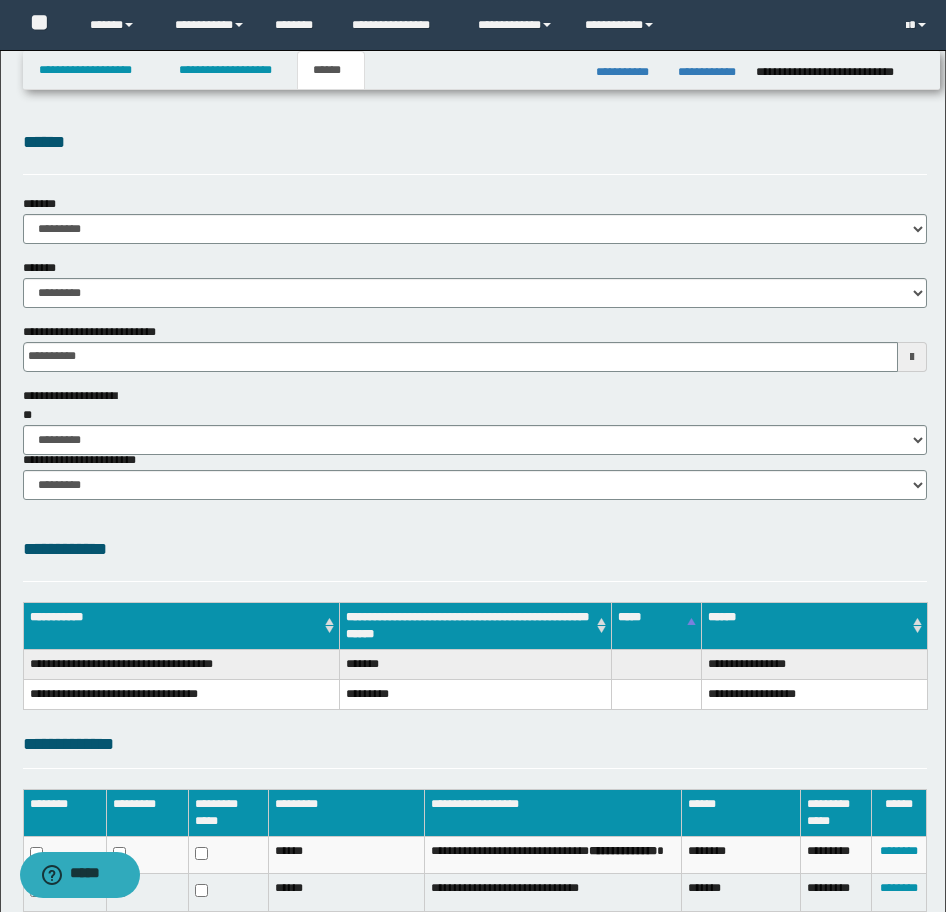 click on "******" at bounding box center [475, 151] 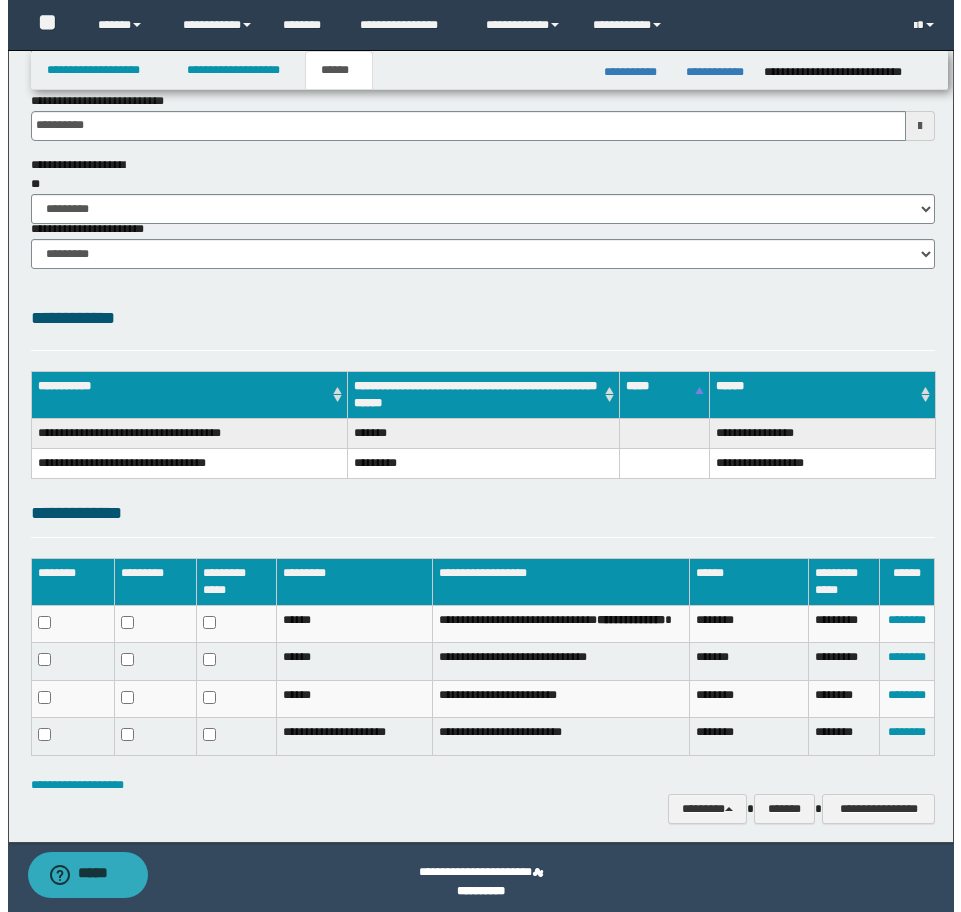 scroll, scrollTop: 240, scrollLeft: 0, axis: vertical 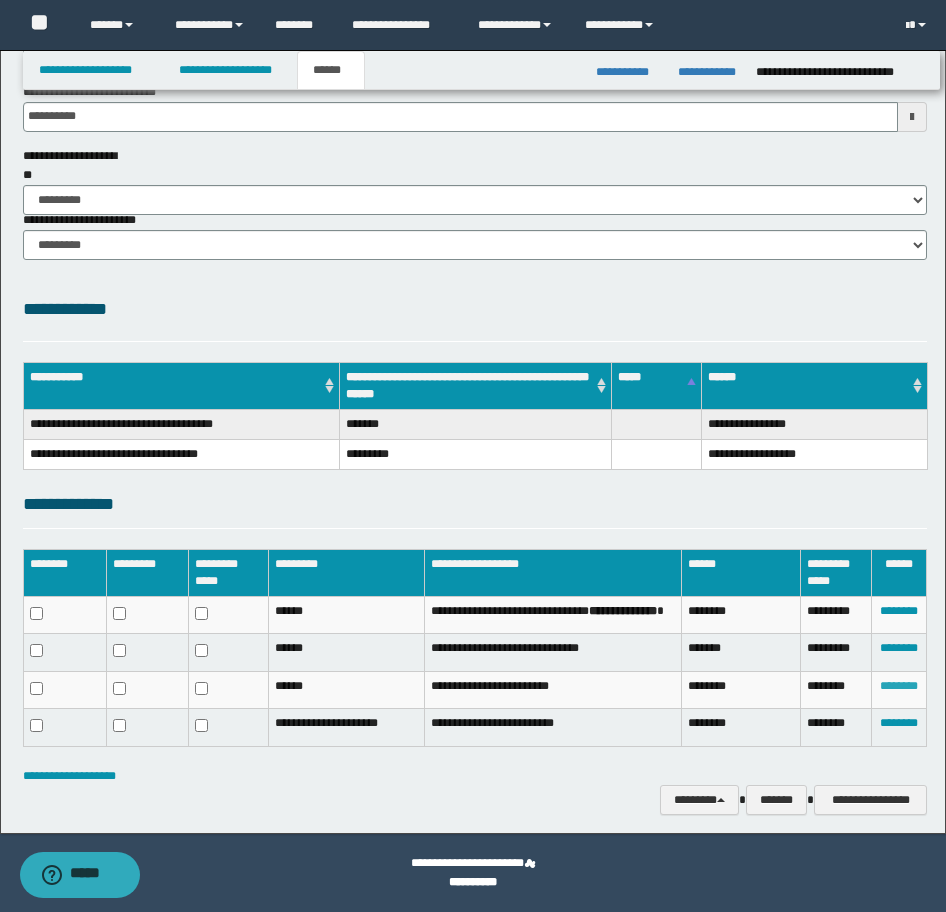click on "********" at bounding box center [899, 686] 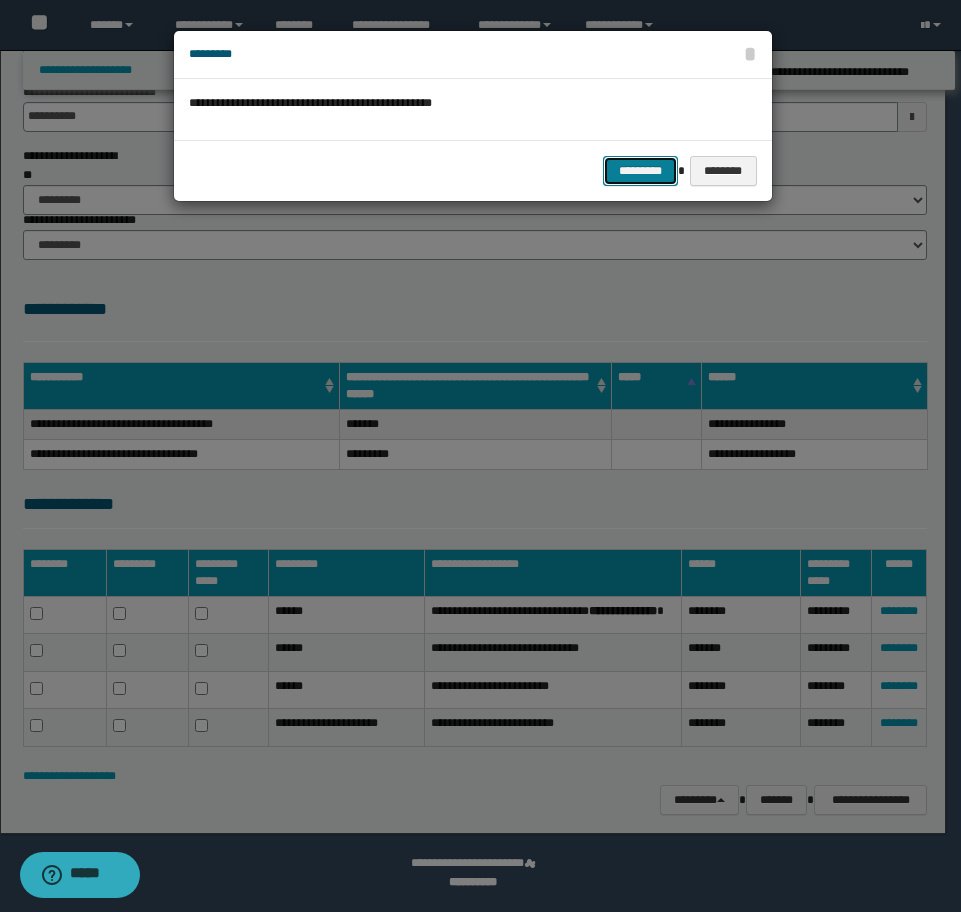 click on "*********" at bounding box center [640, 171] 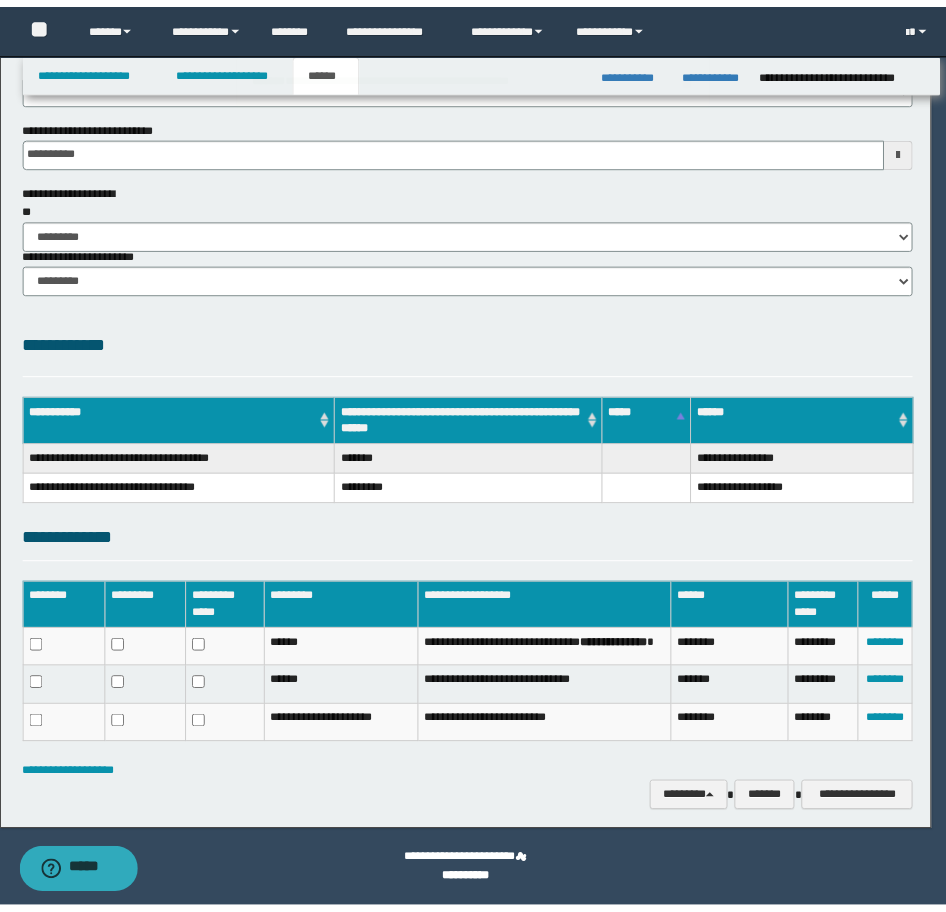 scroll, scrollTop: 206, scrollLeft: 0, axis: vertical 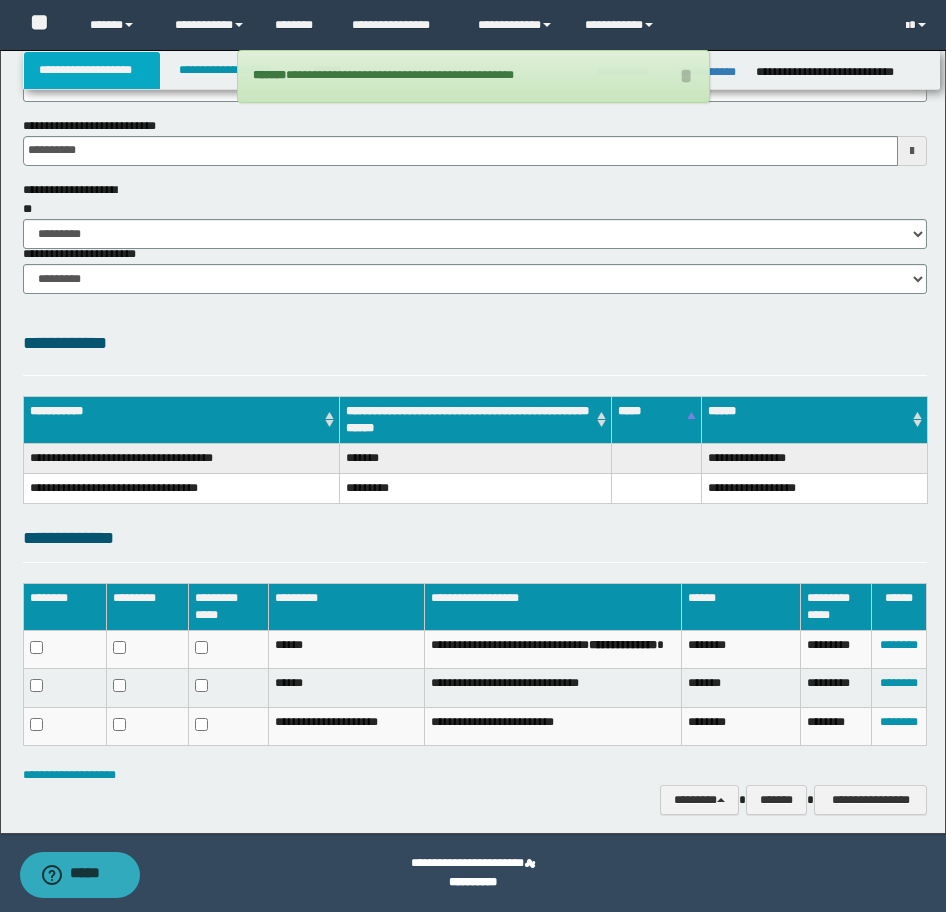 click on "**********" at bounding box center (92, 70) 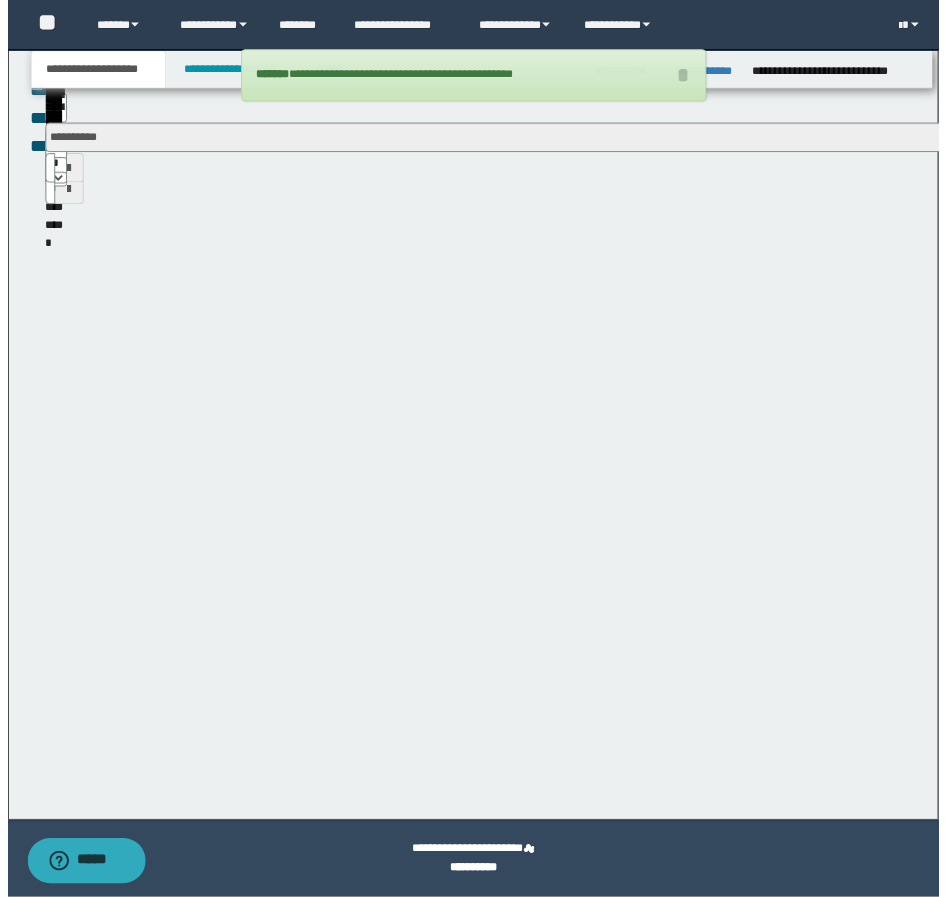 scroll, scrollTop: 237, scrollLeft: 0, axis: vertical 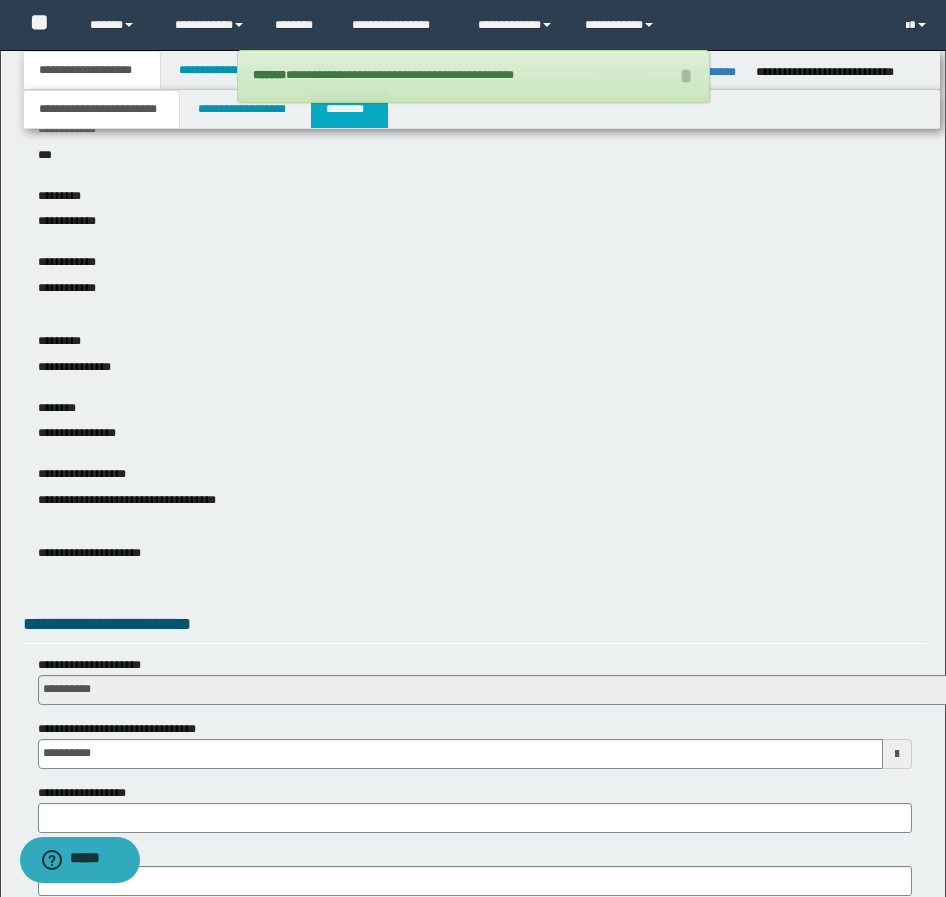 click on "********" at bounding box center [349, 109] 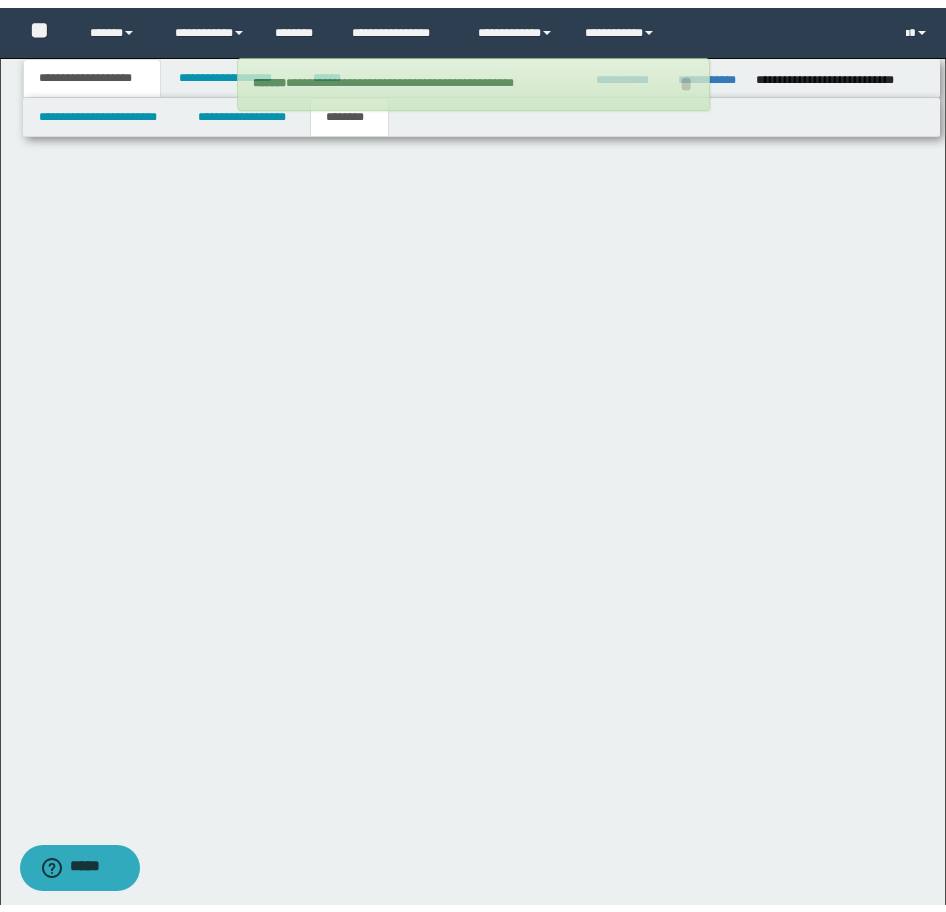 scroll, scrollTop: 0, scrollLeft: 0, axis: both 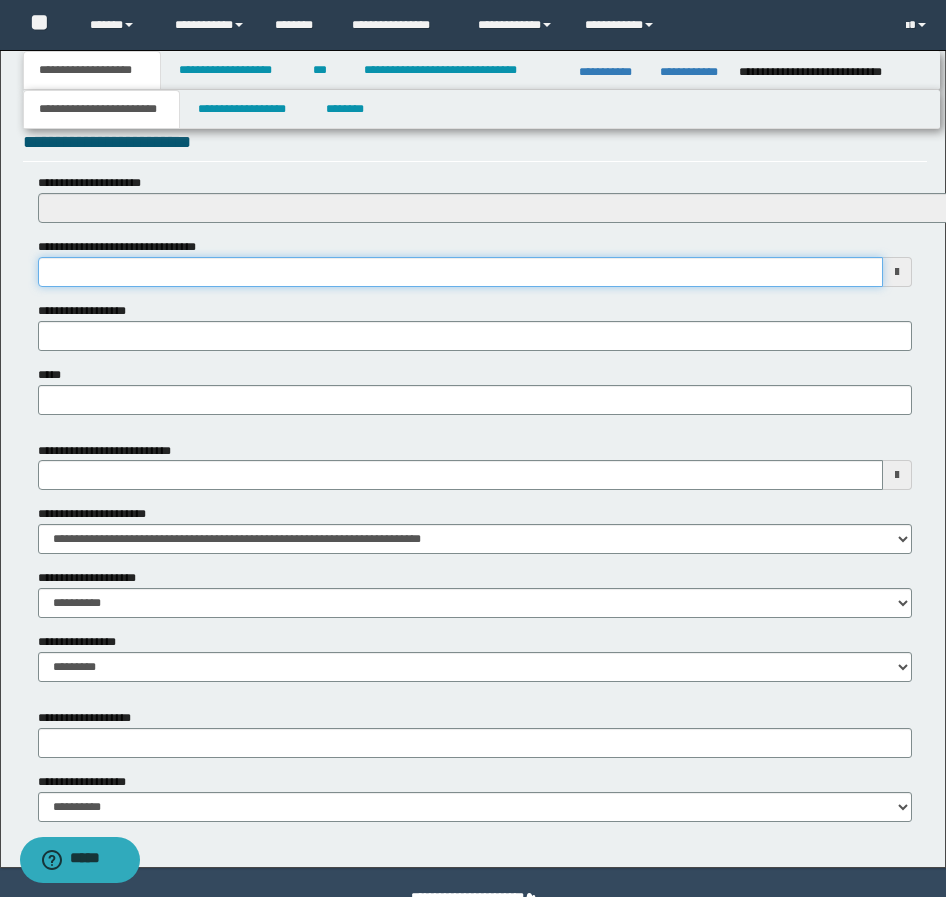 click on "**********" at bounding box center (460, 272) 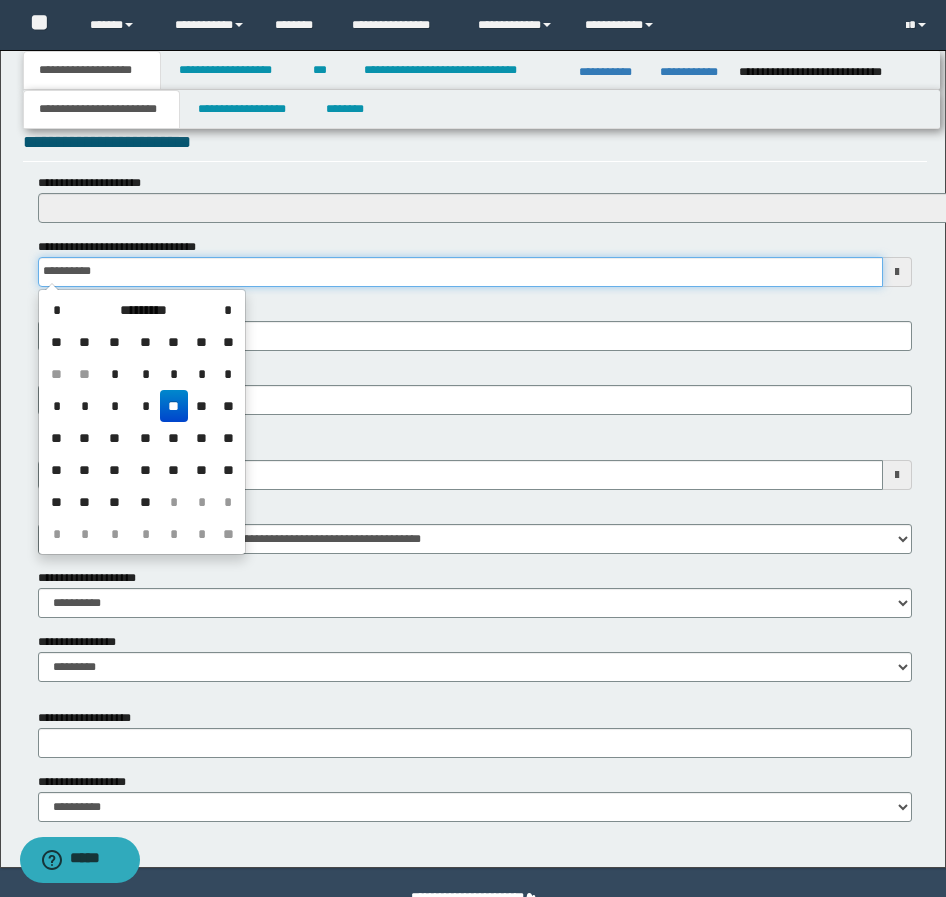 type on "**********" 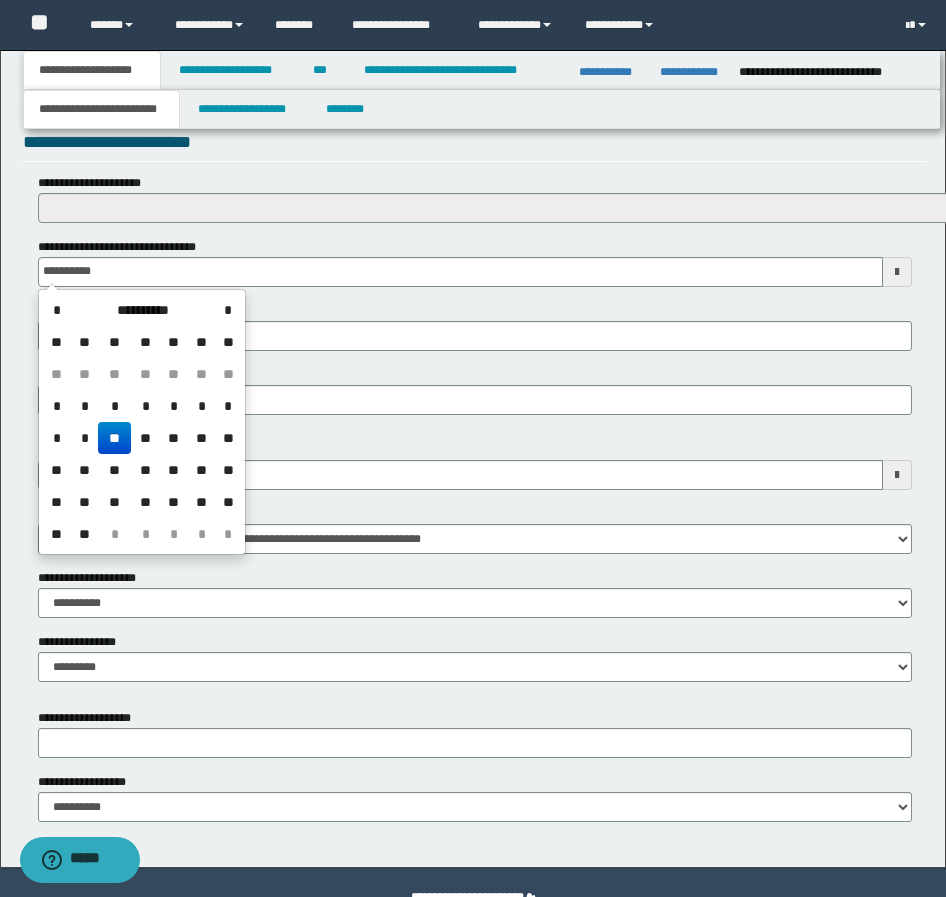 click on "**" at bounding box center [114, 438] 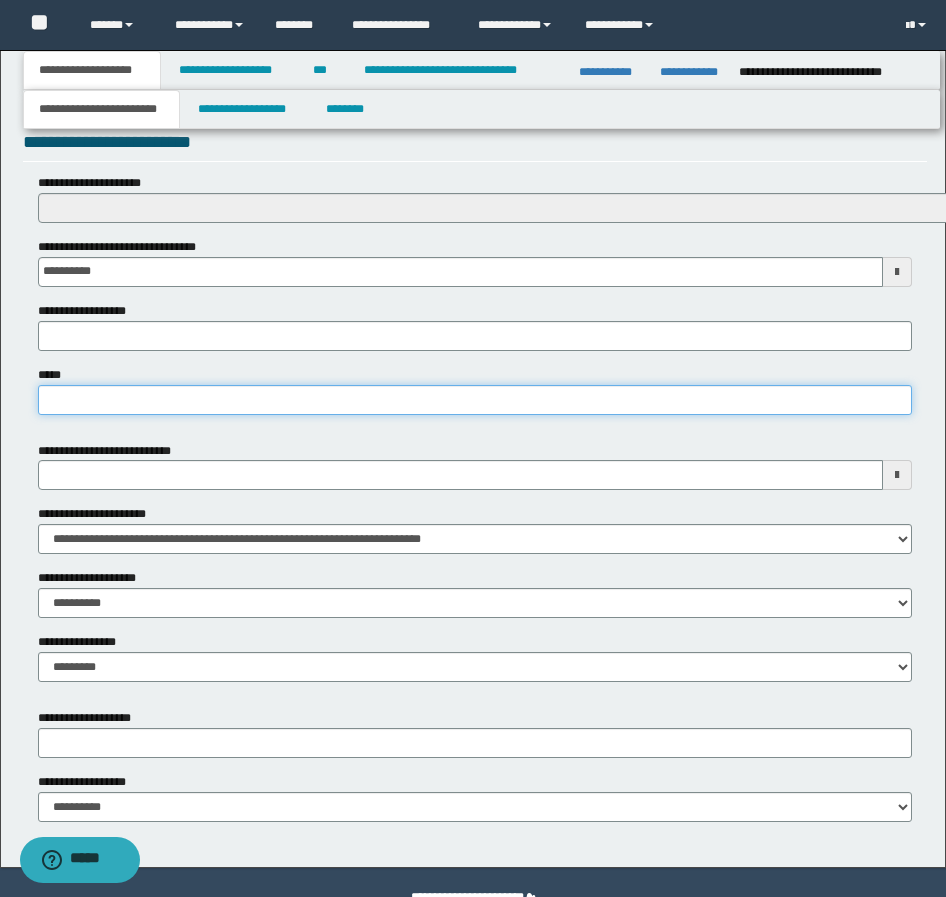 click on "*****" at bounding box center [475, 400] 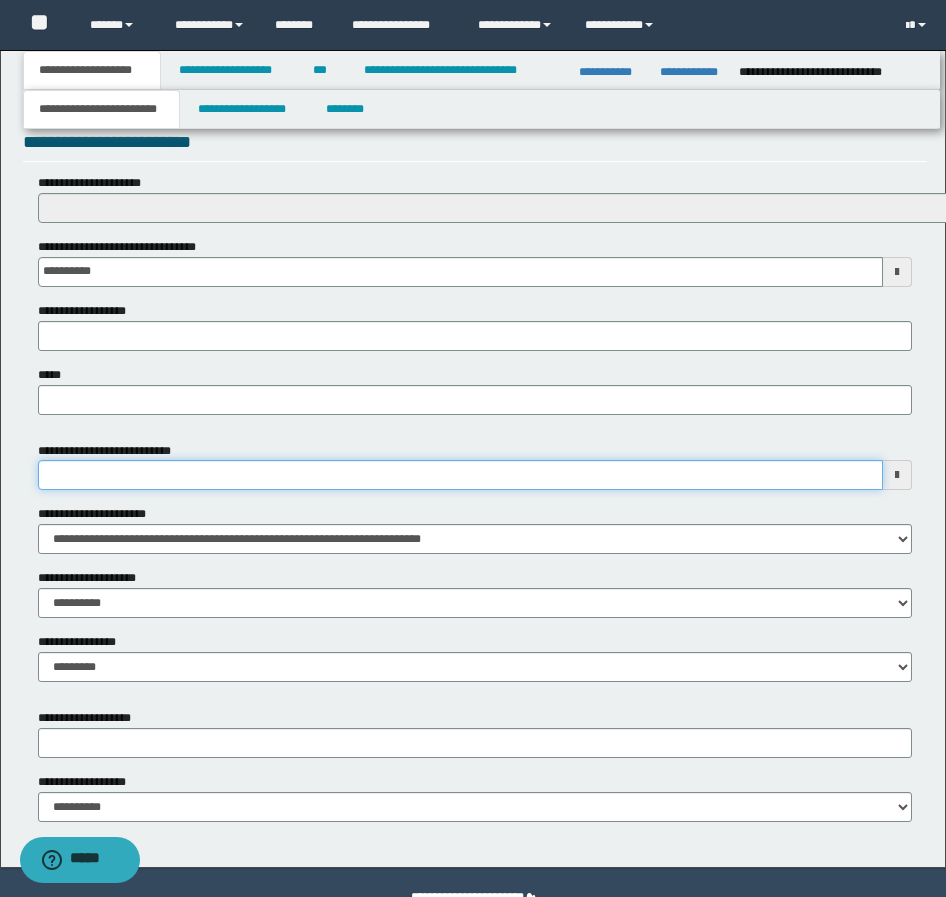 click on "**********" at bounding box center (460, 475) 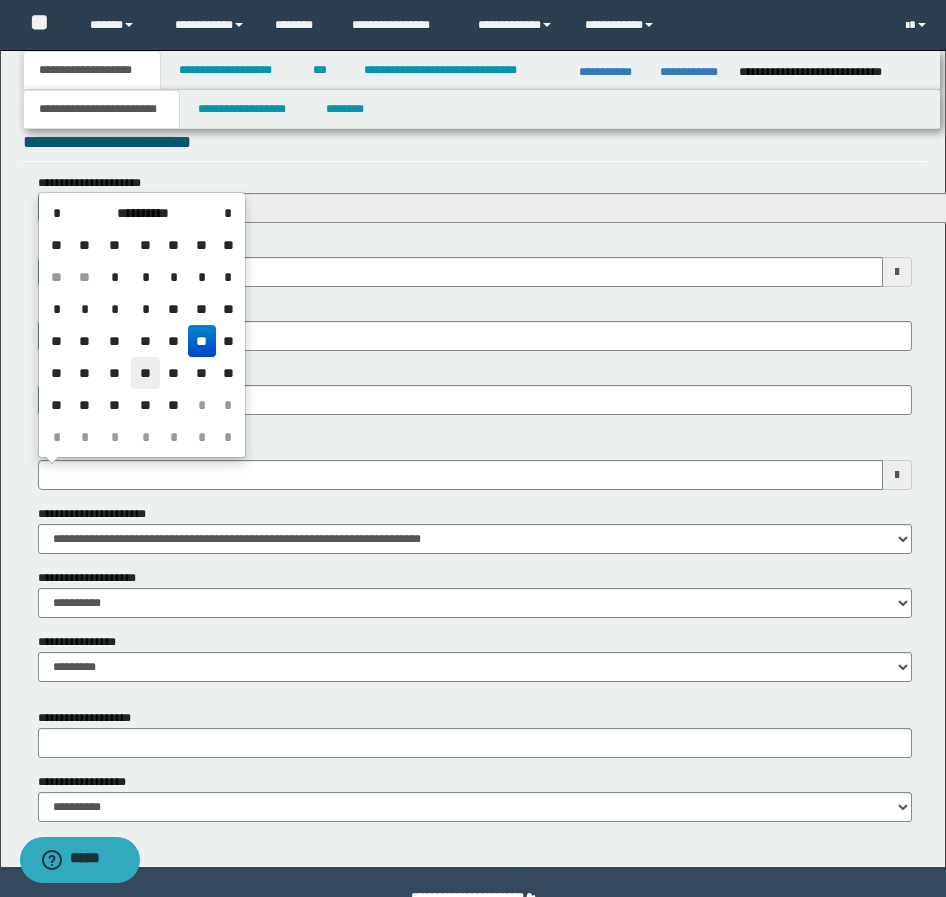 click on "**" at bounding box center (145, 373) 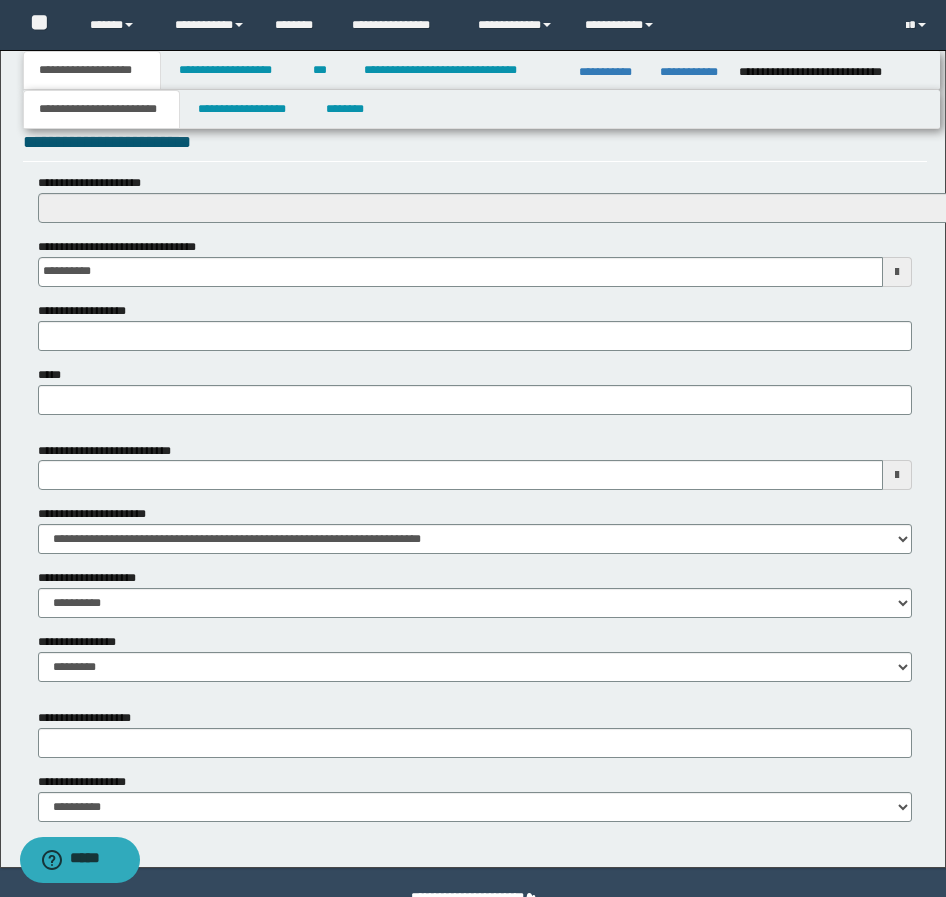scroll, scrollTop: 748, scrollLeft: 0, axis: vertical 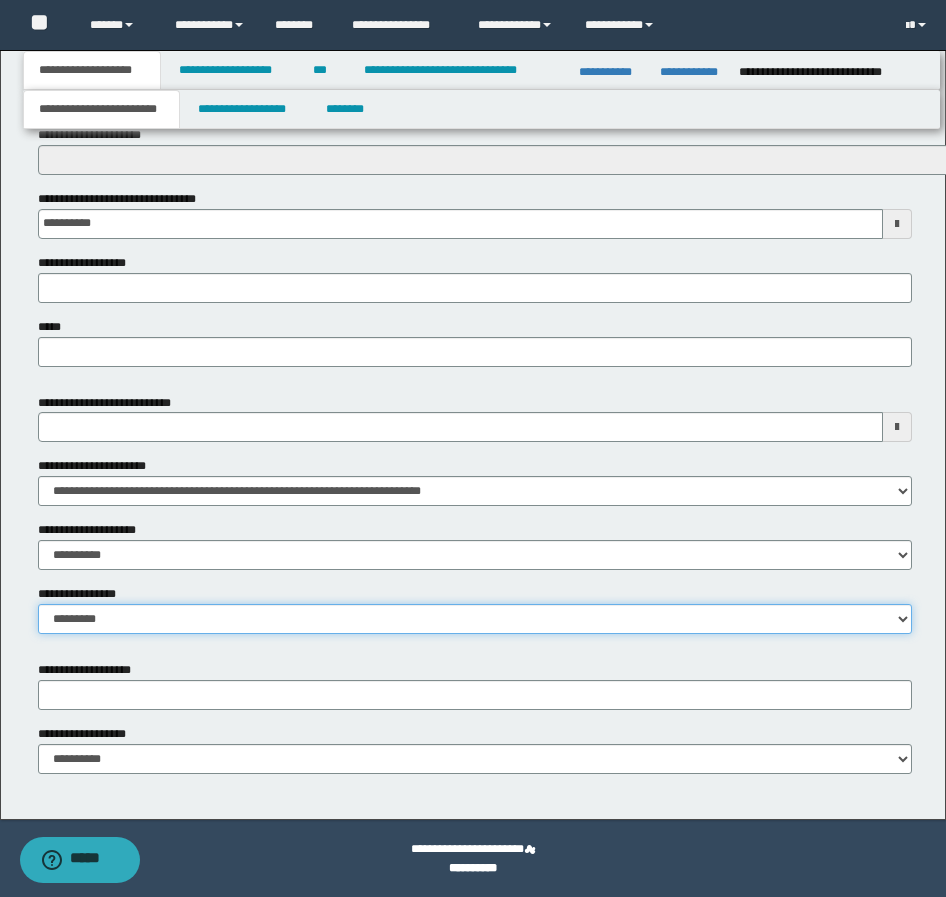 click on "**********" at bounding box center (475, 619) 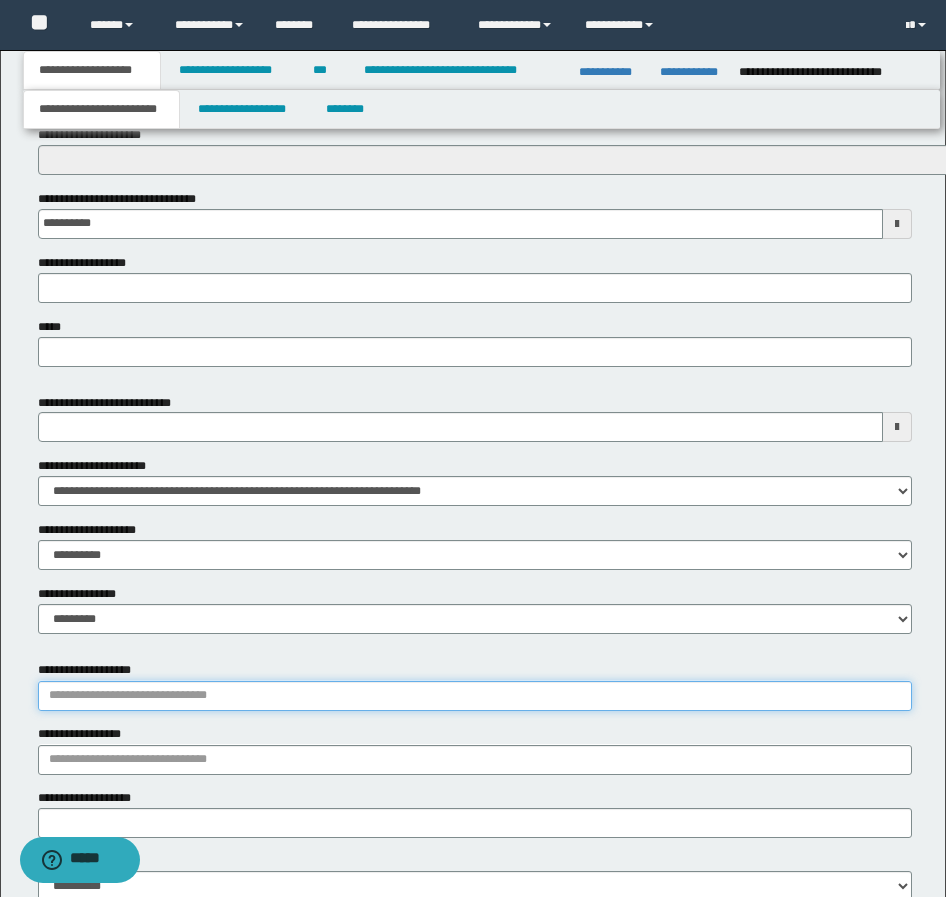 click on "**********" at bounding box center (475, 696) 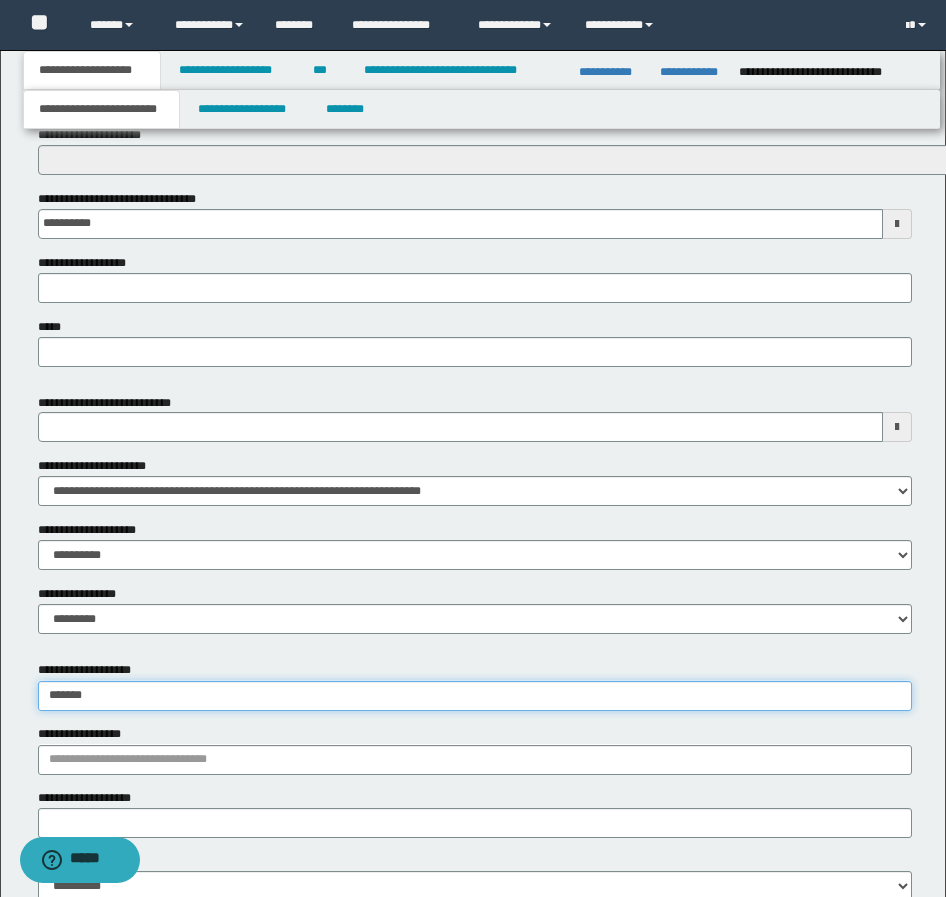 type on "********" 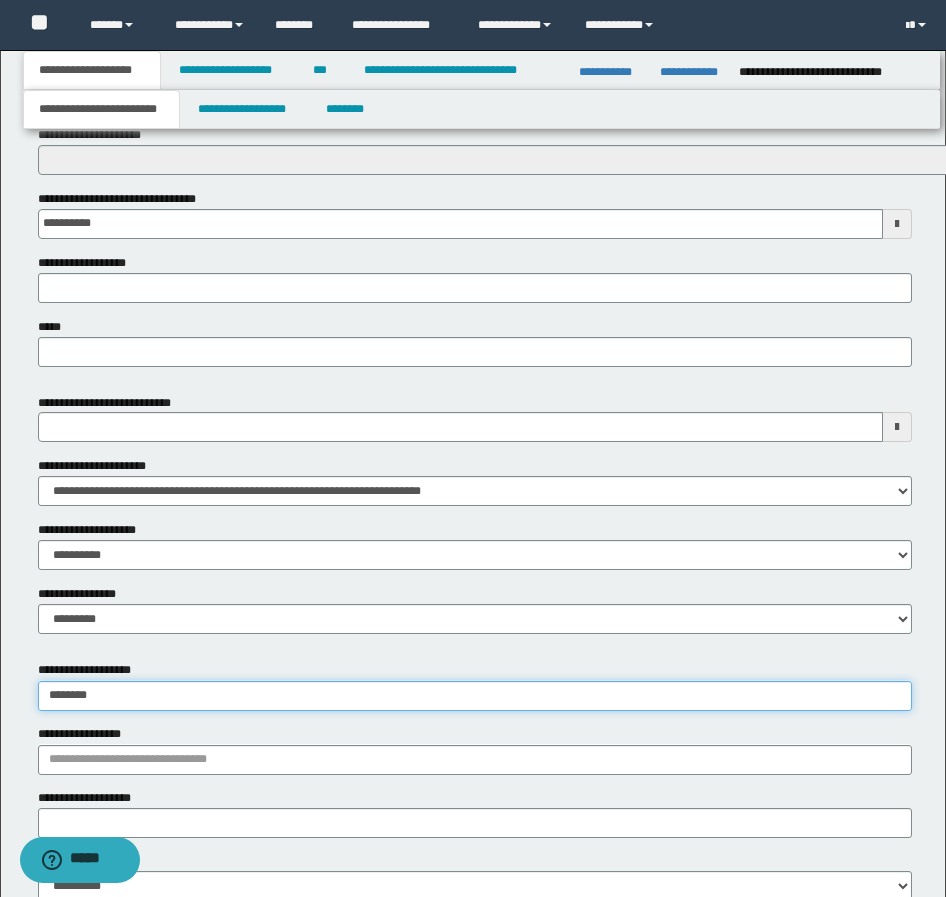type on "********" 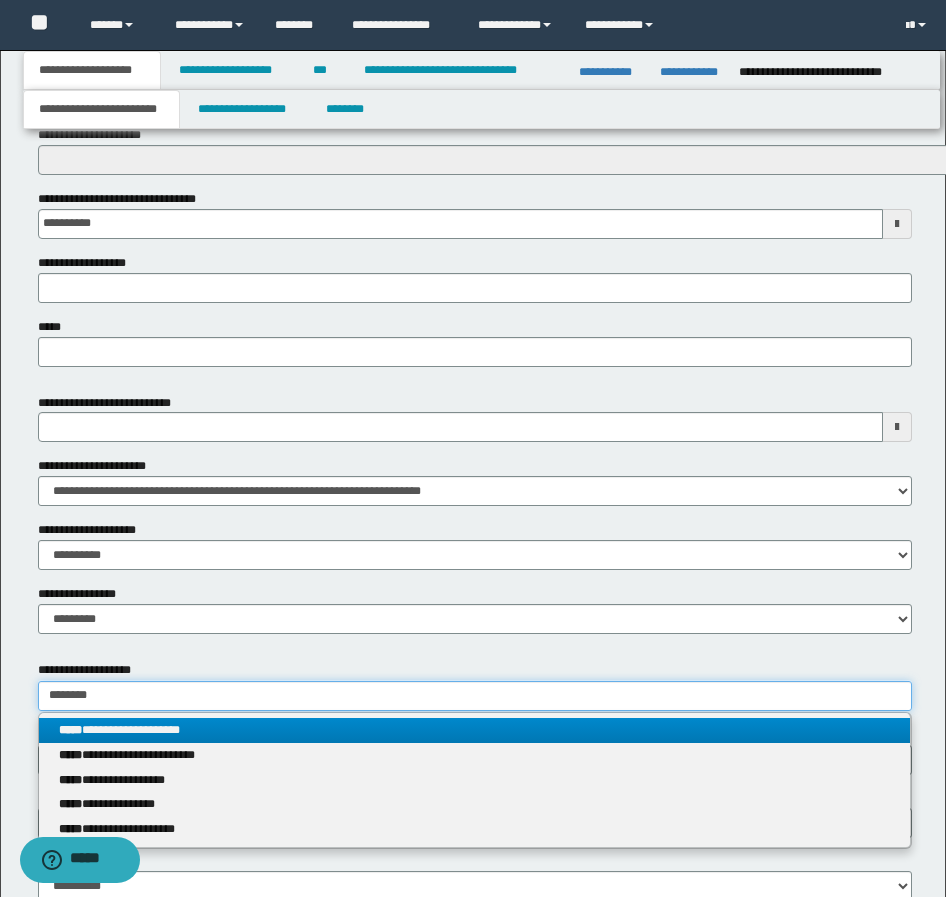 type on "********" 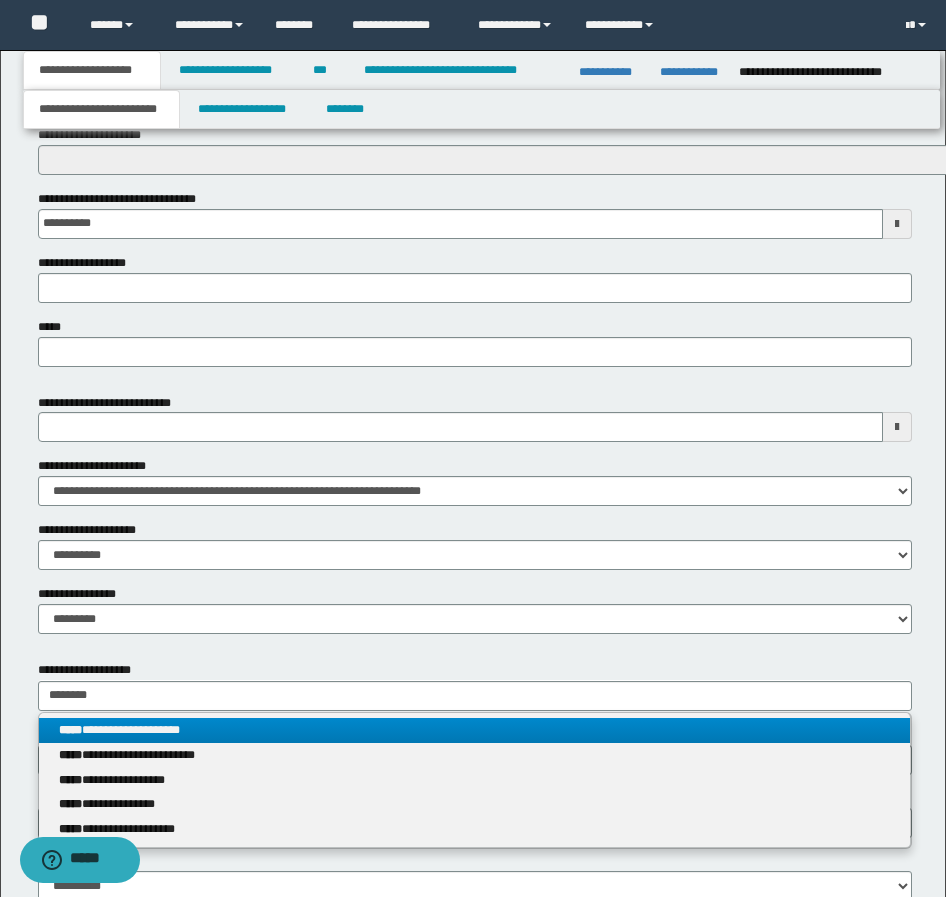 click on "**********" at bounding box center (474, 730) 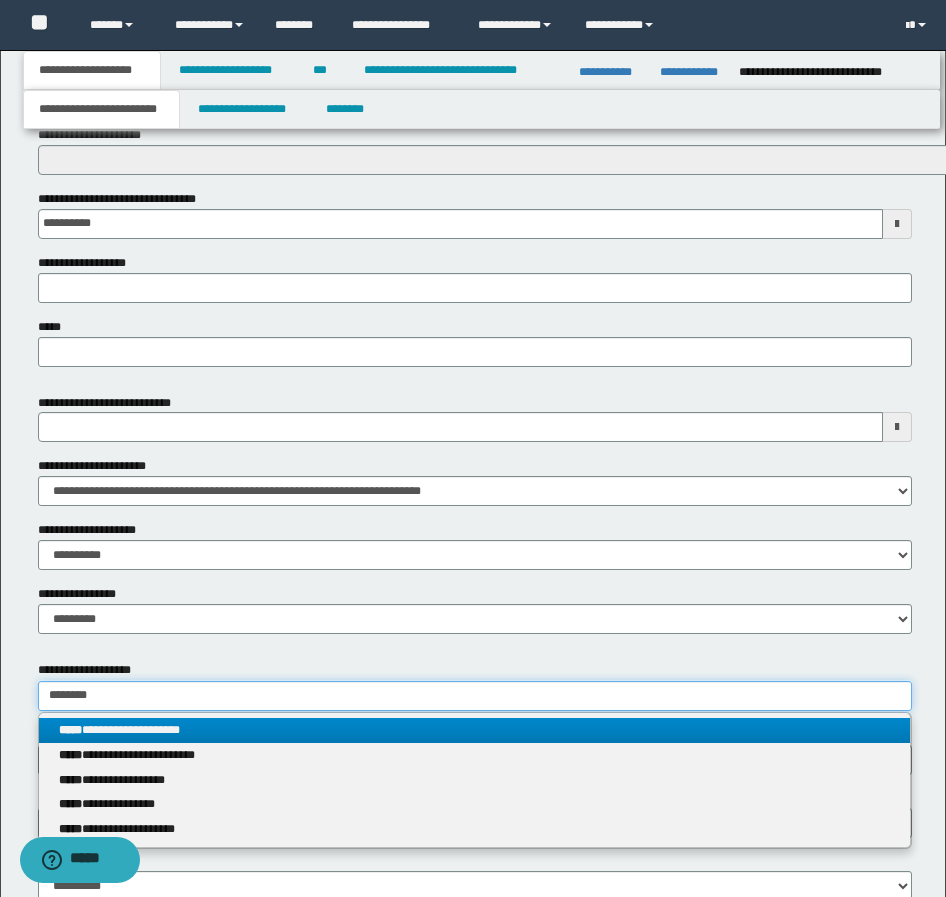 type 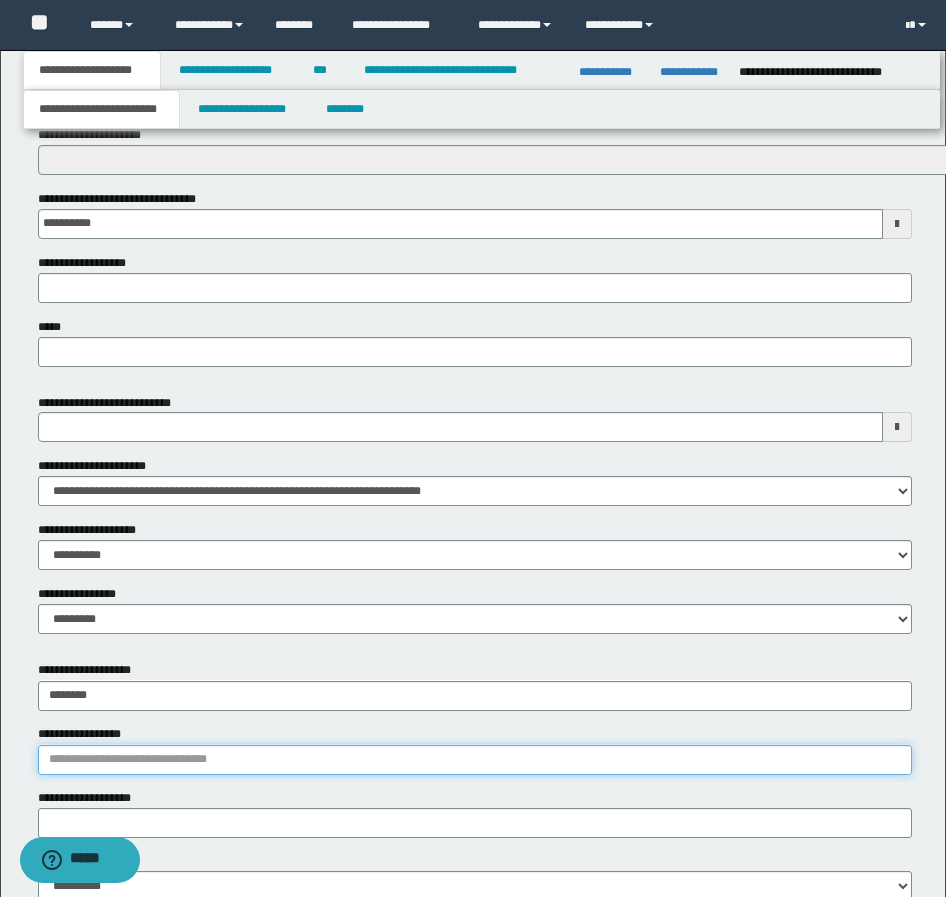 click on "**********" at bounding box center (475, 760) 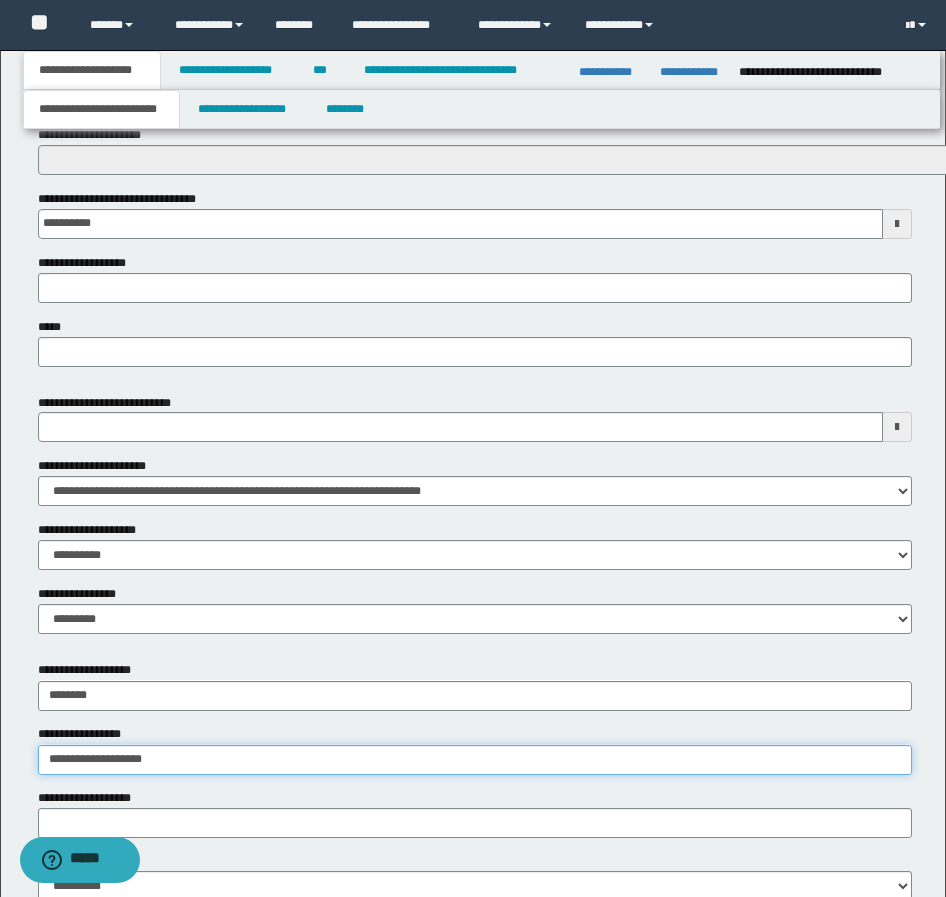 click on "**********" at bounding box center [475, 760] 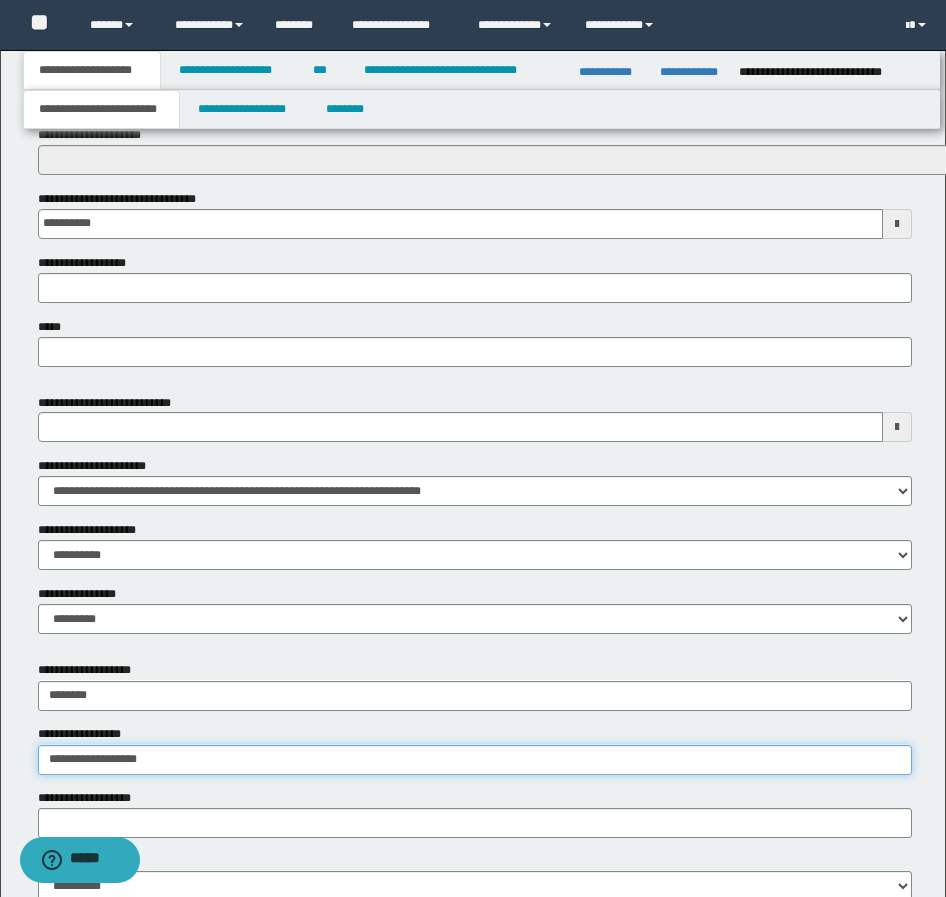 click on "**********" at bounding box center (475, 760) 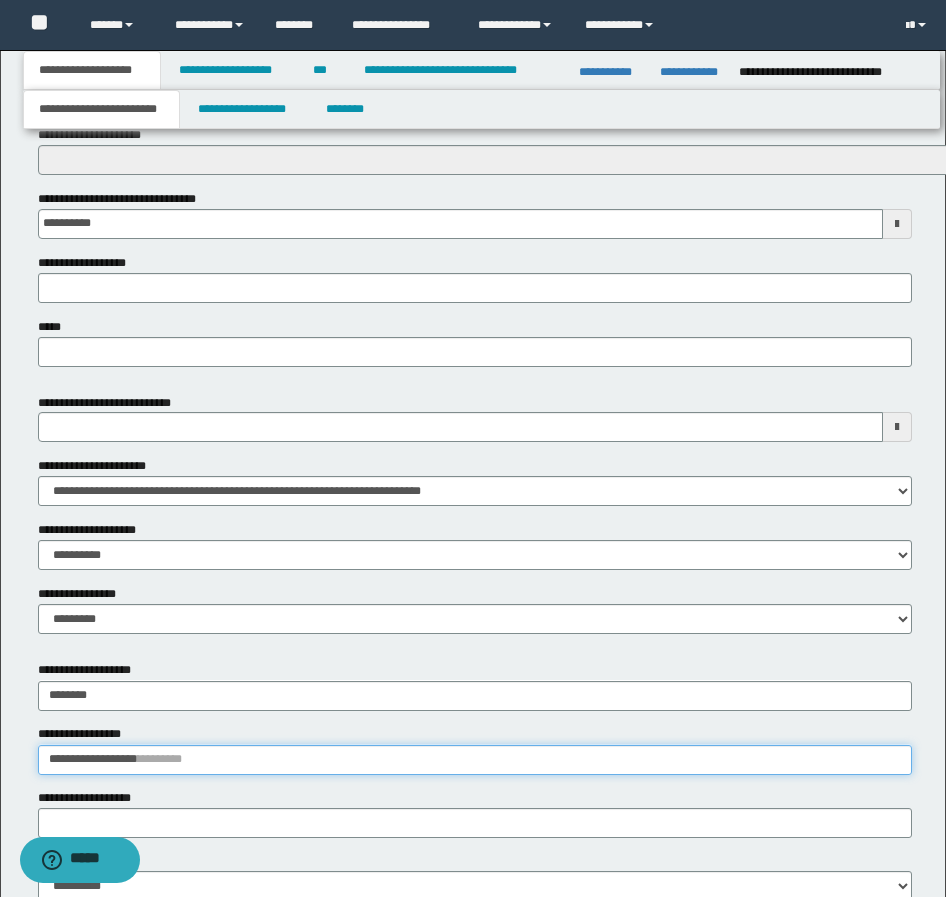 type on "**********" 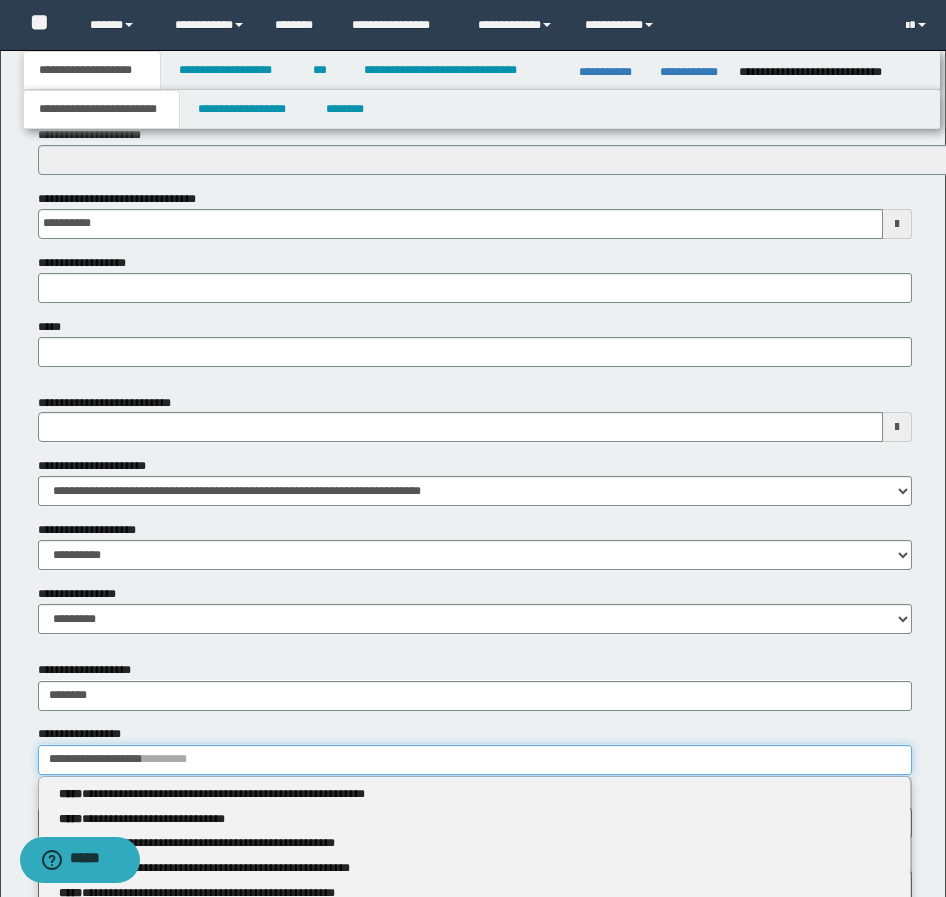 type 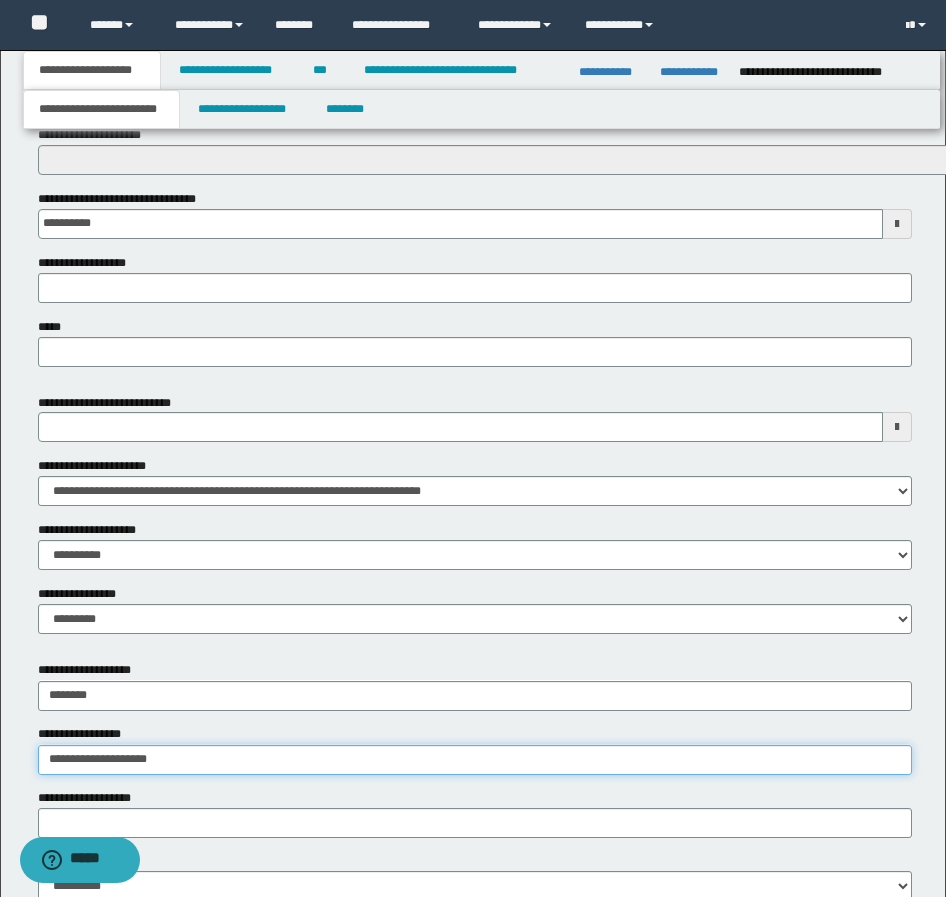 type on "**********" 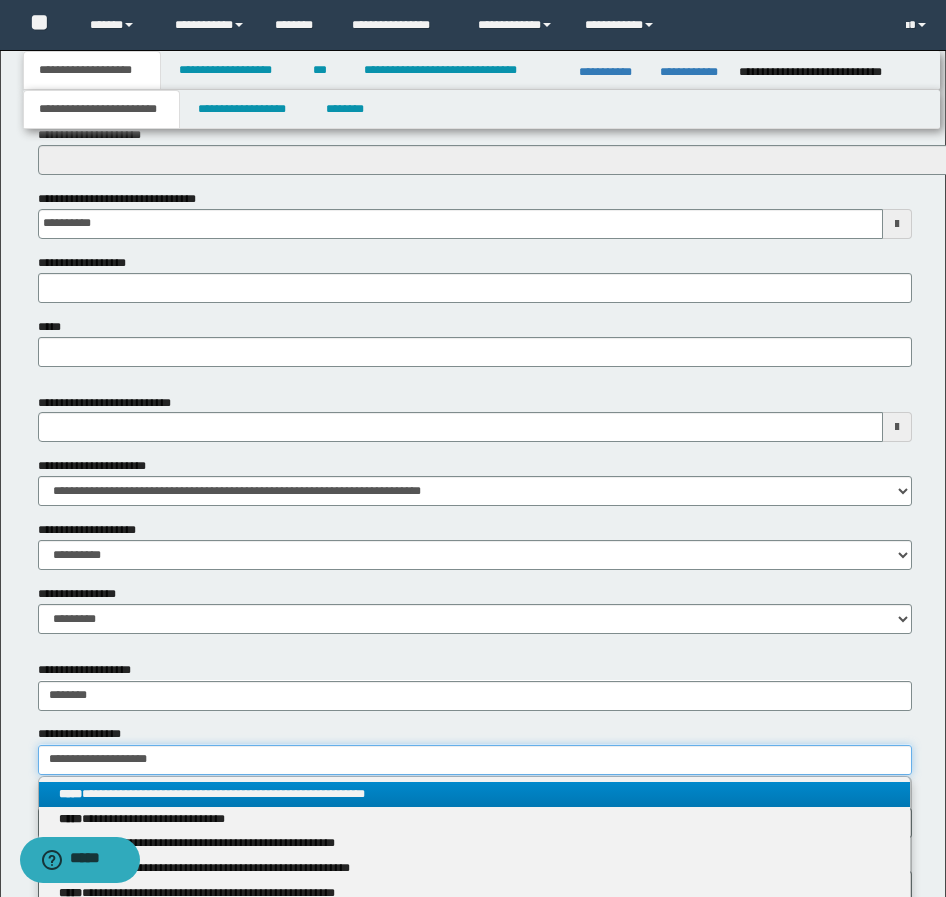 type on "**********" 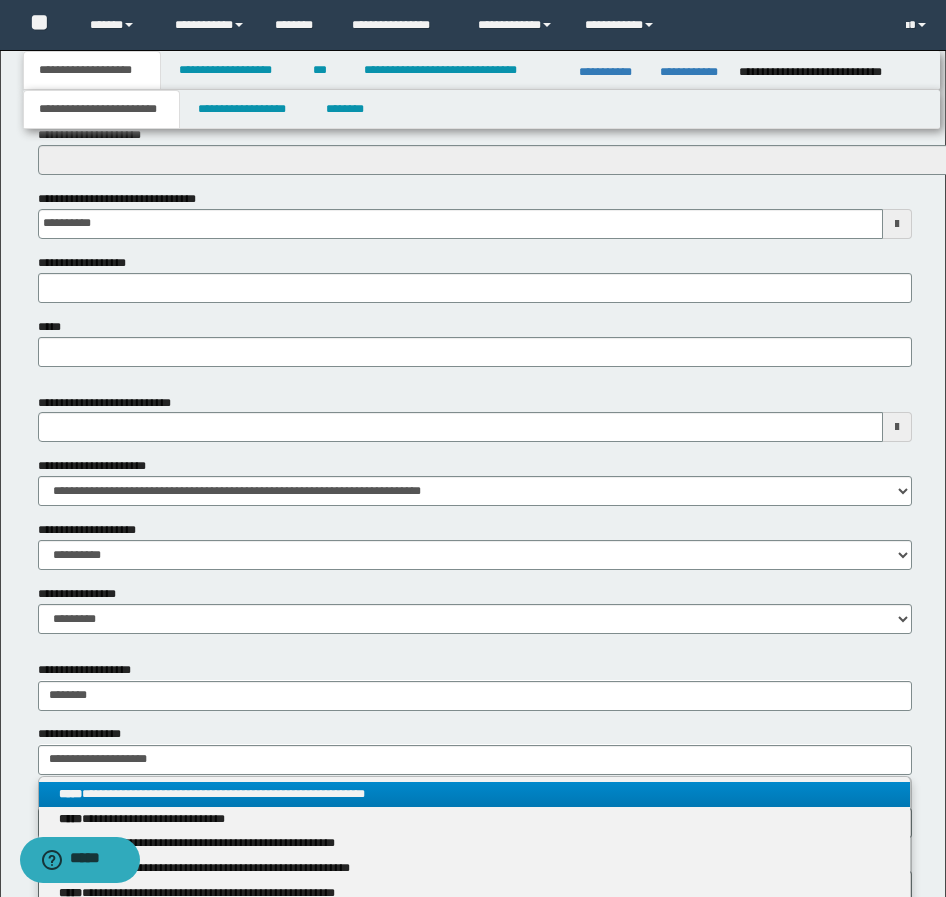 click on "**********" at bounding box center (474, 794) 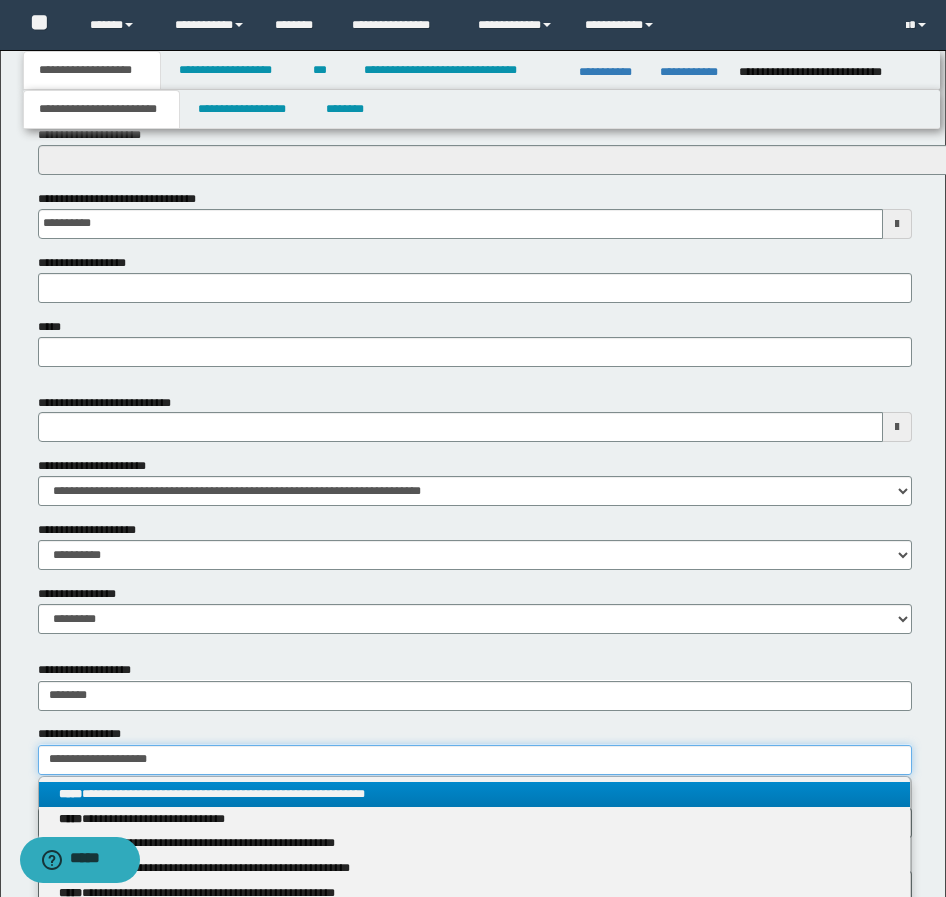 type 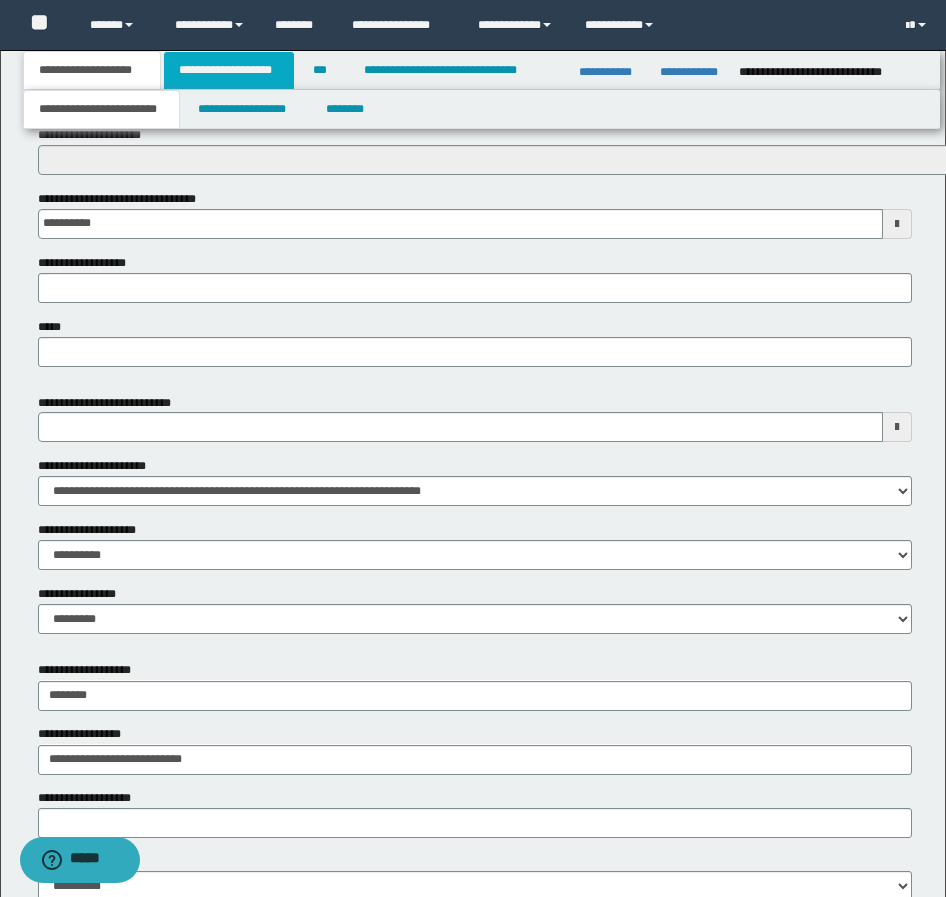 click on "**********" at bounding box center [229, 70] 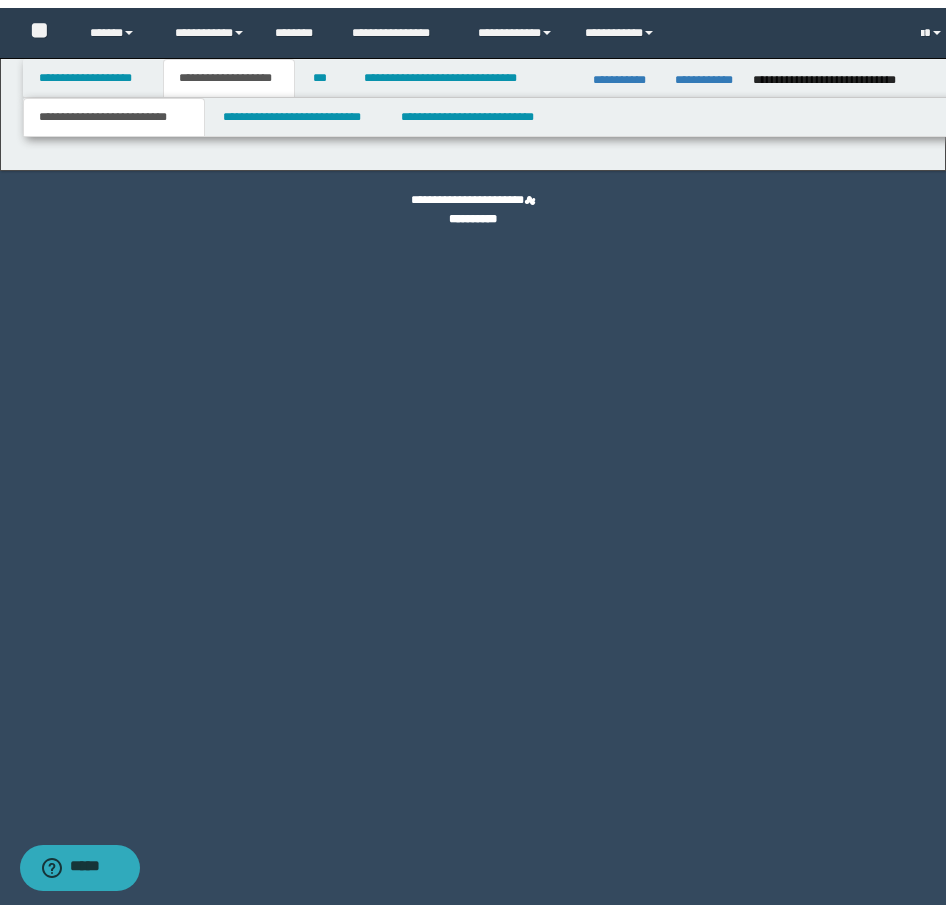 scroll, scrollTop: 0, scrollLeft: 0, axis: both 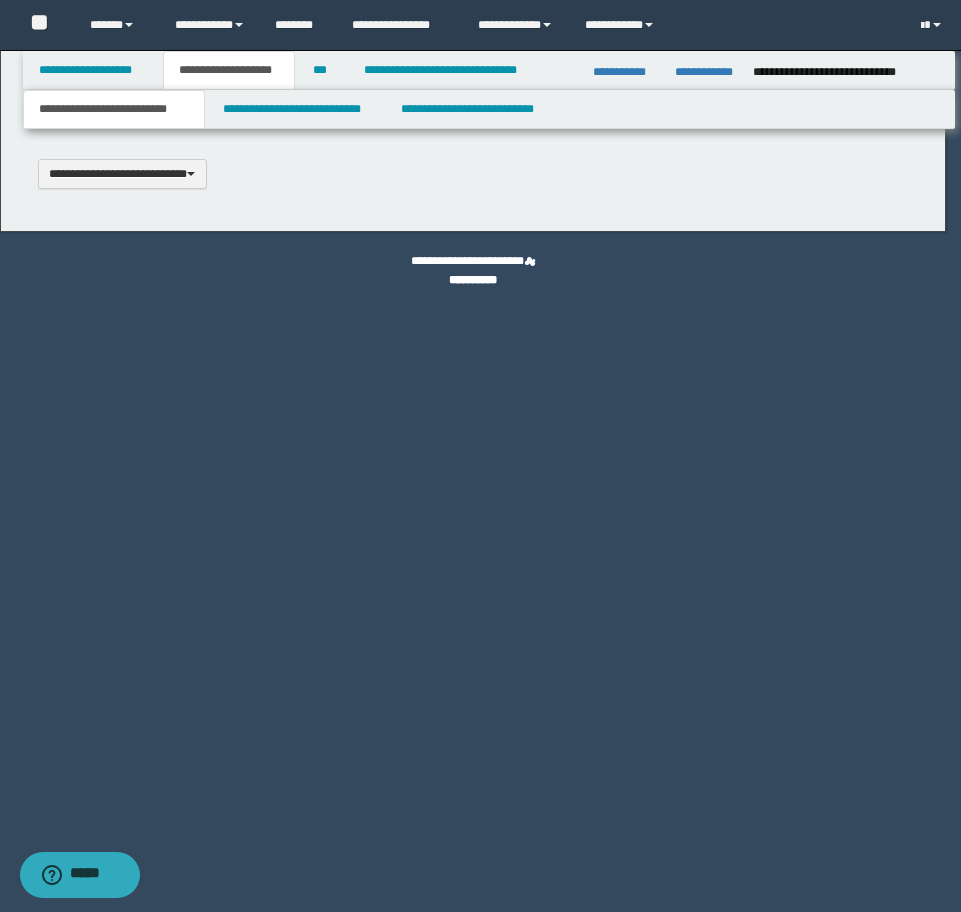 type 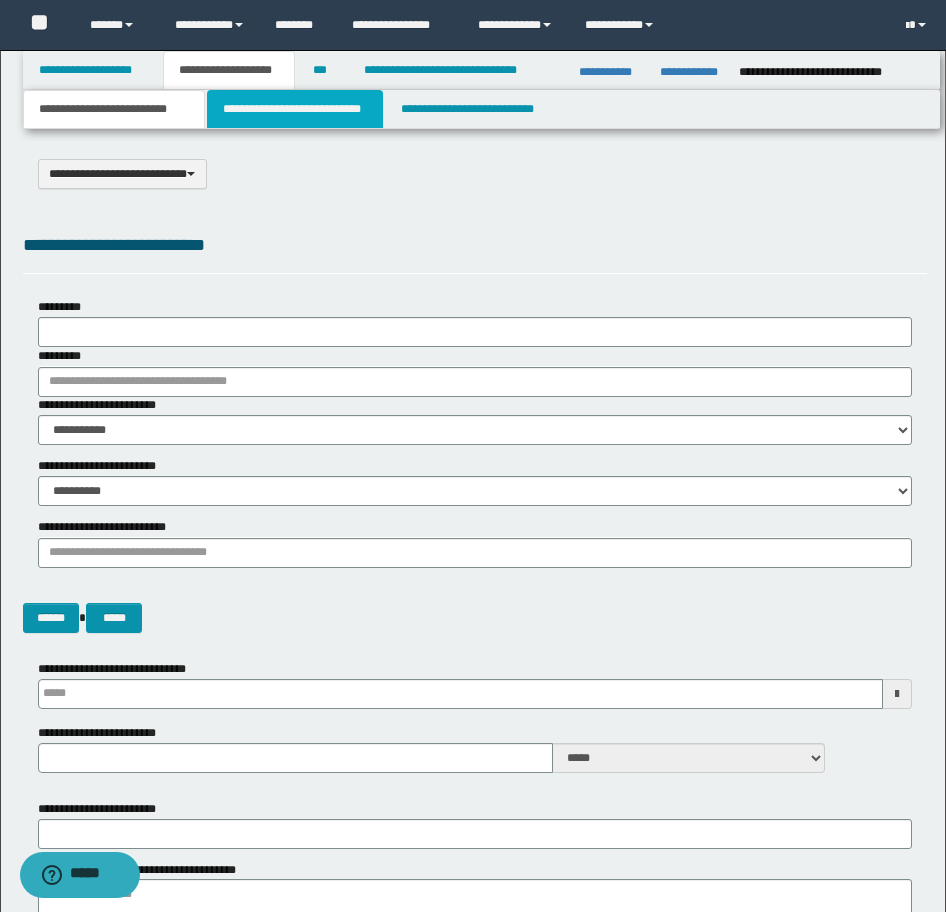 click on "**********" at bounding box center [295, 109] 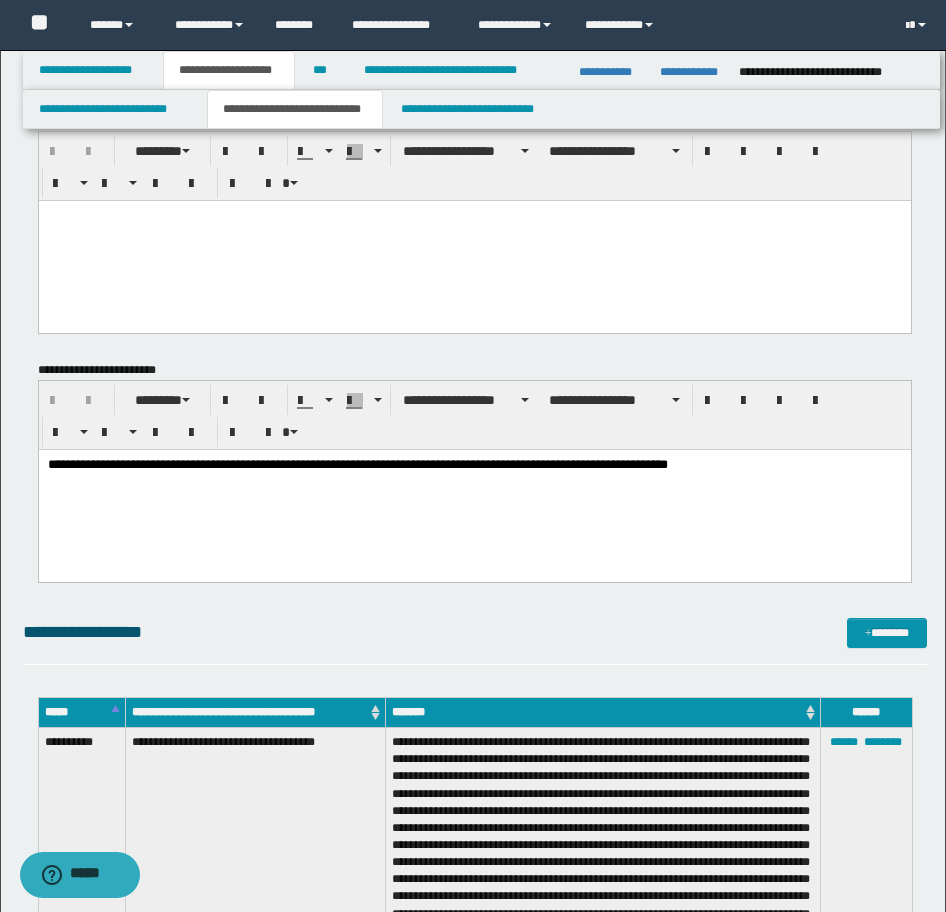 scroll, scrollTop: 0, scrollLeft: 0, axis: both 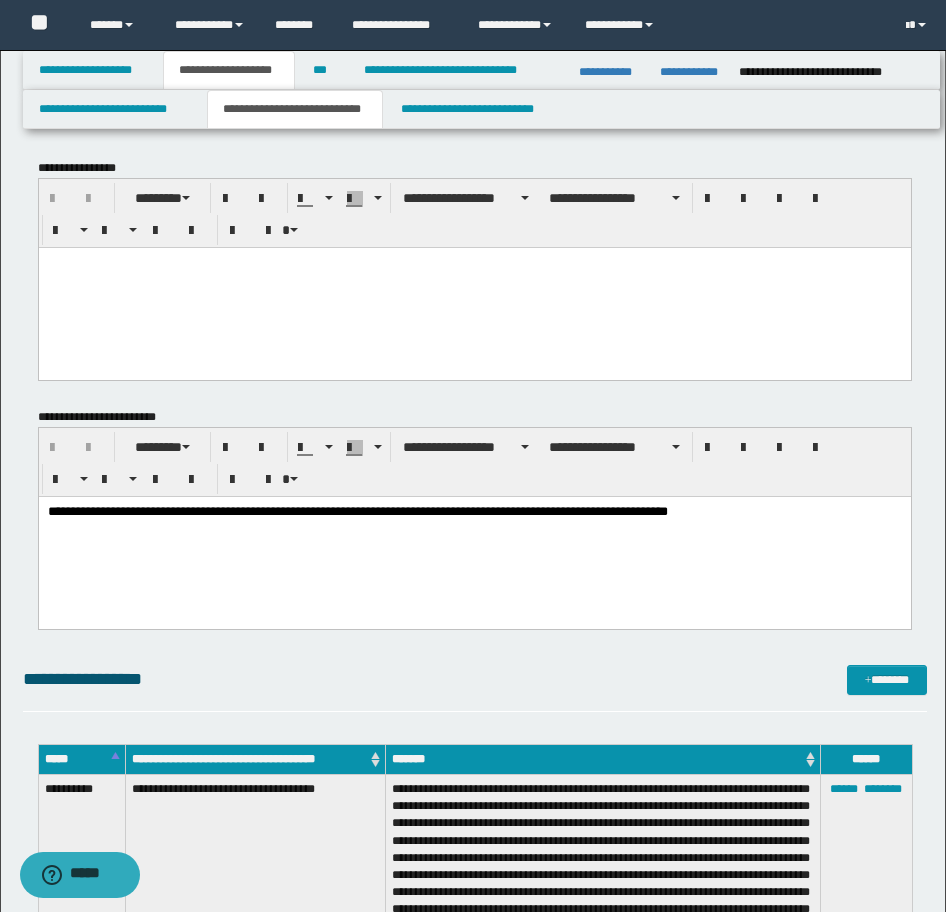 click at bounding box center [474, 287] 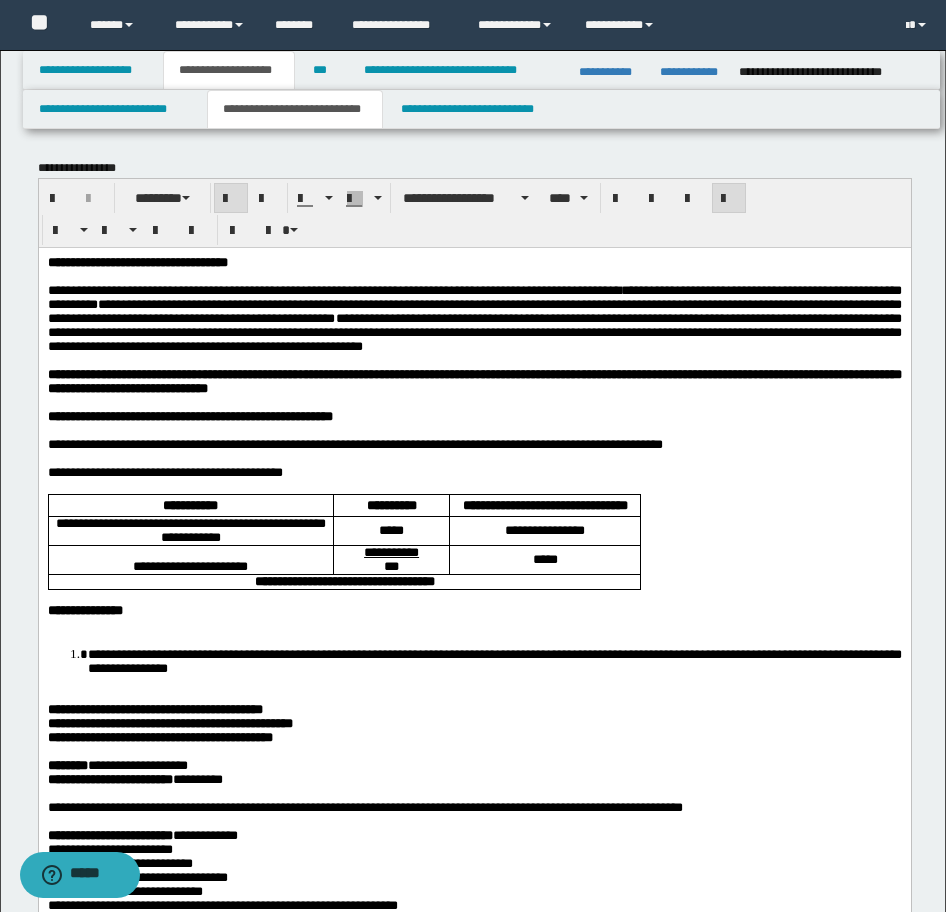 click on "**********" at bounding box center [137, 261] 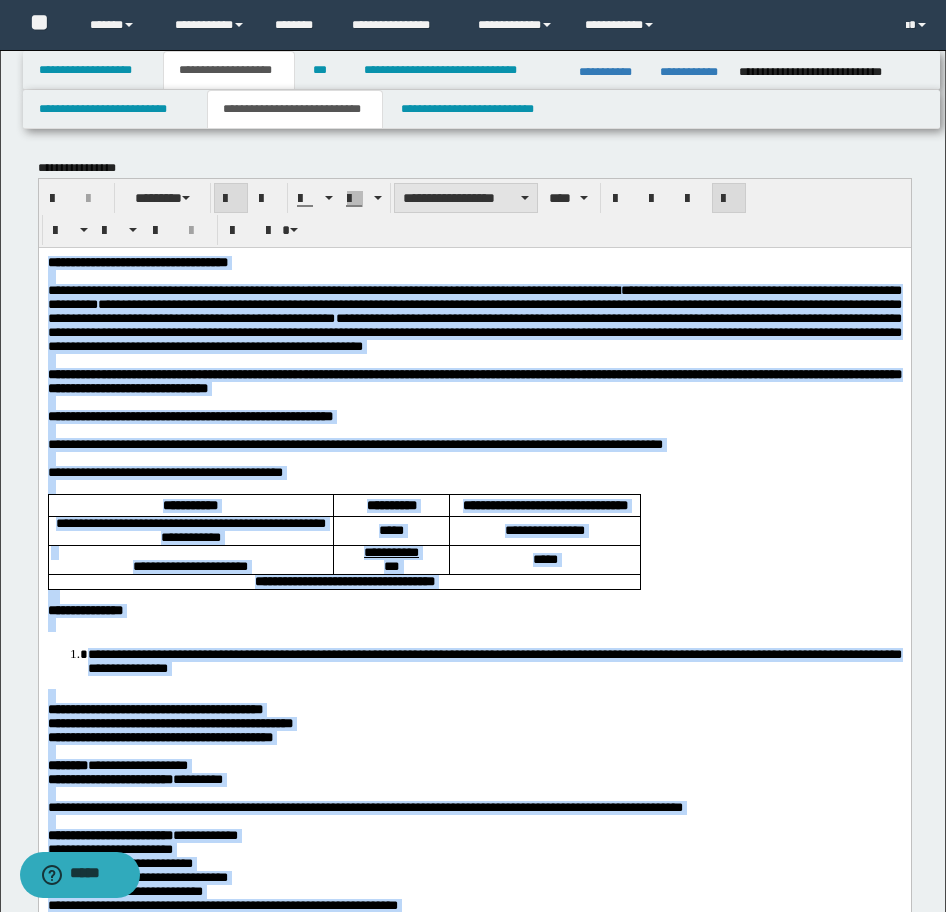 click on "**********" at bounding box center (466, 198) 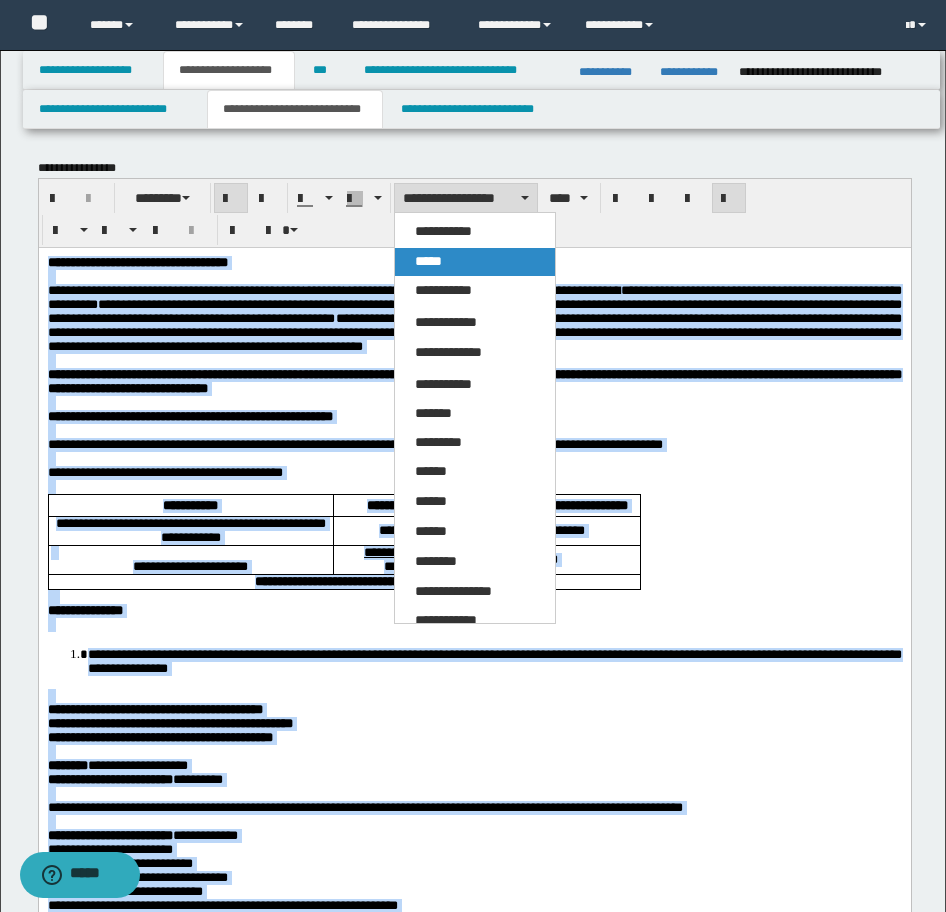drag, startPoint x: 447, startPoint y: 265, endPoint x: 174, endPoint y: 470, distance: 341.40005 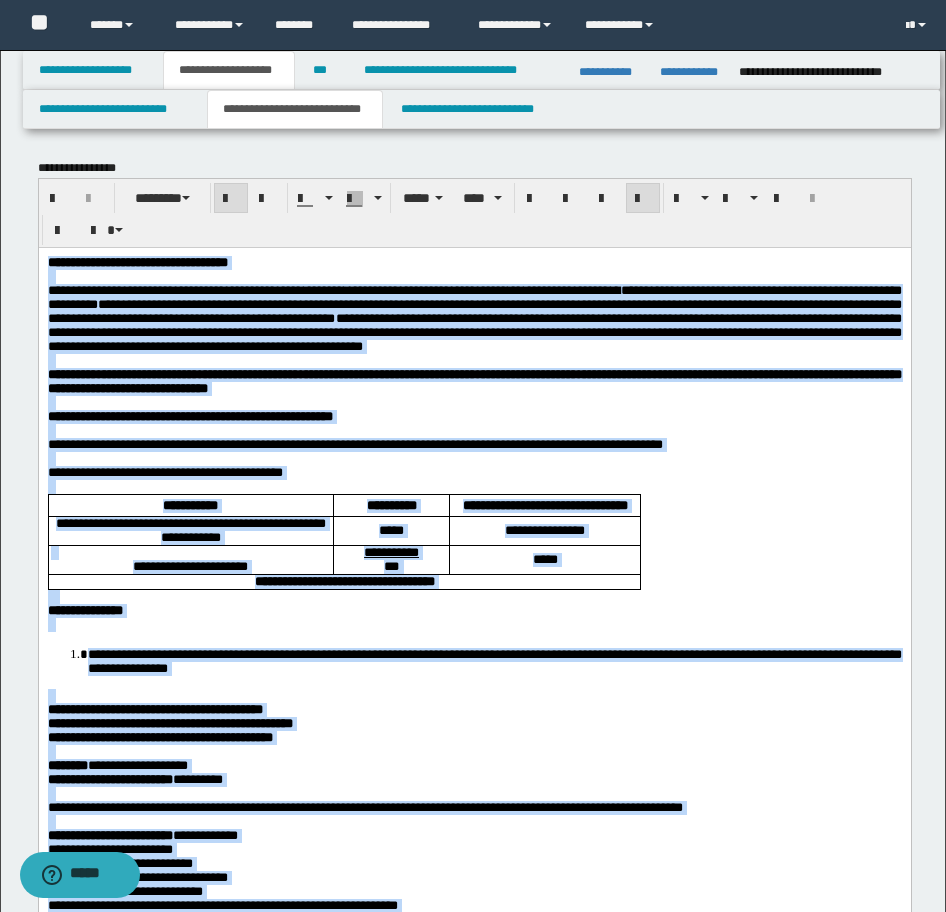 click on "**********" at bounding box center [494, 660] 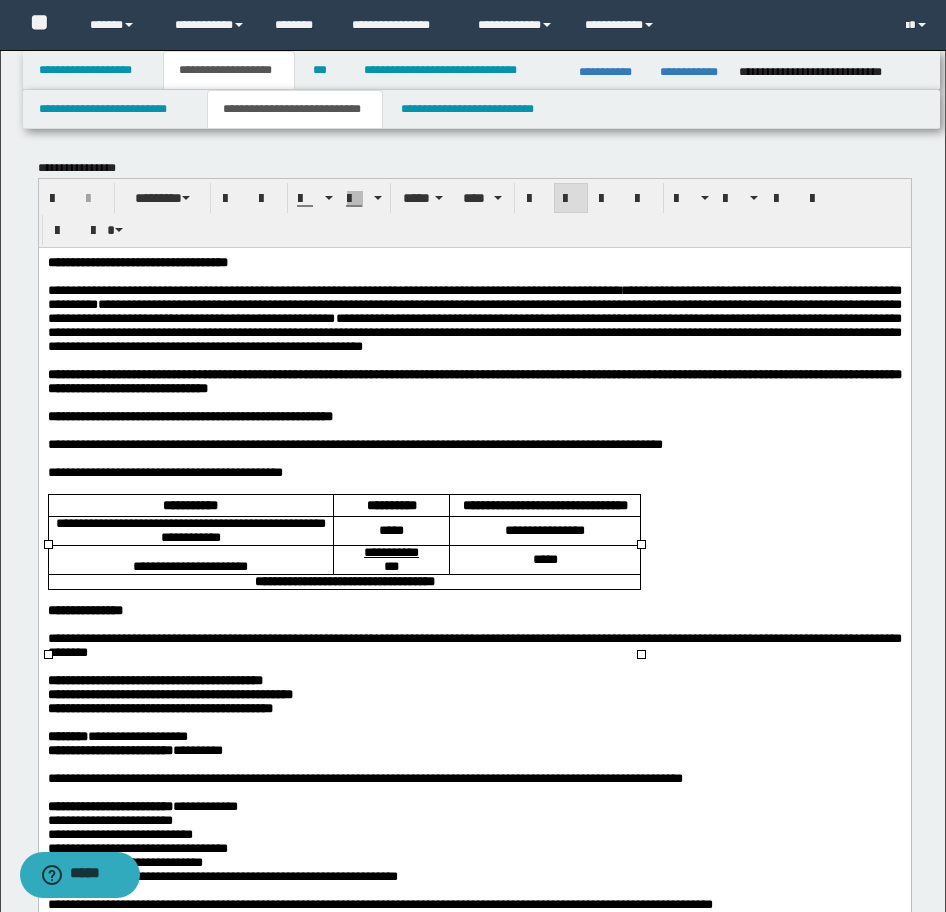 click on "**********" at bounding box center (474, 1182) 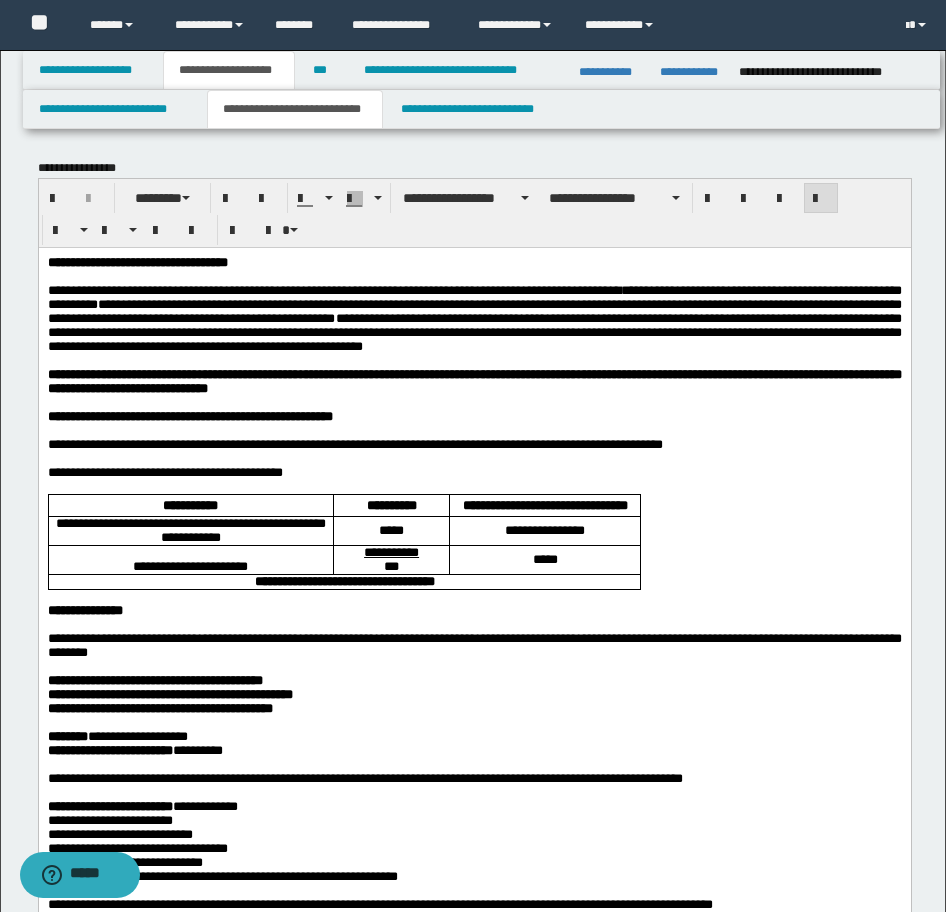 click on "*****" at bounding box center (544, 559) 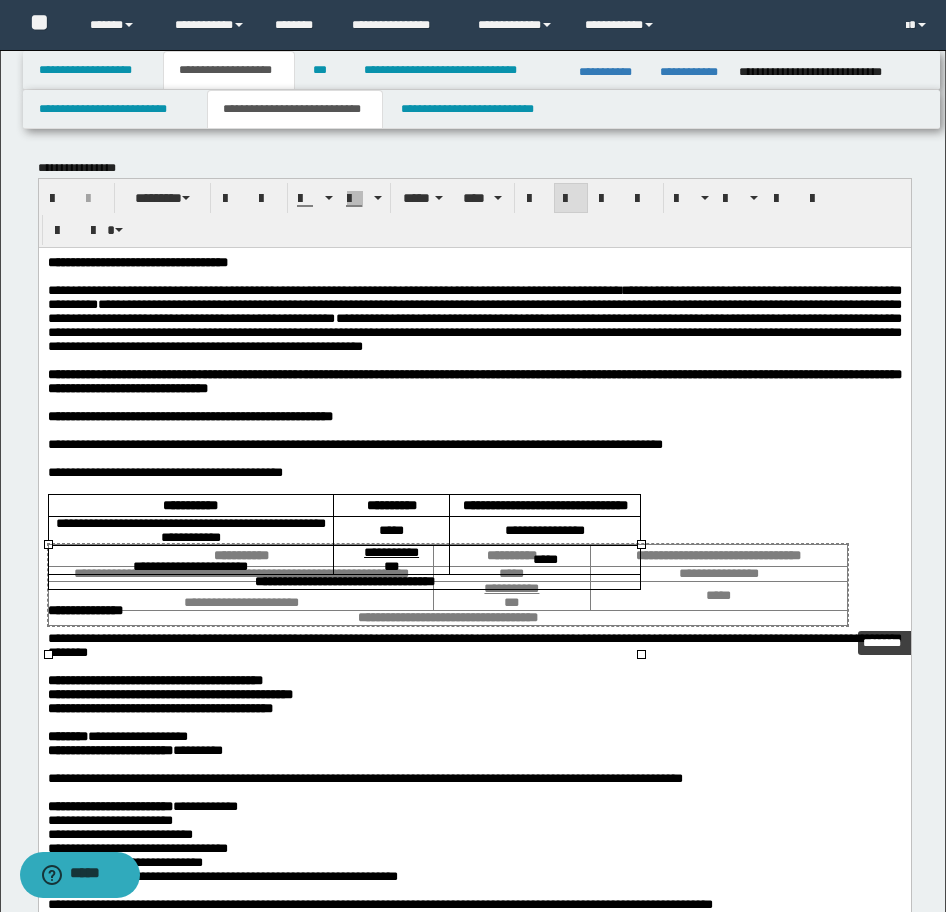 drag, startPoint x: 638, startPoint y: 652, endPoint x: 845, endPoint y: 624, distance: 208.88513 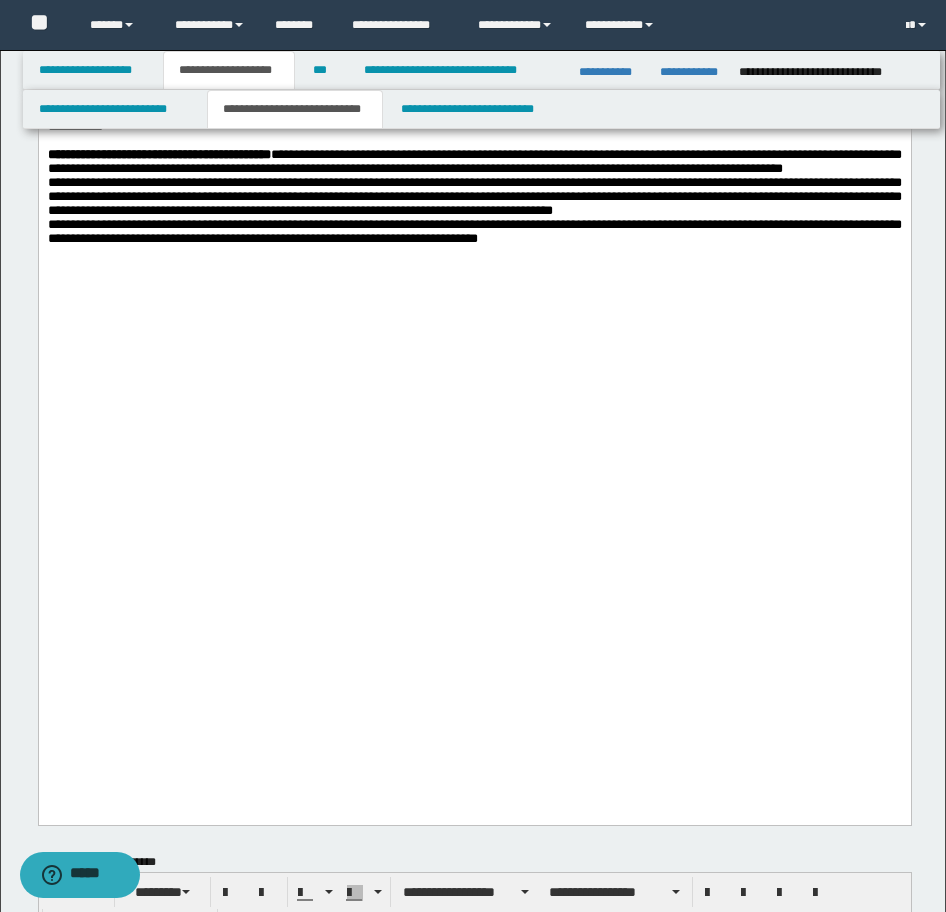 scroll, scrollTop: 1900, scrollLeft: 0, axis: vertical 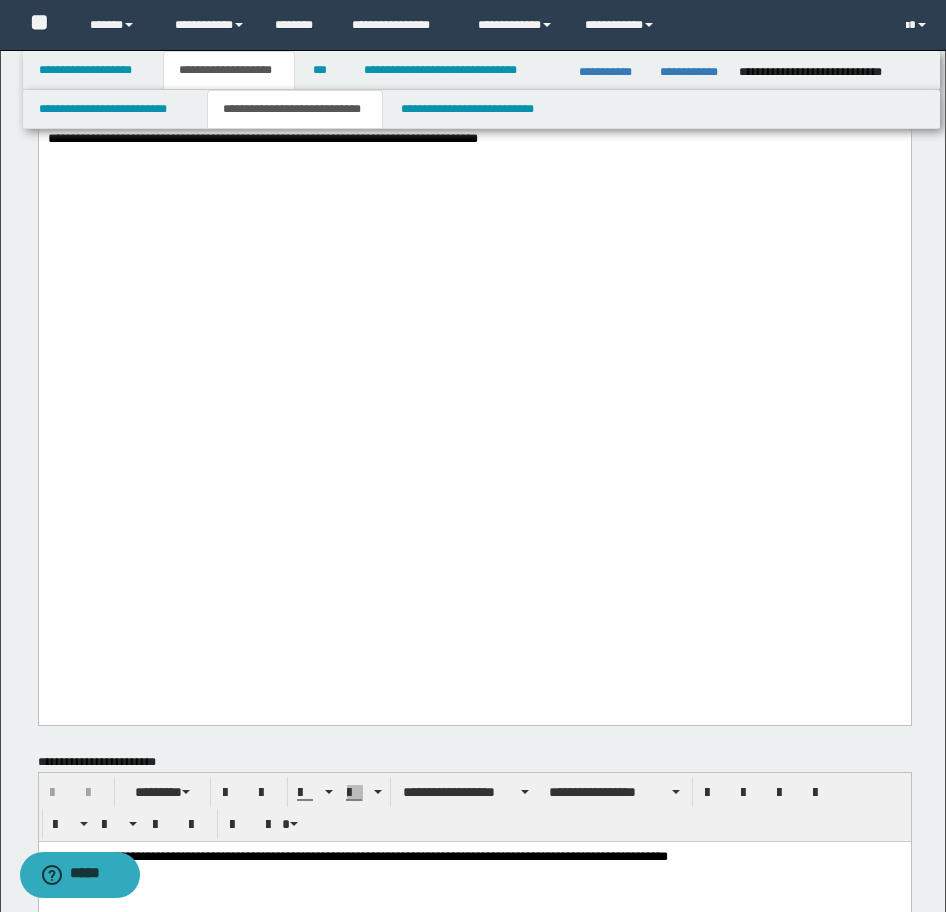 click at bounding box center [474, -43] 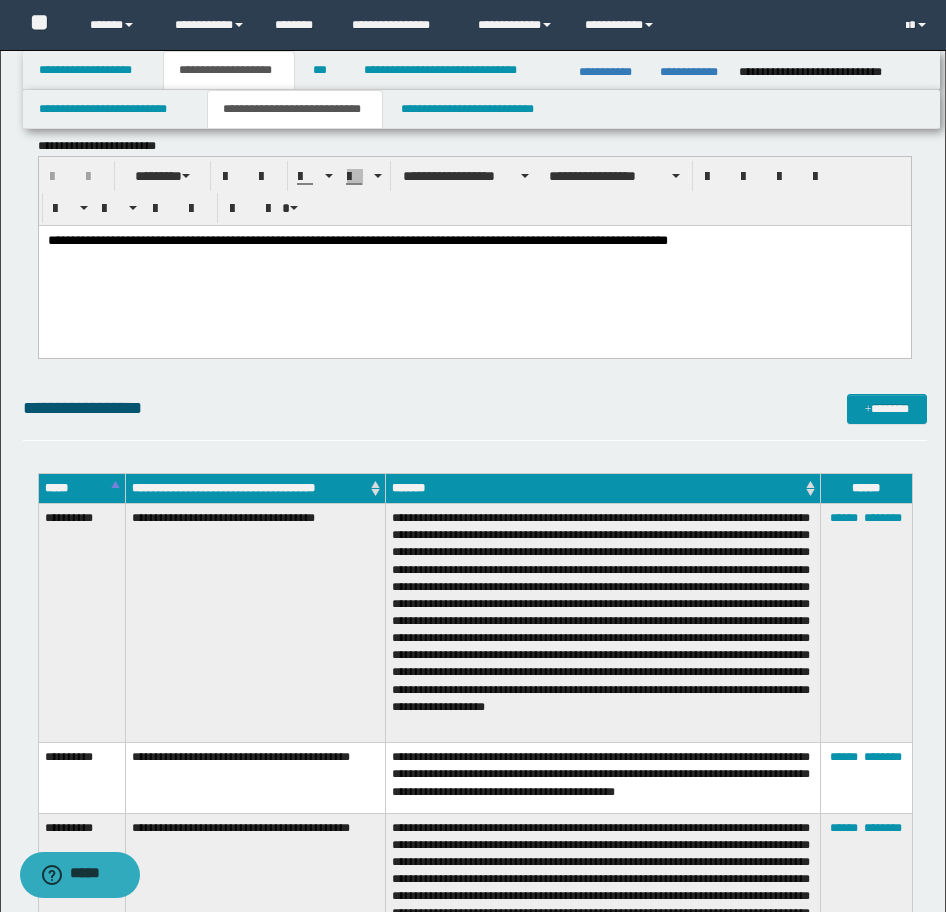 scroll, scrollTop: 2300, scrollLeft: 0, axis: vertical 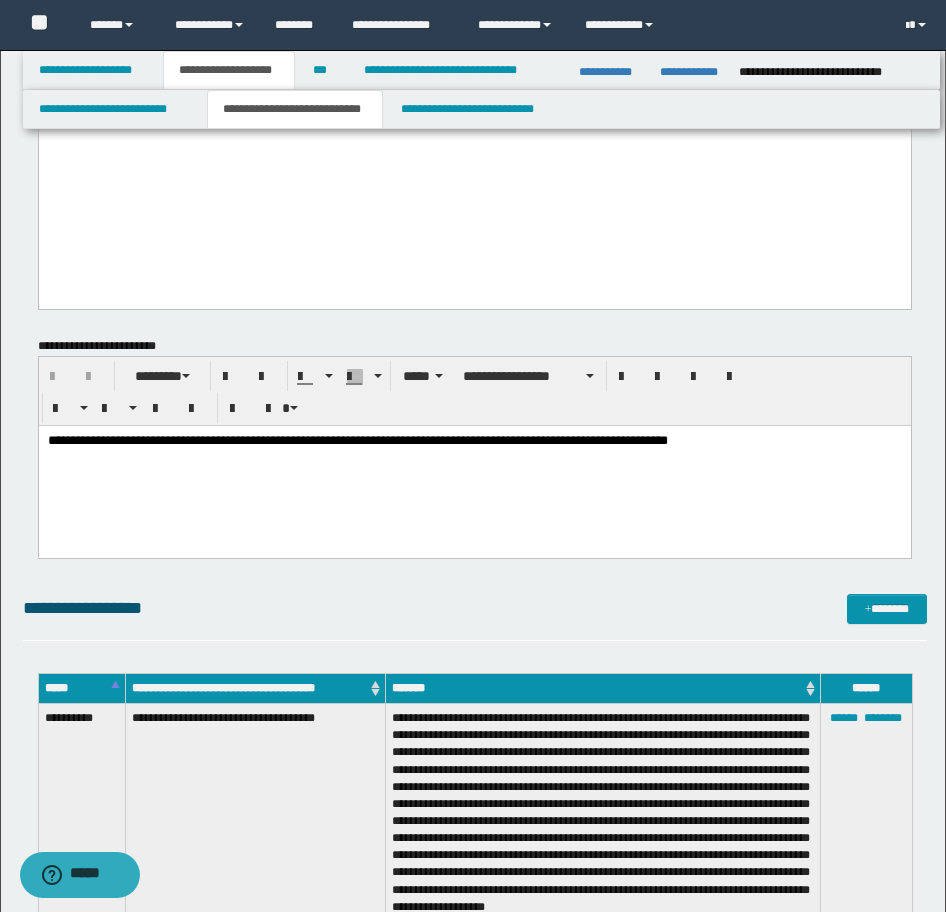 click on "**********" at bounding box center (357, 439) 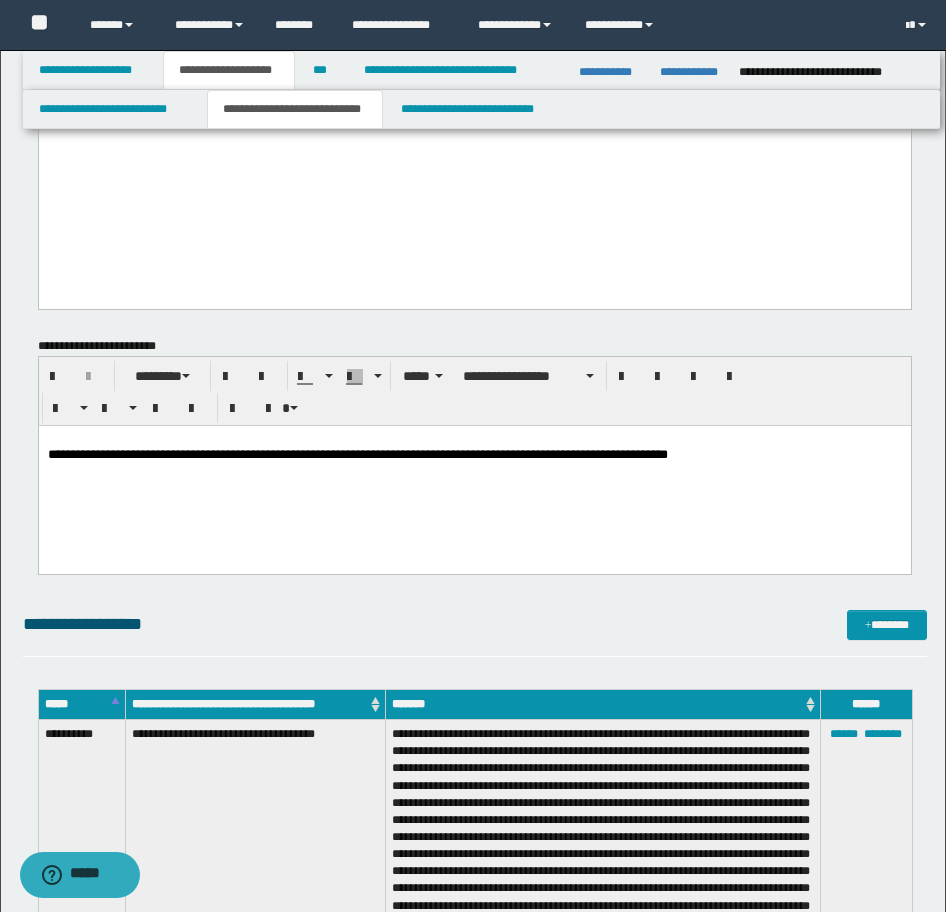 type 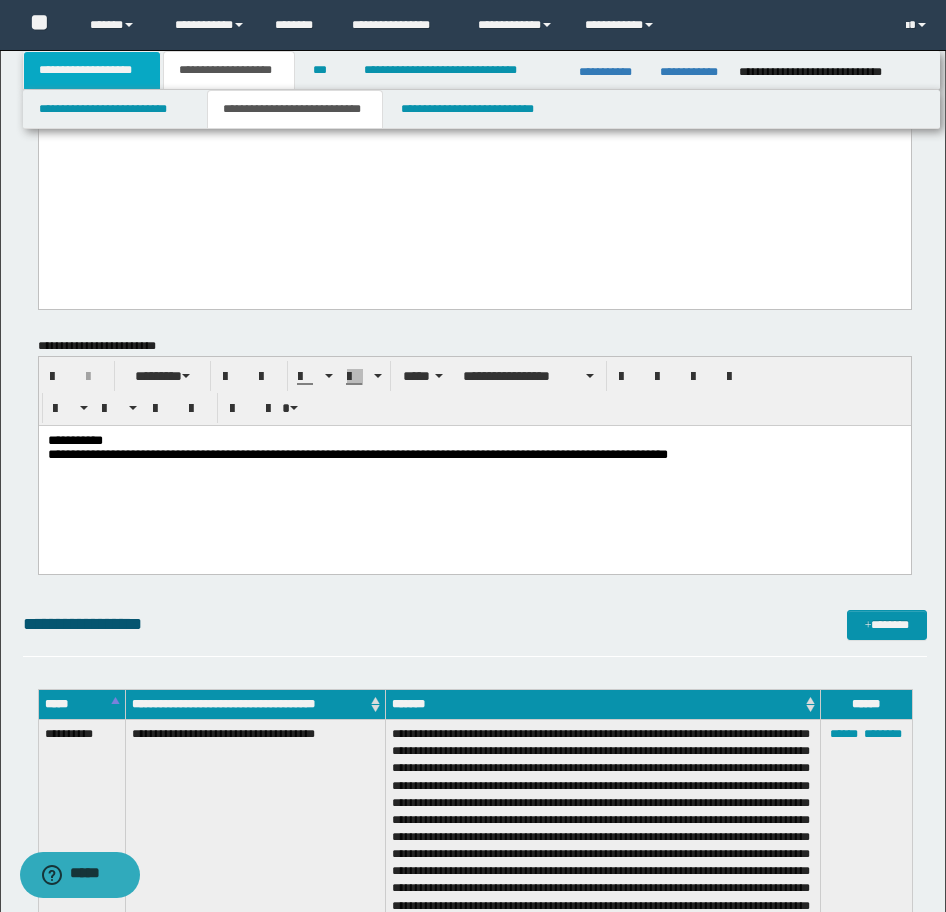 click on "**********" at bounding box center [92, 70] 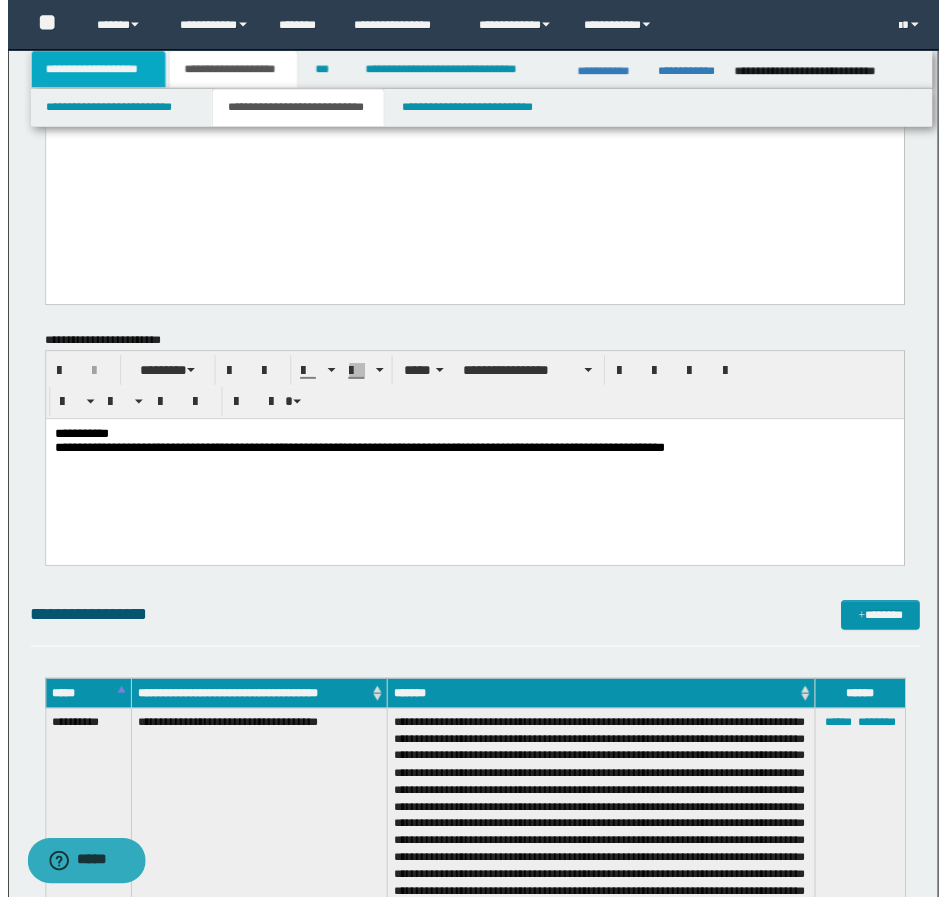 scroll, scrollTop: 876, scrollLeft: 0, axis: vertical 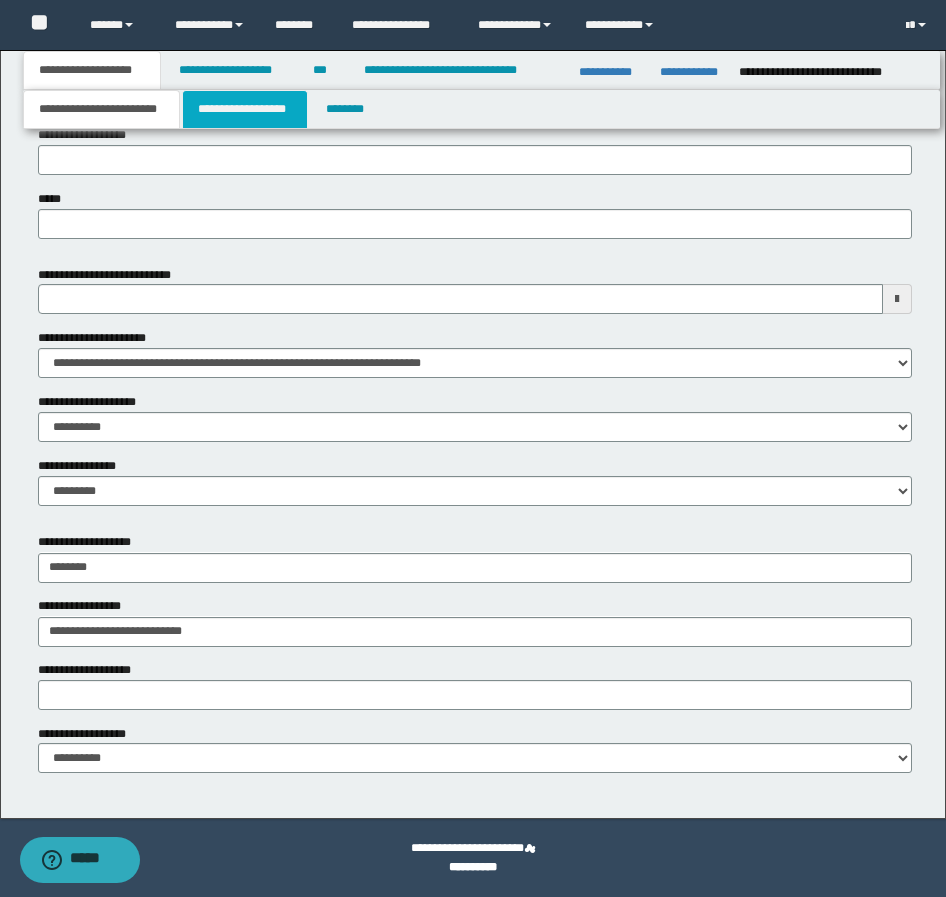 click on "**********" at bounding box center (245, 109) 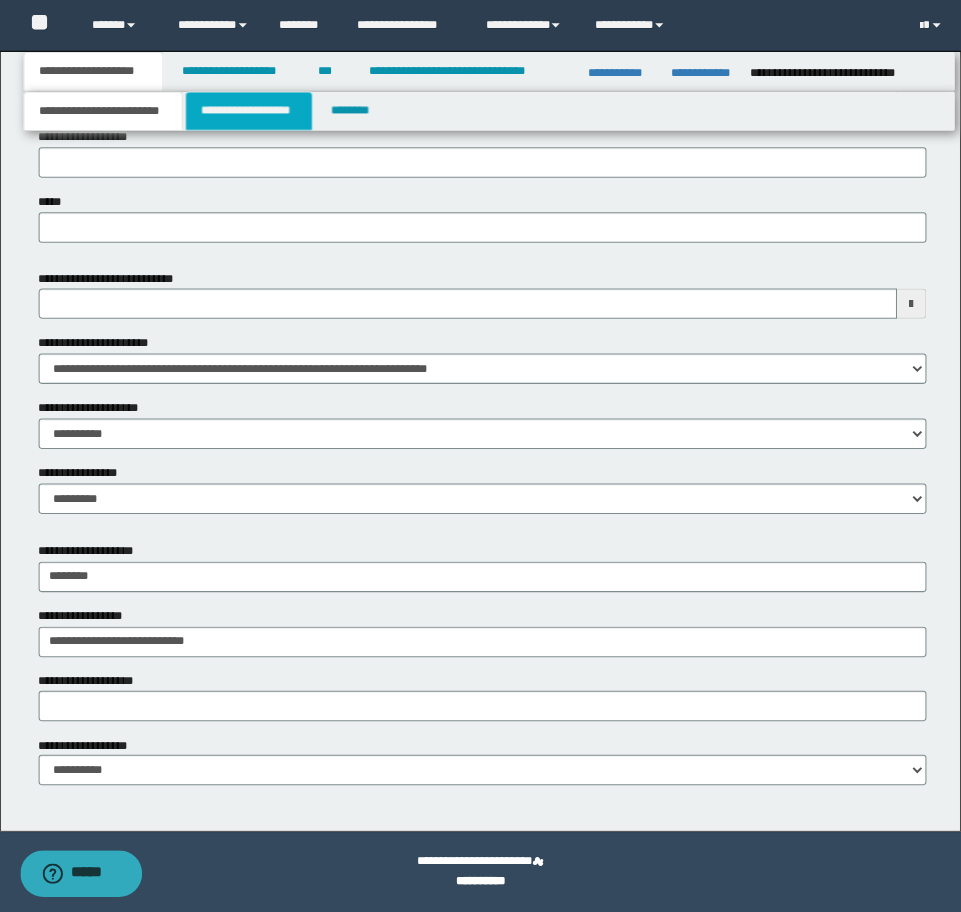 scroll, scrollTop: 0, scrollLeft: 0, axis: both 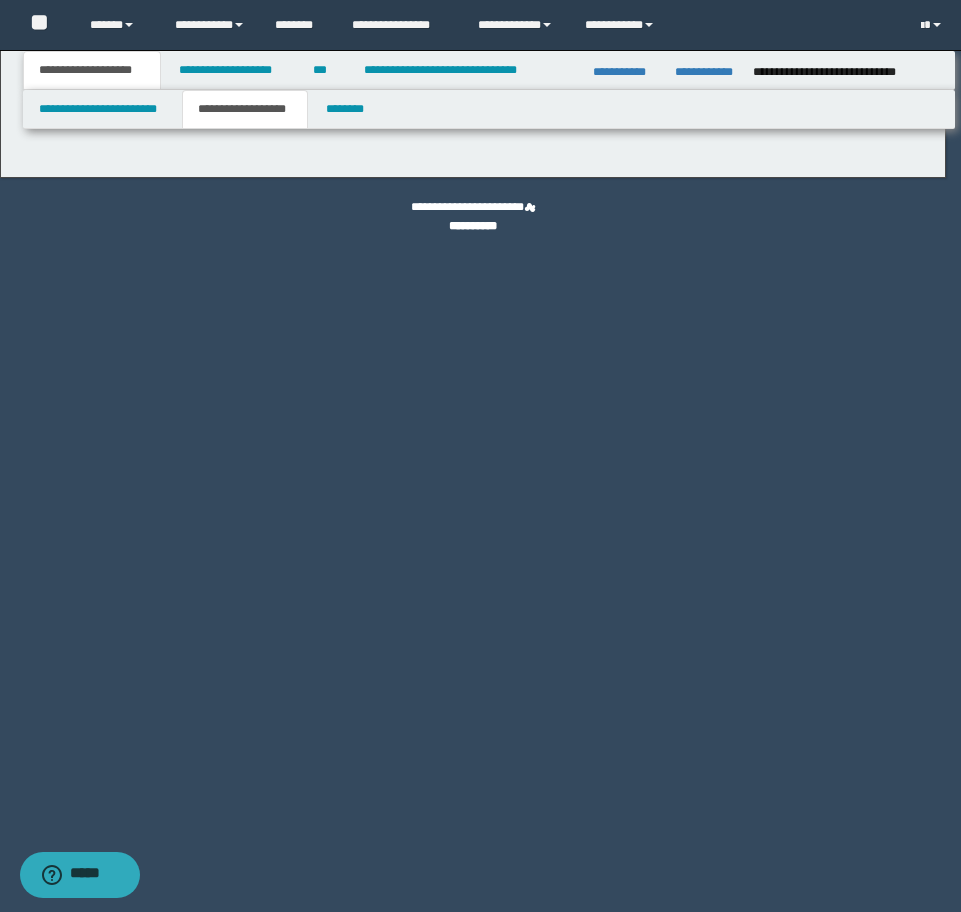 type on "********" 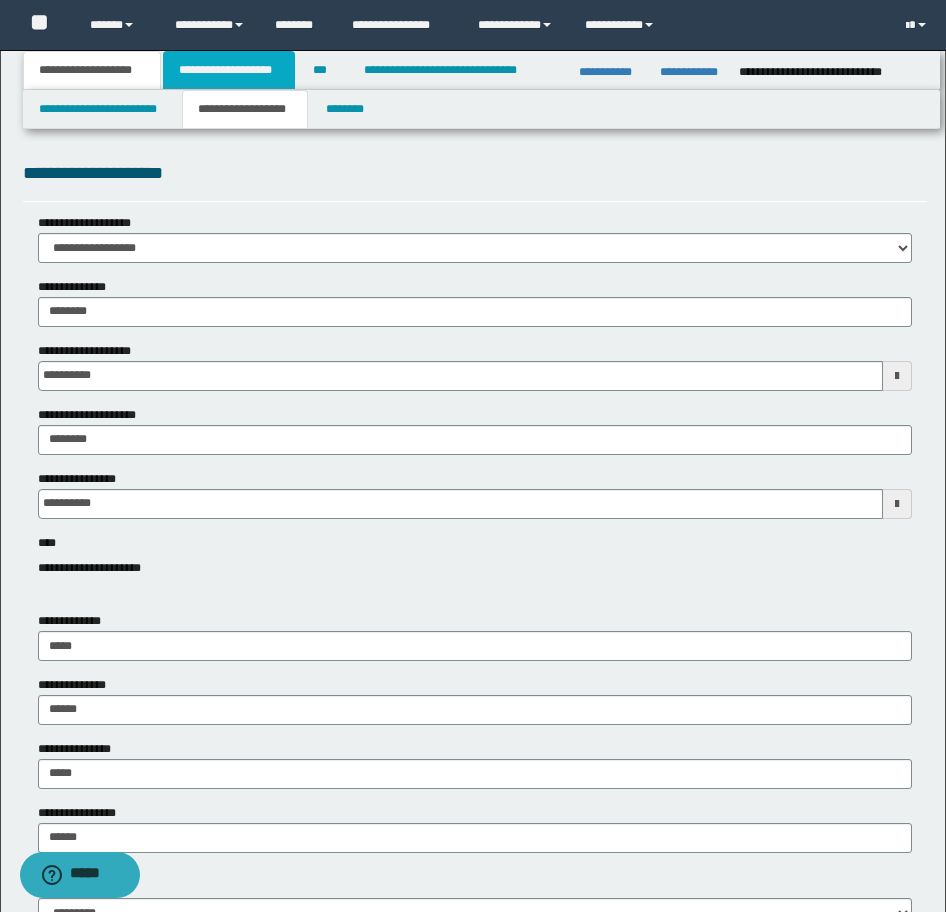 click on "**********" at bounding box center (229, 70) 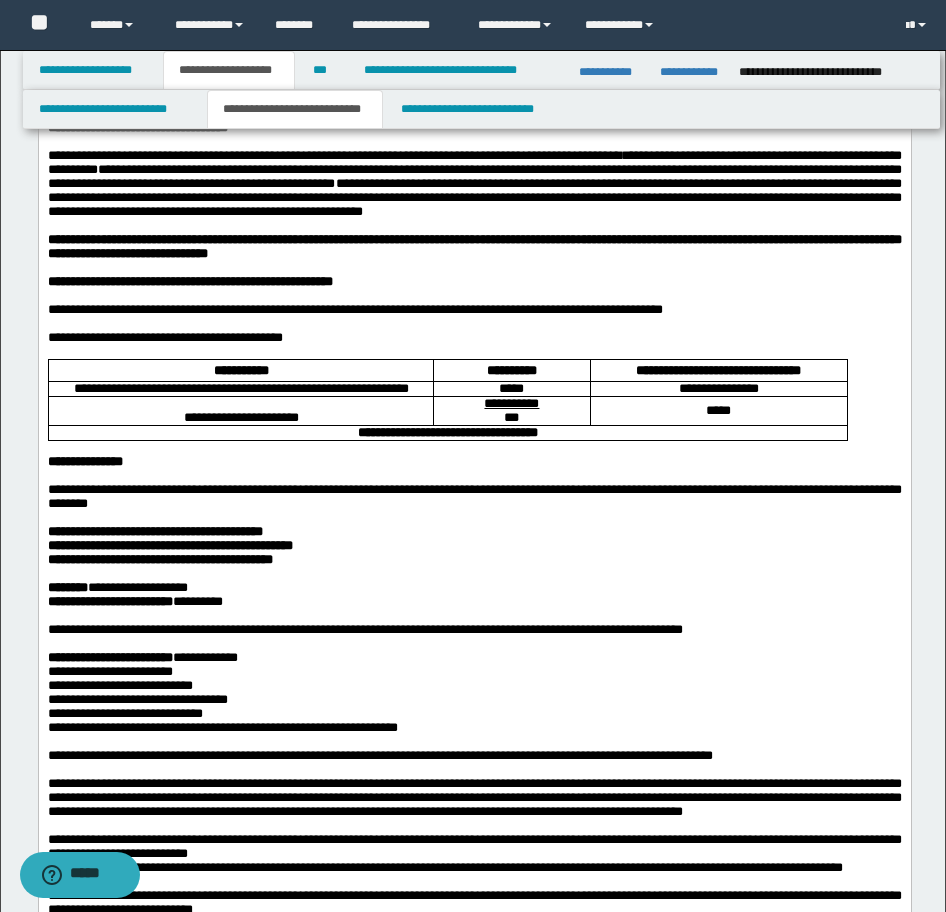 scroll, scrollTop: 300, scrollLeft: 0, axis: vertical 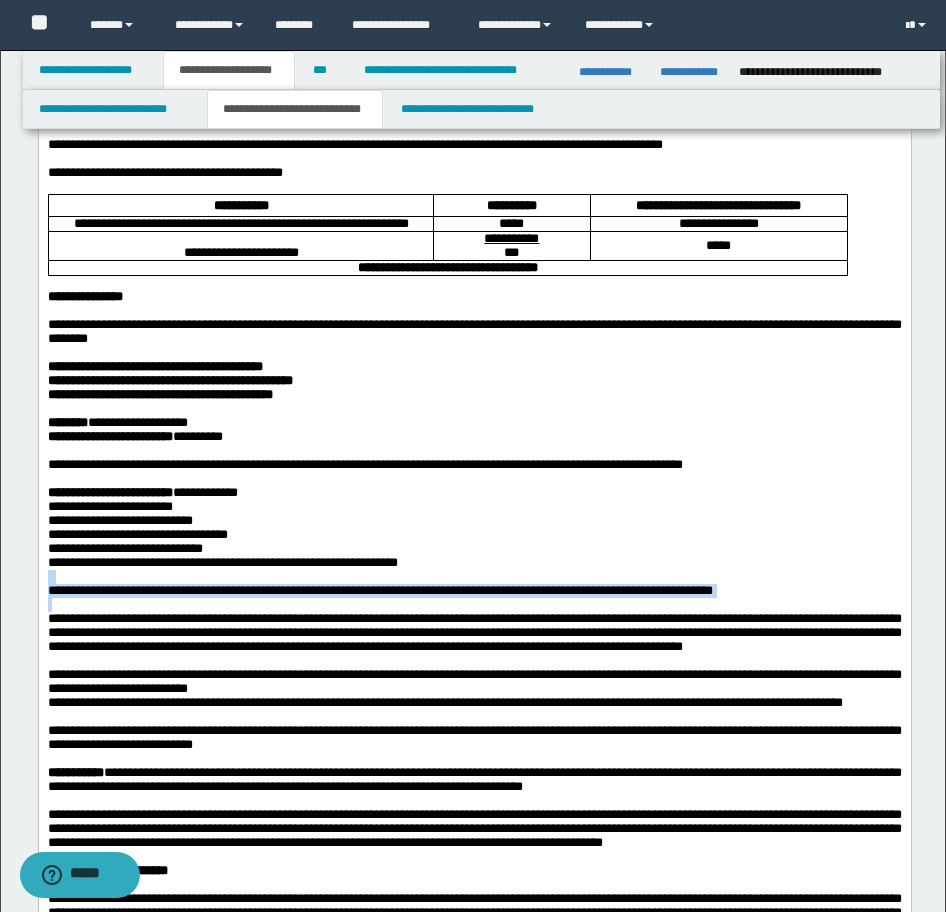 drag, startPoint x: 880, startPoint y: 713, endPoint x: 72, endPoint y: 635, distance: 811.7561 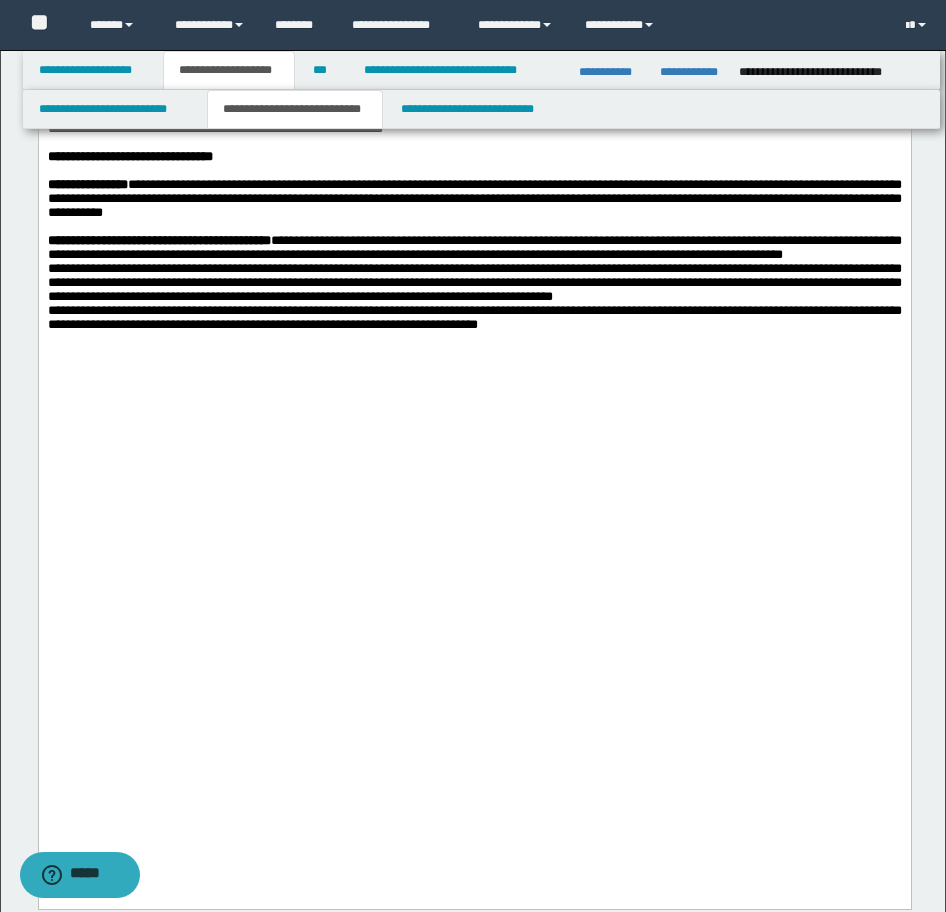 scroll, scrollTop: 2300, scrollLeft: 0, axis: vertical 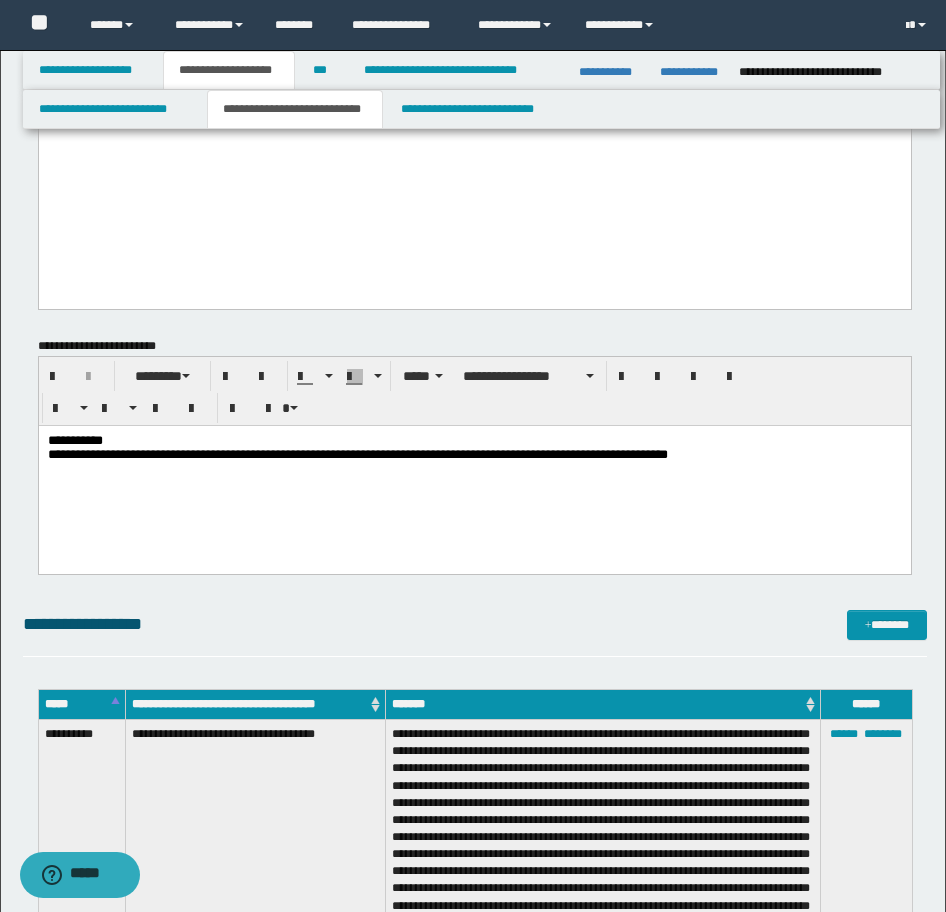 click on "**********" at bounding box center [474, 440] 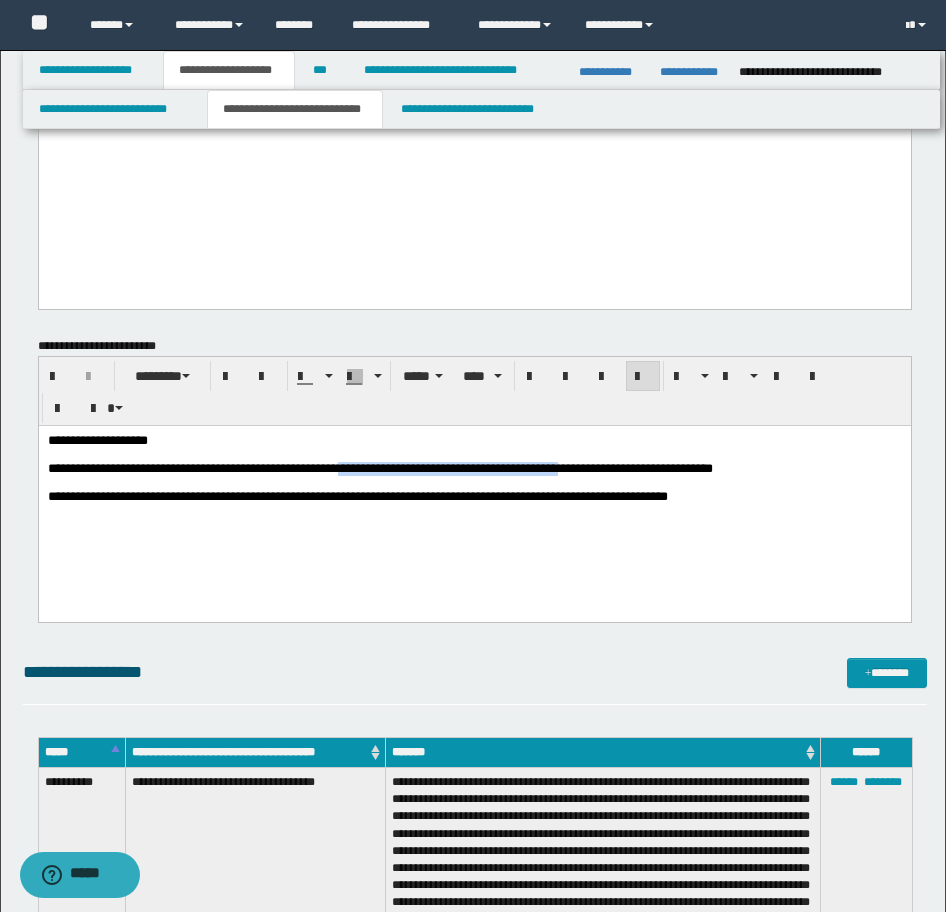 drag, startPoint x: 409, startPoint y: 475, endPoint x: 673, endPoint y: 478, distance: 264.01706 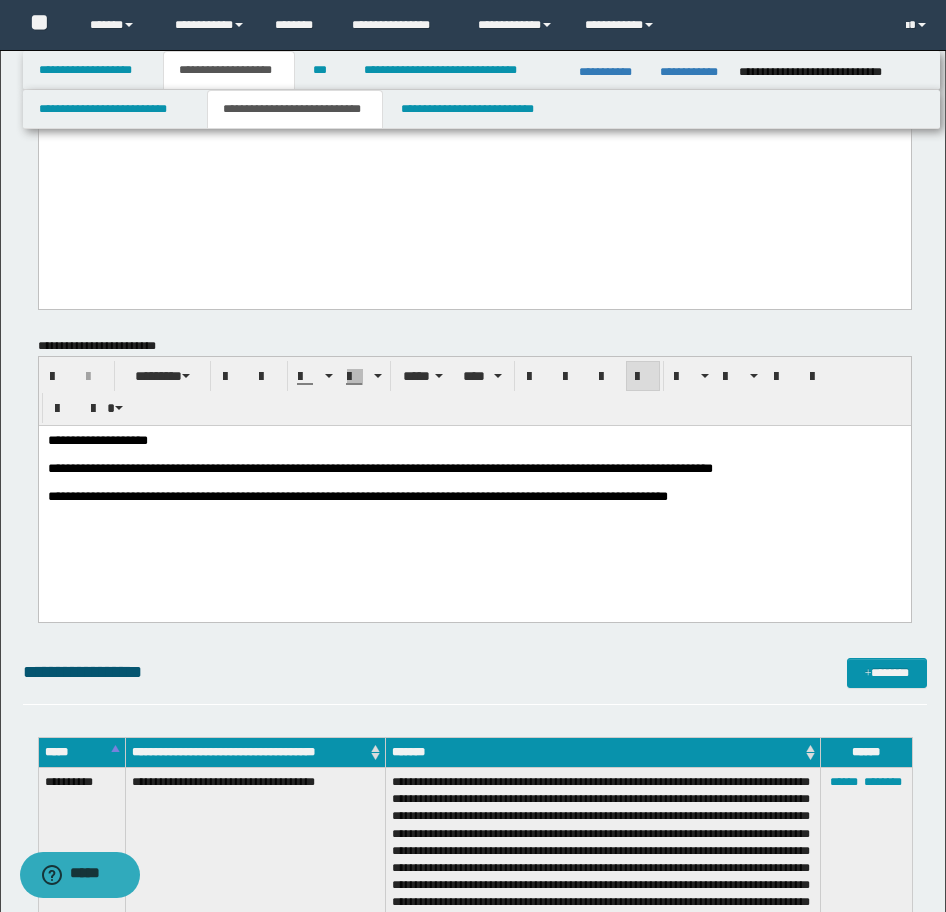 drag, startPoint x: 663, startPoint y: 482, endPoint x: 673, endPoint y: 481, distance: 10.049875 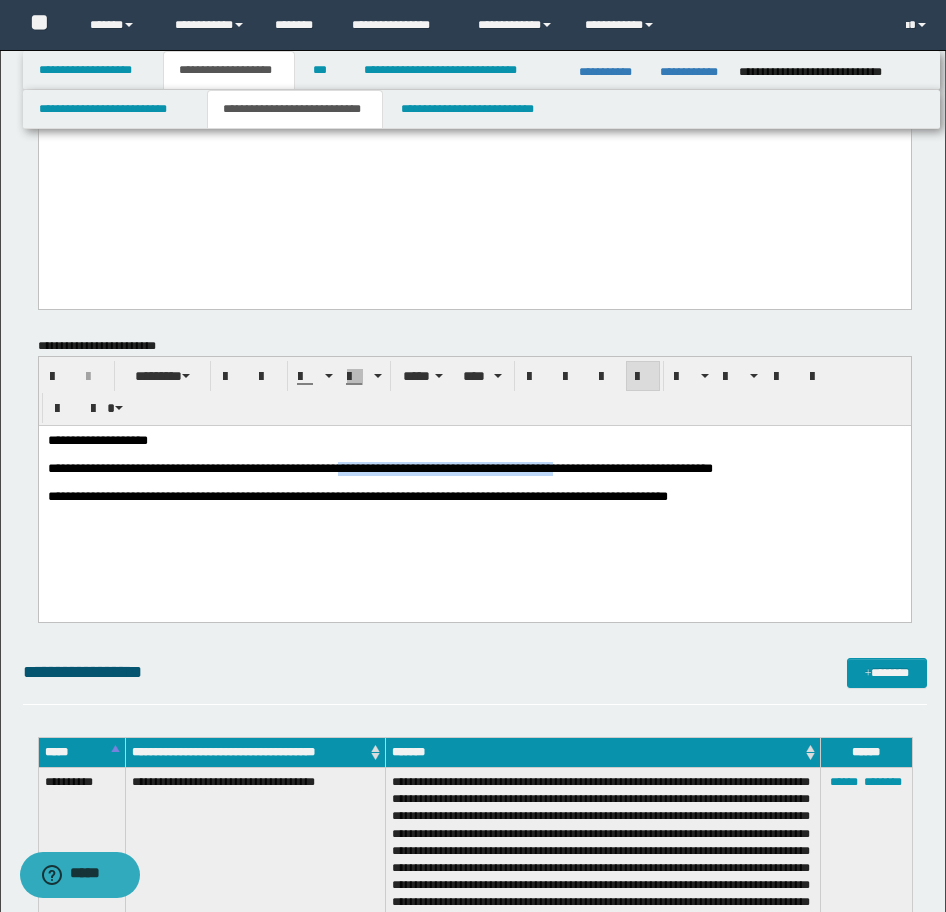 drag, startPoint x: 668, startPoint y: 474, endPoint x: 428, endPoint y: 468, distance: 240.07498 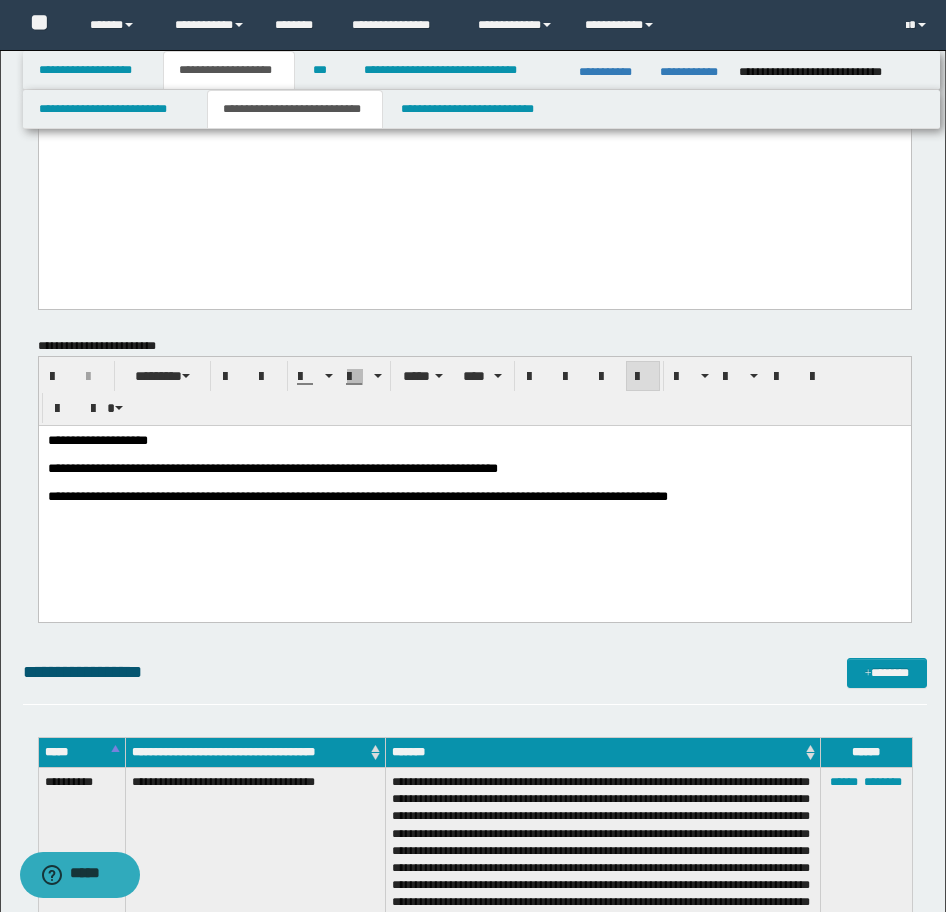 click on "**********" at bounding box center [97, 439] 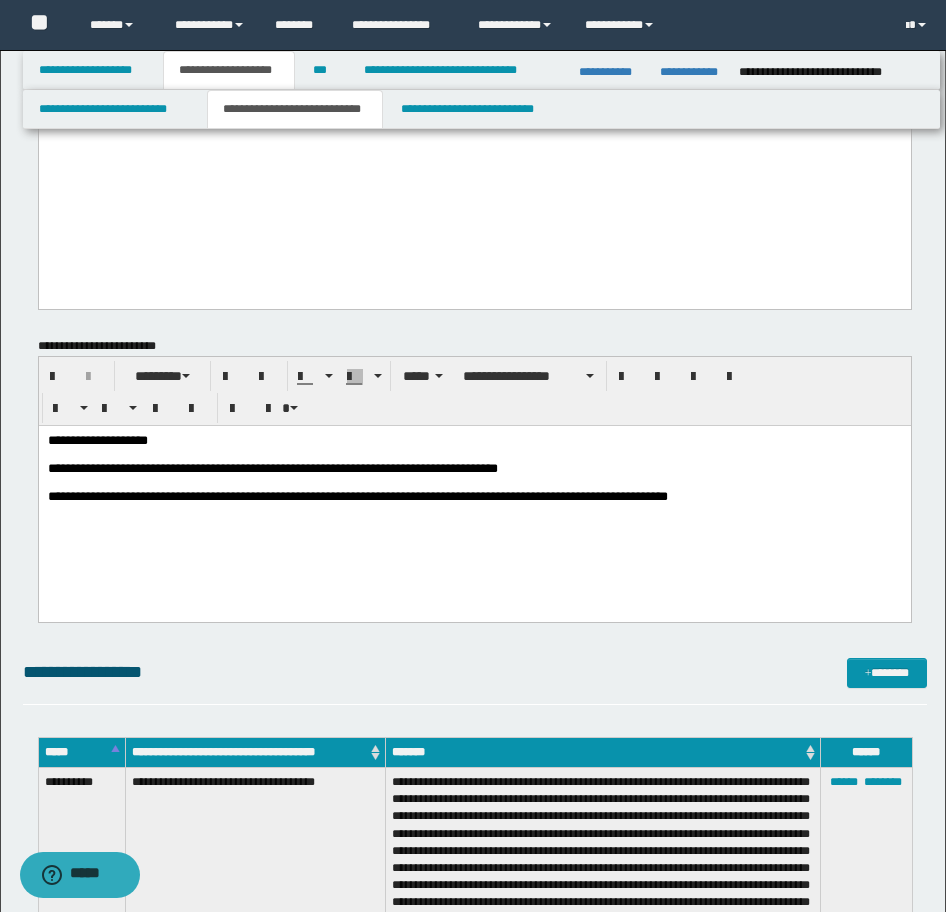 click on "**********" at bounding box center (474, 440) 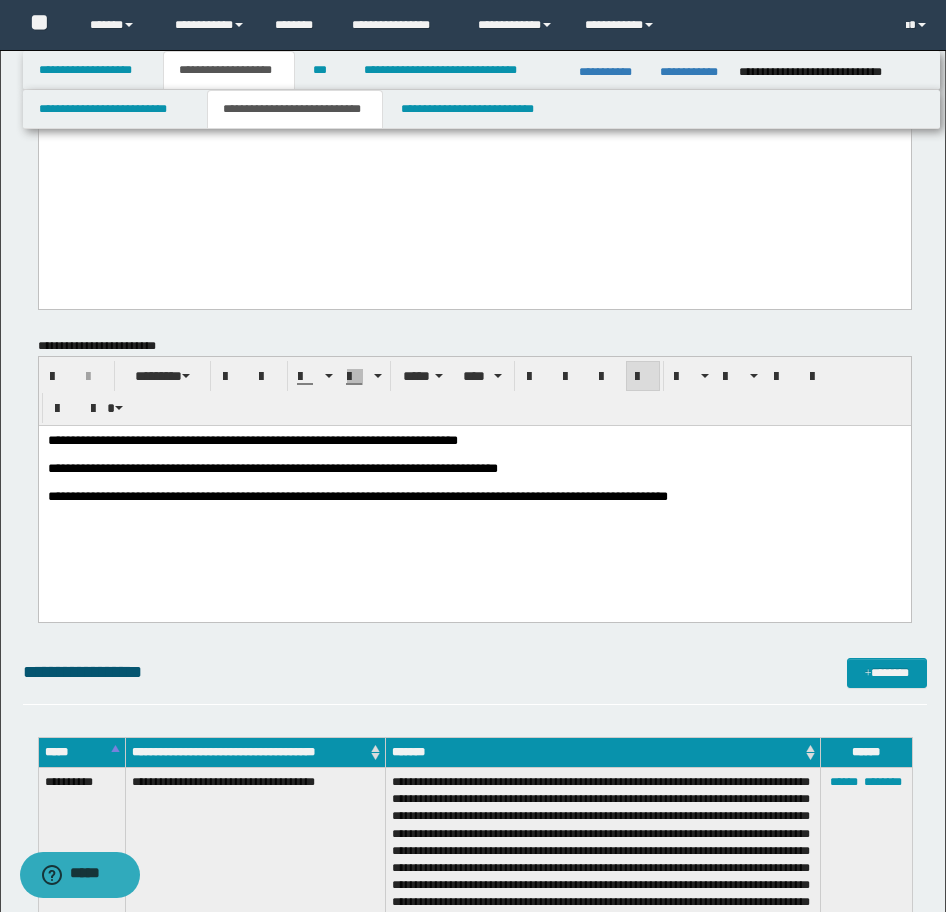 click on "**********" at bounding box center (272, 467) 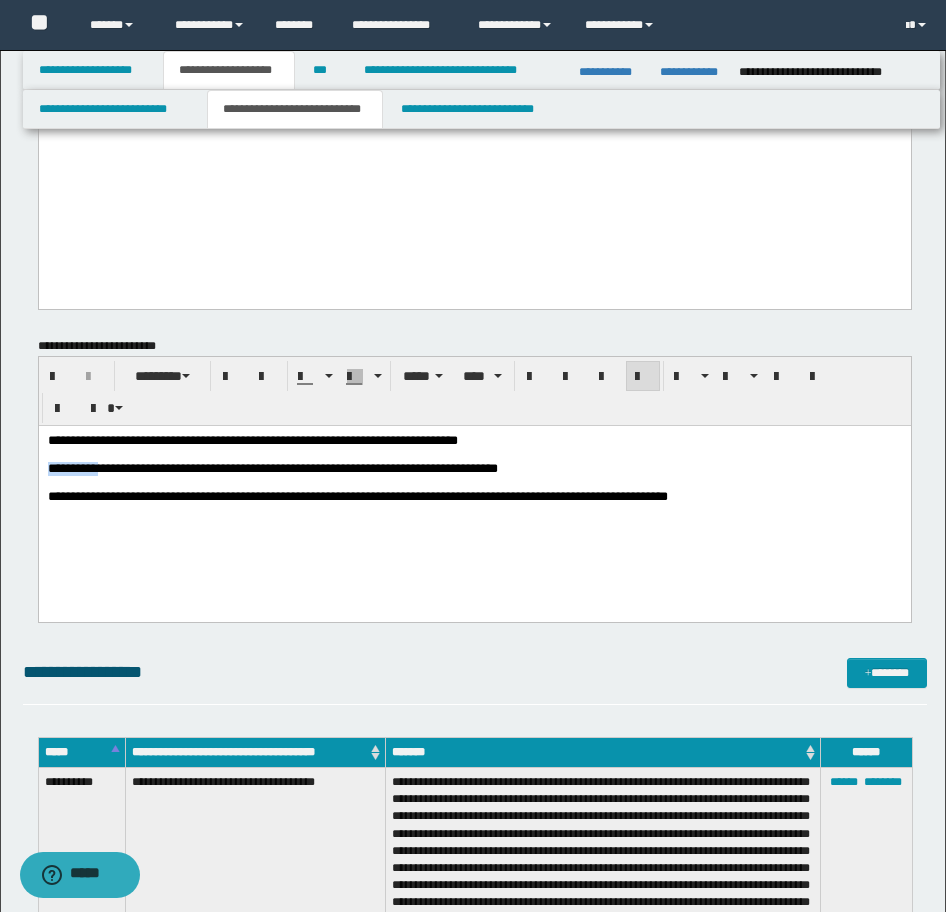 drag, startPoint x: 111, startPoint y: 469, endPoint x: 44, endPoint y: 891, distance: 427.2856 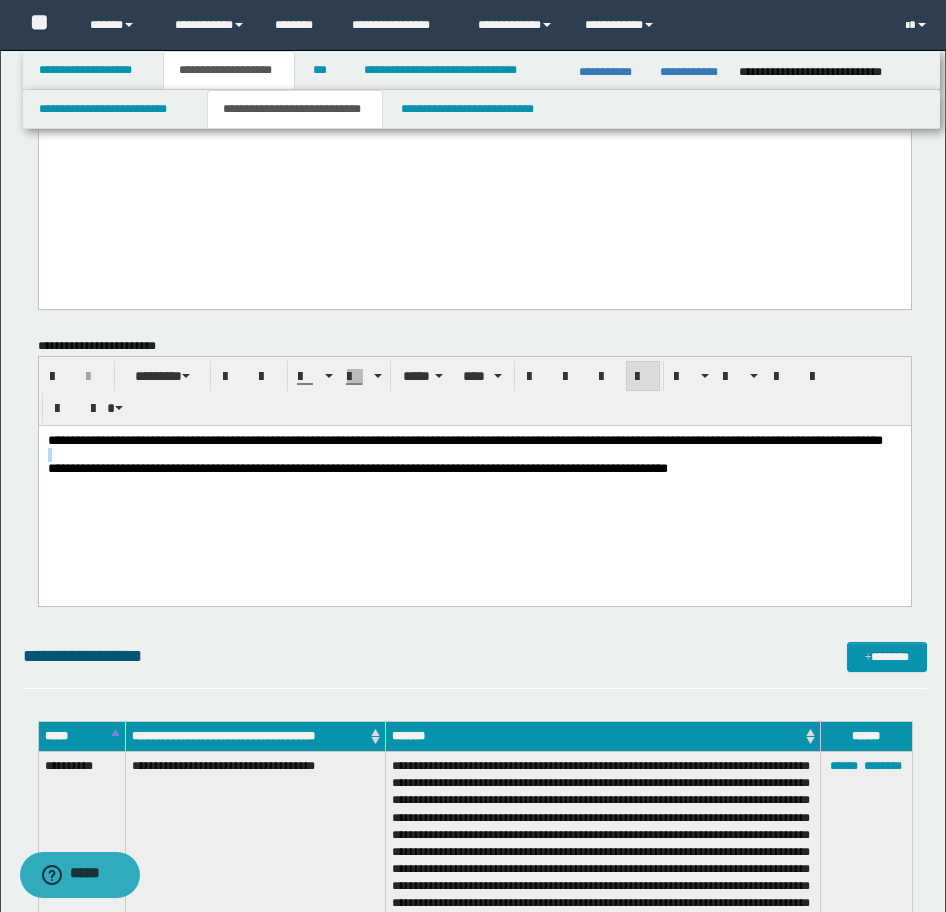 drag, startPoint x: 309, startPoint y: 471, endPoint x: 37, endPoint y: 466, distance: 272.04596 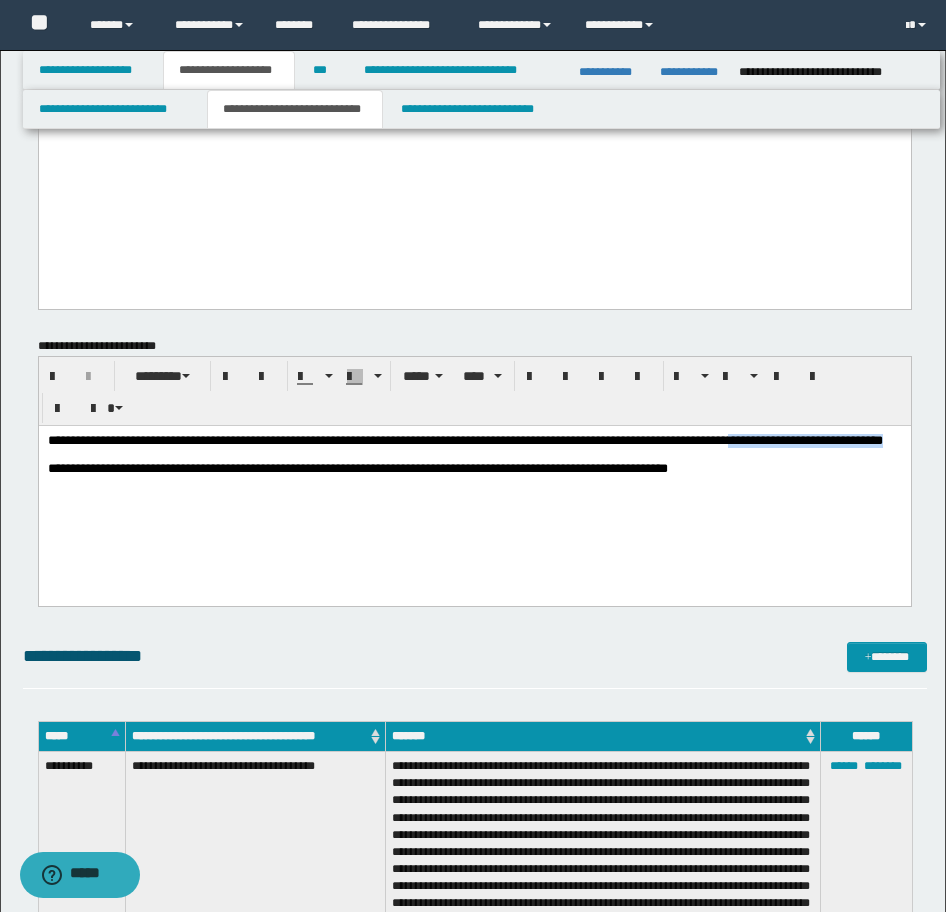 drag, startPoint x: 46, startPoint y: 460, endPoint x: 265, endPoint y: 458, distance: 219.00912 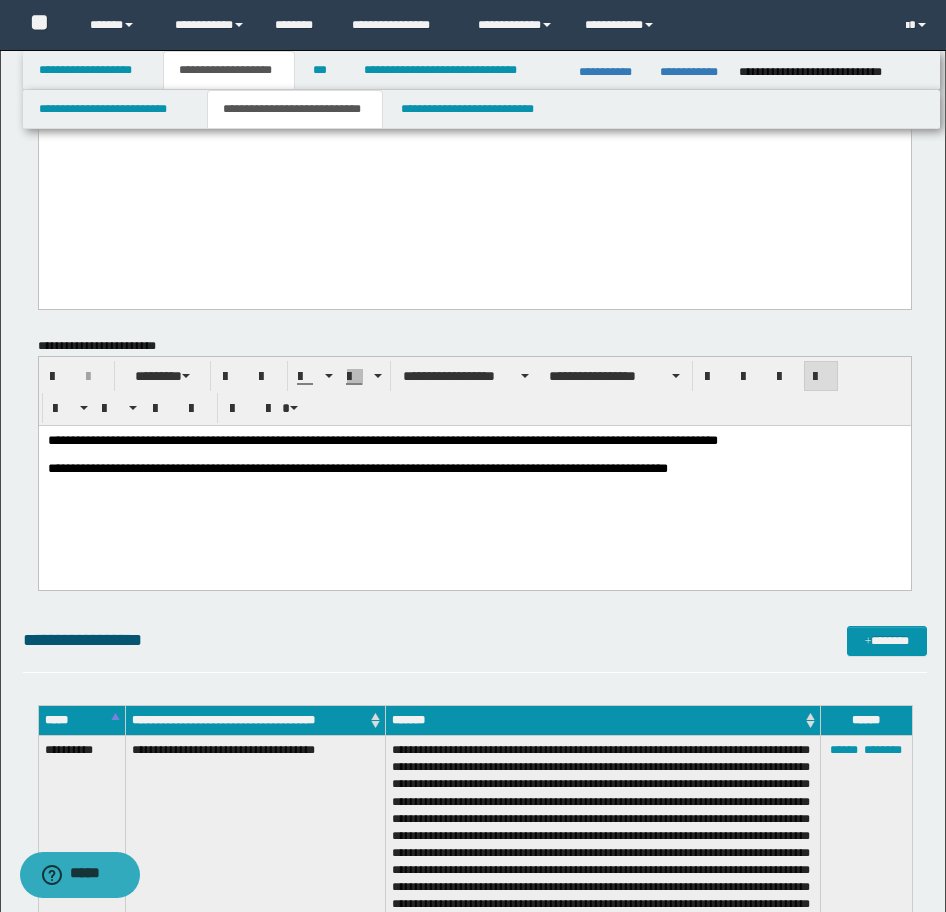 click at bounding box center (474, 454) 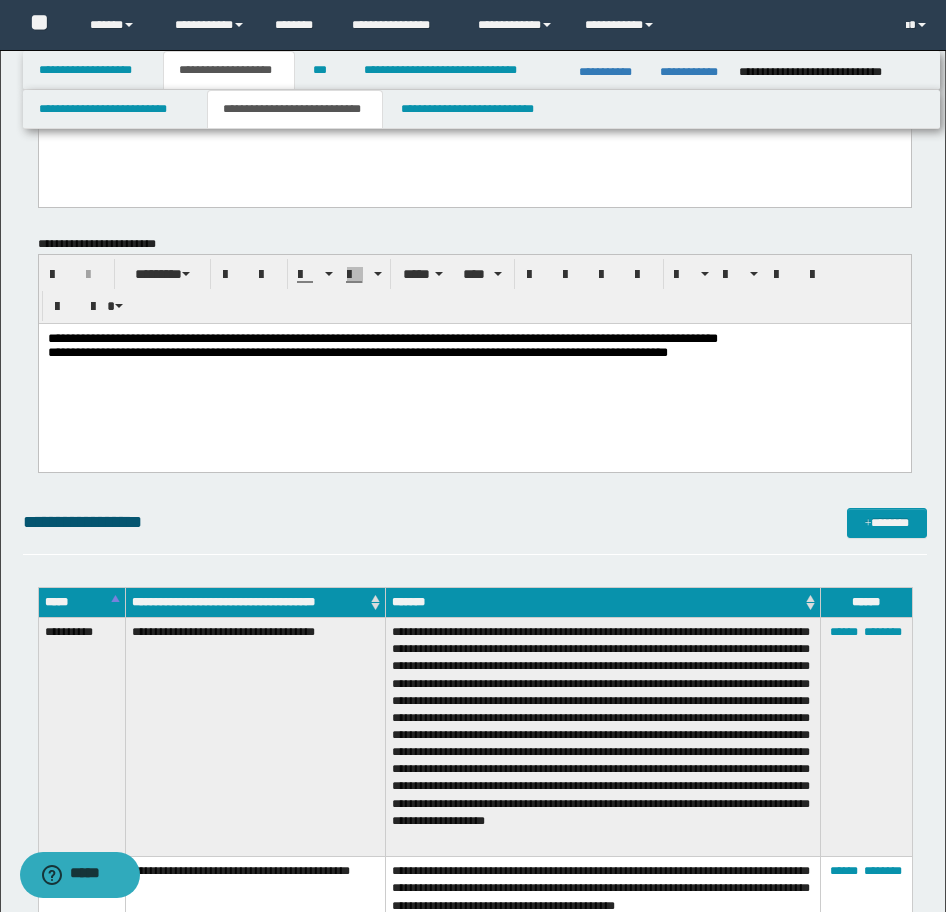 scroll, scrollTop: 2600, scrollLeft: 0, axis: vertical 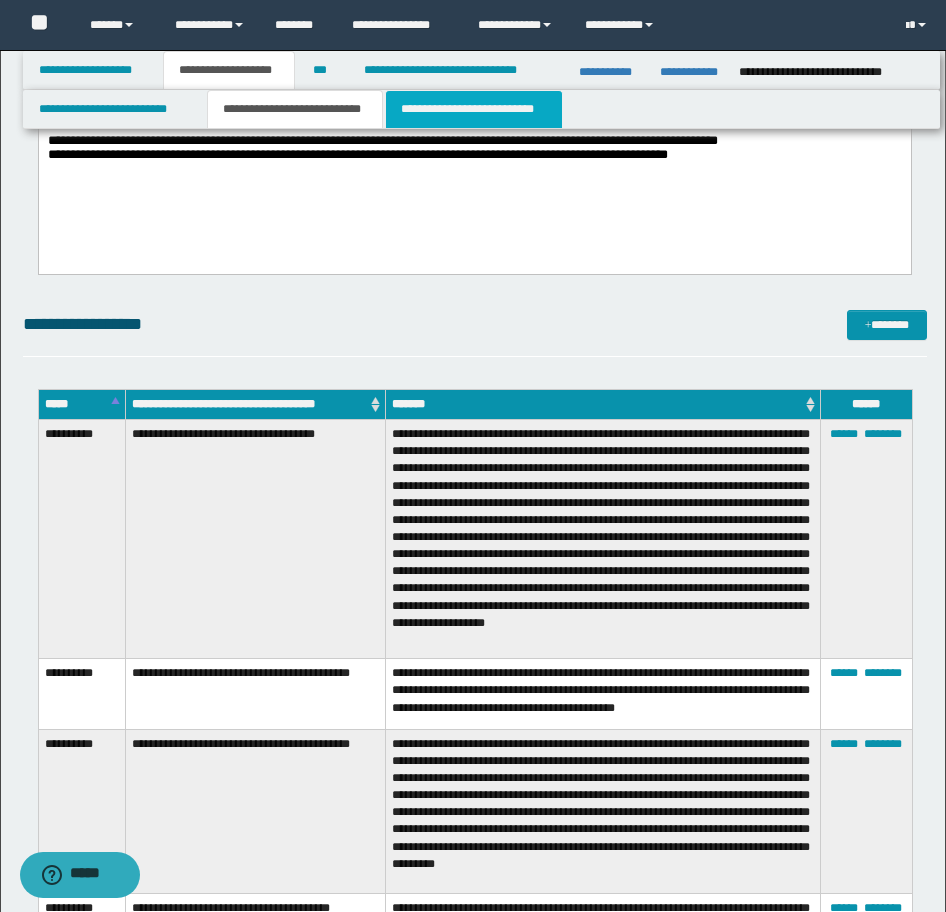 click on "**********" at bounding box center [474, 109] 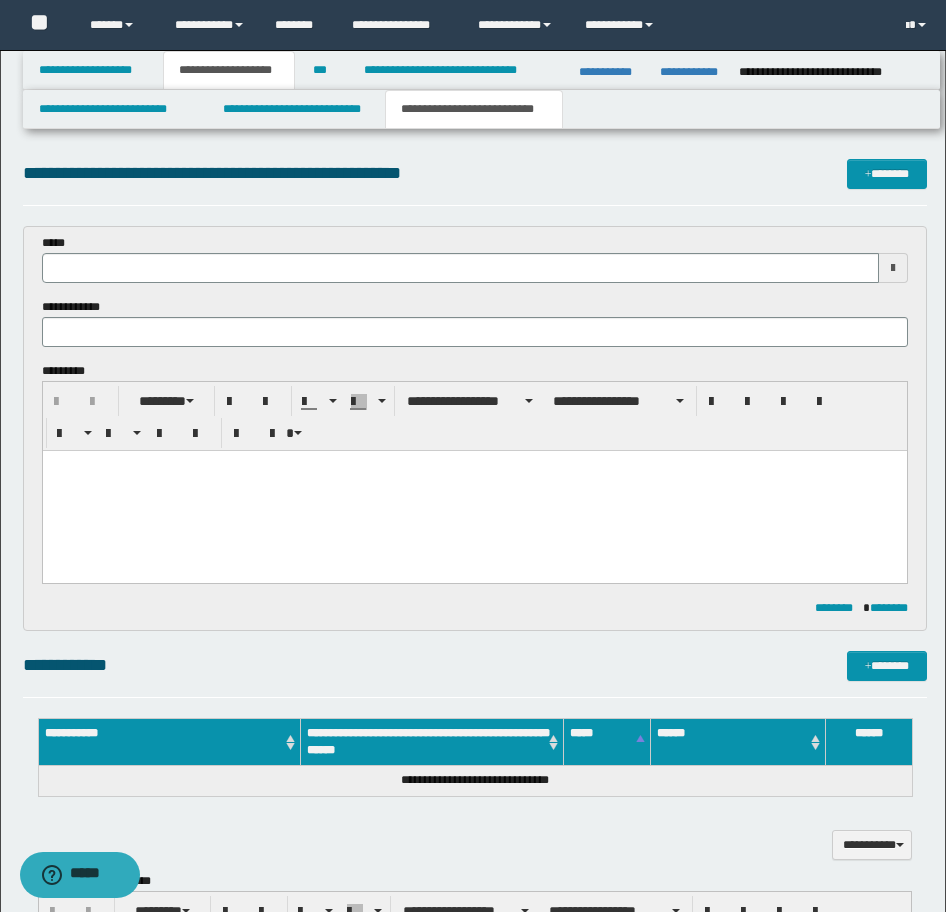 scroll, scrollTop: 0, scrollLeft: 0, axis: both 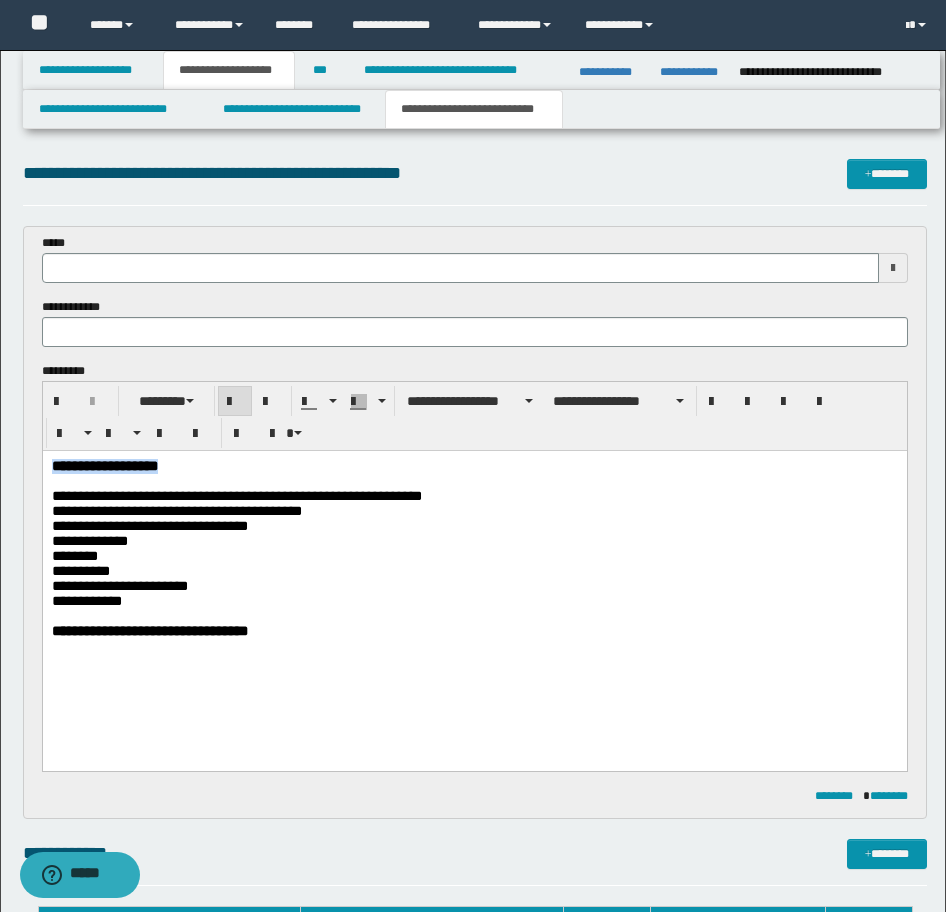 drag, startPoint x: 219, startPoint y: 471, endPoint x: 27, endPoint y: 474, distance: 192.02344 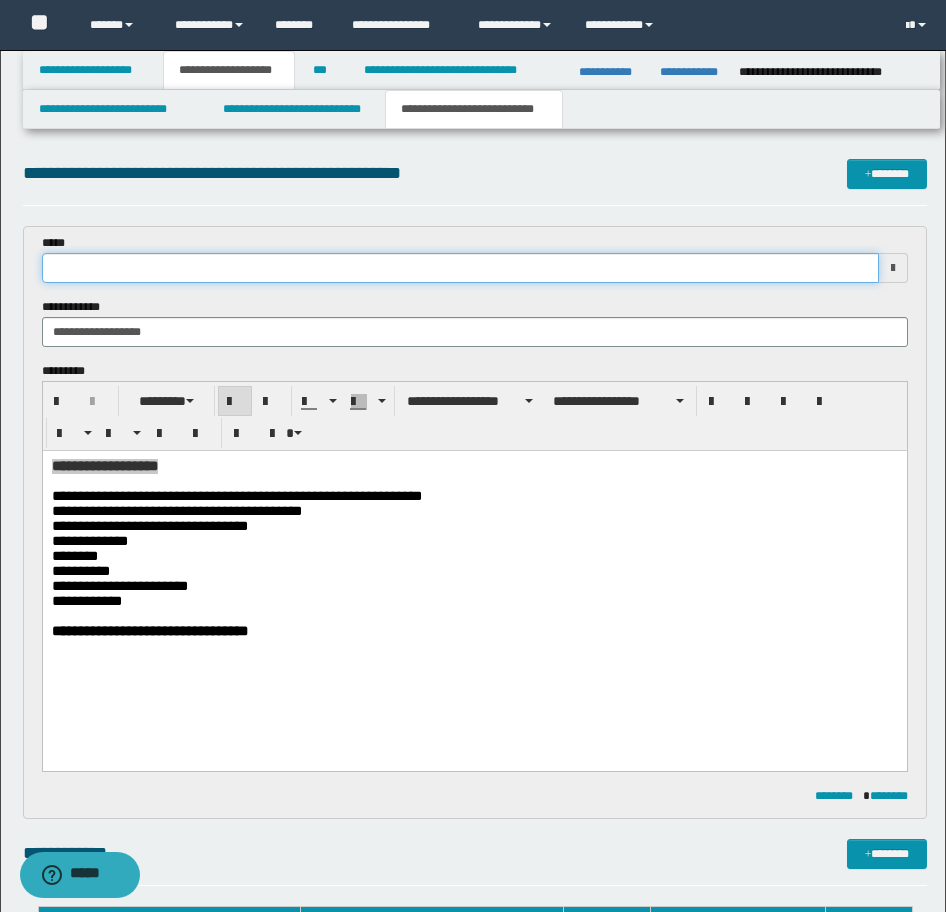 click at bounding box center (460, 268) 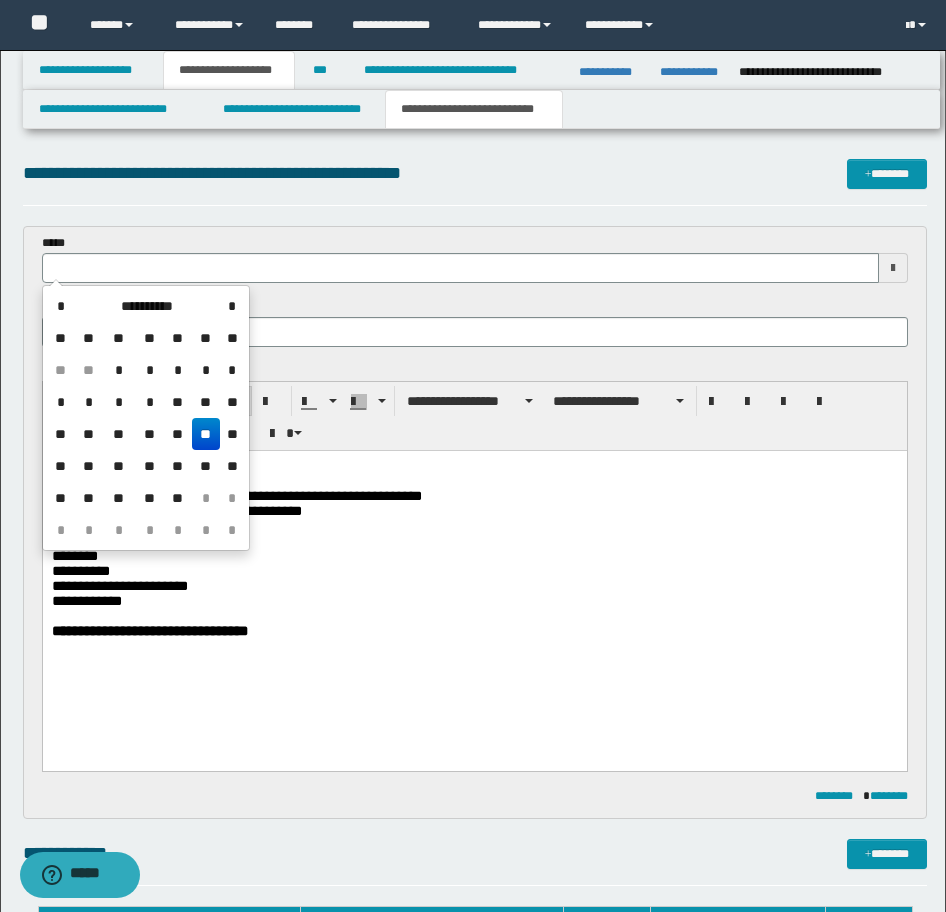 click on "**" at bounding box center (206, 434) 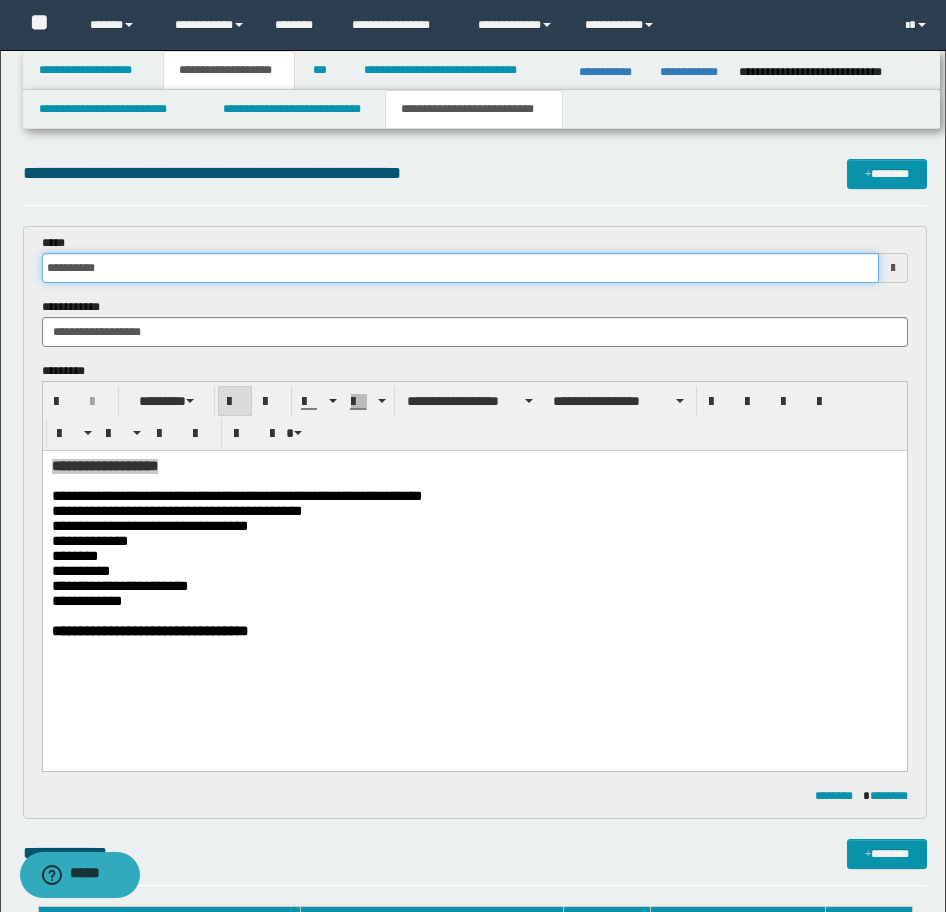 click on "**********" at bounding box center [460, 268] 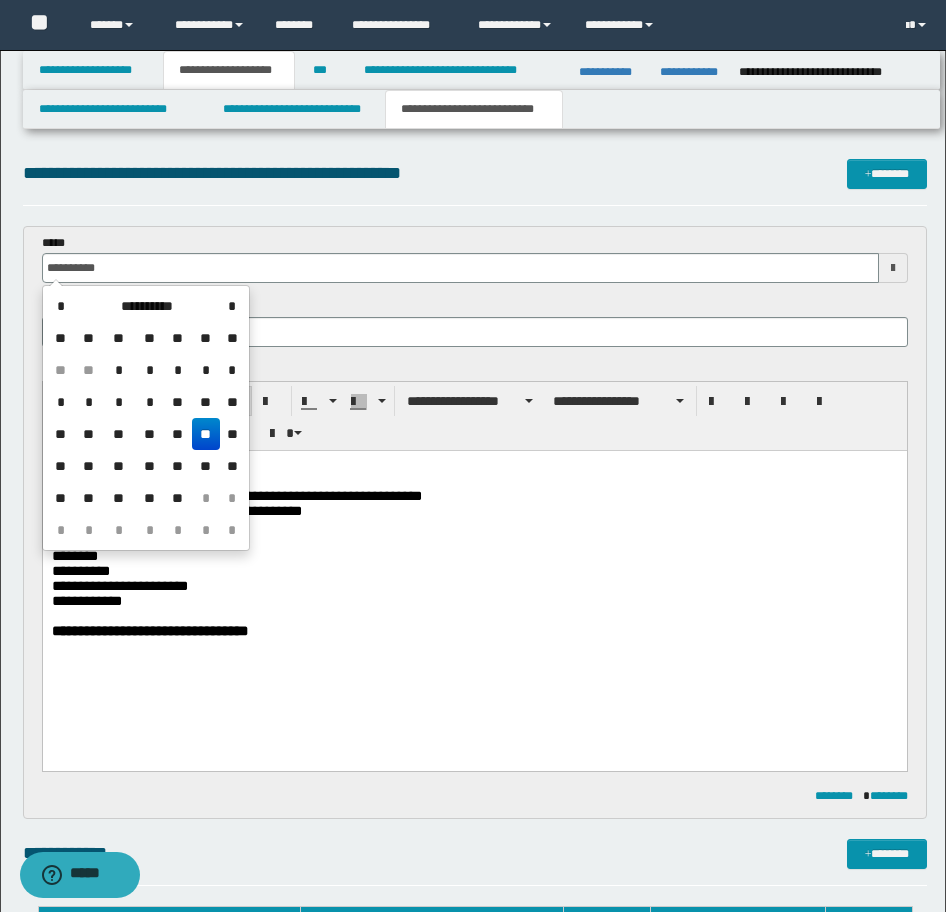 click on "**" at bounding box center [206, 434] 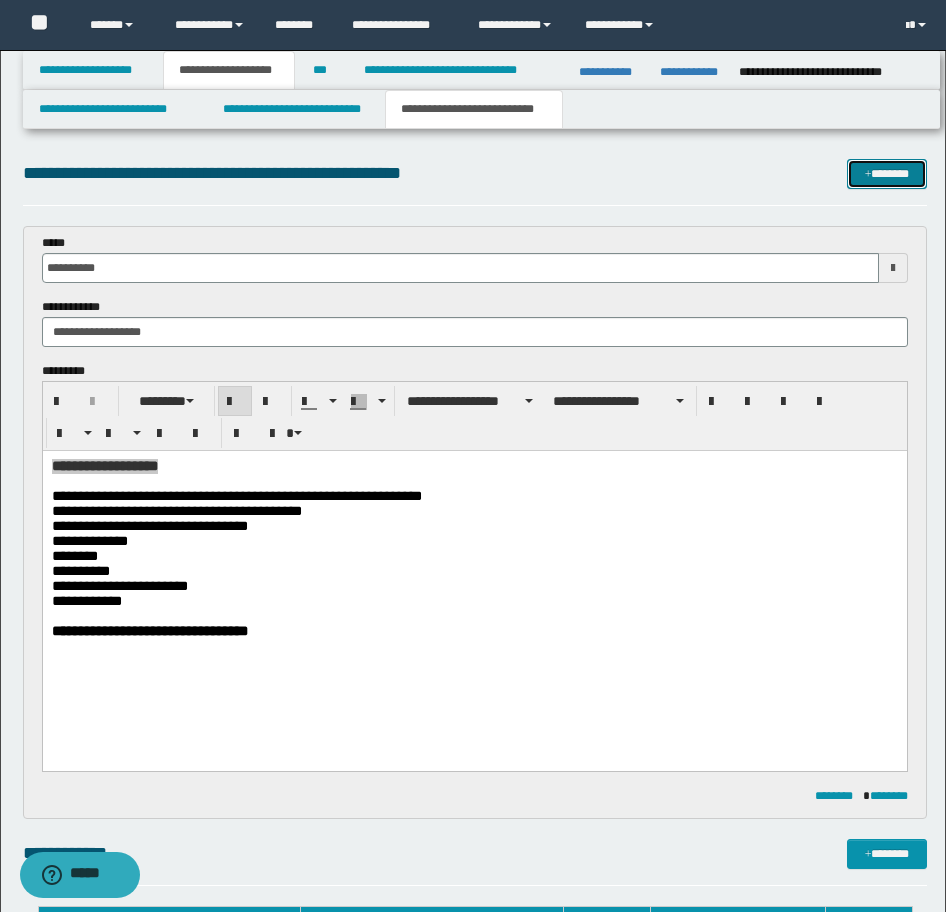 click on "*******" at bounding box center [887, 174] 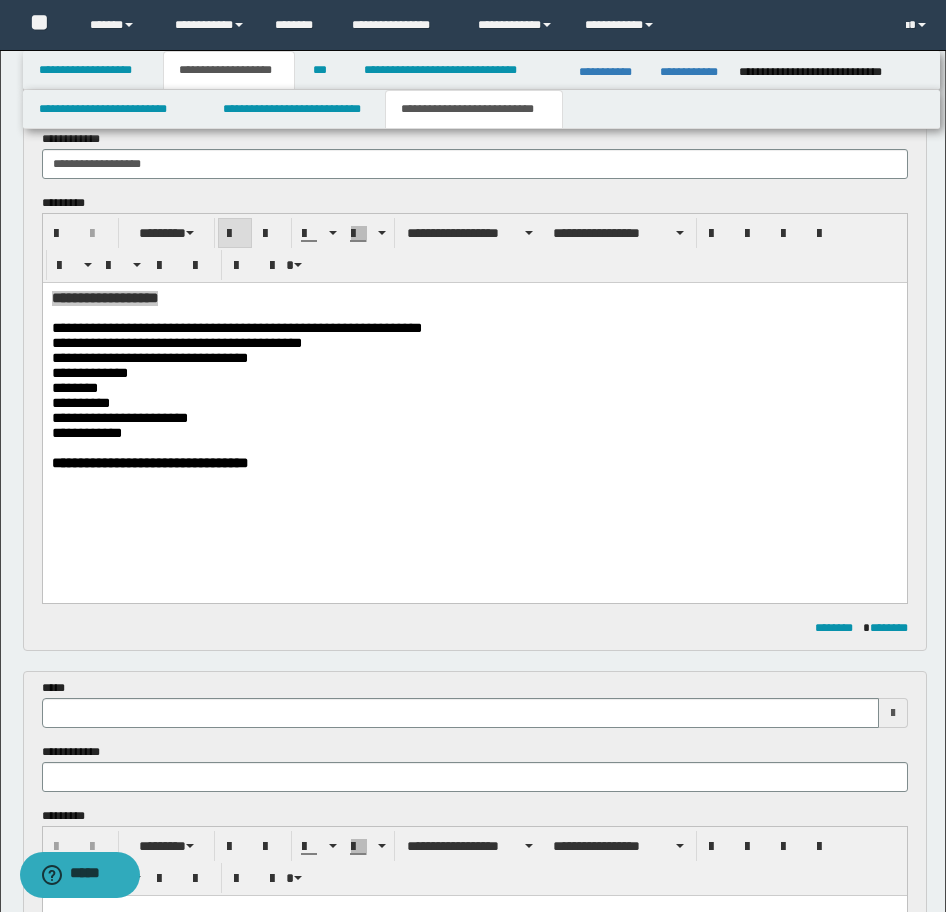 scroll, scrollTop: 166, scrollLeft: 0, axis: vertical 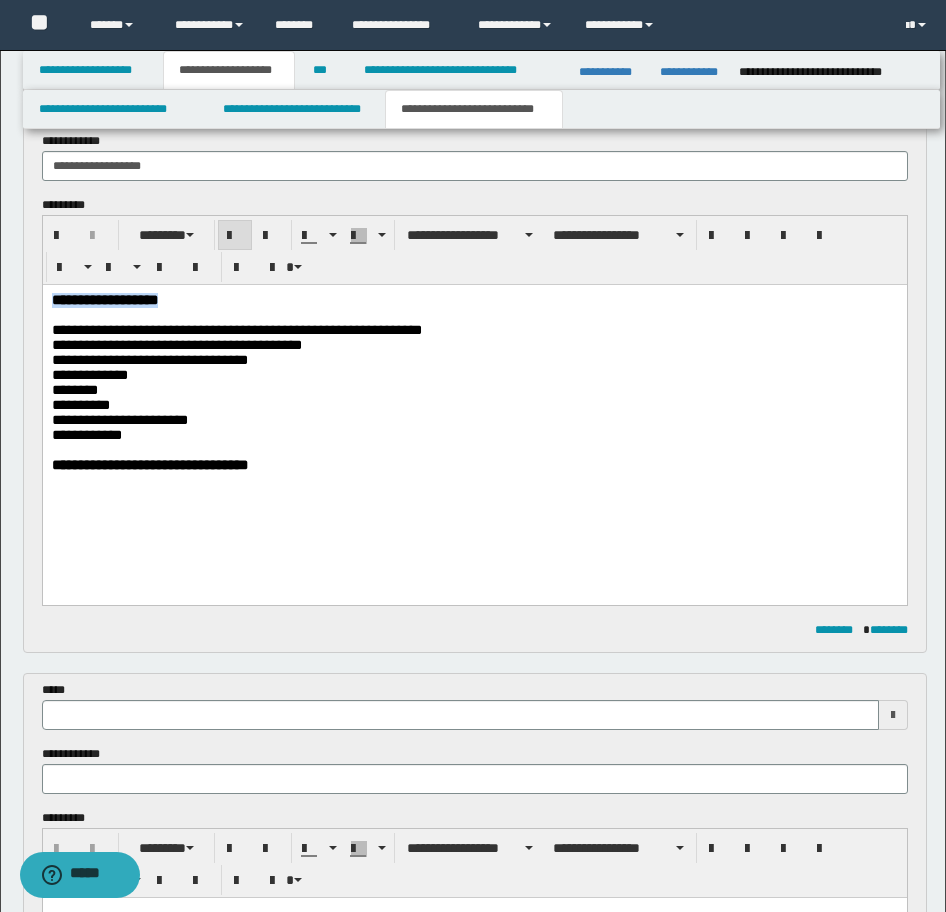 click at bounding box center (474, 315) 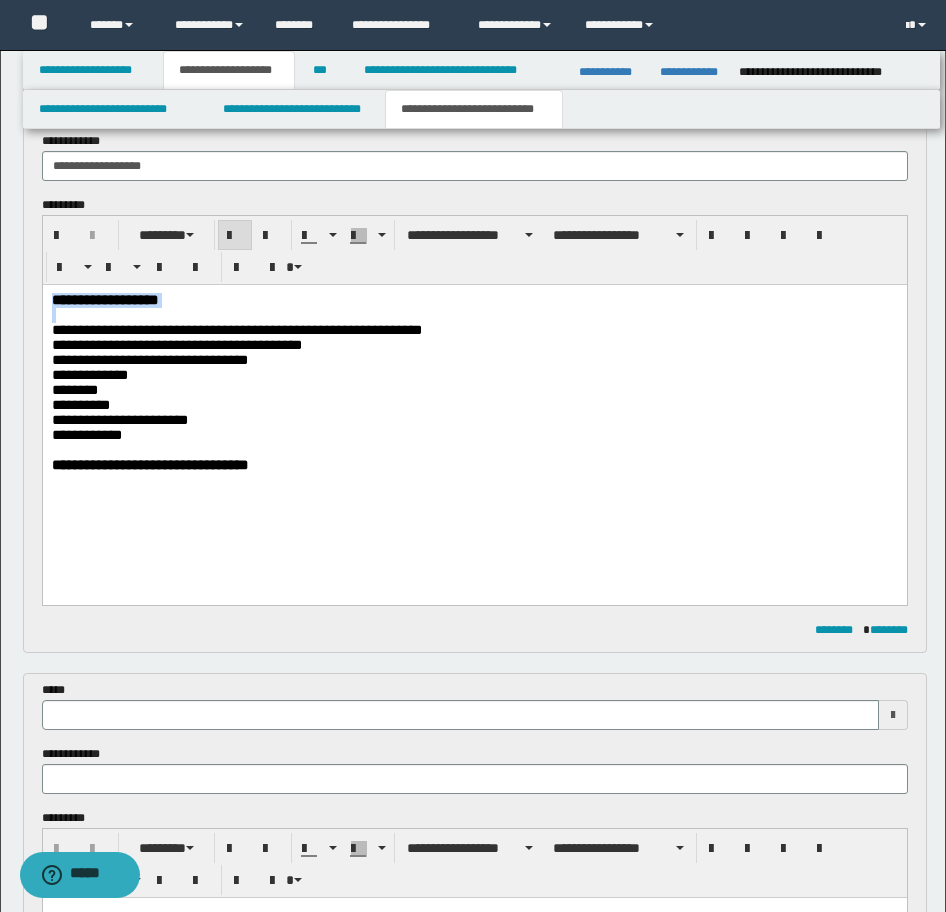 drag, startPoint x: 108, startPoint y: 323, endPoint x: -17, endPoint y: 293, distance: 128.5496 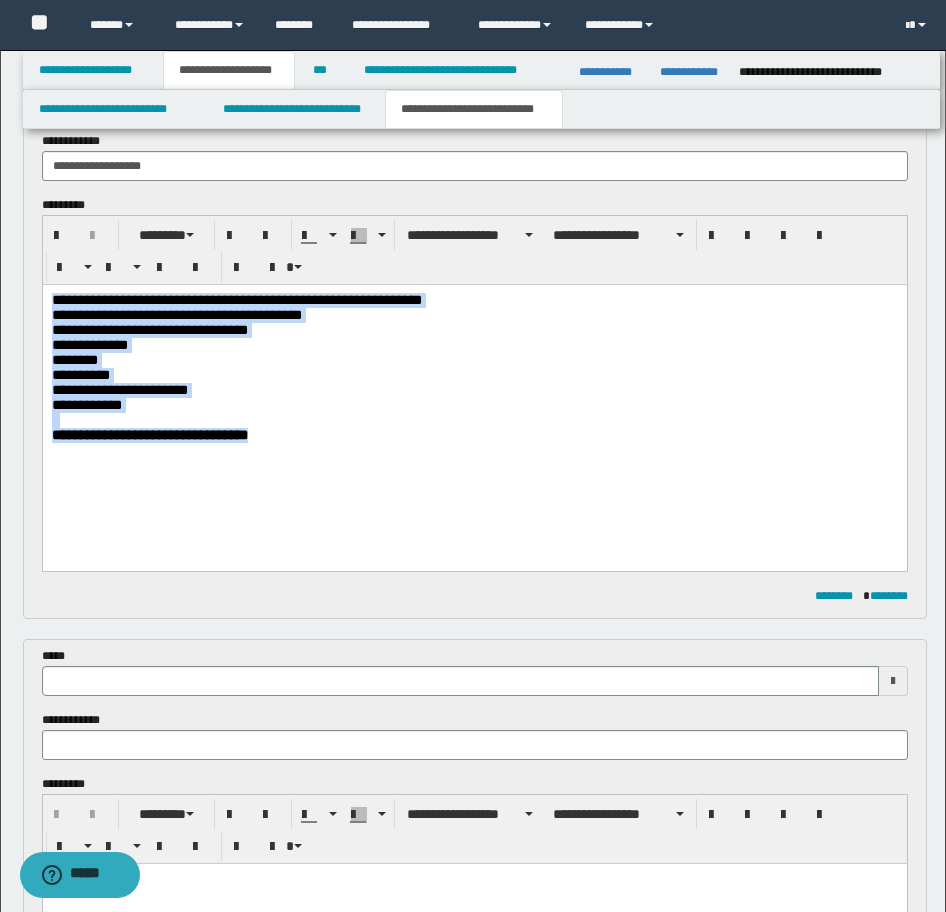 drag, startPoint x: 331, startPoint y: 467, endPoint x: -17, endPoint y: 224, distance: 424.44434 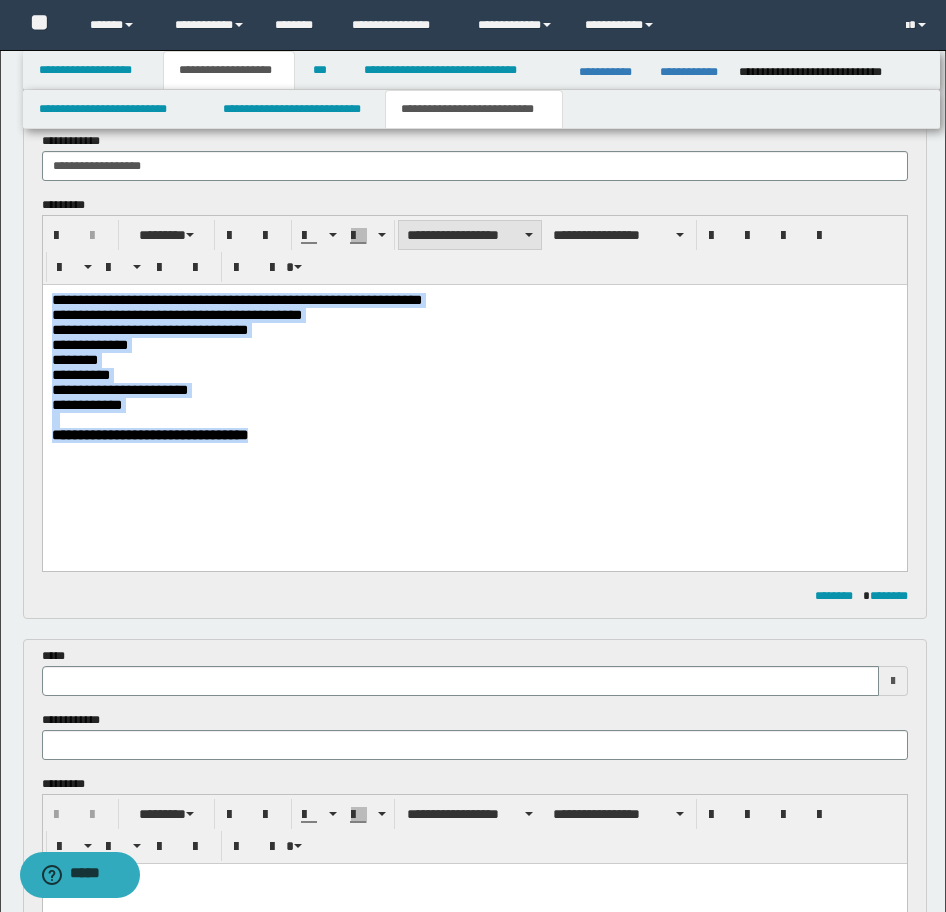 click on "**********" at bounding box center (470, 235) 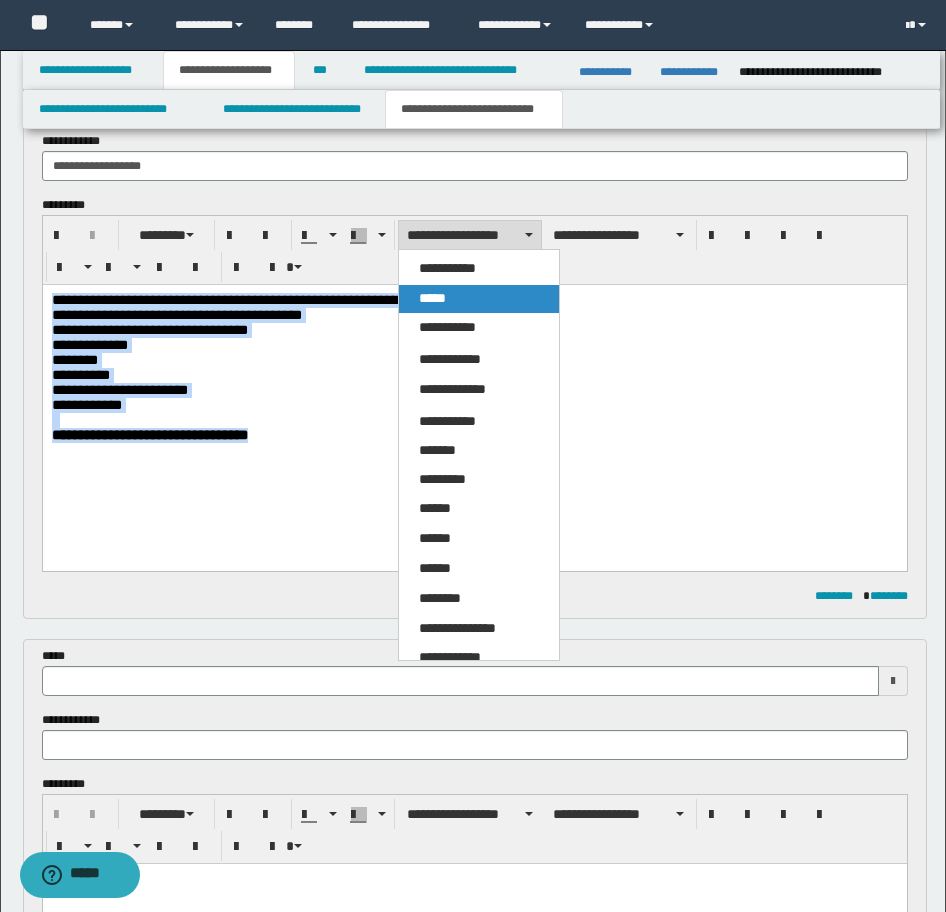 click on "*****" at bounding box center [479, 299] 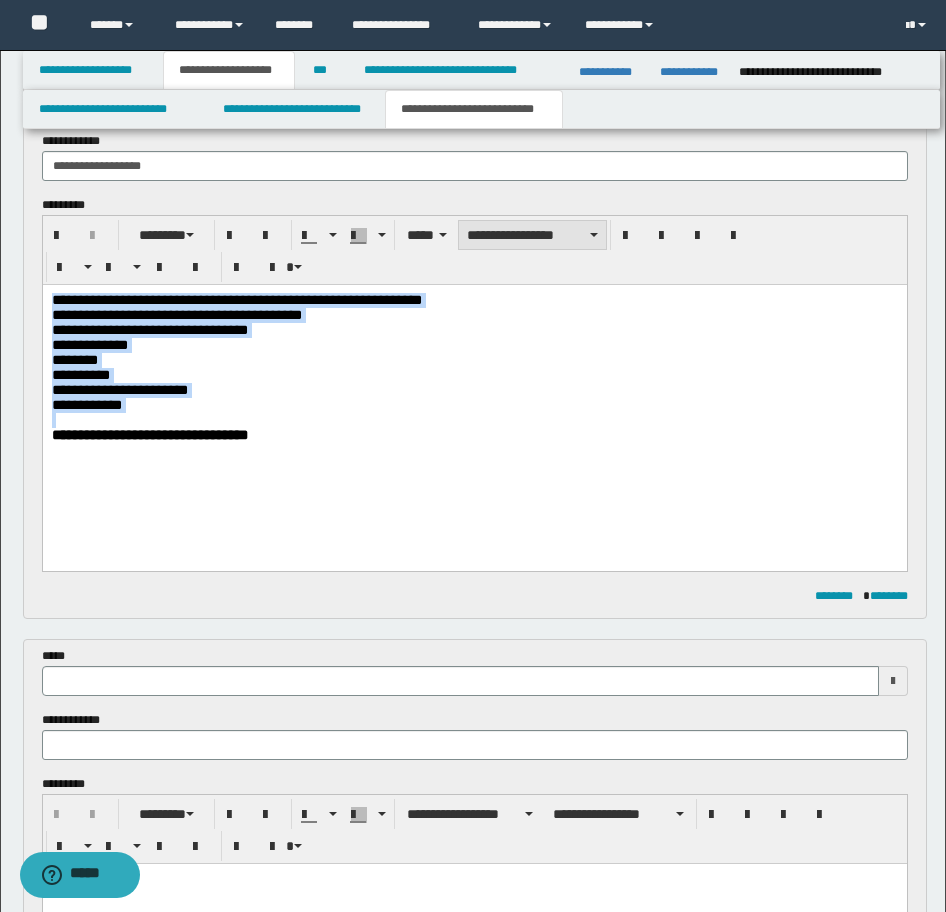 click on "**********" at bounding box center [532, 235] 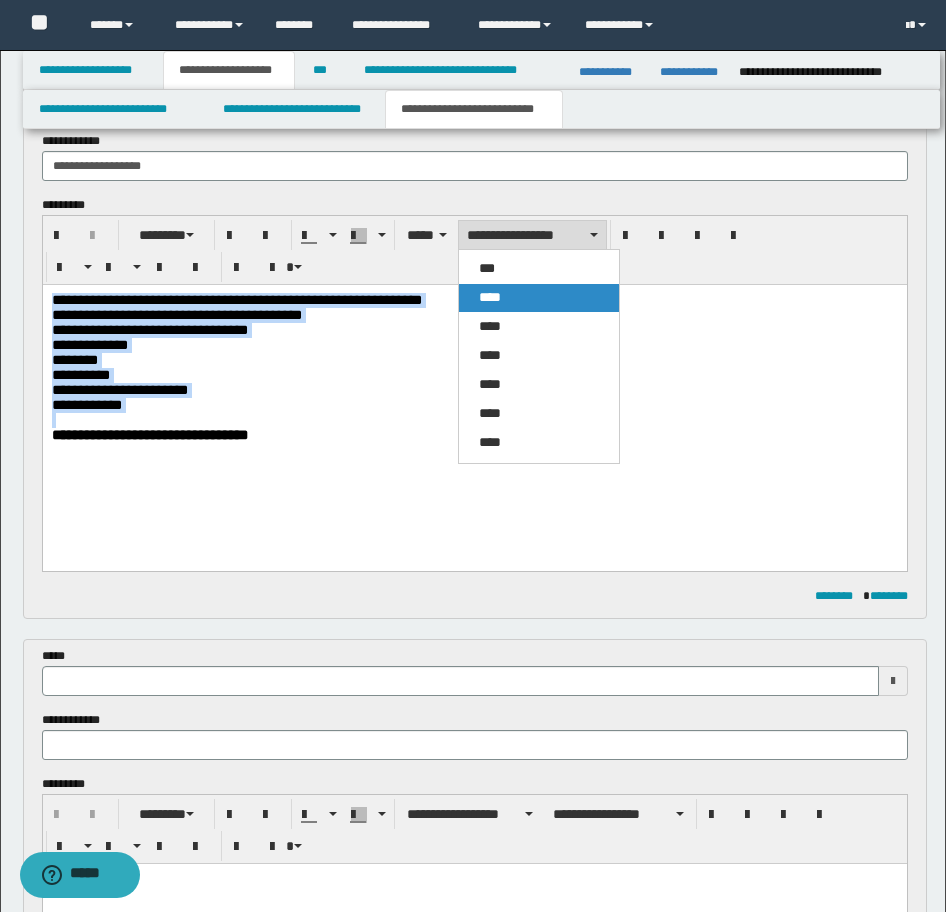 drag, startPoint x: 531, startPoint y: 302, endPoint x: 342, endPoint y: 86, distance: 287.01395 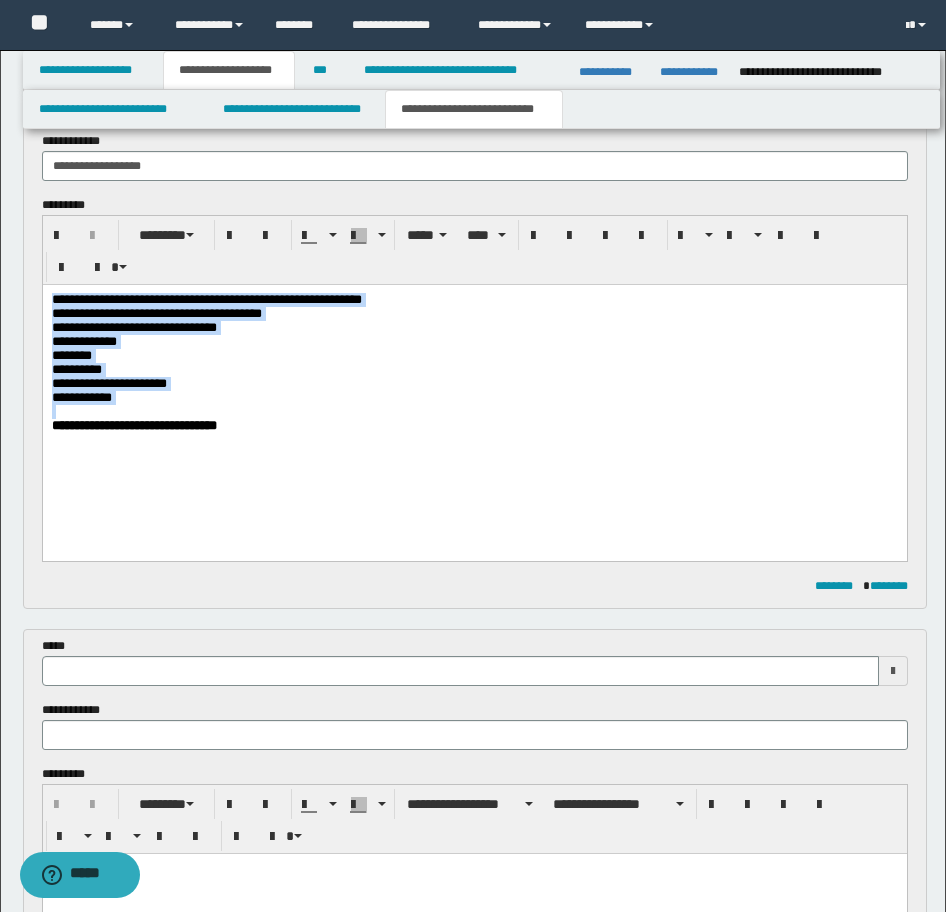 click on "**********" at bounding box center [474, 426] 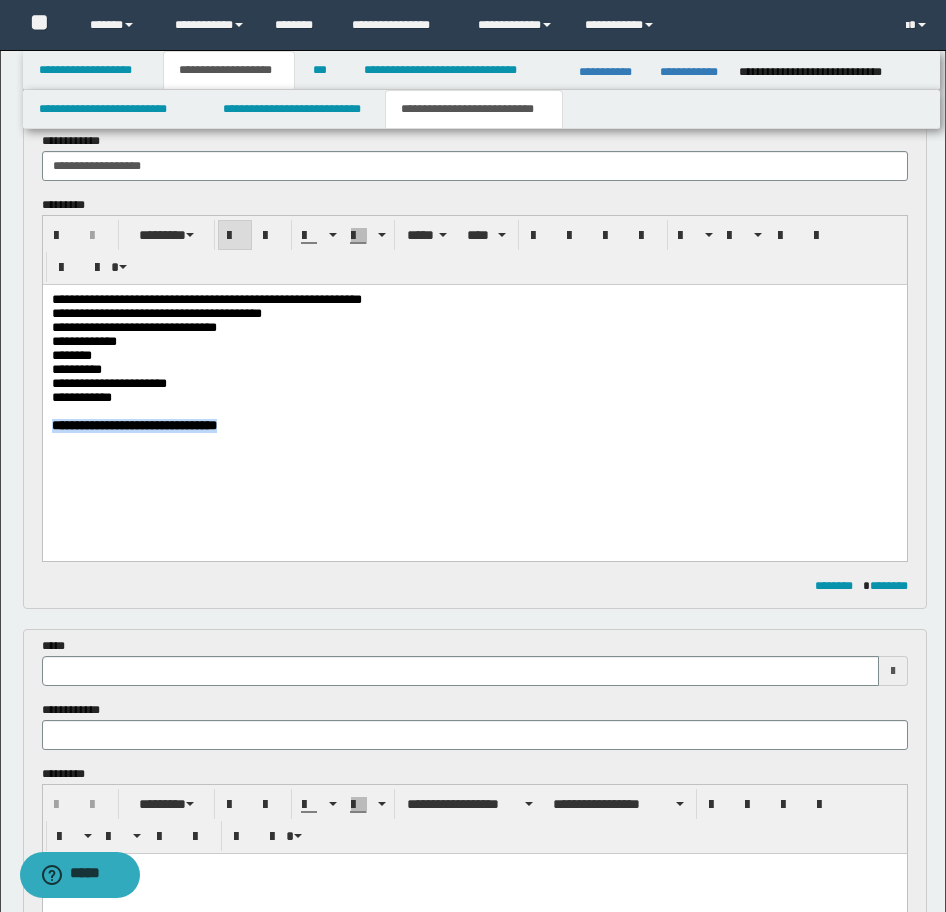 drag, startPoint x: 290, startPoint y: 450, endPoint x: 62, endPoint y: 734, distance: 364.19775 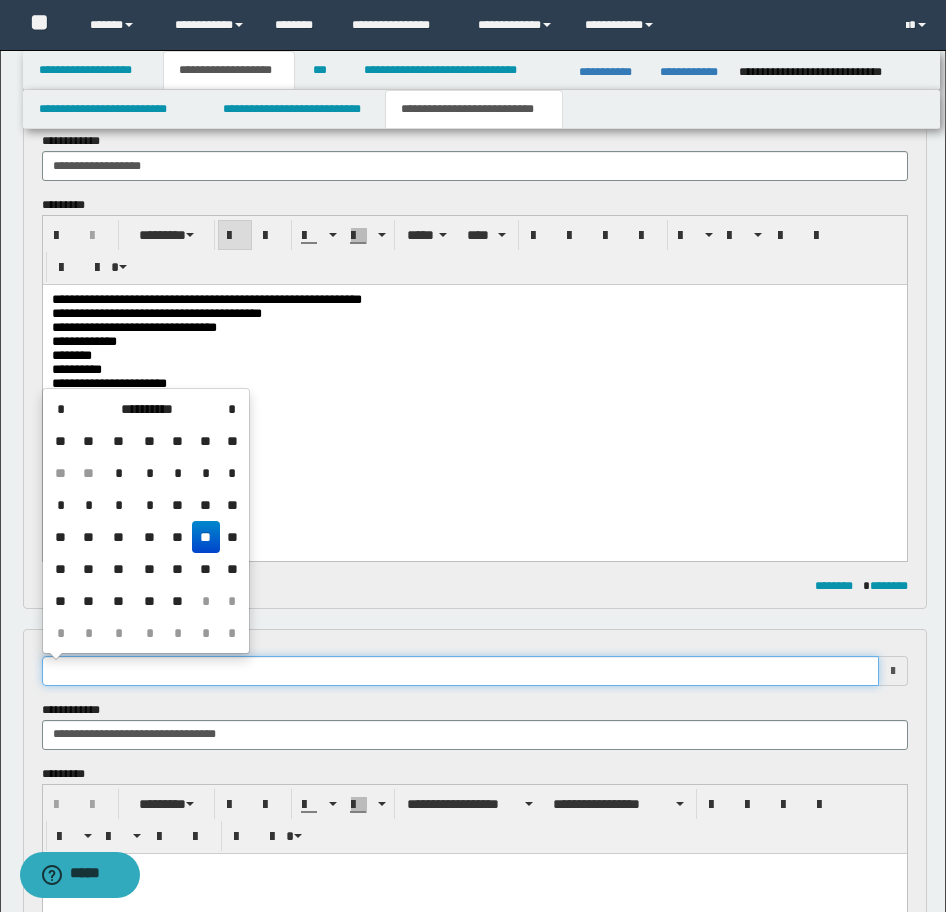 click at bounding box center (460, 671) 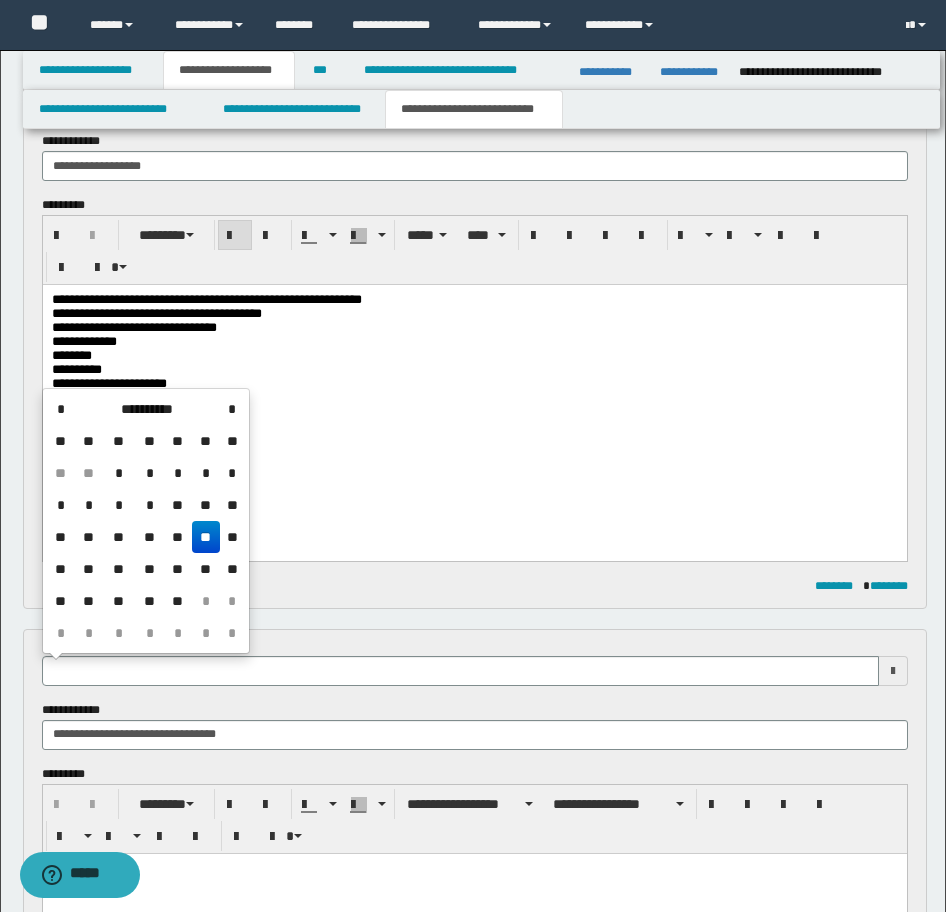 click on "**" at bounding box center [206, 537] 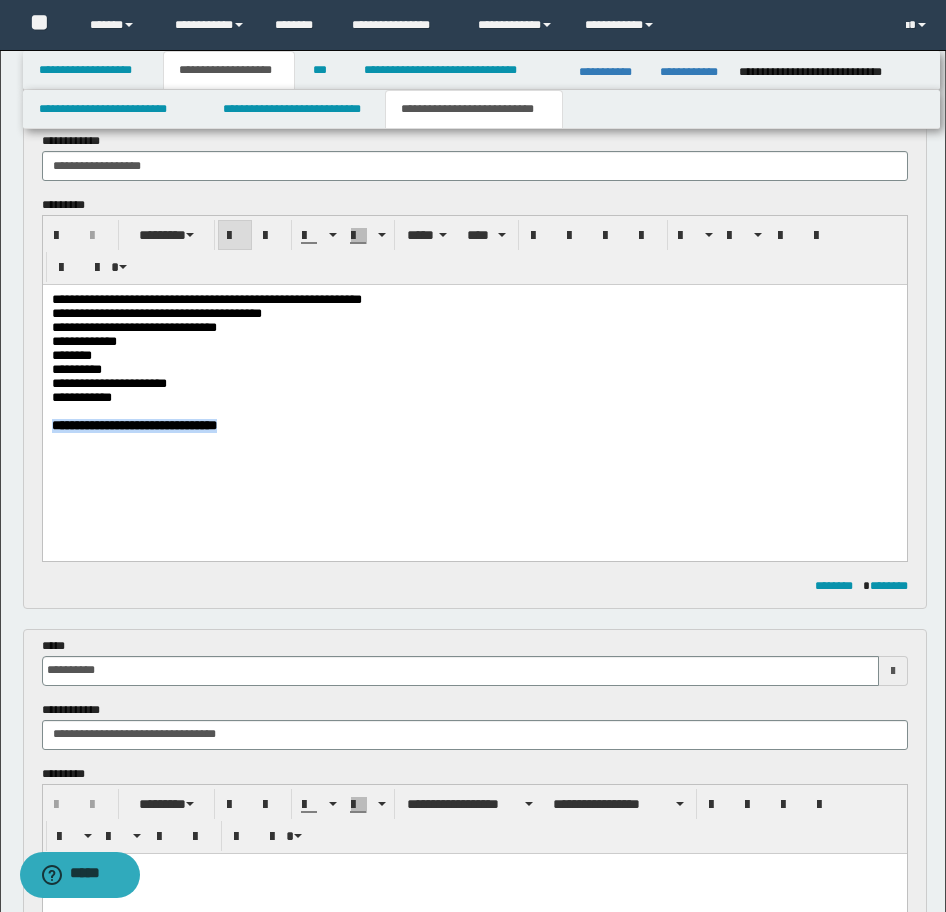 click on "**********" at bounding box center [474, 426] 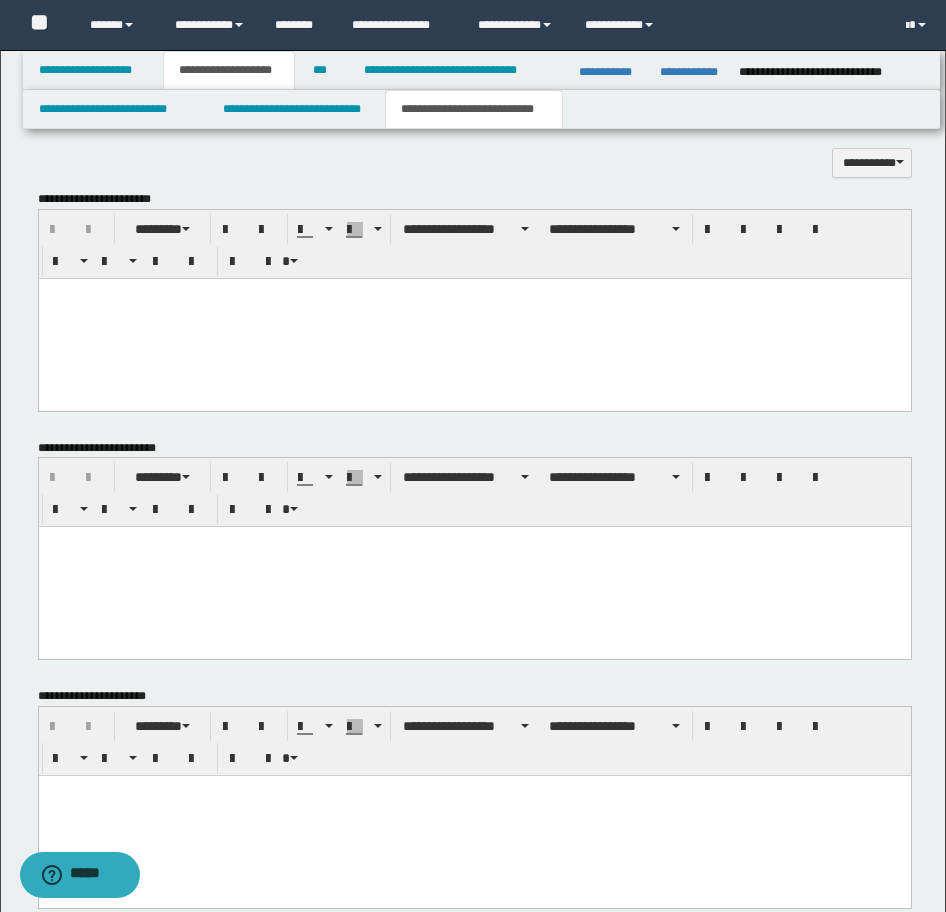 scroll, scrollTop: 1340, scrollLeft: 0, axis: vertical 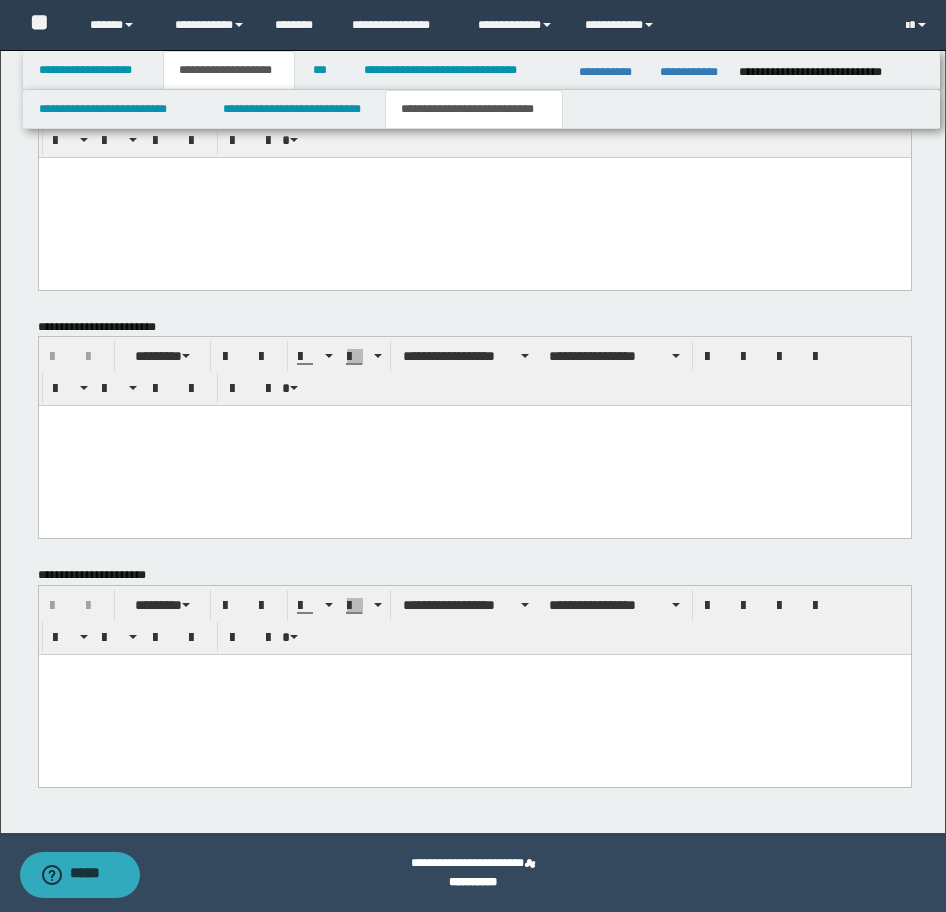 click at bounding box center [474, 695] 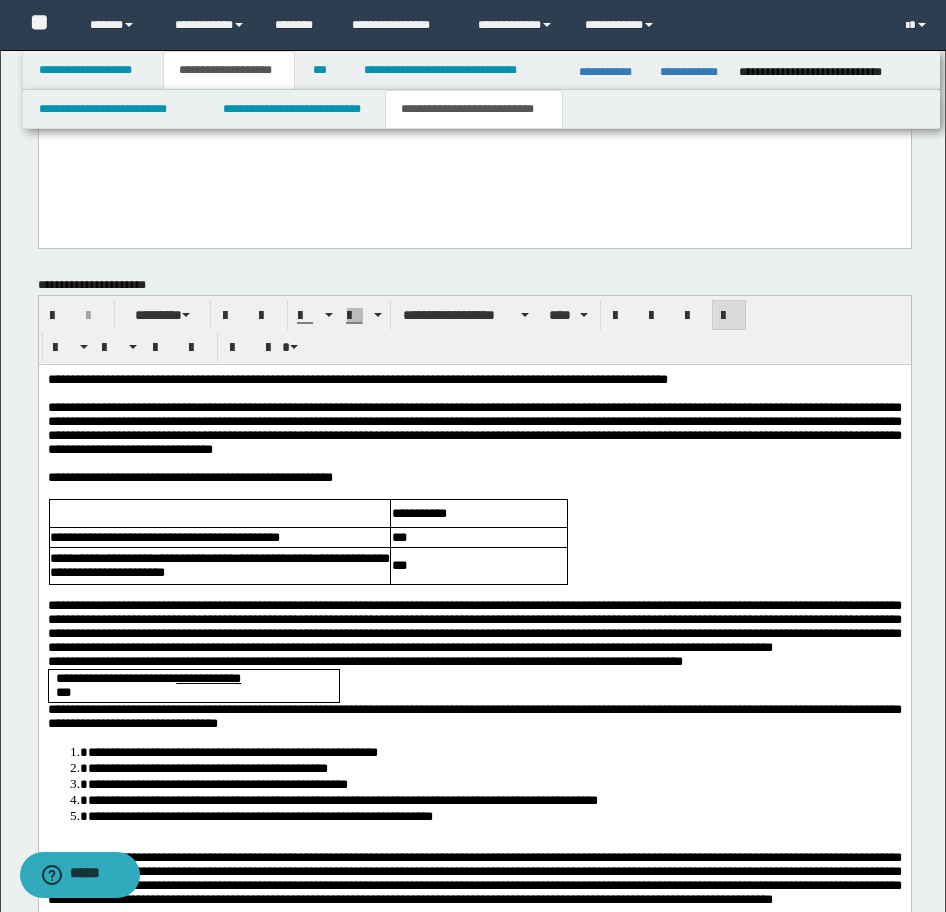 scroll, scrollTop: 1640, scrollLeft: 0, axis: vertical 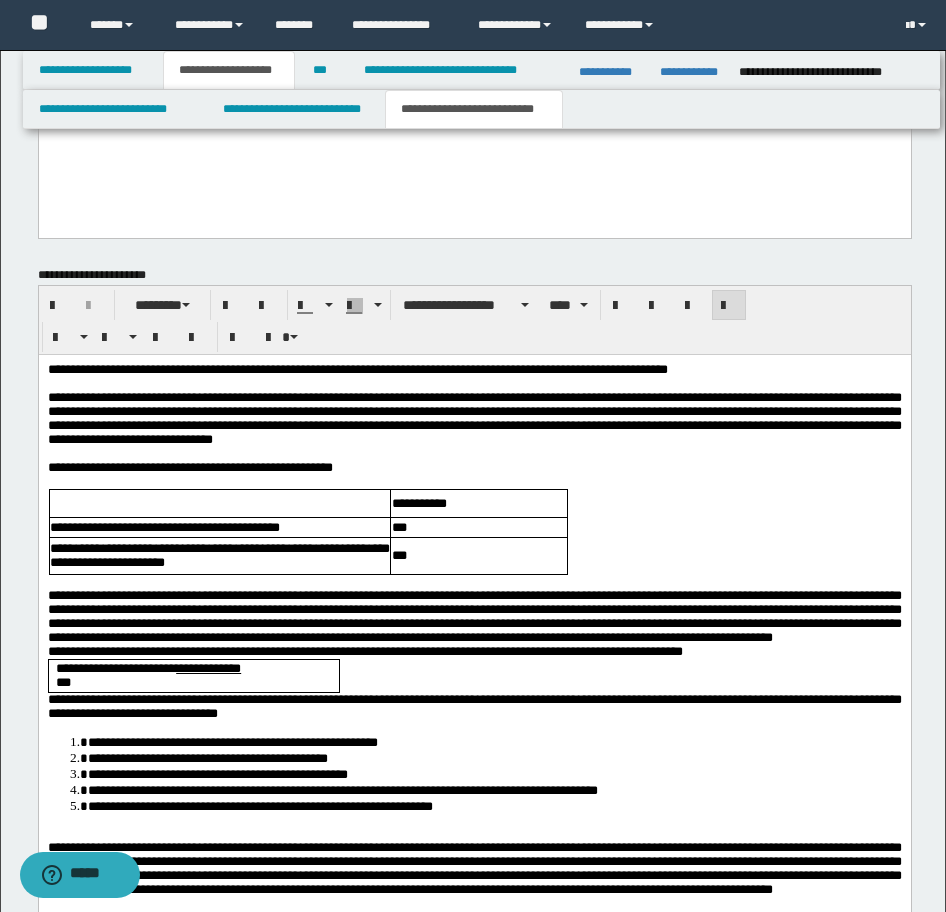 click on "**********" at bounding box center (474, 617) 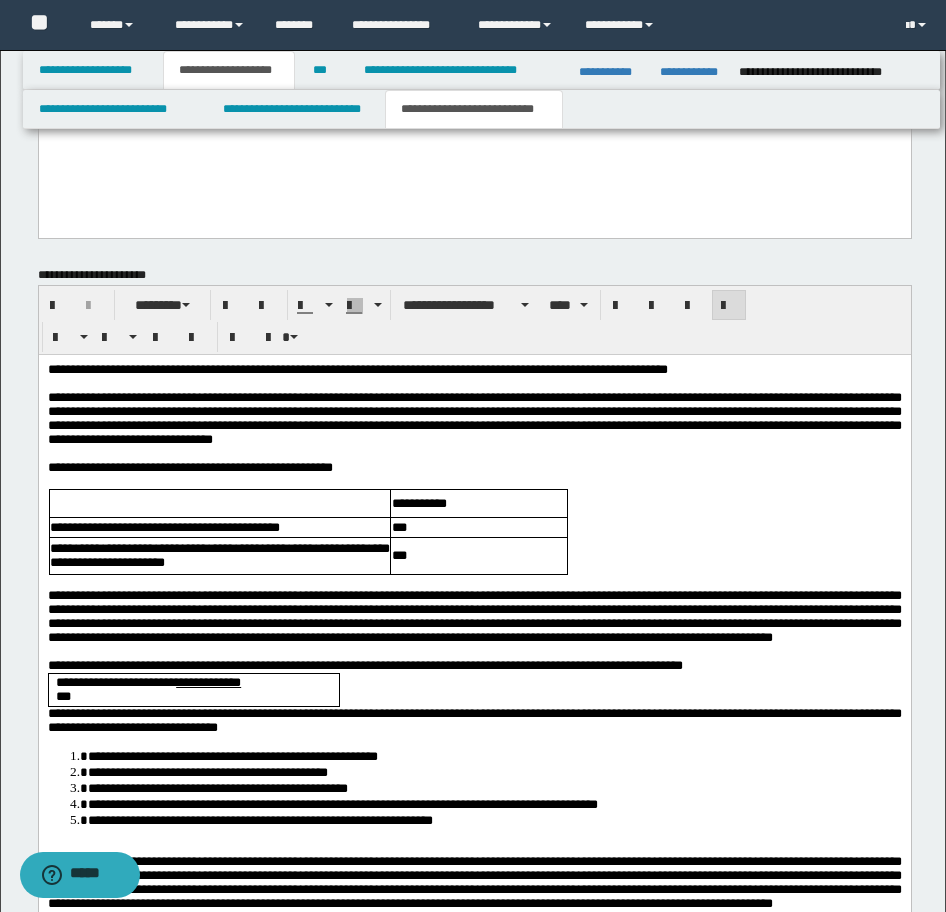 click on "**********" at bounding box center (474, 666) 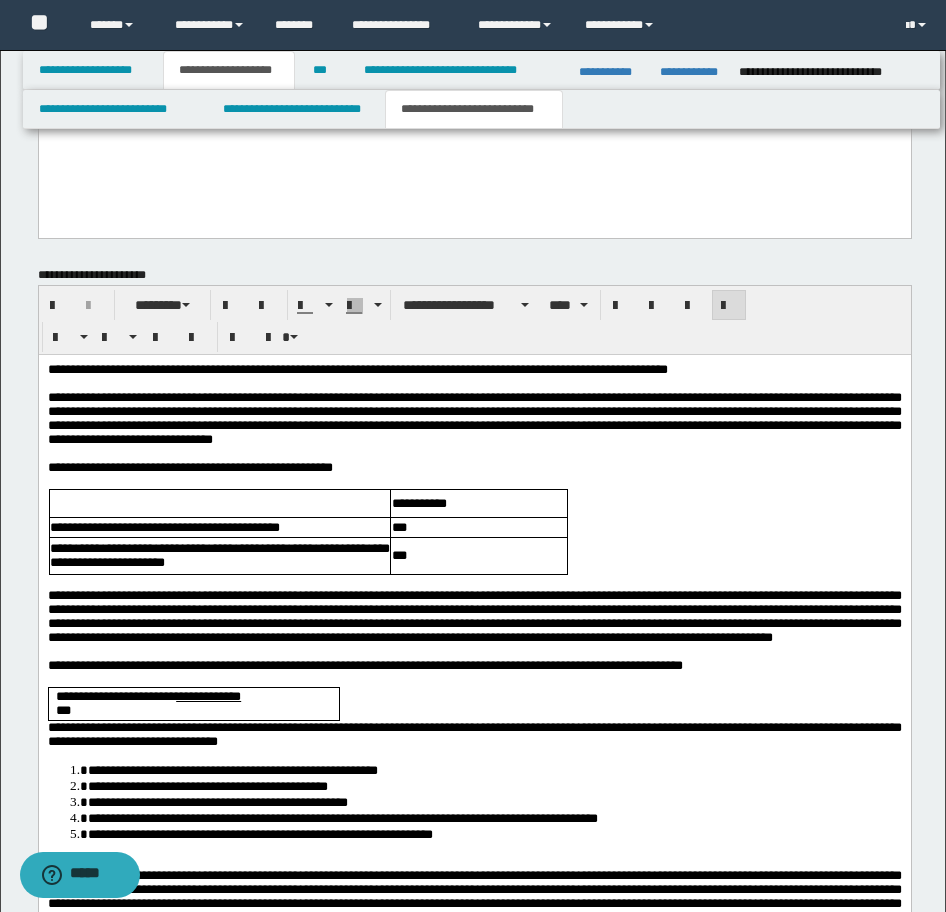 click on "**********" at bounding box center (474, 819) 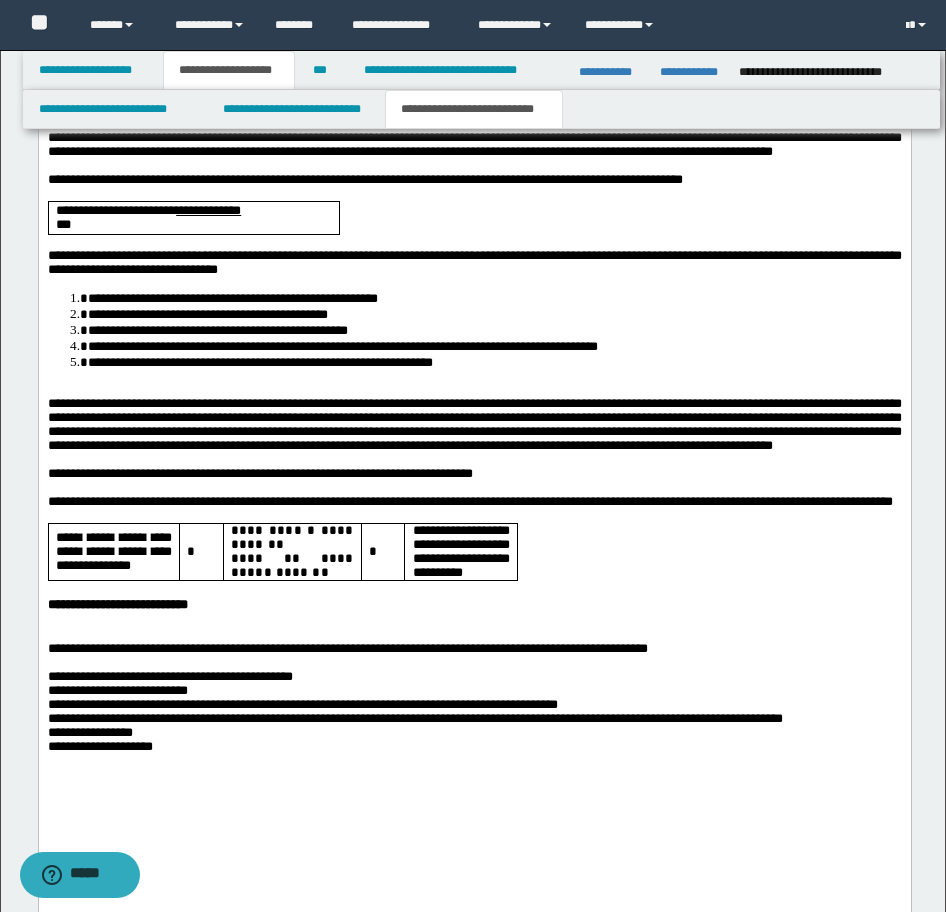 scroll, scrollTop: 2140, scrollLeft: 0, axis: vertical 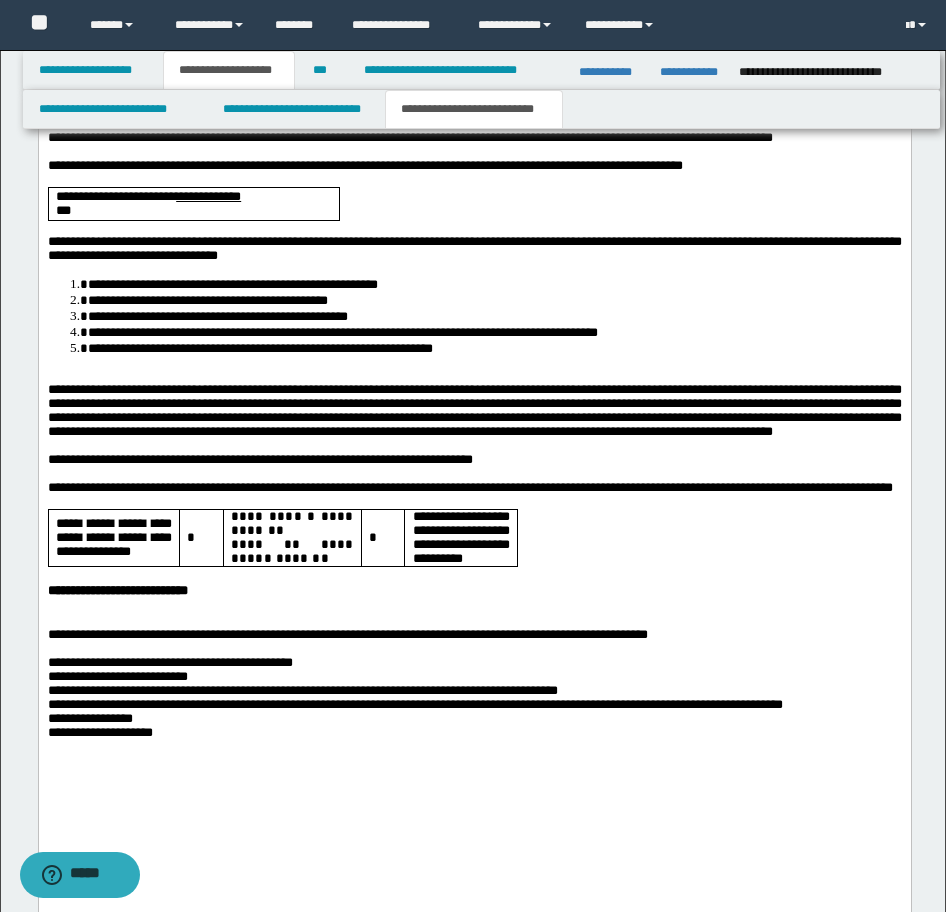 click at bounding box center [474, 377] 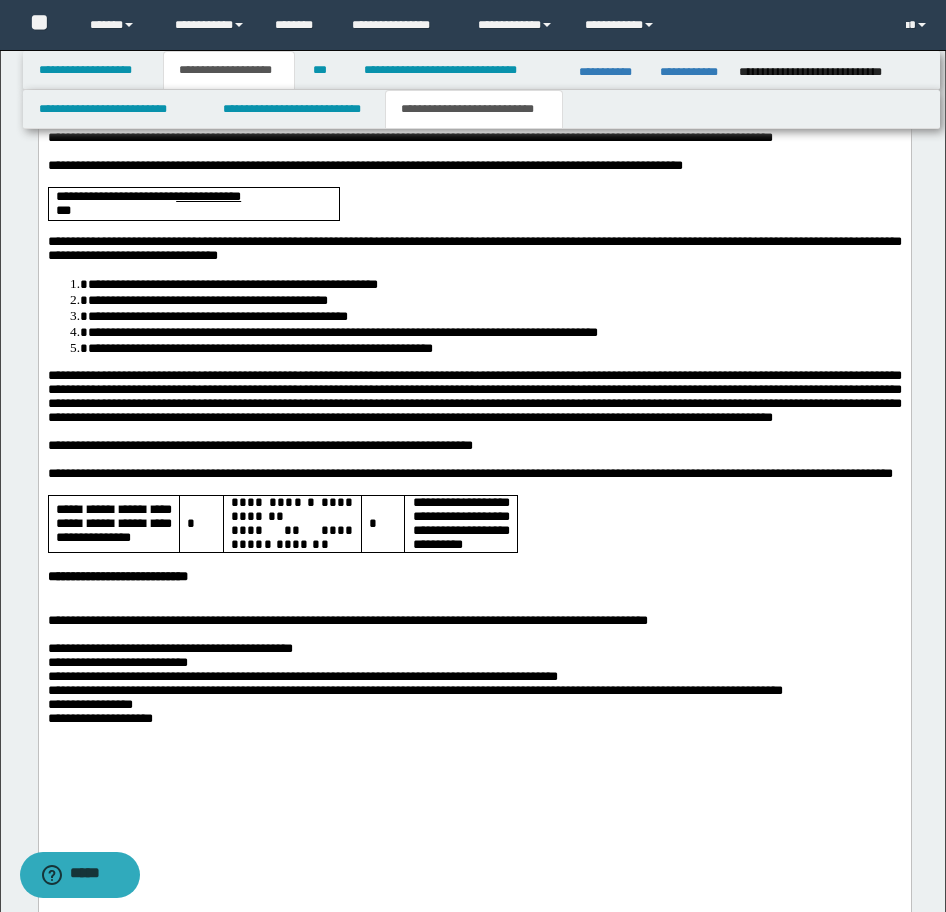 click at bounding box center (474, 608) 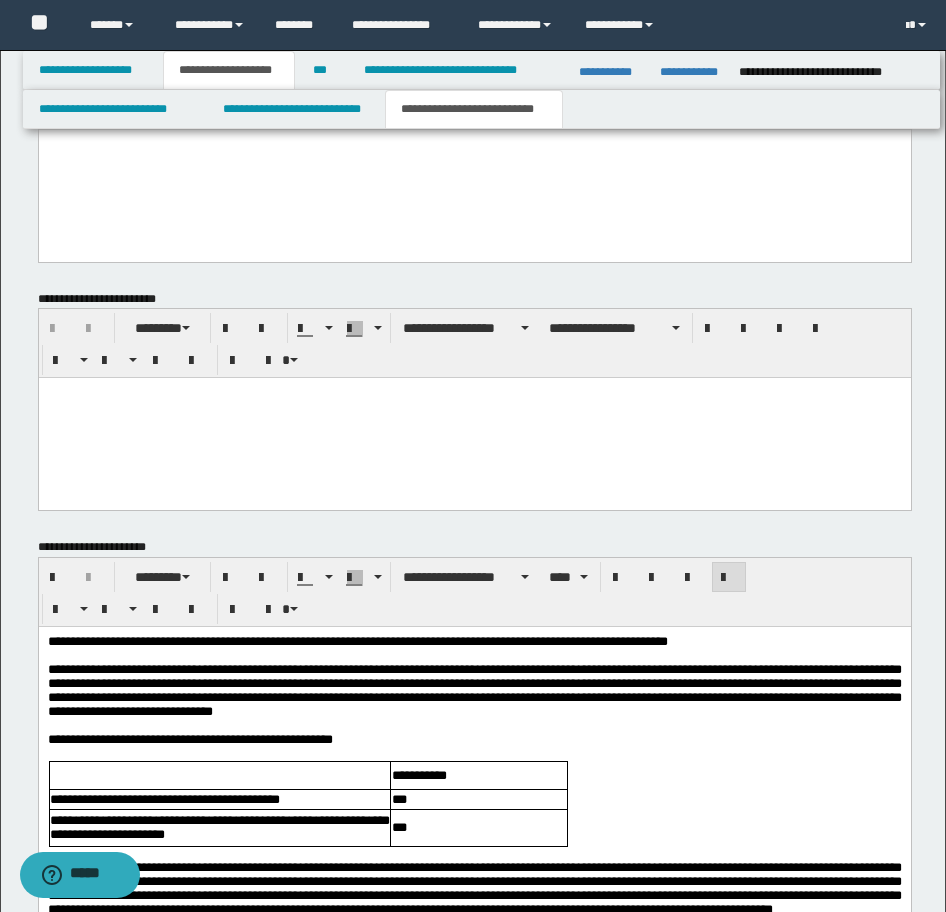 scroll, scrollTop: 1340, scrollLeft: 0, axis: vertical 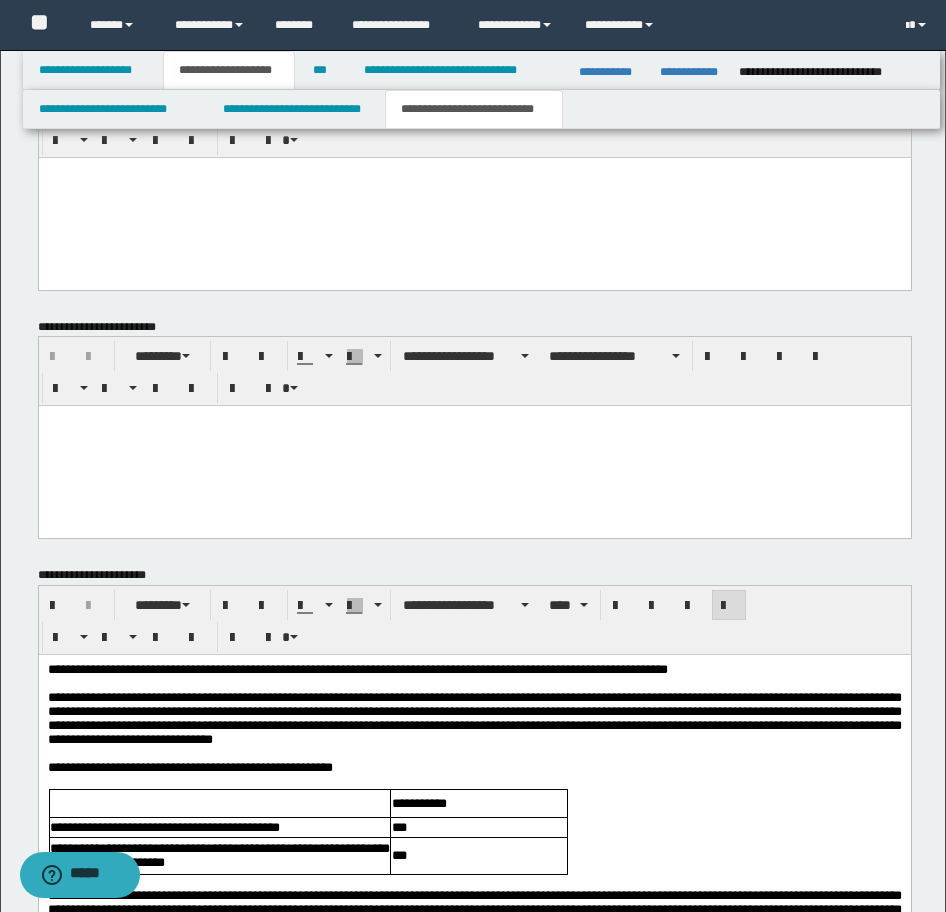 click at bounding box center (474, 197) 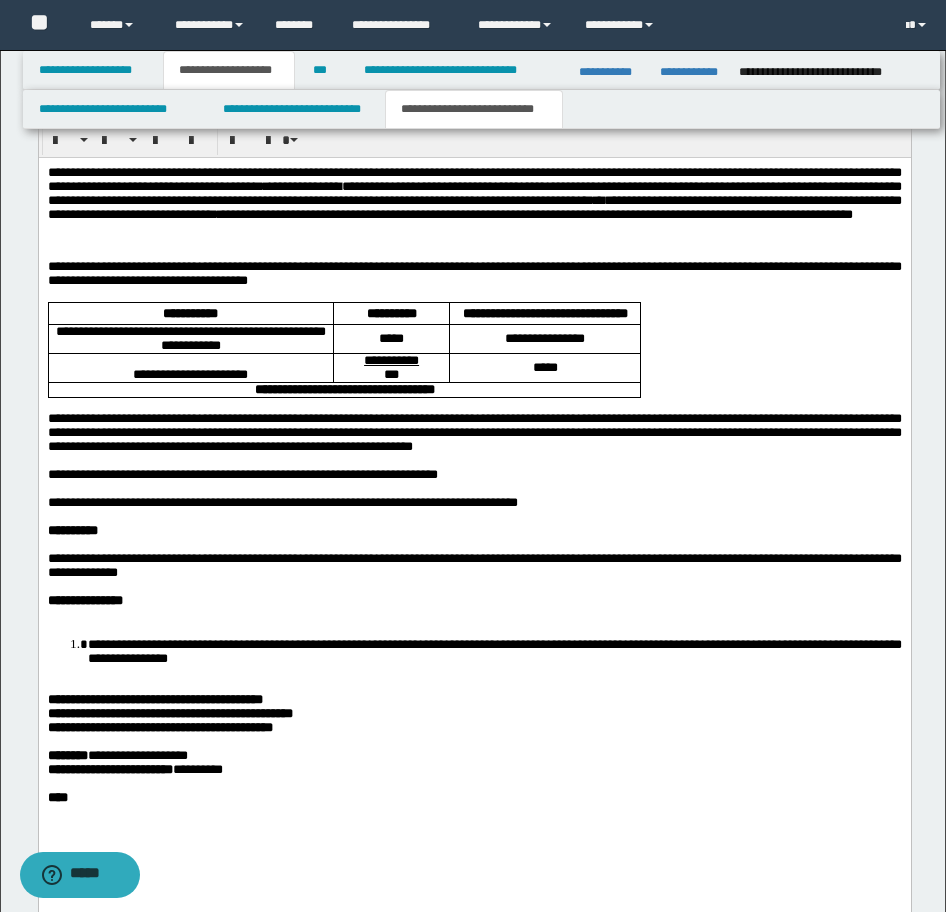 click on "**********" at bounding box center (474, 523) 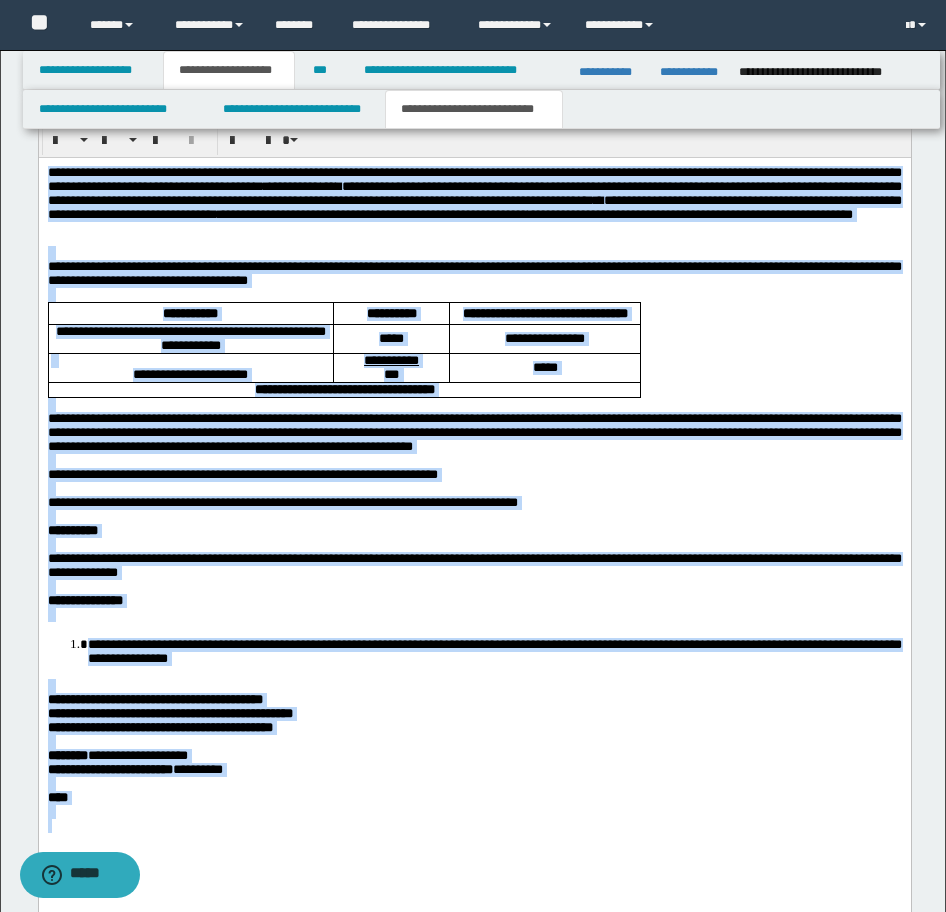 scroll, scrollTop: 1240, scrollLeft: 0, axis: vertical 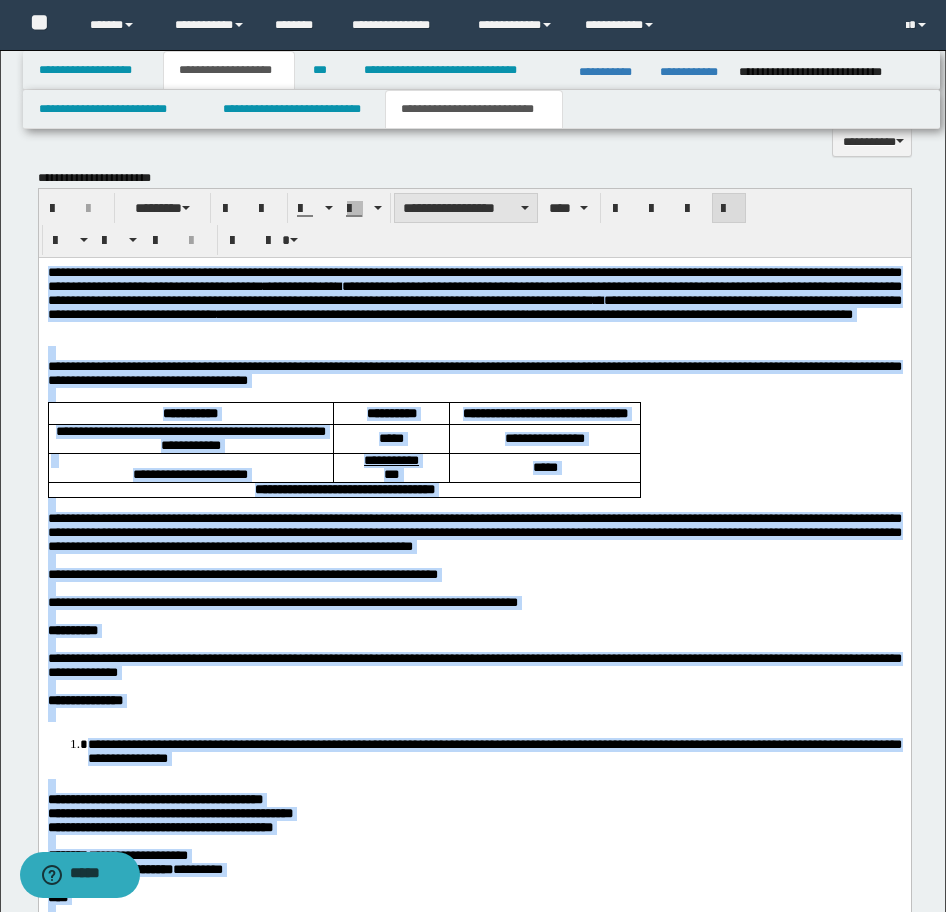 click on "**********" at bounding box center (466, 208) 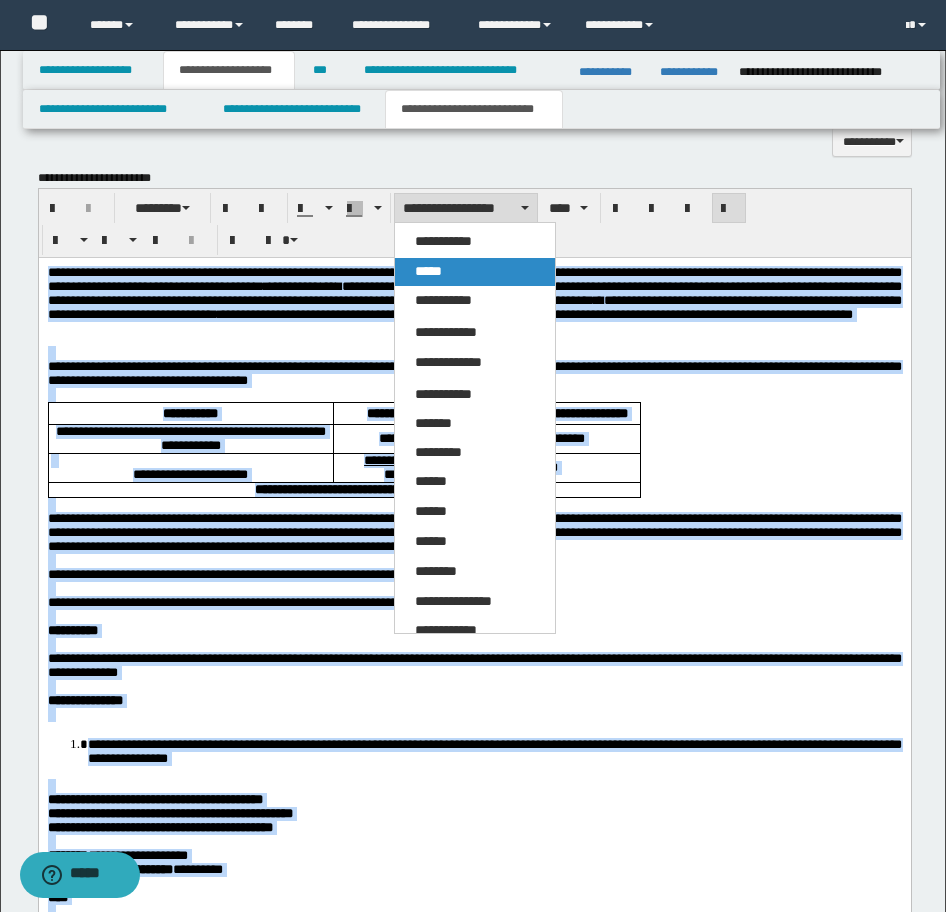 click on "*****" at bounding box center [428, 271] 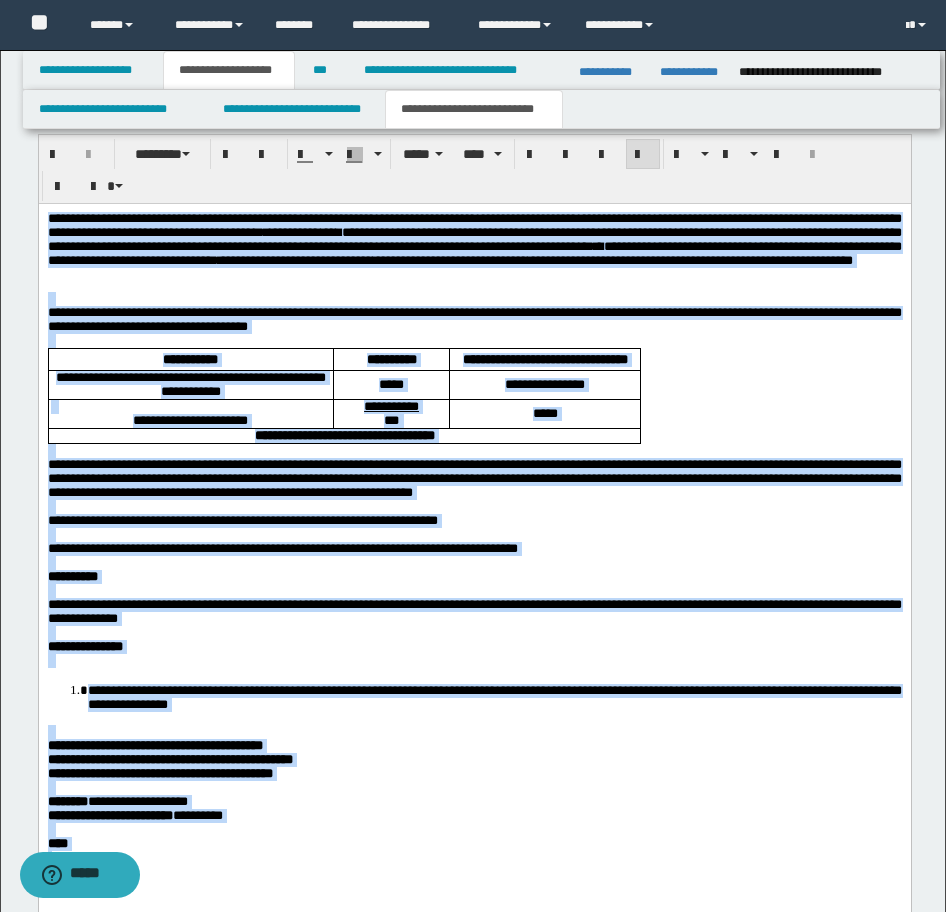 scroll, scrollTop: 1340, scrollLeft: 0, axis: vertical 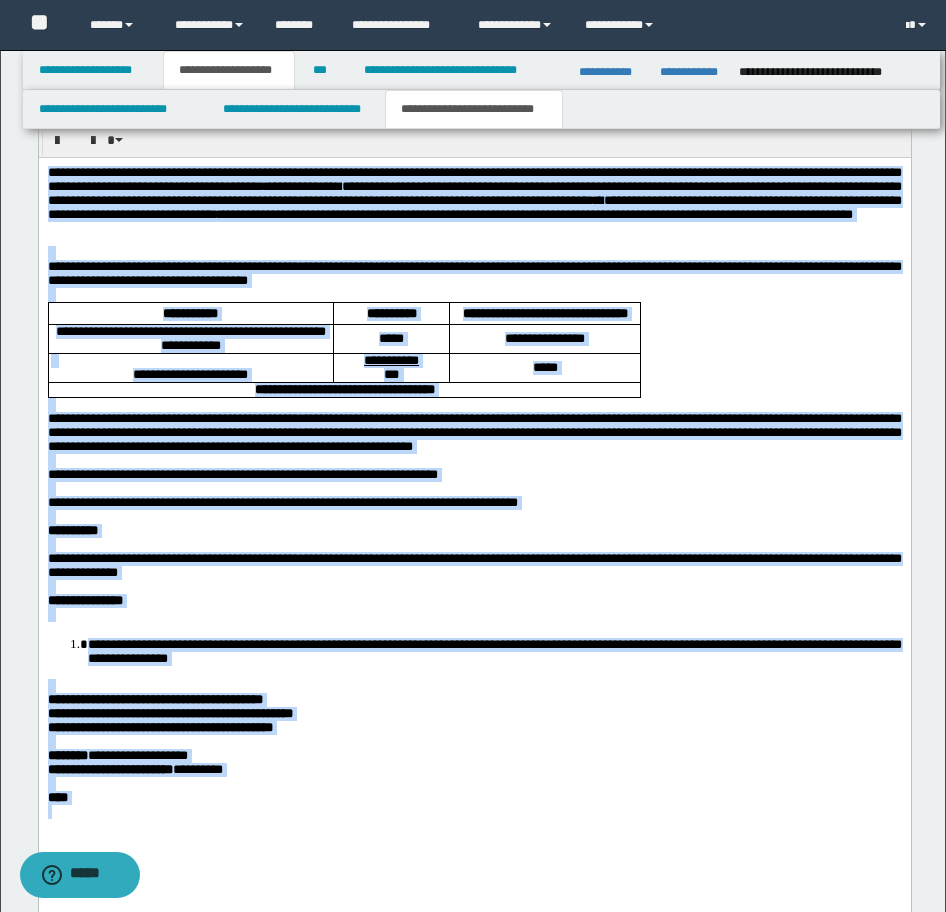 click on "**********" at bounding box center (494, 650) 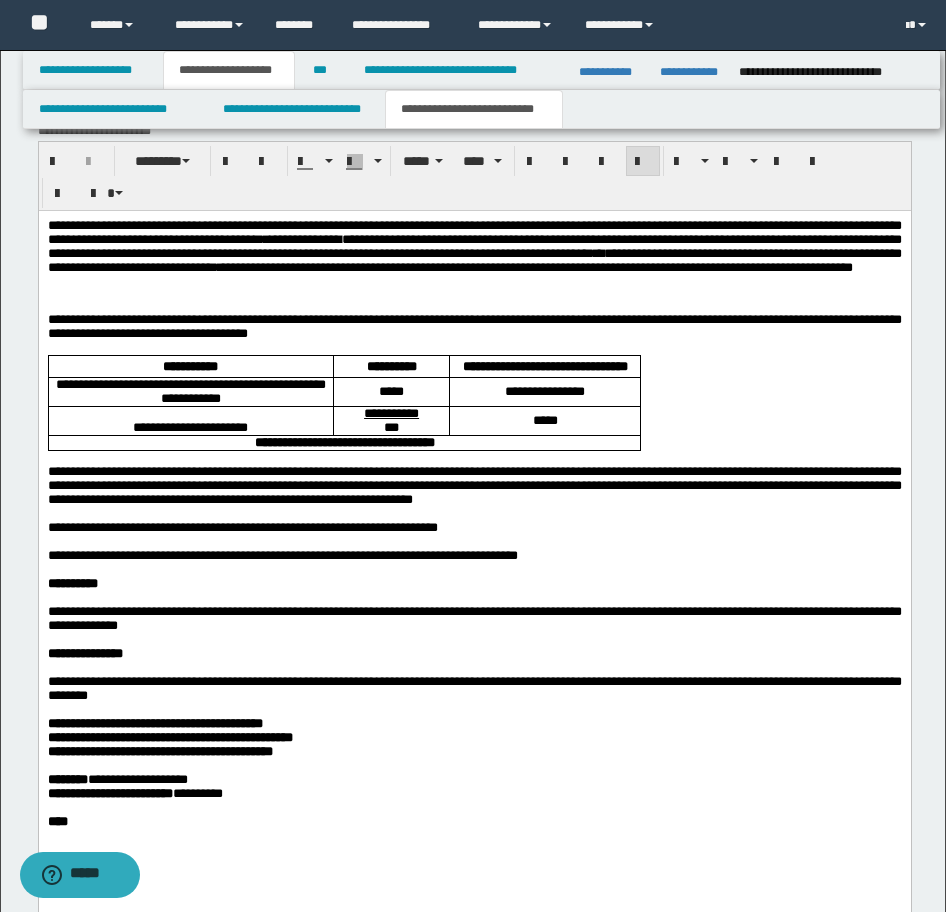 scroll, scrollTop: 1240, scrollLeft: 0, axis: vertical 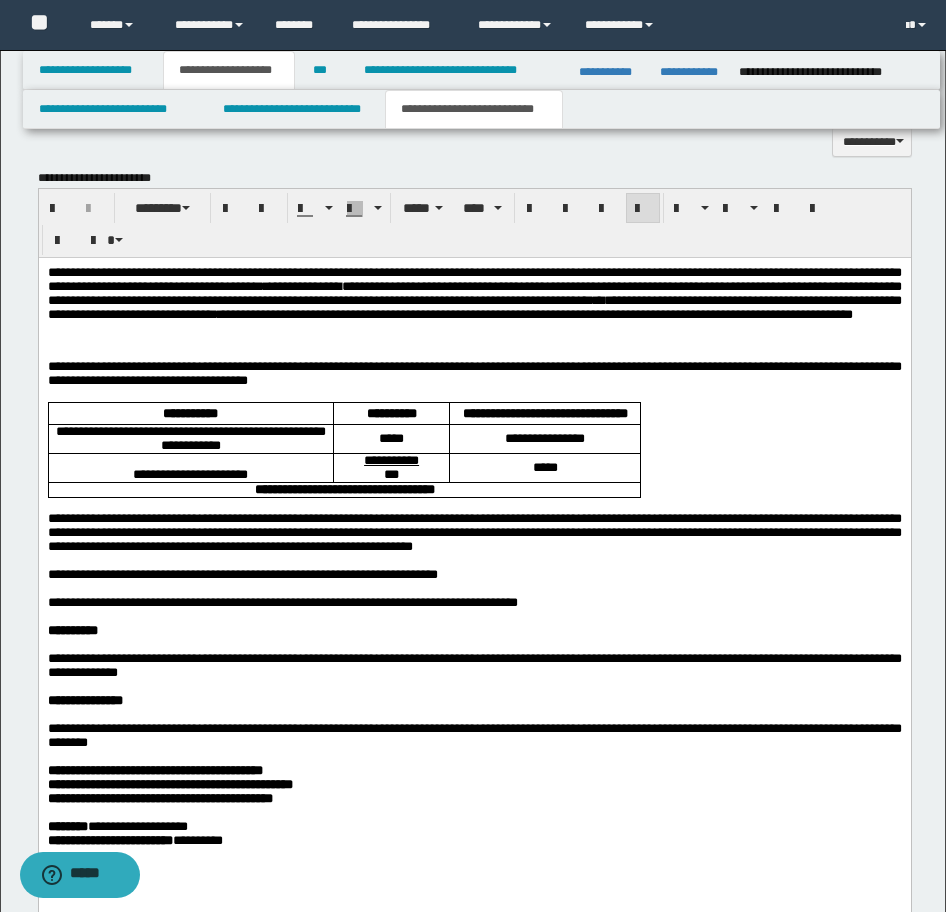 click on "*****" at bounding box center (544, 467) 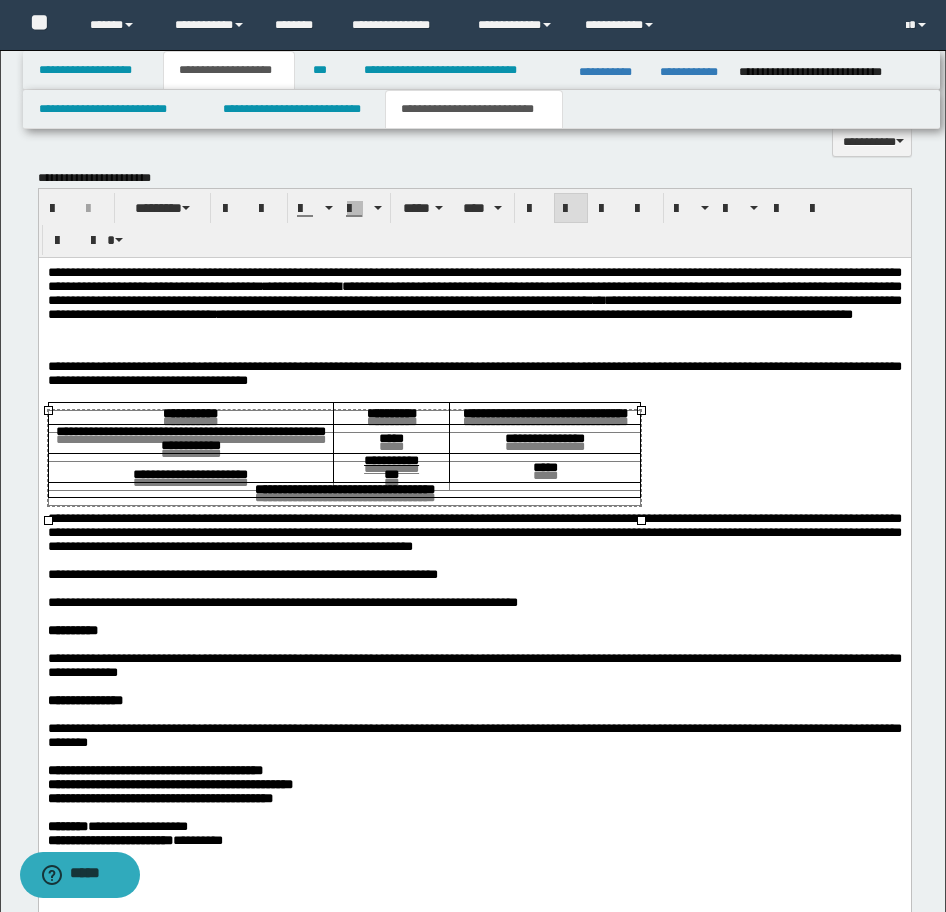 drag, startPoint x: 639, startPoint y: 521, endPoint x: 754, endPoint y: 501, distance: 116.72617 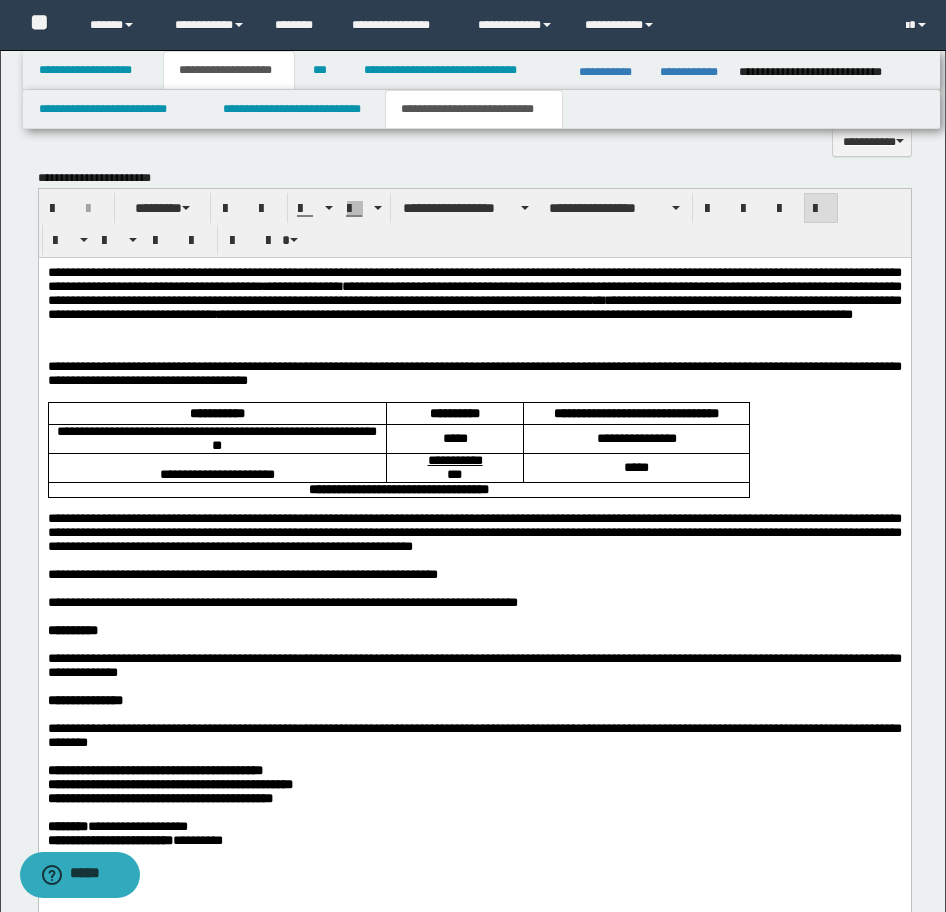 drag, startPoint x: 754, startPoint y: 501, endPoint x: 847, endPoint y: 482, distance: 94.92102 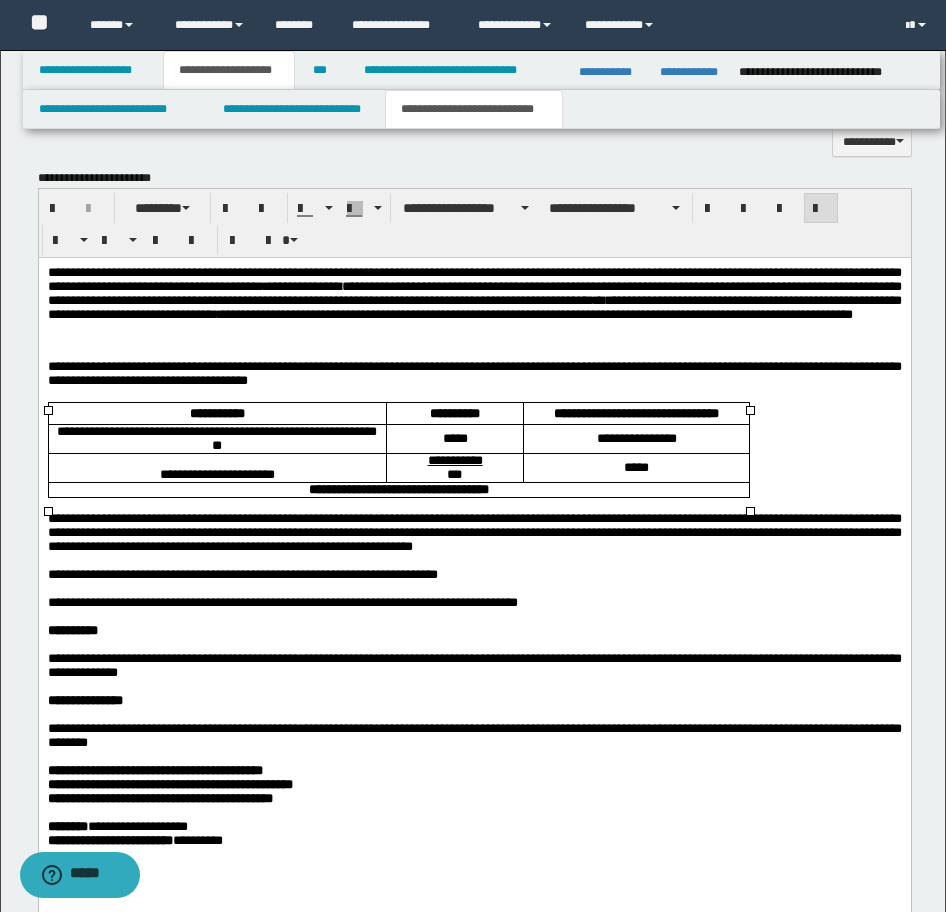 click on "**********" at bounding box center (398, 489) 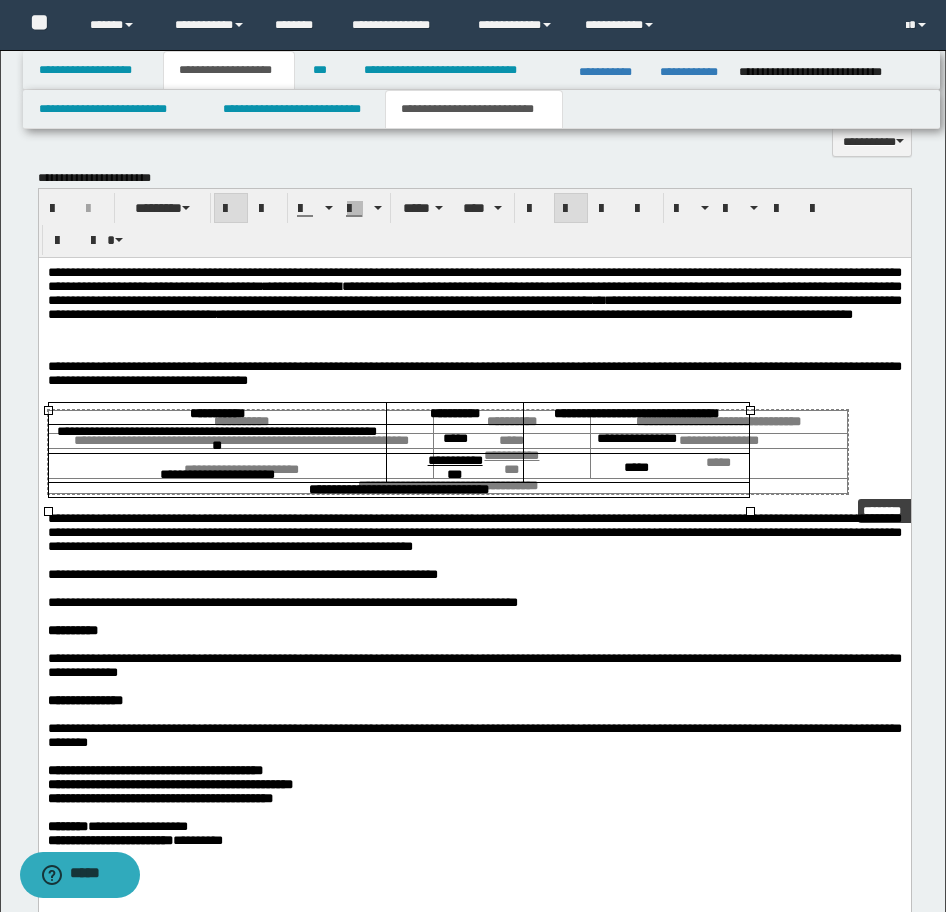 drag, startPoint x: 749, startPoint y: 511, endPoint x: 847, endPoint y: 494, distance: 99.46356 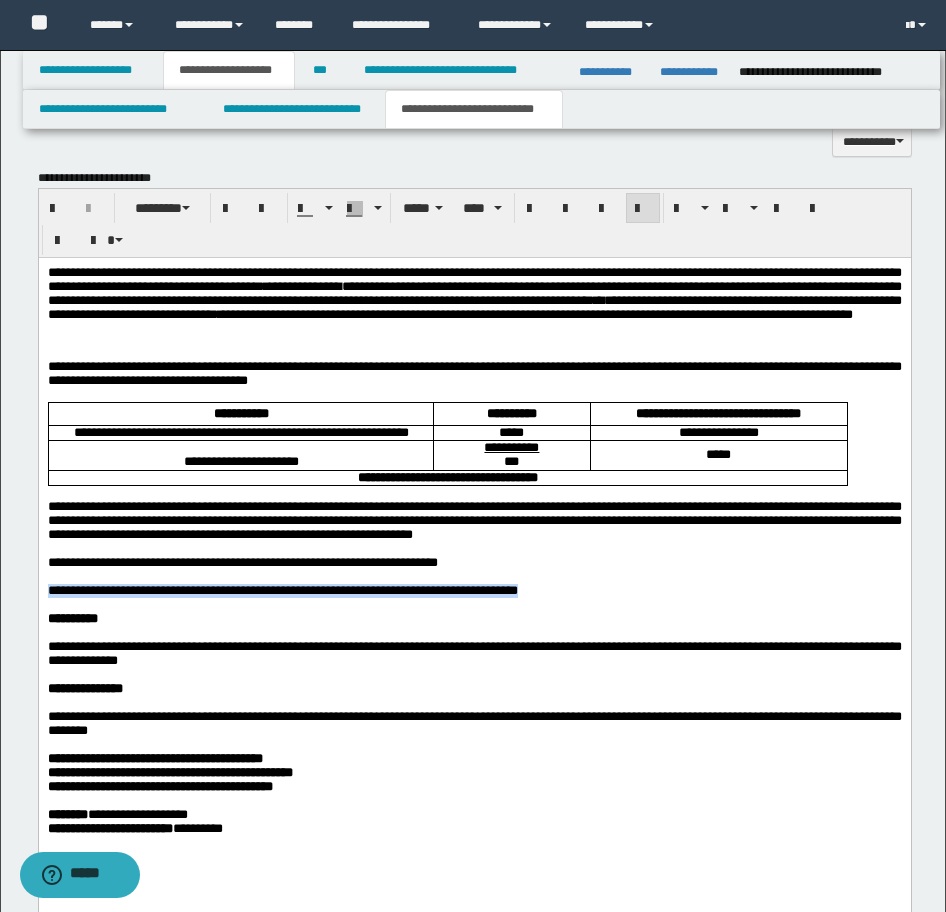 drag, startPoint x: 618, startPoint y: 633, endPoint x: 24, endPoint y: 636, distance: 594.00757 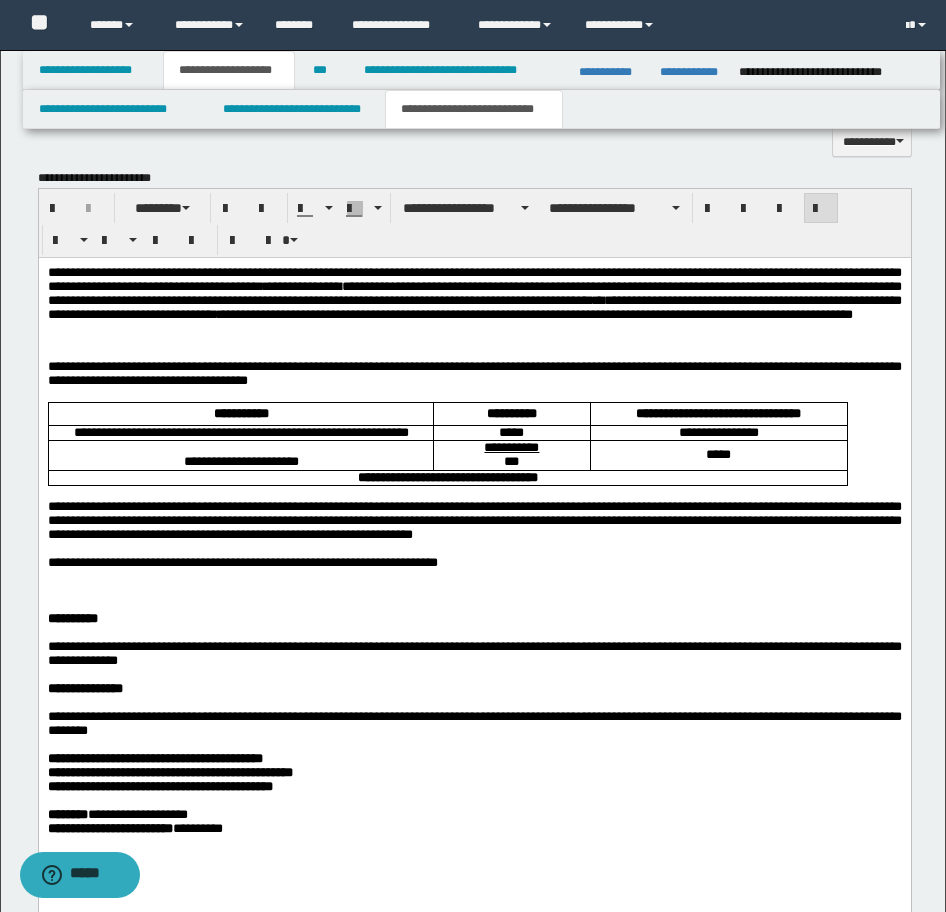 click at bounding box center [474, 590] 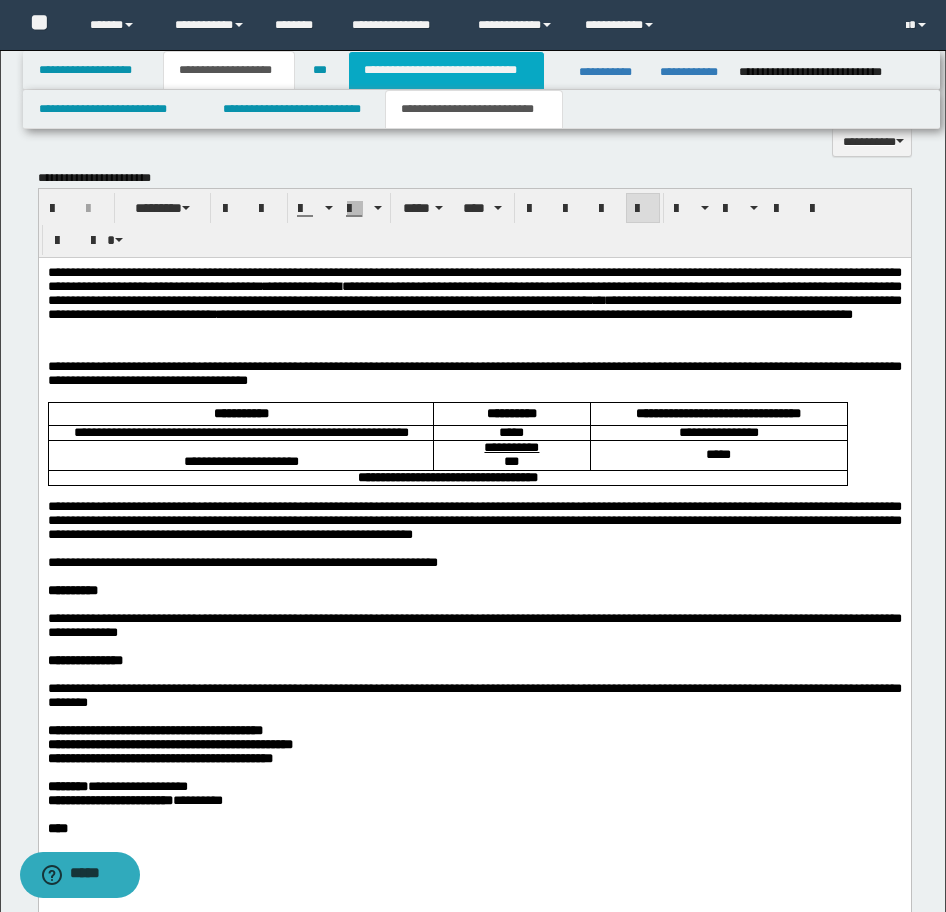 click on "**********" at bounding box center [446, 70] 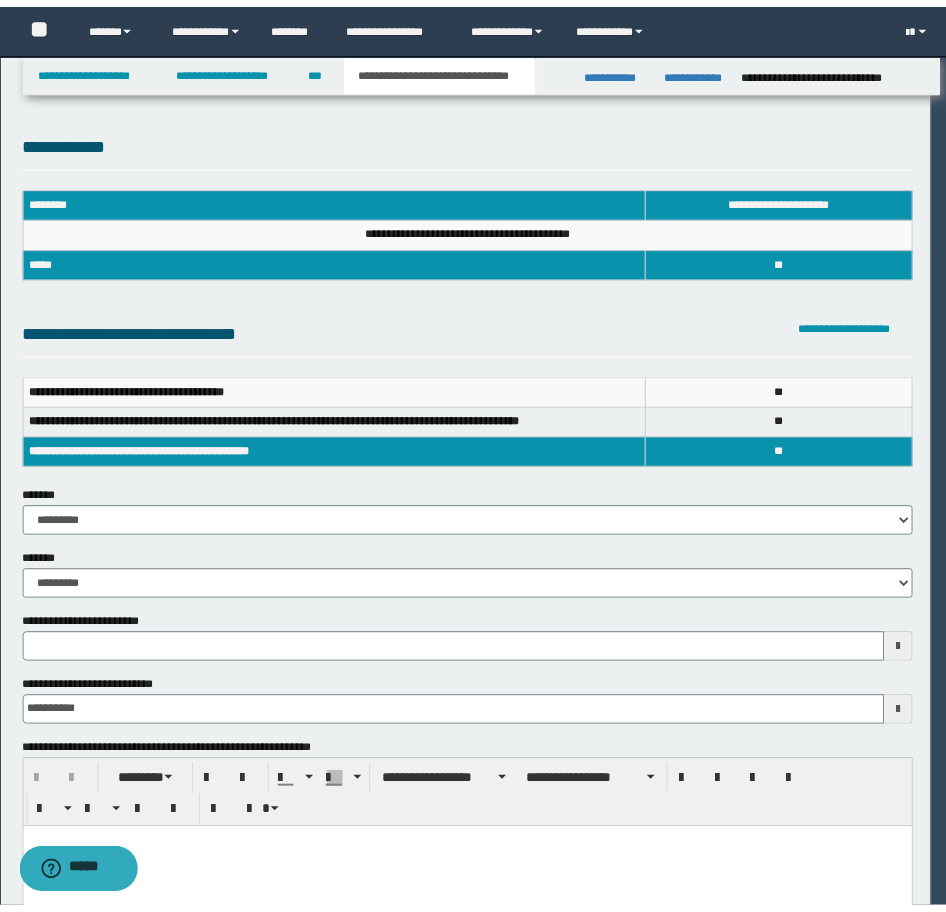 scroll, scrollTop: 0, scrollLeft: 0, axis: both 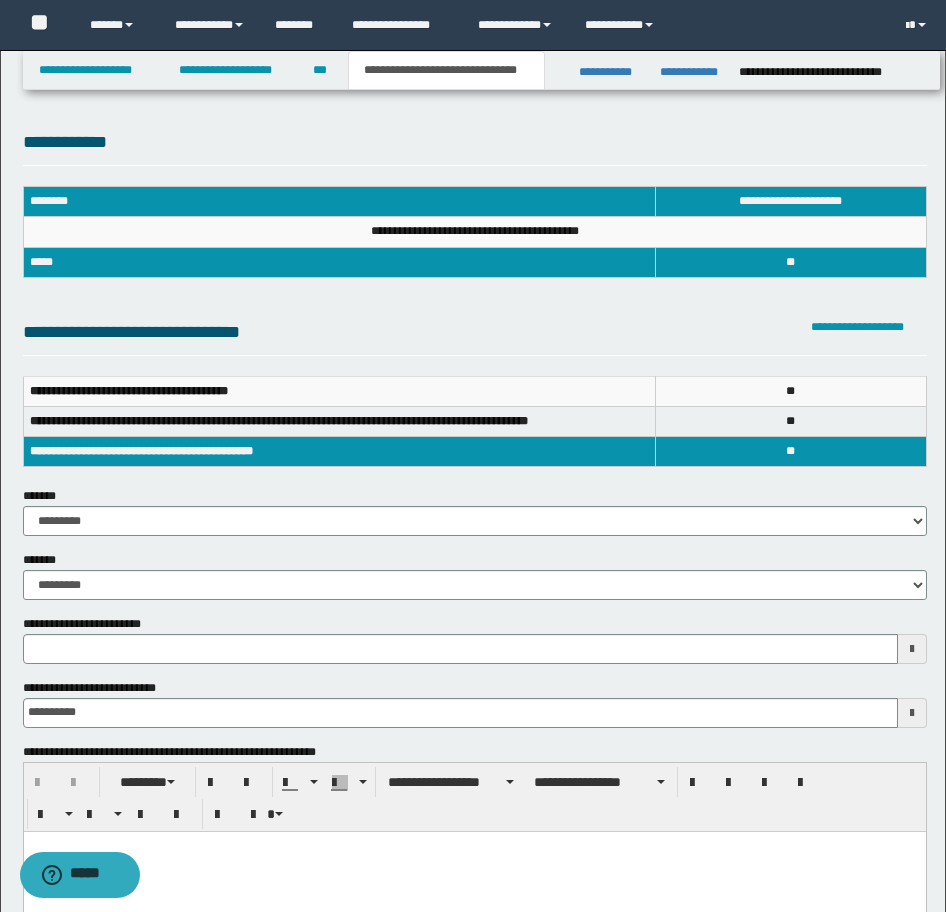 type 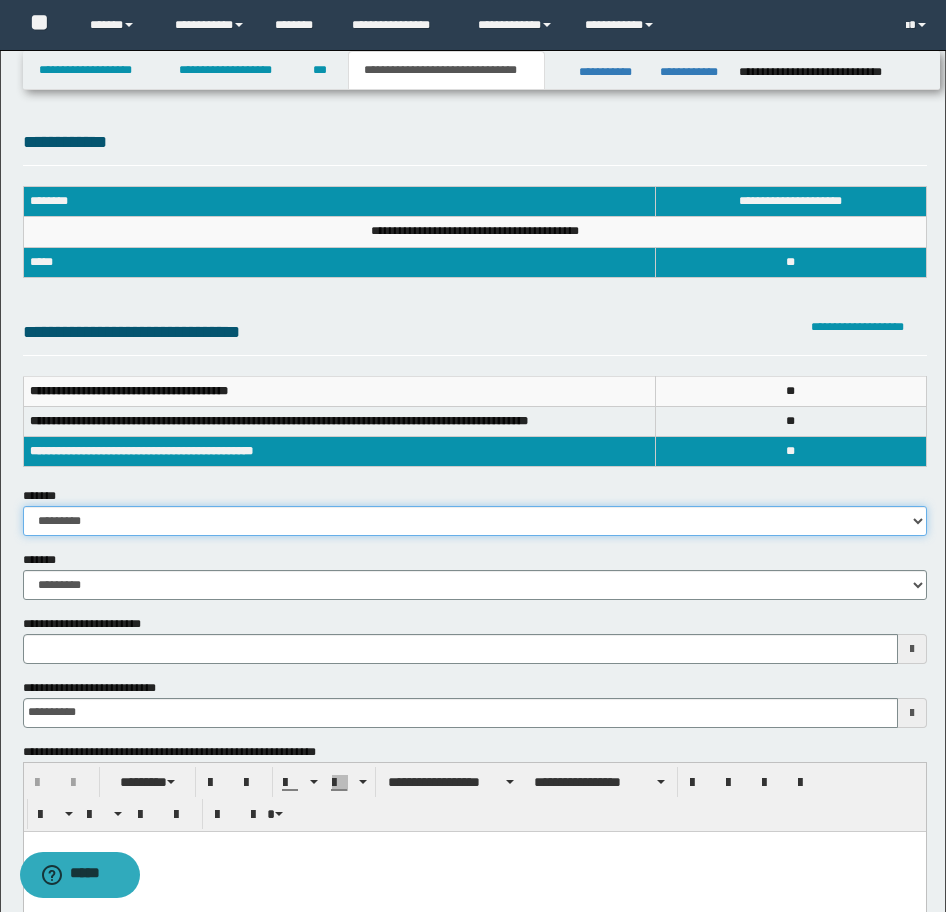 drag, startPoint x: 114, startPoint y: 516, endPoint x: 110, endPoint y: 538, distance: 22.36068 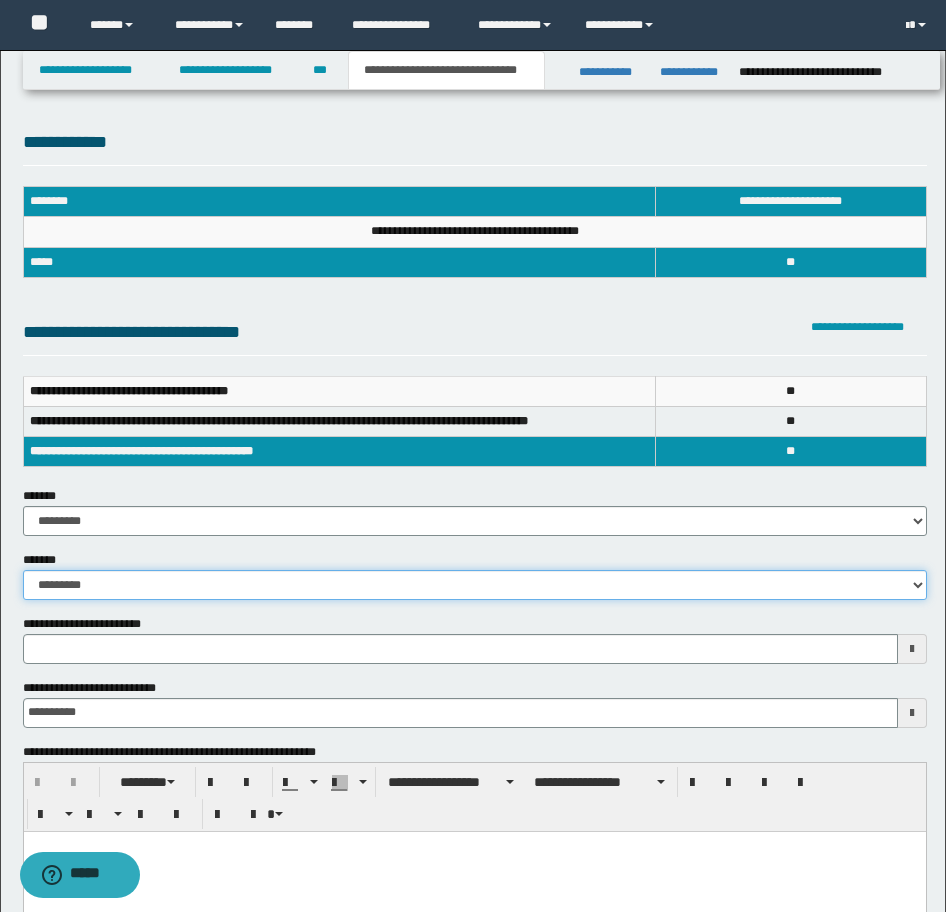 click on "**********" at bounding box center (475, 585) 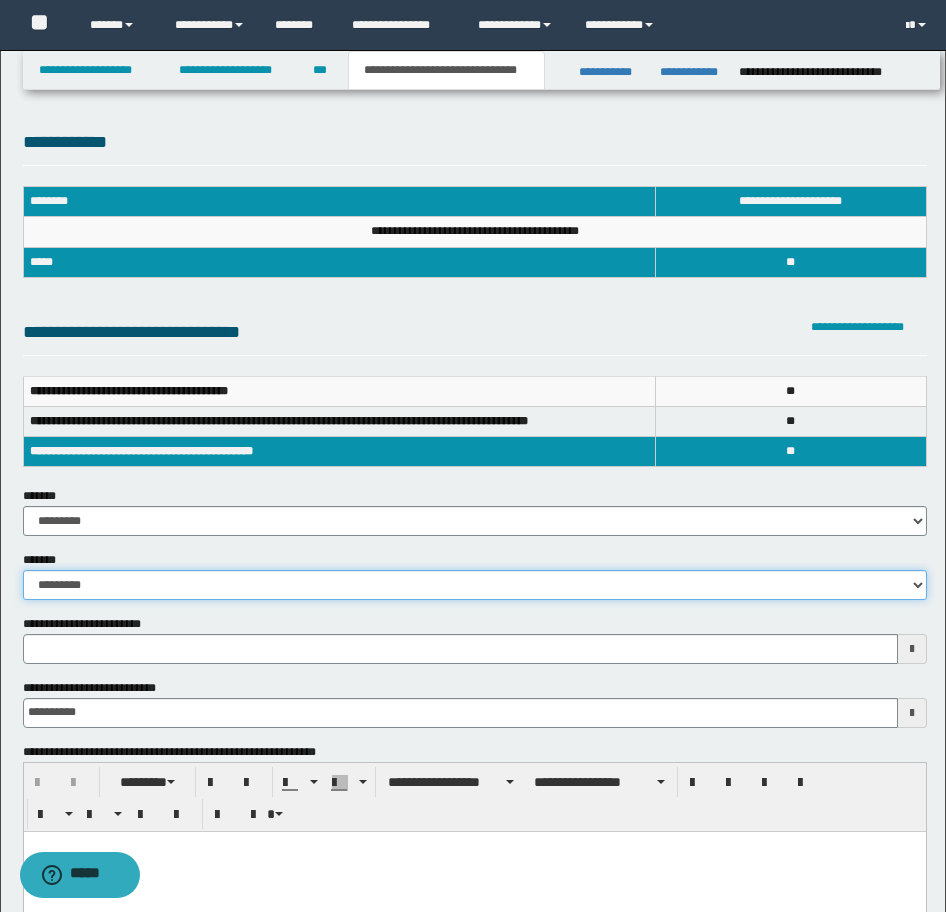 scroll, scrollTop: 300, scrollLeft: 0, axis: vertical 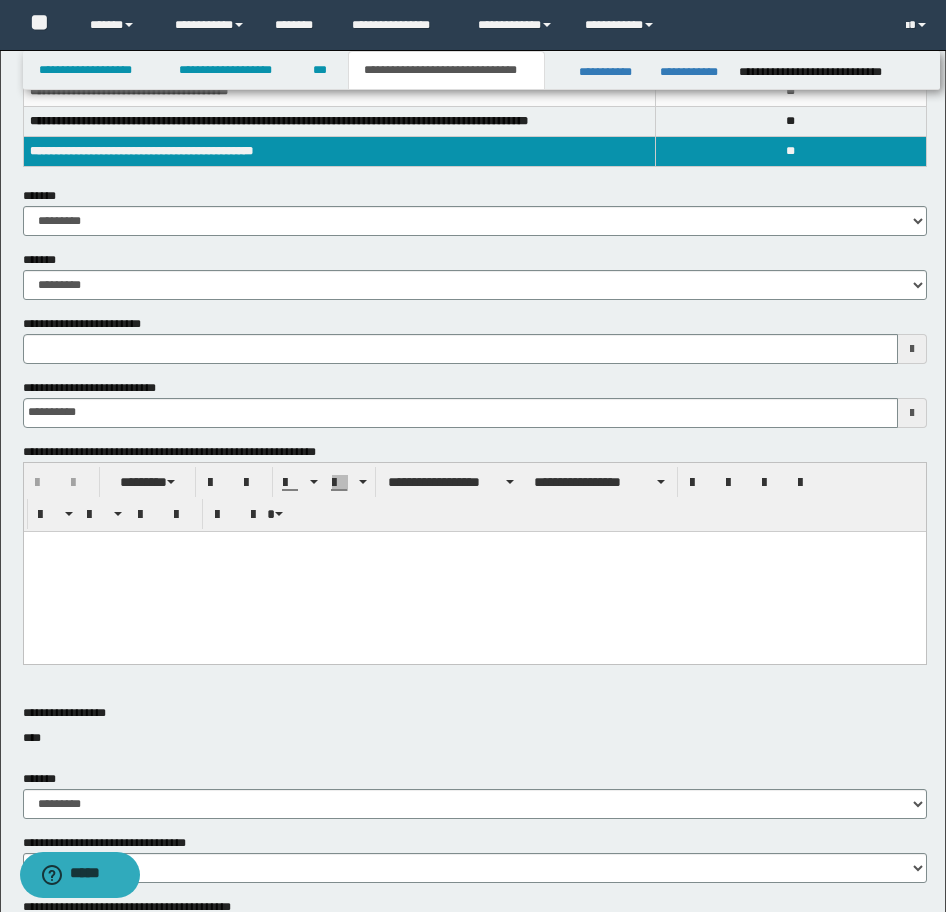 click at bounding box center [474, 571] 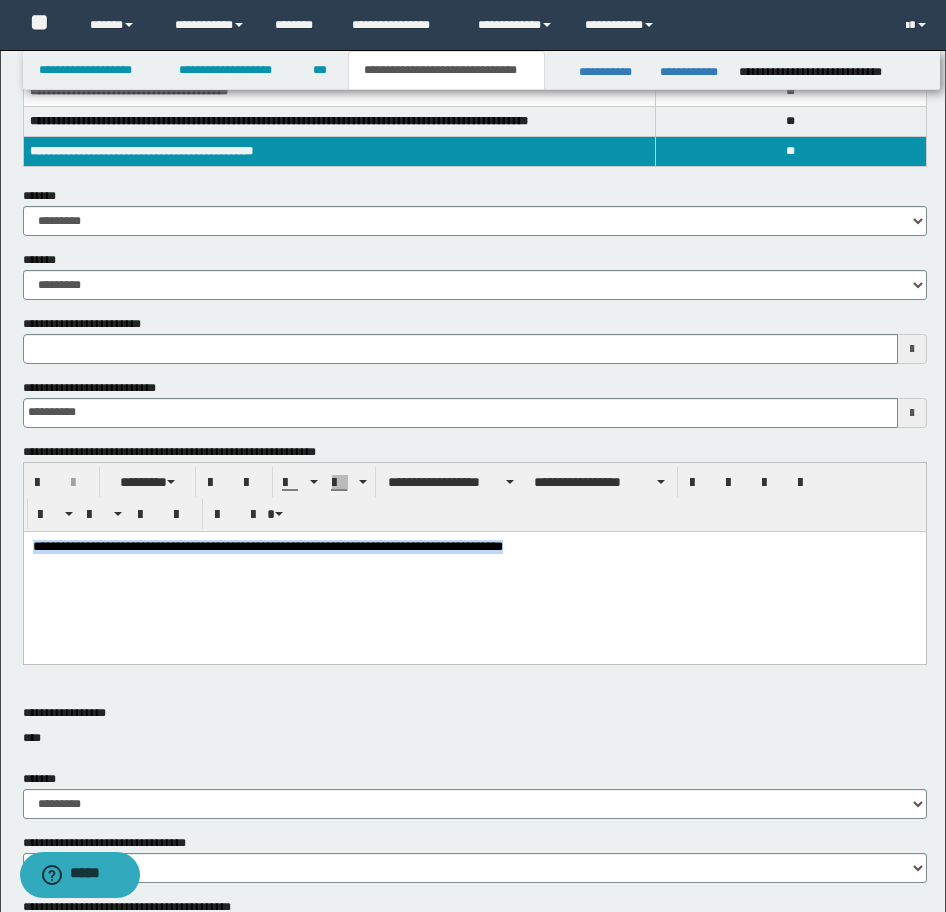 drag, startPoint x: 594, startPoint y: 562, endPoint x: -17, endPoint y: 508, distance: 613.3816 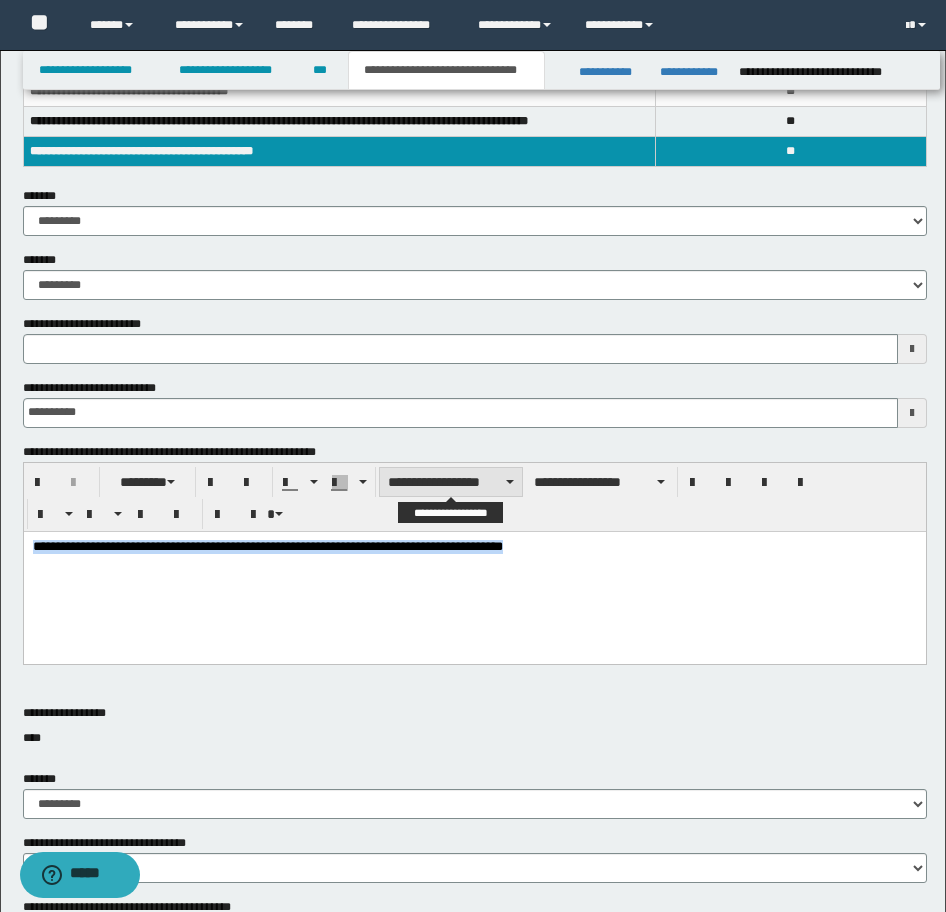 click on "**********" at bounding box center [451, 482] 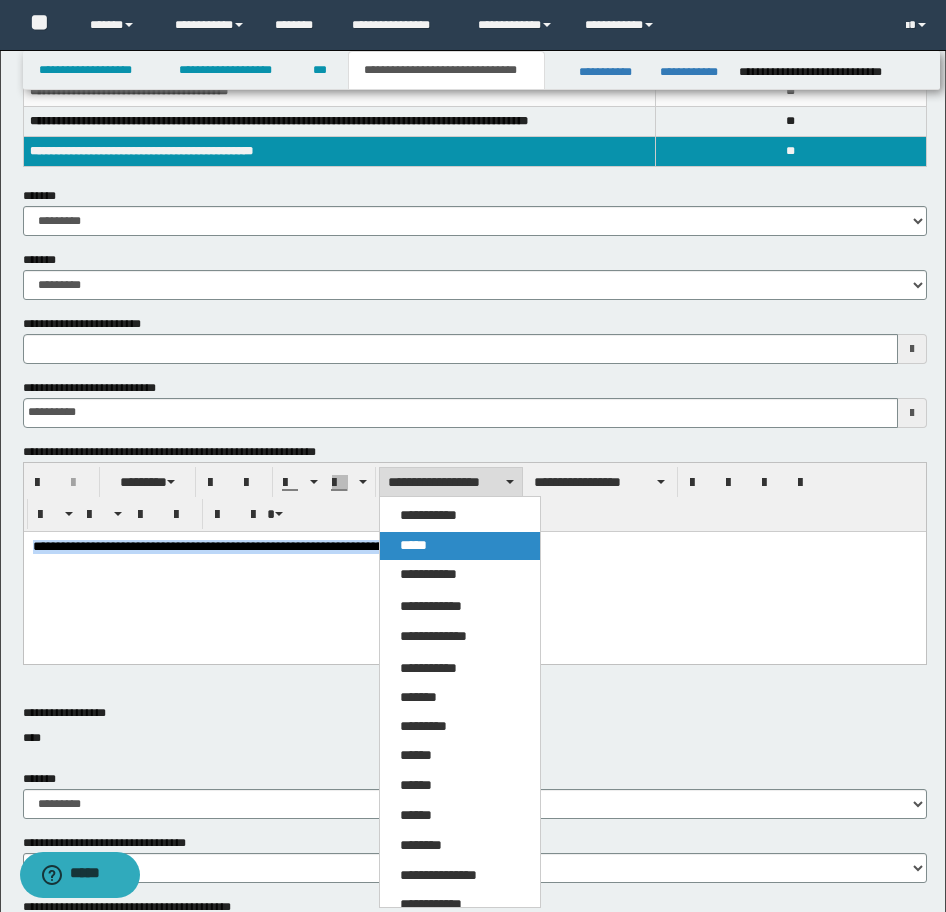 drag, startPoint x: 441, startPoint y: 549, endPoint x: 401, endPoint y: 2, distance: 548.4606 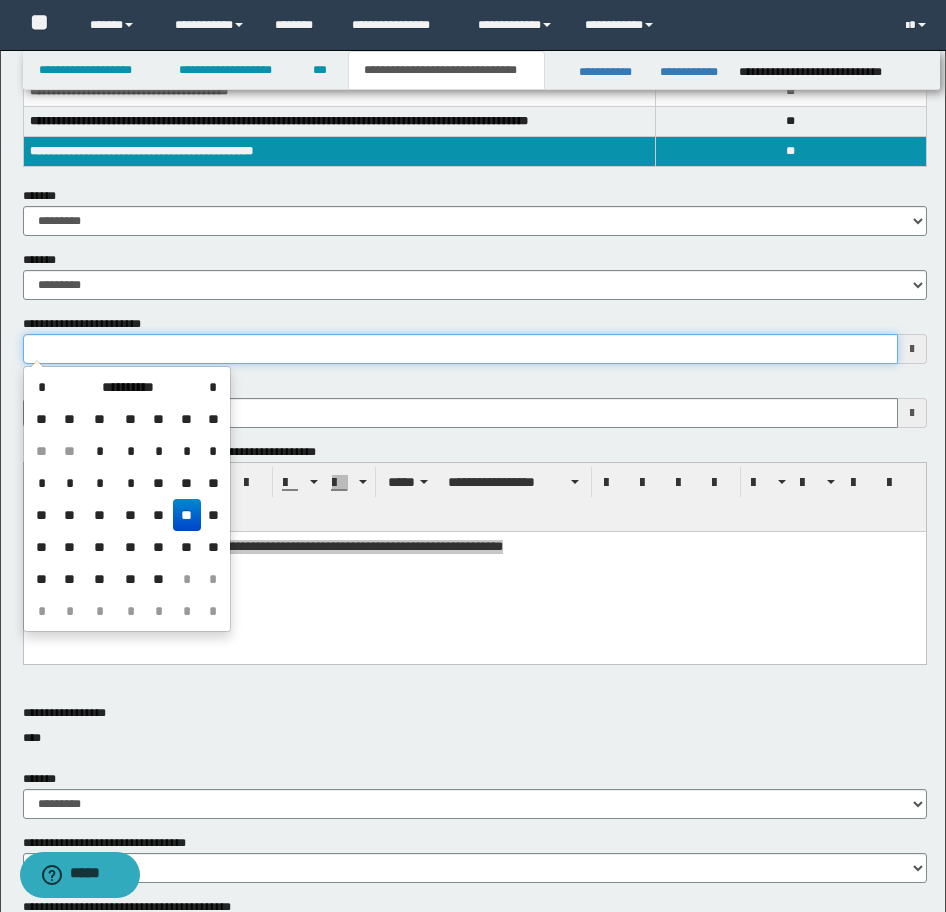drag, startPoint x: 172, startPoint y: 356, endPoint x: -16, endPoint y: 357, distance: 188.00266 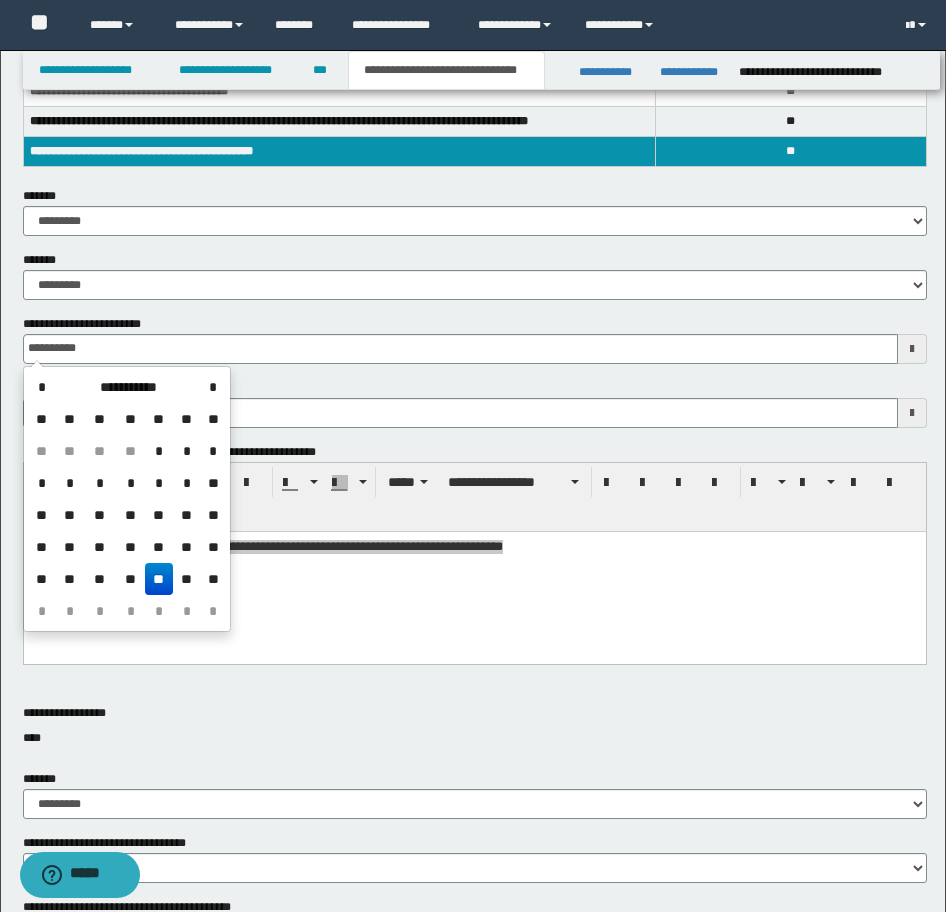click on "**" at bounding box center [159, 579] 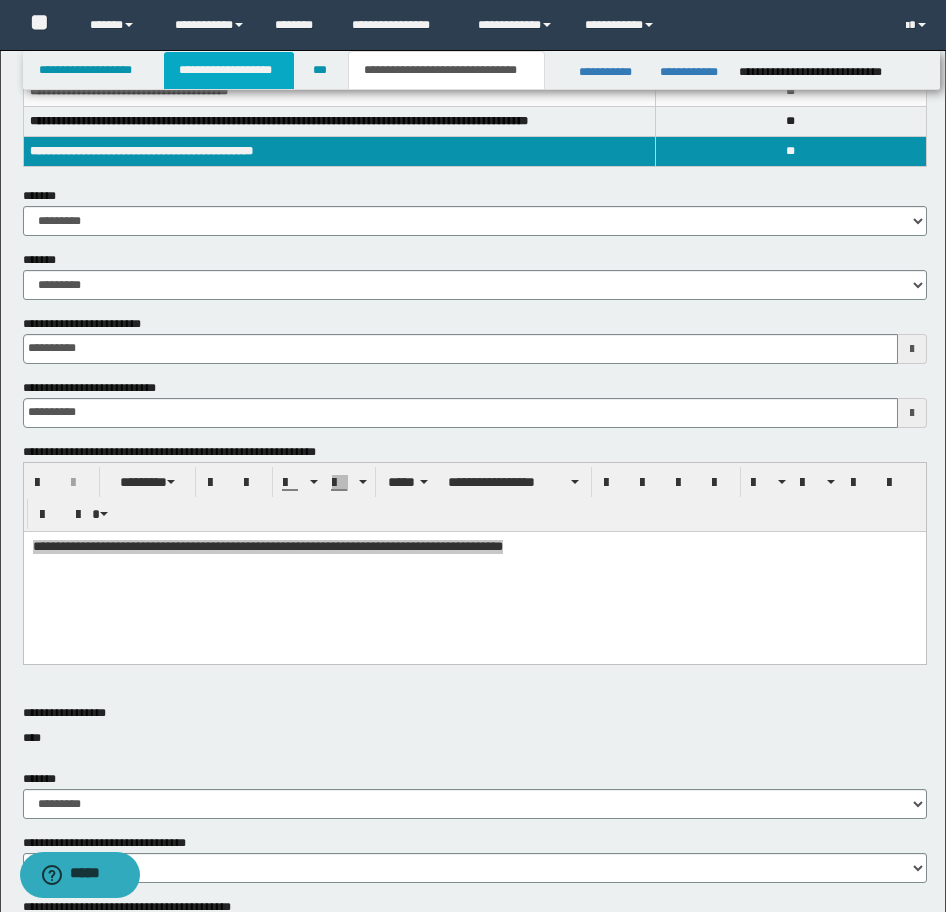 click on "**********" at bounding box center [229, 70] 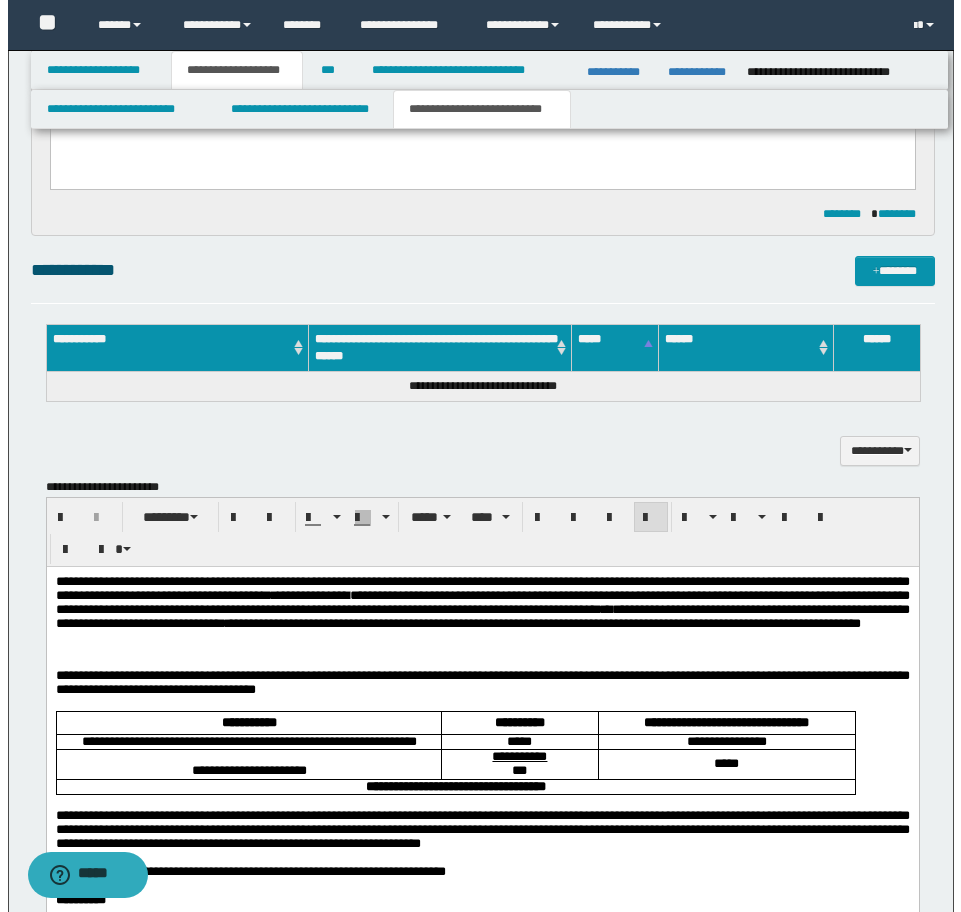 scroll, scrollTop: 1031, scrollLeft: 0, axis: vertical 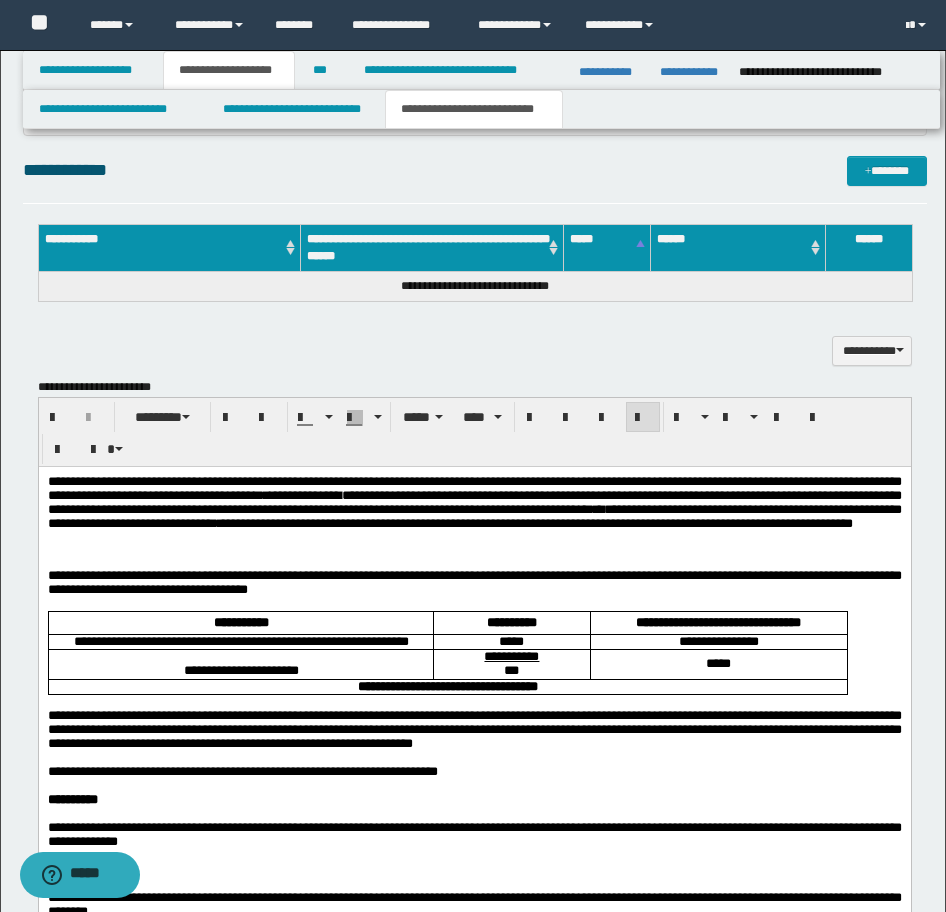 drag, startPoint x: 561, startPoint y: 338, endPoint x: 787, endPoint y: 218, distance: 255.88278 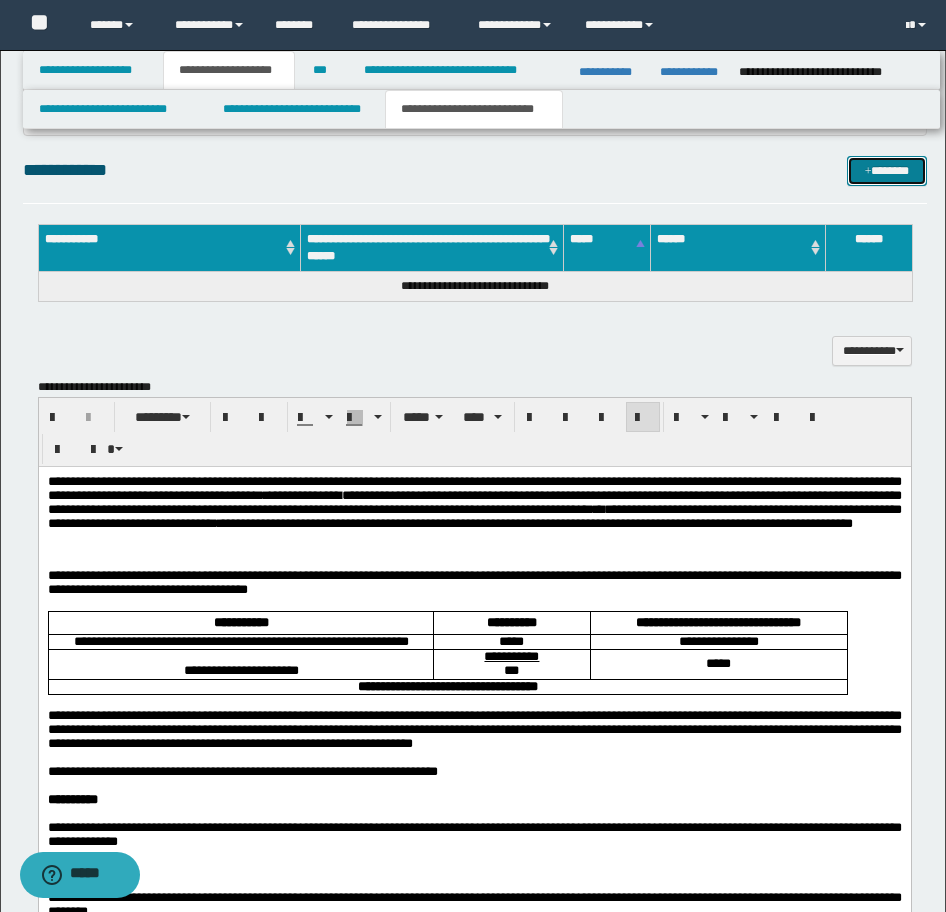 click on "*******" at bounding box center (887, 171) 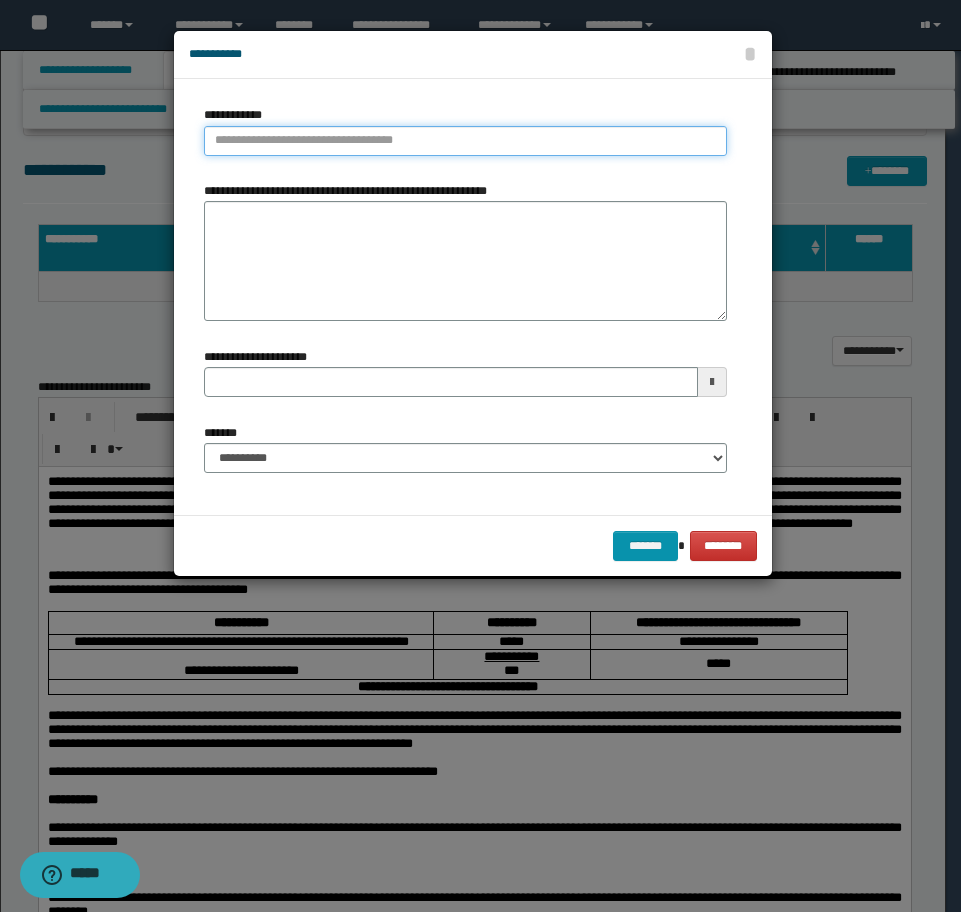 click on "**********" at bounding box center [465, 141] 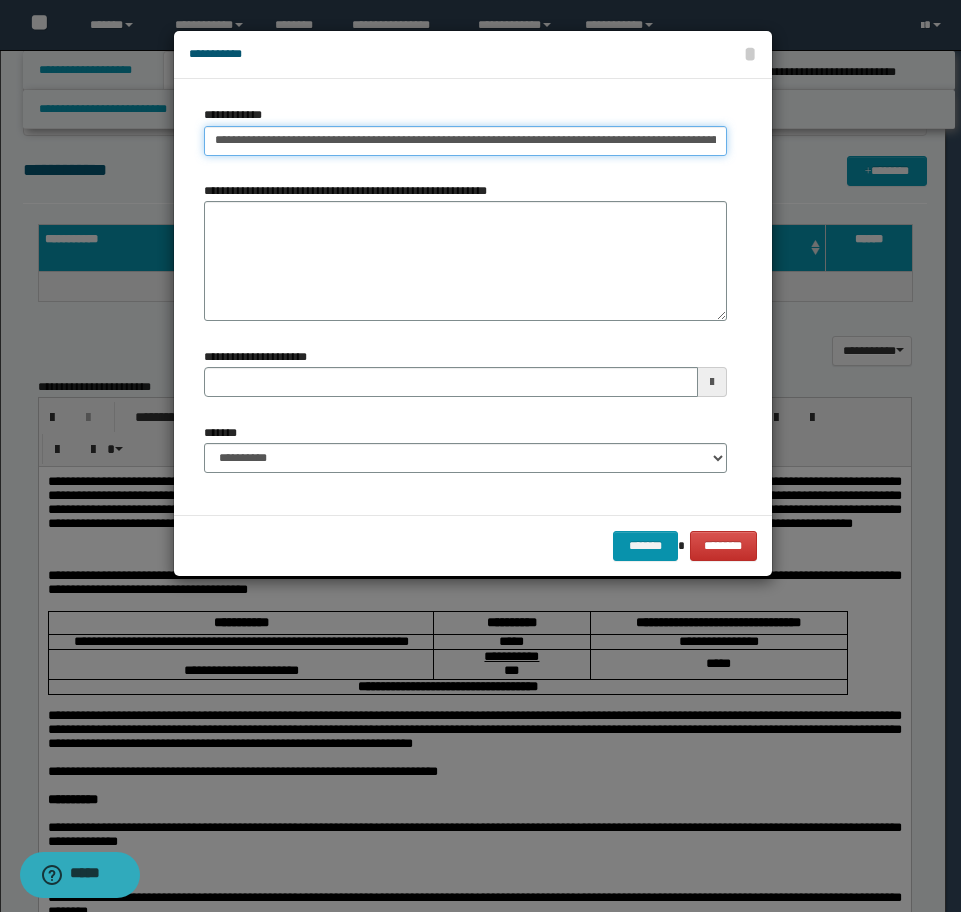 scroll, scrollTop: 0, scrollLeft: 113, axis: horizontal 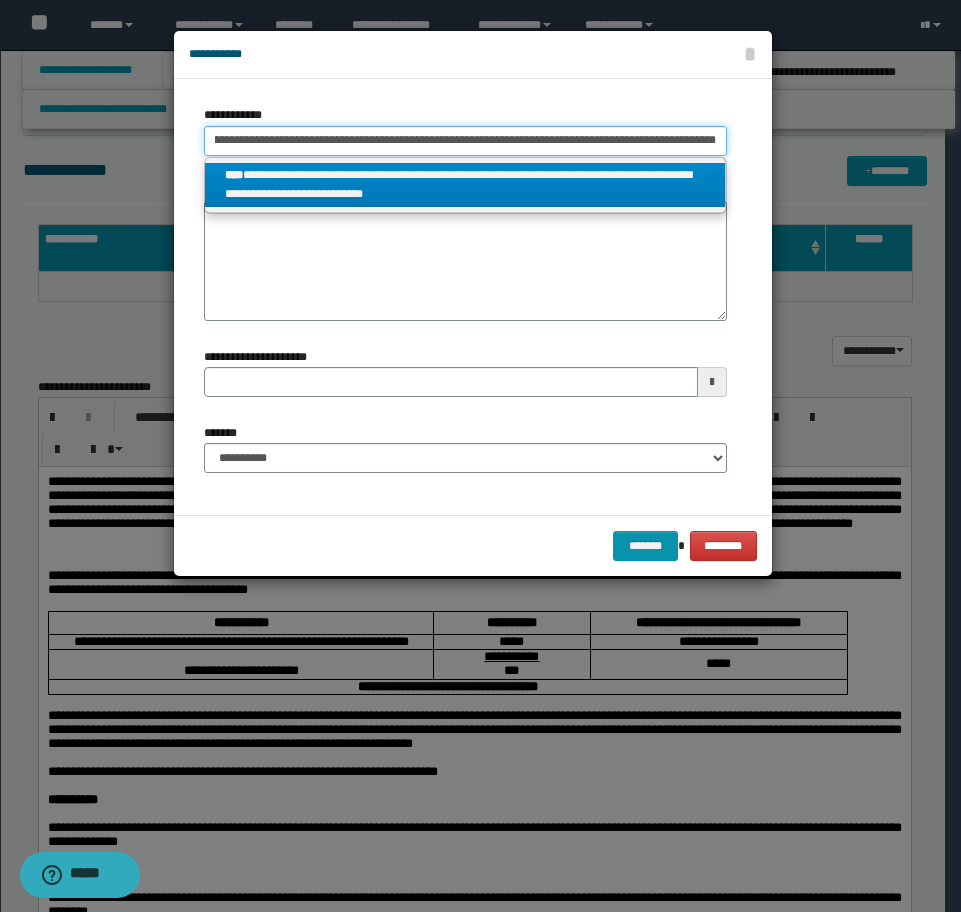 type on "**********" 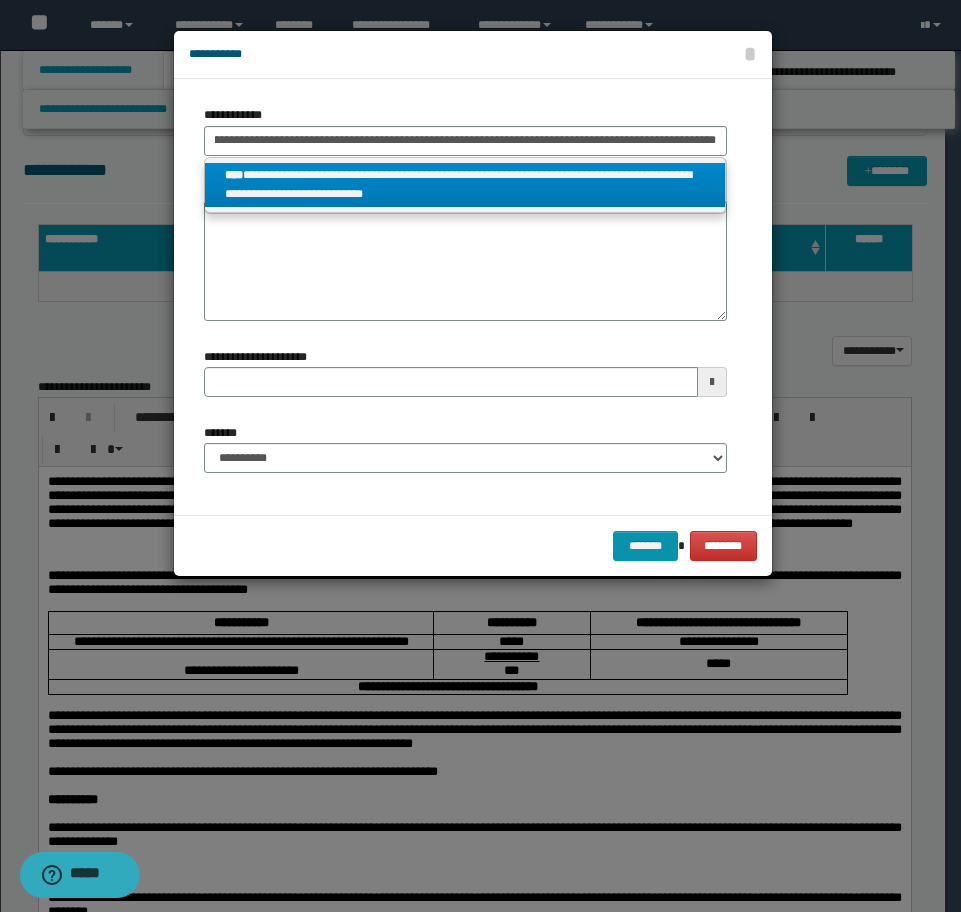 click on "**********" at bounding box center (465, 185) 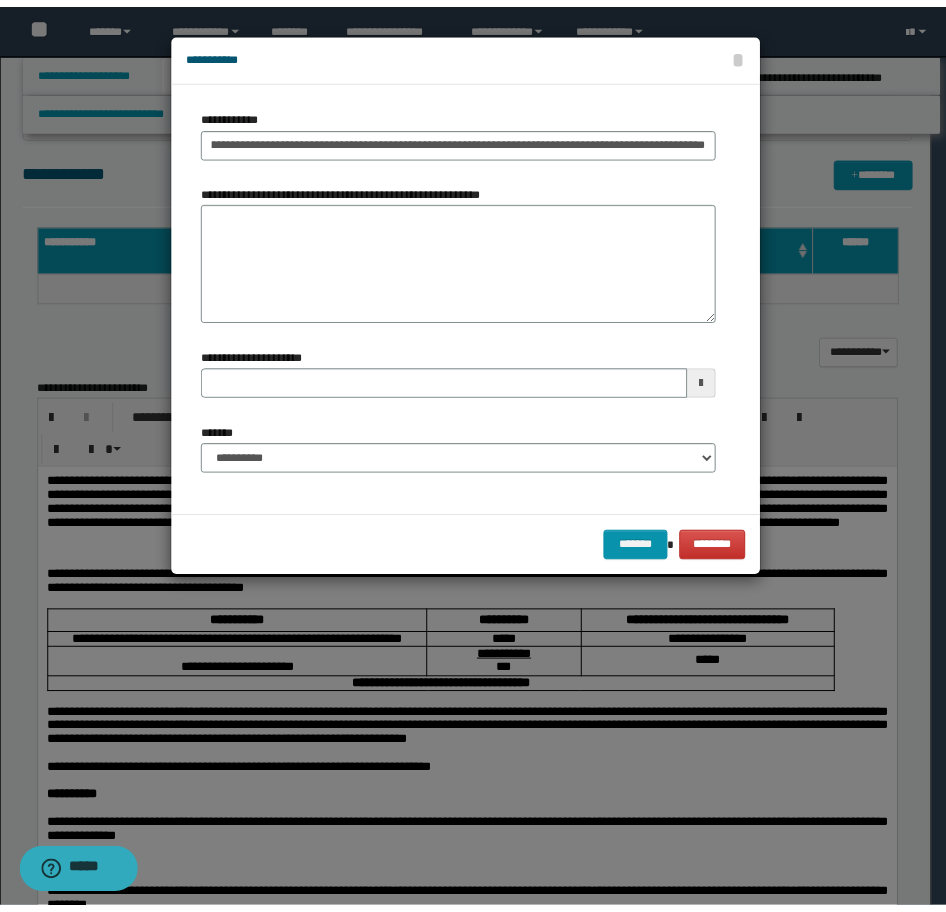 scroll, scrollTop: 0, scrollLeft: 0, axis: both 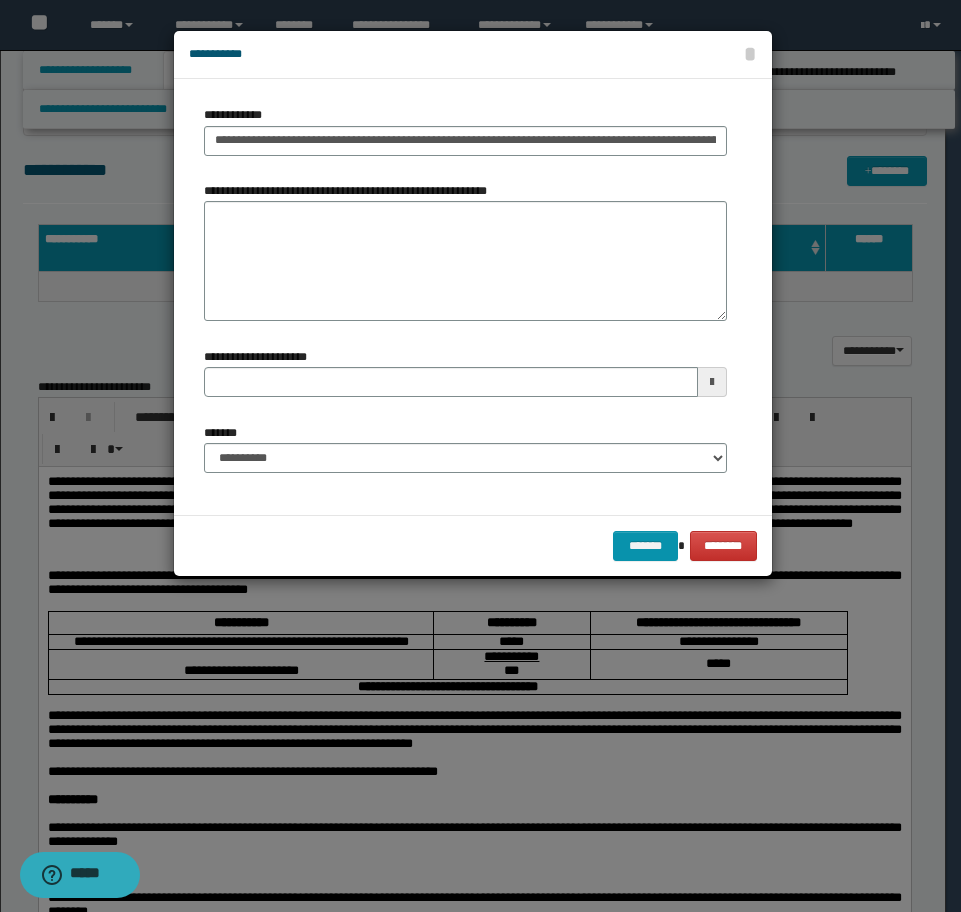 type 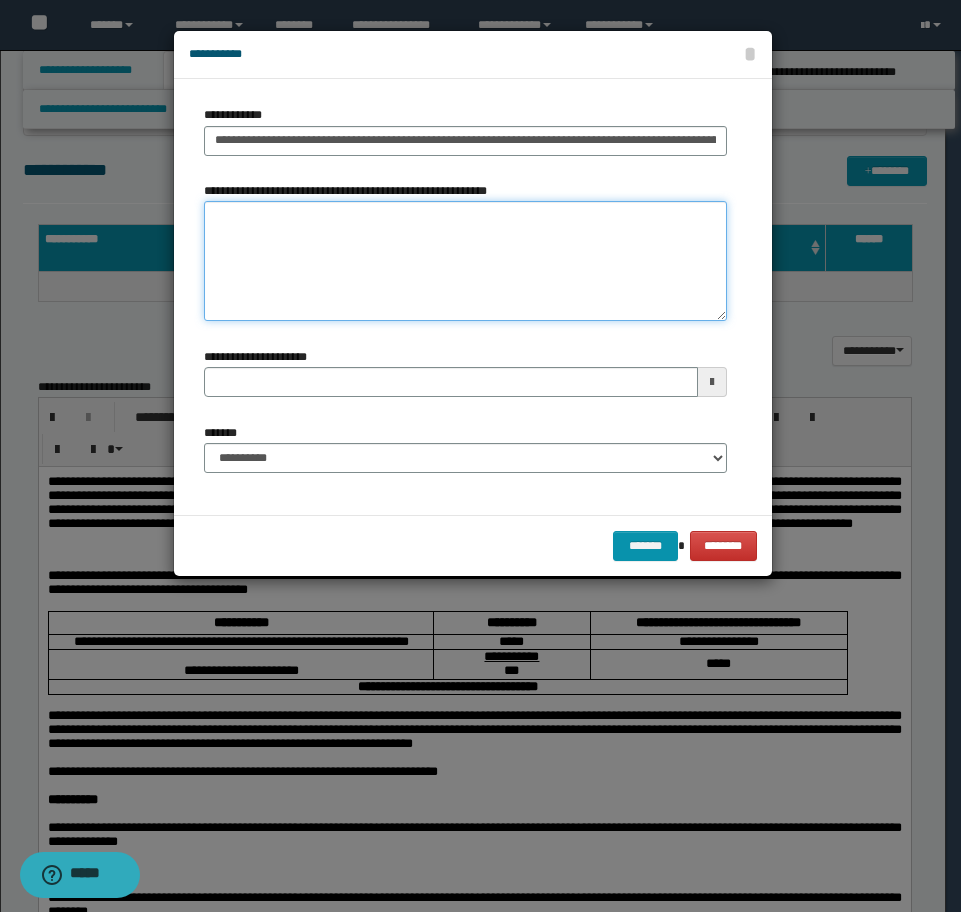 click on "**********" at bounding box center (465, 261) 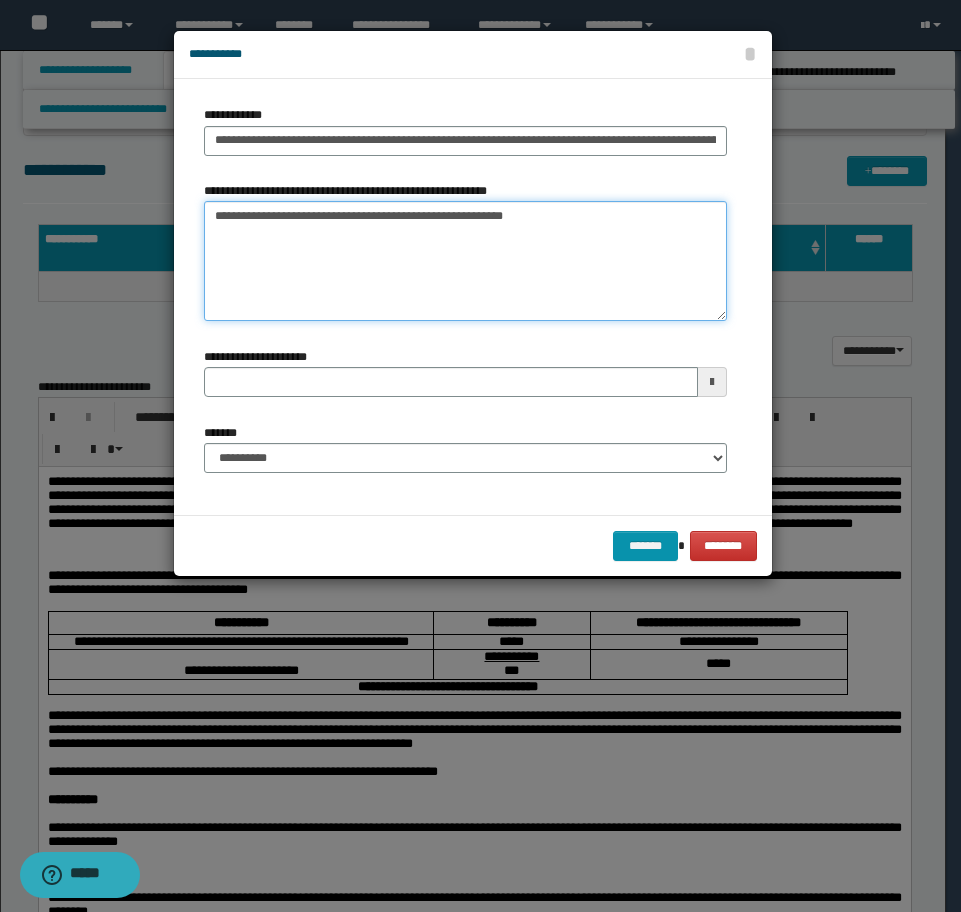 type 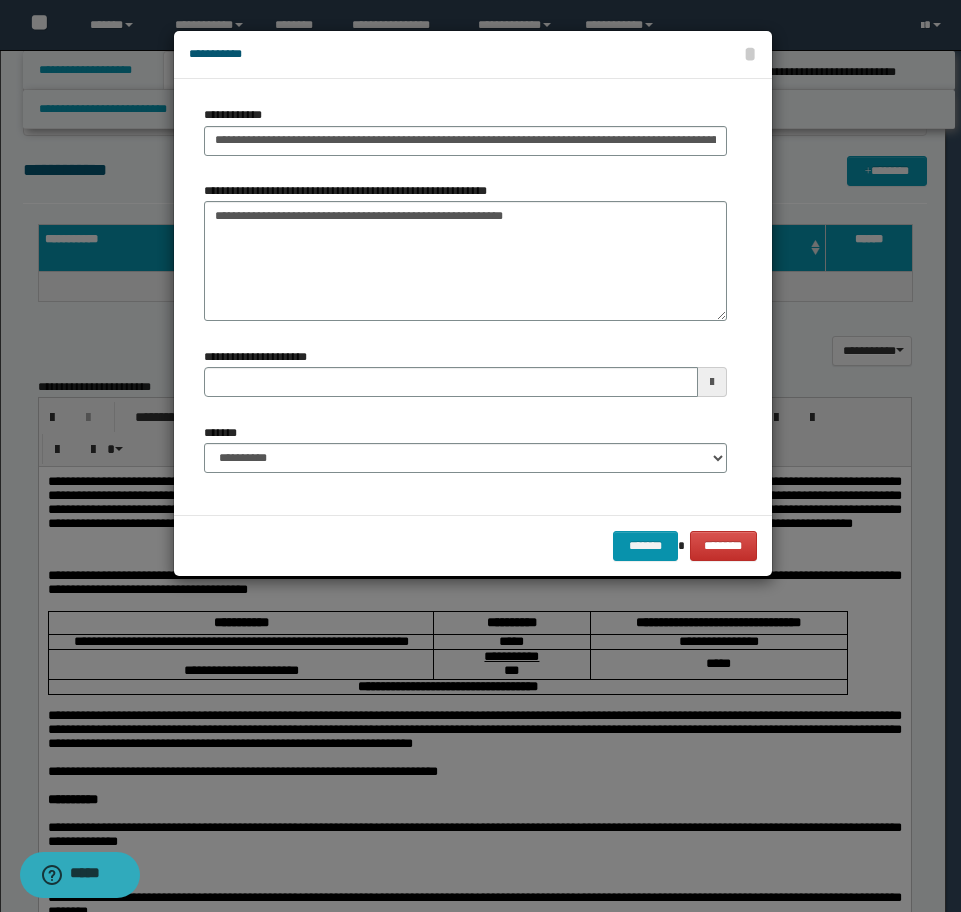 click on "**********" at bounding box center [465, 456] 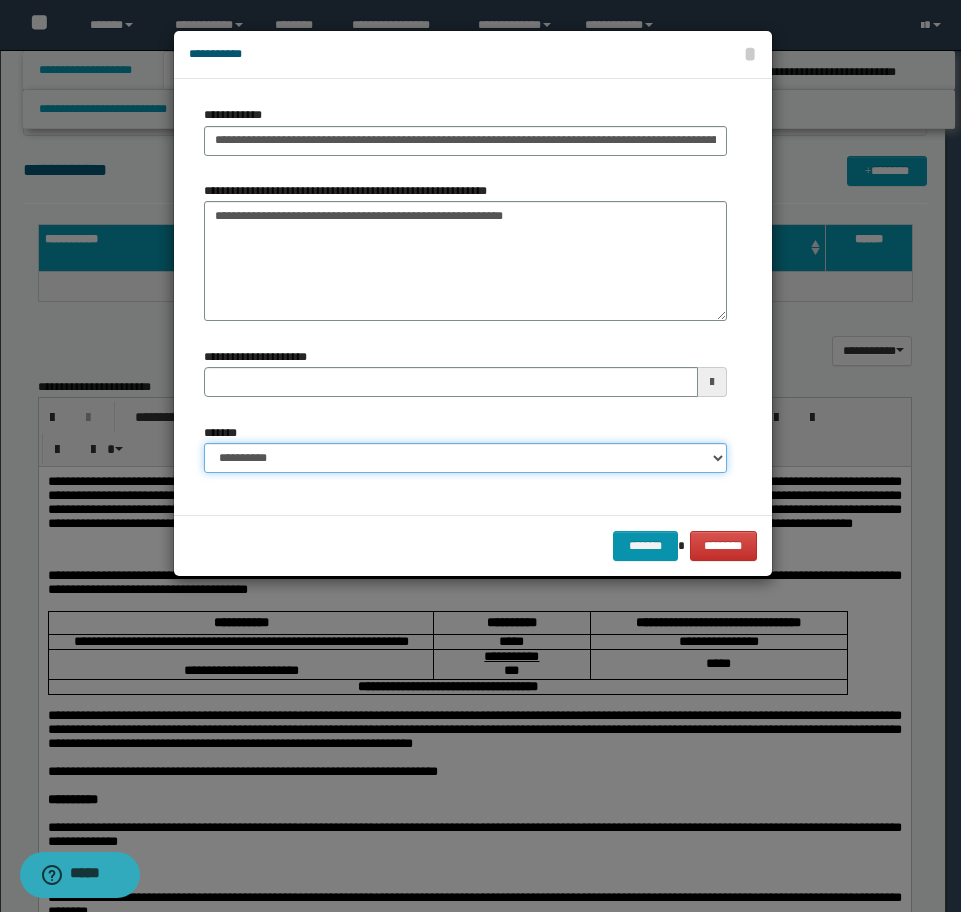click on "**********" at bounding box center (465, 458) 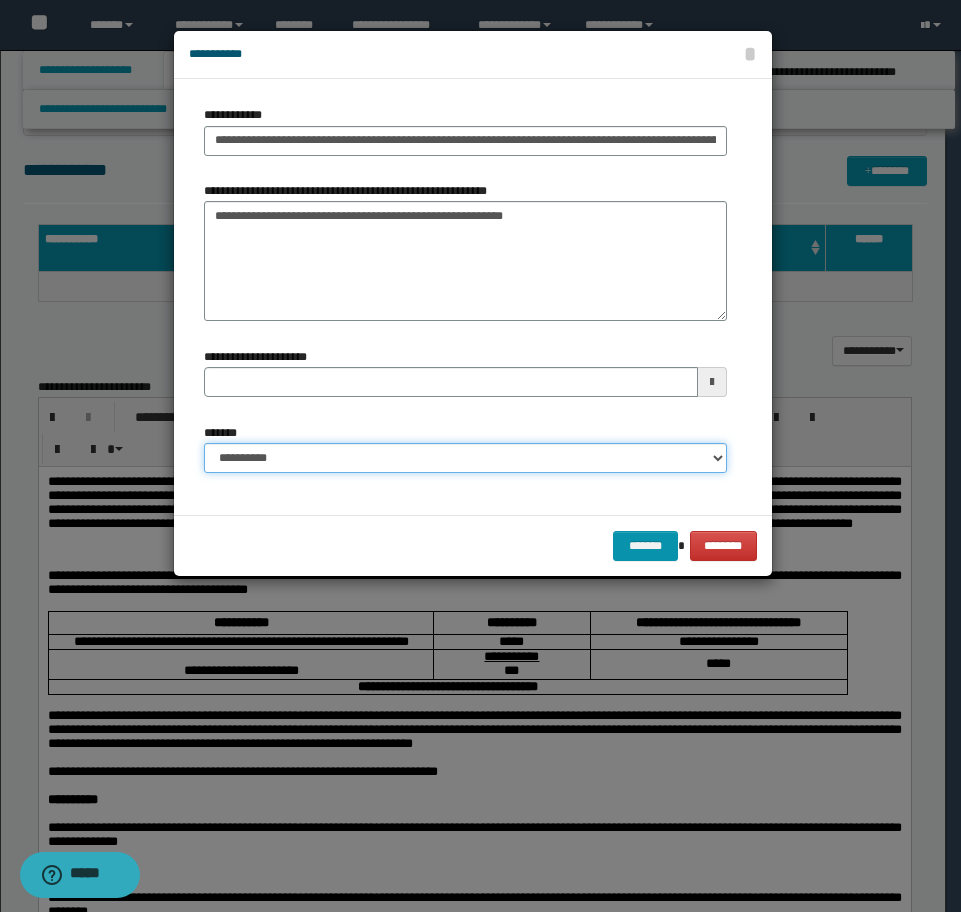 select on "*" 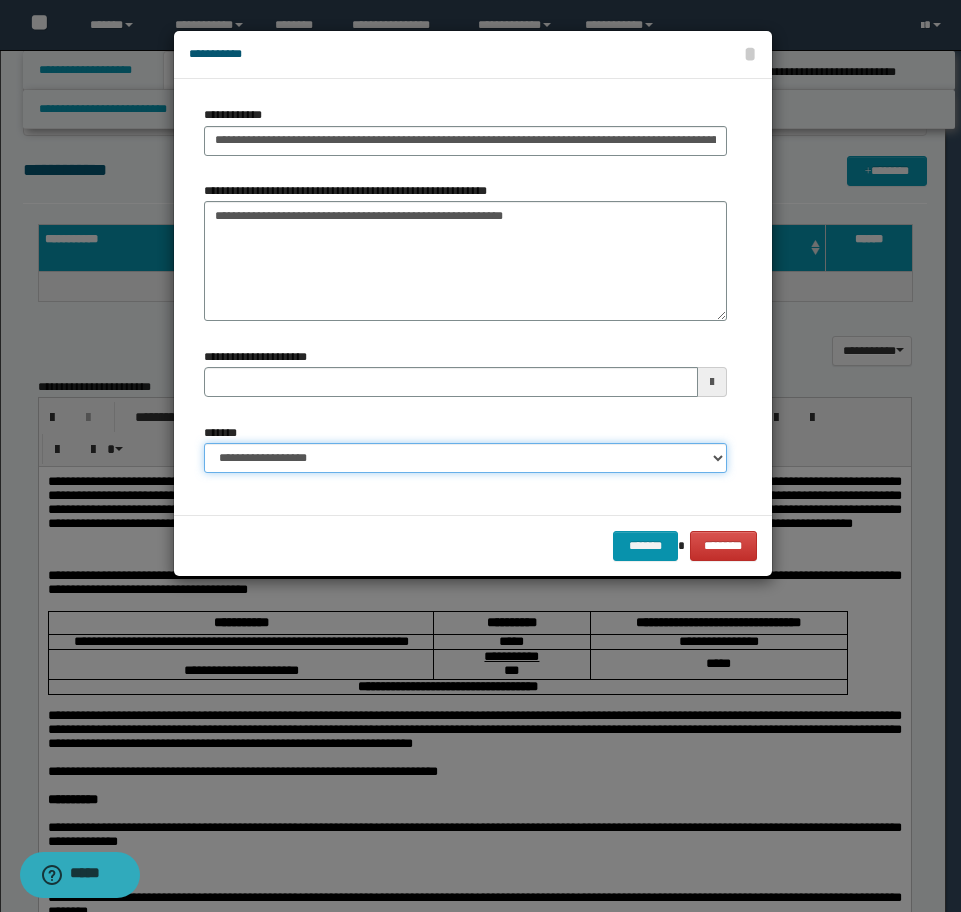 click on "**********" at bounding box center [465, 458] 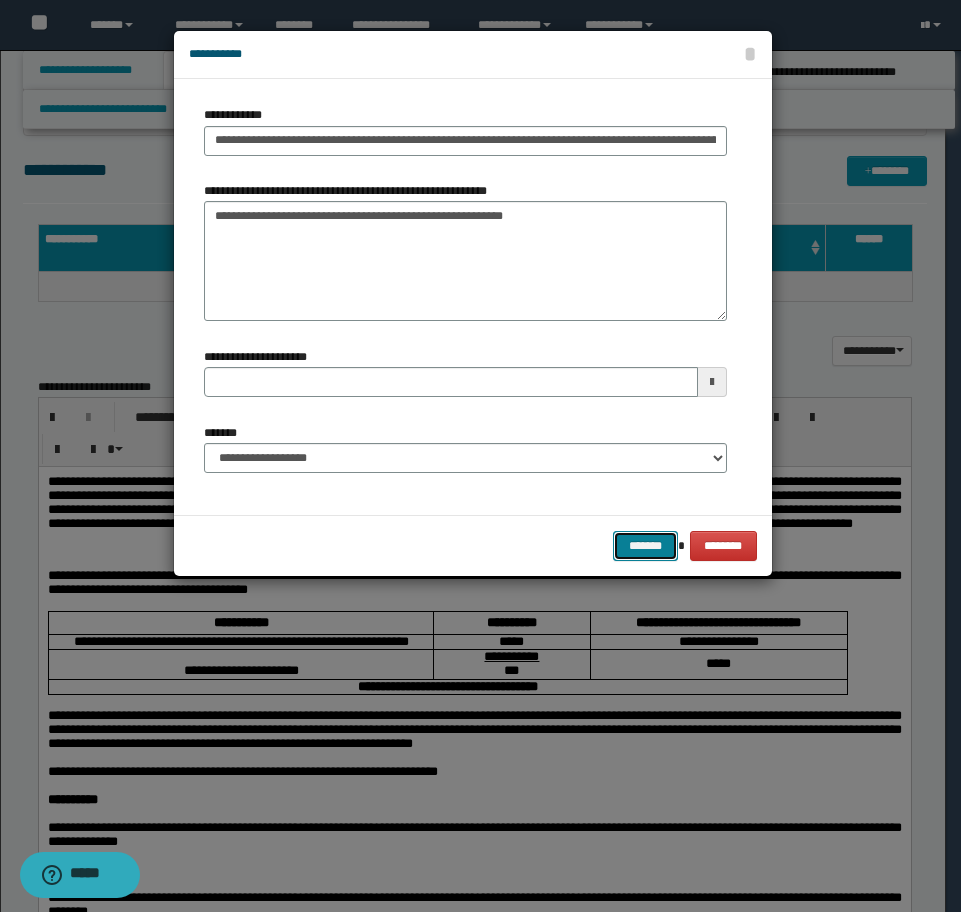 click on "*******" at bounding box center [645, 546] 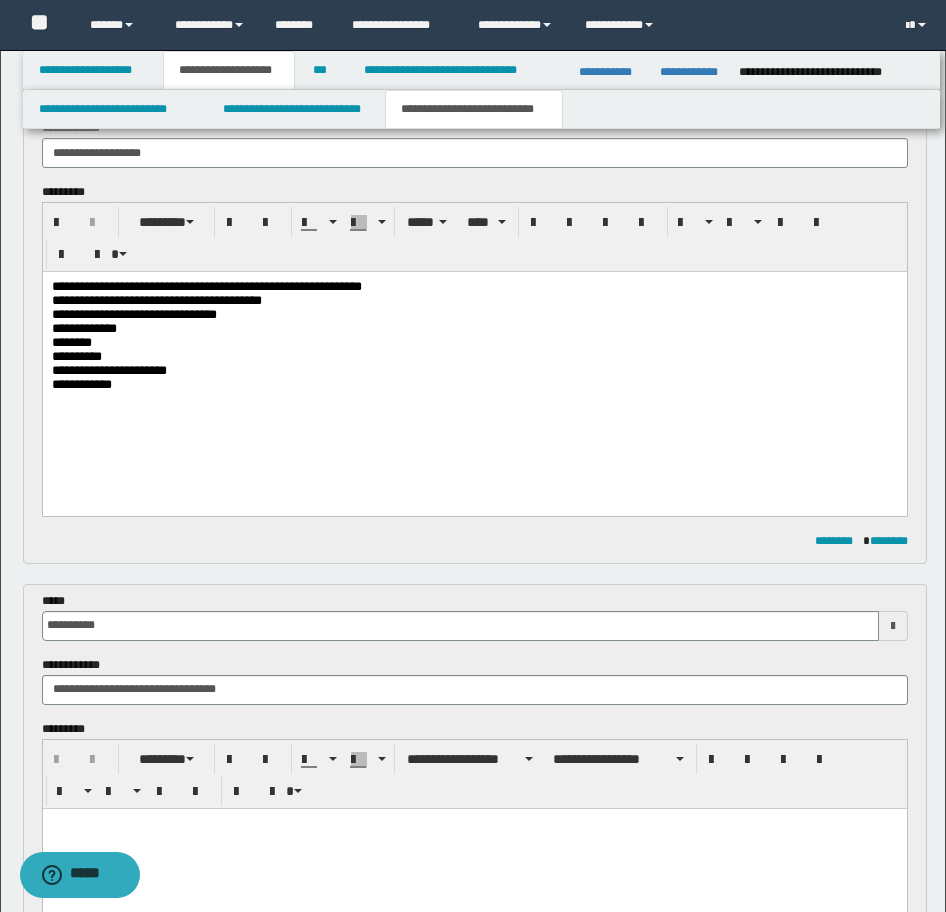 scroll, scrollTop: 0, scrollLeft: 0, axis: both 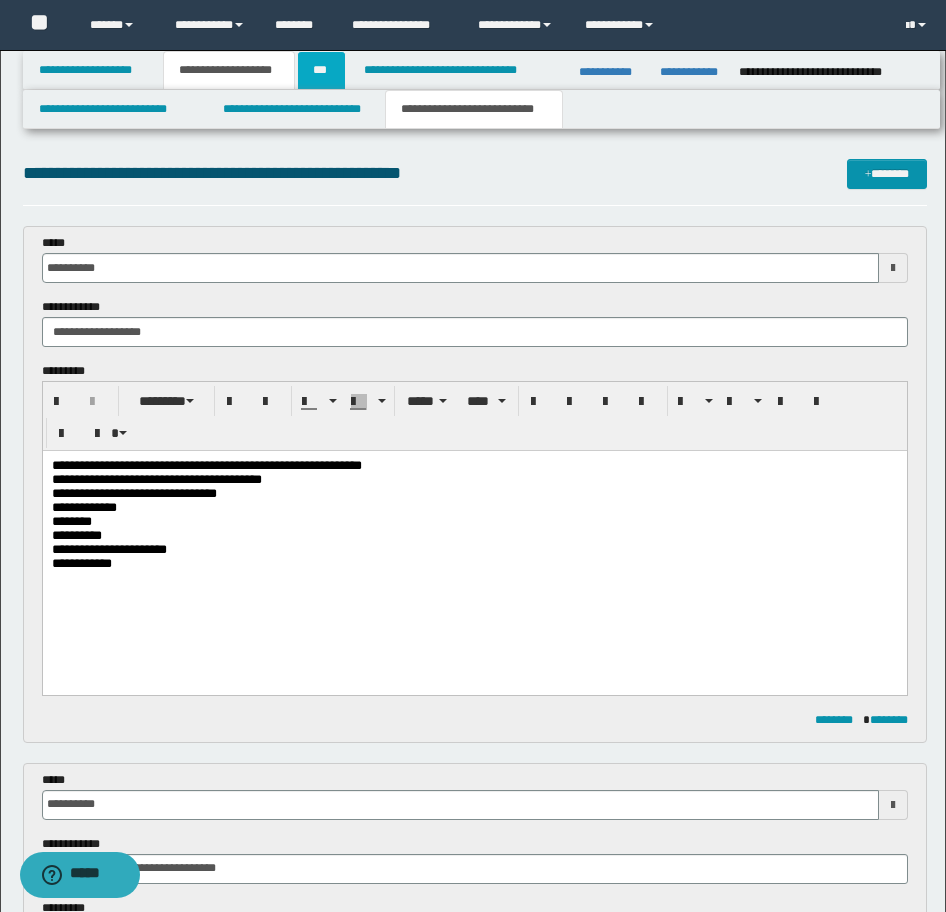 click on "***" at bounding box center [321, 70] 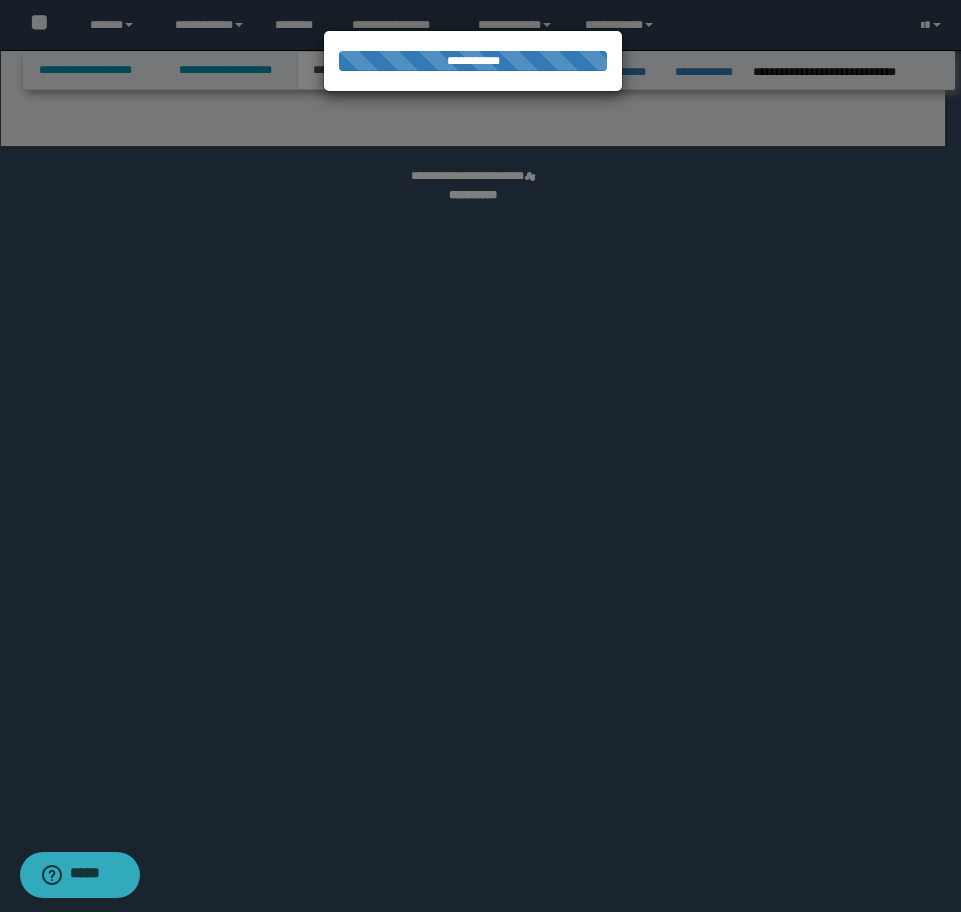 select on "*" 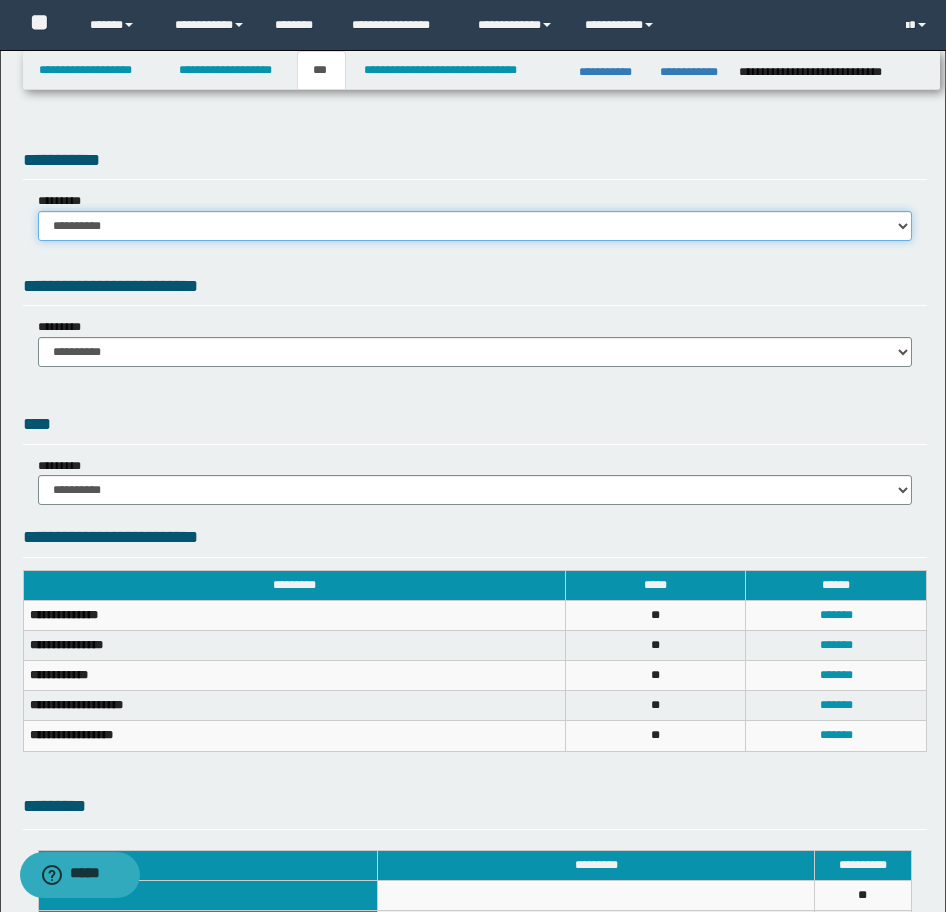click on "**********" at bounding box center [475, 226] 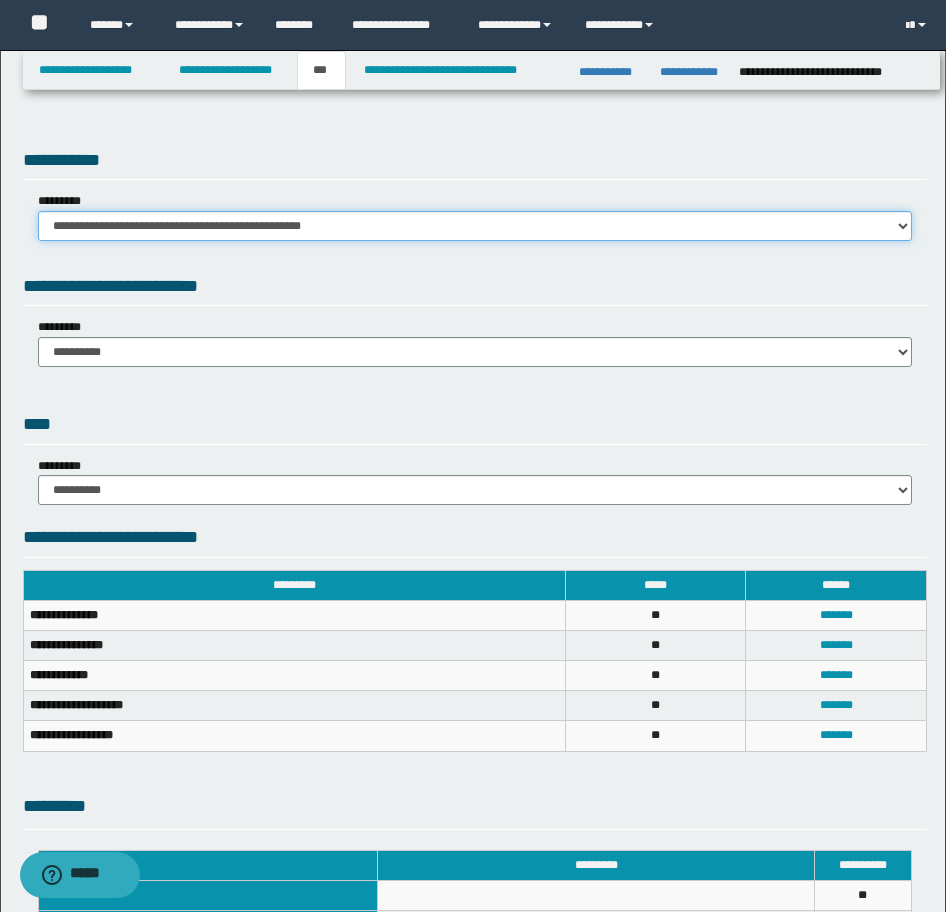 click on "**********" at bounding box center (475, 226) 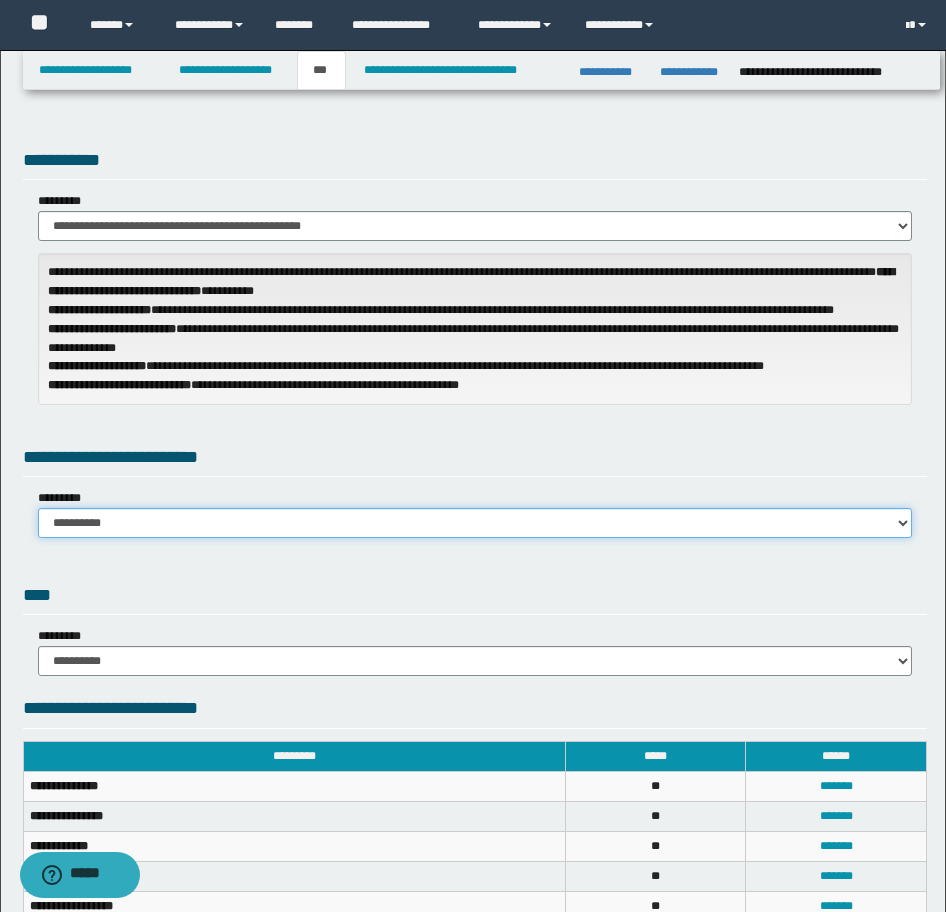 click on "**********" at bounding box center (475, 523) 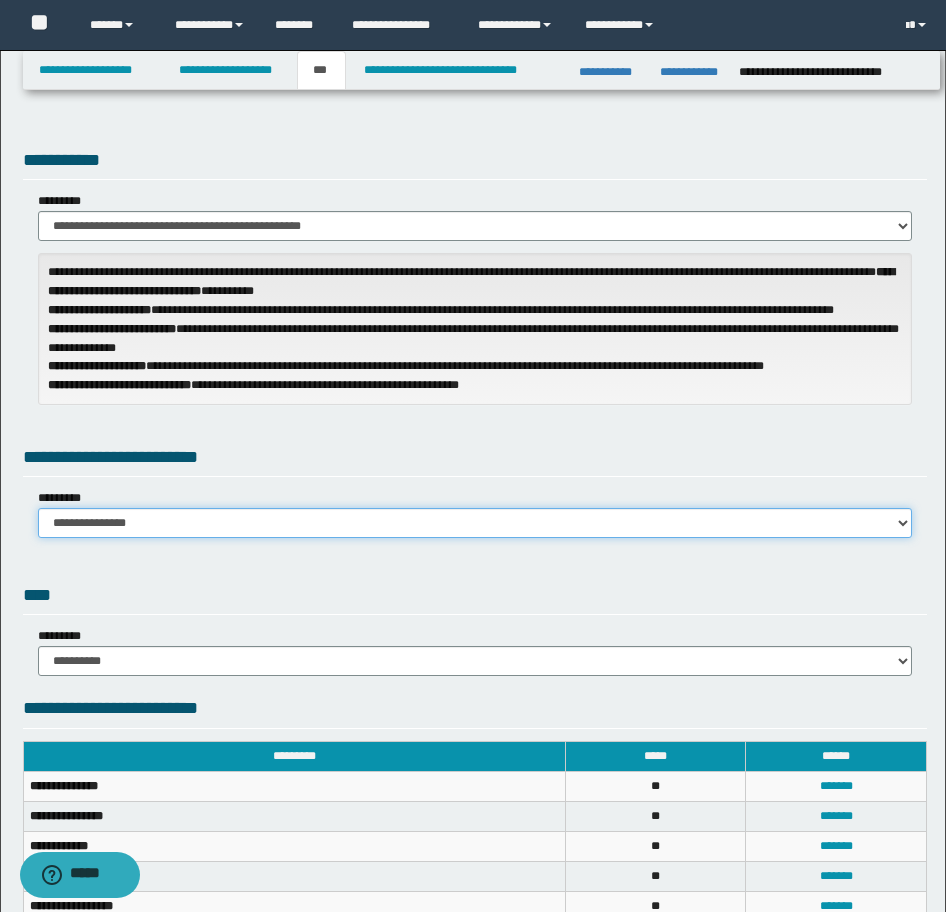 click on "**********" at bounding box center (475, 523) 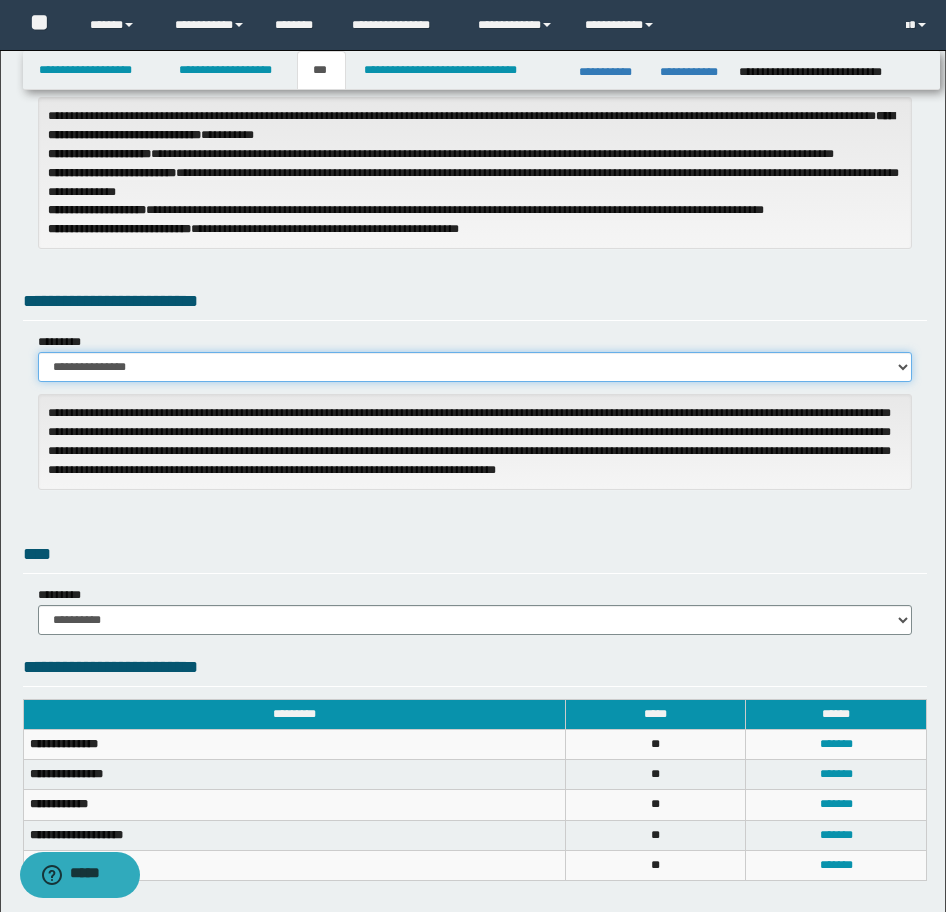 scroll, scrollTop: 400, scrollLeft: 0, axis: vertical 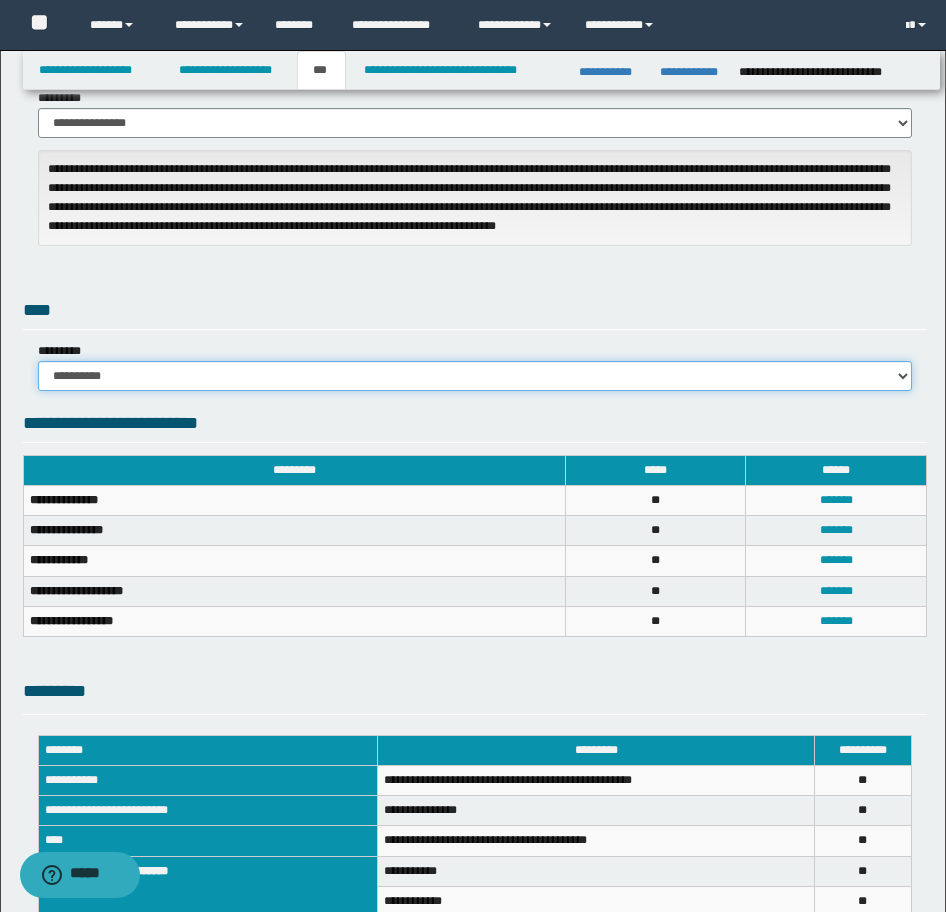 click on "**********" at bounding box center [475, 376] 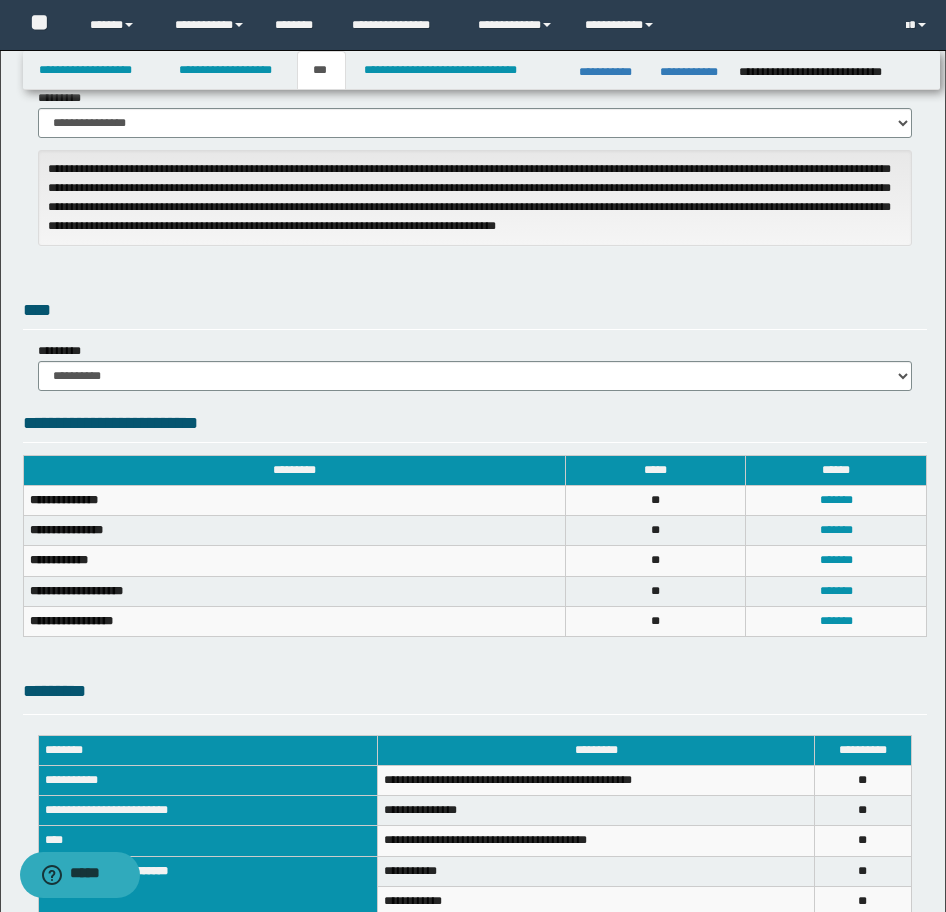 click on "**********" at bounding box center [475, 467] 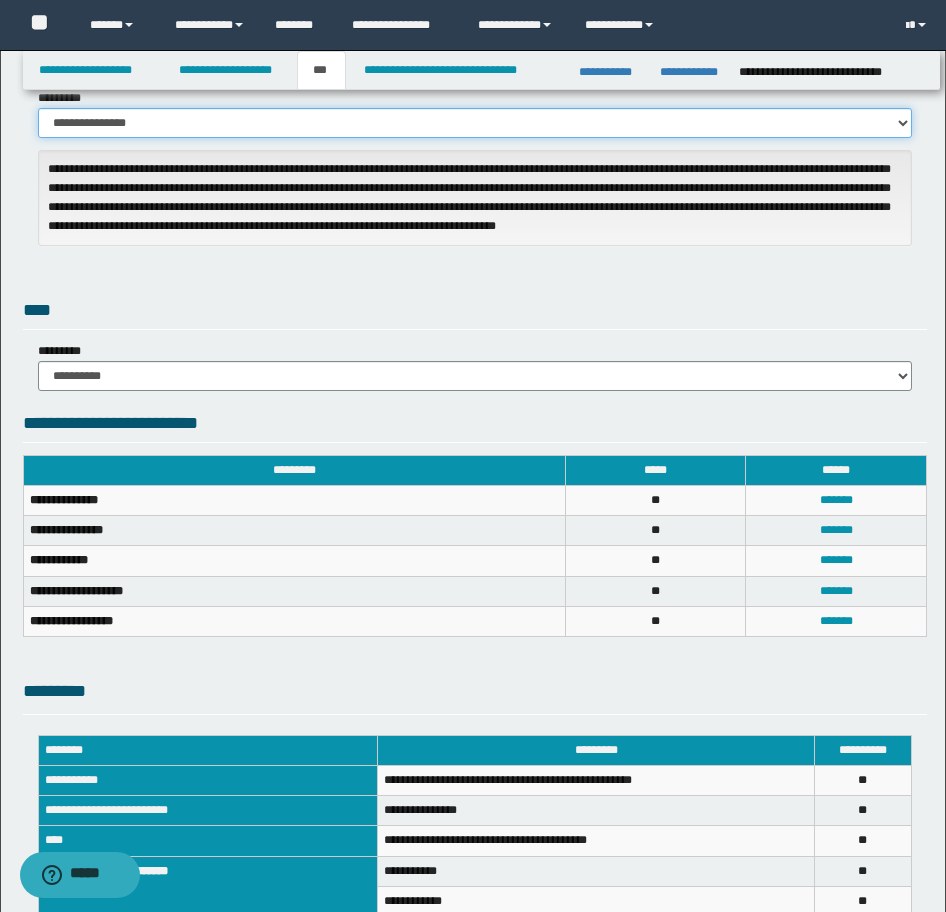 click on "**********" at bounding box center (475, 123) 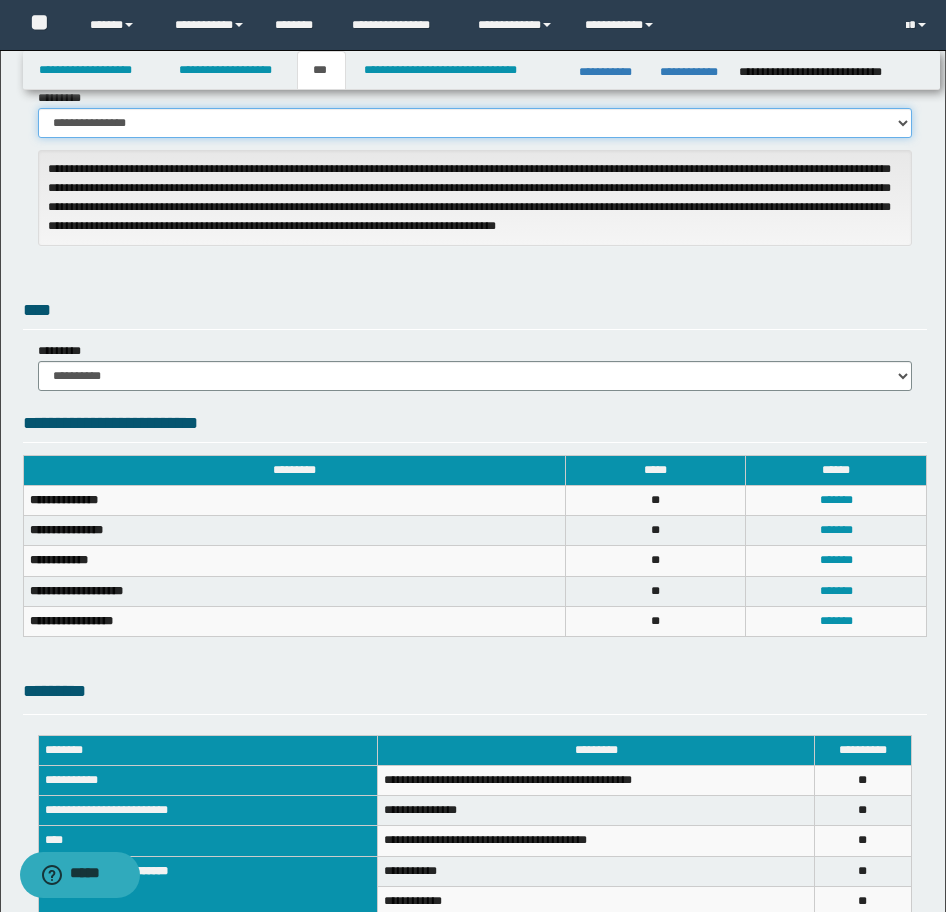 select on "*" 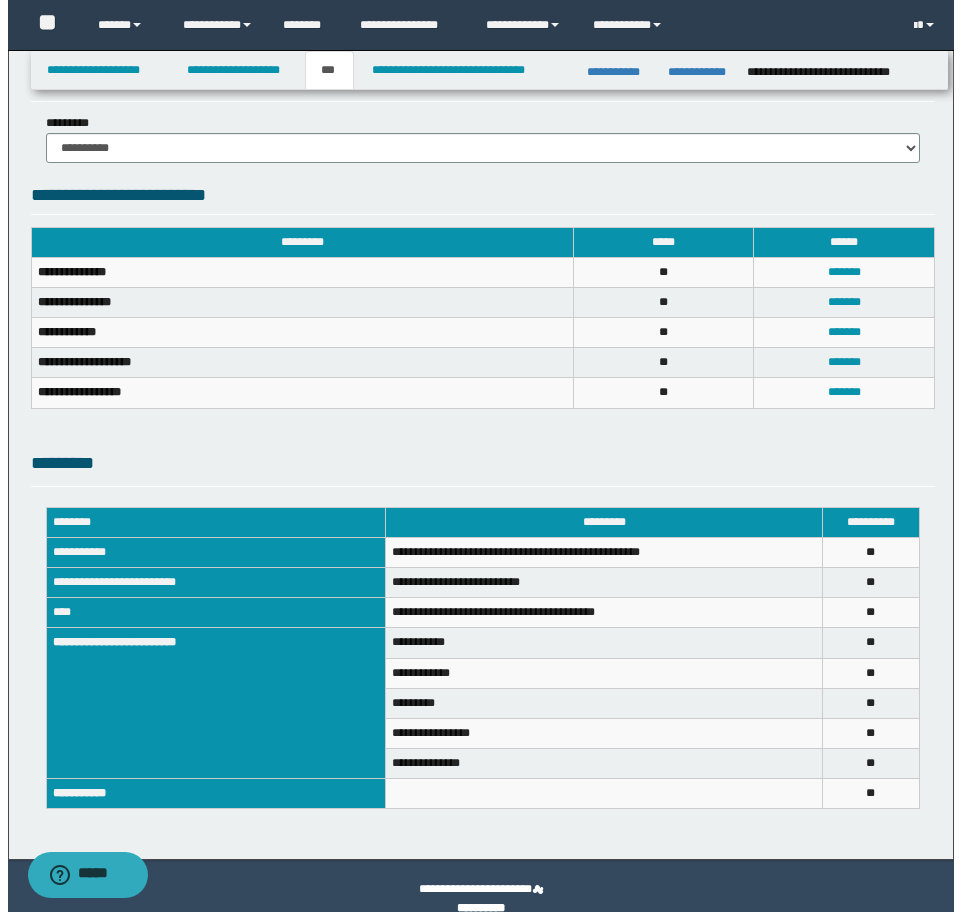 scroll, scrollTop: 673, scrollLeft: 0, axis: vertical 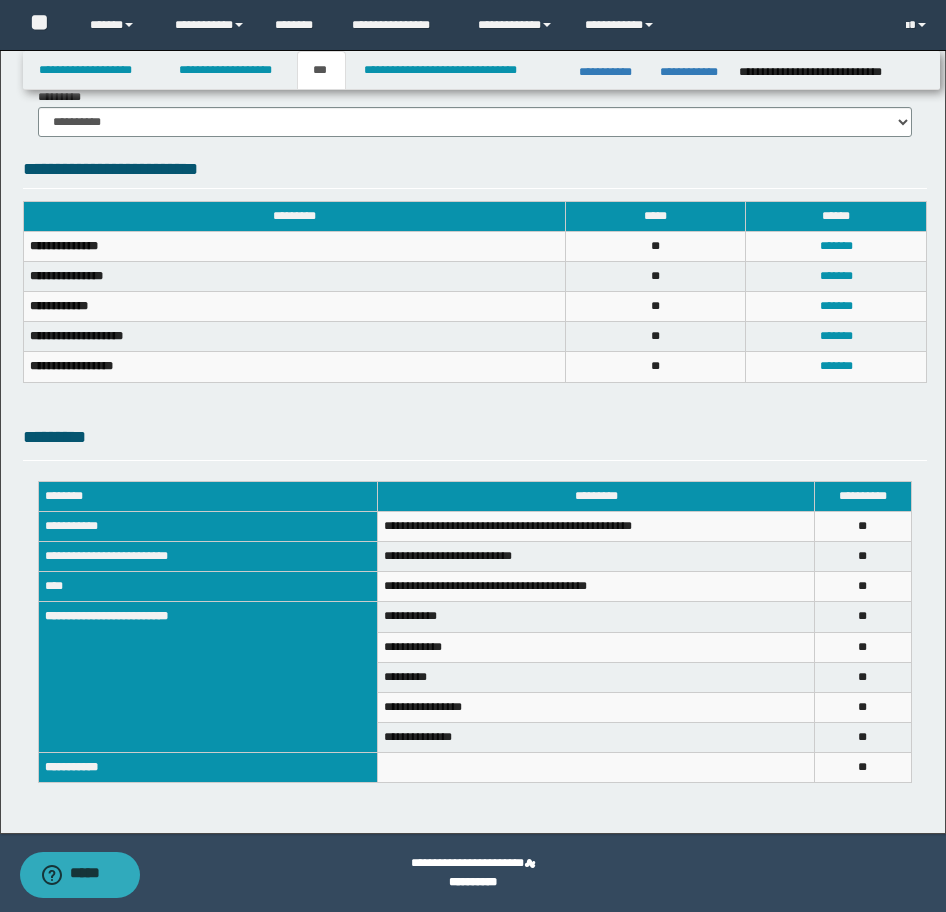 click on "*******" at bounding box center (836, 246) 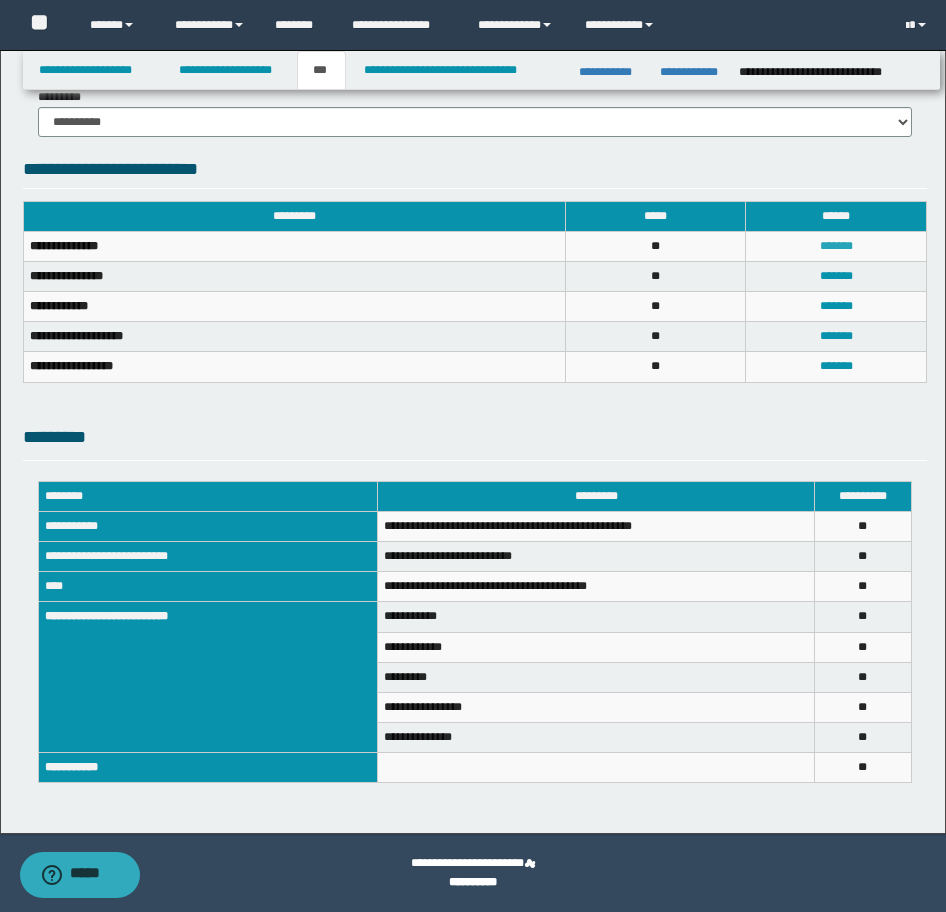 click on "*******" at bounding box center [836, 246] 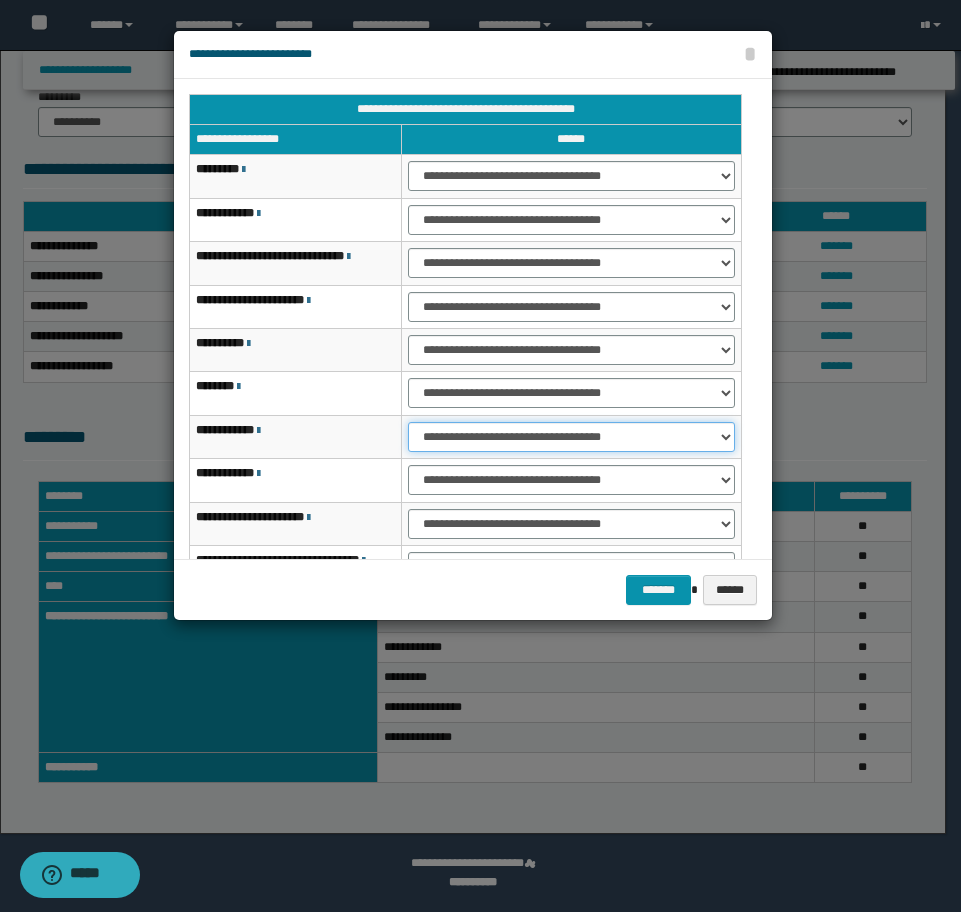 click on "**********" at bounding box center [571, 437] 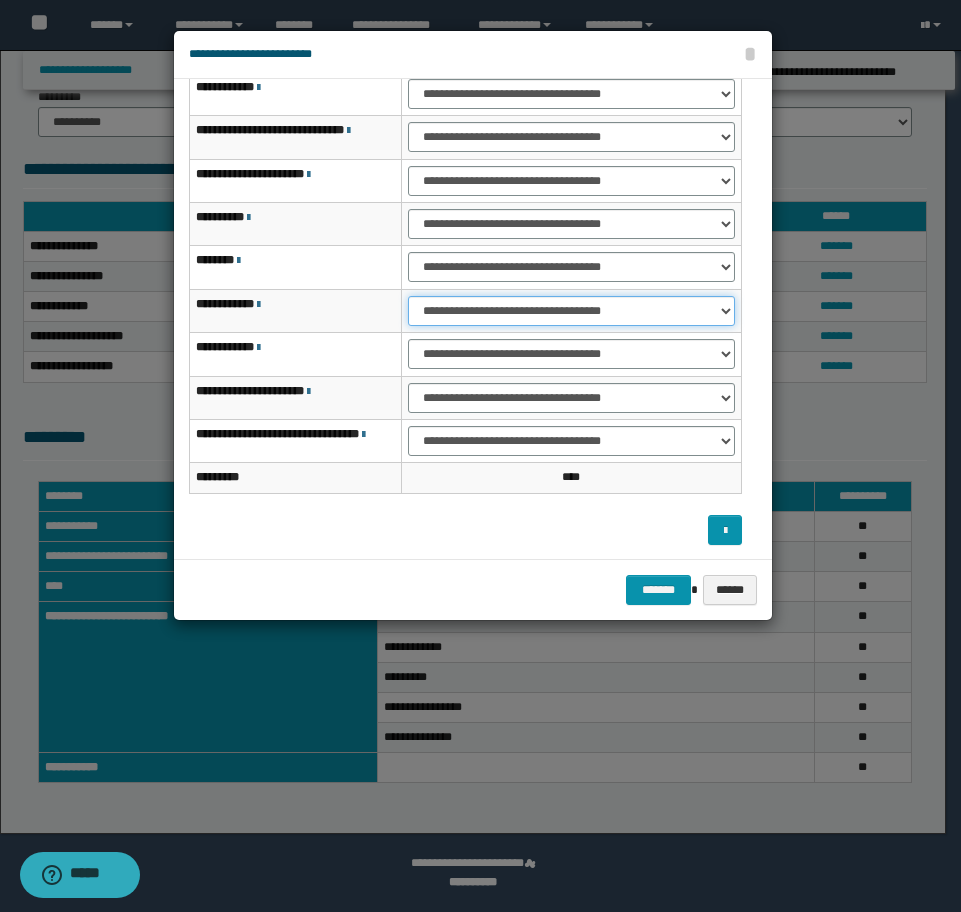 scroll, scrollTop: 127, scrollLeft: 0, axis: vertical 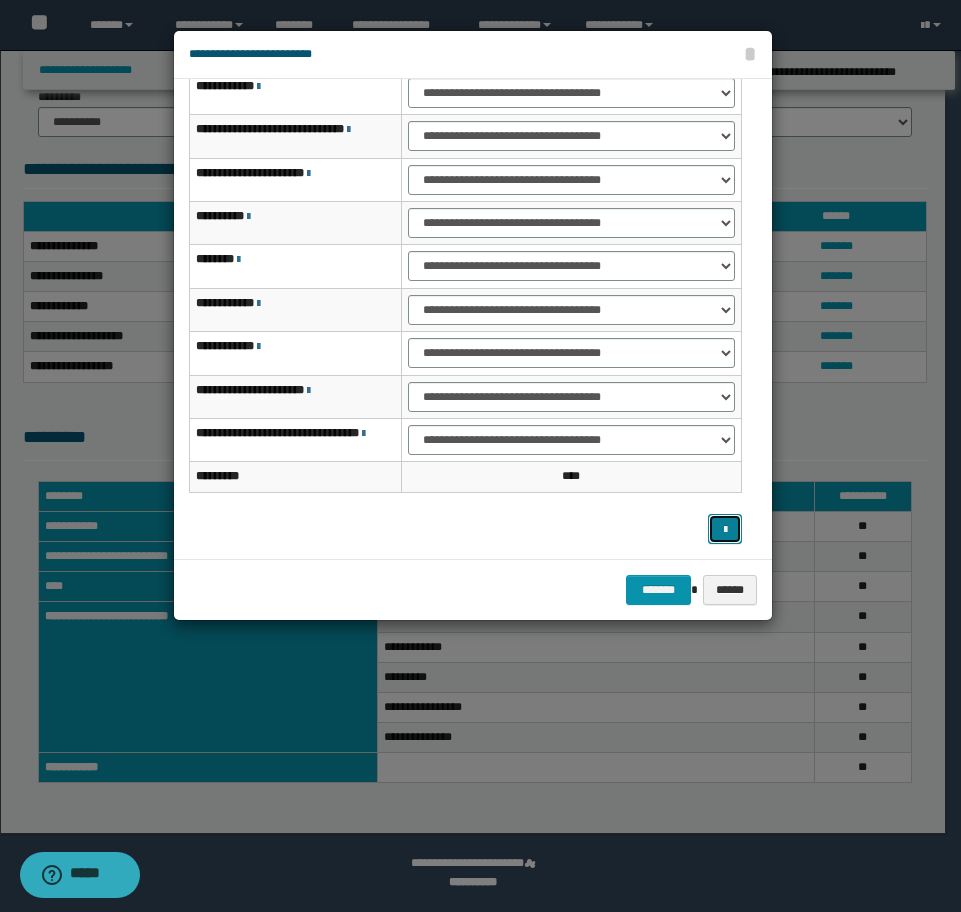 click at bounding box center (725, 529) 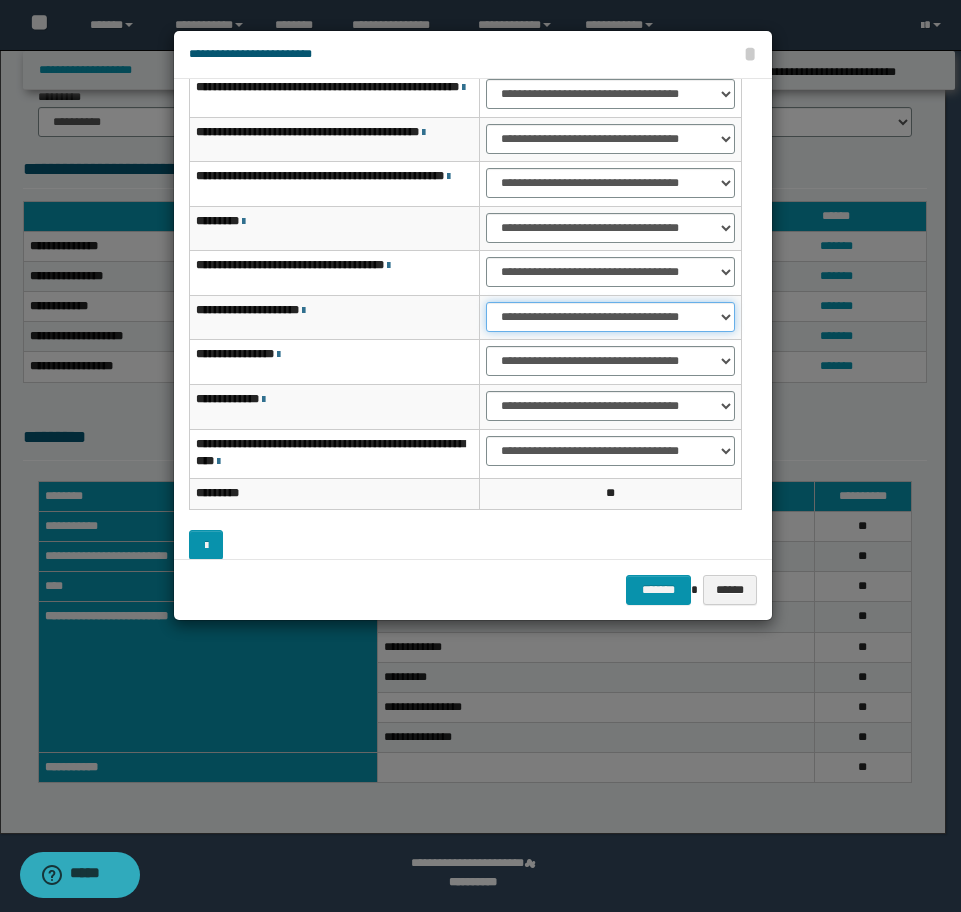 drag, startPoint x: 557, startPoint y: 323, endPoint x: 557, endPoint y: 341, distance: 18 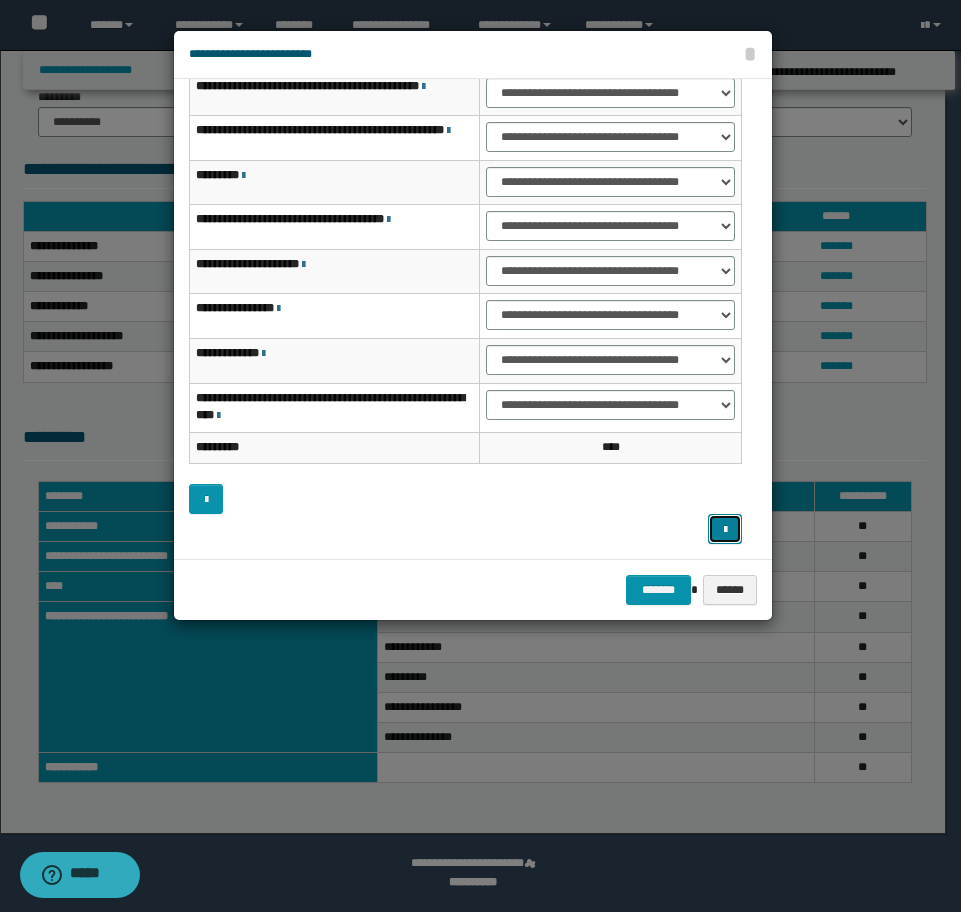 click at bounding box center (725, 529) 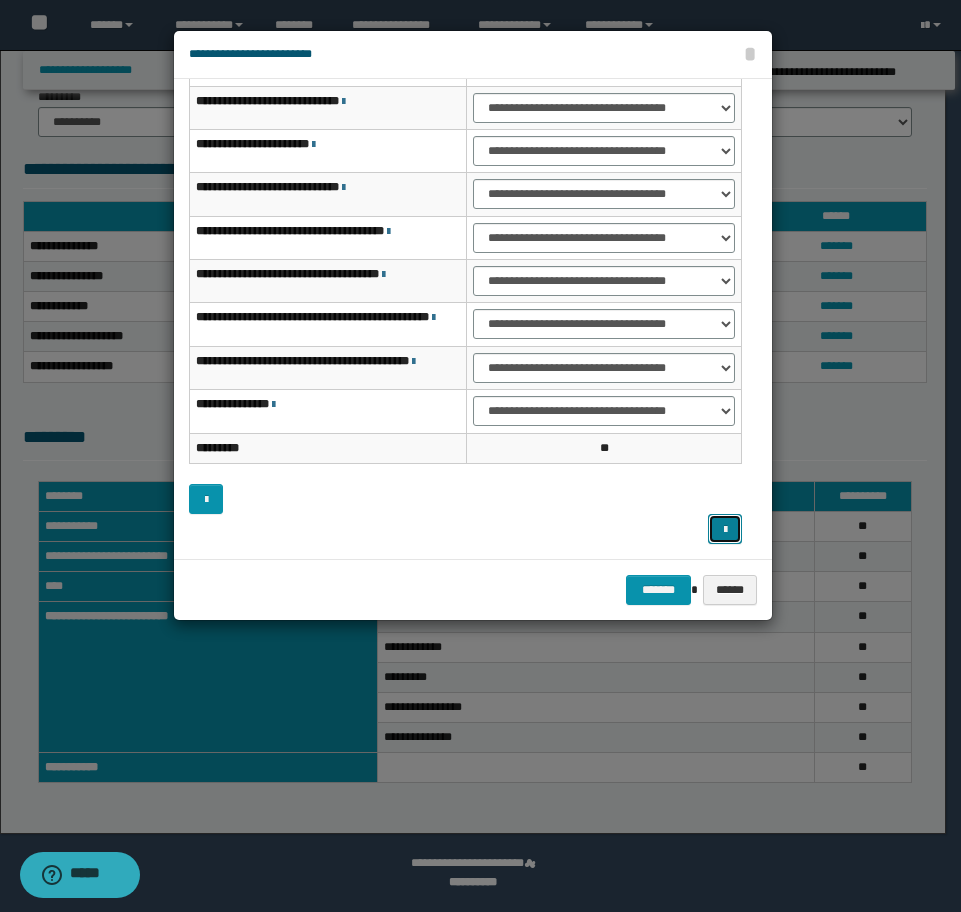 scroll, scrollTop: 160, scrollLeft: 0, axis: vertical 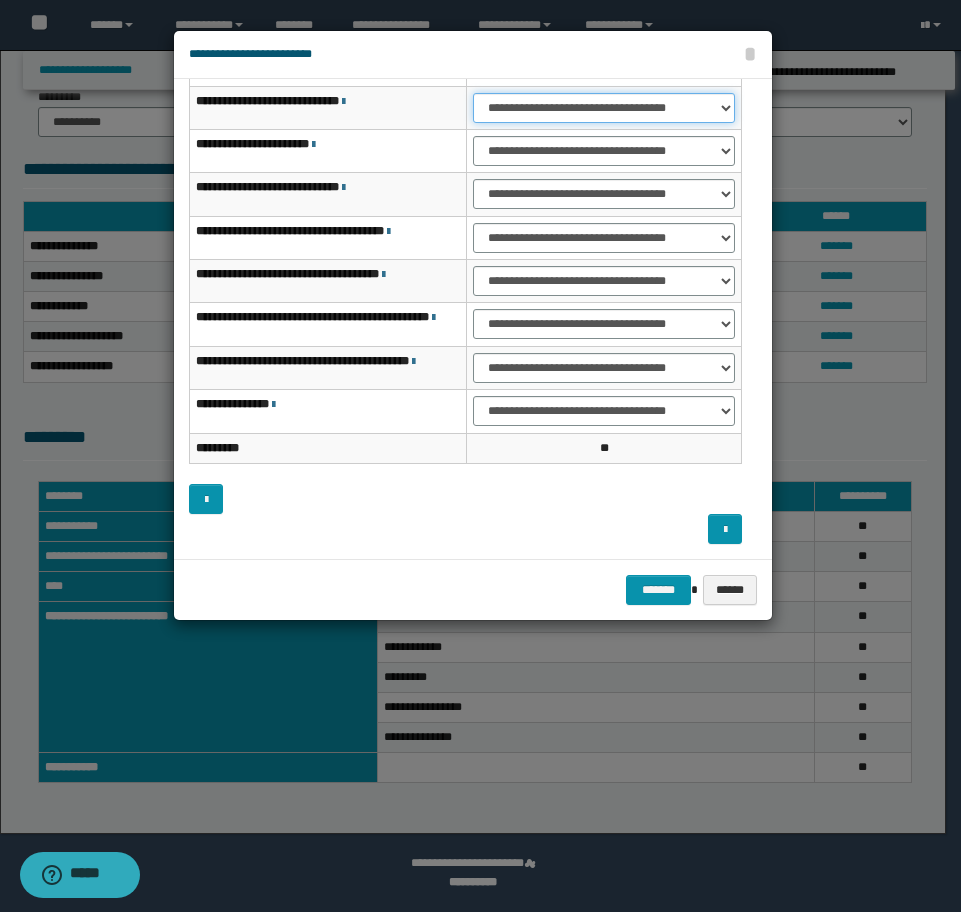click on "**********" at bounding box center (604, 108) 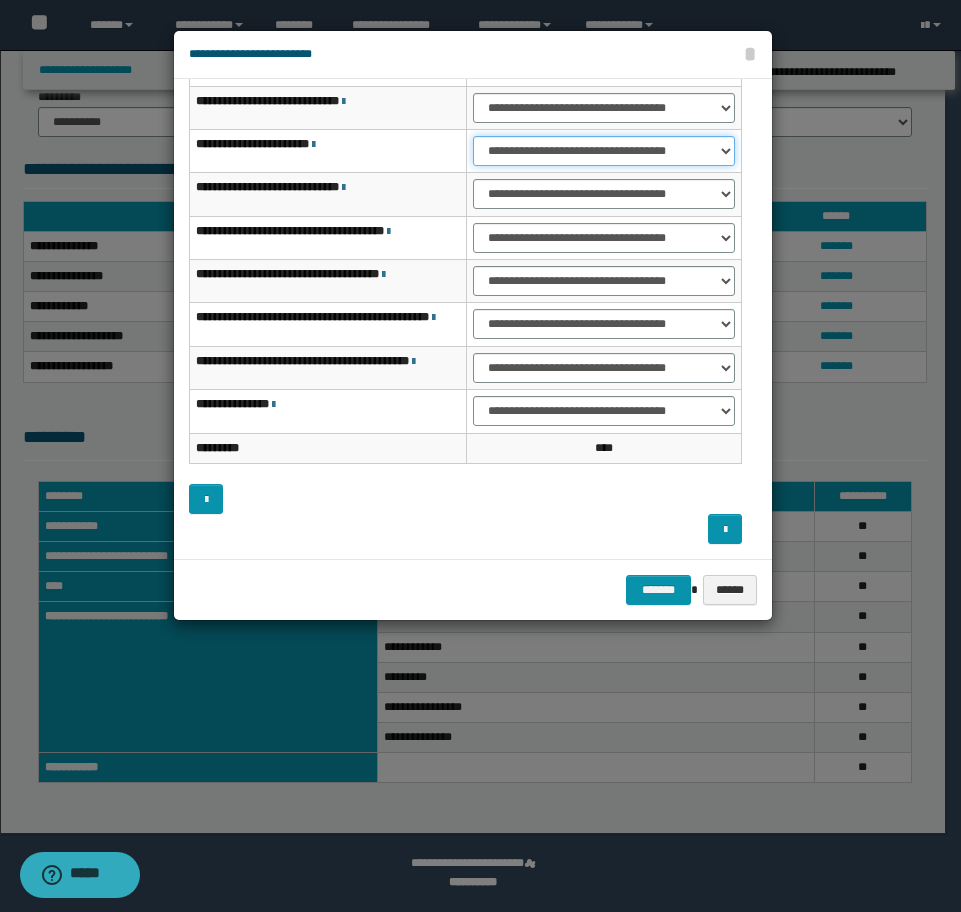 click on "**********" at bounding box center (604, 151) 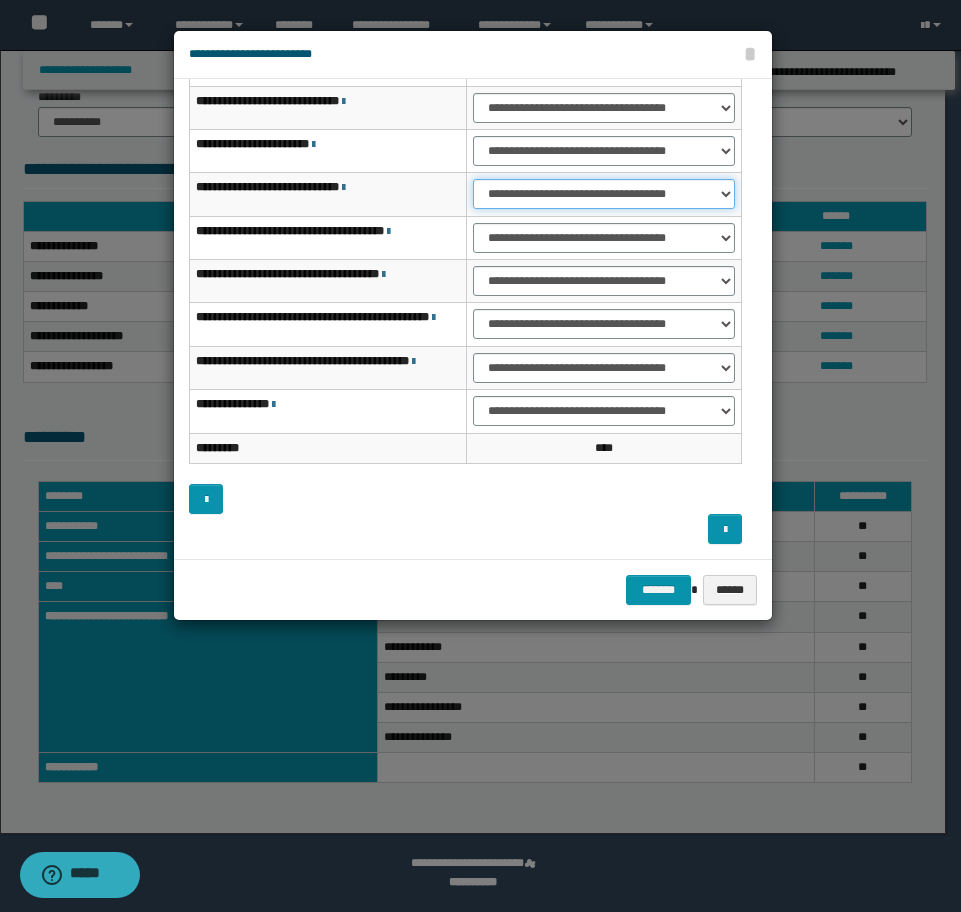 click on "**********" at bounding box center [604, 194] 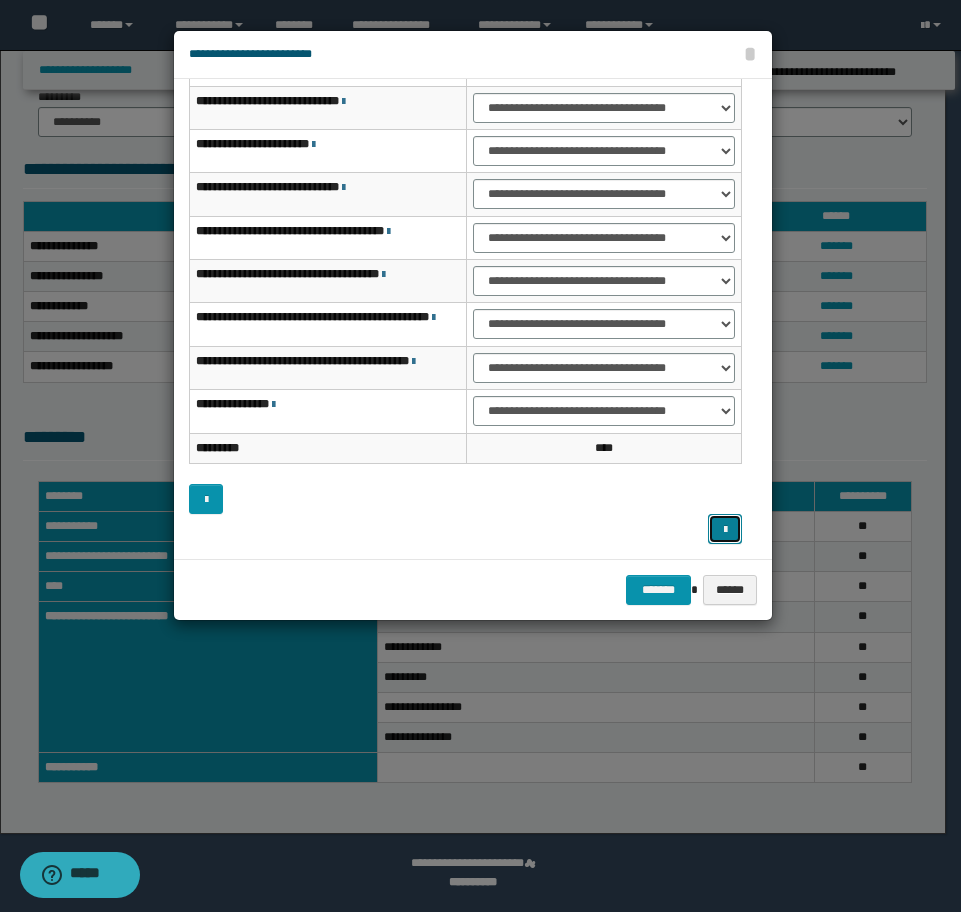 click at bounding box center (725, 529) 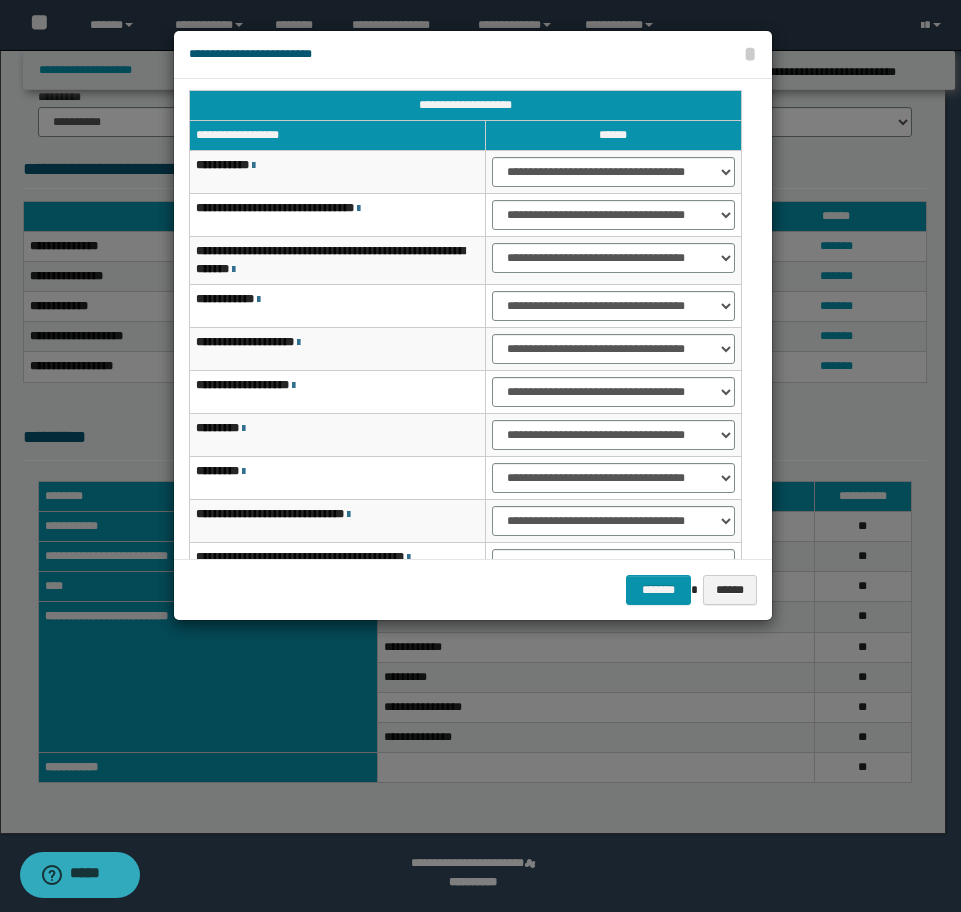 scroll, scrollTop: 0, scrollLeft: 0, axis: both 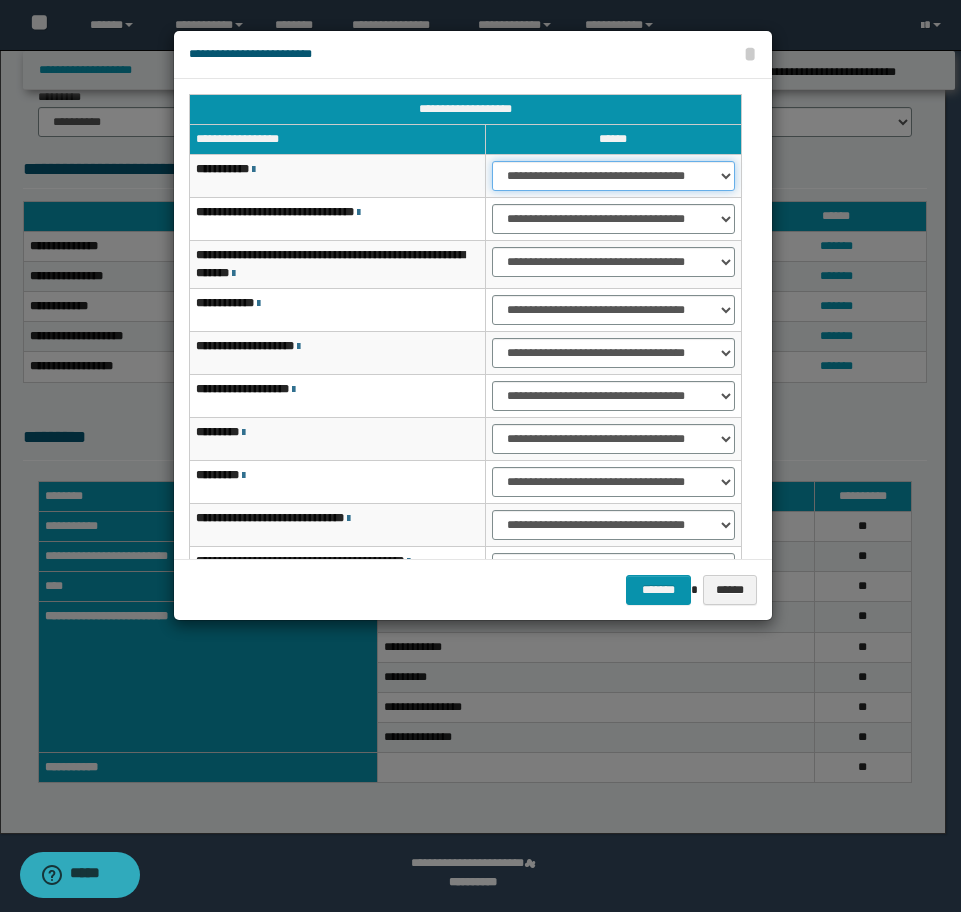 click on "**********" at bounding box center [613, 176] 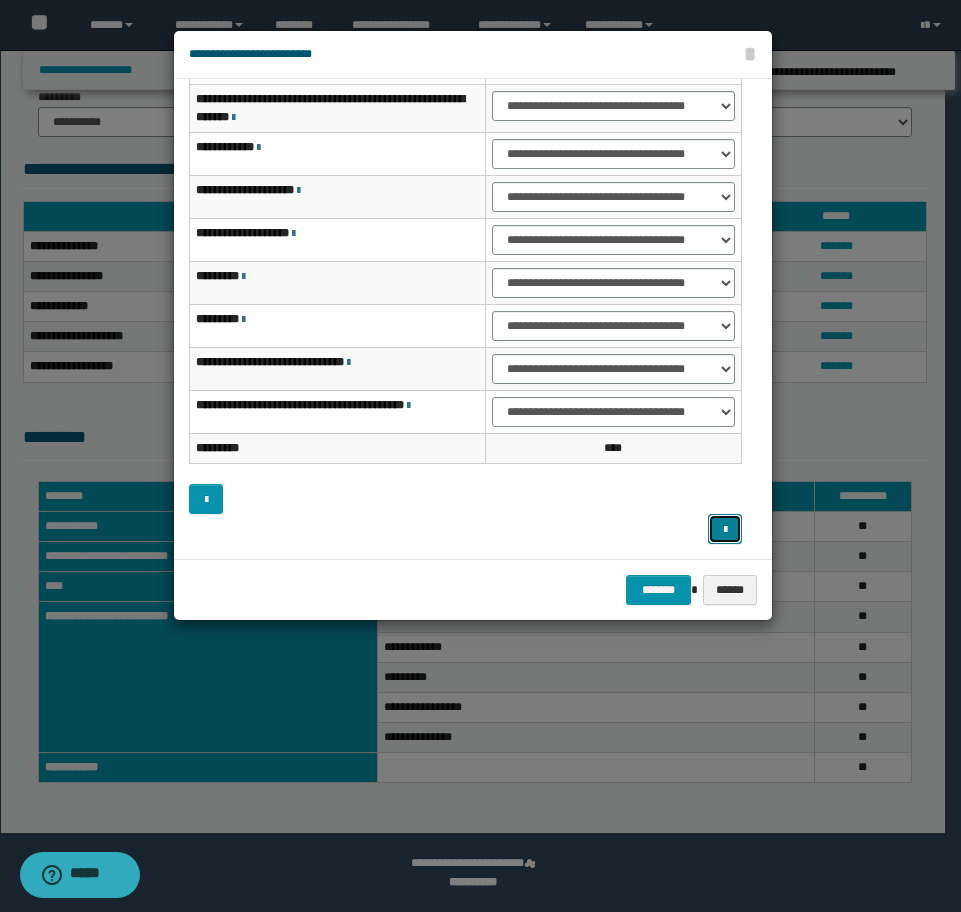 click at bounding box center [725, 529] 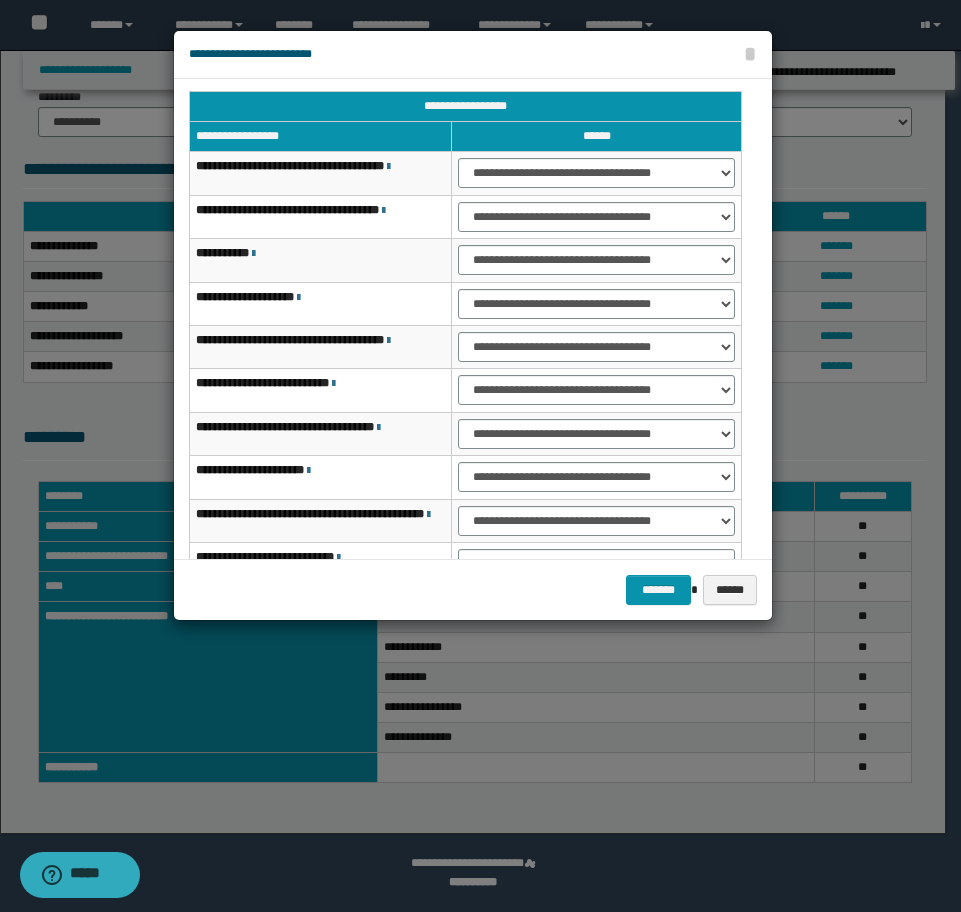 scroll, scrollTop: 0, scrollLeft: 0, axis: both 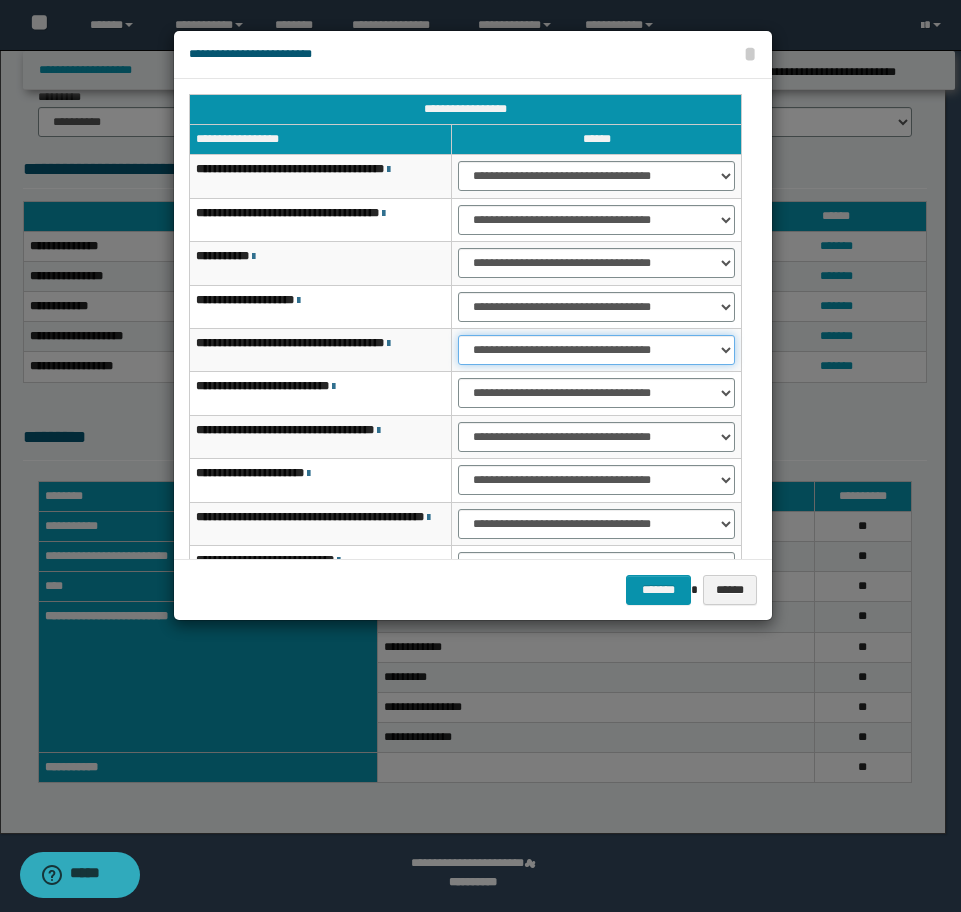 click on "**********" at bounding box center (596, 350) 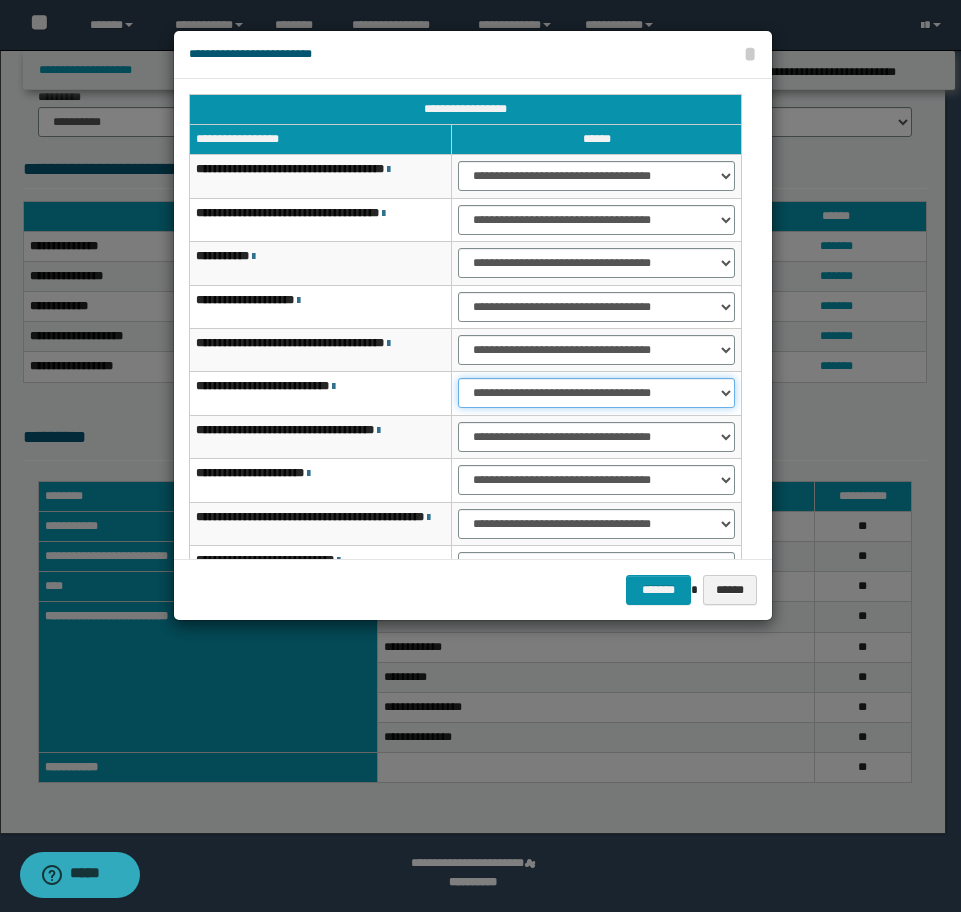 click on "**********" at bounding box center [596, 393] 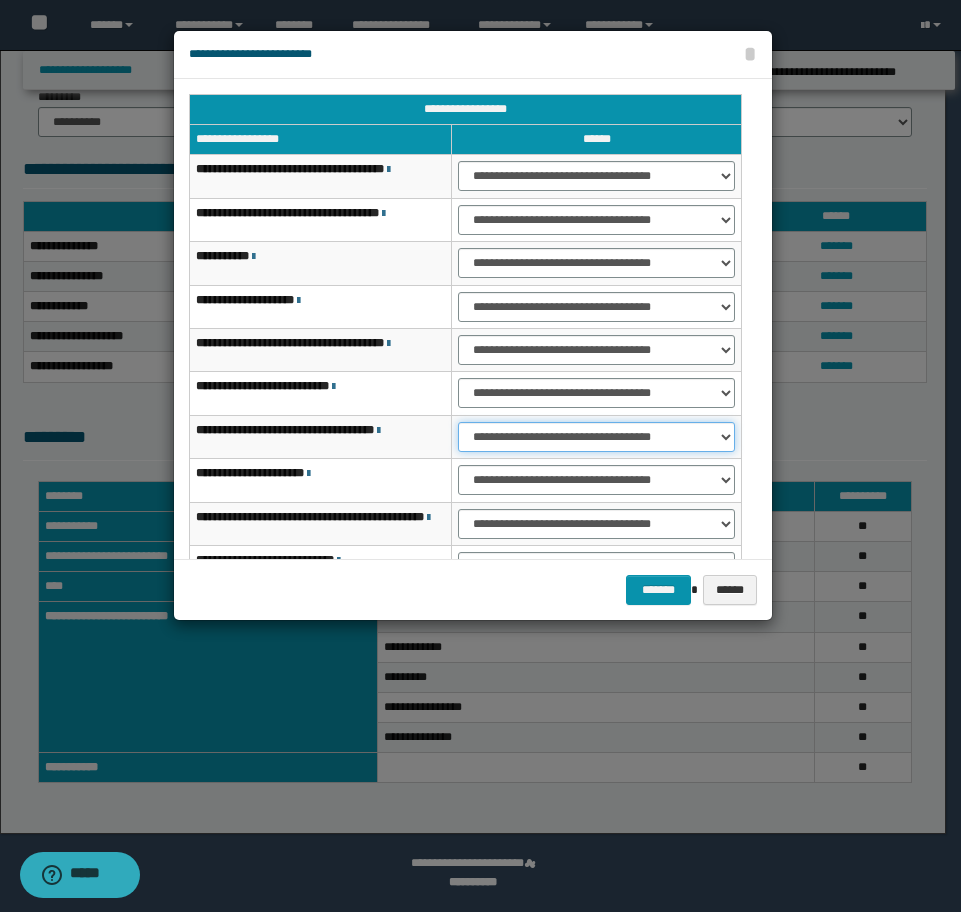 click on "**********" at bounding box center [596, 437] 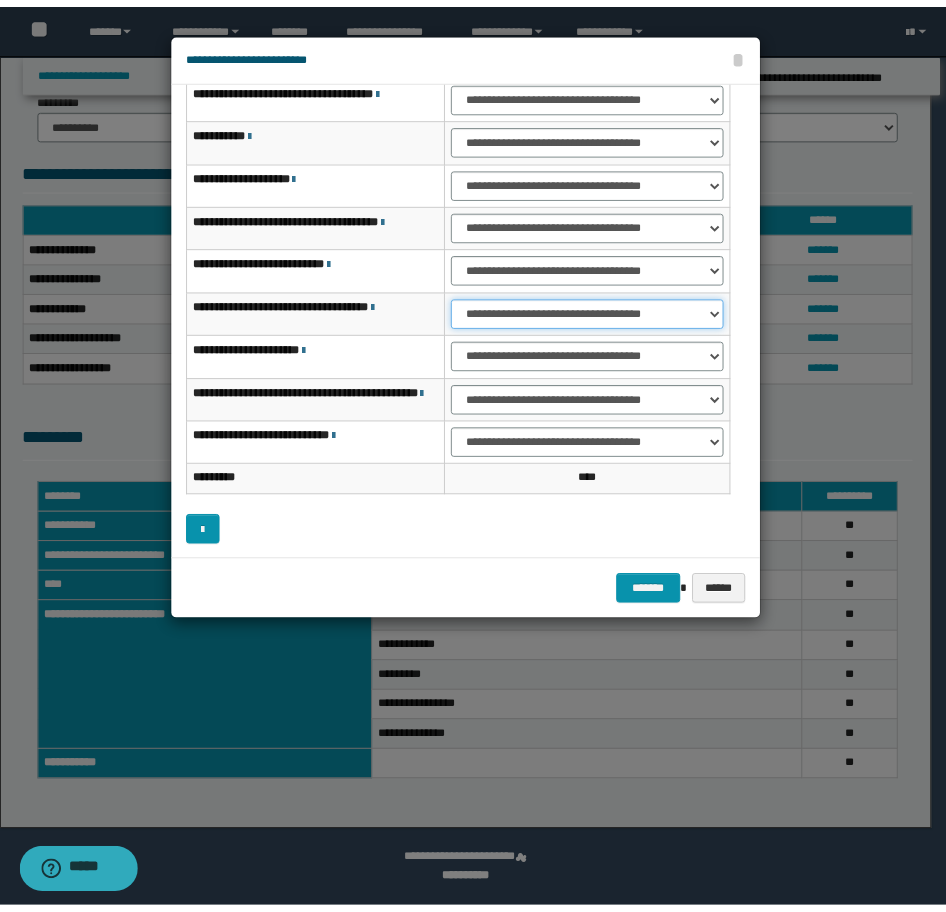 scroll, scrollTop: 127, scrollLeft: 0, axis: vertical 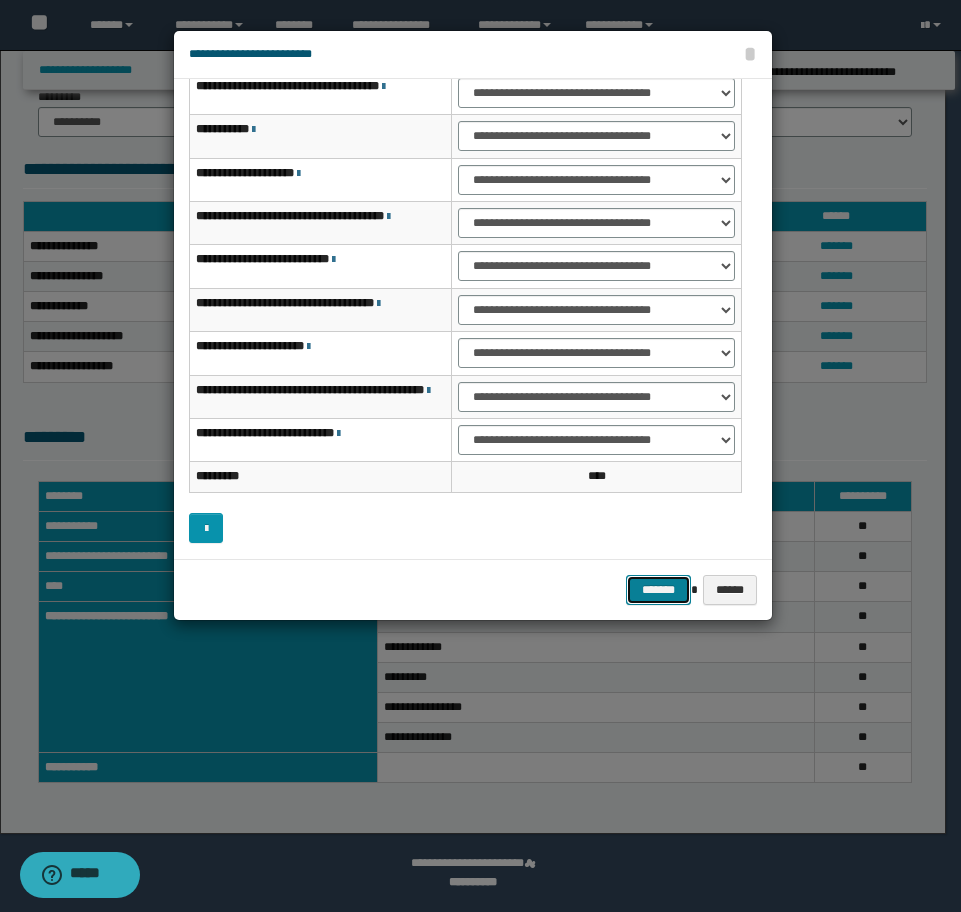 click on "*******" at bounding box center (658, 590) 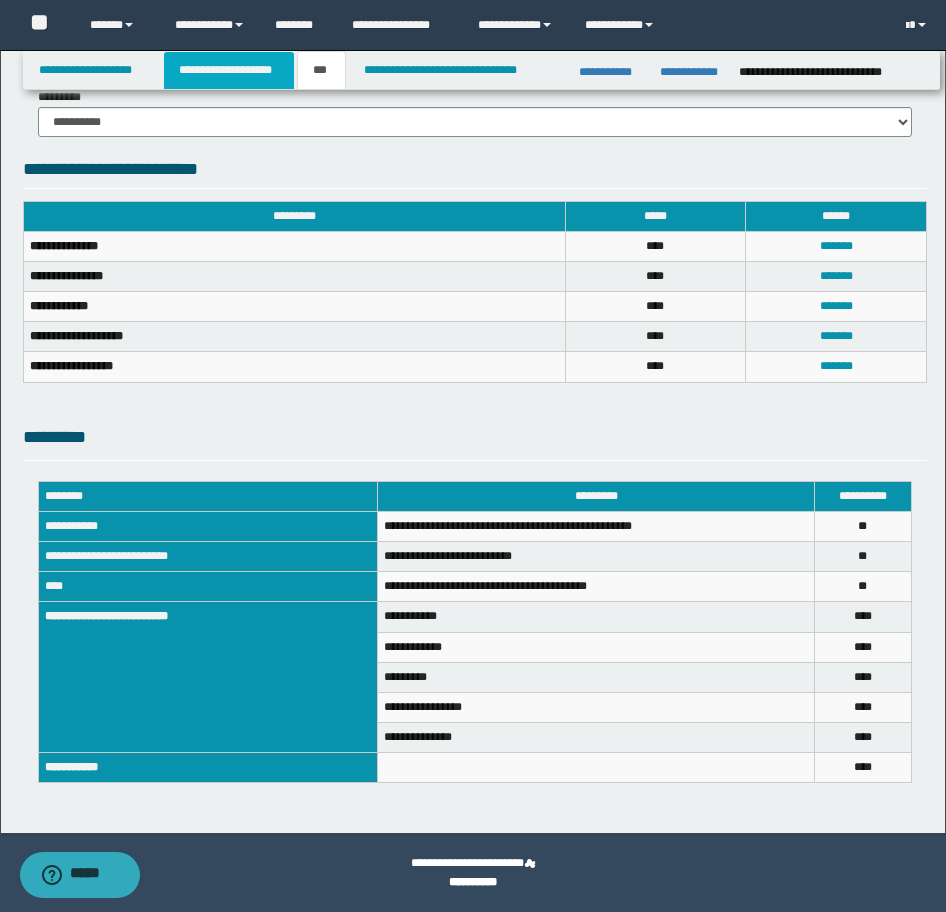 click on "**********" at bounding box center (229, 70) 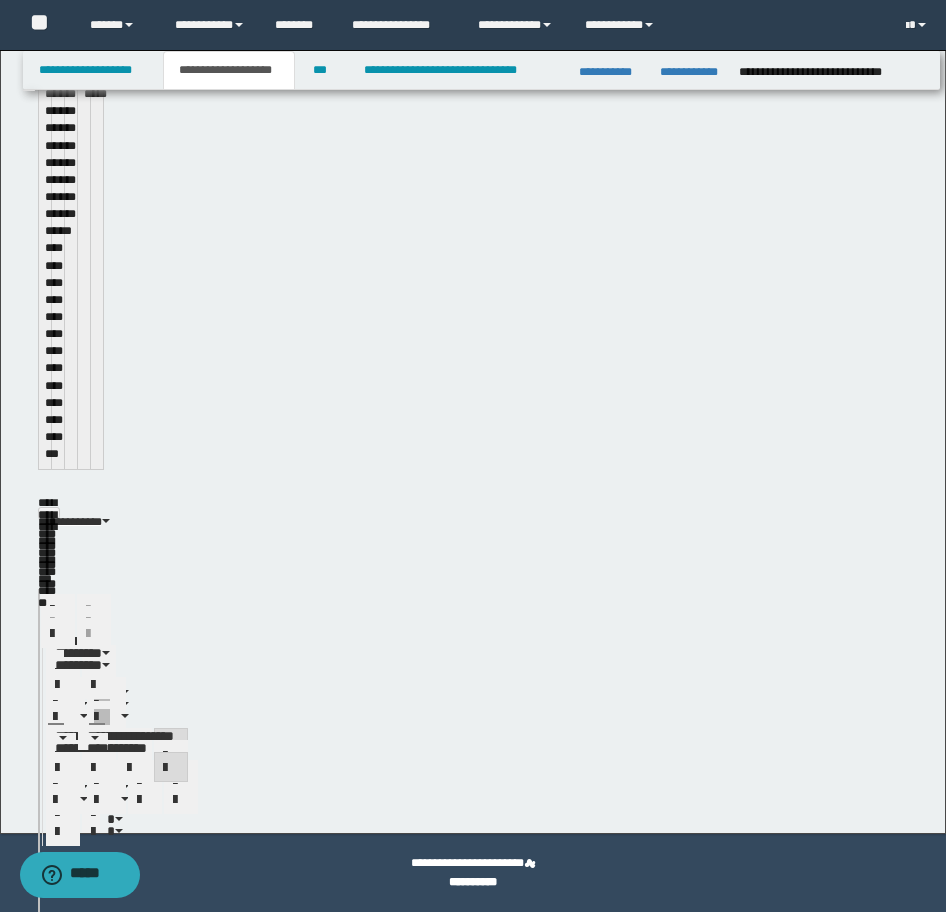 scroll, scrollTop: 704, scrollLeft: 0, axis: vertical 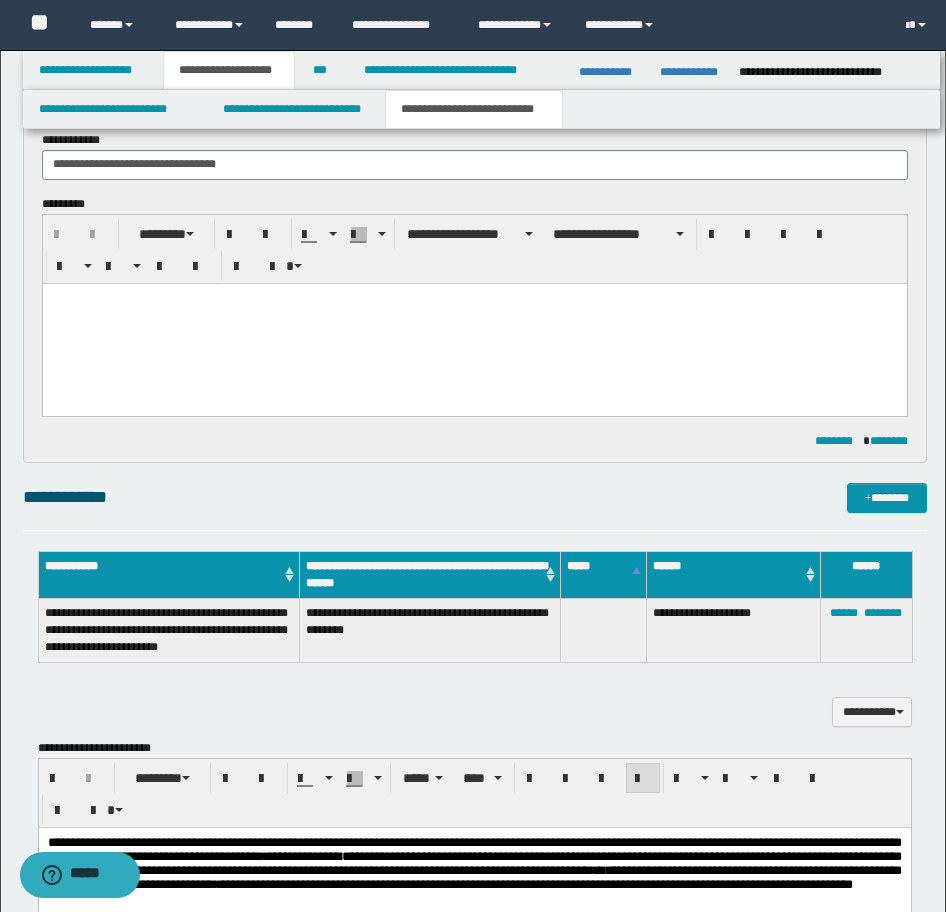 click on "**********" at bounding box center [229, 70] 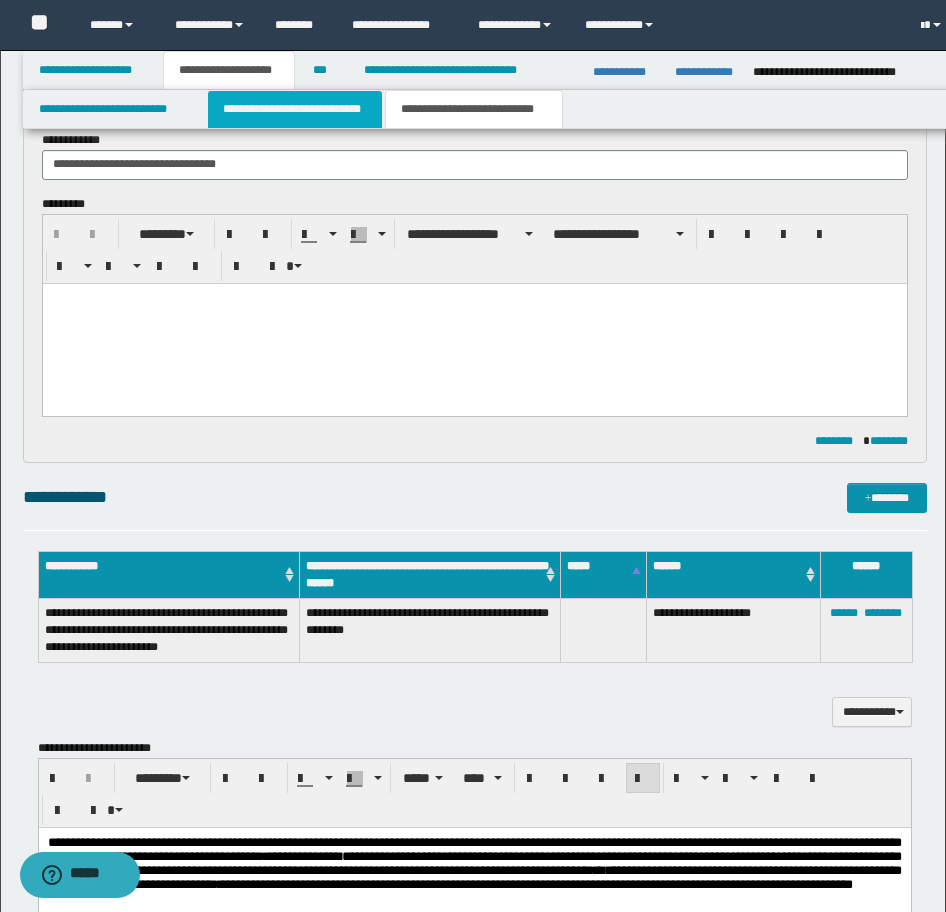 click on "**********" at bounding box center (295, 109) 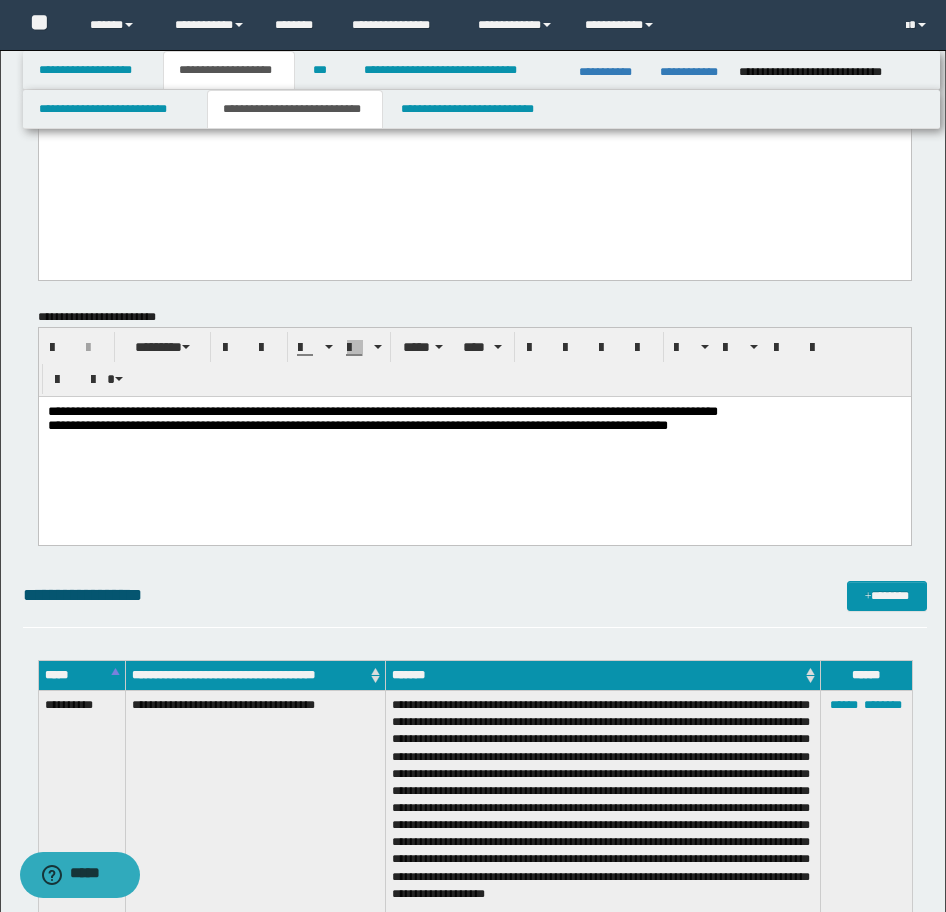 scroll, scrollTop: 2504, scrollLeft: 0, axis: vertical 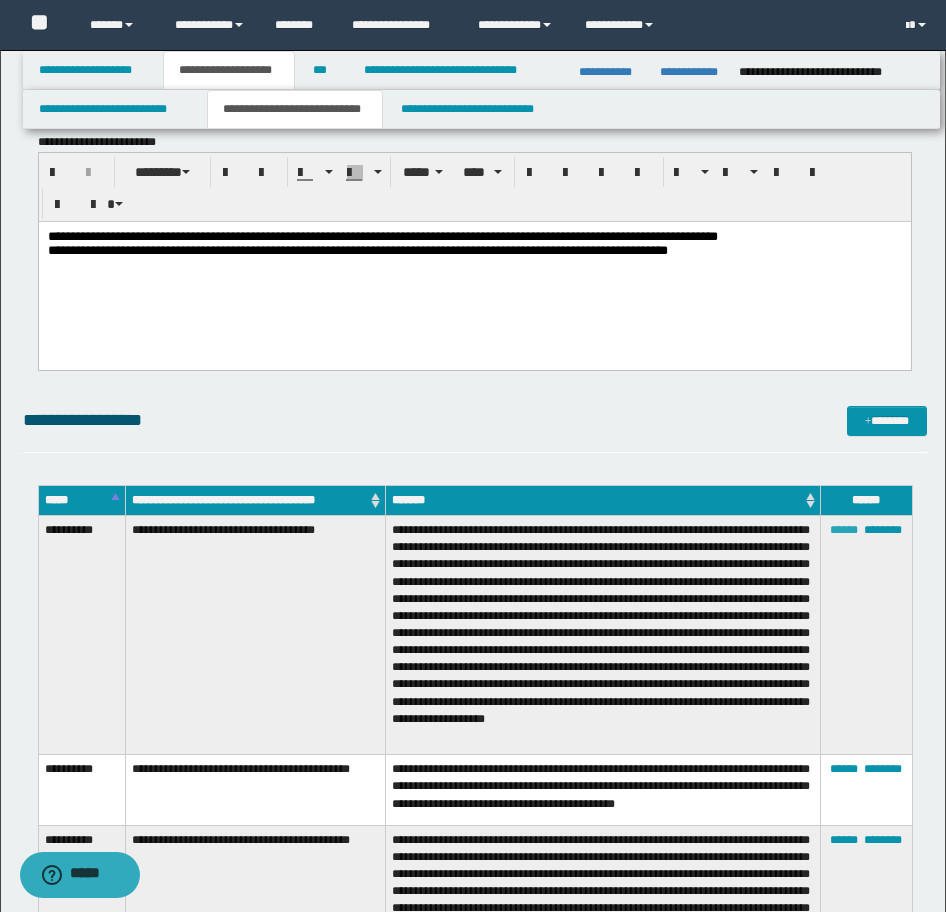 click on "******" at bounding box center [844, 530] 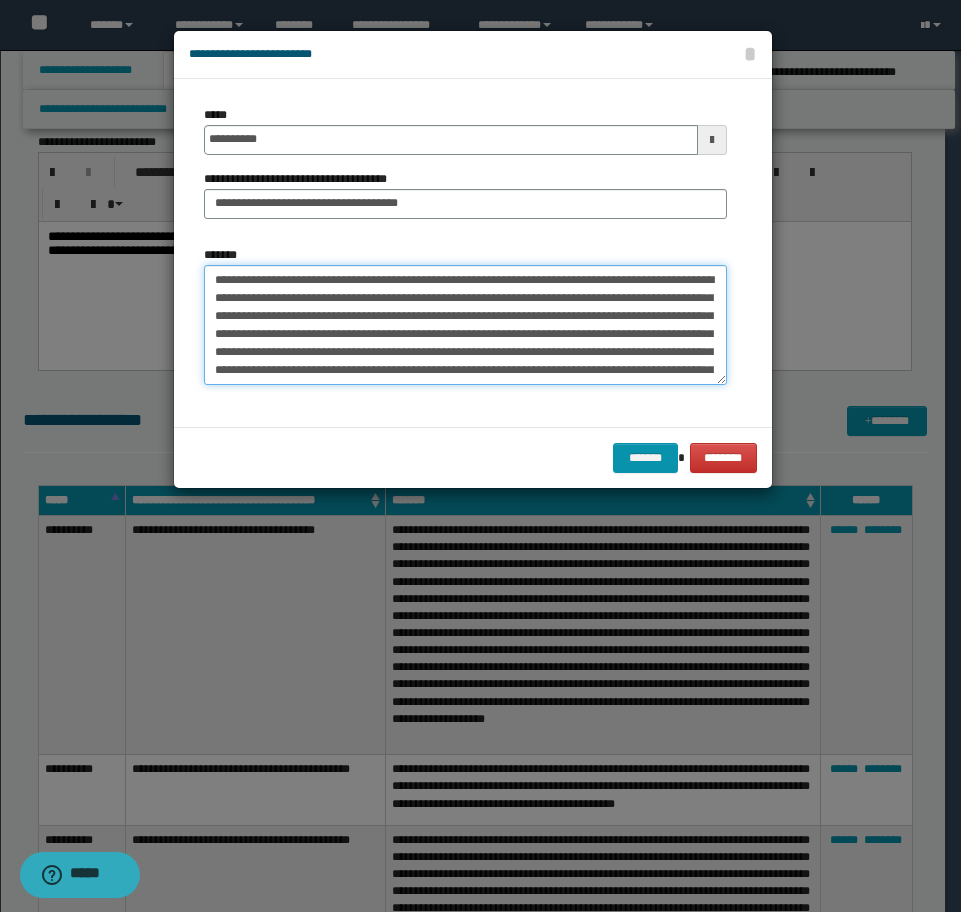drag, startPoint x: 432, startPoint y: 276, endPoint x: 169, endPoint y: 273, distance: 263.01712 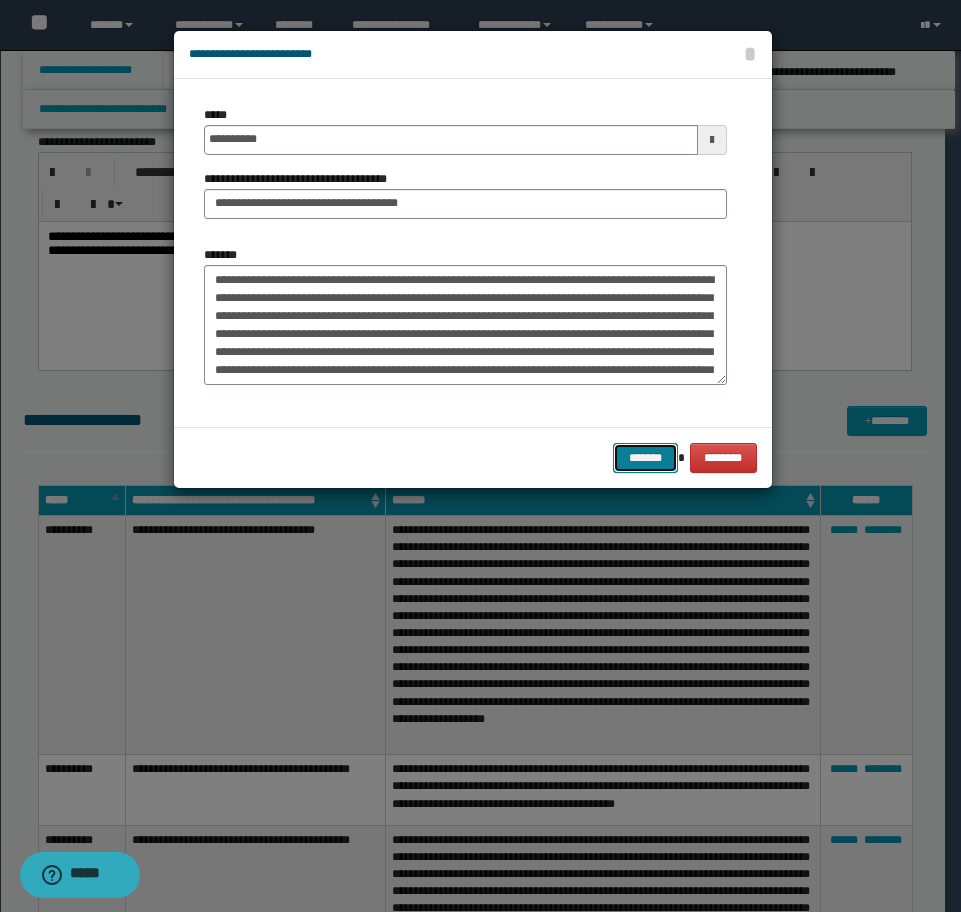 click on "*******" at bounding box center (645, 458) 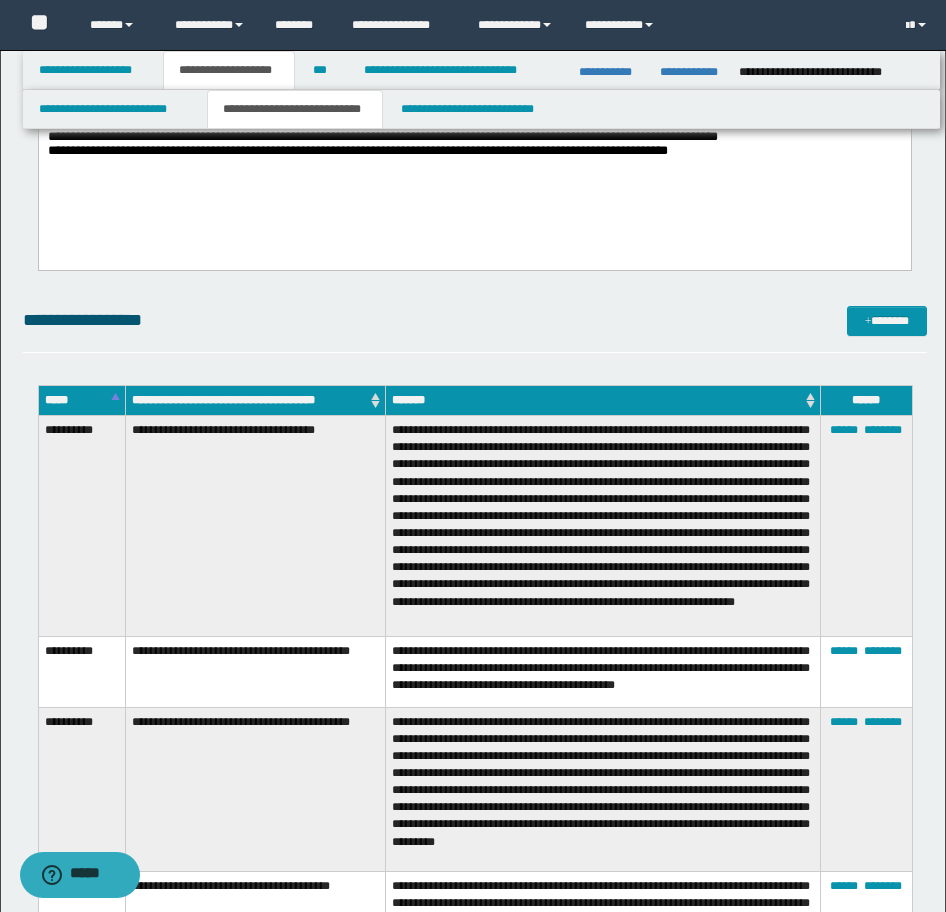 scroll, scrollTop: 2404, scrollLeft: 0, axis: vertical 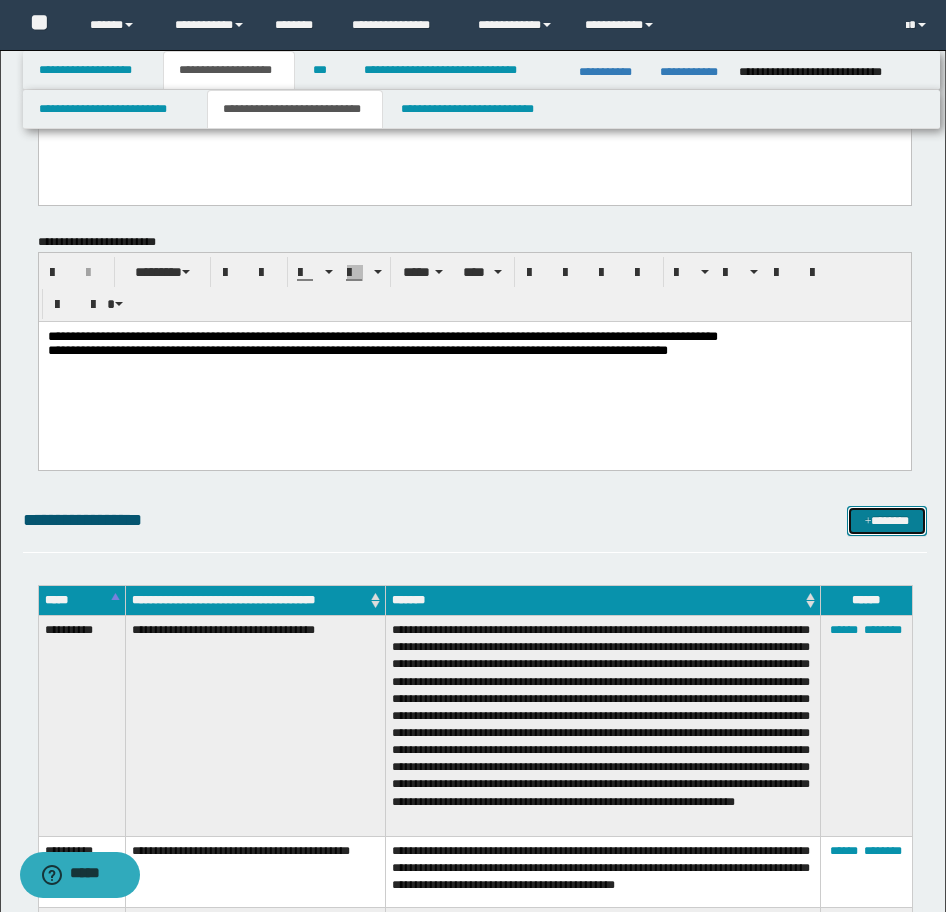 click on "*******" at bounding box center (887, 521) 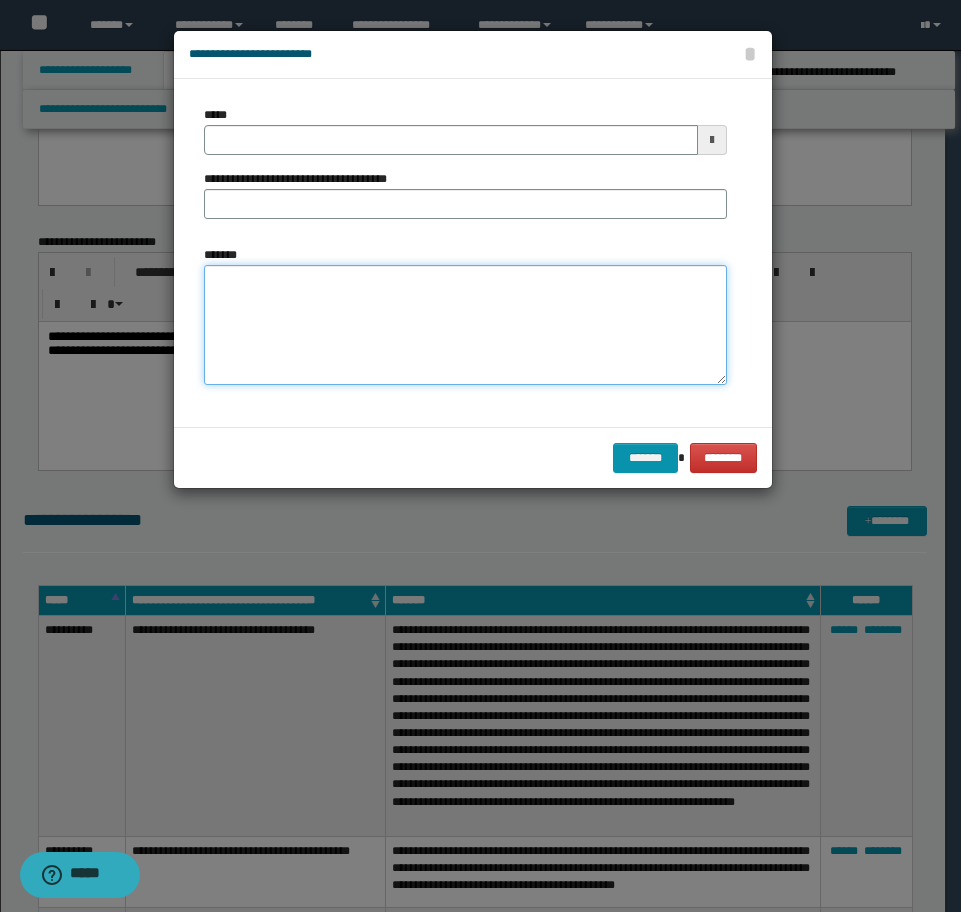 click on "*******" at bounding box center (465, 325) 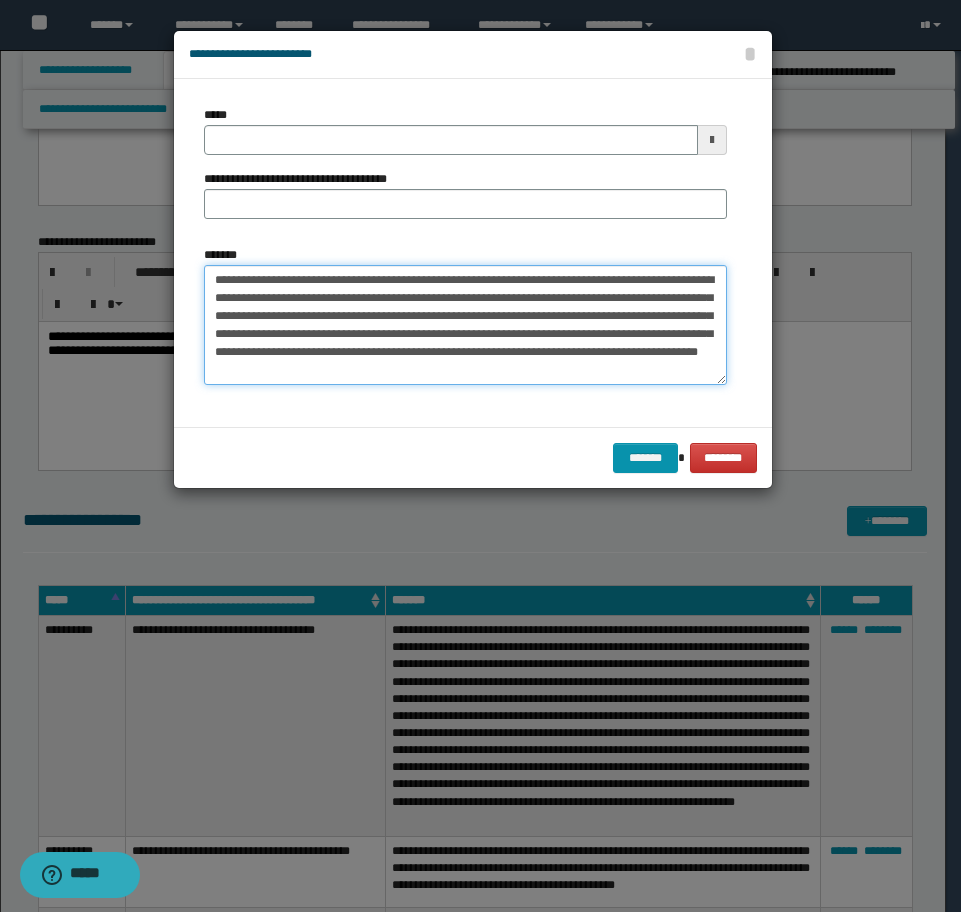 click on "**********" at bounding box center (465, 325) 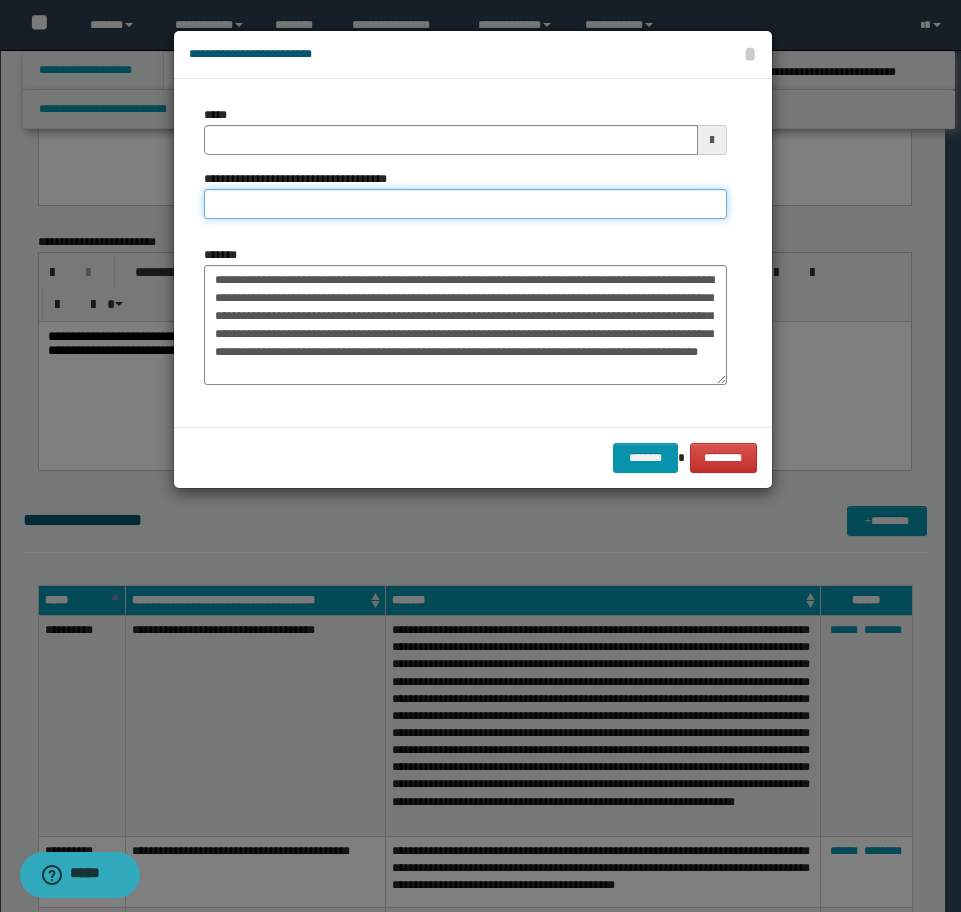click on "**********" at bounding box center [465, 204] 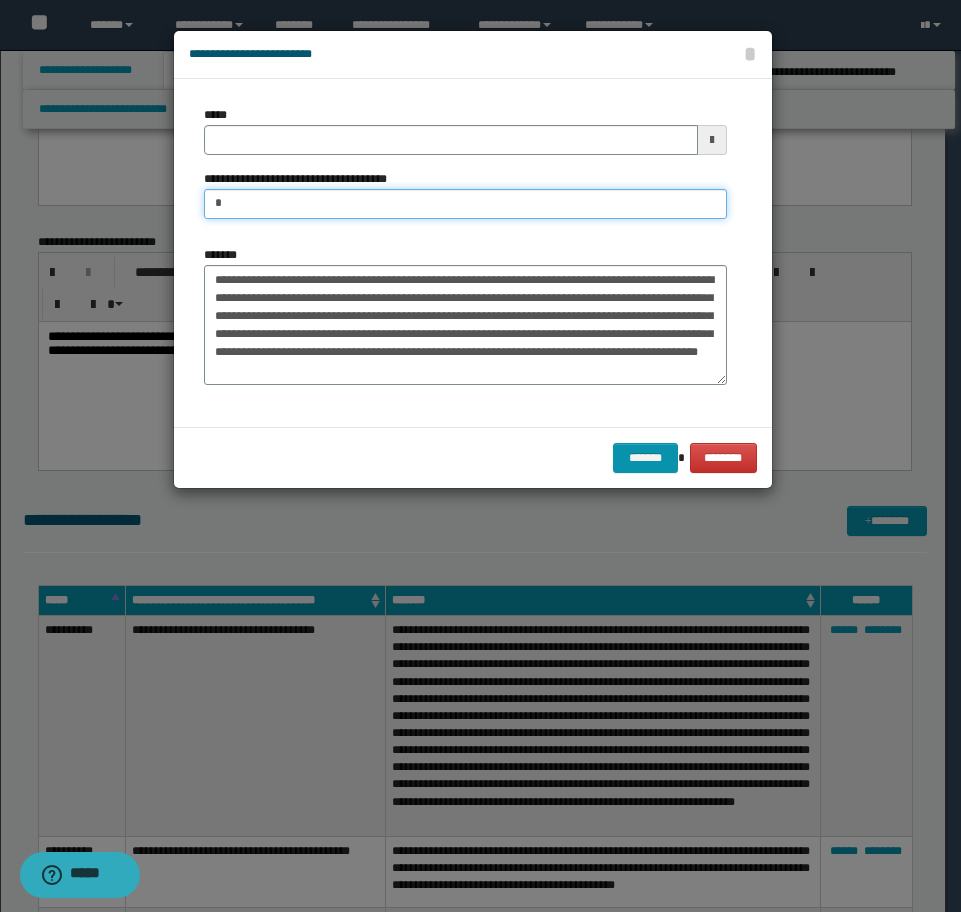 type on "**********" 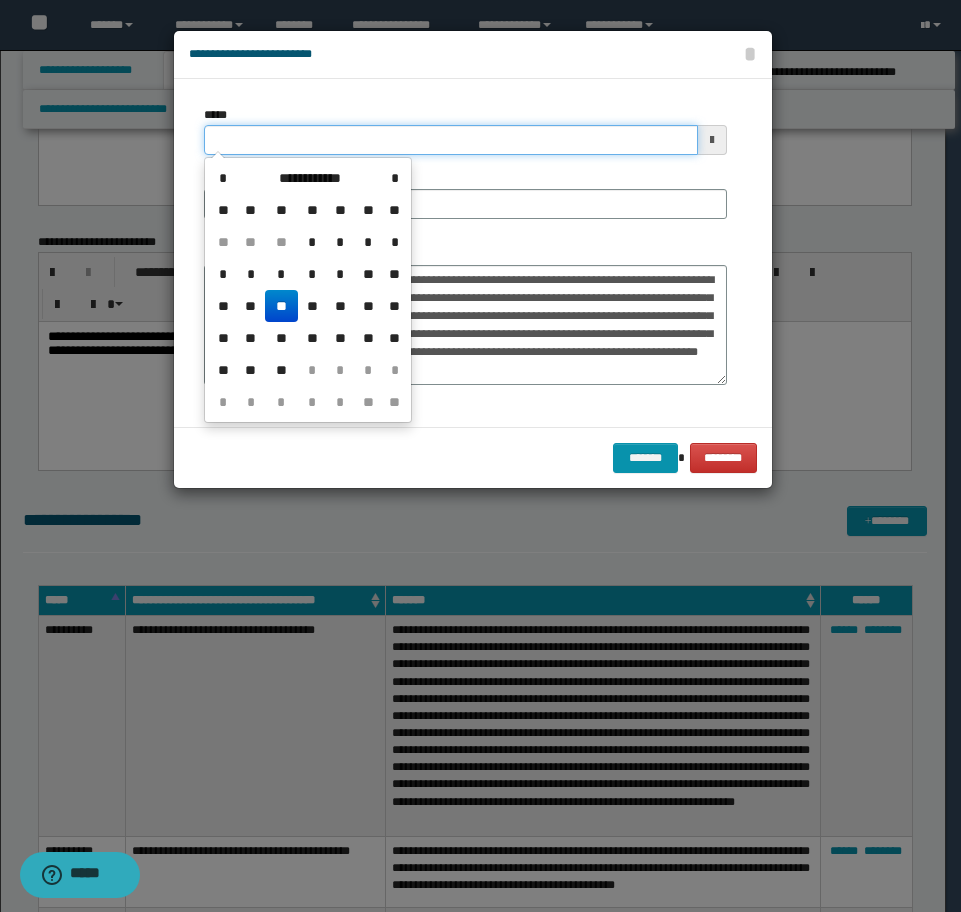 drag, startPoint x: 294, startPoint y: 139, endPoint x: 104, endPoint y: 146, distance: 190.1289 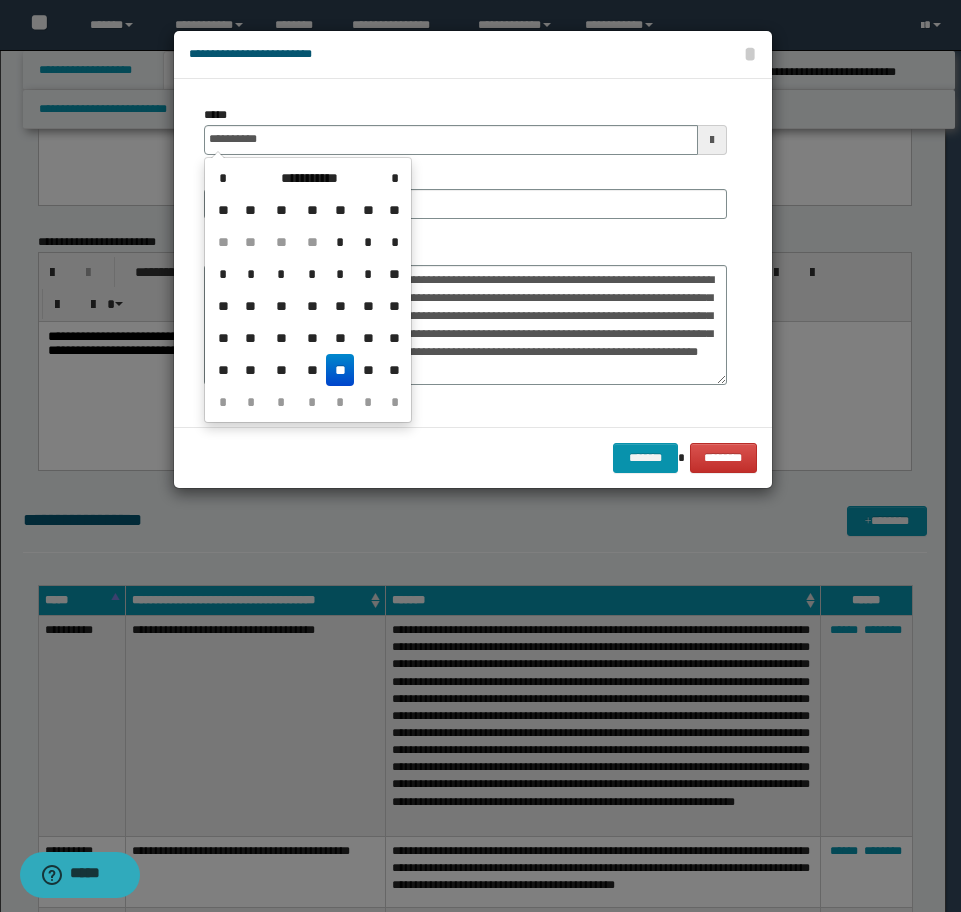 click on "**" at bounding box center [340, 370] 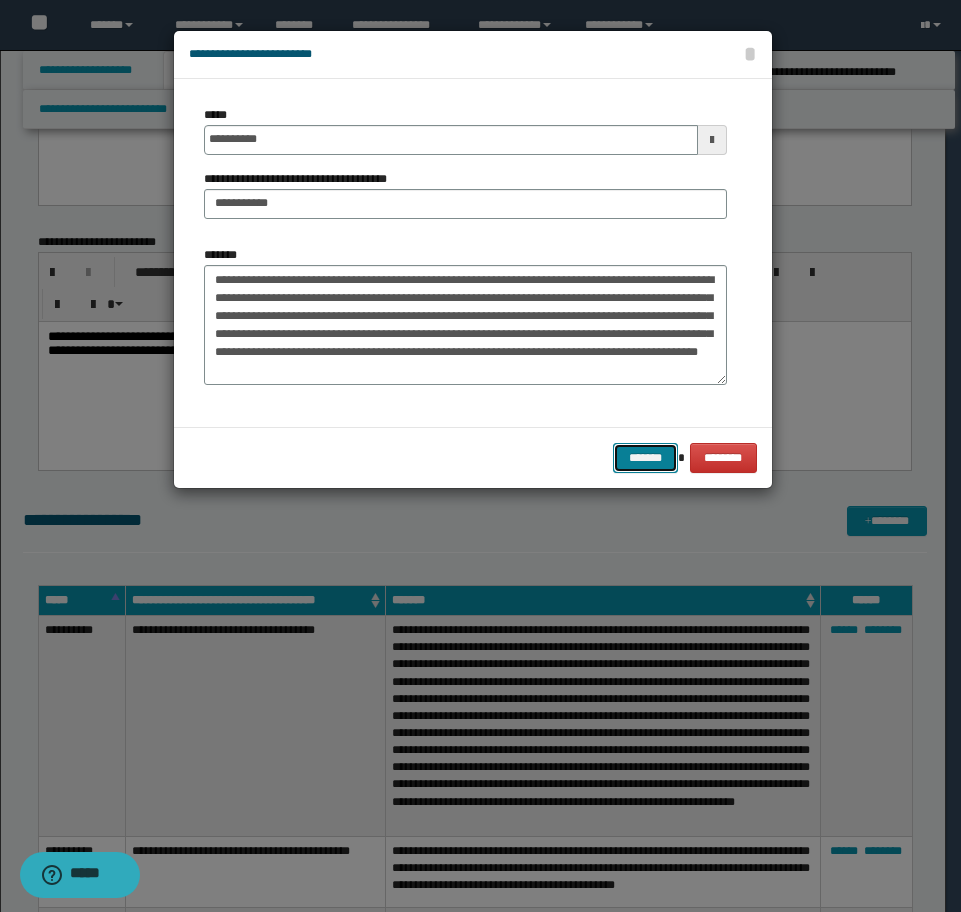 click on "*******" at bounding box center (645, 458) 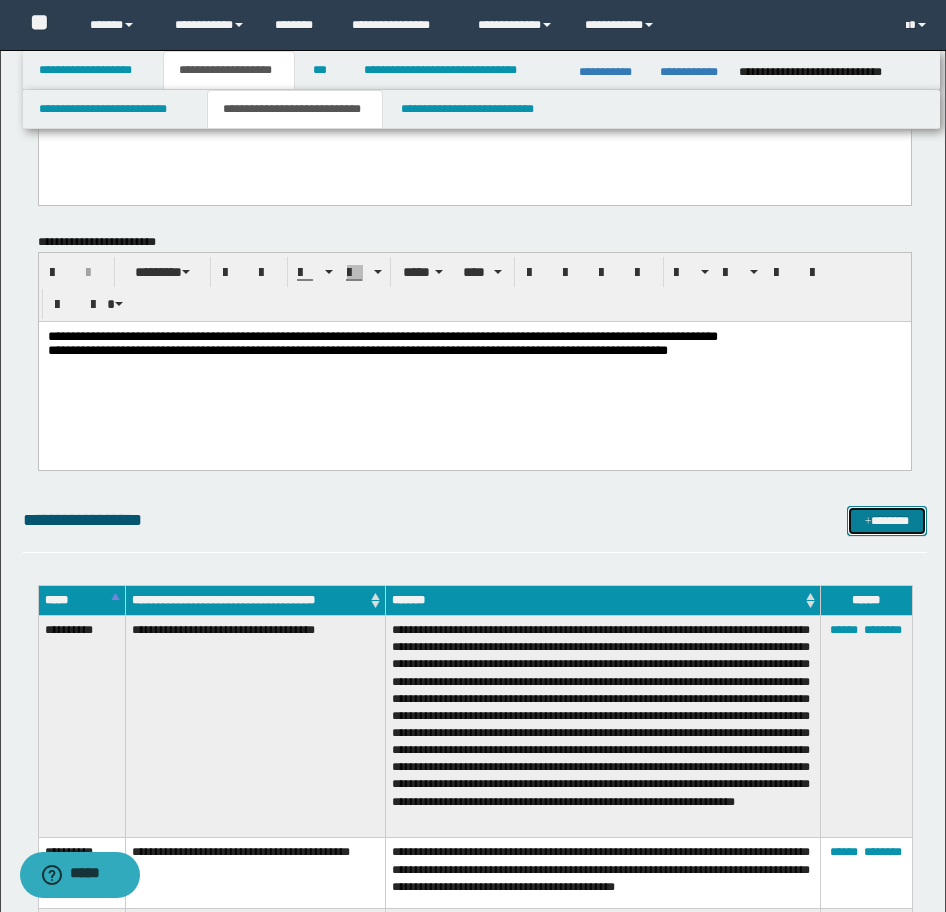 click at bounding box center [868, 522] 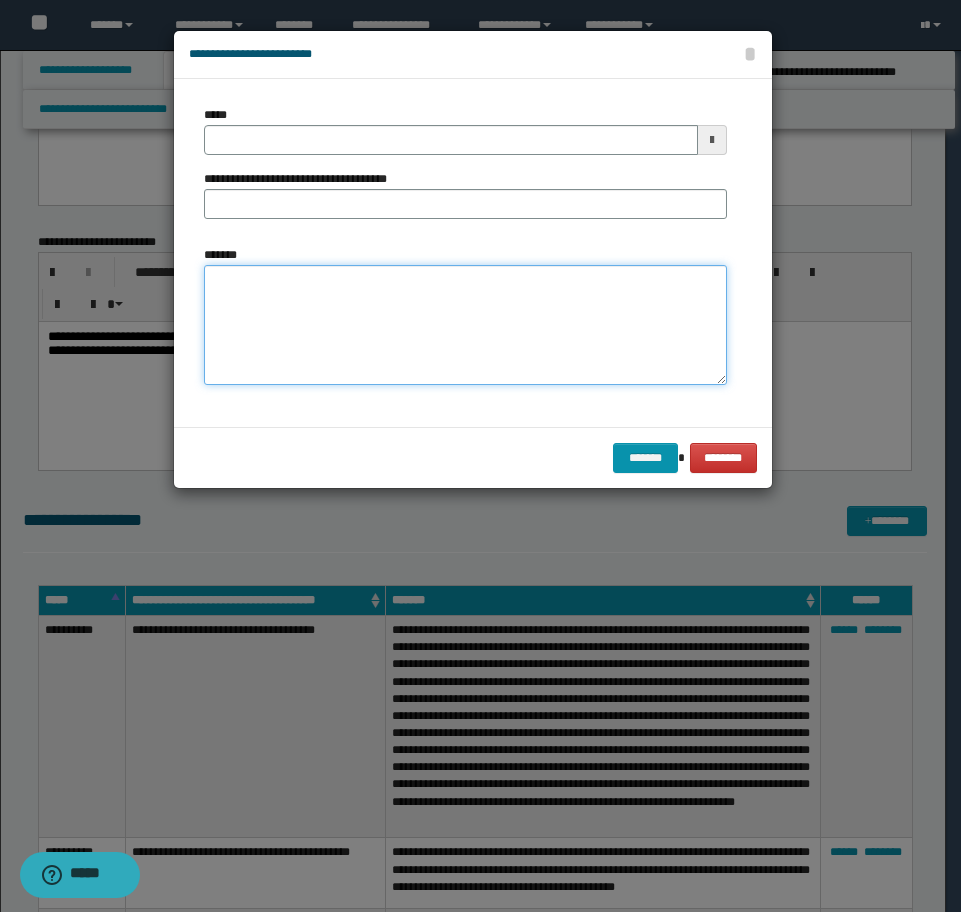 click on "*******" at bounding box center [465, 325] 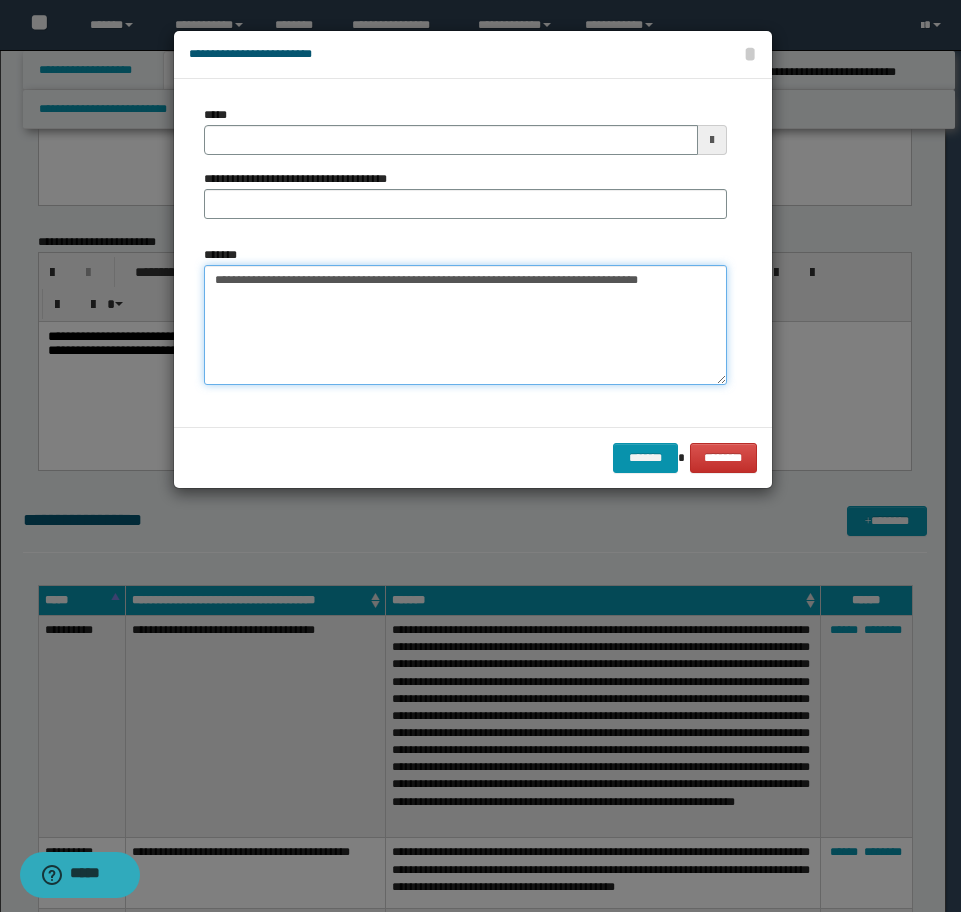 type on "**********" 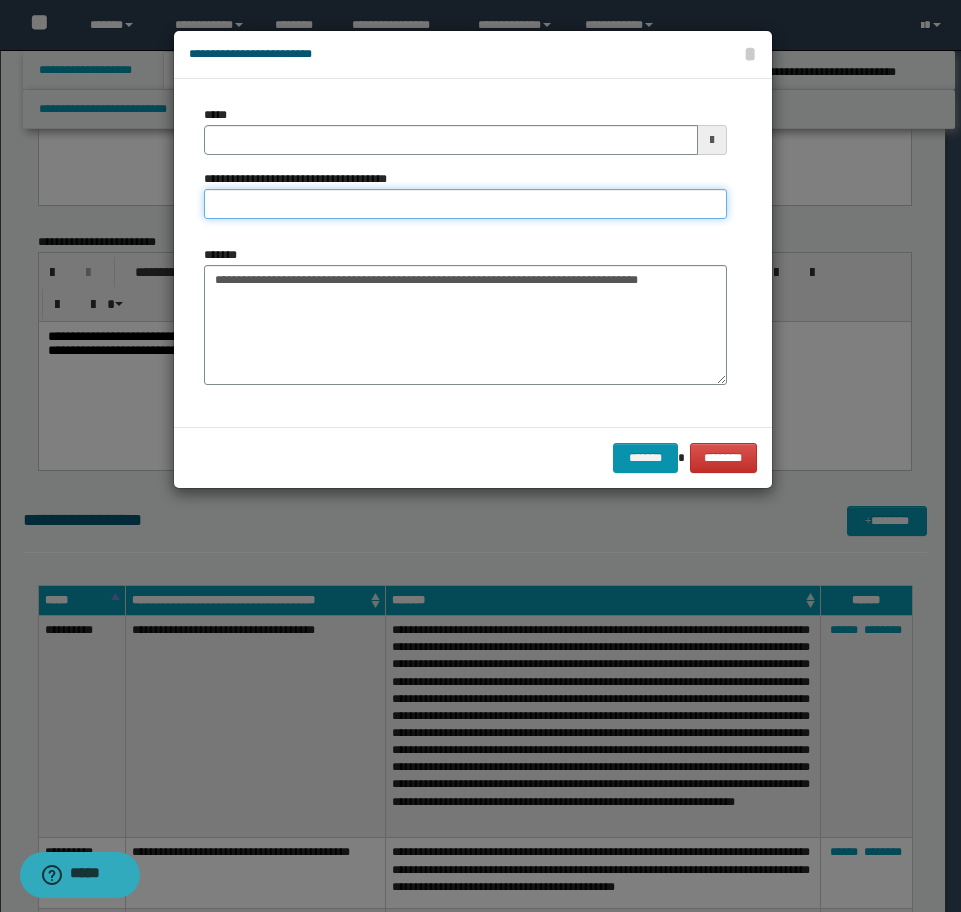 click on "**********" at bounding box center [465, 204] 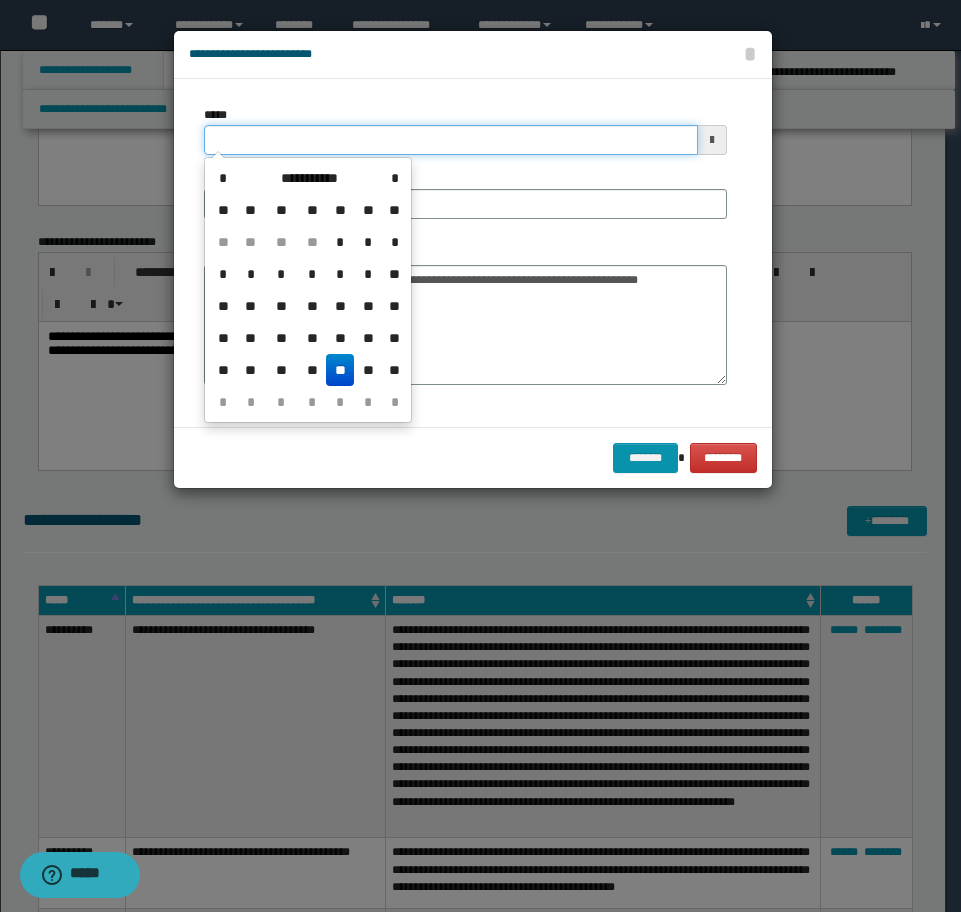 click on "*****" at bounding box center (451, 140) 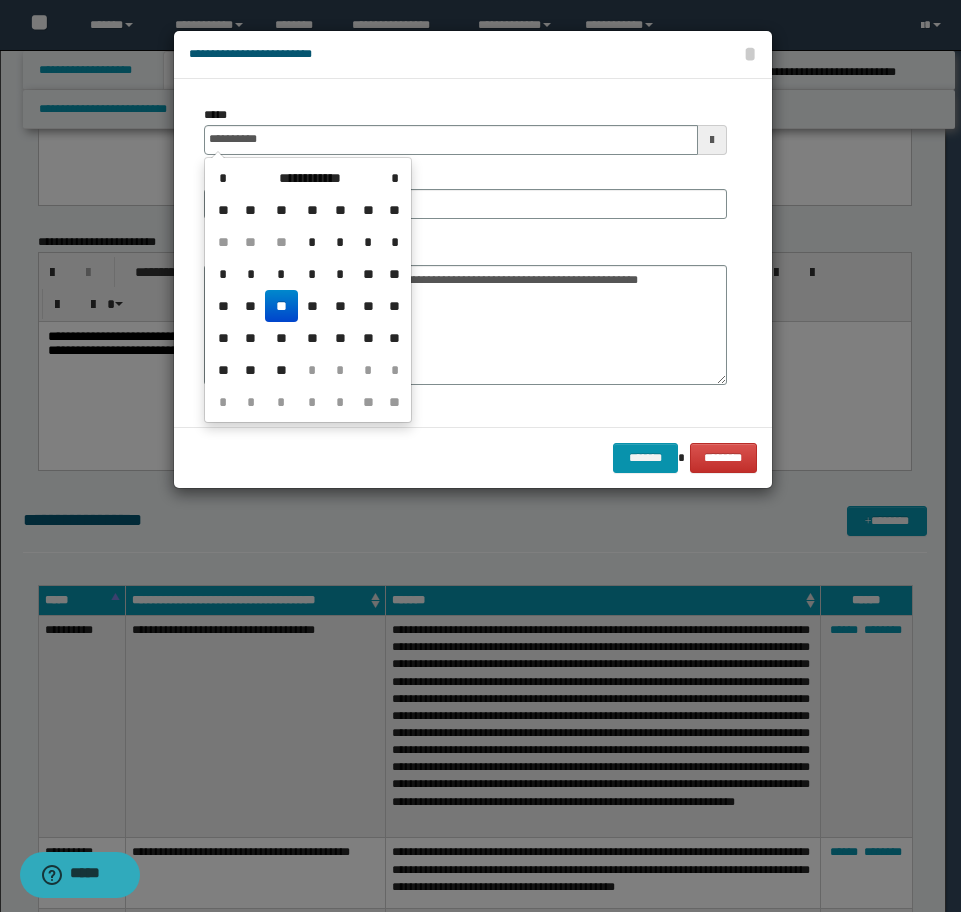 click on "**" at bounding box center (281, 306) 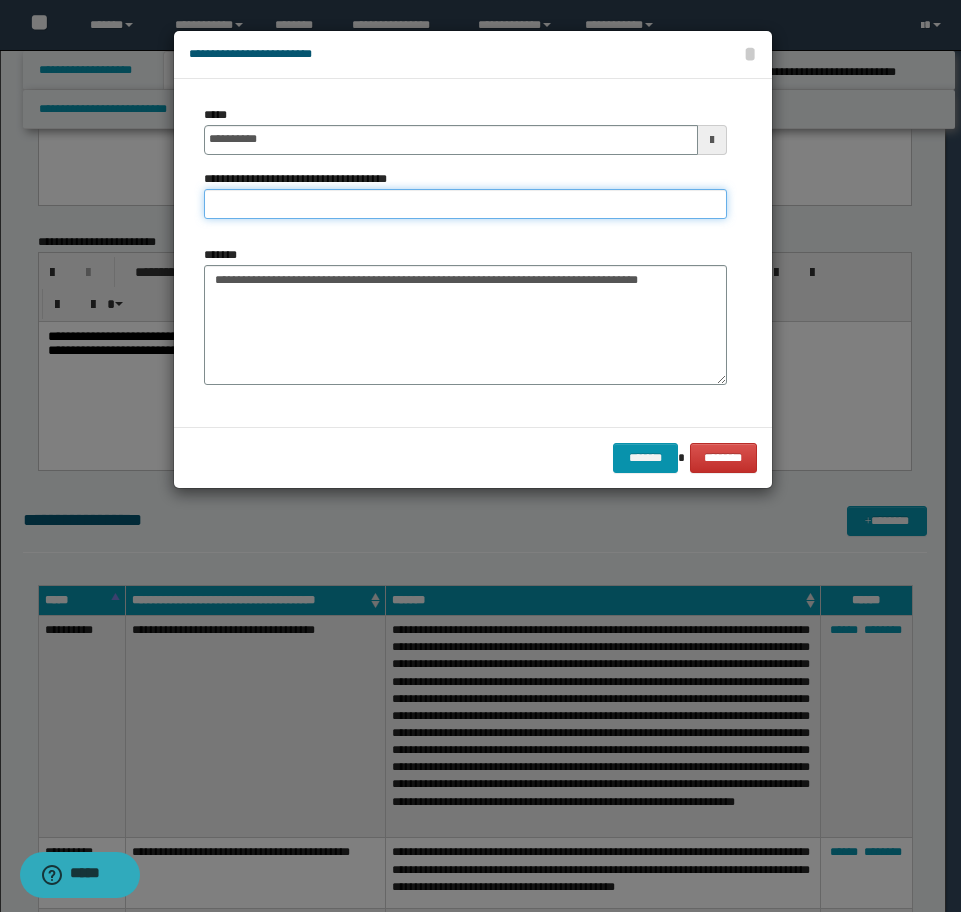 click on "**********" at bounding box center (465, 204) 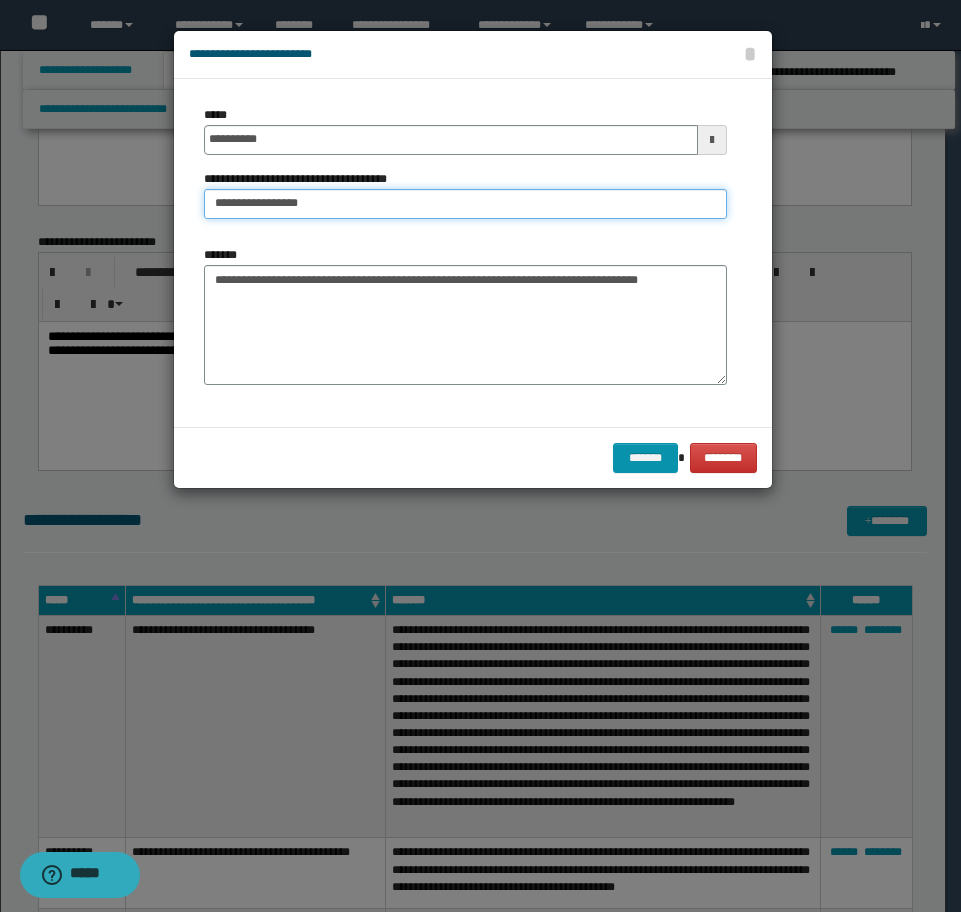 type on "**********" 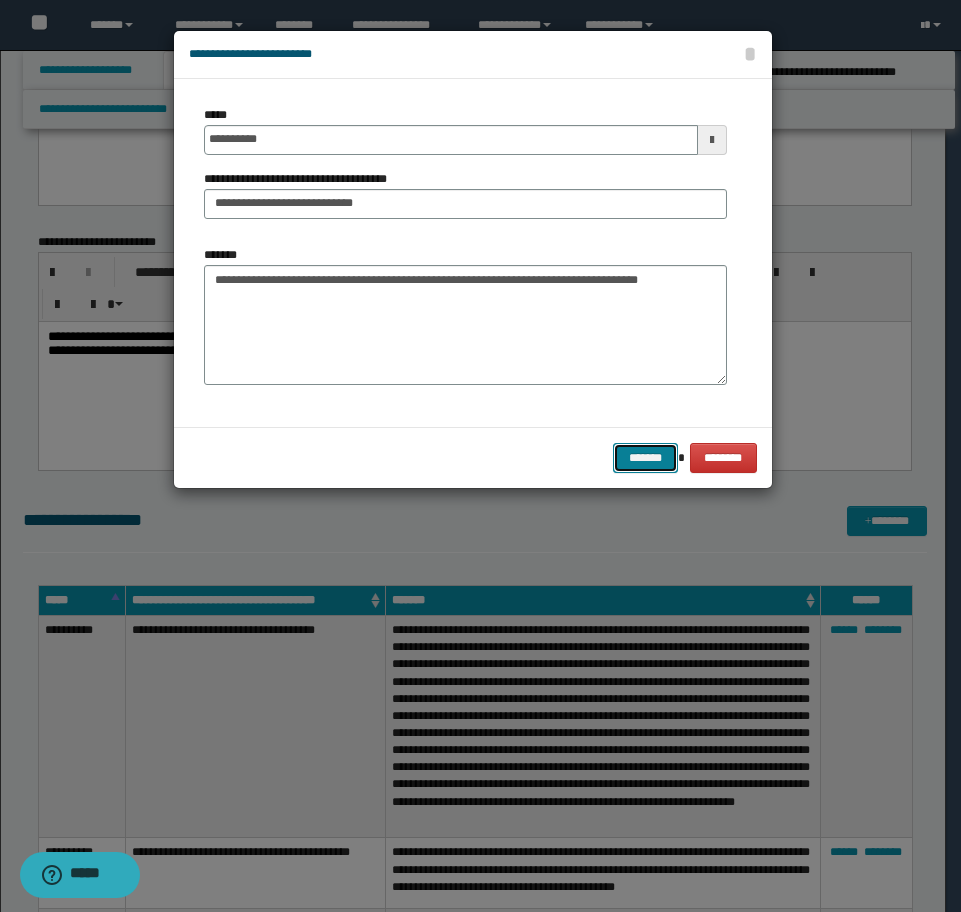 click on "*******" at bounding box center [645, 458] 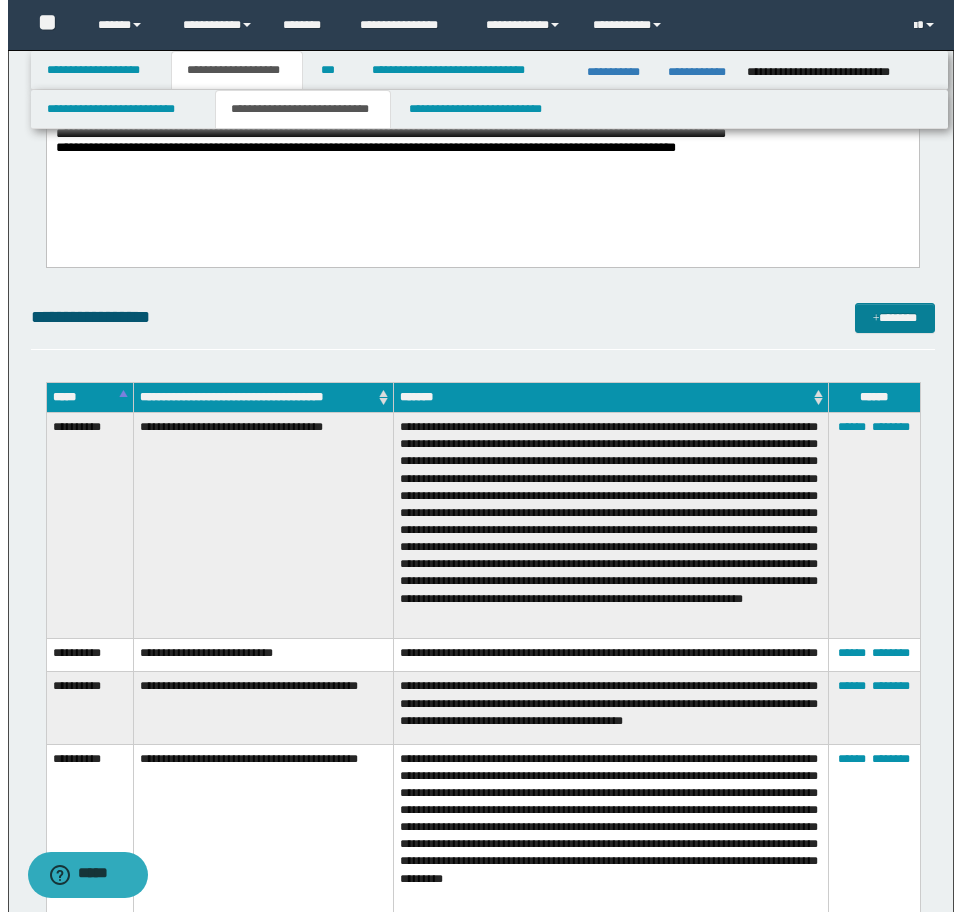 scroll, scrollTop: 2604, scrollLeft: 0, axis: vertical 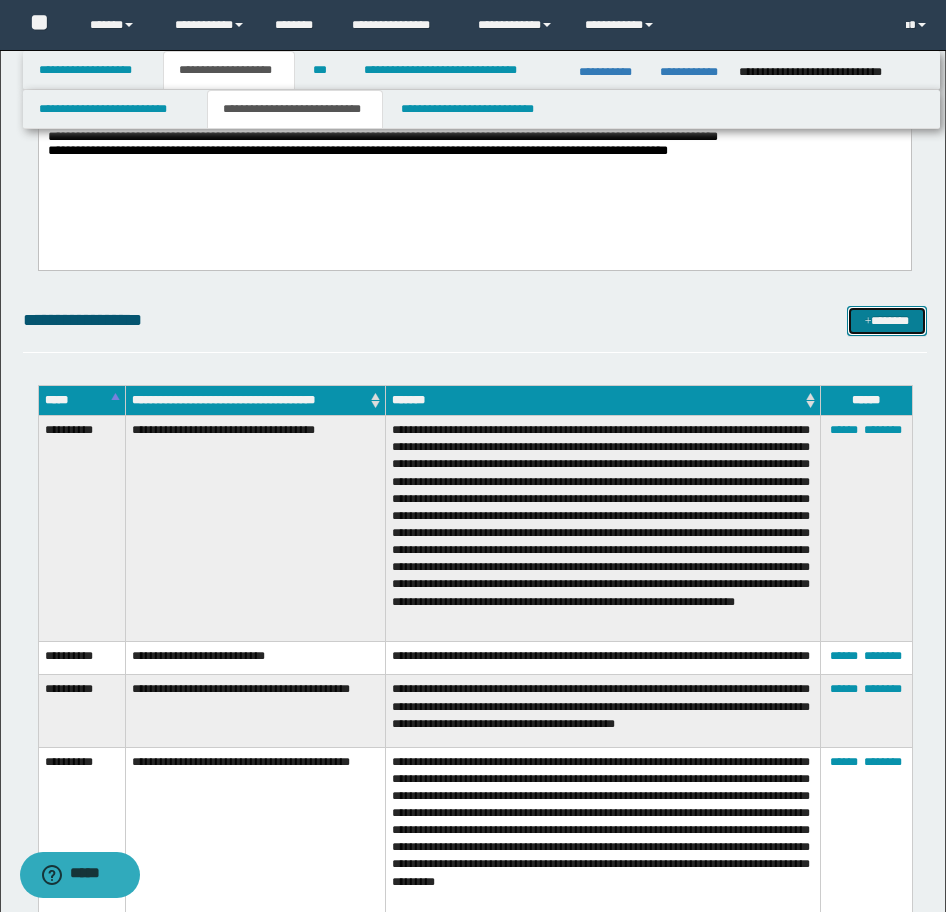 click on "*******" at bounding box center [887, 321] 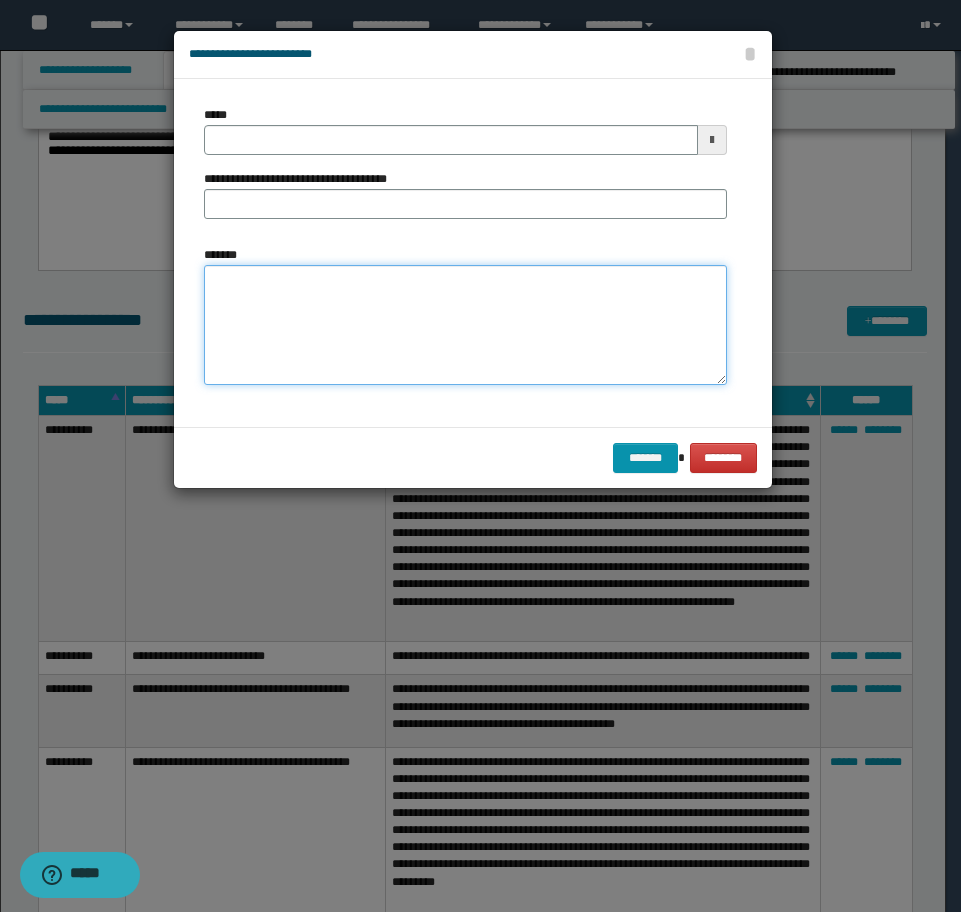 click on "*******" at bounding box center [465, 325] 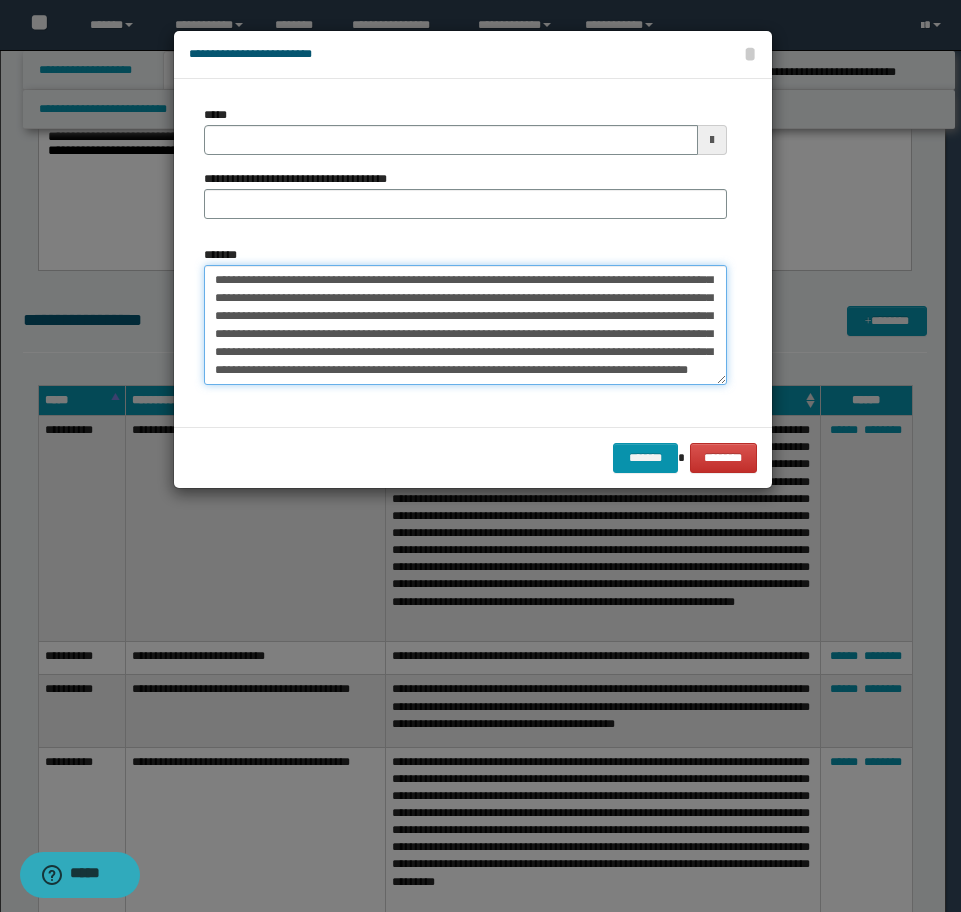 scroll, scrollTop: 0, scrollLeft: 0, axis: both 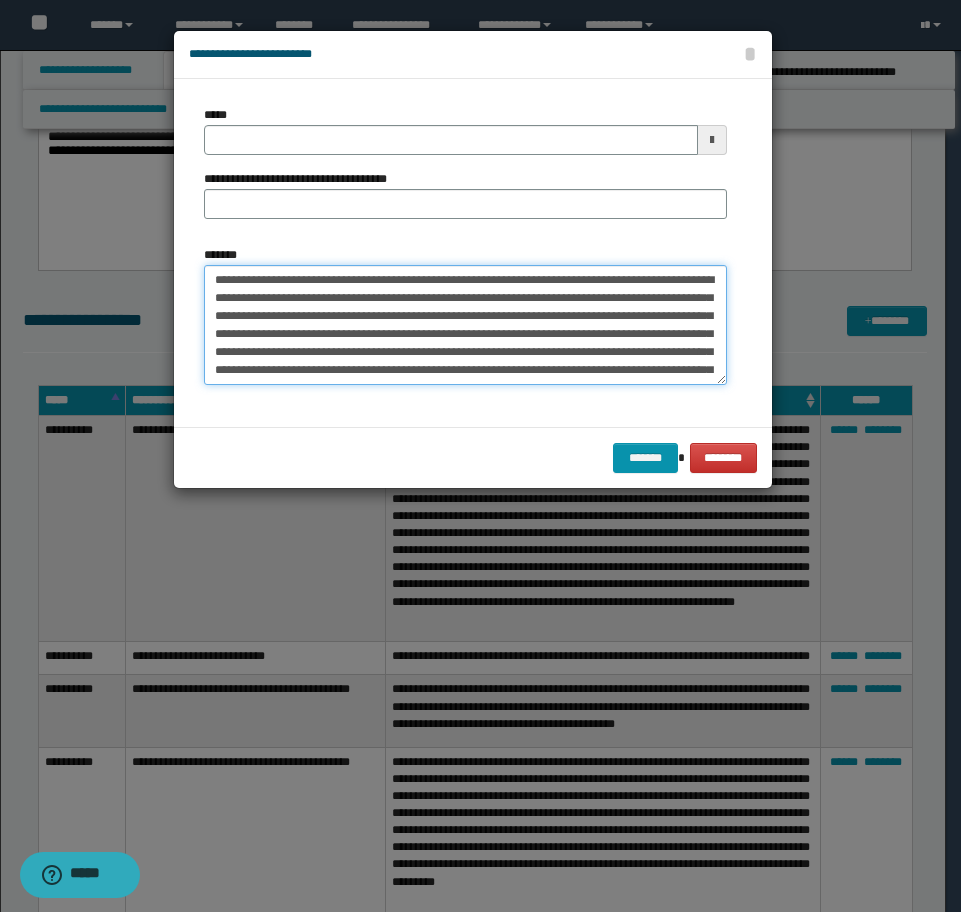 drag, startPoint x: 310, startPoint y: 279, endPoint x: 158, endPoint y: 282, distance: 152.0296 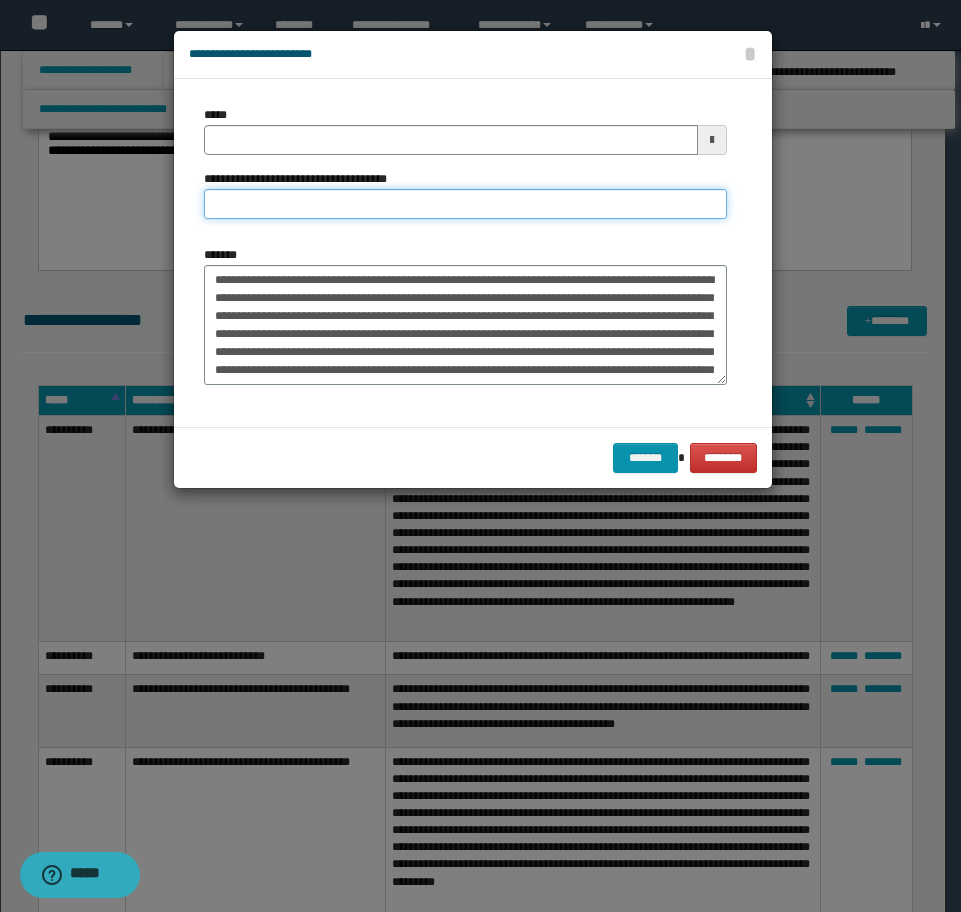 click on "**********" at bounding box center (465, 204) 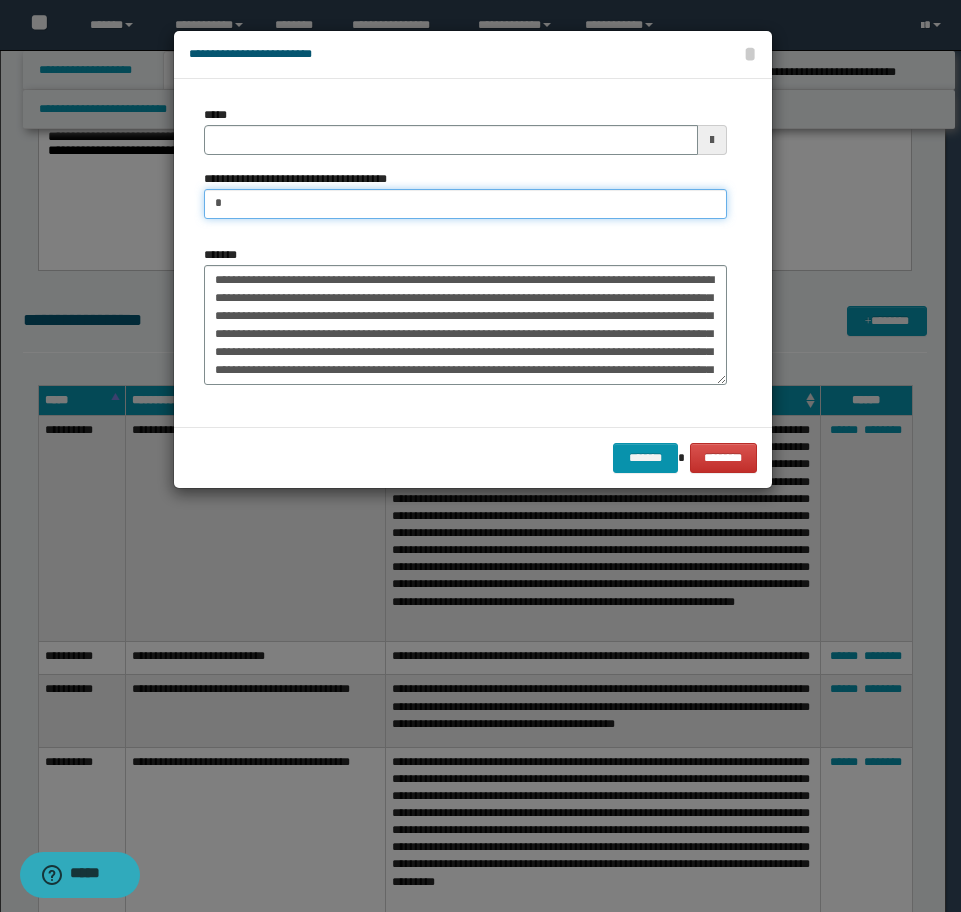 type on "**********" 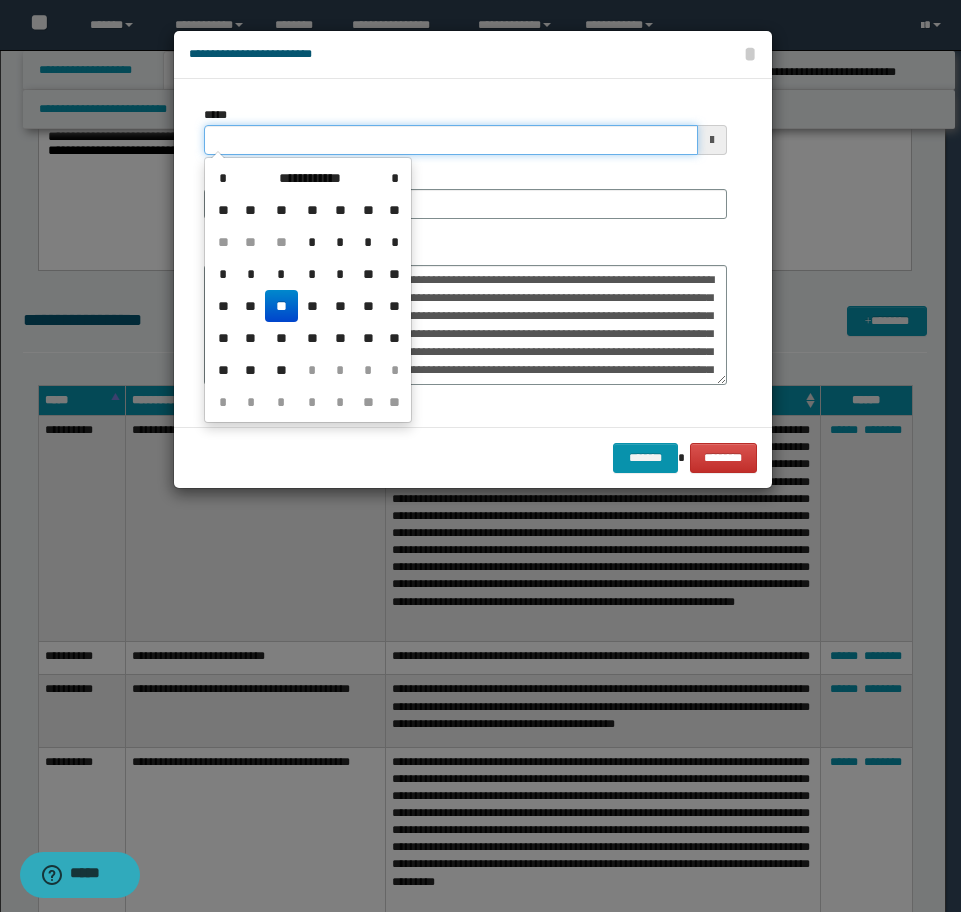 drag, startPoint x: 332, startPoint y: 138, endPoint x: 167, endPoint y: 137, distance: 165.00304 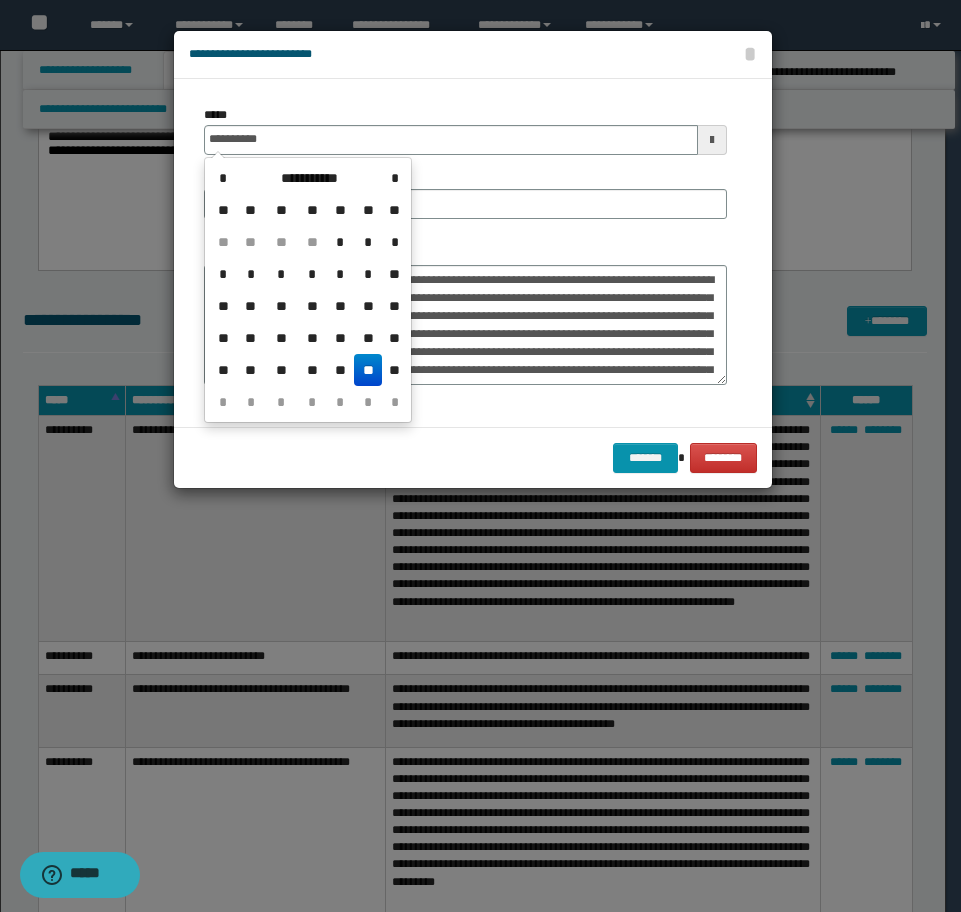 click on "**" at bounding box center [368, 370] 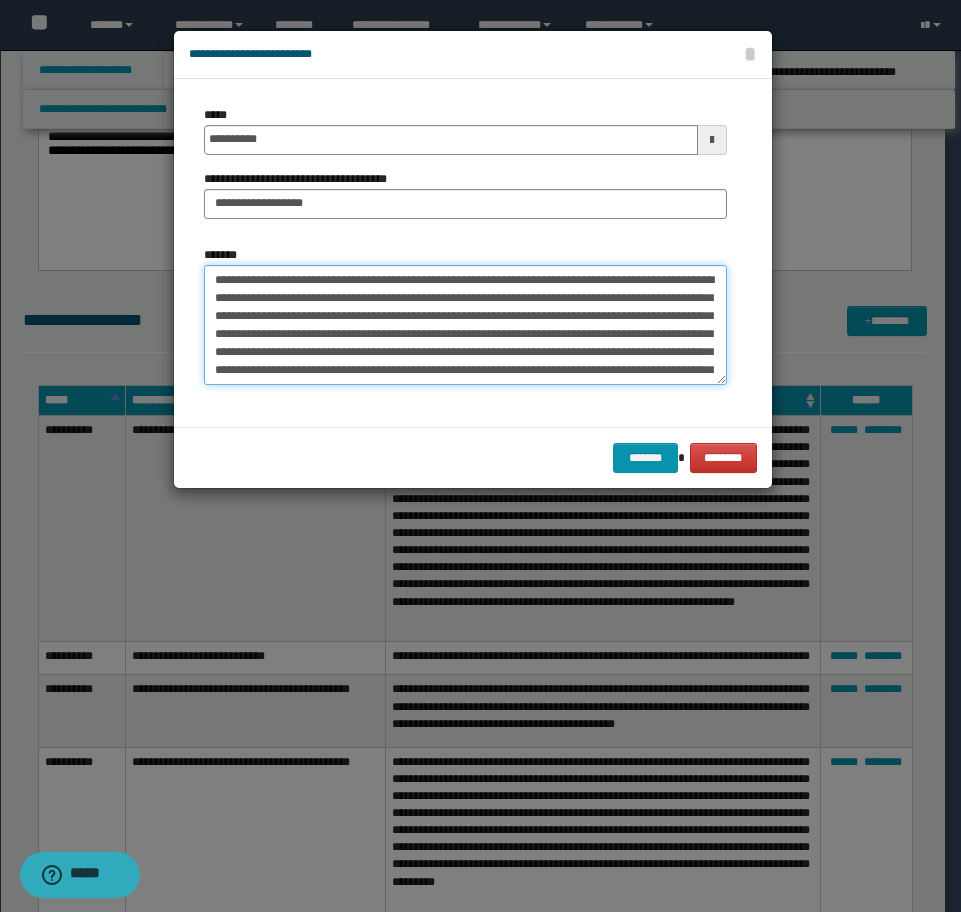 click on "*******" at bounding box center (465, 325) 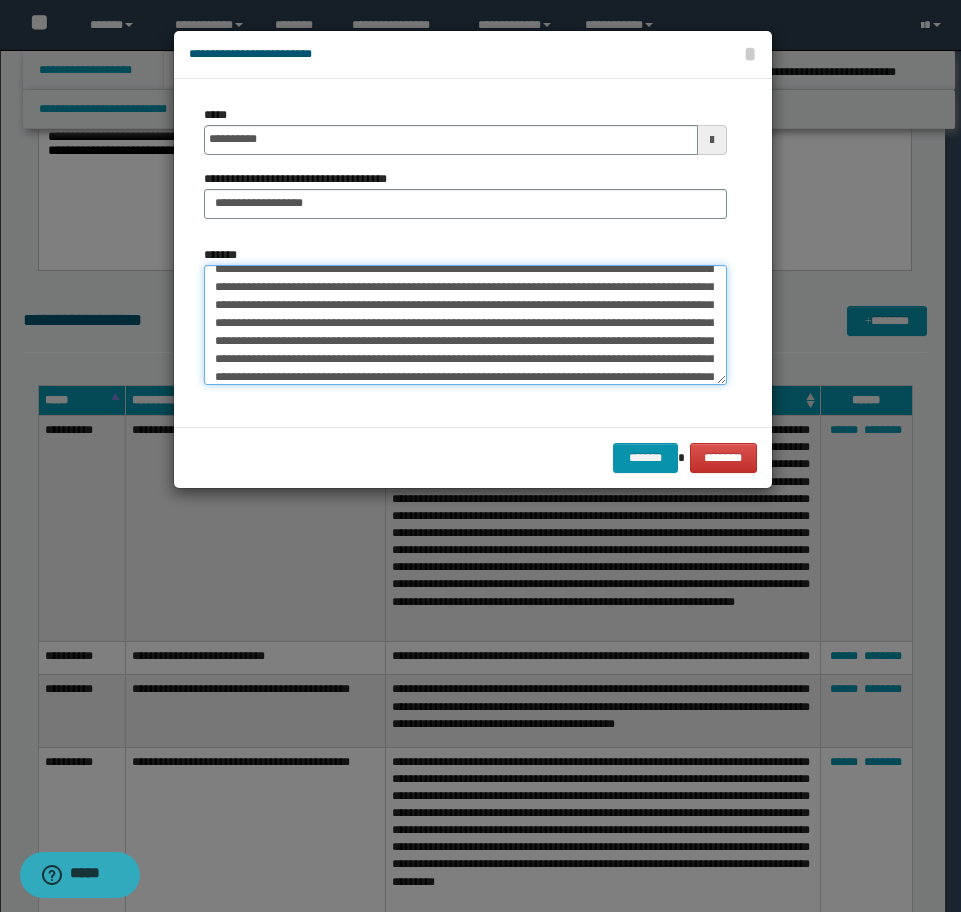 scroll, scrollTop: 252, scrollLeft: 0, axis: vertical 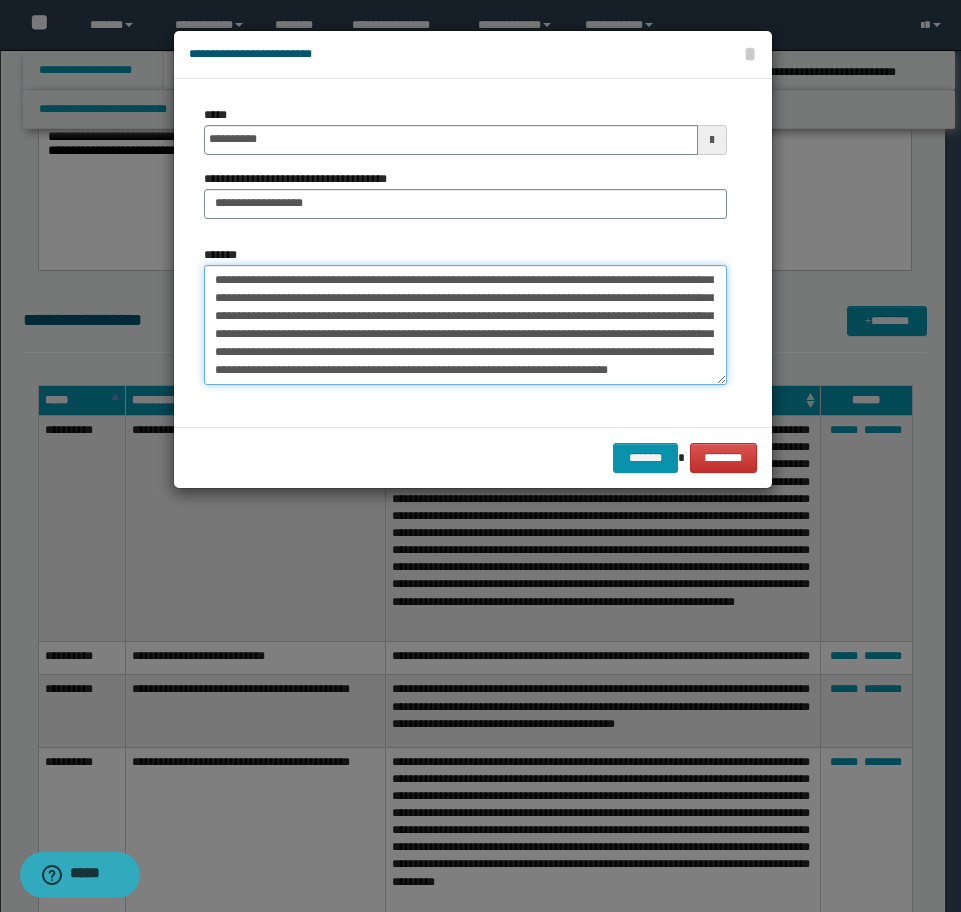 click on "*******" at bounding box center [465, 325] 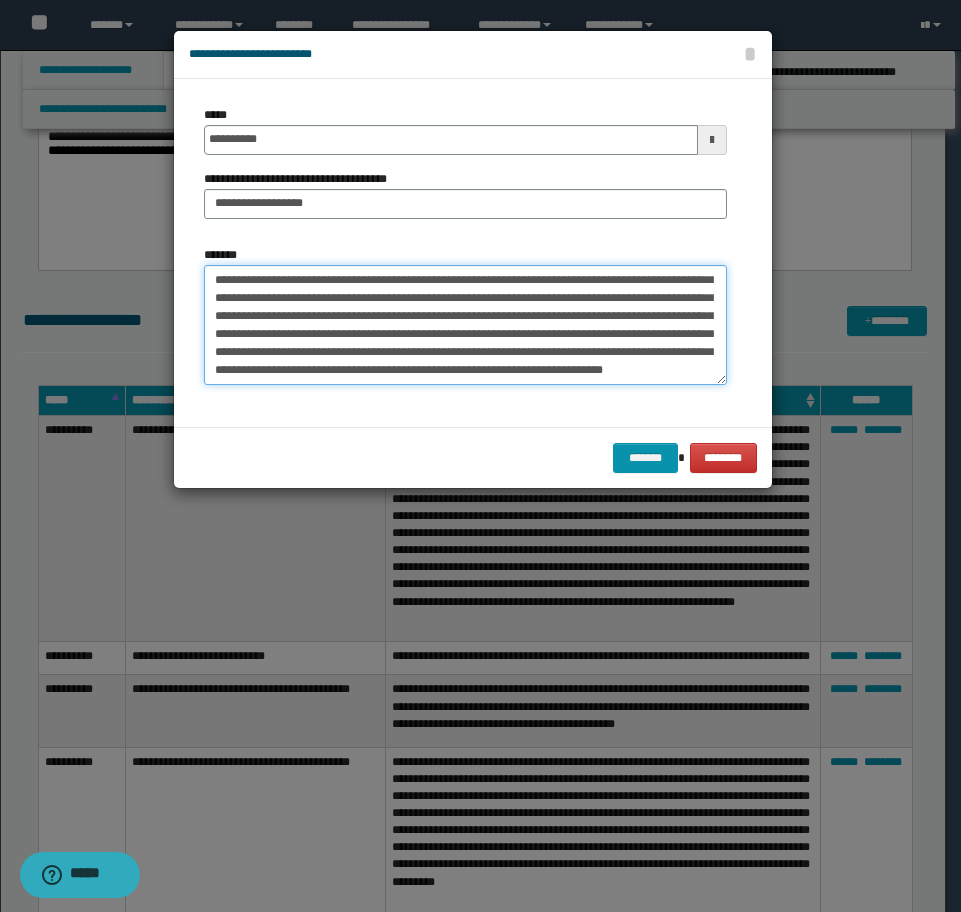 click on "*******" at bounding box center (465, 325) 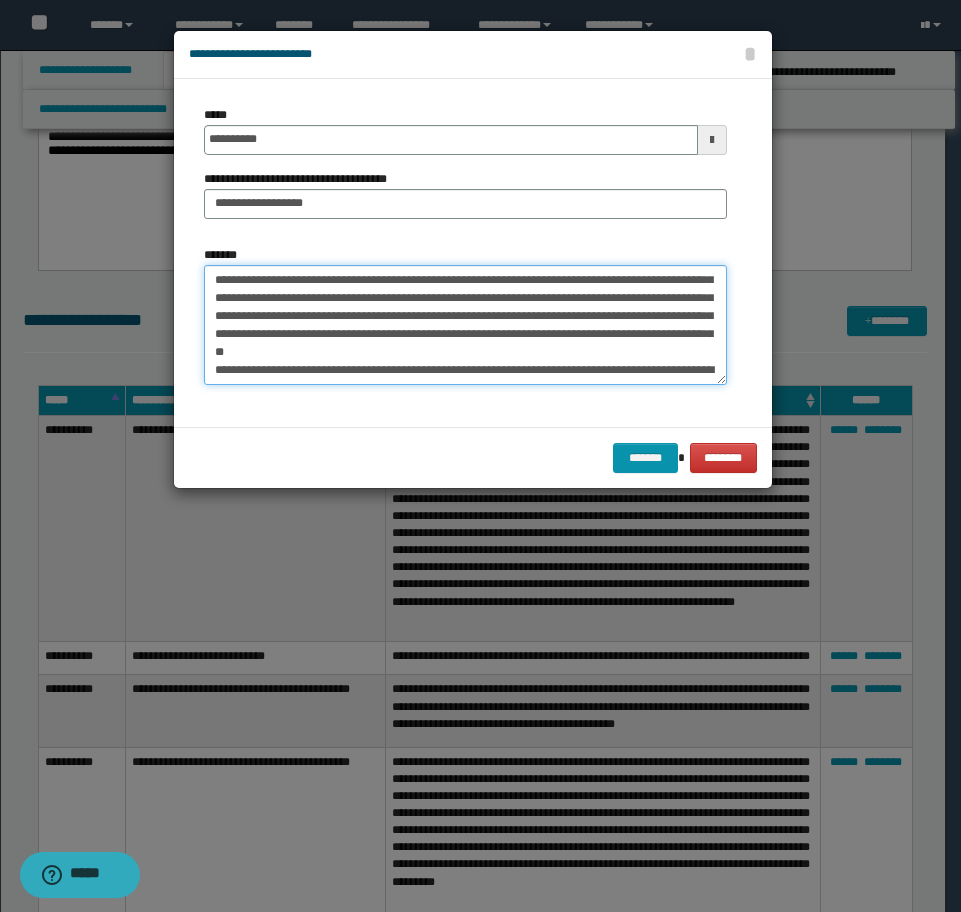 scroll, scrollTop: 372, scrollLeft: 0, axis: vertical 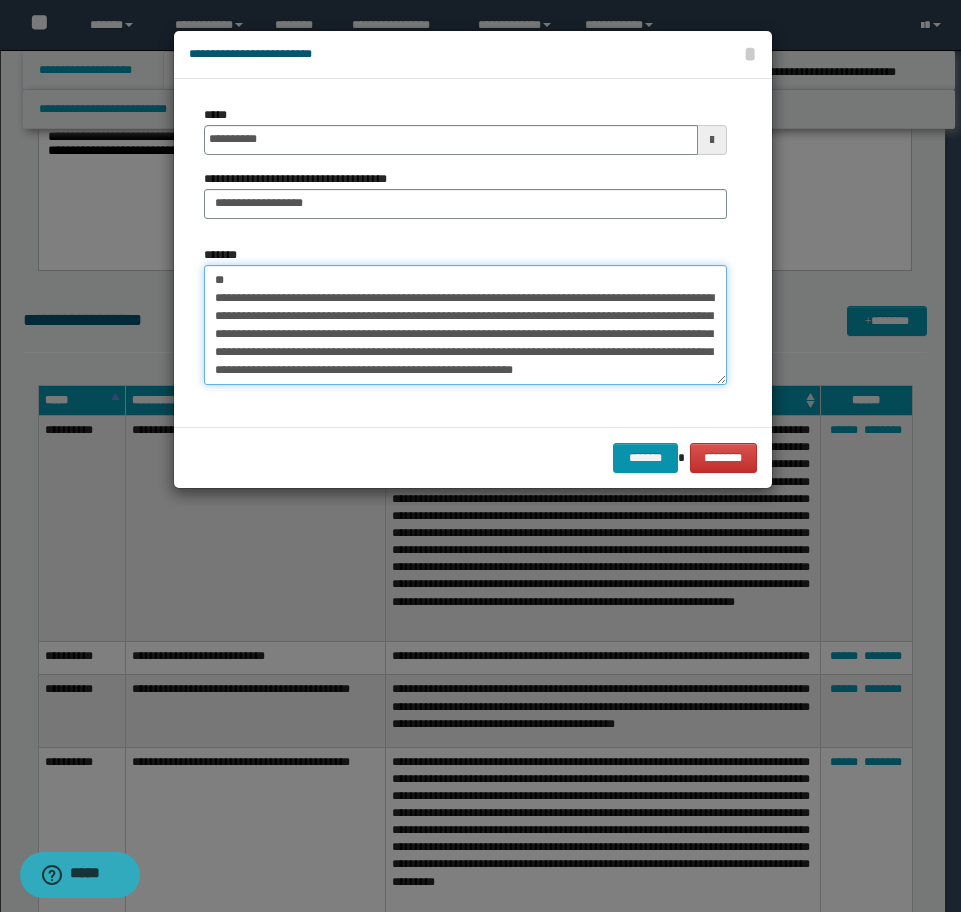click on "*******" at bounding box center [465, 325] 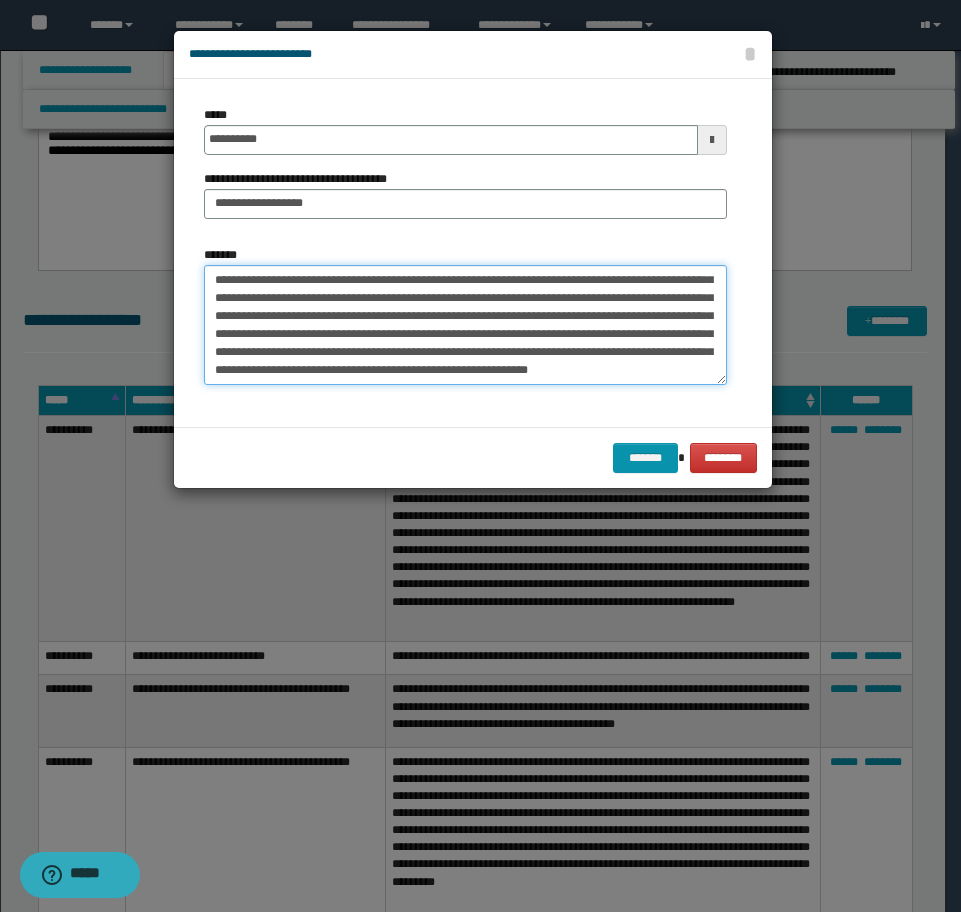 scroll, scrollTop: 254, scrollLeft: 0, axis: vertical 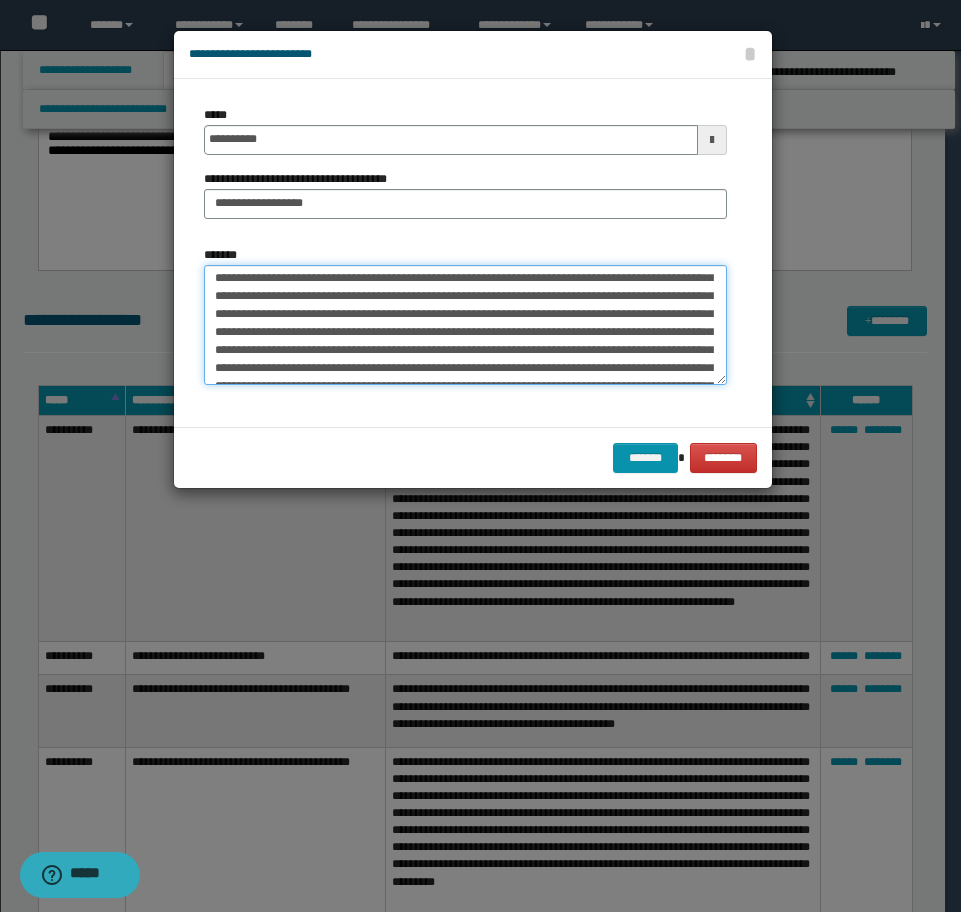 click on "*******" at bounding box center (465, 325) 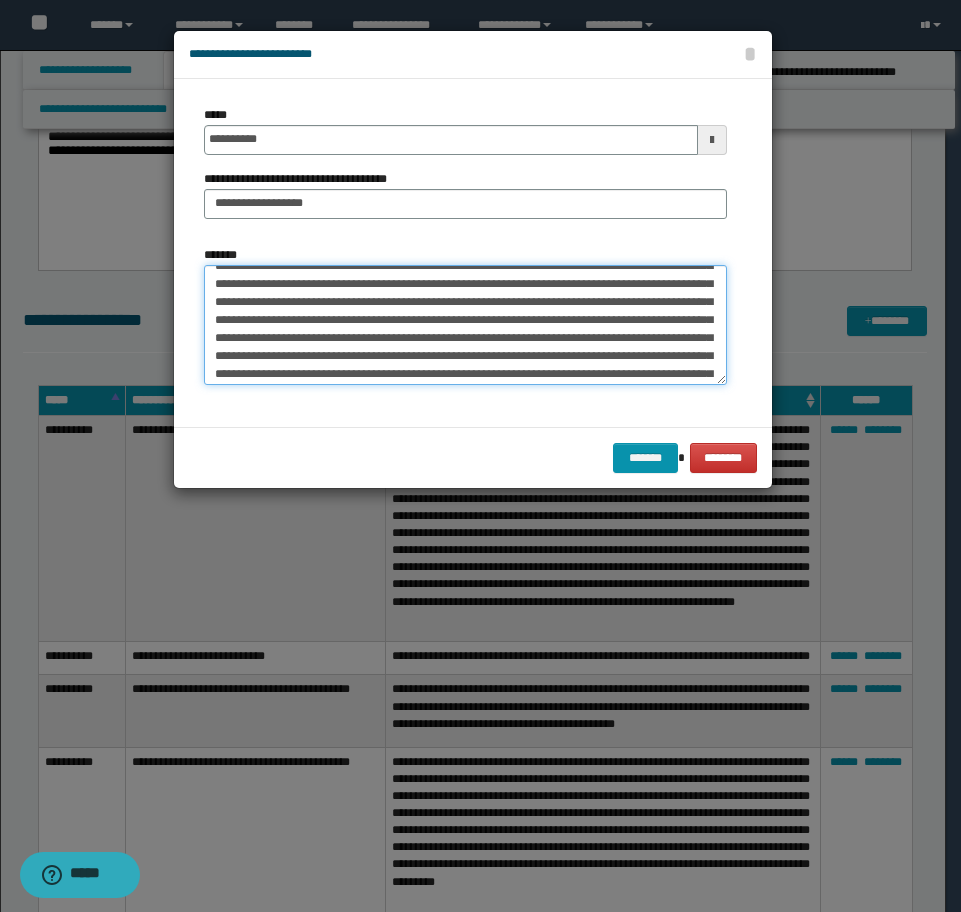 drag, startPoint x: 620, startPoint y: 367, endPoint x: 592, endPoint y: 282, distance: 89.49302 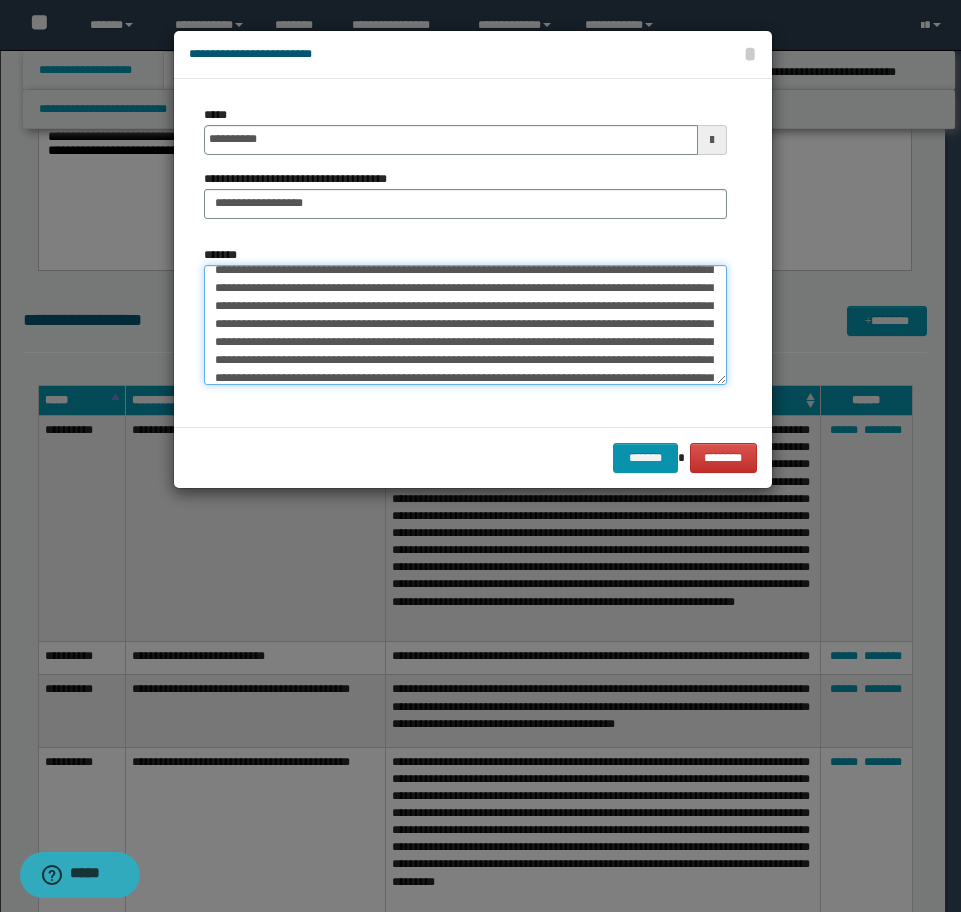 click on "*******" at bounding box center (465, 325) 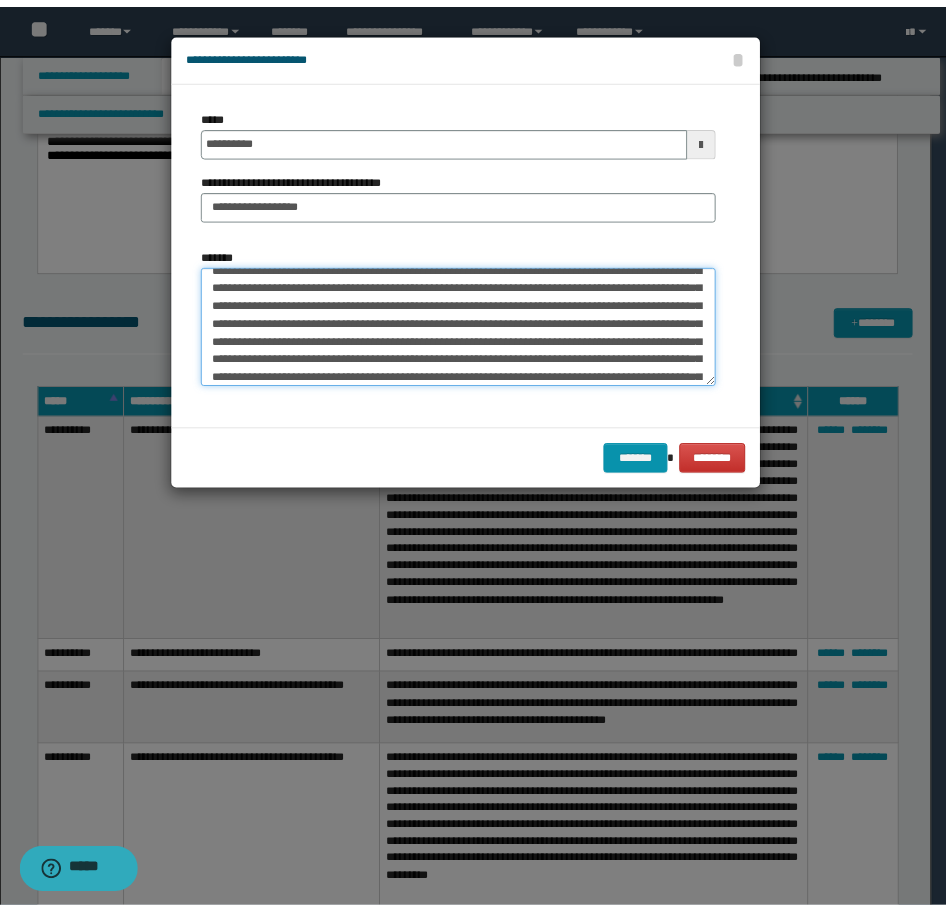 scroll, scrollTop: 360, scrollLeft: 0, axis: vertical 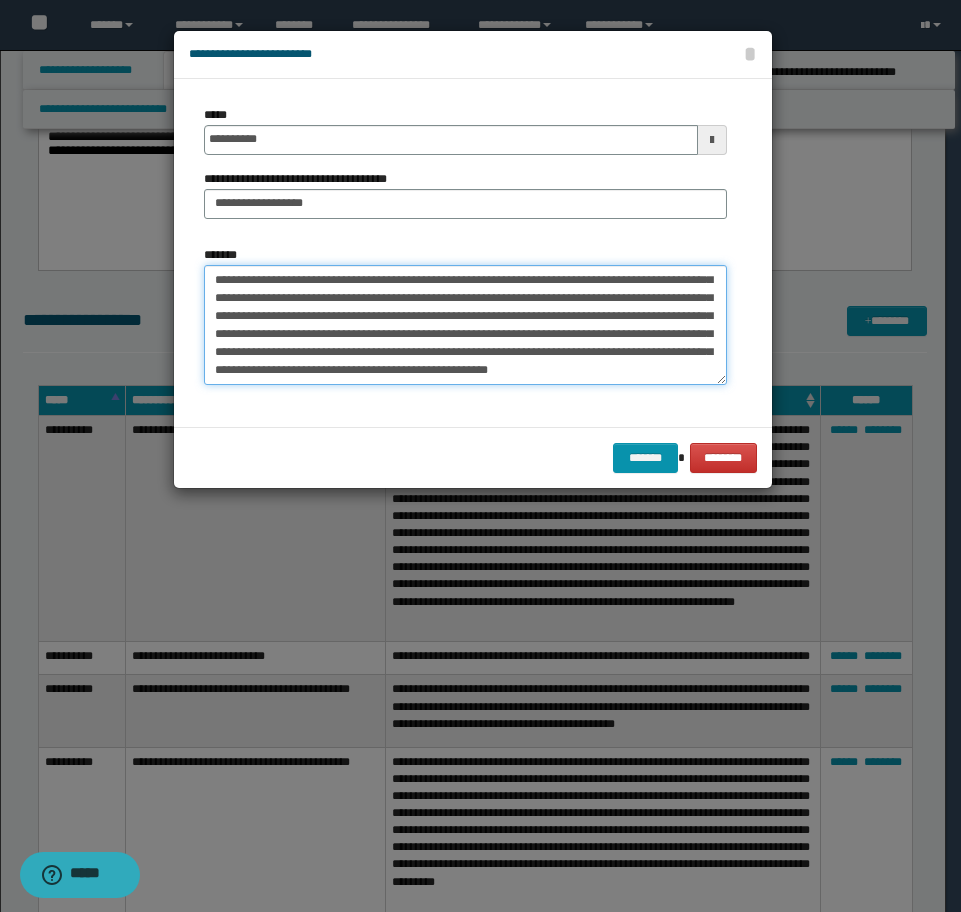 type on "**********" 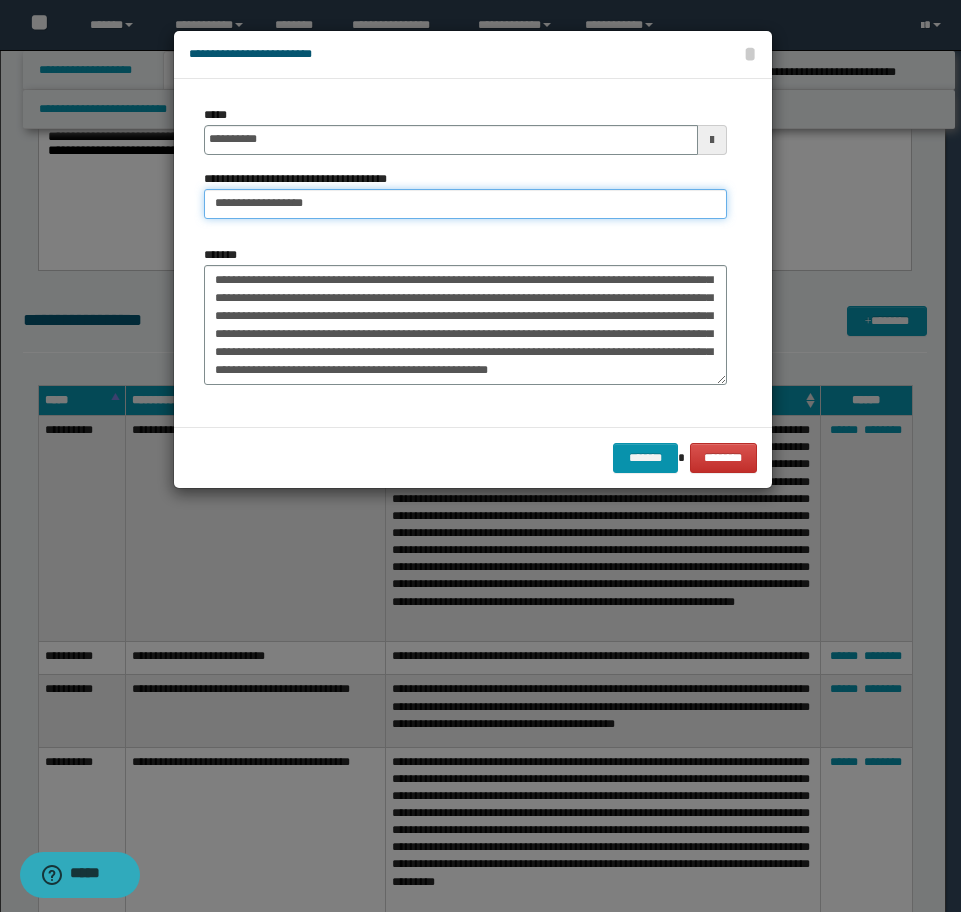 drag, startPoint x: 308, startPoint y: 199, endPoint x: 273, endPoint y: 206, distance: 35.69314 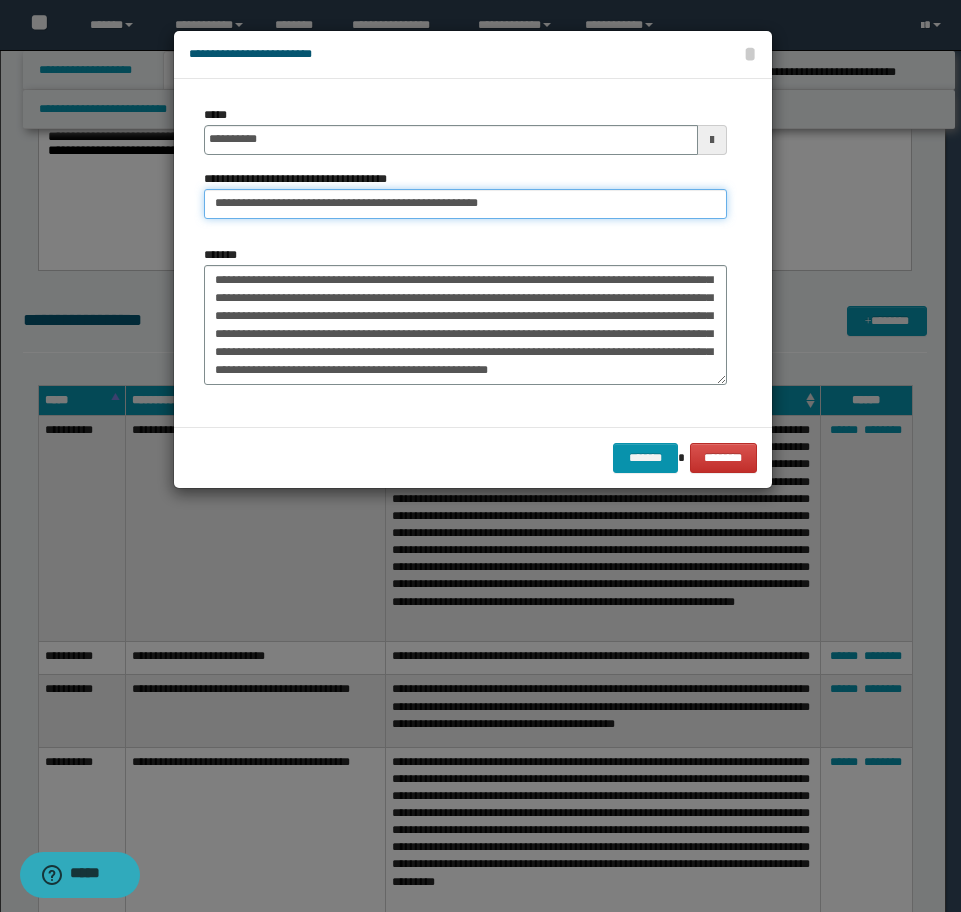 type on "**********" 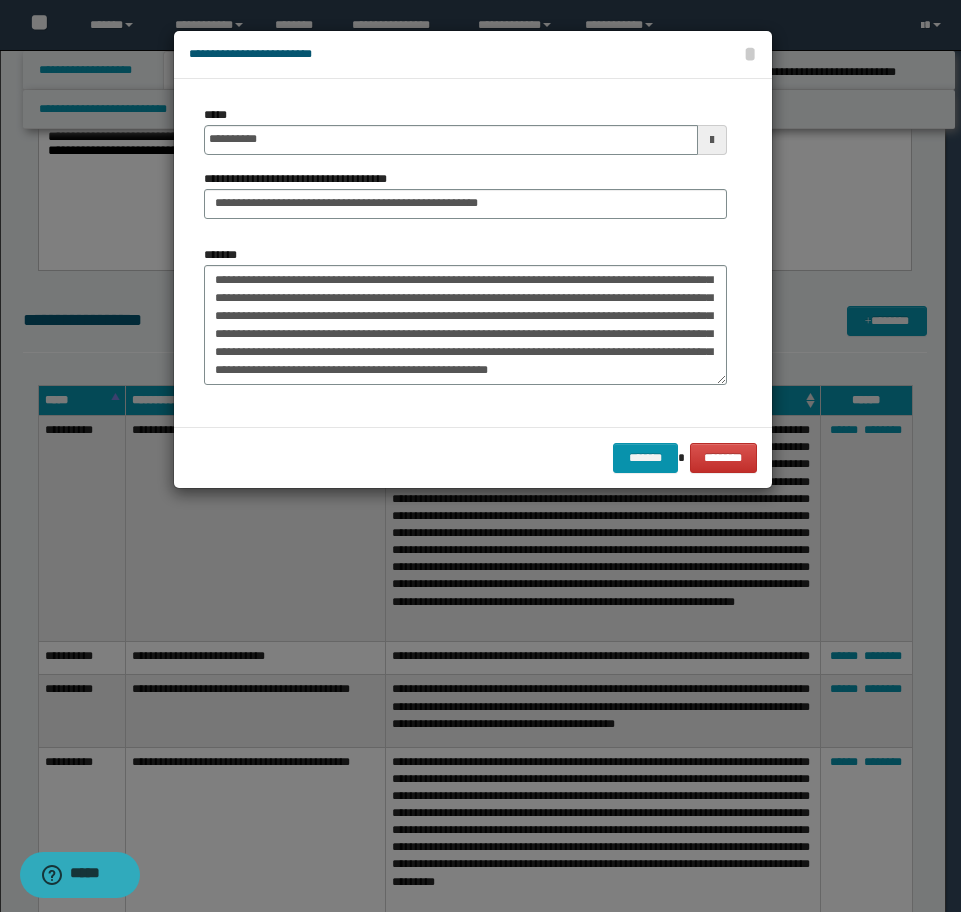 click on "*******
********" at bounding box center [473, 457] 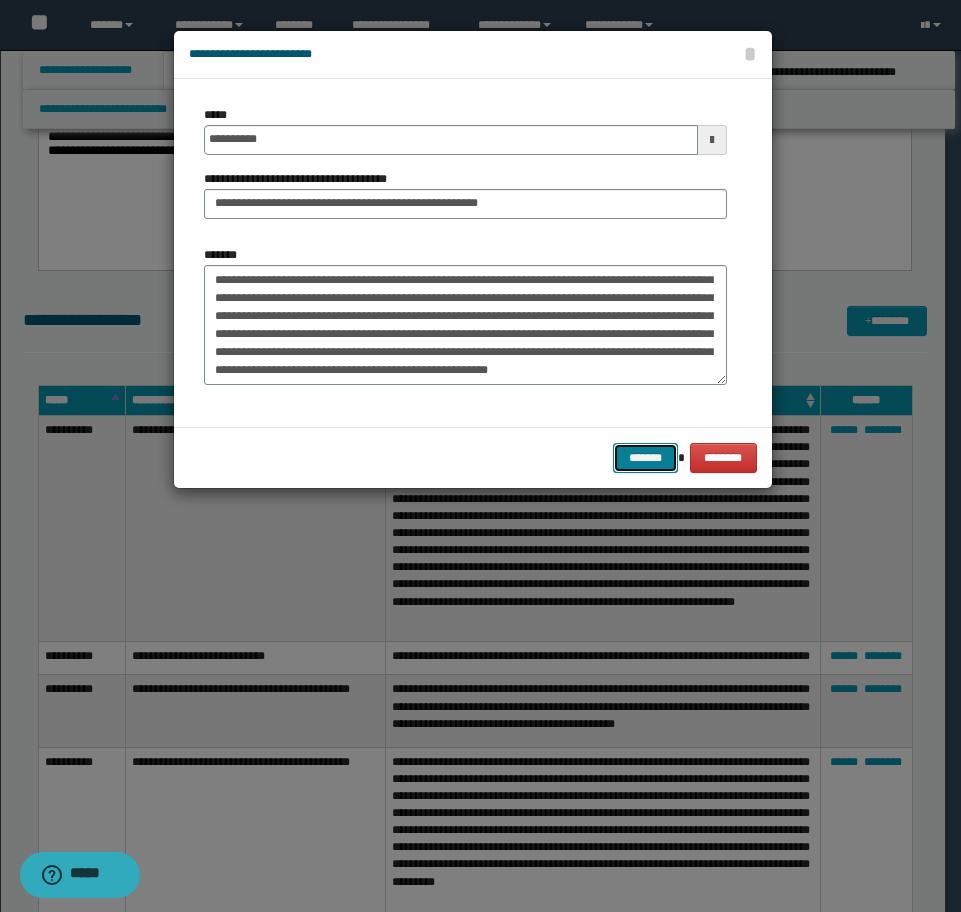 click on "*******" at bounding box center (645, 458) 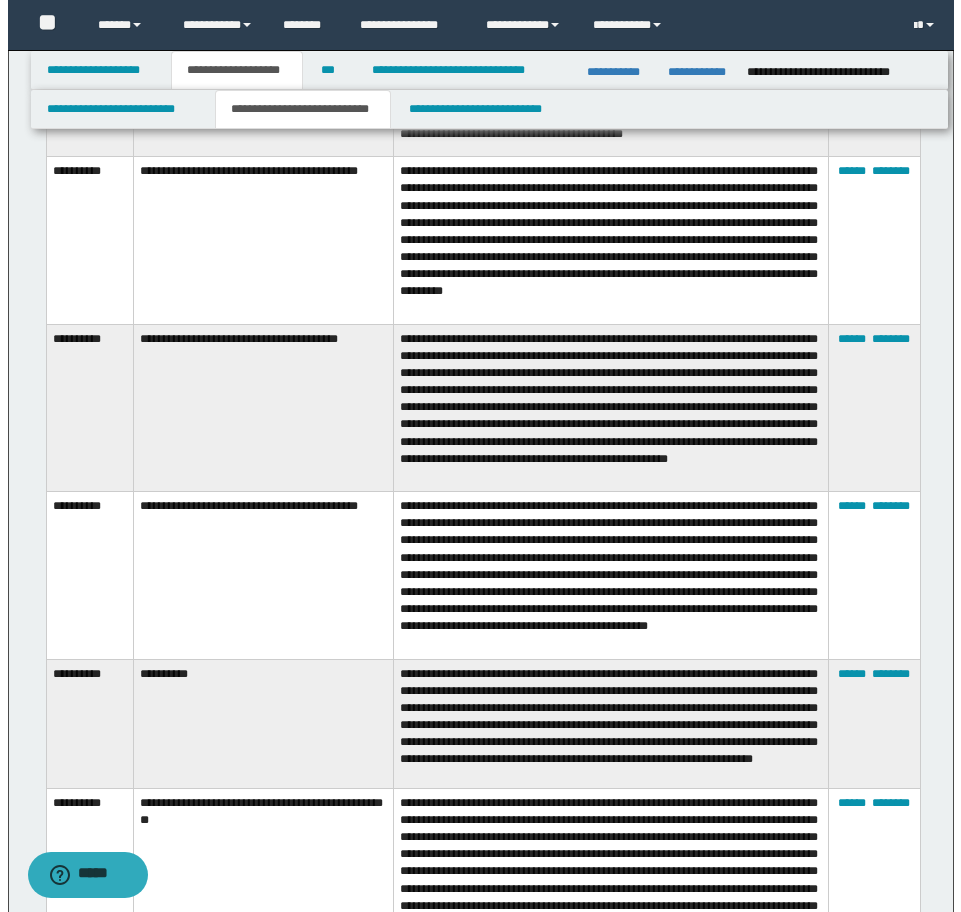 scroll, scrollTop: 3304, scrollLeft: 0, axis: vertical 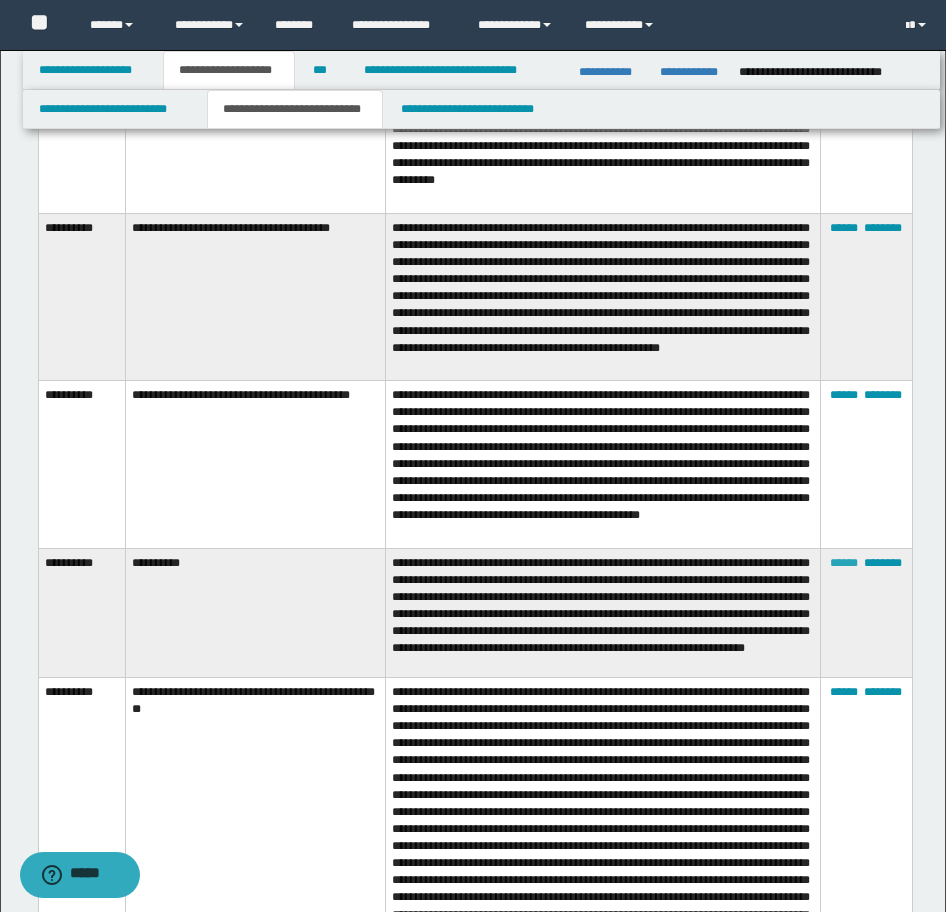 click on "******" at bounding box center (844, 563) 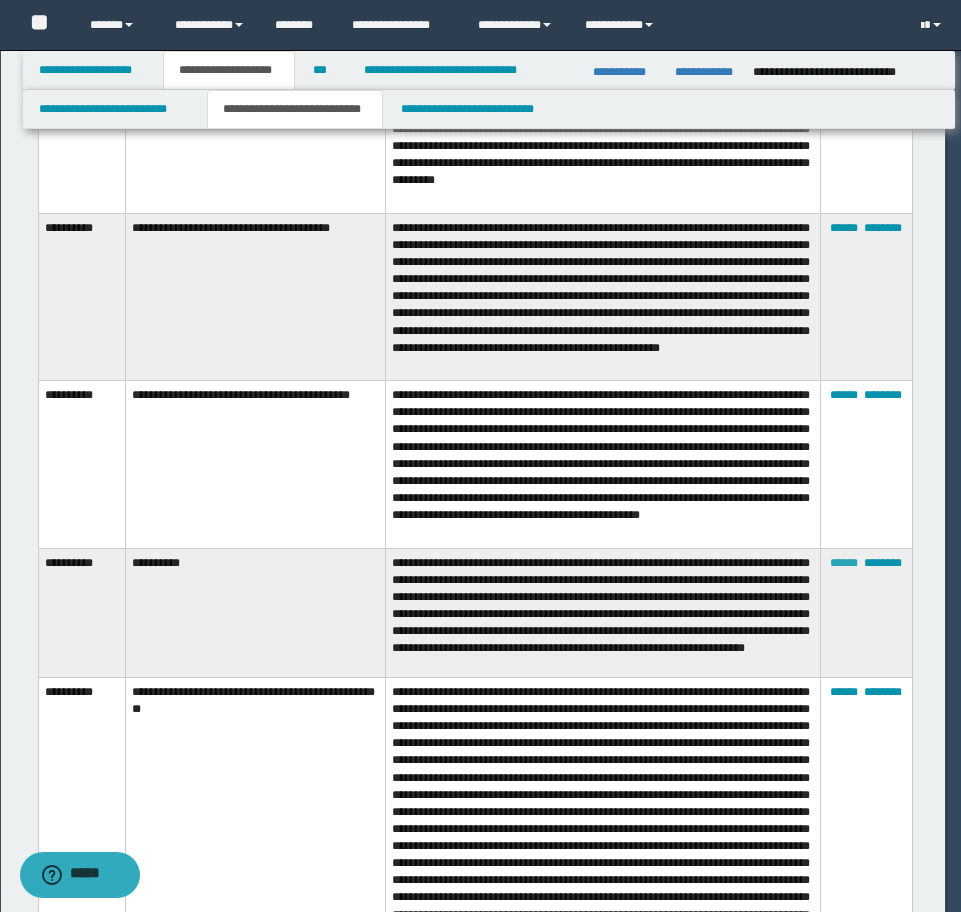 scroll, scrollTop: 0, scrollLeft: 0, axis: both 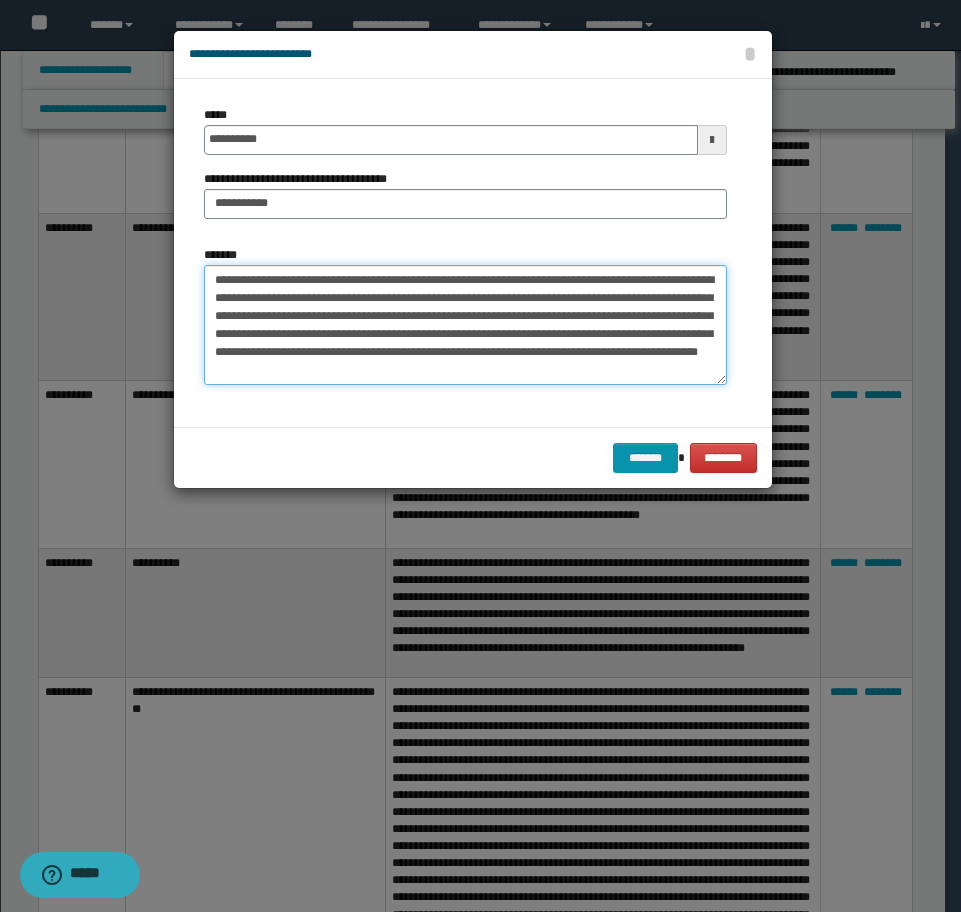 click on "**********" at bounding box center [465, 325] 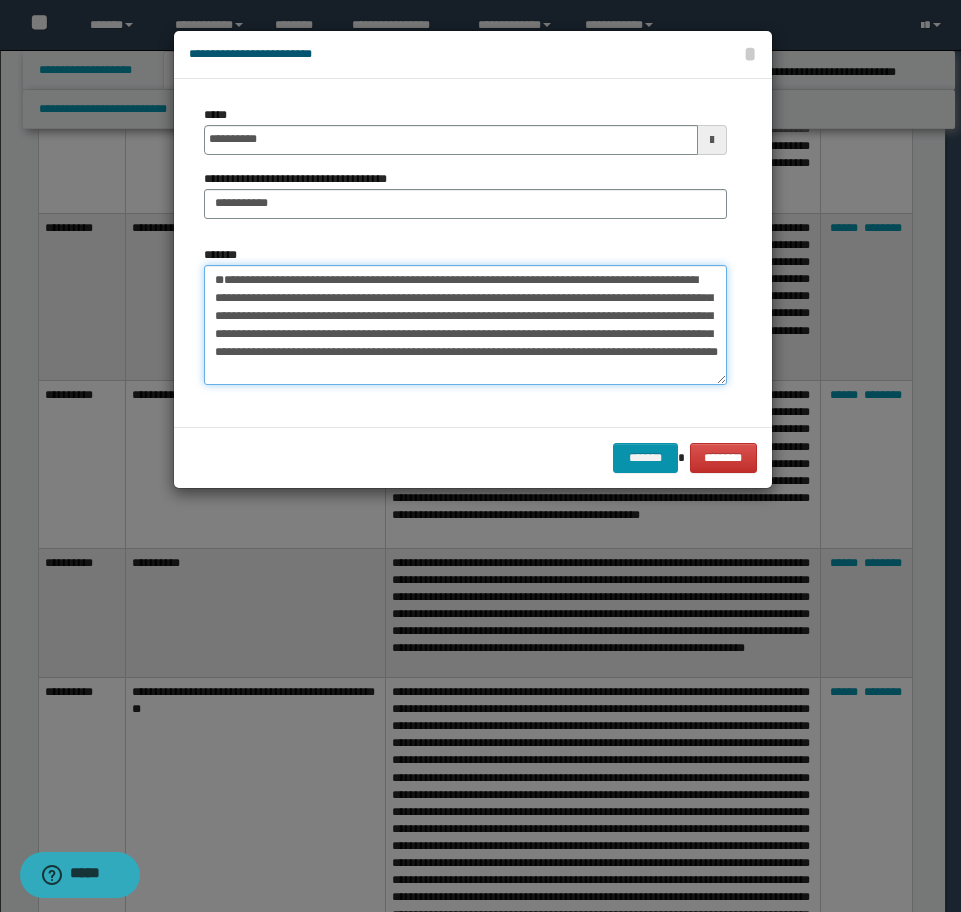 paste on "**********" 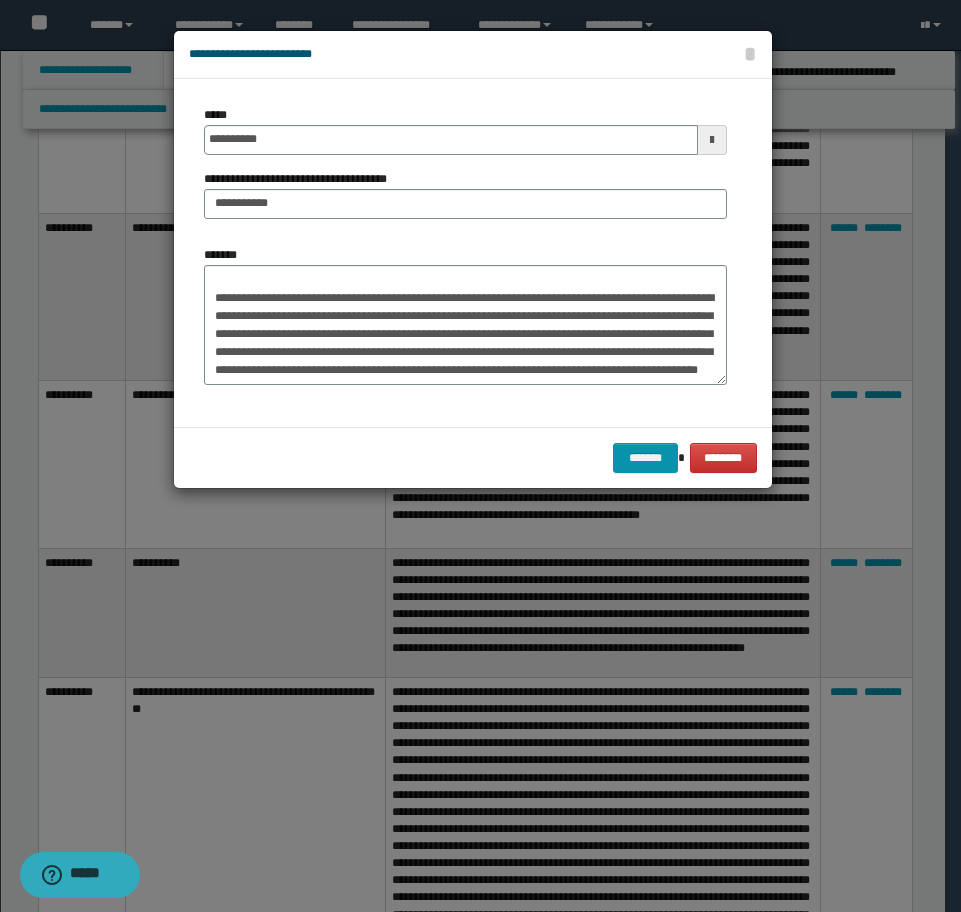 scroll, scrollTop: 252, scrollLeft: 0, axis: vertical 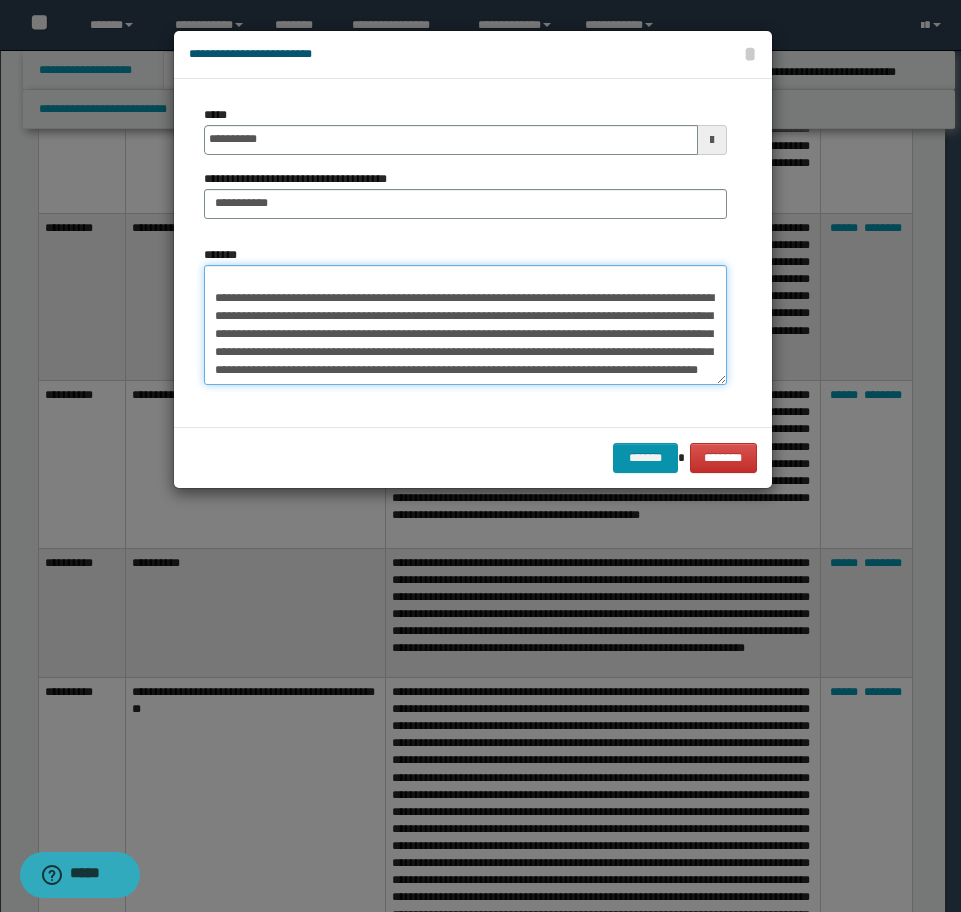 click on "*******" at bounding box center [465, 325] 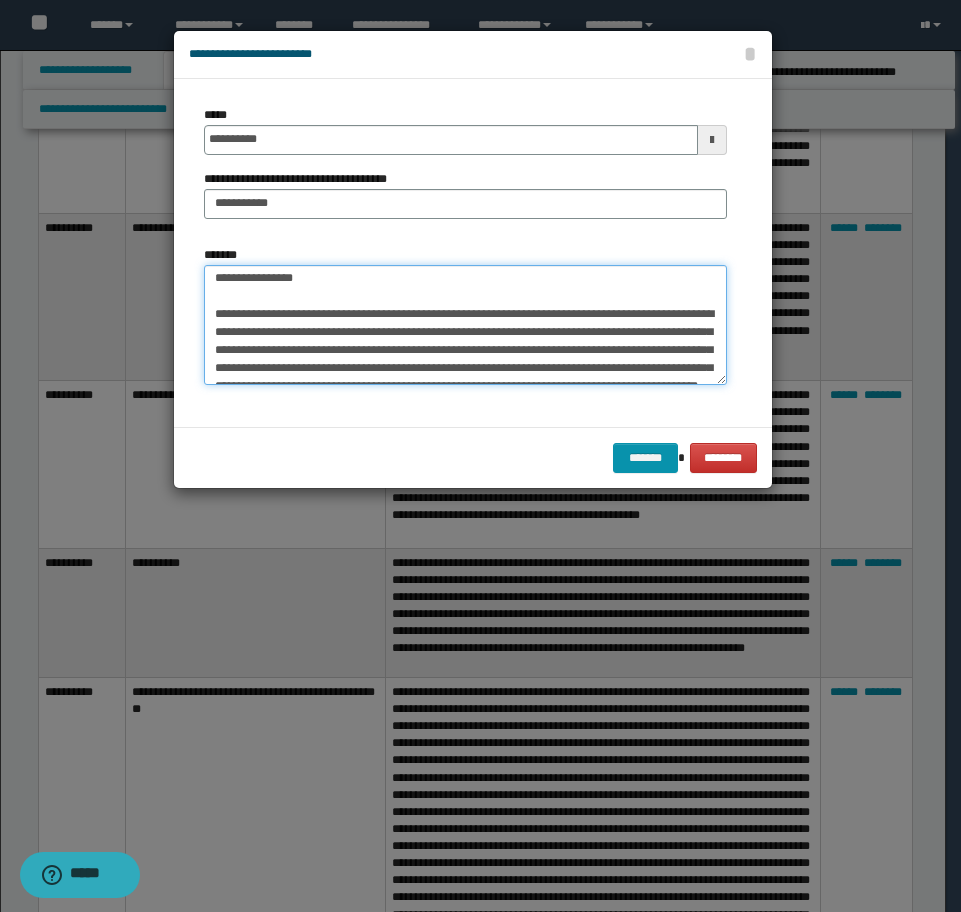 scroll, scrollTop: 152, scrollLeft: 0, axis: vertical 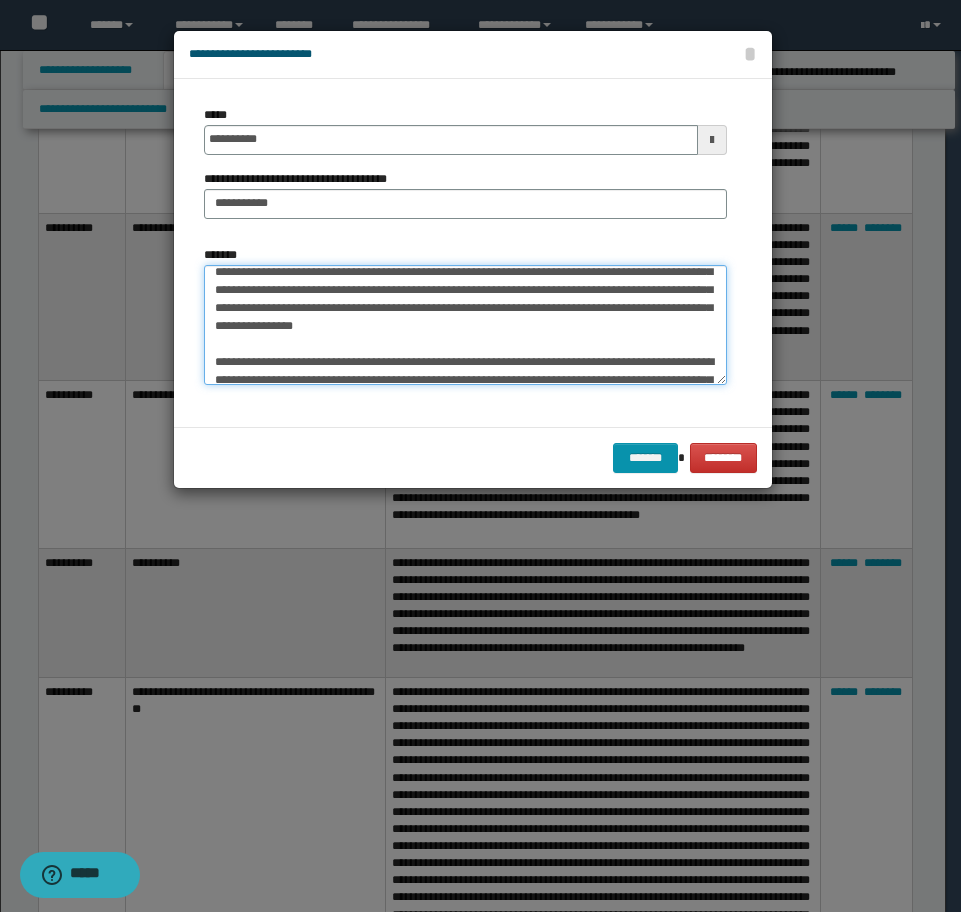 click on "*******" at bounding box center (465, 325) 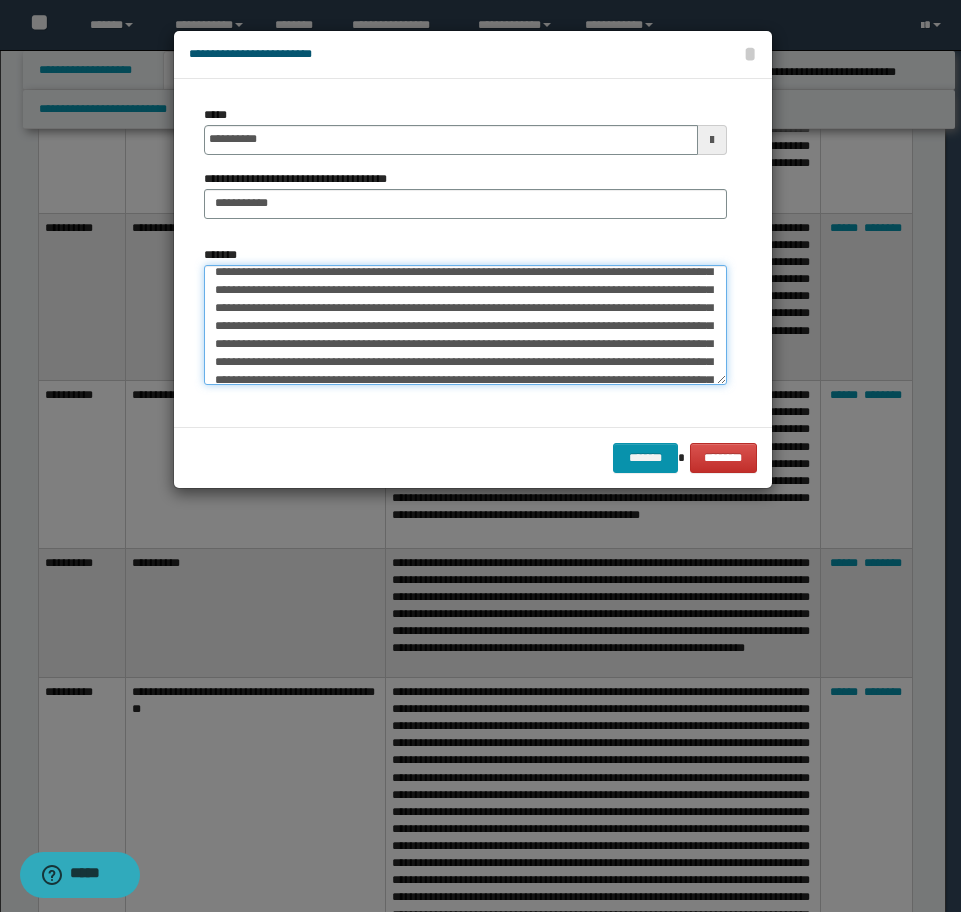 scroll, scrollTop: 120, scrollLeft: 0, axis: vertical 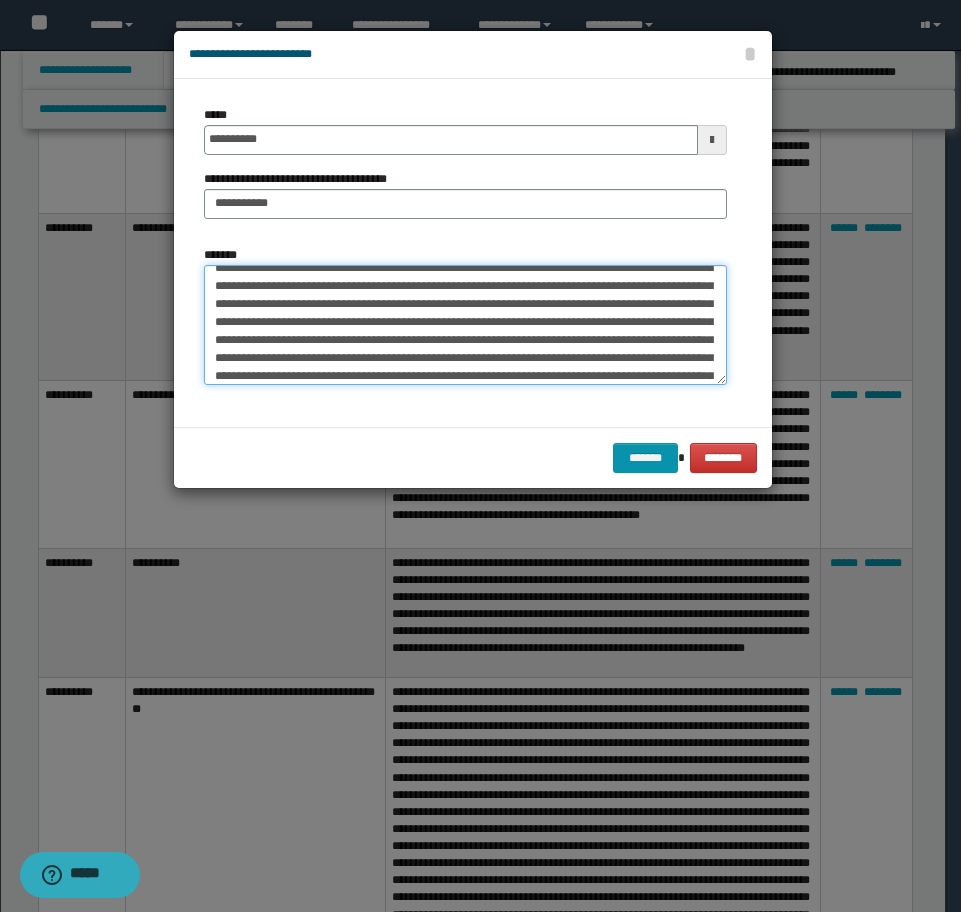 click on "*******" at bounding box center [465, 325] 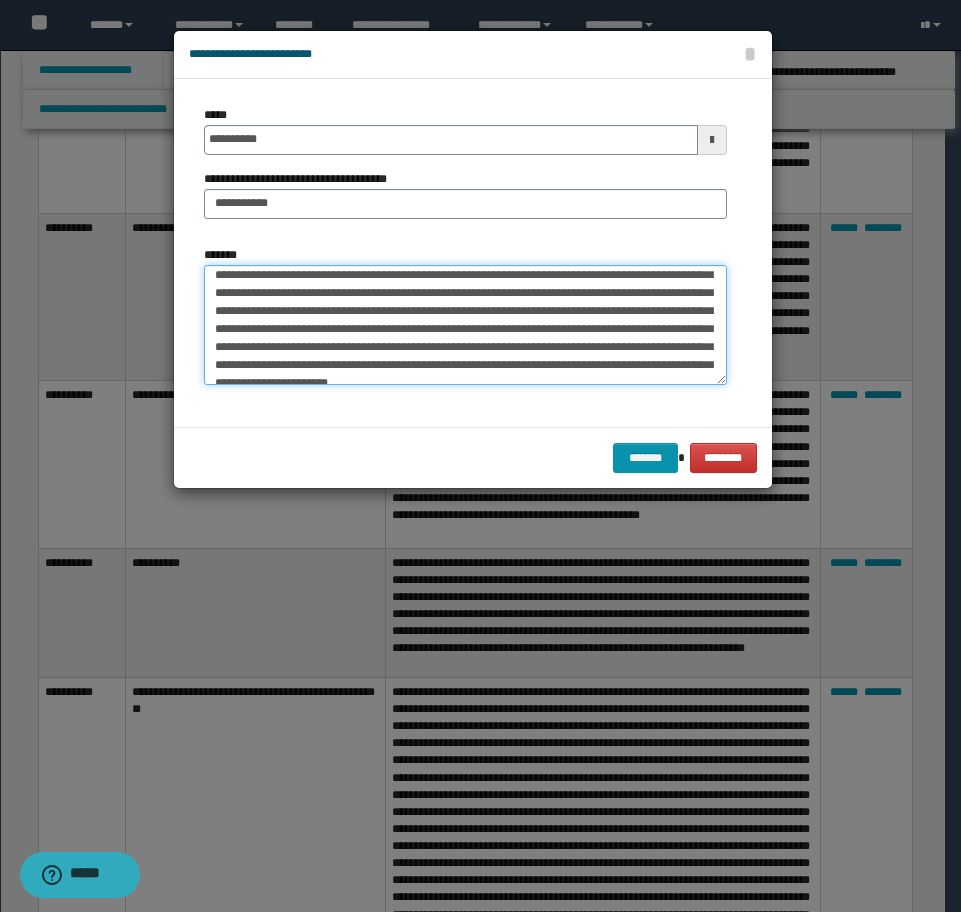 scroll, scrollTop: 234, scrollLeft: 0, axis: vertical 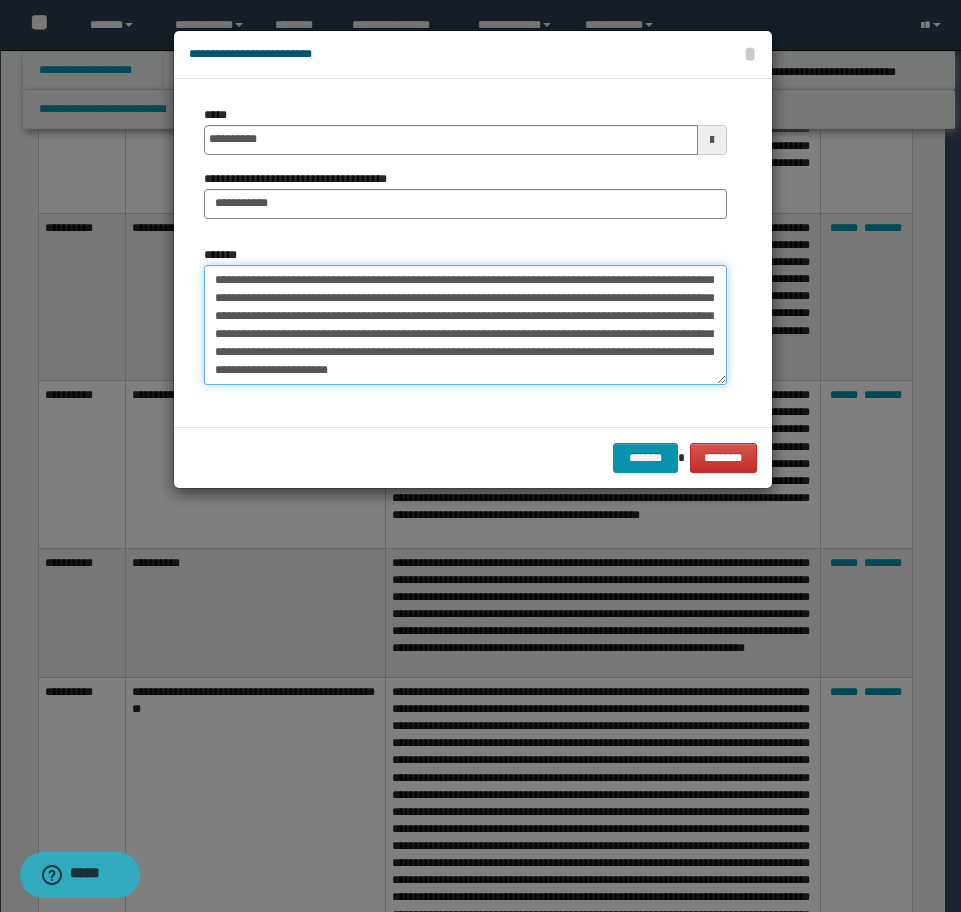 click on "*******" at bounding box center [465, 325] 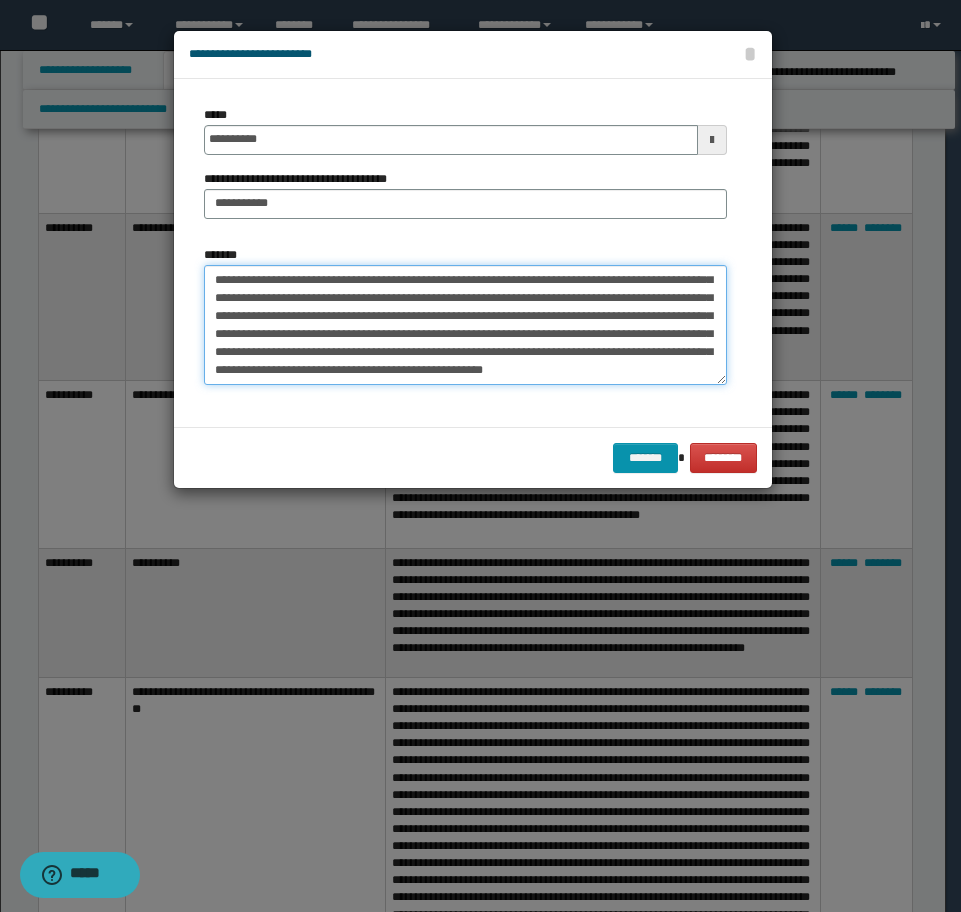 click on "*******" at bounding box center (465, 325) 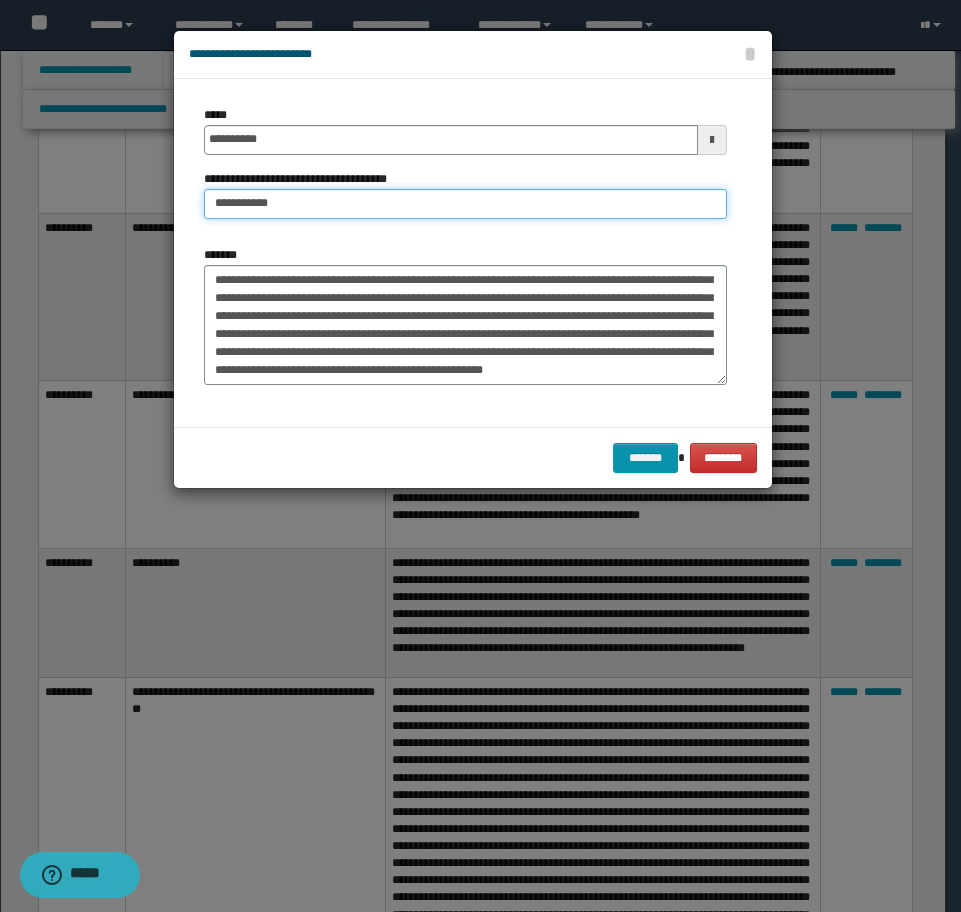 click on "**********" at bounding box center [465, 204] 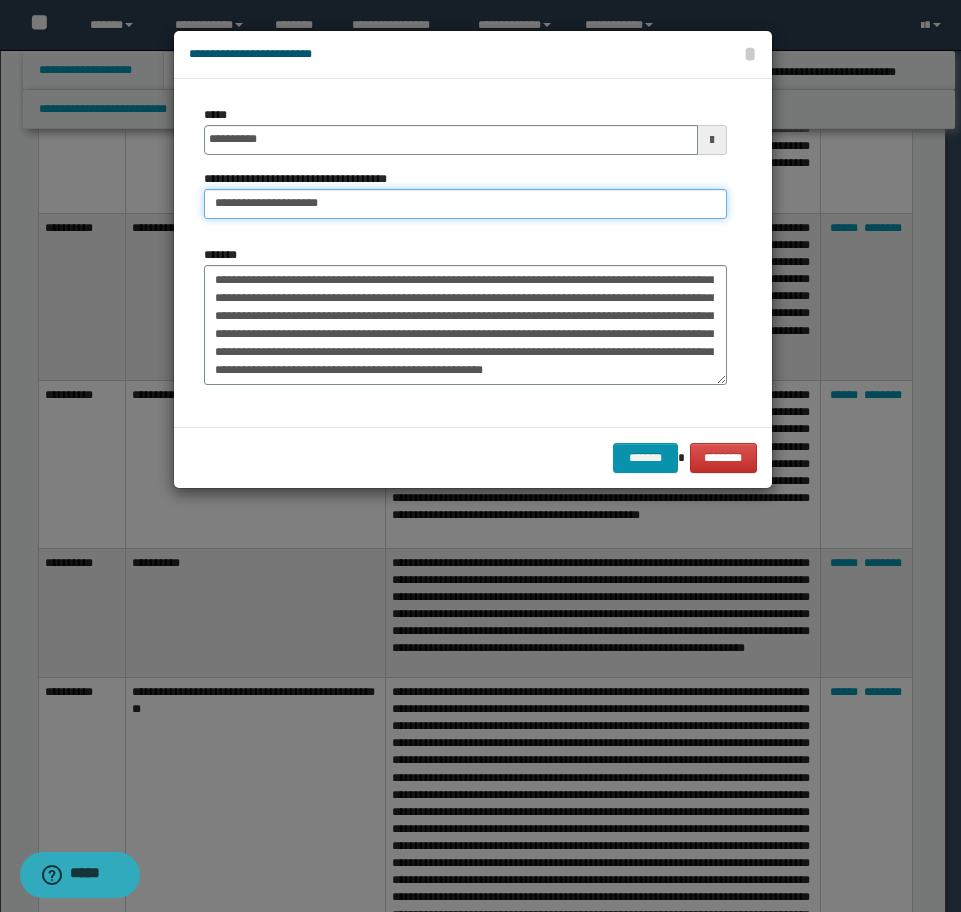 type on "**********" 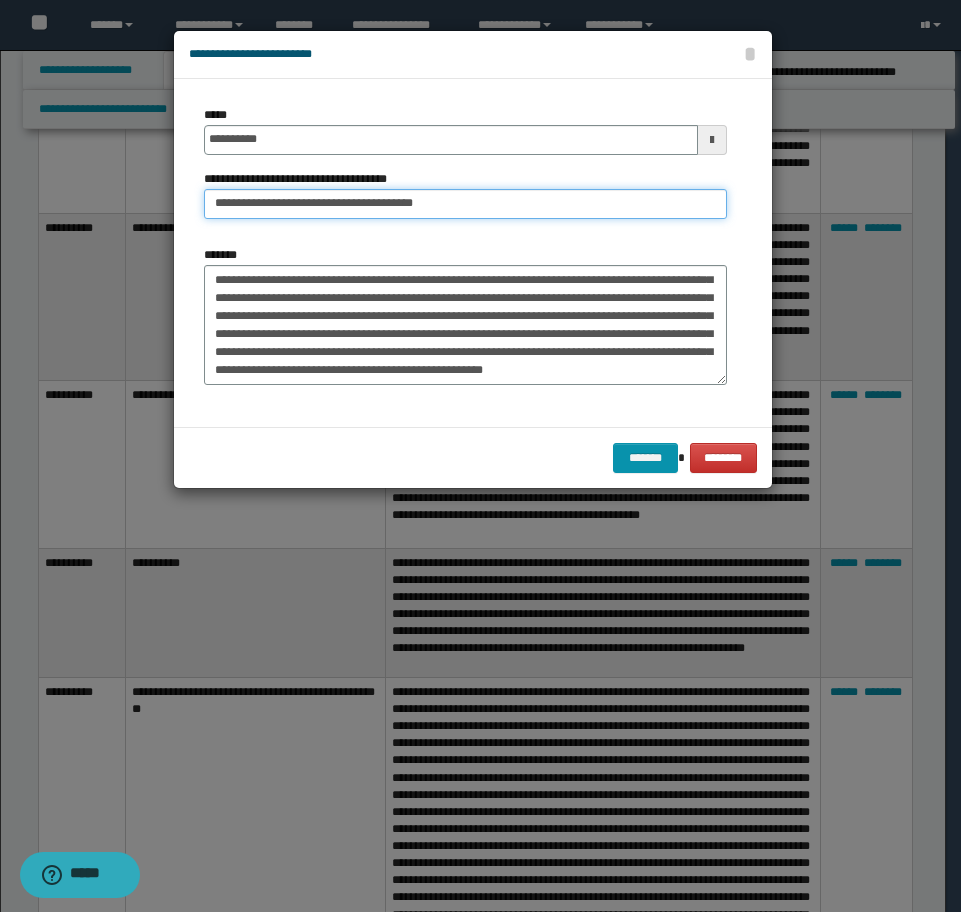 scroll, scrollTop: 134, scrollLeft: 0, axis: vertical 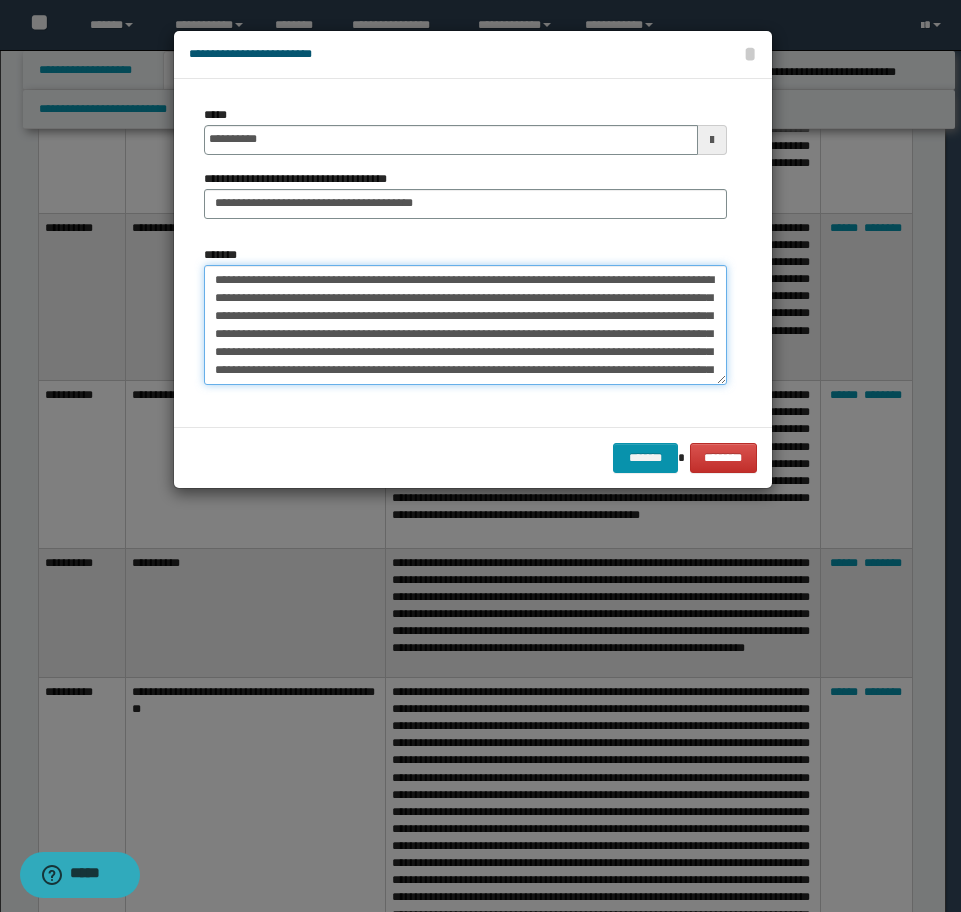 click on "*******" at bounding box center (465, 325) 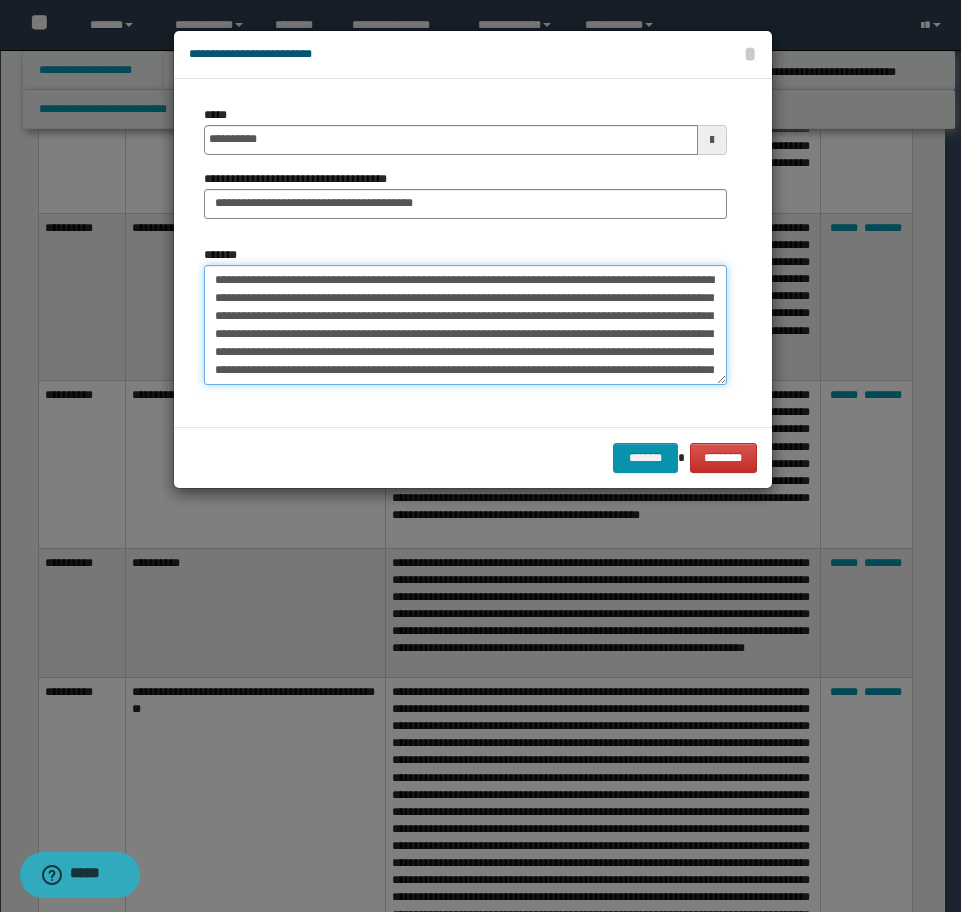 click on "*******" at bounding box center [465, 325] 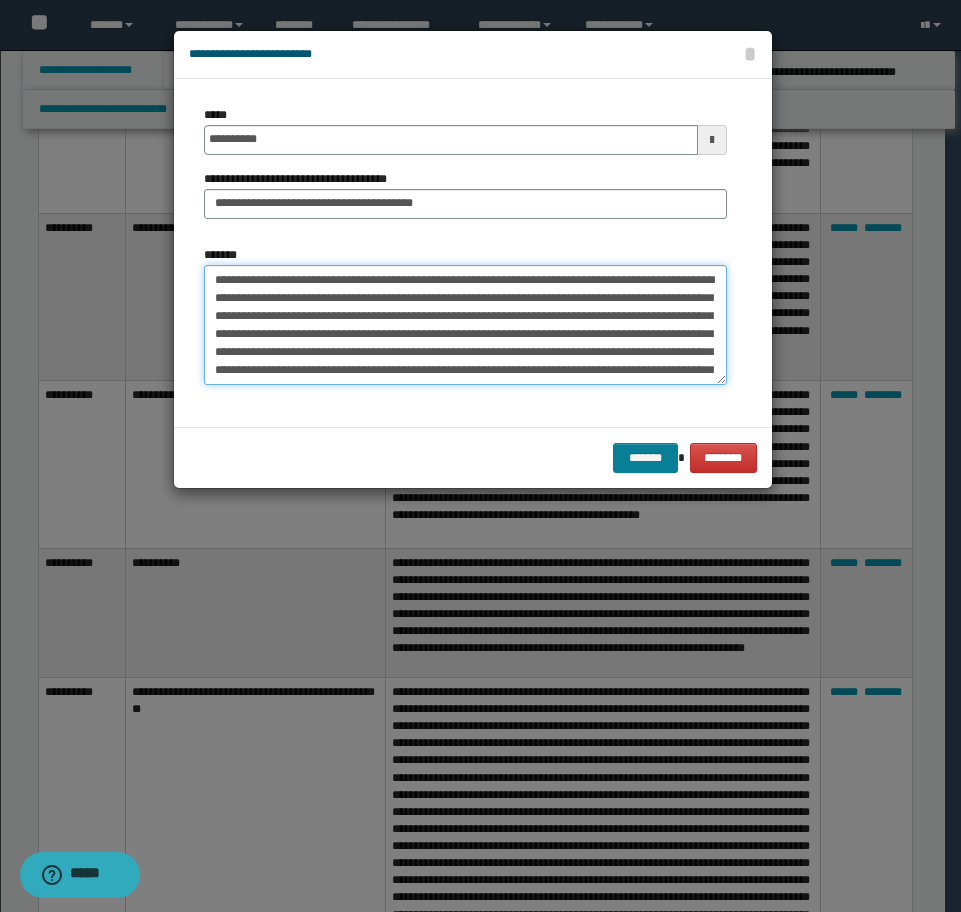 type on "**********" 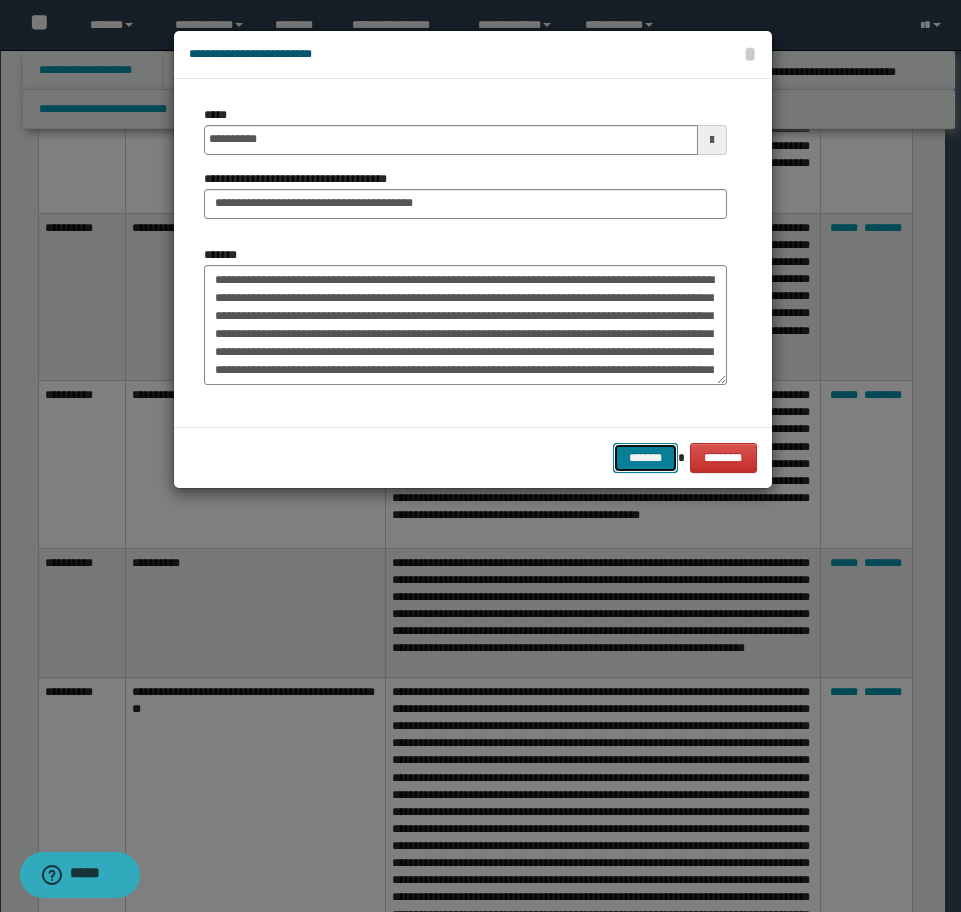 click on "*******" at bounding box center (645, 458) 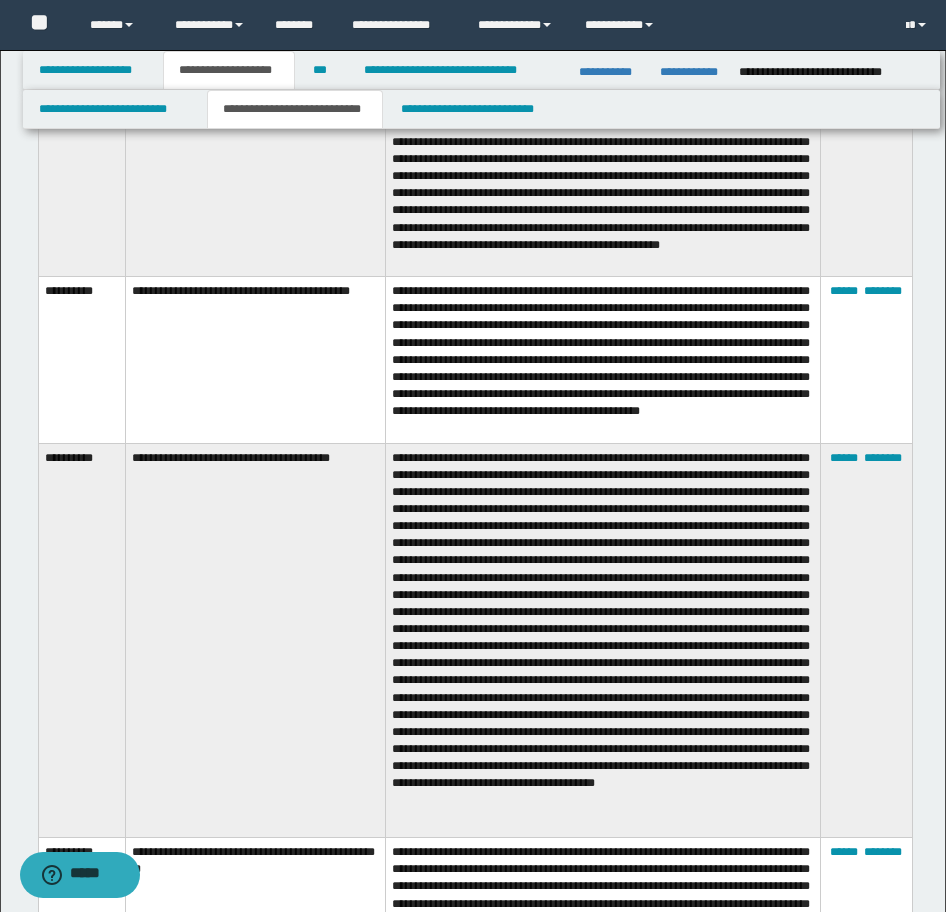 scroll, scrollTop: 3304, scrollLeft: 0, axis: vertical 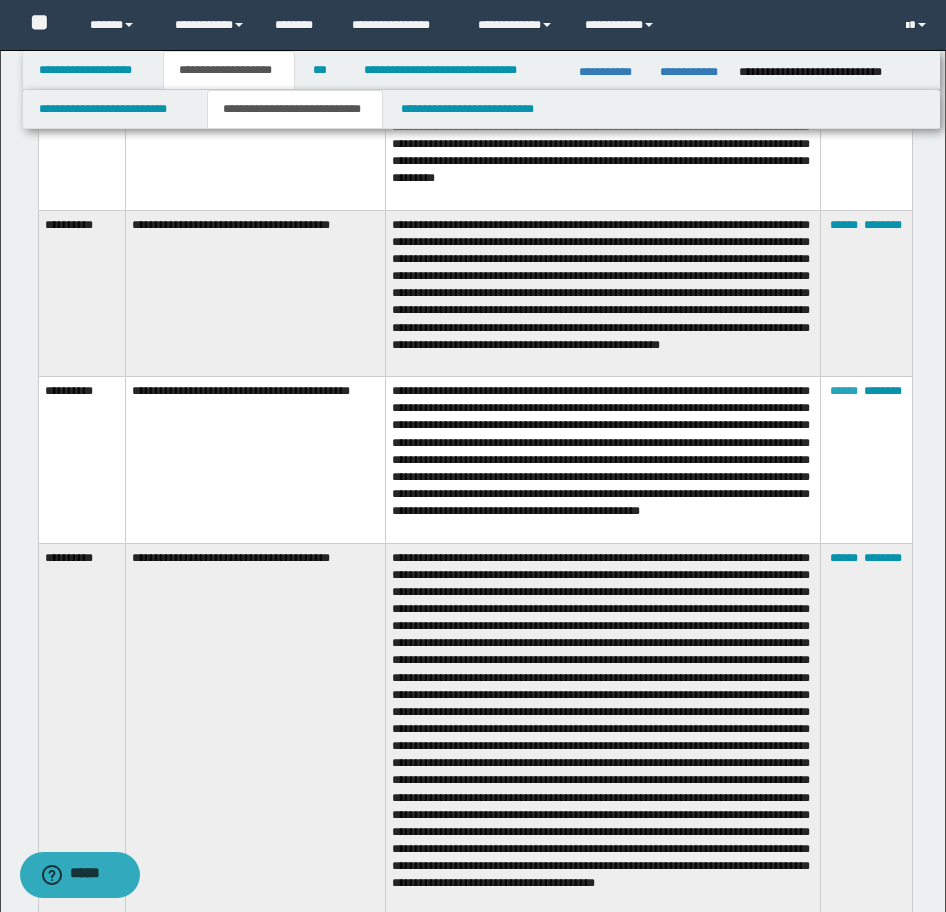 click on "******" at bounding box center [844, 391] 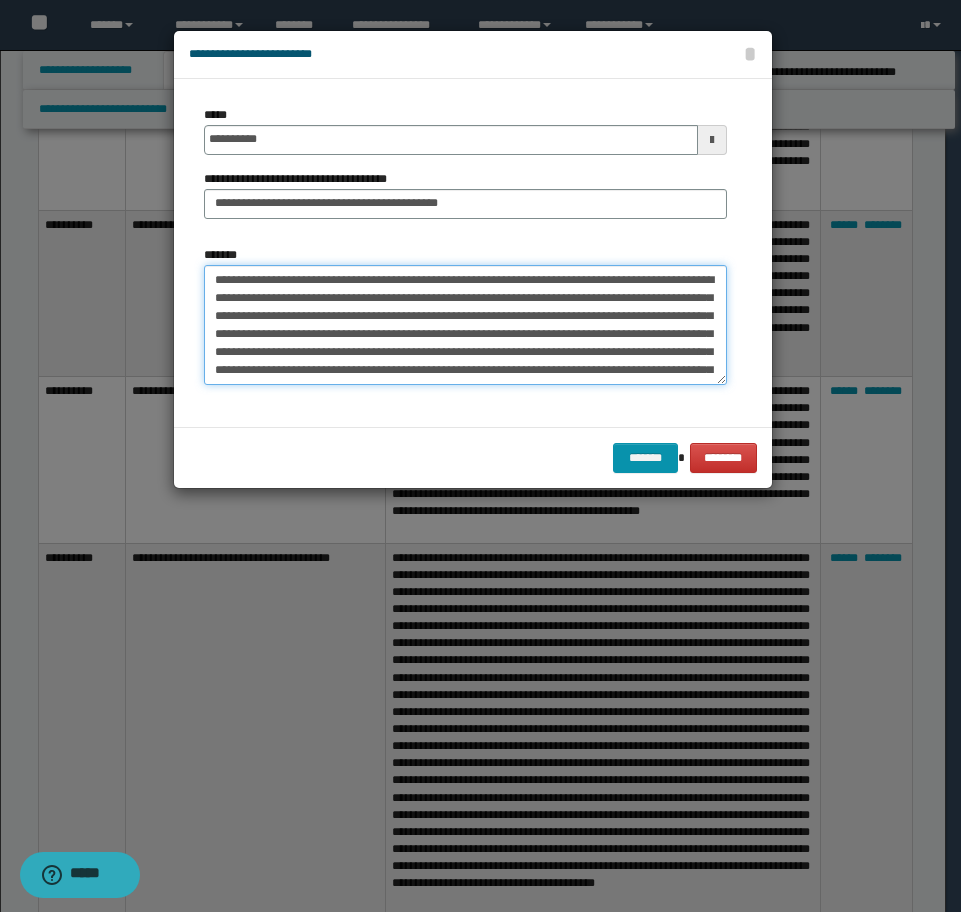 drag, startPoint x: 534, startPoint y: 281, endPoint x: 432, endPoint y: 277, distance: 102.0784 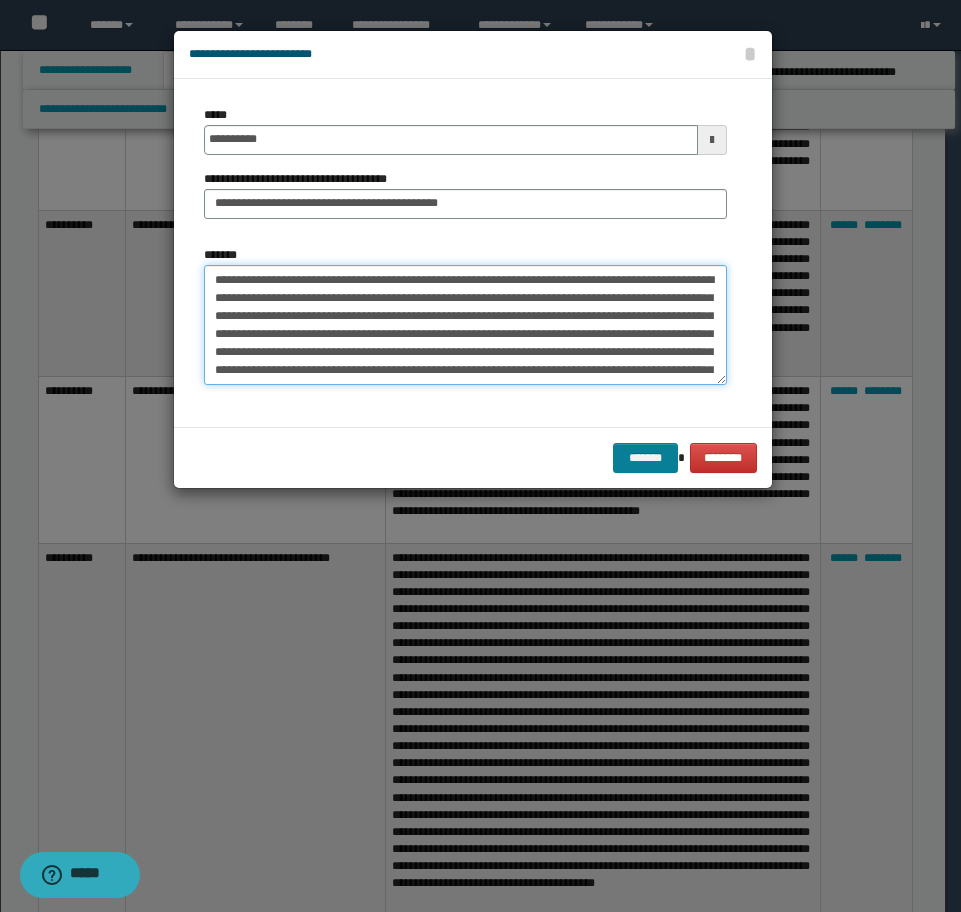type on "**********" 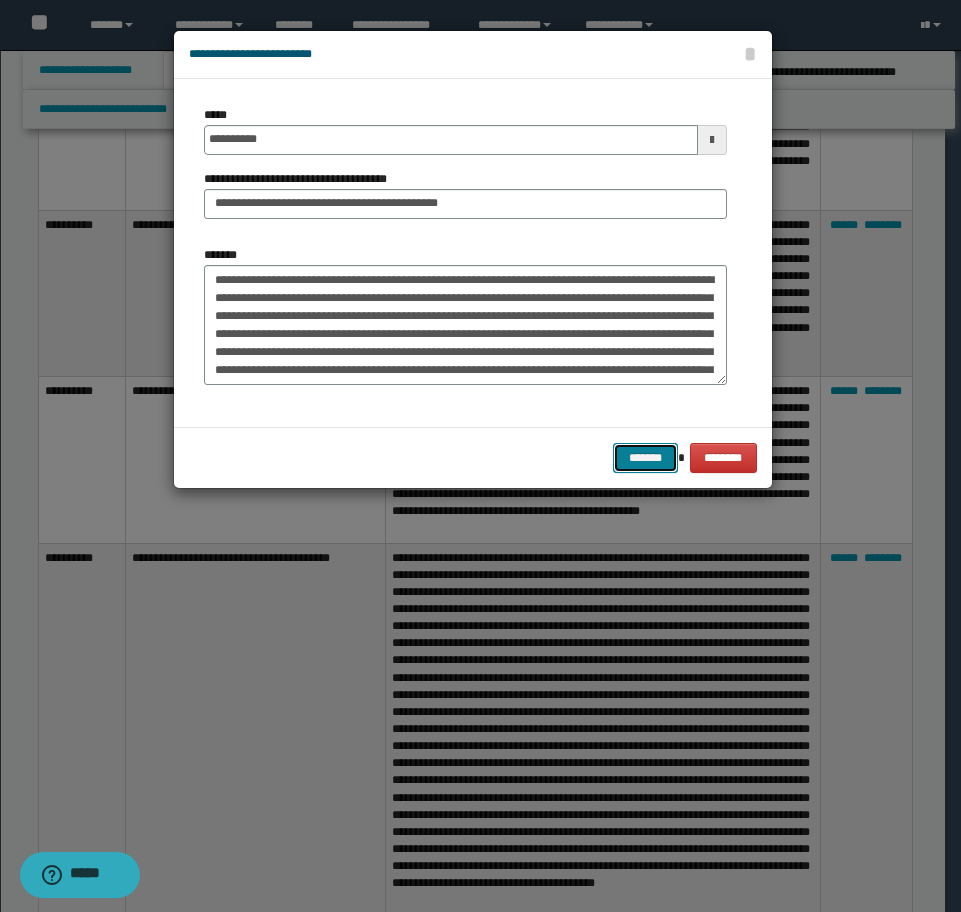 click on "*******" at bounding box center (645, 458) 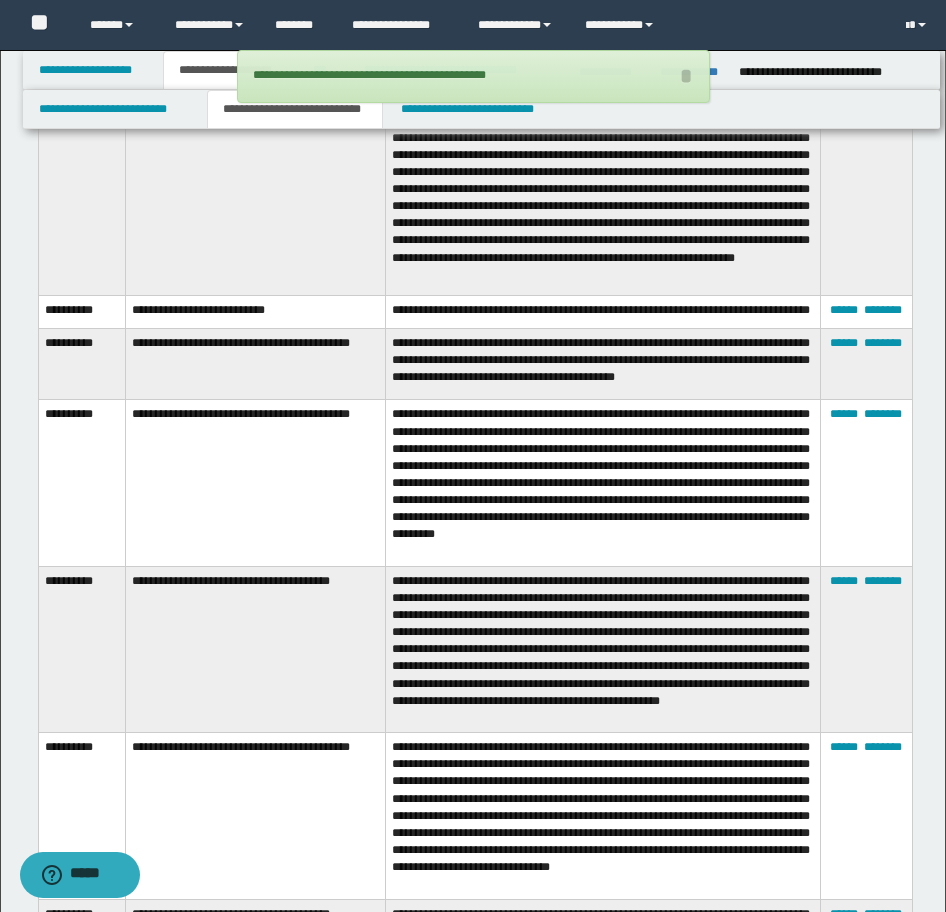 scroll, scrollTop: 2904, scrollLeft: 0, axis: vertical 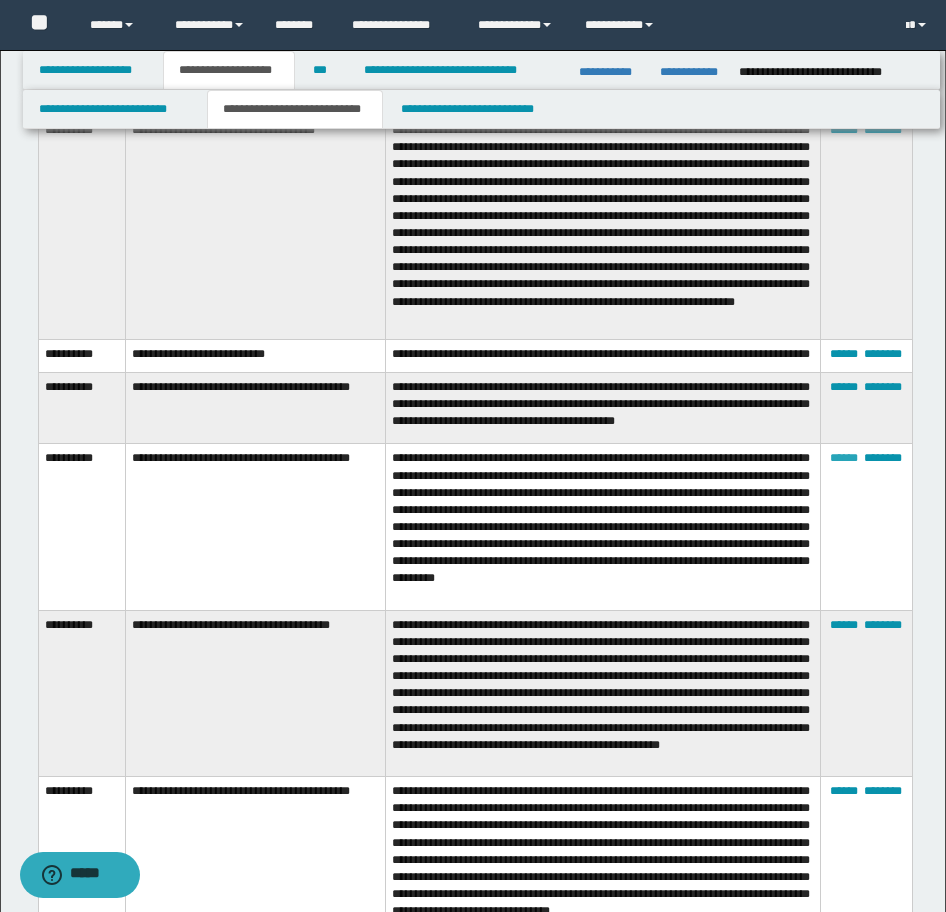 click on "******" at bounding box center [844, 458] 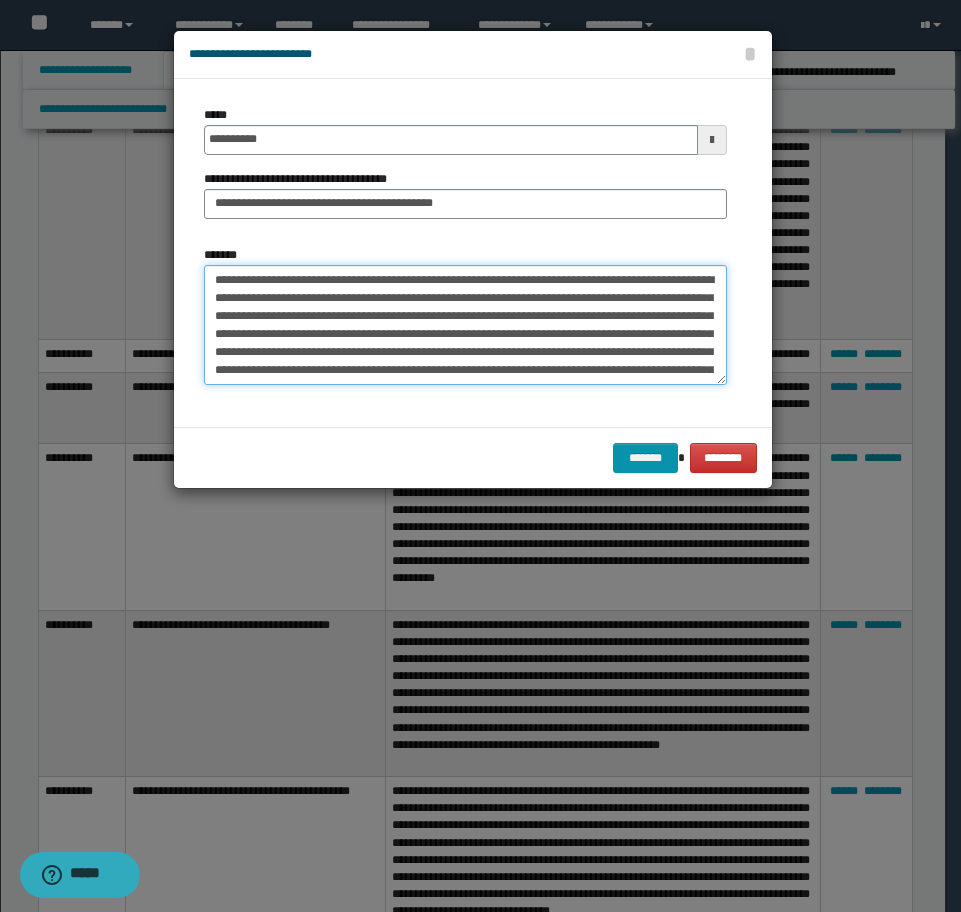 drag, startPoint x: 536, startPoint y: 278, endPoint x: 431, endPoint y: 279, distance: 105.00476 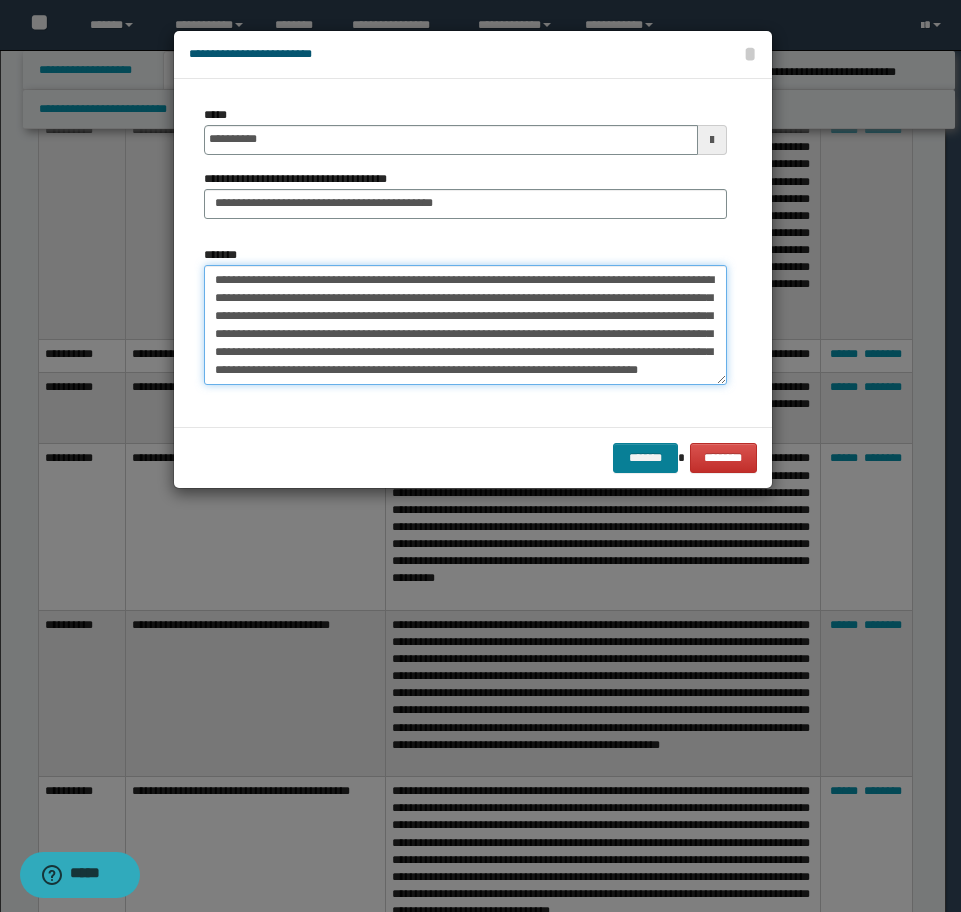 type on "**********" 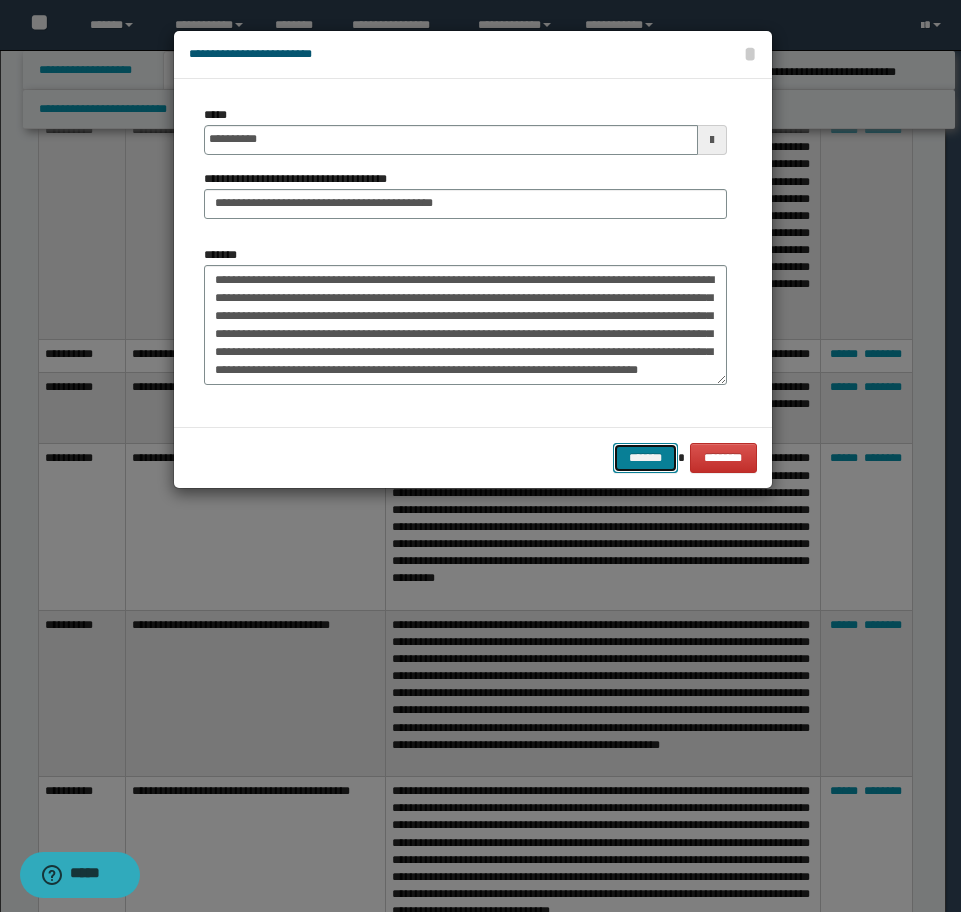 click on "*******" at bounding box center [645, 458] 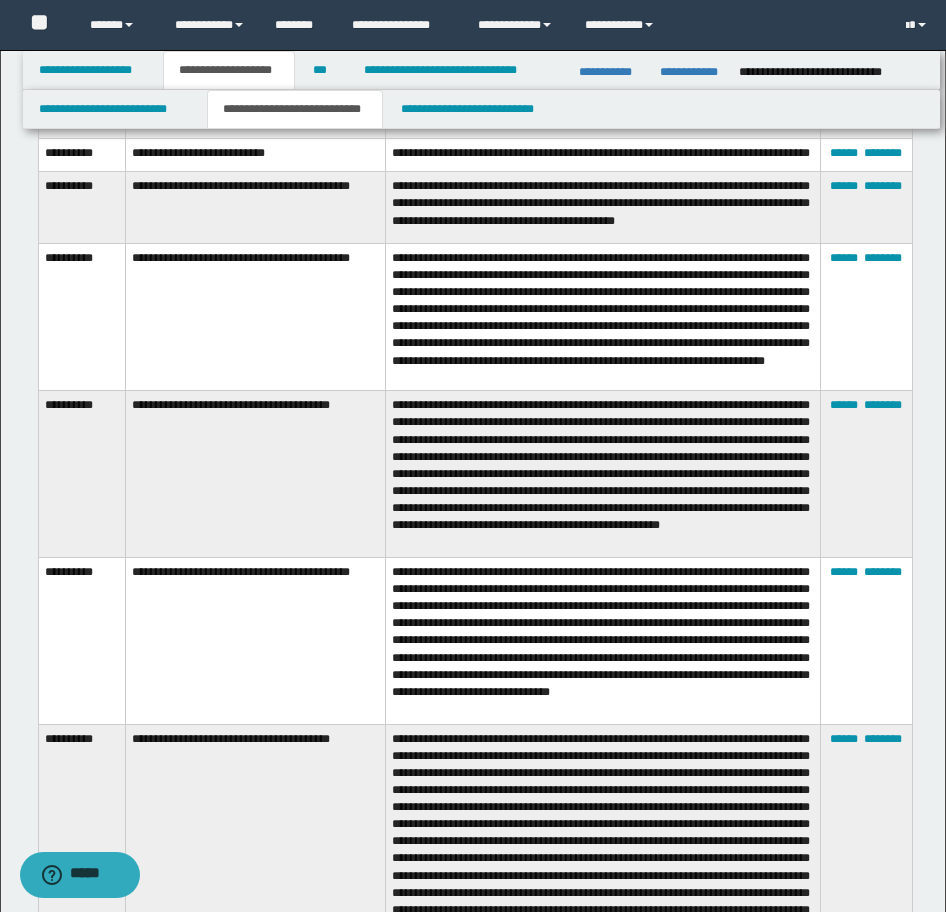 scroll, scrollTop: 3104, scrollLeft: 0, axis: vertical 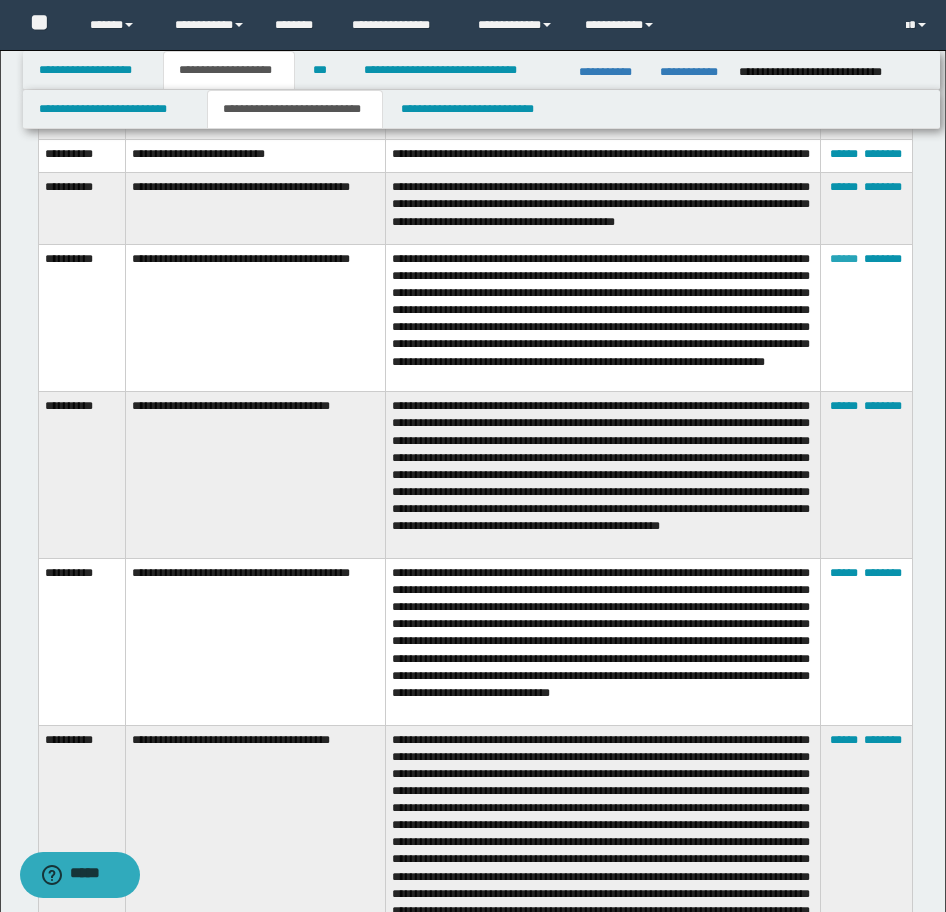 click on "******" at bounding box center (844, 259) 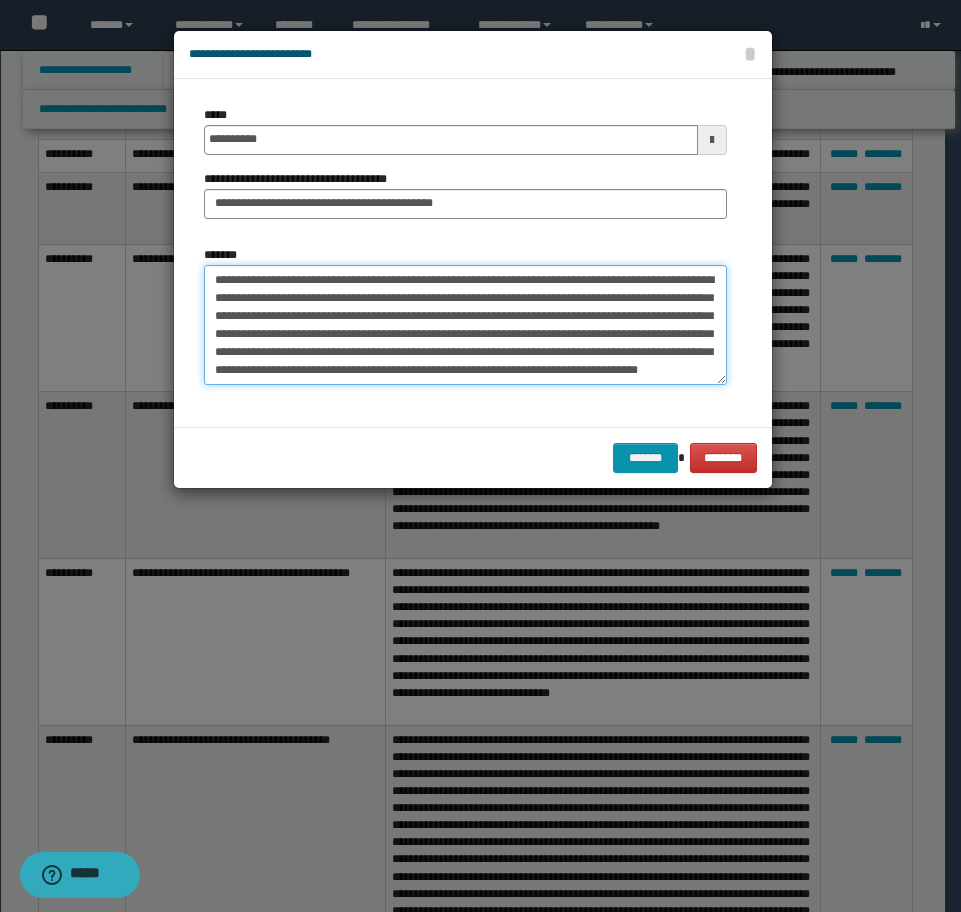 drag, startPoint x: 434, startPoint y: 279, endPoint x: 77, endPoint y: 262, distance: 357.40454 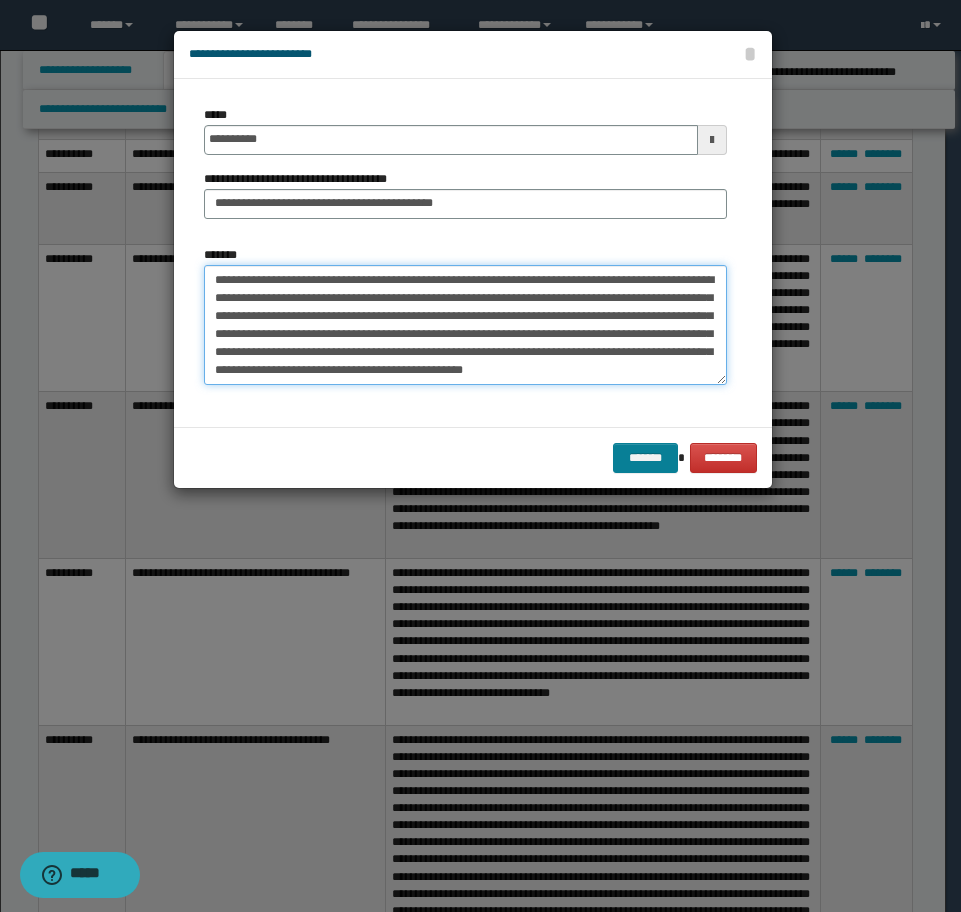 type on "**********" 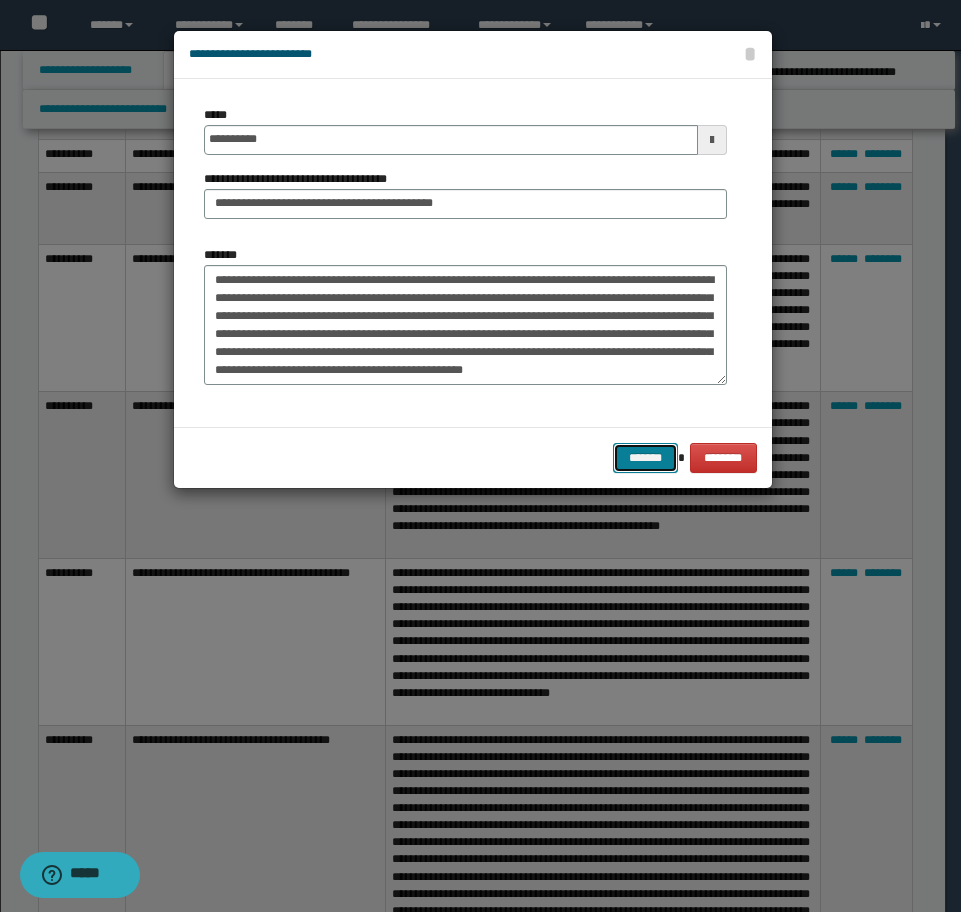 click on "*******" at bounding box center (645, 458) 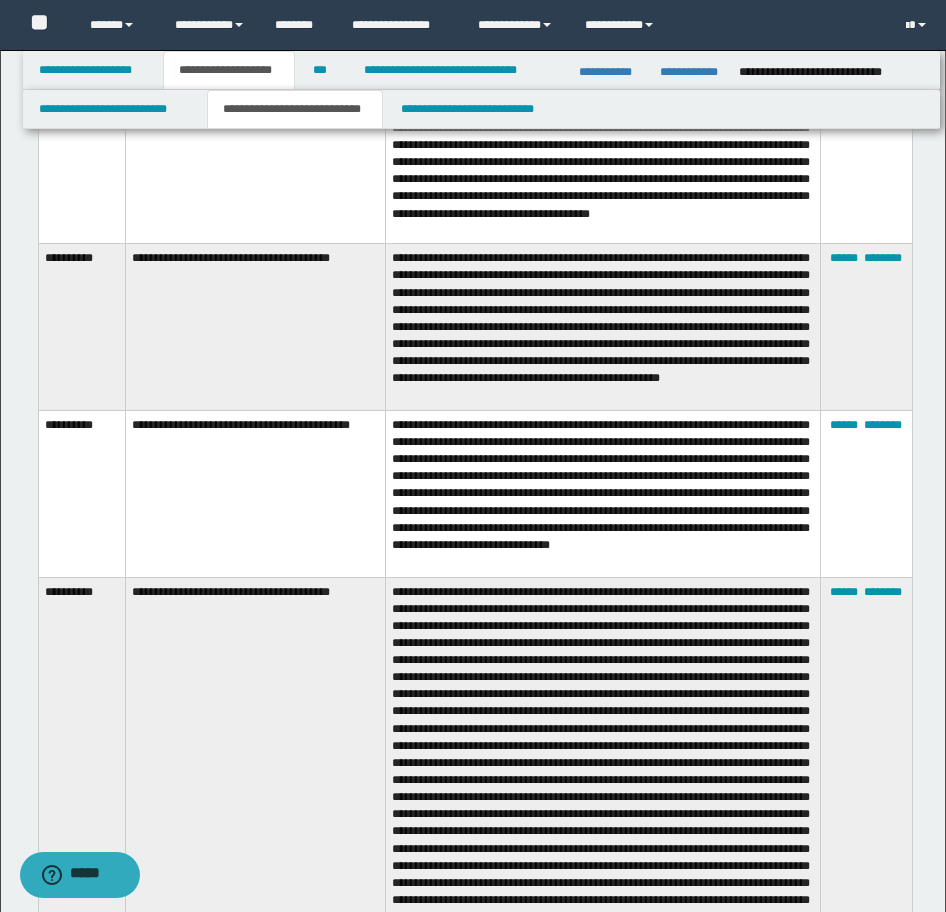 scroll, scrollTop: 3304, scrollLeft: 0, axis: vertical 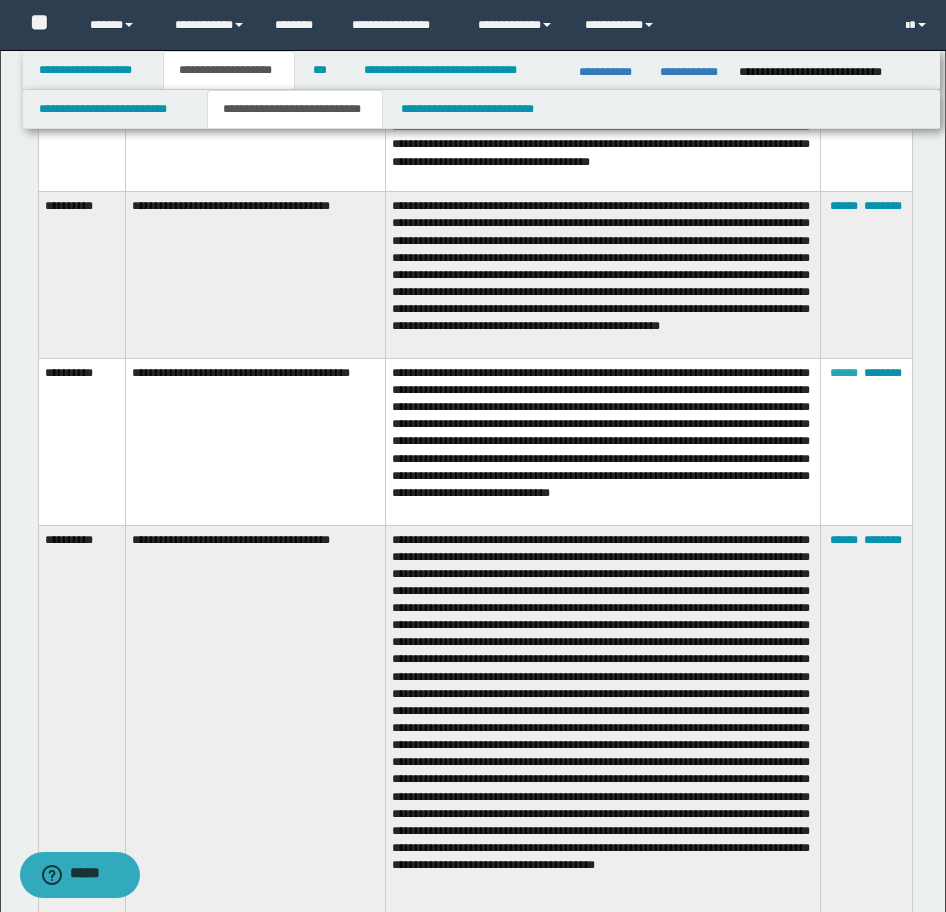click on "******" at bounding box center [844, 373] 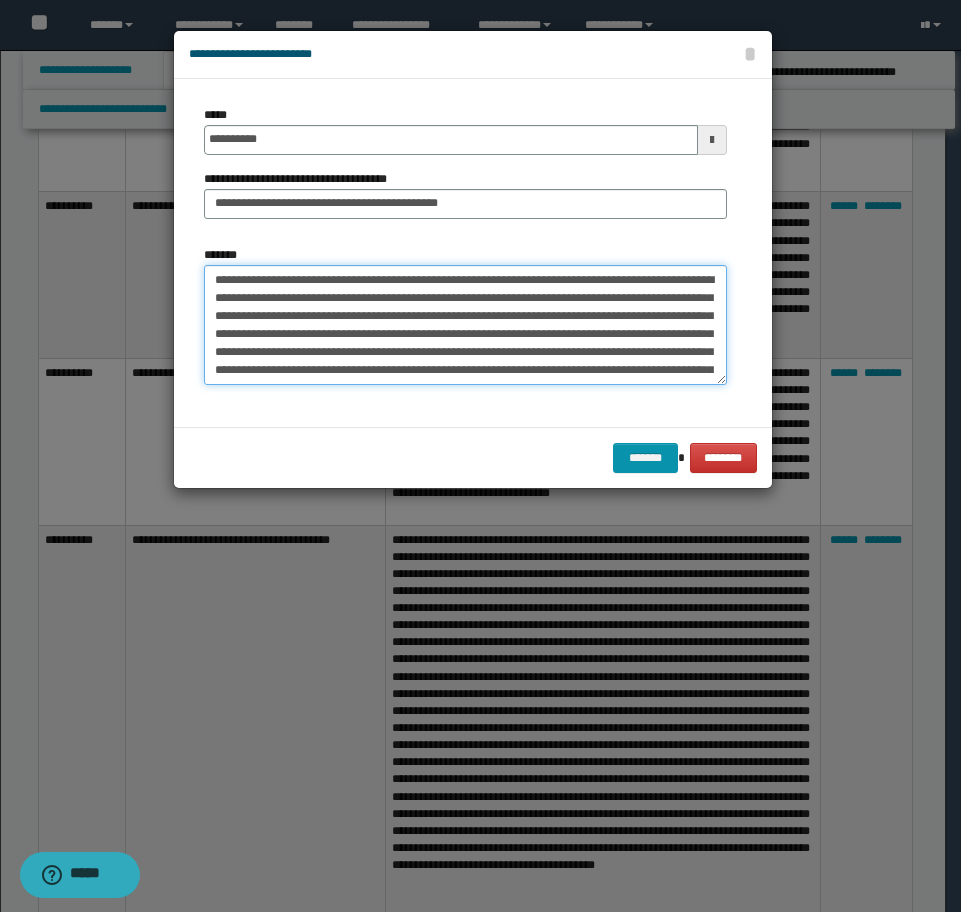 drag, startPoint x: 433, startPoint y: 276, endPoint x: 191, endPoint y: 278, distance: 242.00827 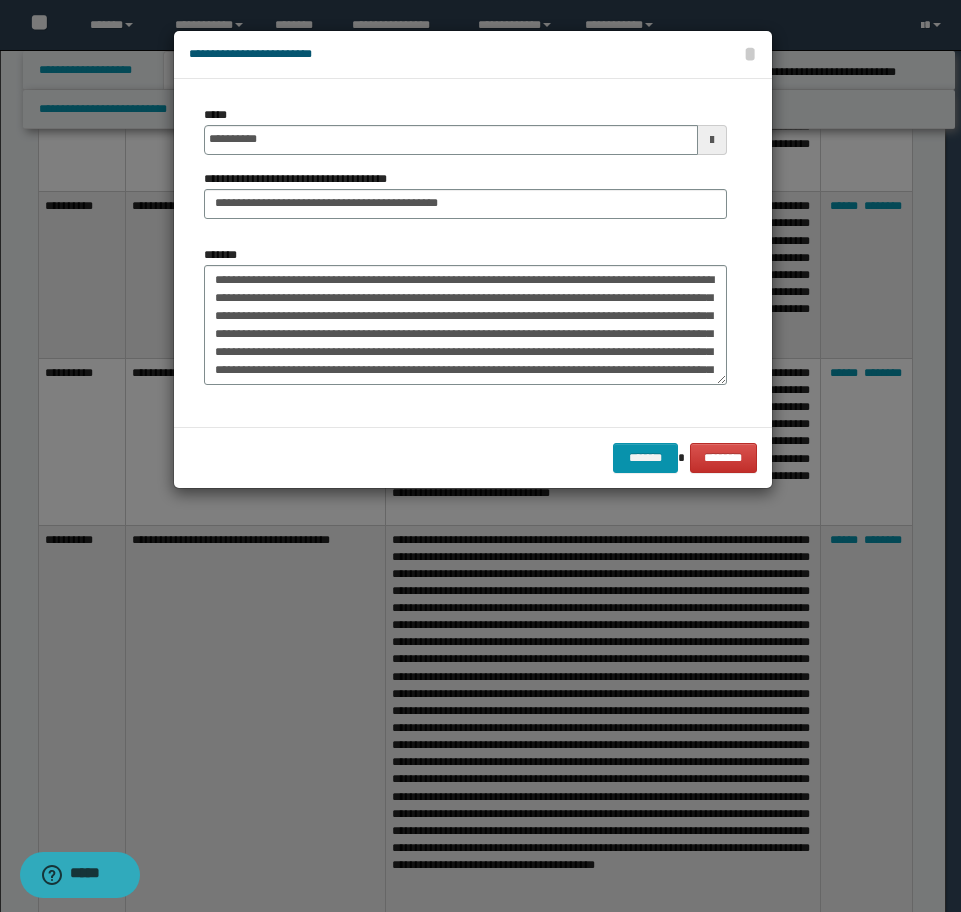 click on "**********" at bounding box center (465, 315) 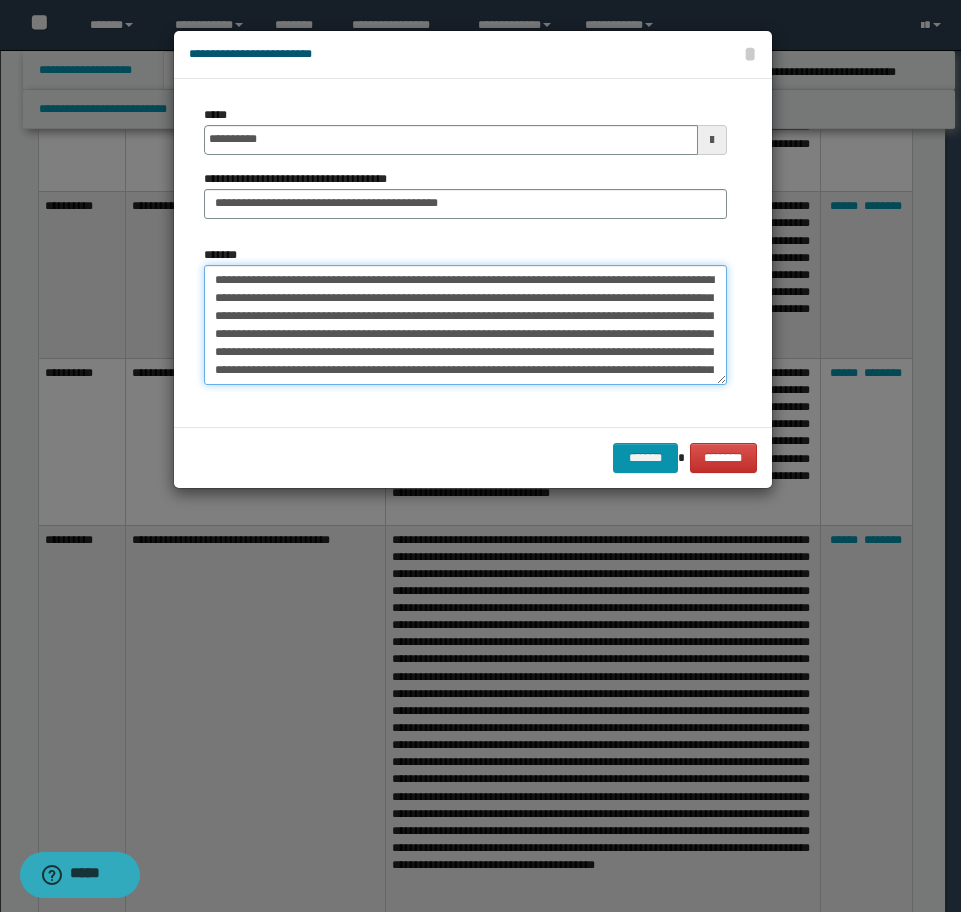 drag, startPoint x: 435, startPoint y: 280, endPoint x: 120, endPoint y: 272, distance: 315.10156 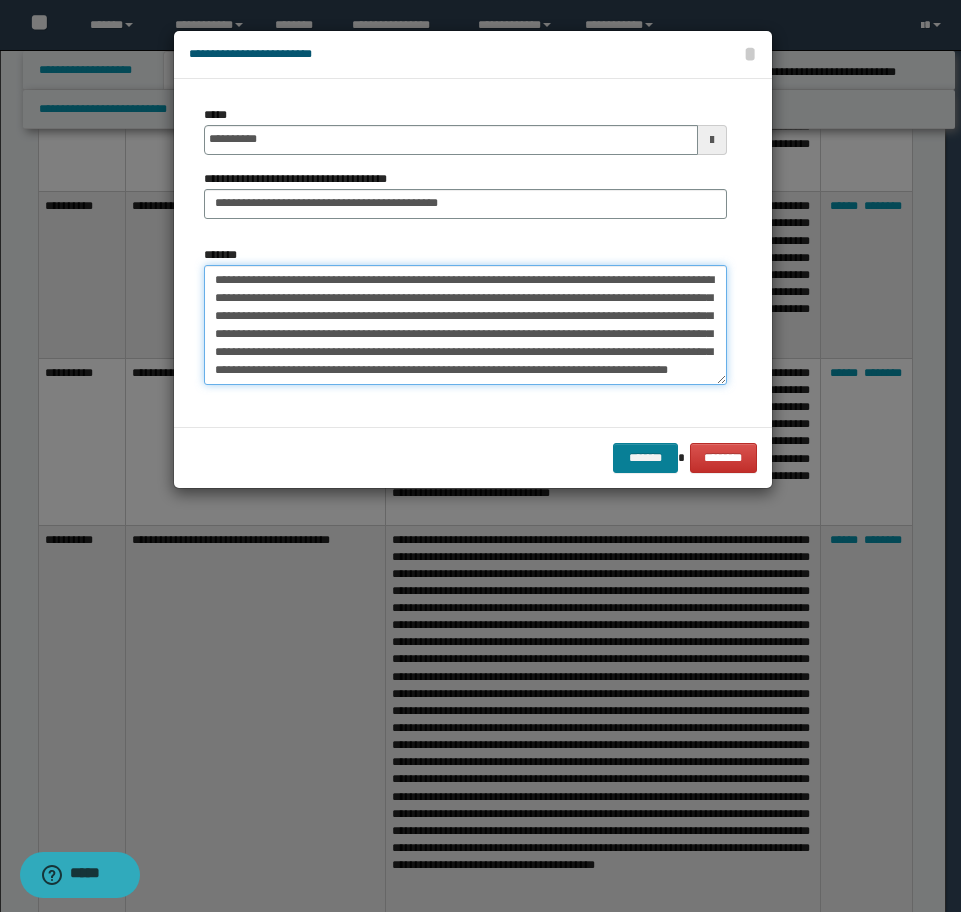 type on "**********" 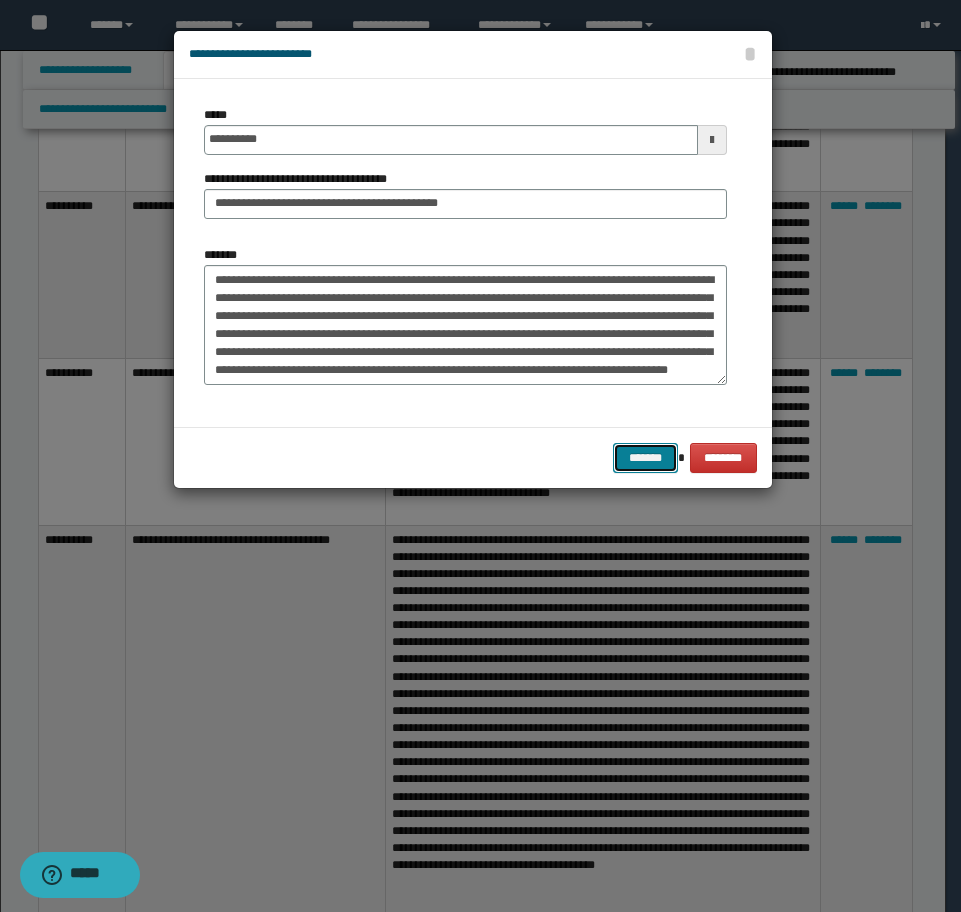 click on "*******" at bounding box center (645, 458) 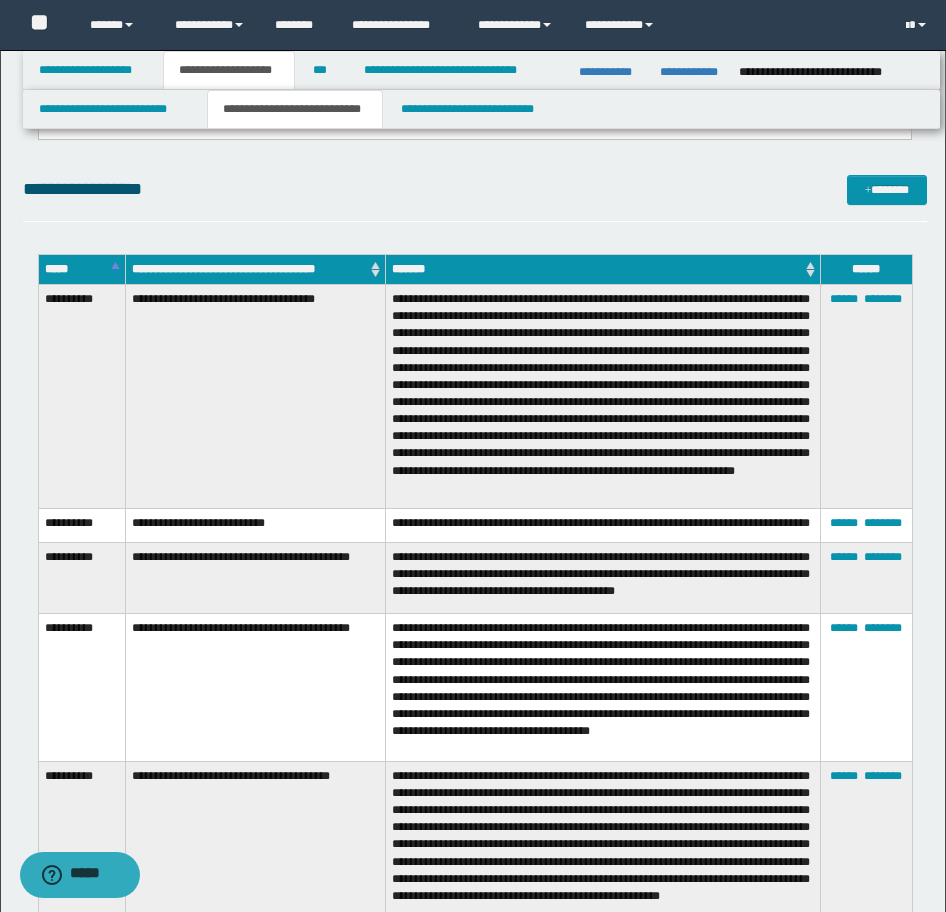 scroll, scrollTop: 2504, scrollLeft: 0, axis: vertical 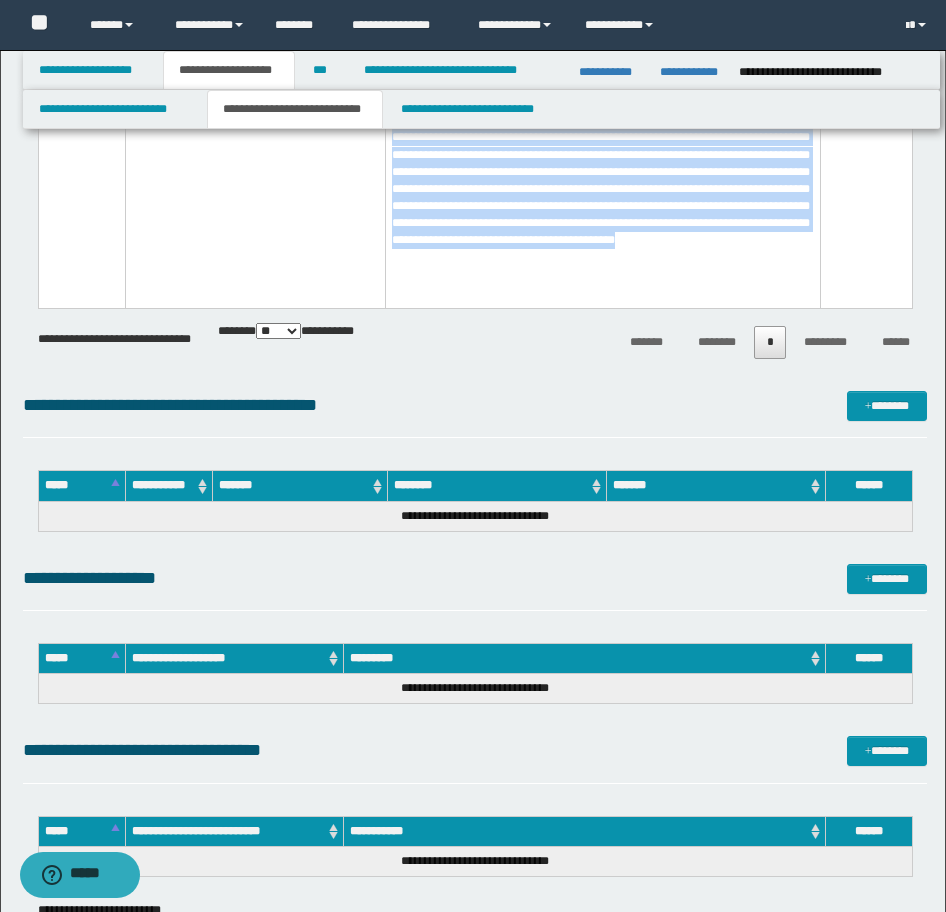 drag, startPoint x: 40, startPoint y: 528, endPoint x: 799, endPoint y: 292, distance: 794.844 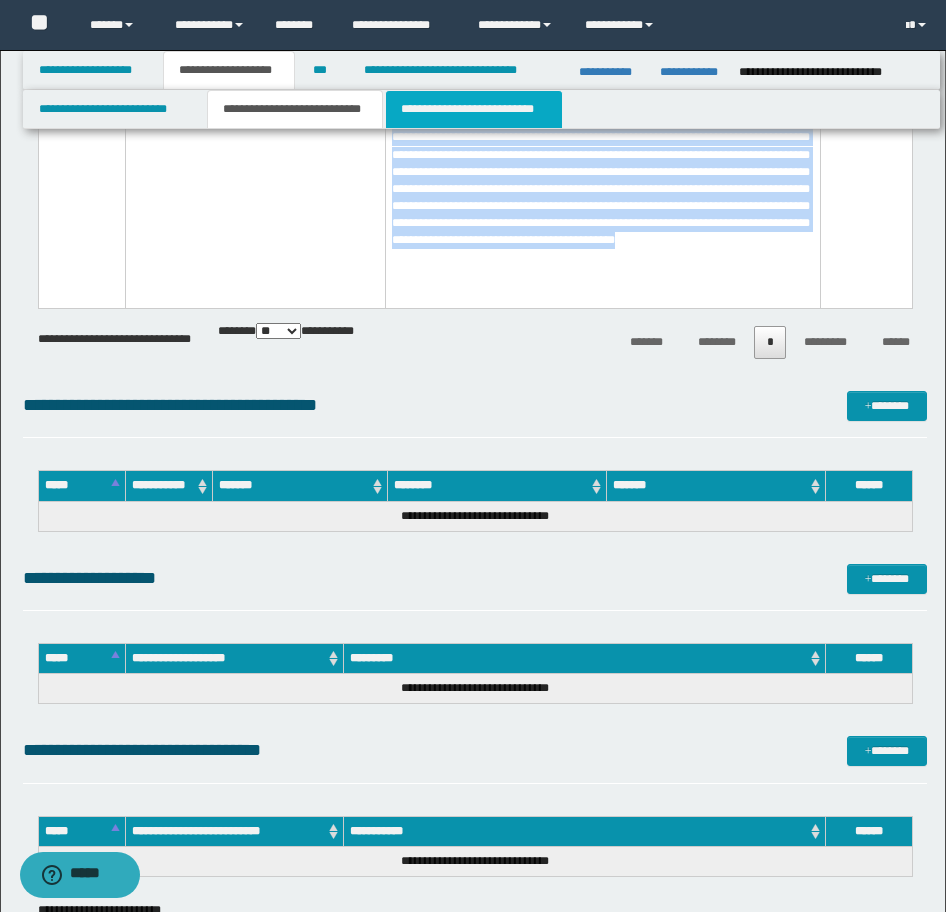 click on "**********" at bounding box center (474, 109) 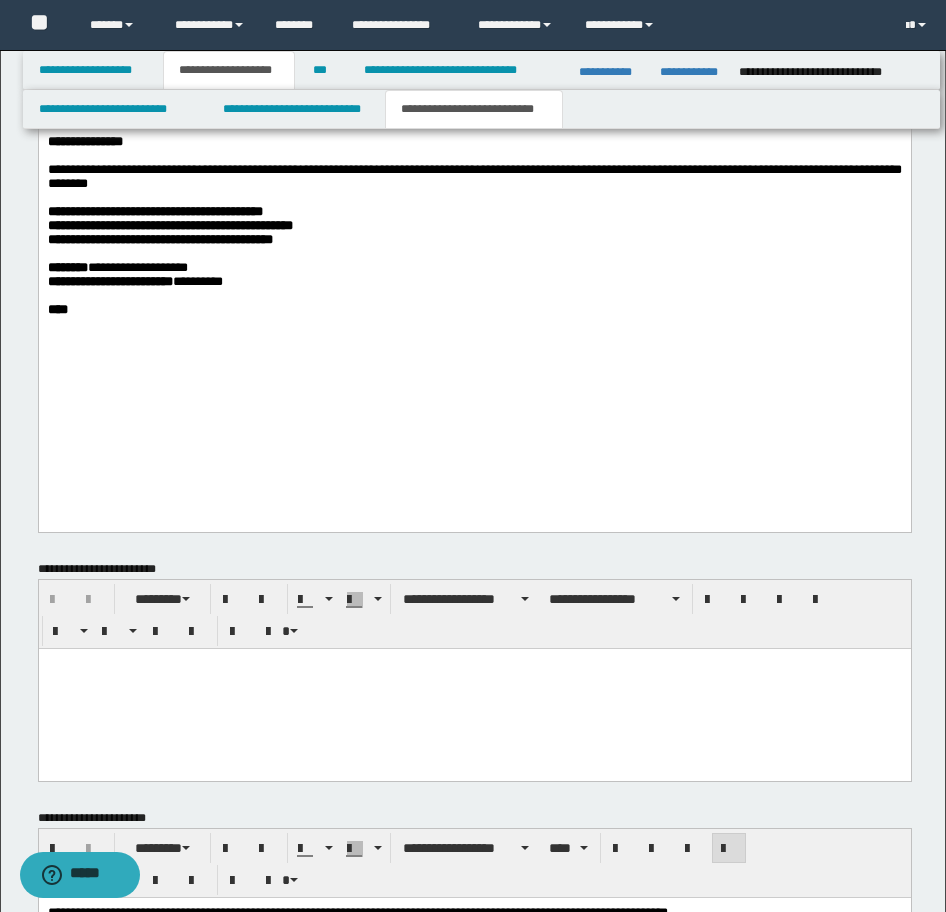 scroll, scrollTop: 1555, scrollLeft: 0, axis: vertical 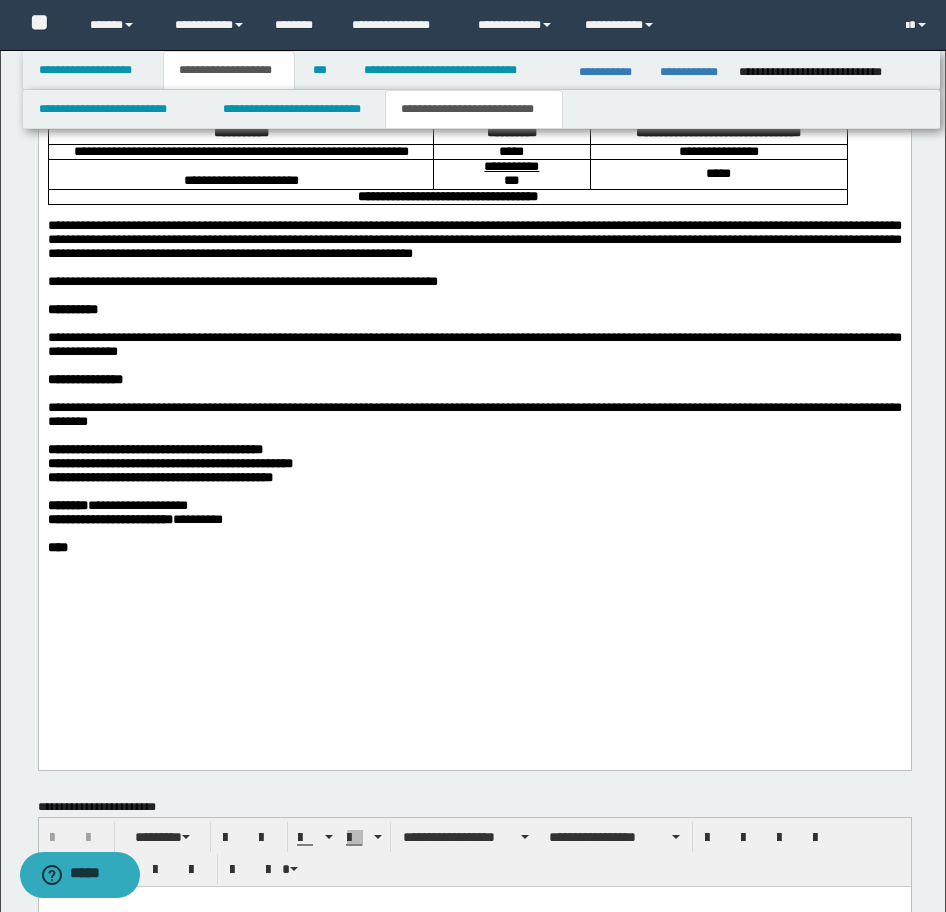 click at bounding box center [474, 576] 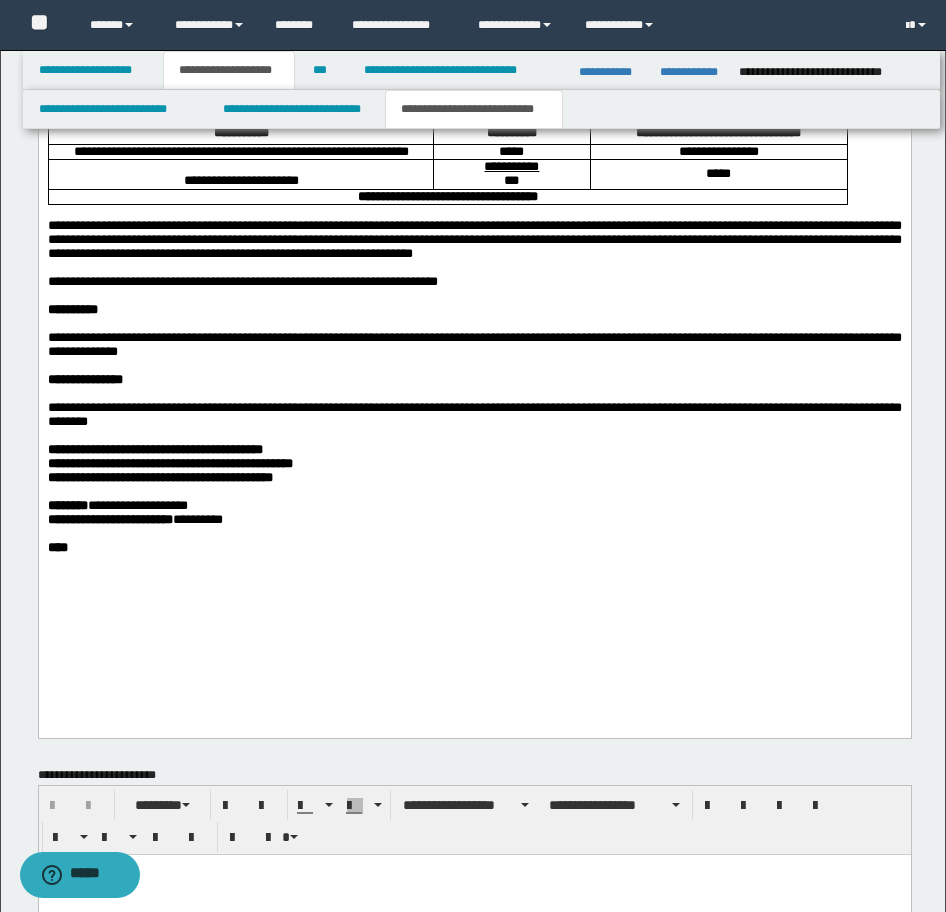 click on "**********" at bounding box center (474, 282) 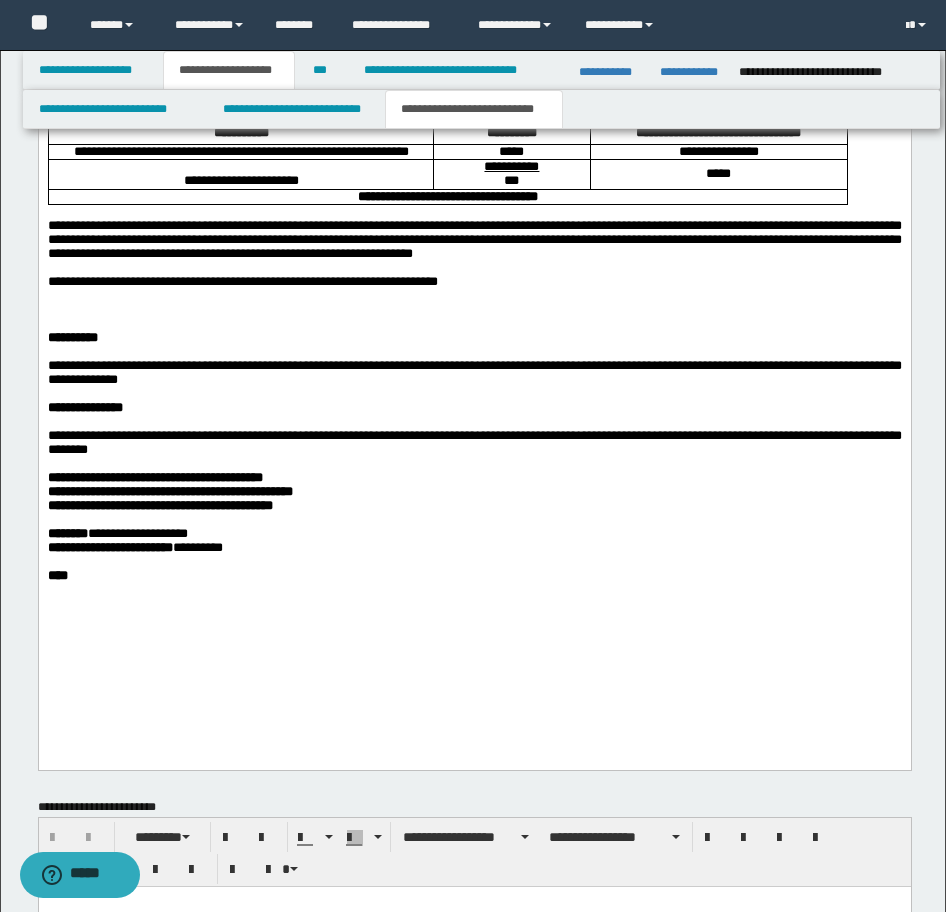 drag, startPoint x: 91, startPoint y: 341, endPoint x: 49, endPoint y: 343, distance: 42.047592 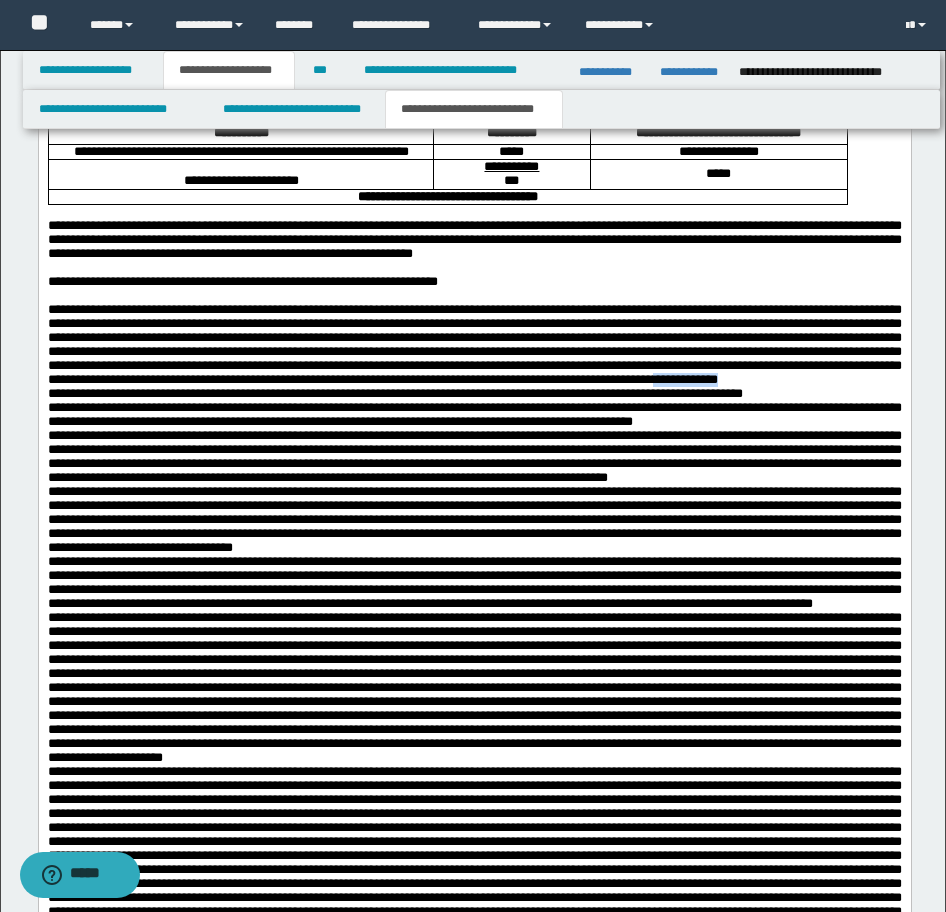 drag, startPoint x: 812, startPoint y: 443, endPoint x: 743, endPoint y: 450, distance: 69.354164 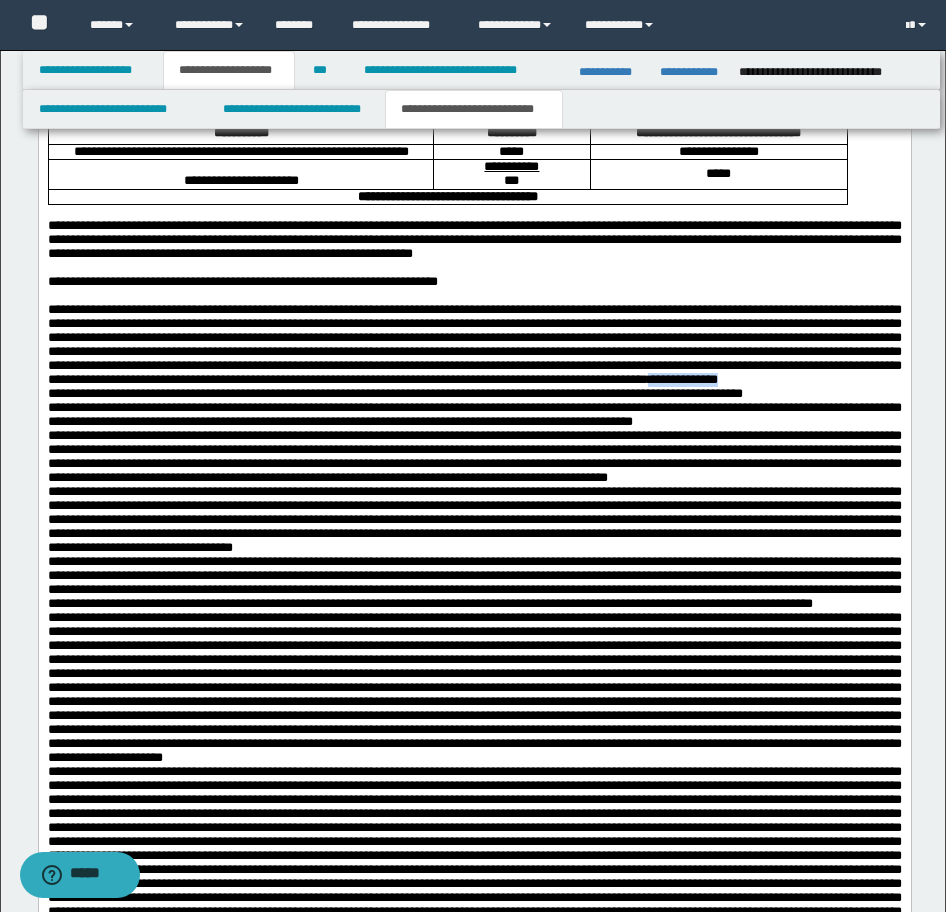 drag, startPoint x: 731, startPoint y: 446, endPoint x: 838, endPoint y: 446, distance: 107 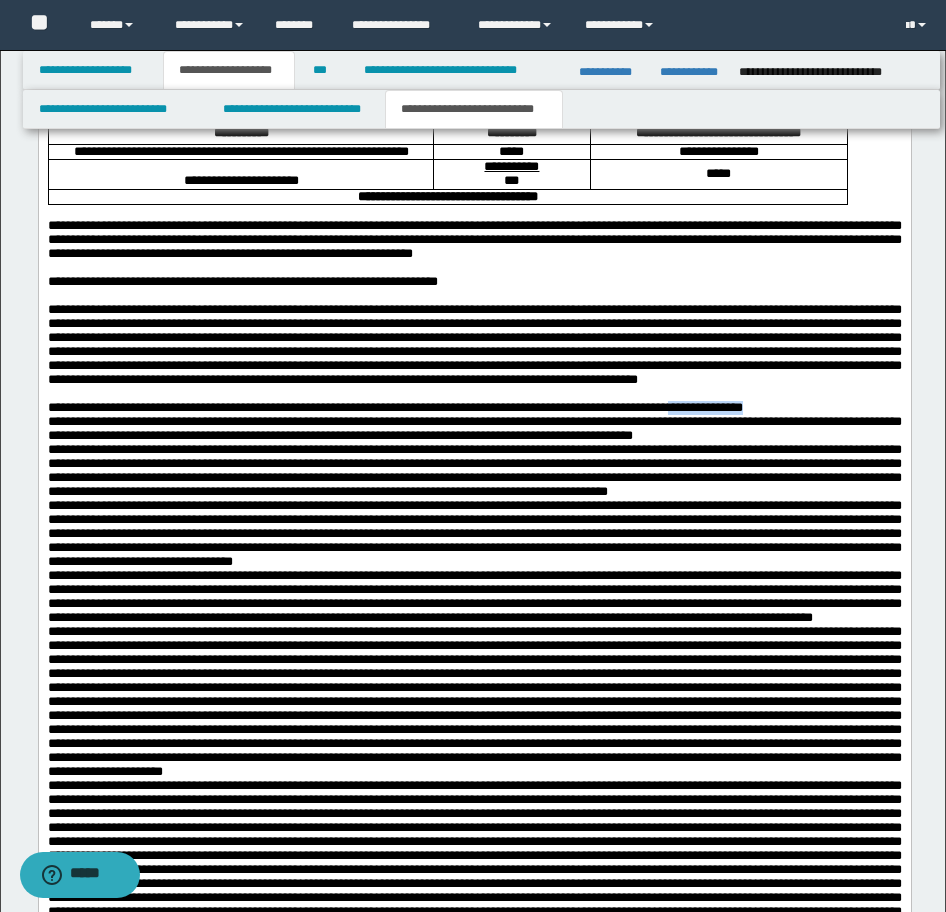 drag, startPoint x: 866, startPoint y: 475, endPoint x: 889, endPoint y: 496, distance: 31.144823 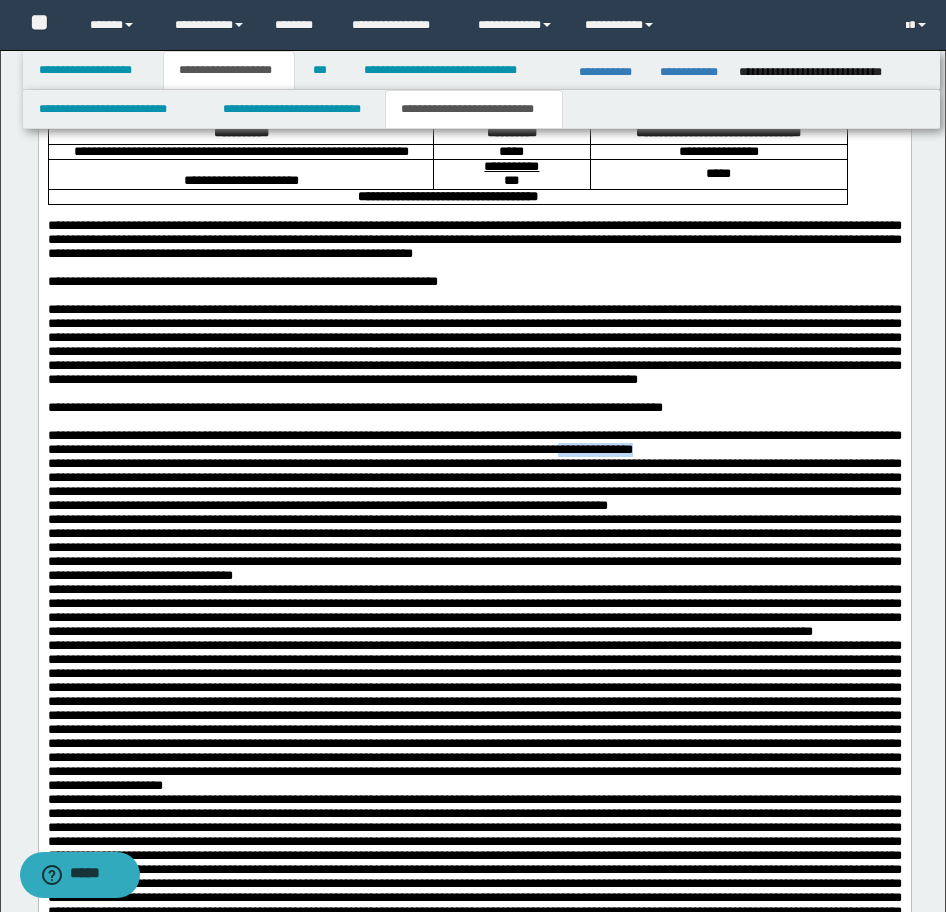 drag, startPoint x: 137, startPoint y: 538, endPoint x: 73, endPoint y: 531, distance: 64.381676 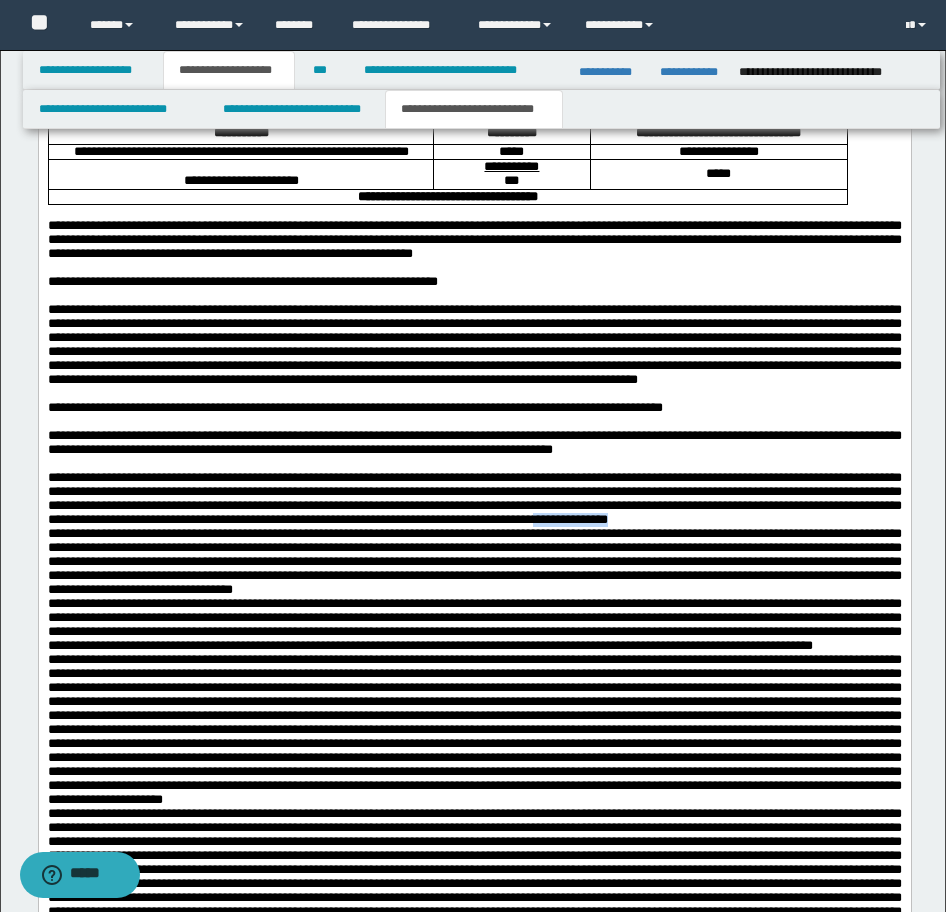 drag, startPoint x: 342, startPoint y: 638, endPoint x: 232, endPoint y: 635, distance: 110.0409 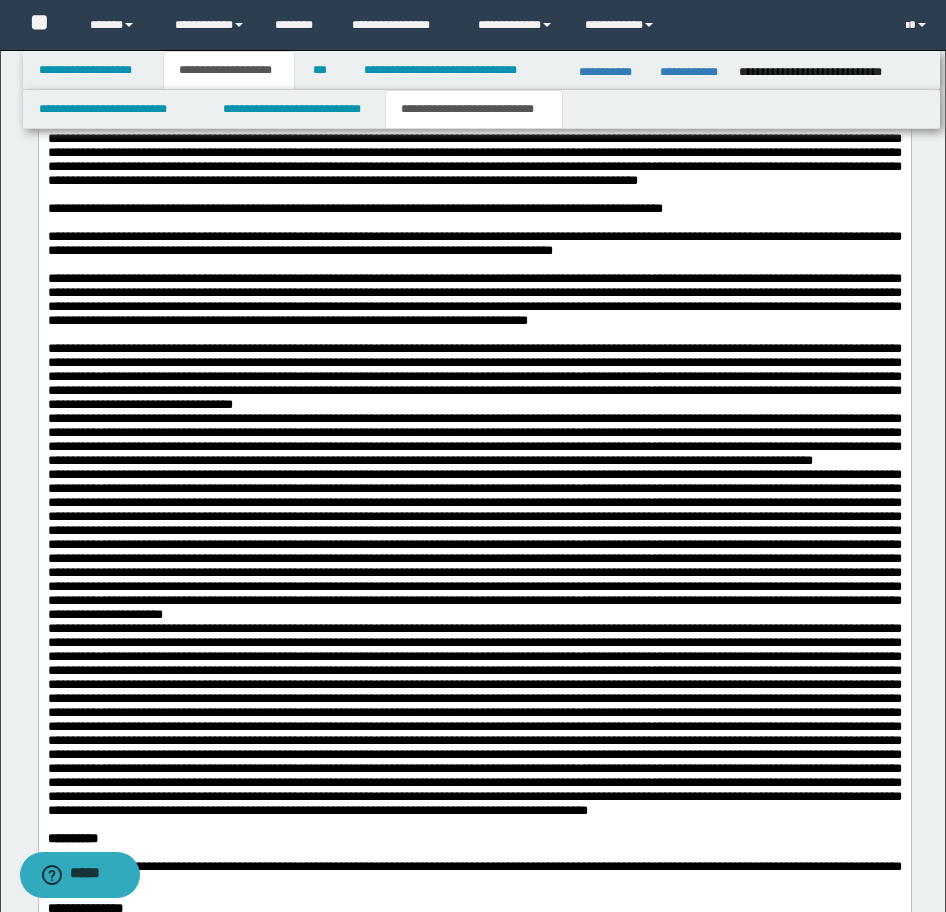 scroll, scrollTop: 1755, scrollLeft: 0, axis: vertical 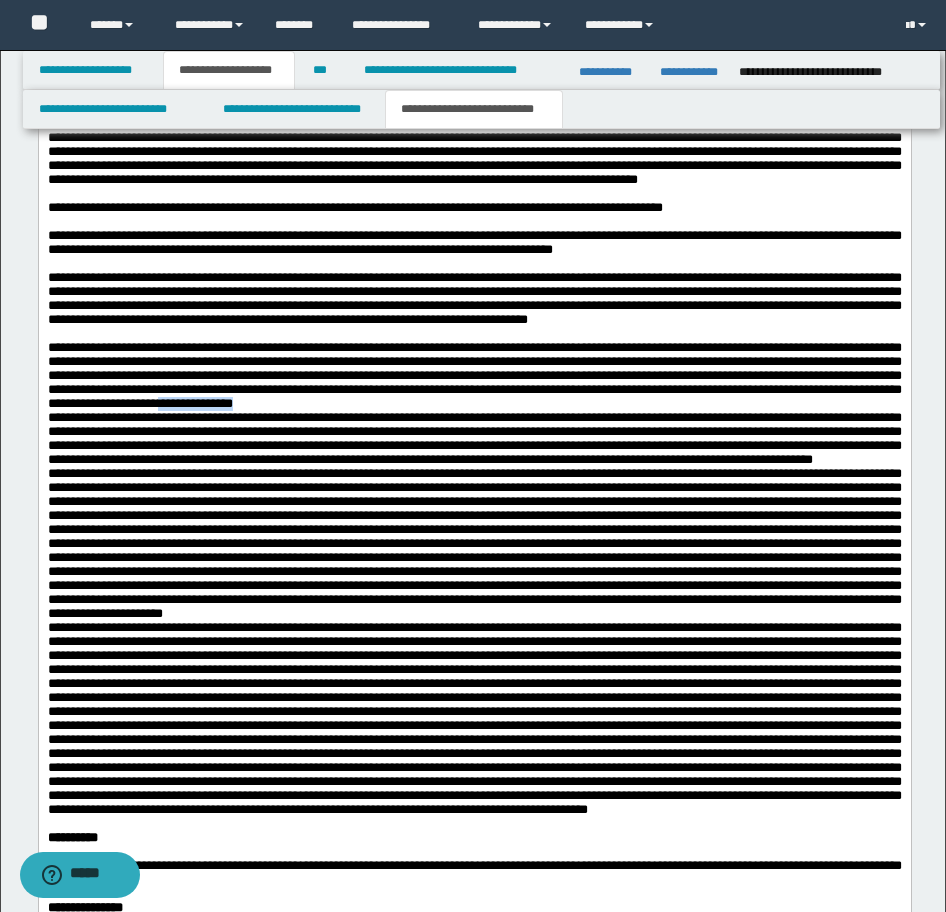 drag, startPoint x: 202, startPoint y: 554, endPoint x: 103, endPoint y: 551, distance: 99.04544 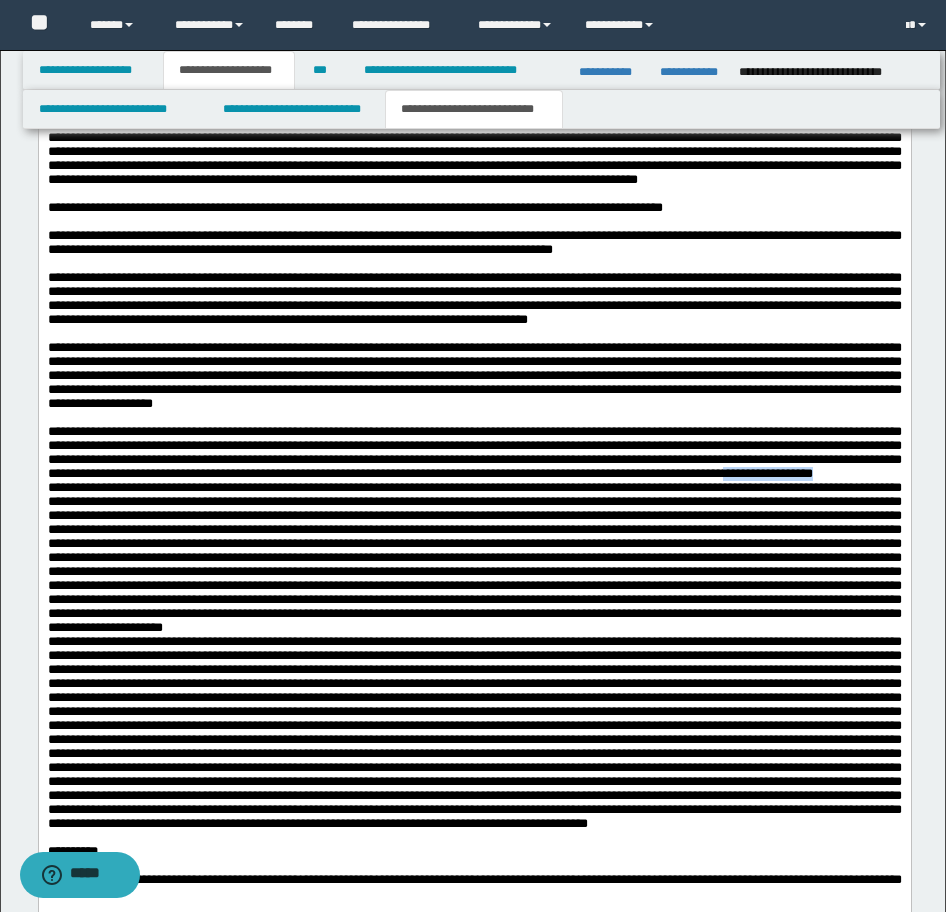 drag, startPoint x: 622, startPoint y: 647, endPoint x: 507, endPoint y: 647, distance: 115 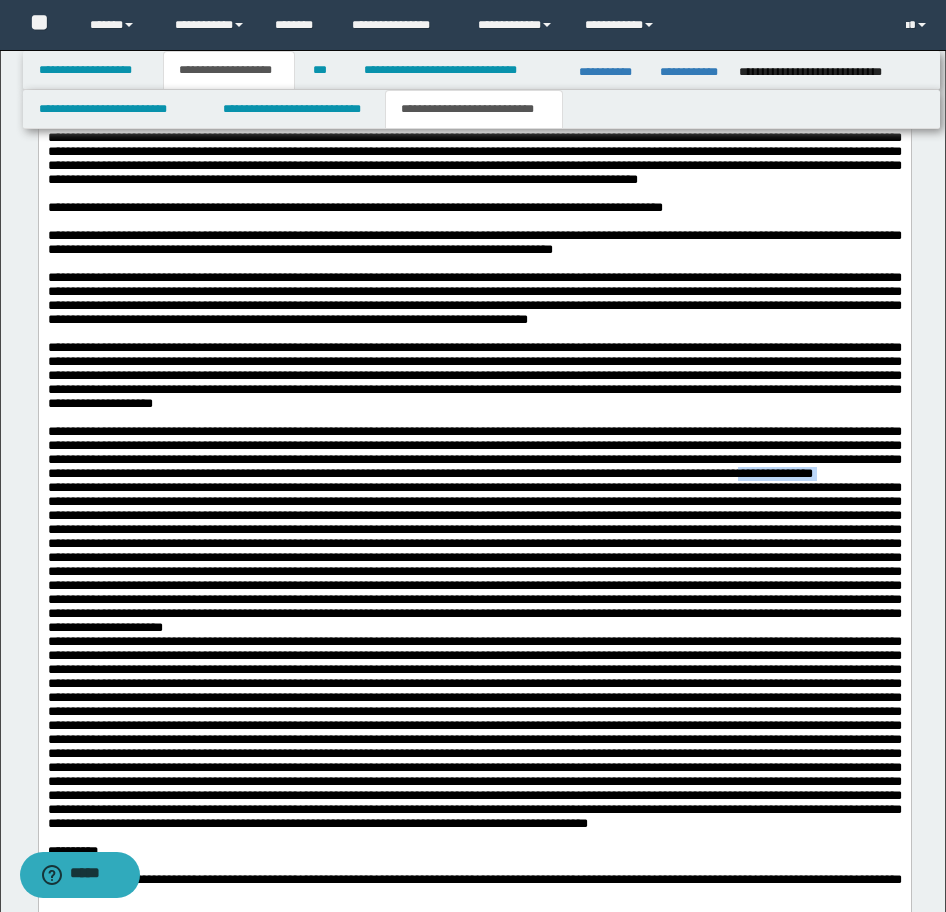 drag, startPoint x: 625, startPoint y: 651, endPoint x: 536, endPoint y: 650, distance: 89.005615 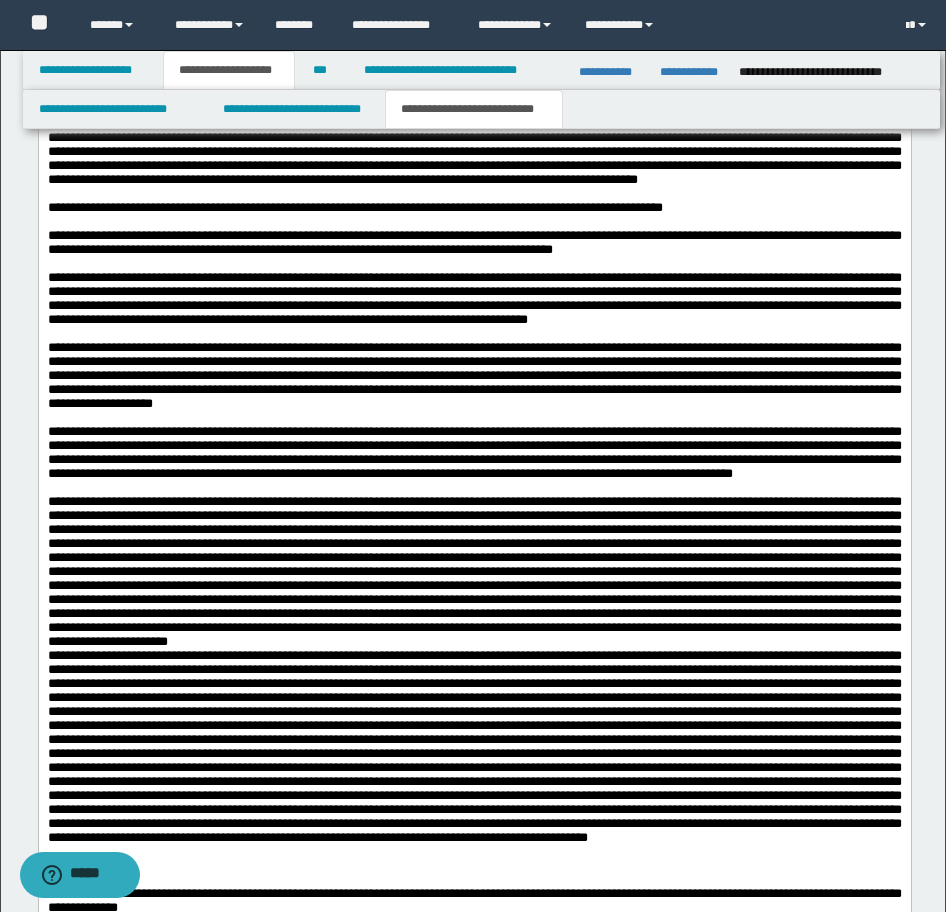 click at bounding box center [474, 669] 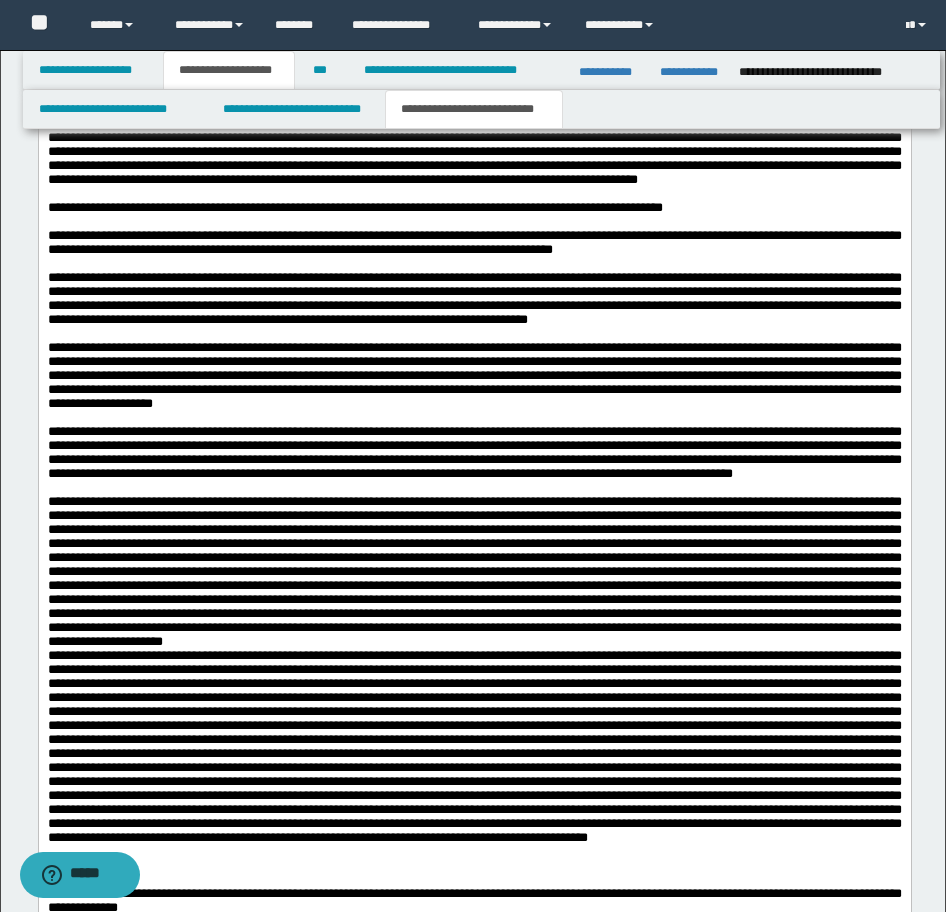 scroll, scrollTop: 2155, scrollLeft: 0, axis: vertical 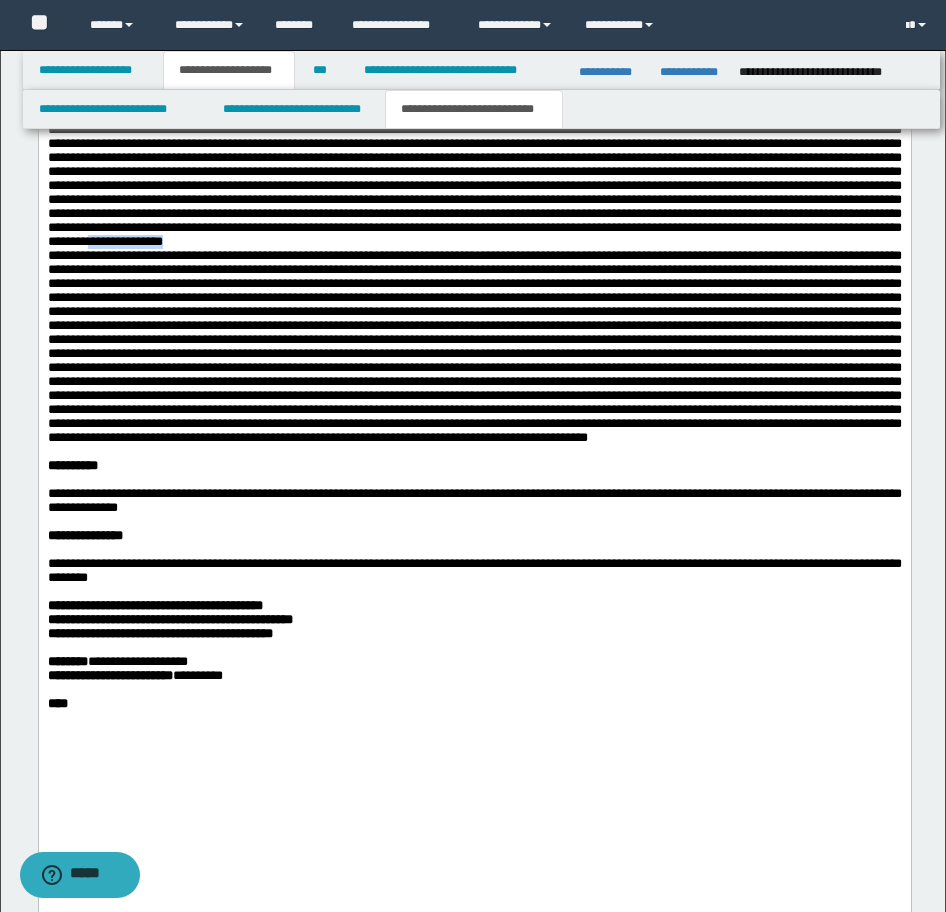 drag, startPoint x: 147, startPoint y: 474, endPoint x: 54, endPoint y: -151, distance: 631.88135 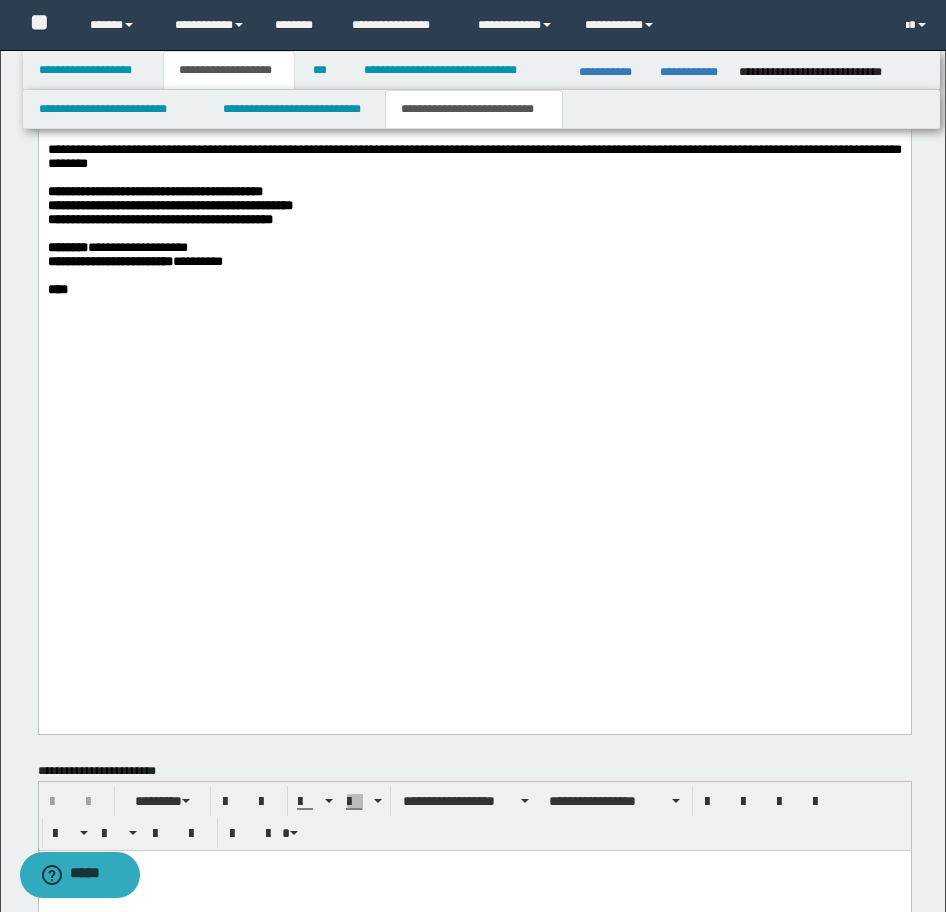 scroll, scrollTop: 2655, scrollLeft: 0, axis: vertical 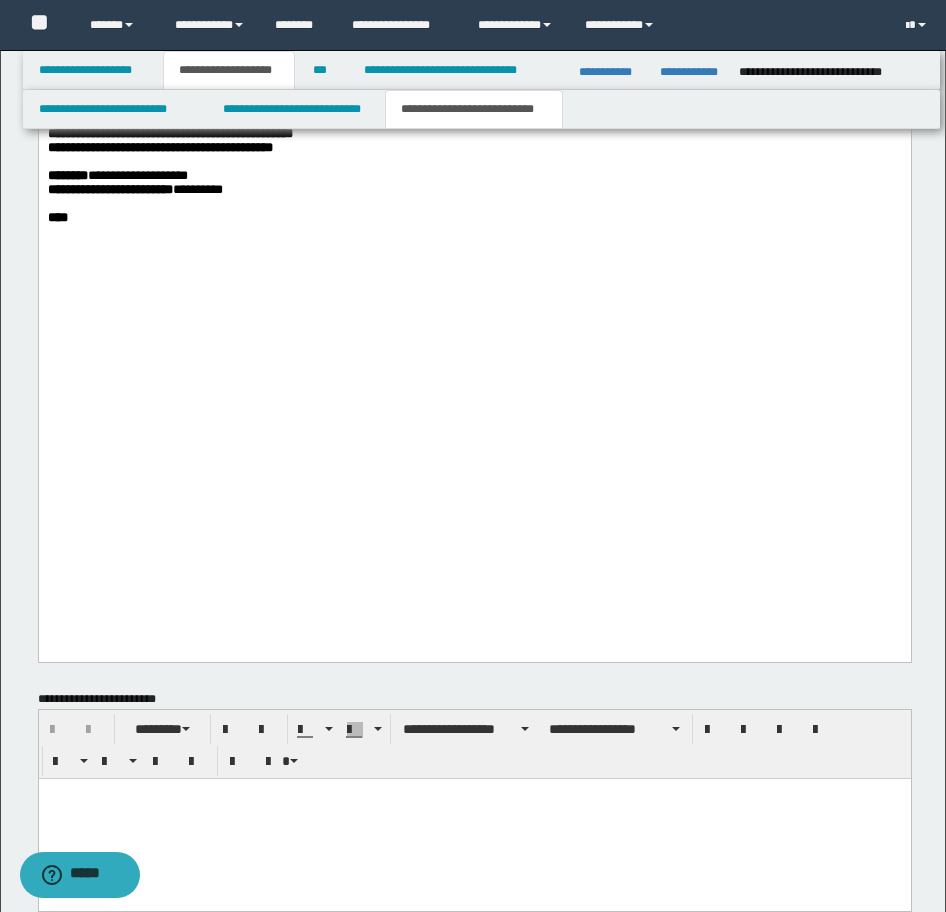 click at bounding box center (474, -140) 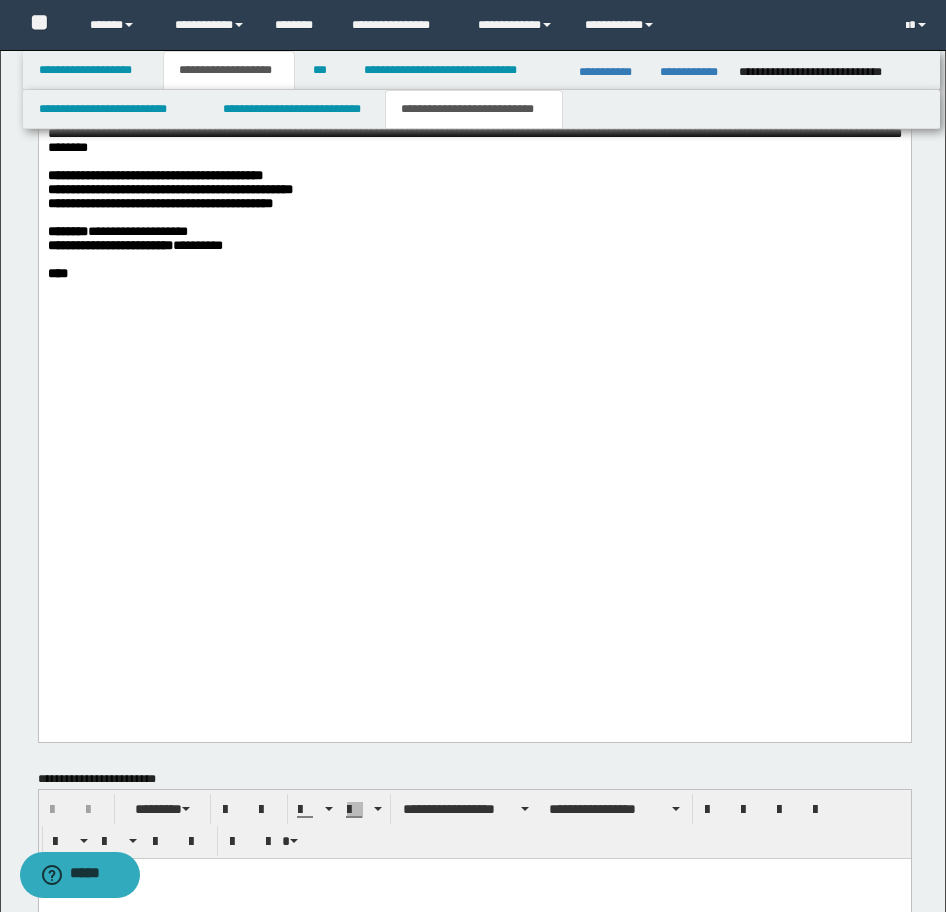 drag, startPoint x: 135, startPoint y: 271, endPoint x: 27, endPoint y: 269, distance: 108.01852 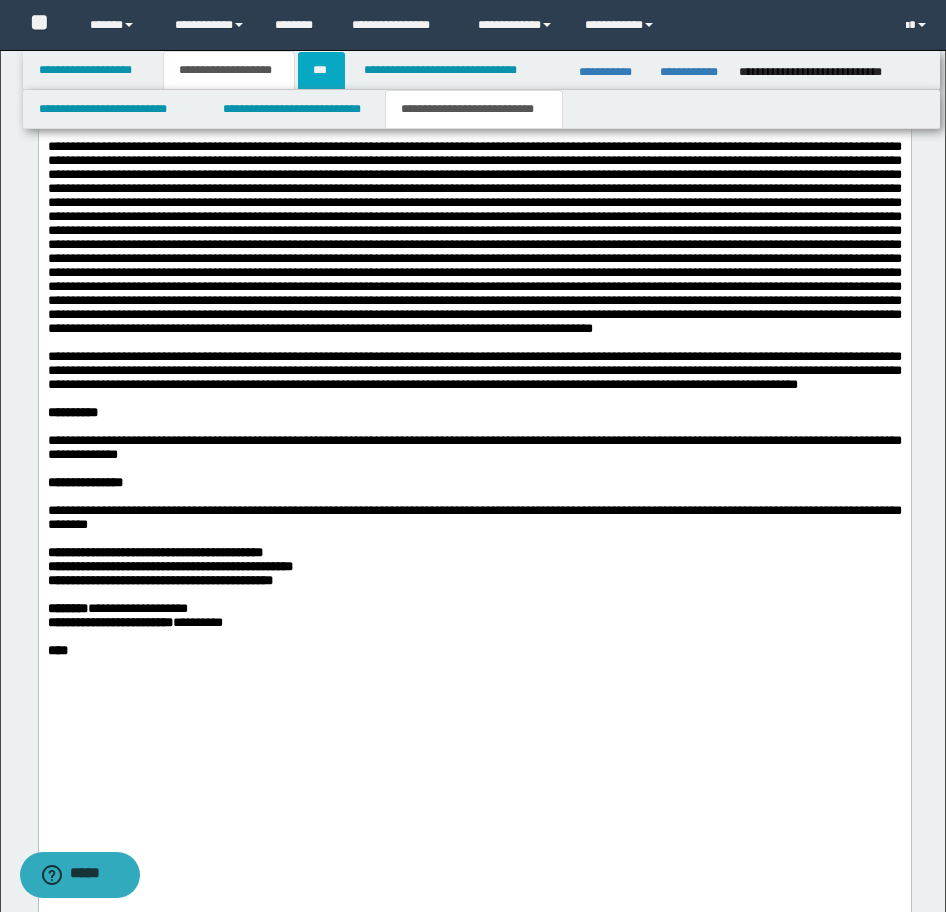 scroll, scrollTop: 2255, scrollLeft: 0, axis: vertical 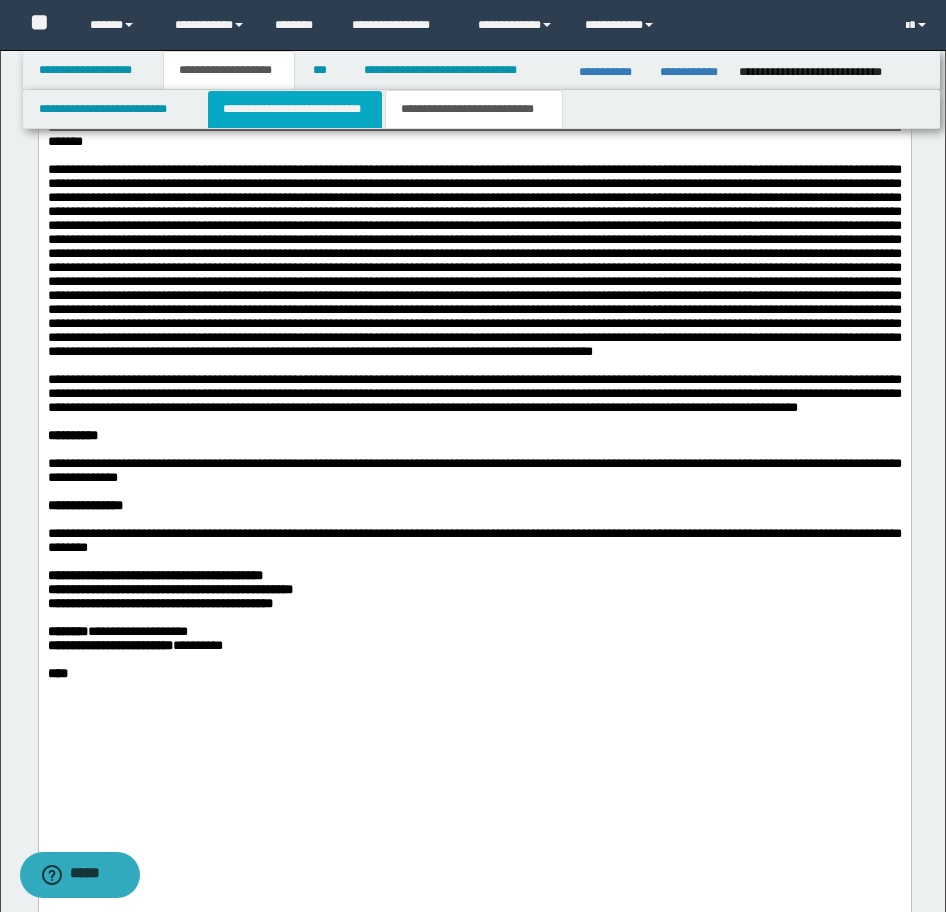 click on "**********" at bounding box center [295, 109] 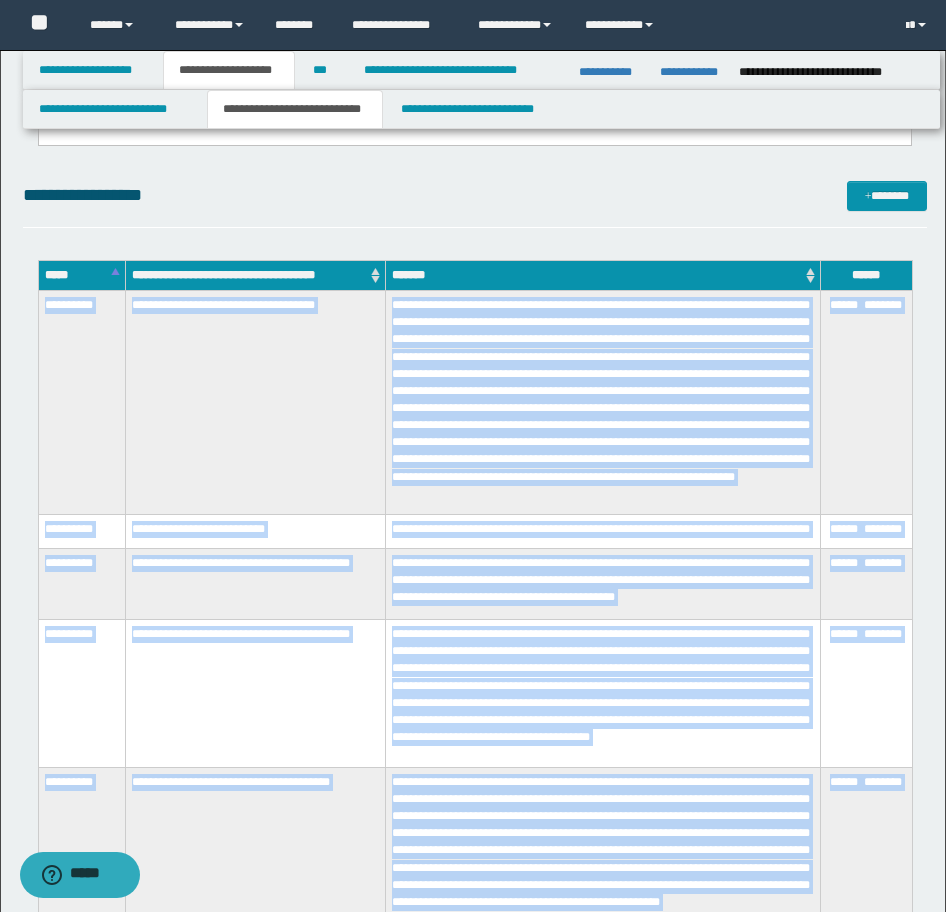 scroll, scrollTop: 2955, scrollLeft: 0, axis: vertical 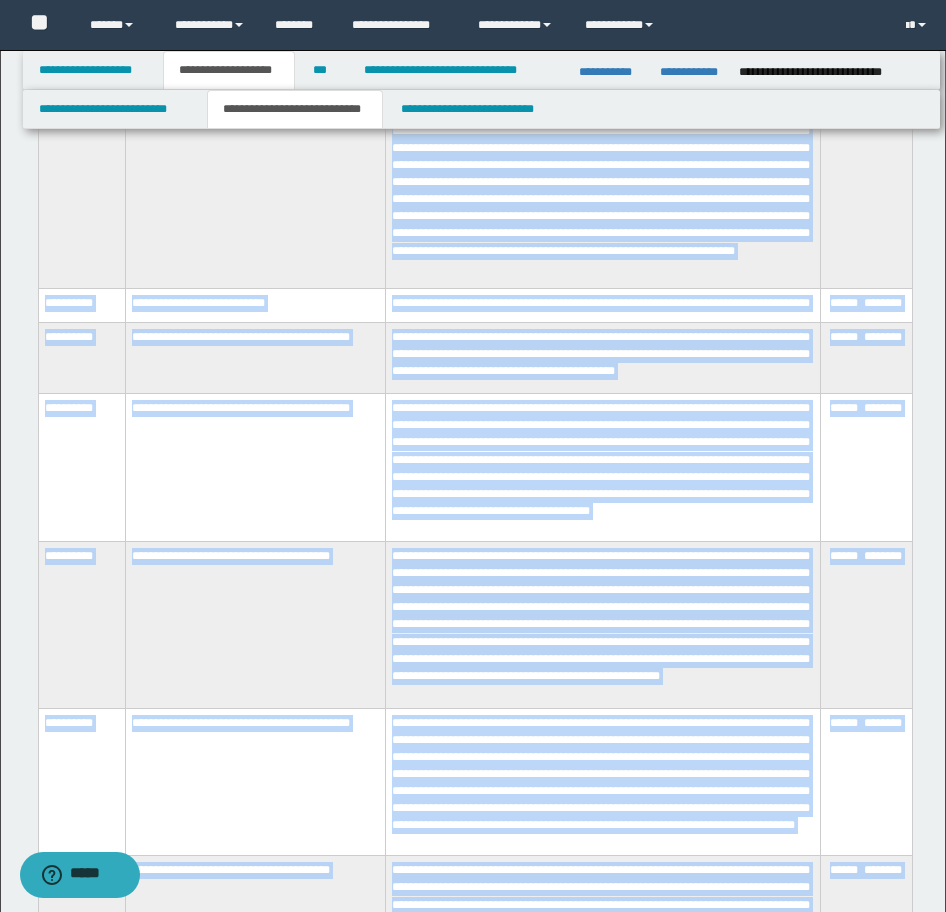 click on "**********" at bounding box center (603, 624) 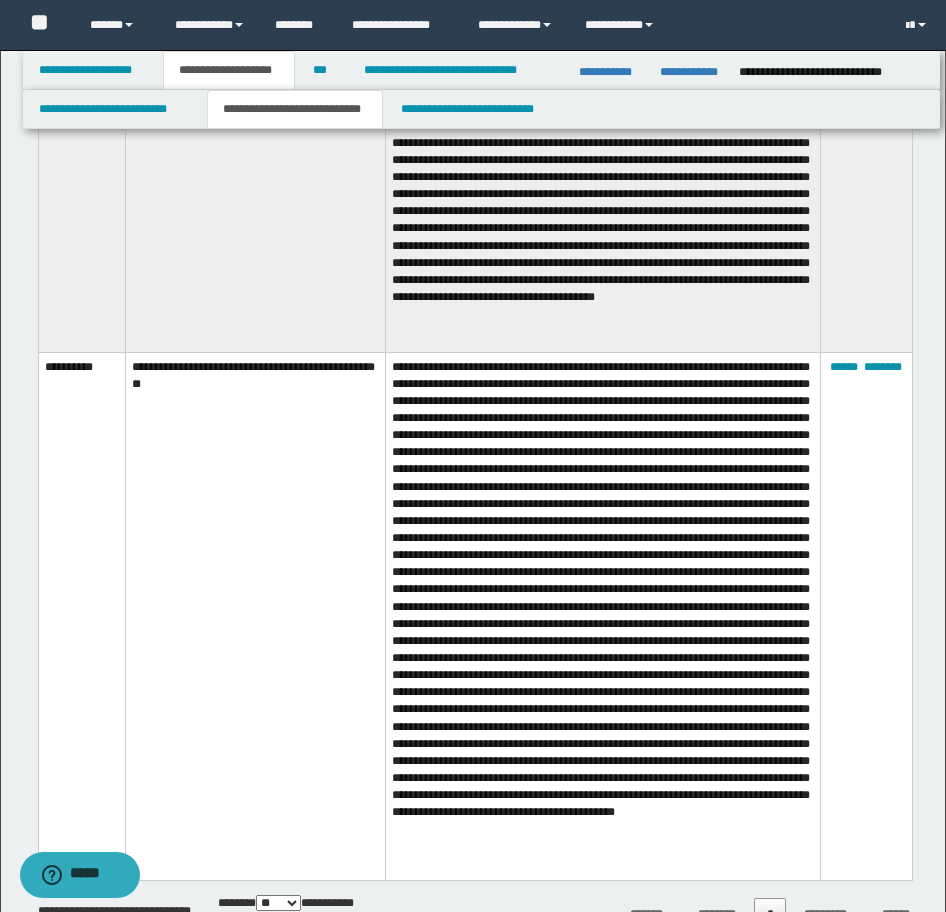 scroll, scrollTop: 3855, scrollLeft: 0, axis: vertical 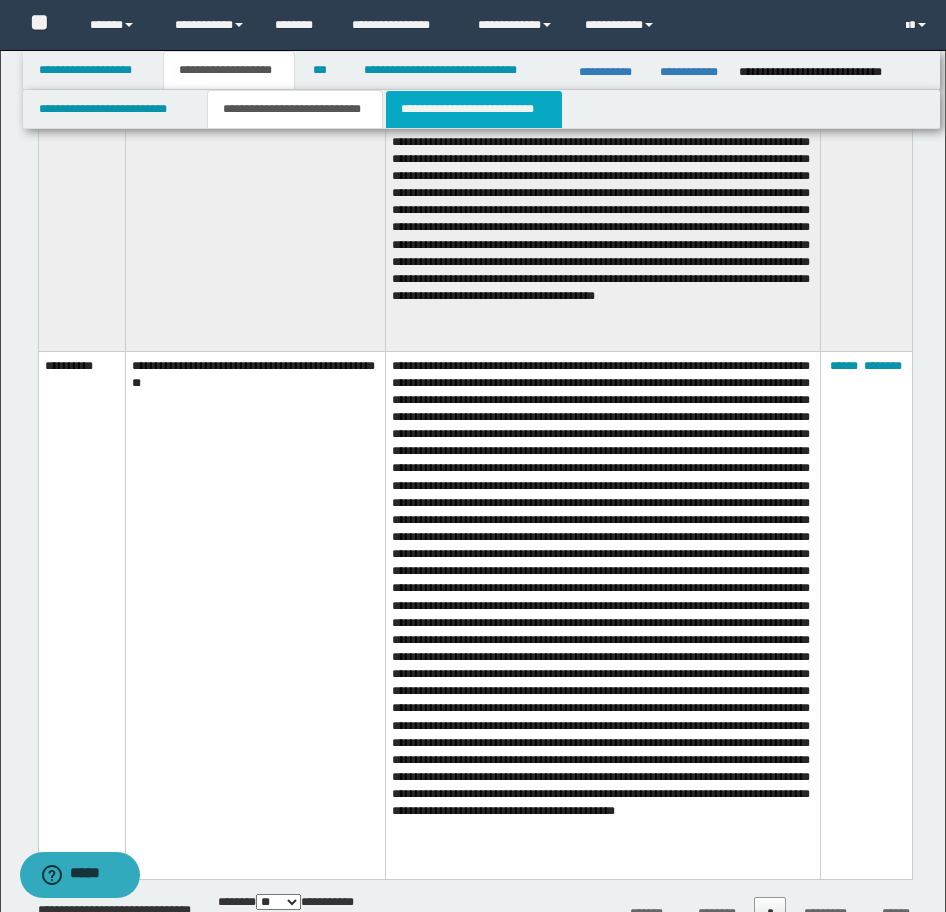 click on "**********" at bounding box center [474, 109] 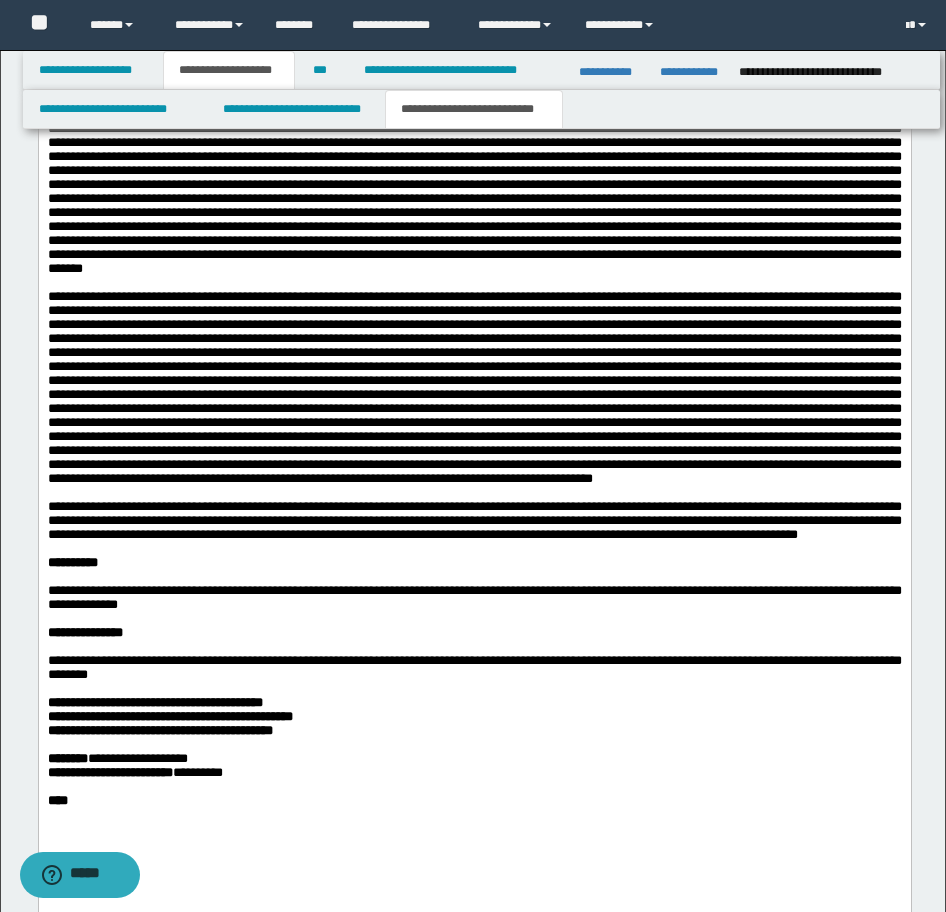 scroll, scrollTop: 2127, scrollLeft: 0, axis: vertical 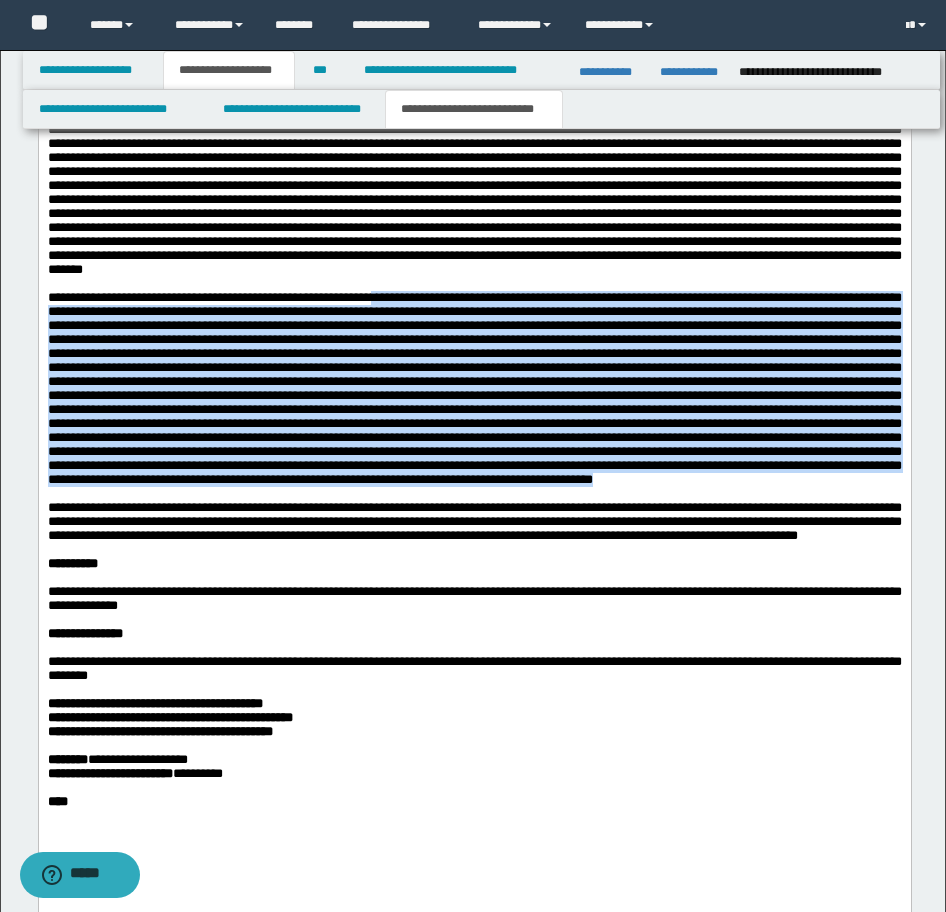 drag, startPoint x: 456, startPoint y: 512, endPoint x: 471, endPoint y: 766, distance: 254.44254 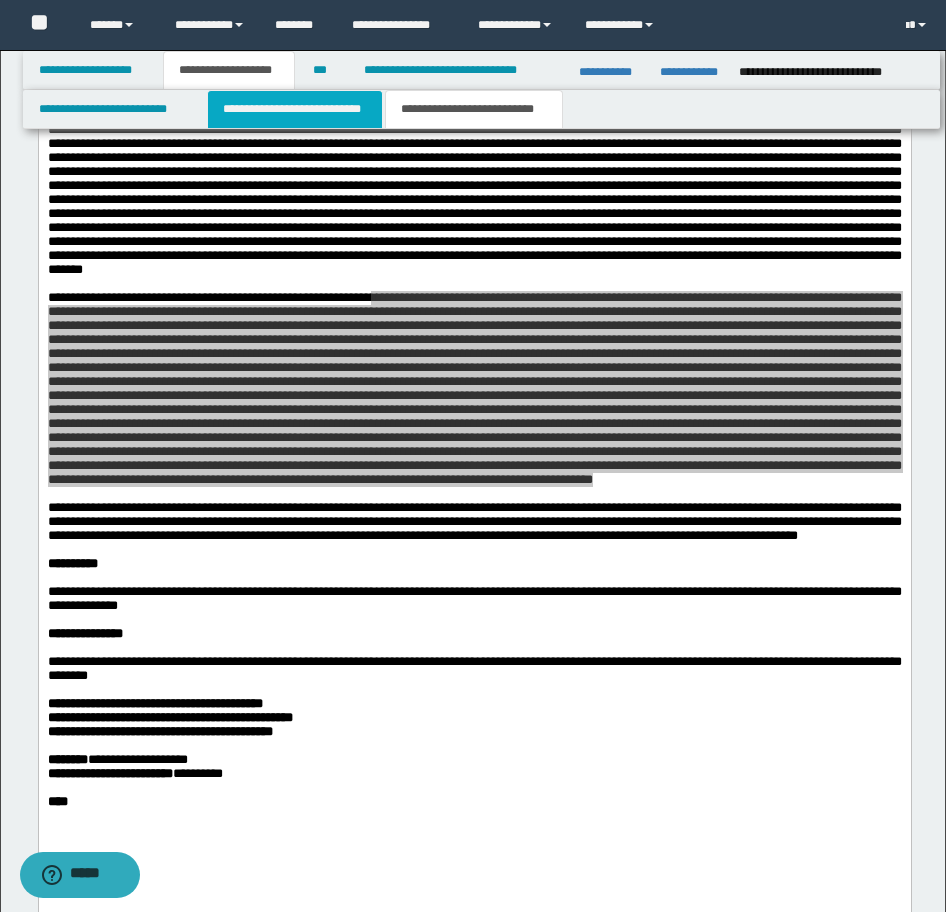click on "**********" at bounding box center (295, 109) 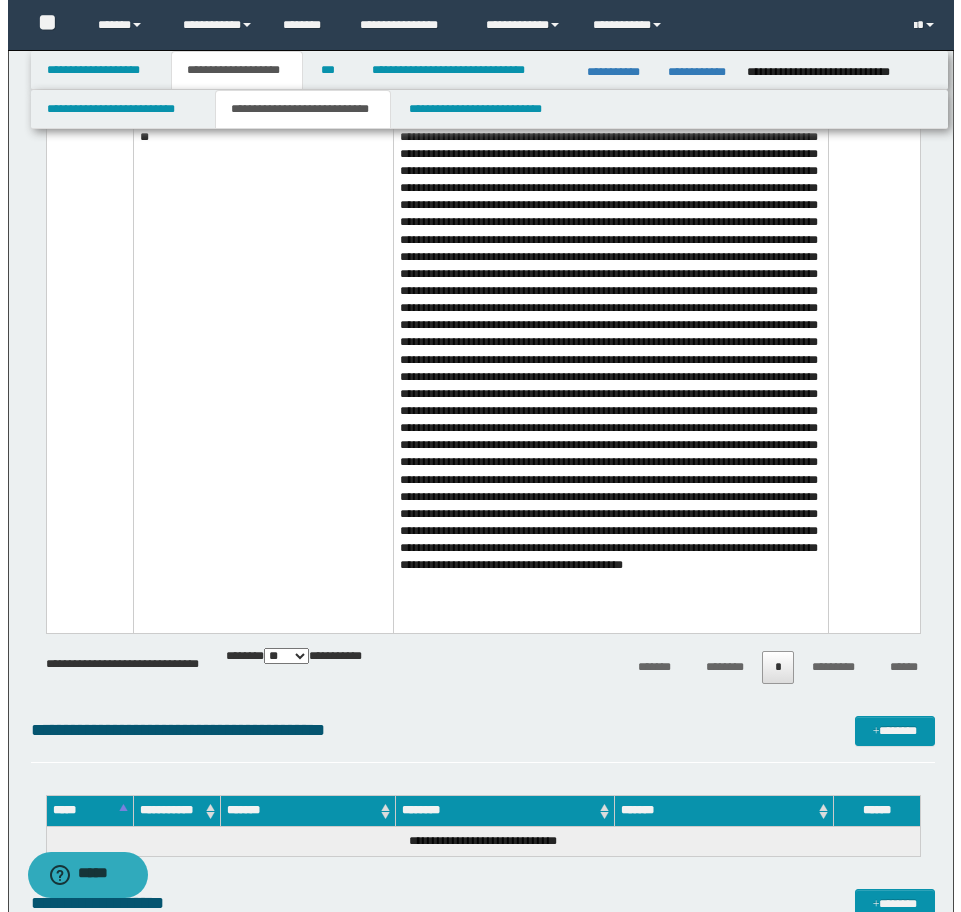 scroll, scrollTop: 3927, scrollLeft: 0, axis: vertical 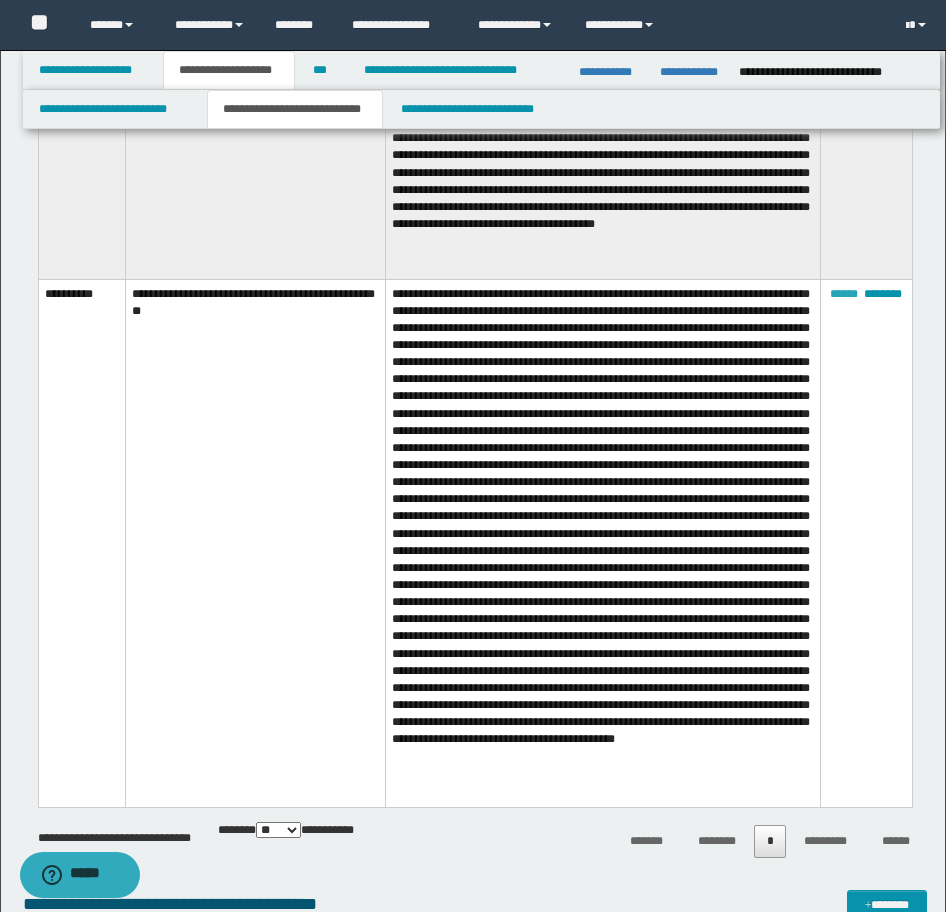 click on "******" at bounding box center [844, 294] 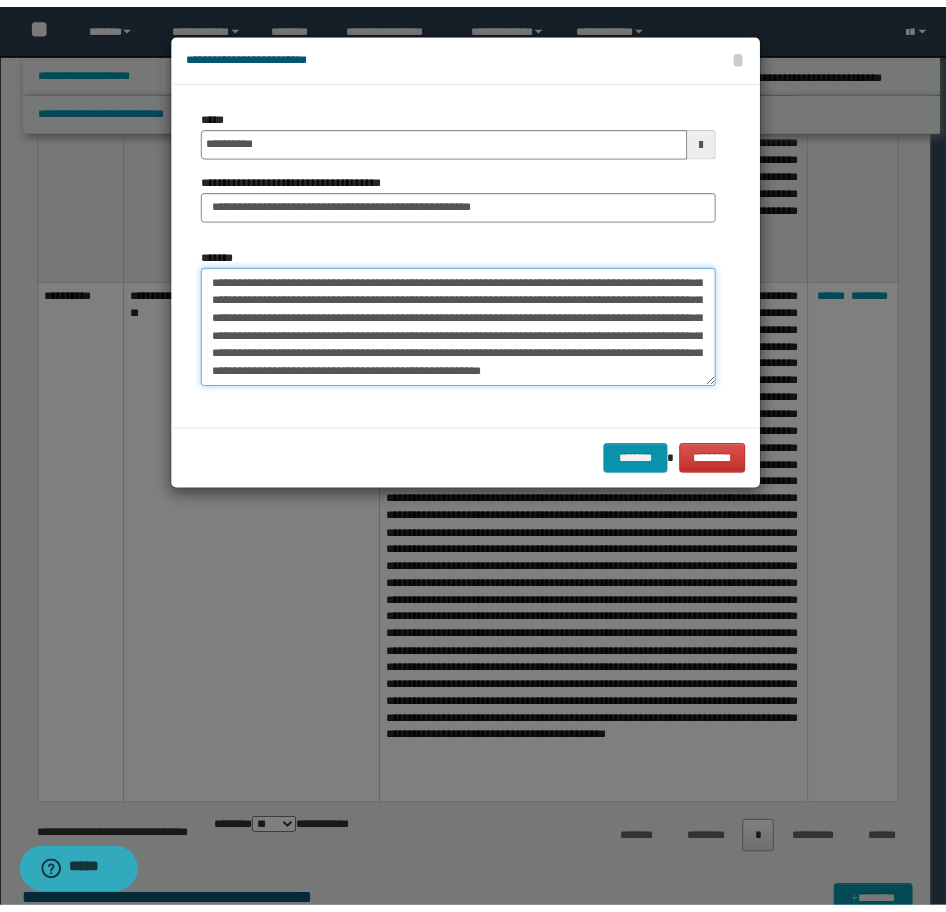 scroll, scrollTop: 360, scrollLeft: 0, axis: vertical 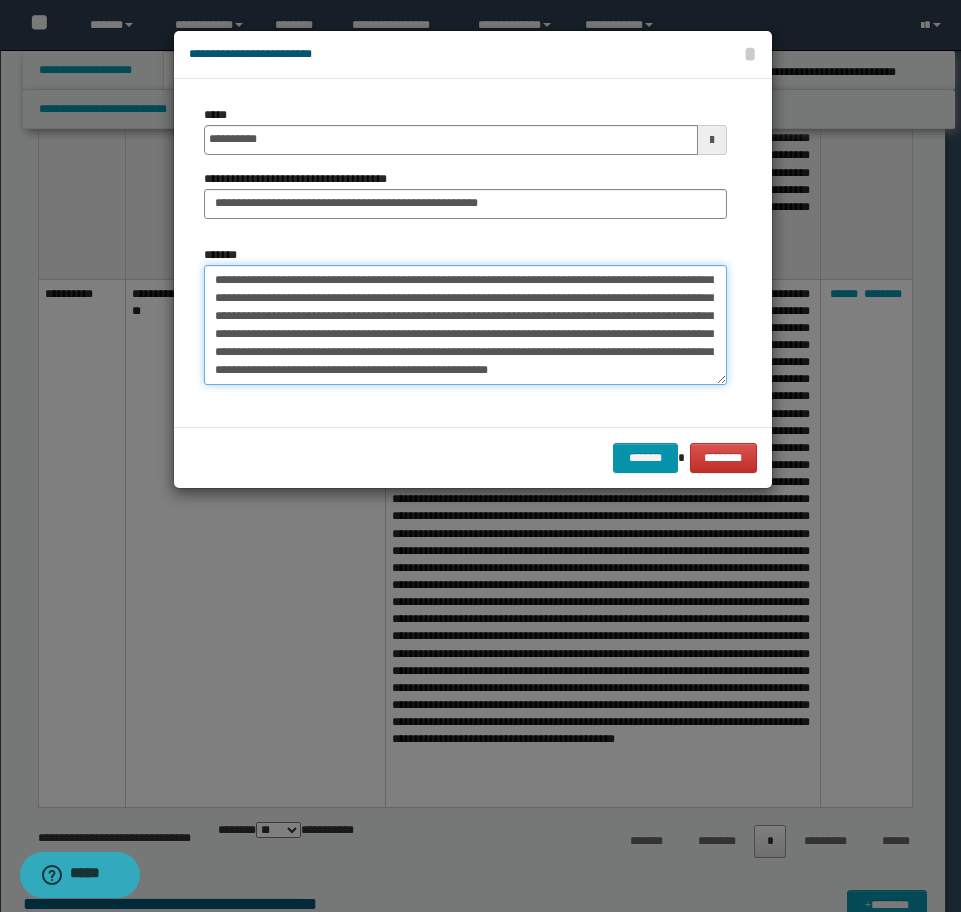 drag, startPoint x: 211, startPoint y: 279, endPoint x: 526, endPoint y: 462, distance: 364.29932 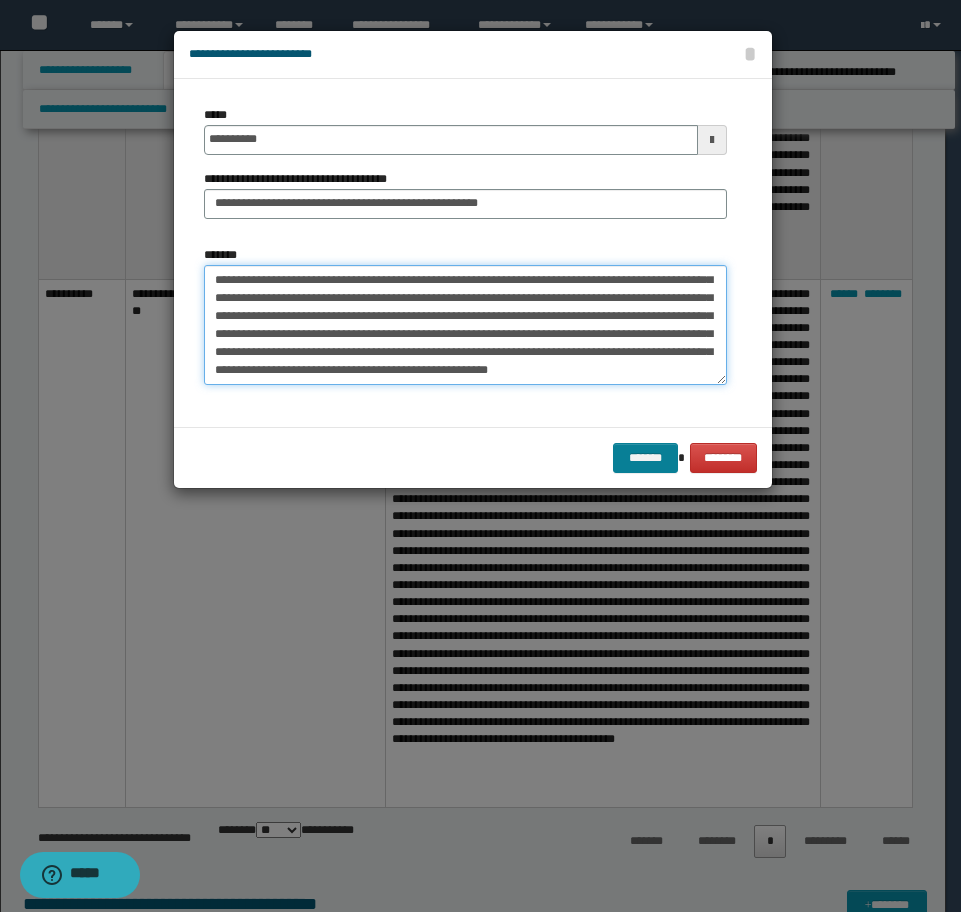type on "**********" 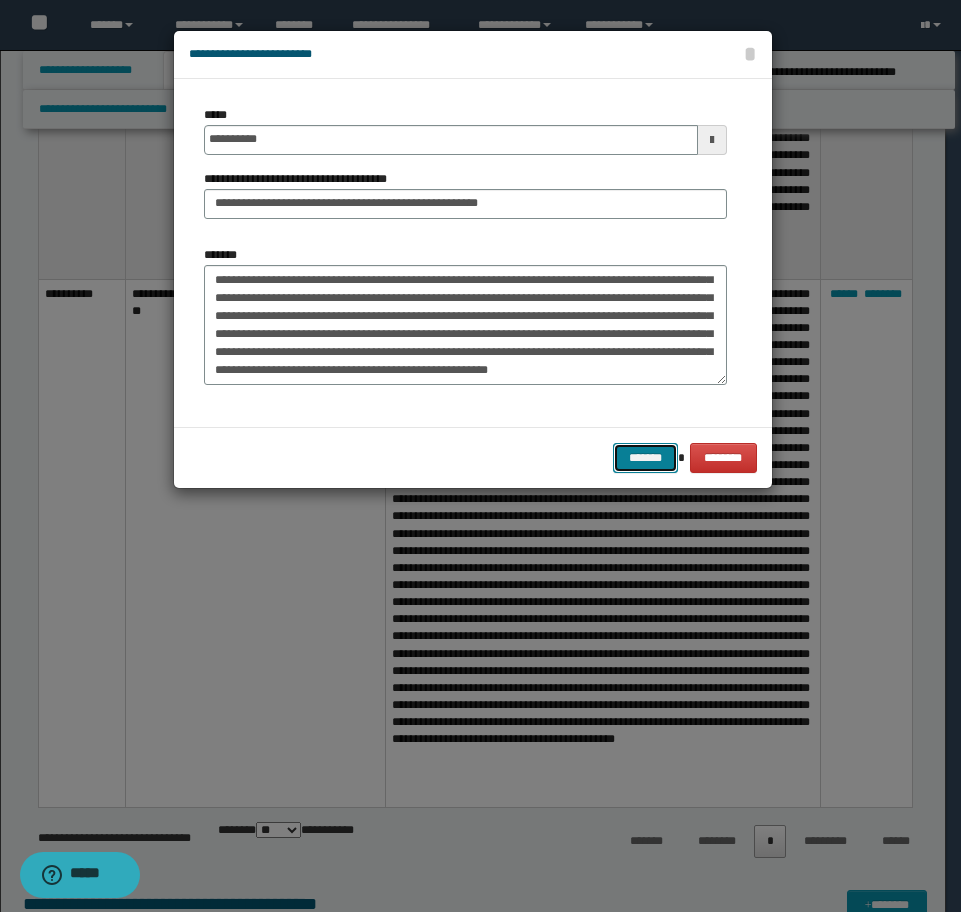 click on "*******" at bounding box center [645, 458] 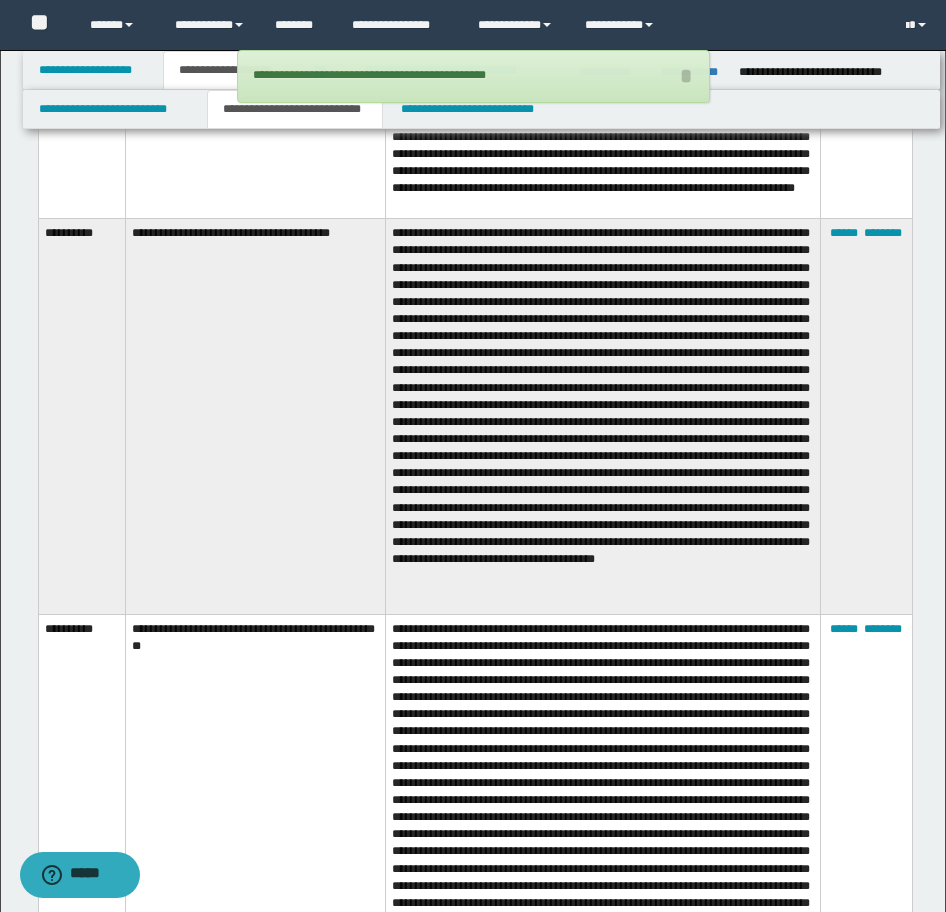 scroll, scrollTop: 3427, scrollLeft: 0, axis: vertical 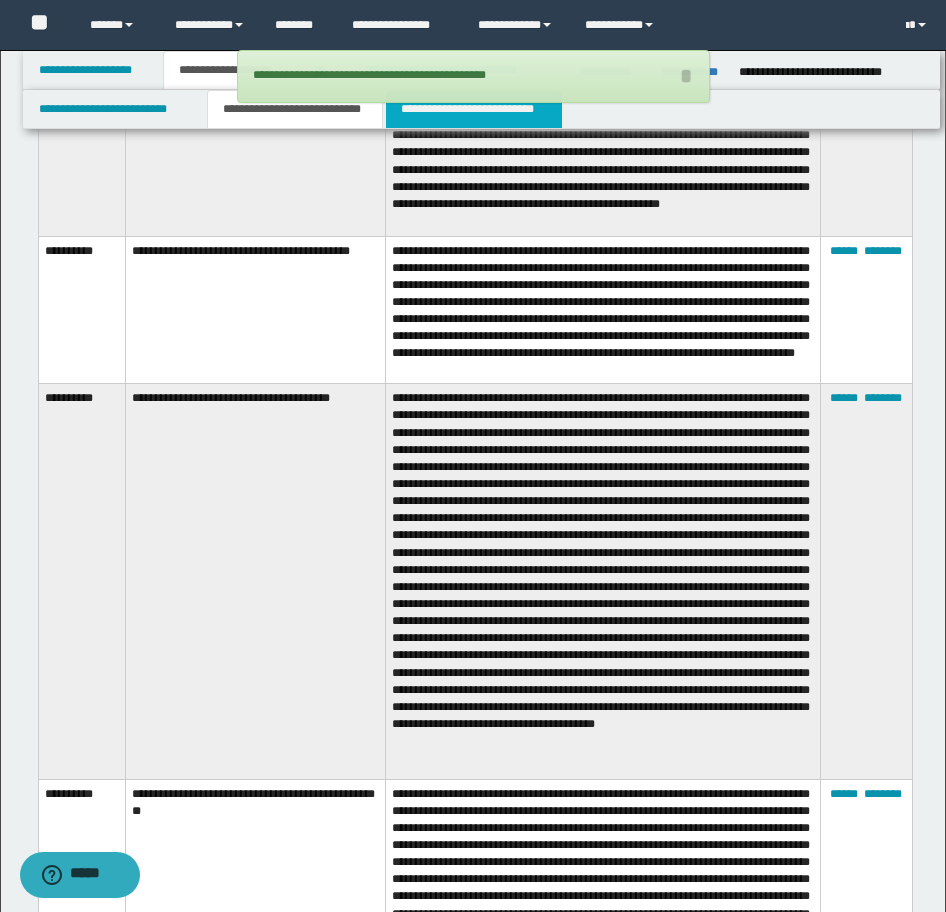 click on "**********" at bounding box center (474, 109) 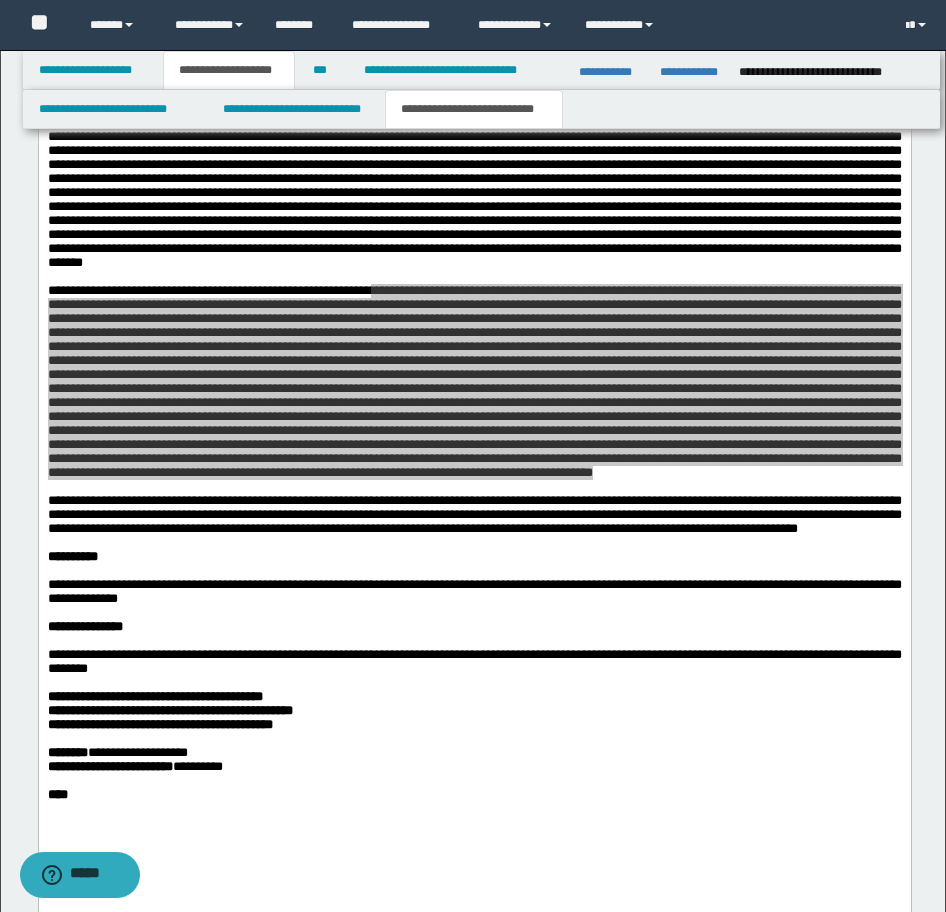 scroll, scrollTop: 2127, scrollLeft: 0, axis: vertical 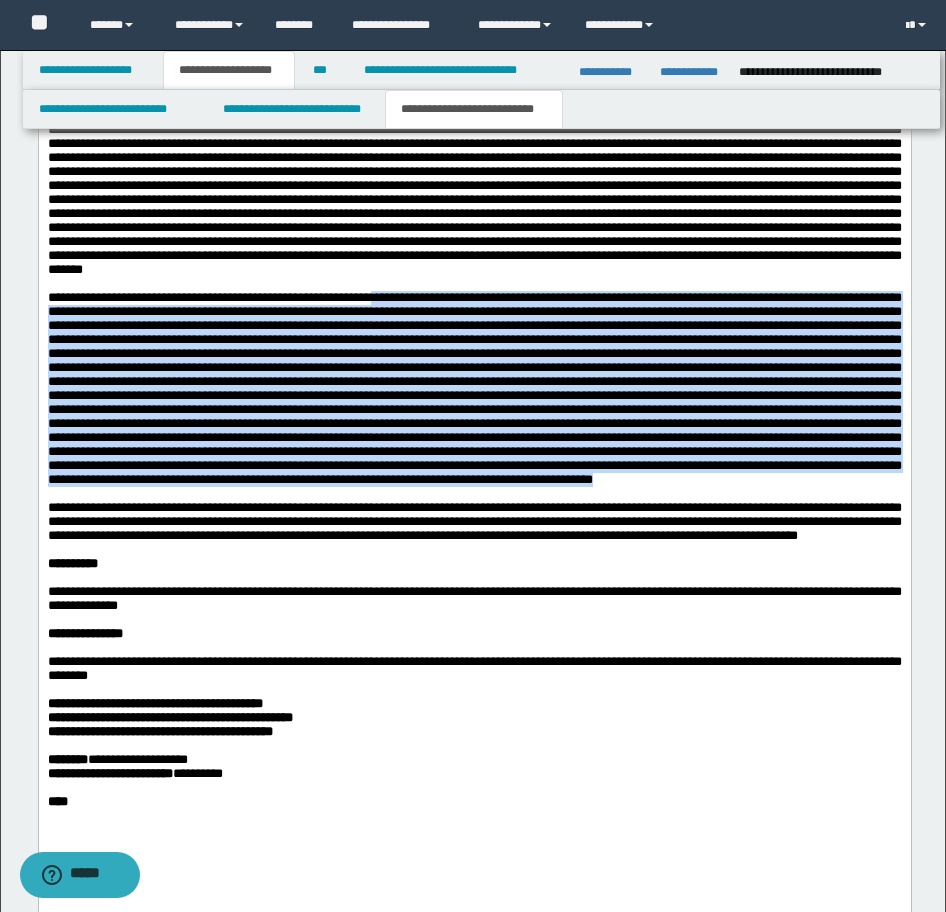 click at bounding box center [474, 199] 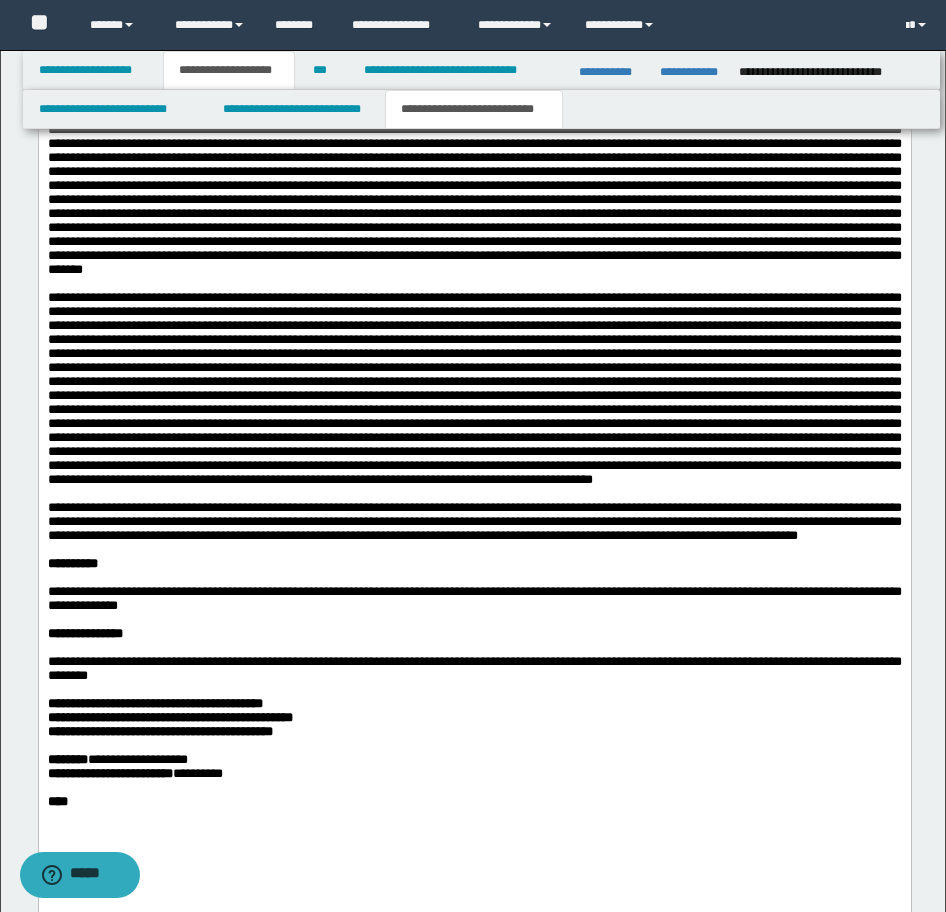 drag, startPoint x: 372, startPoint y: 301, endPoint x: 719, endPoint y: 444, distance: 375.31055 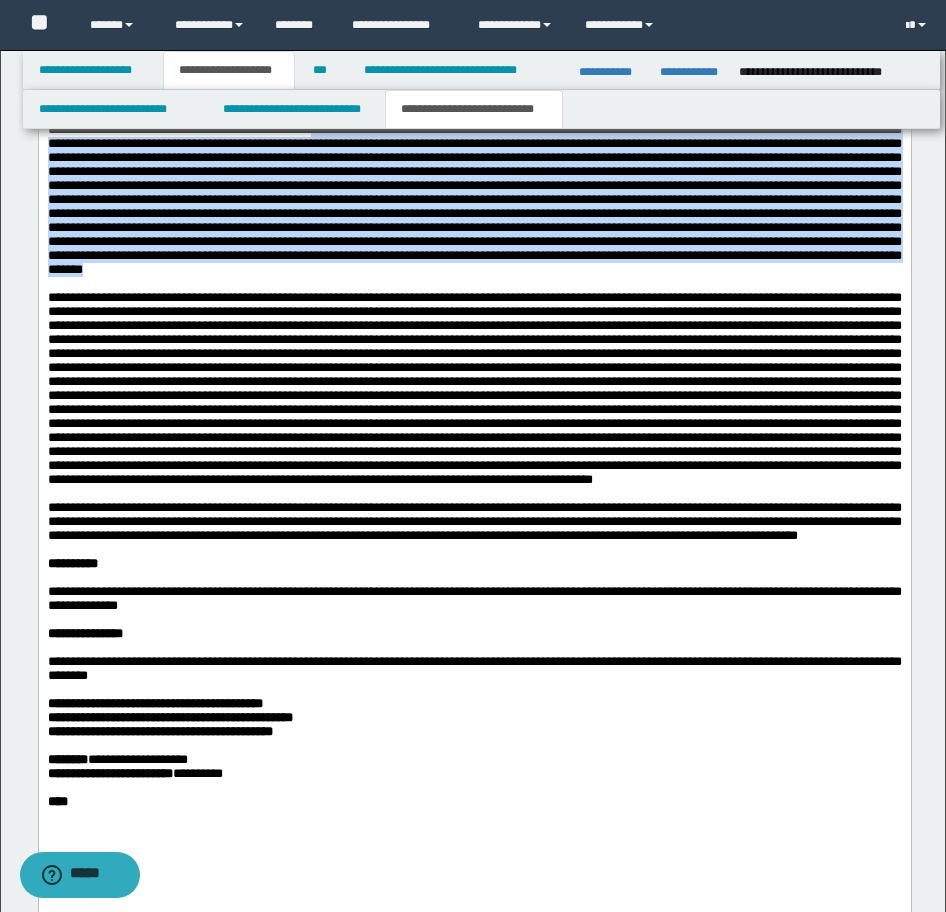 drag, startPoint x: 894, startPoint y: 487, endPoint x: 369, endPoint y: 312, distance: 553.3986 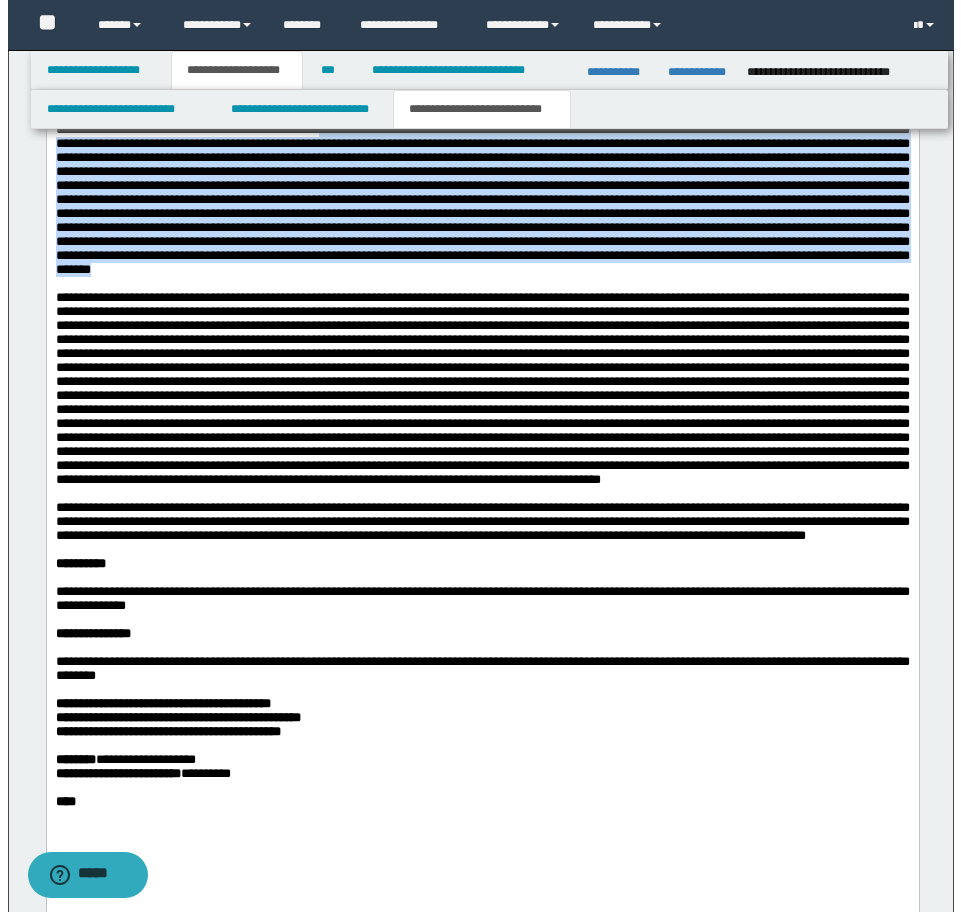 scroll, scrollTop: 2627, scrollLeft: 0, axis: vertical 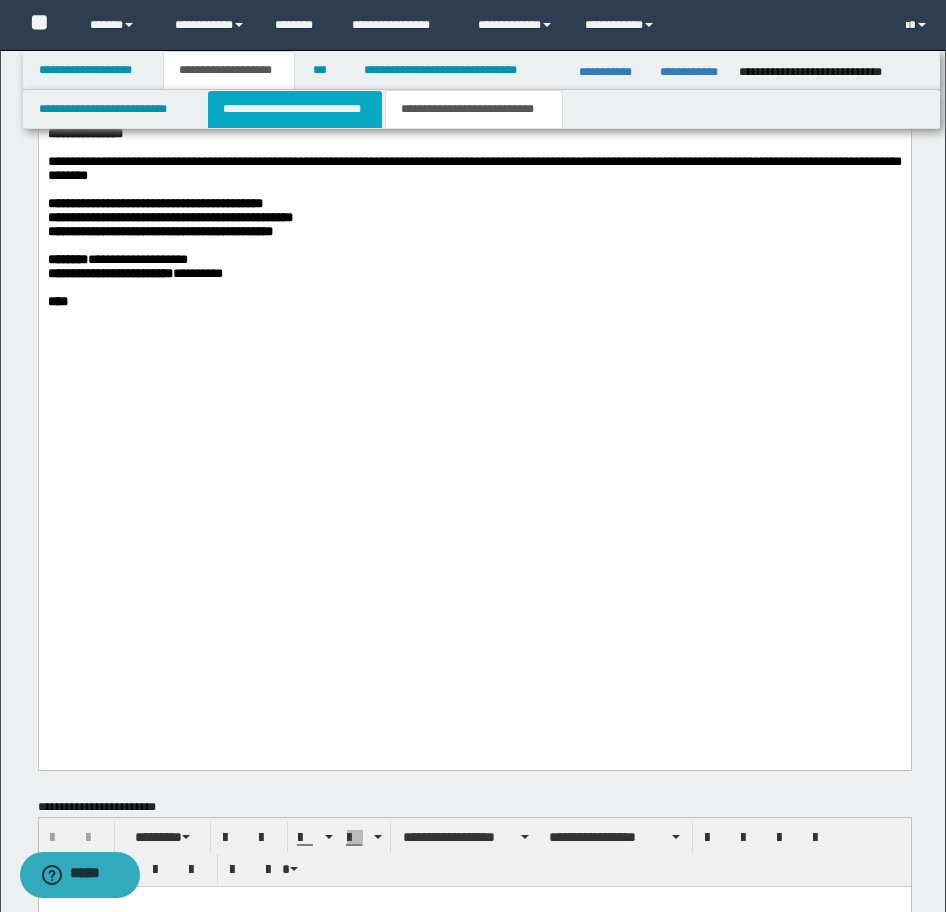 click on "**********" at bounding box center [295, 109] 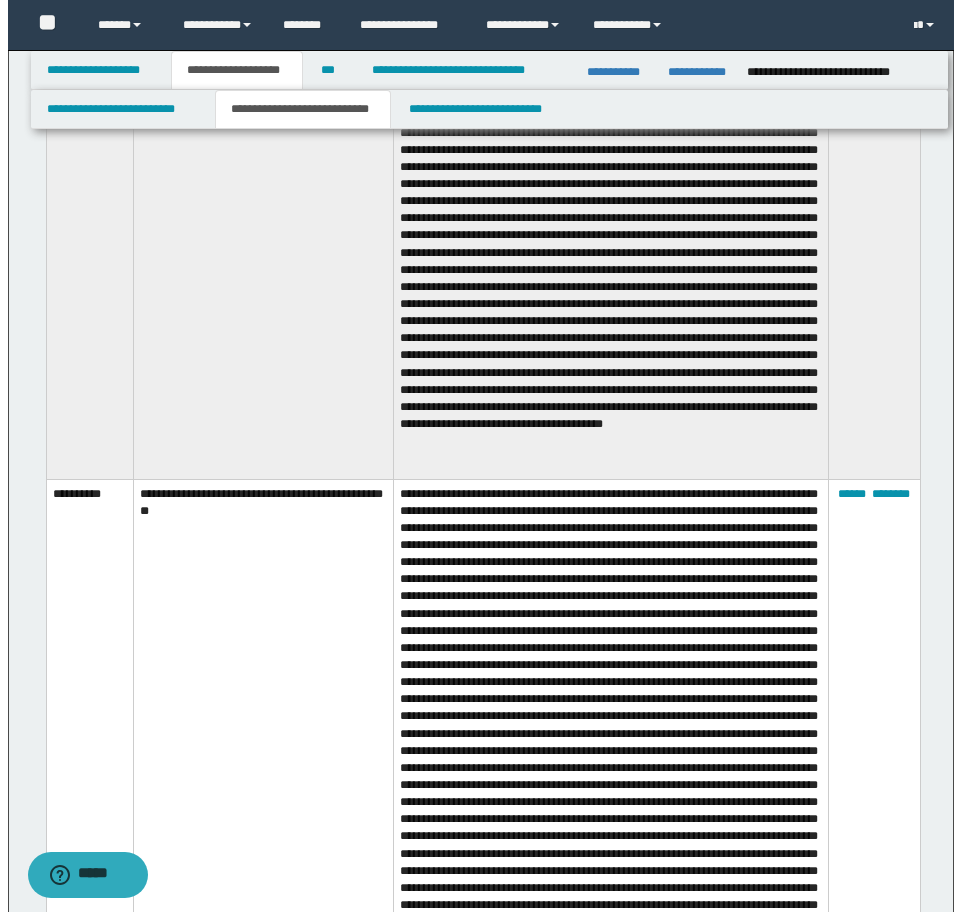 scroll, scrollTop: 3427, scrollLeft: 0, axis: vertical 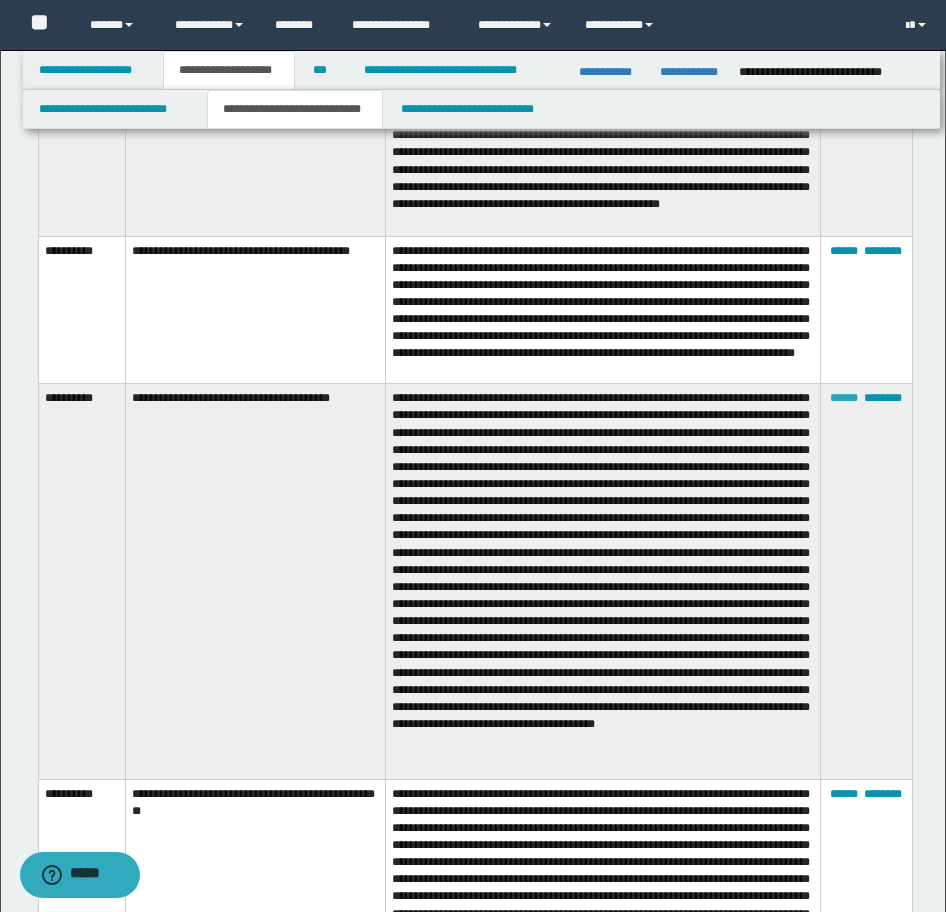 click on "******" at bounding box center [844, 398] 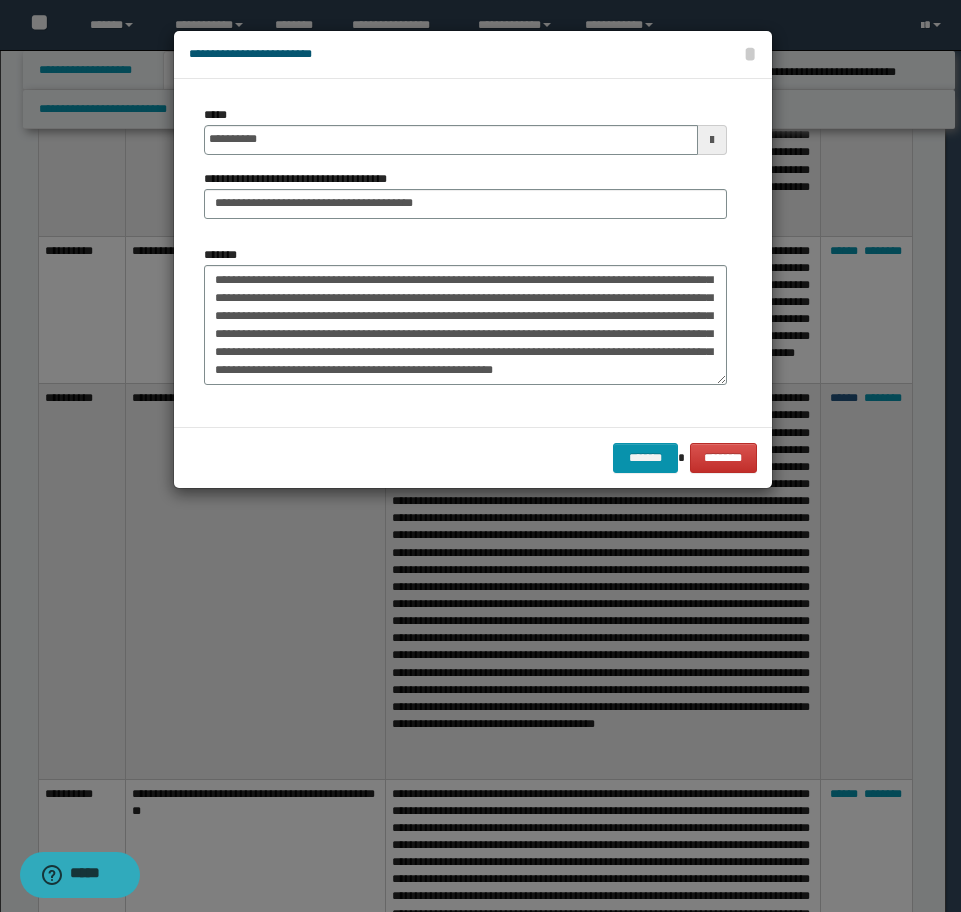 scroll, scrollTop: 234, scrollLeft: 0, axis: vertical 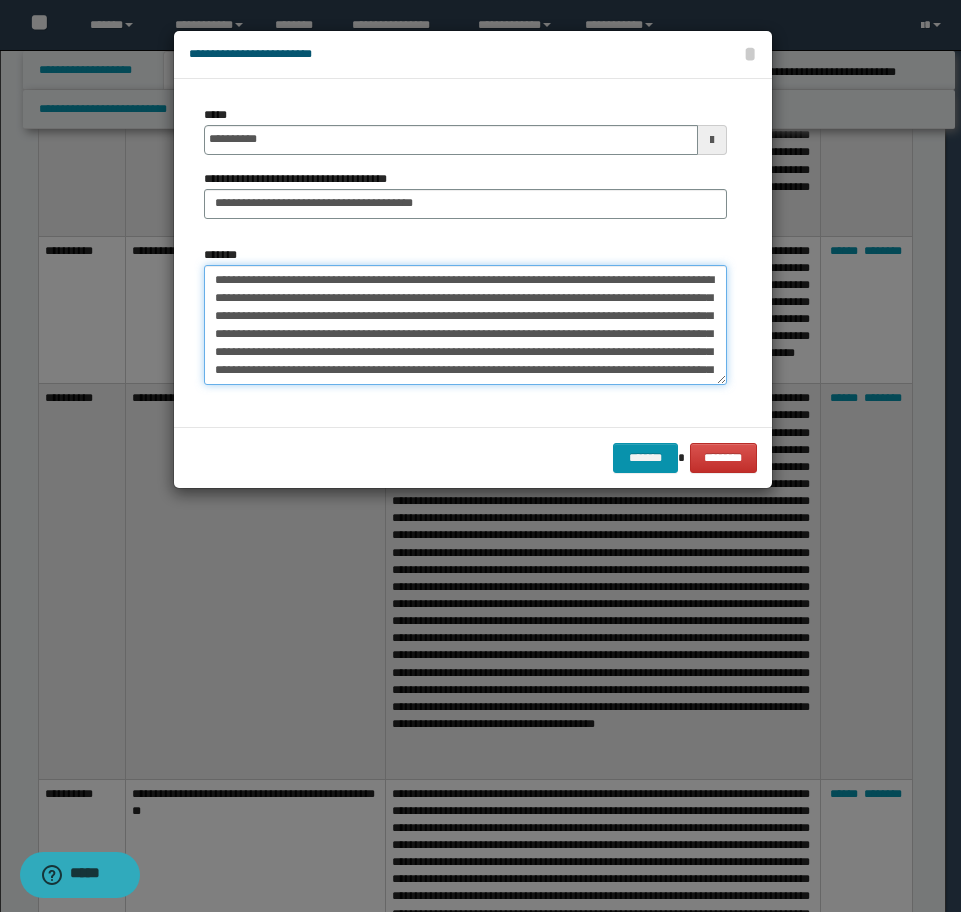 drag, startPoint x: 499, startPoint y: 372, endPoint x: -16, endPoint y: 208, distance: 540.4822 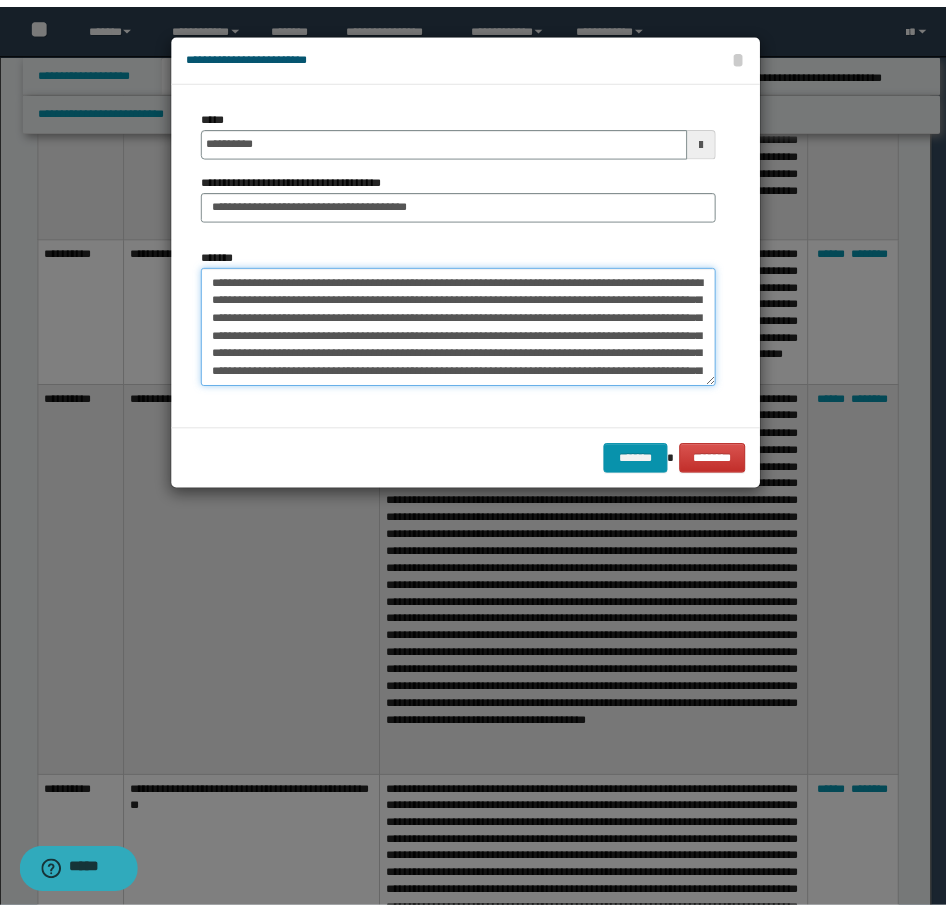 scroll, scrollTop: 228, scrollLeft: 0, axis: vertical 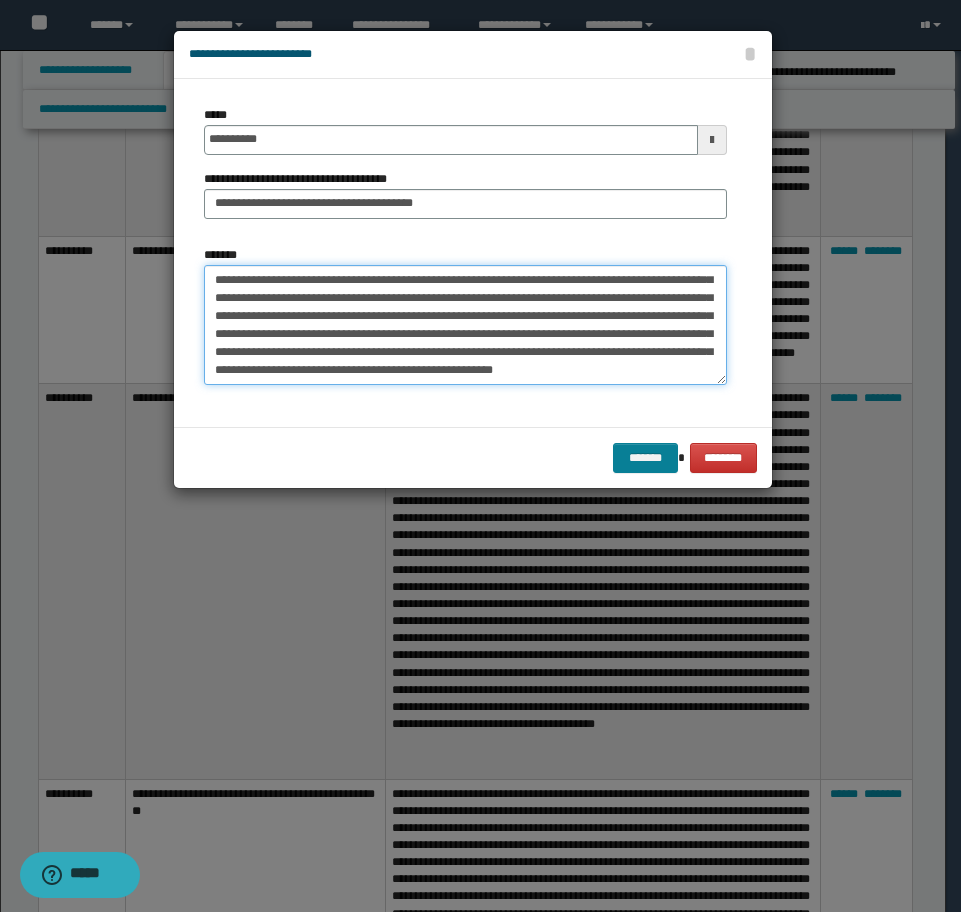 type on "**********" 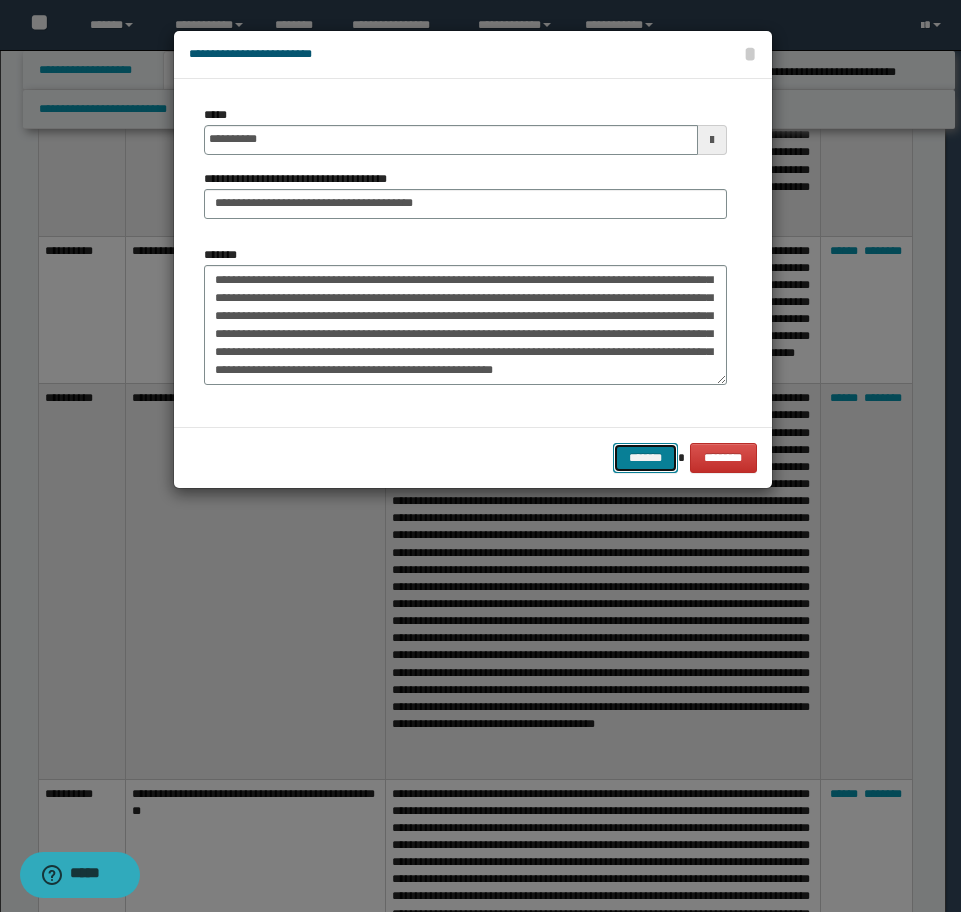 click on "*******" at bounding box center [645, 458] 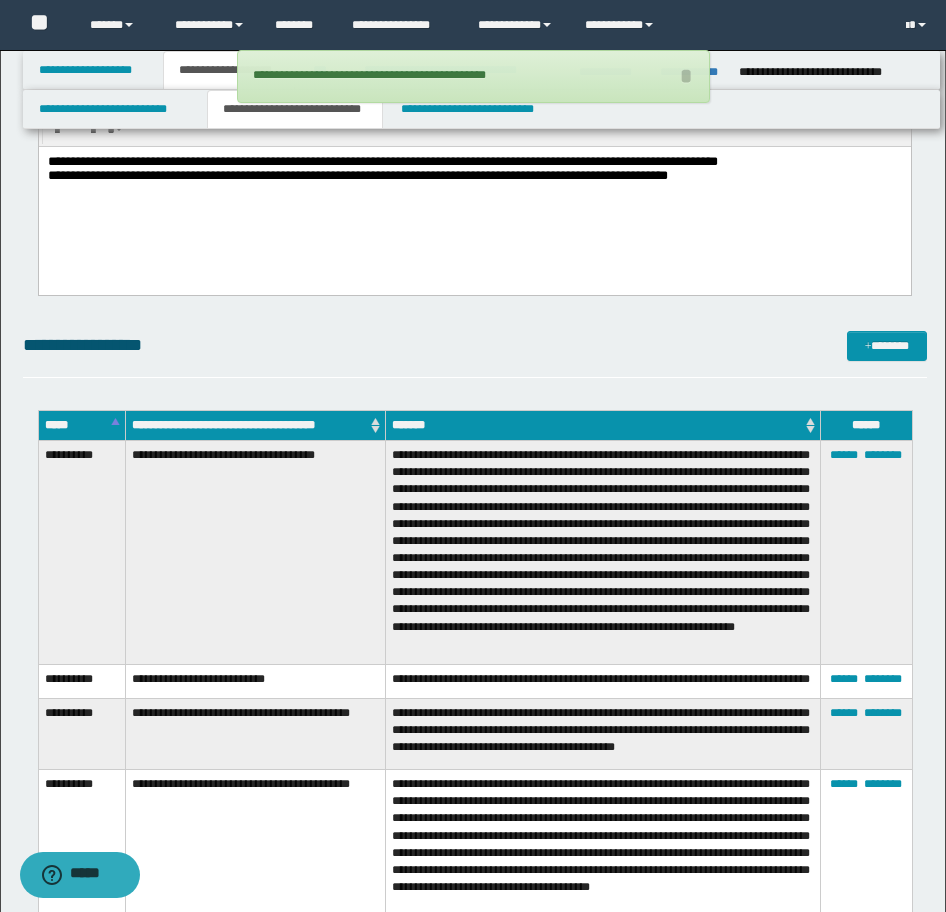 scroll, scrollTop: 2327, scrollLeft: 0, axis: vertical 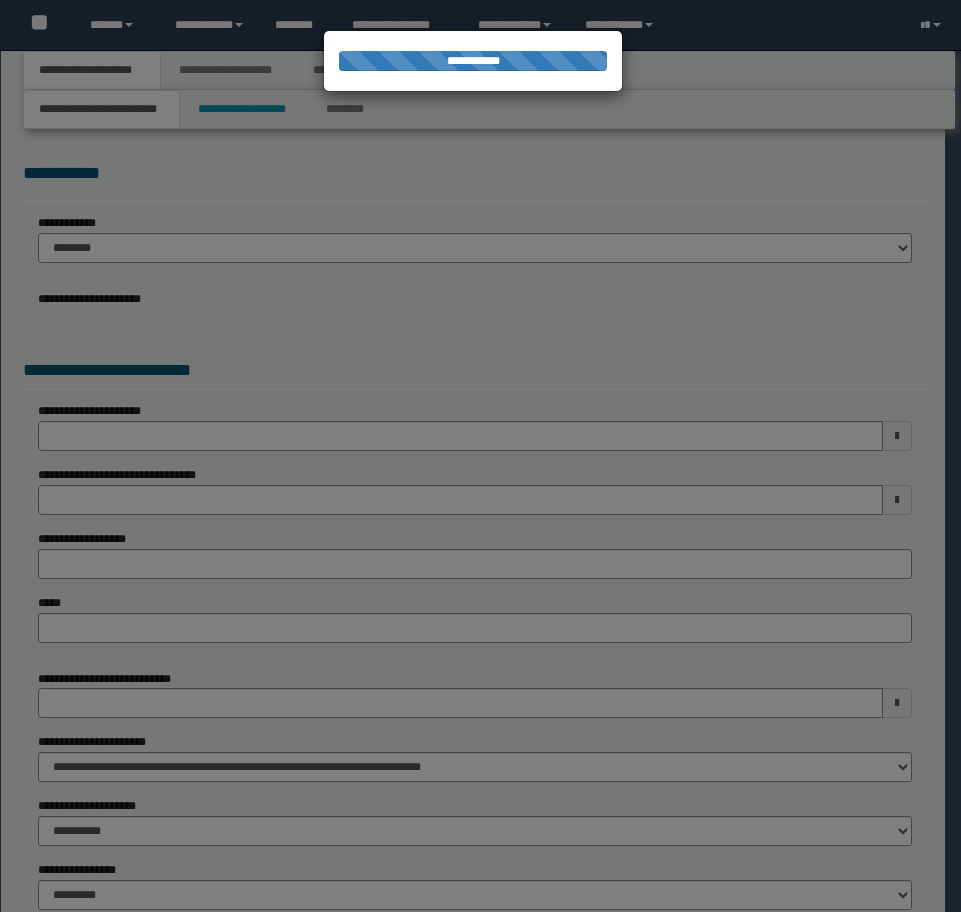 select on "*" 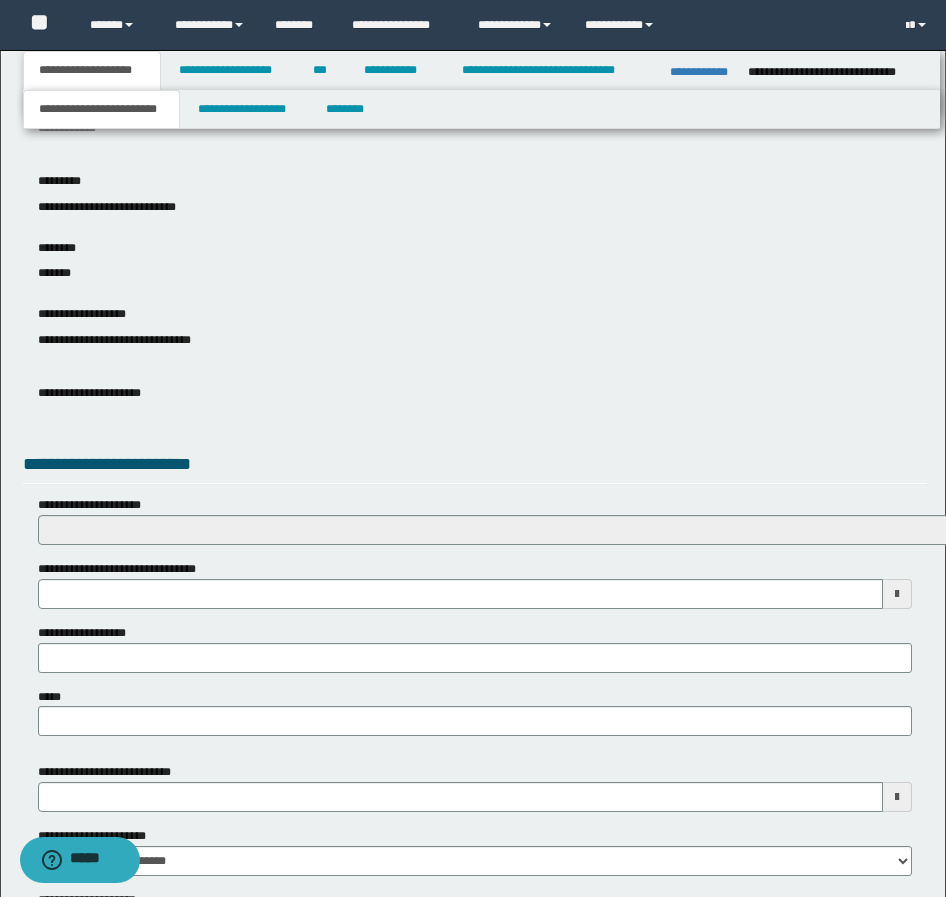 scroll, scrollTop: 400, scrollLeft: 0, axis: vertical 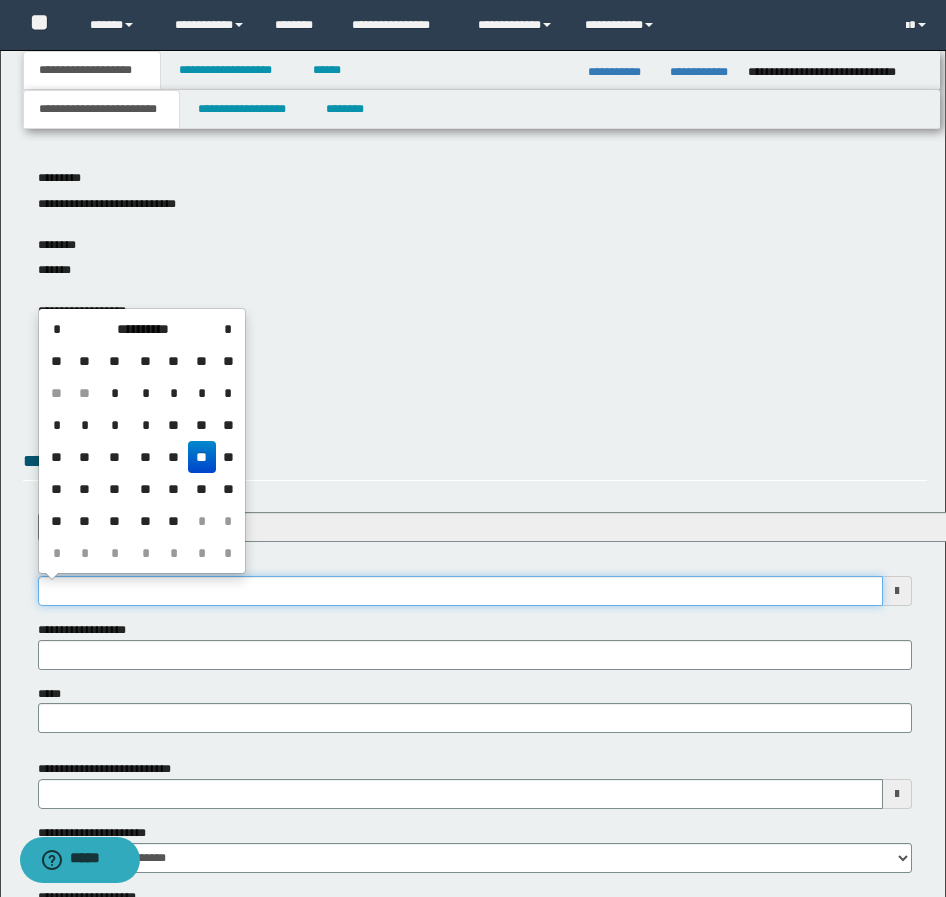 click on "**********" at bounding box center [460, 591] 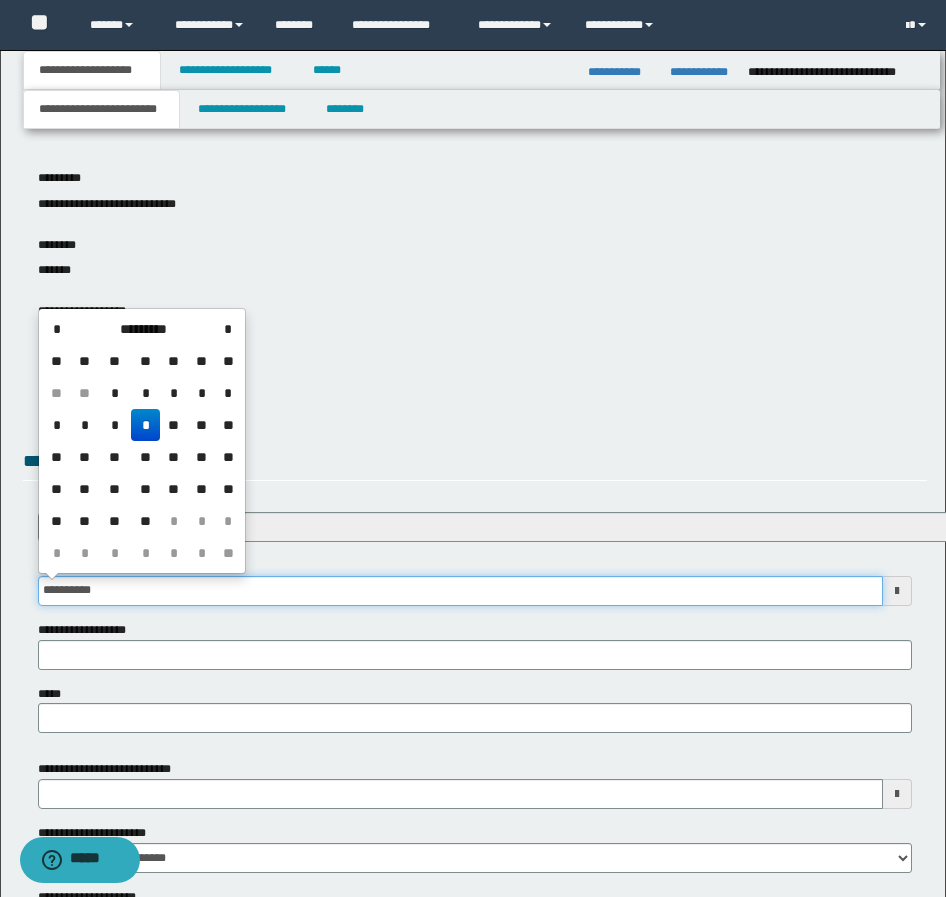 type on "**********" 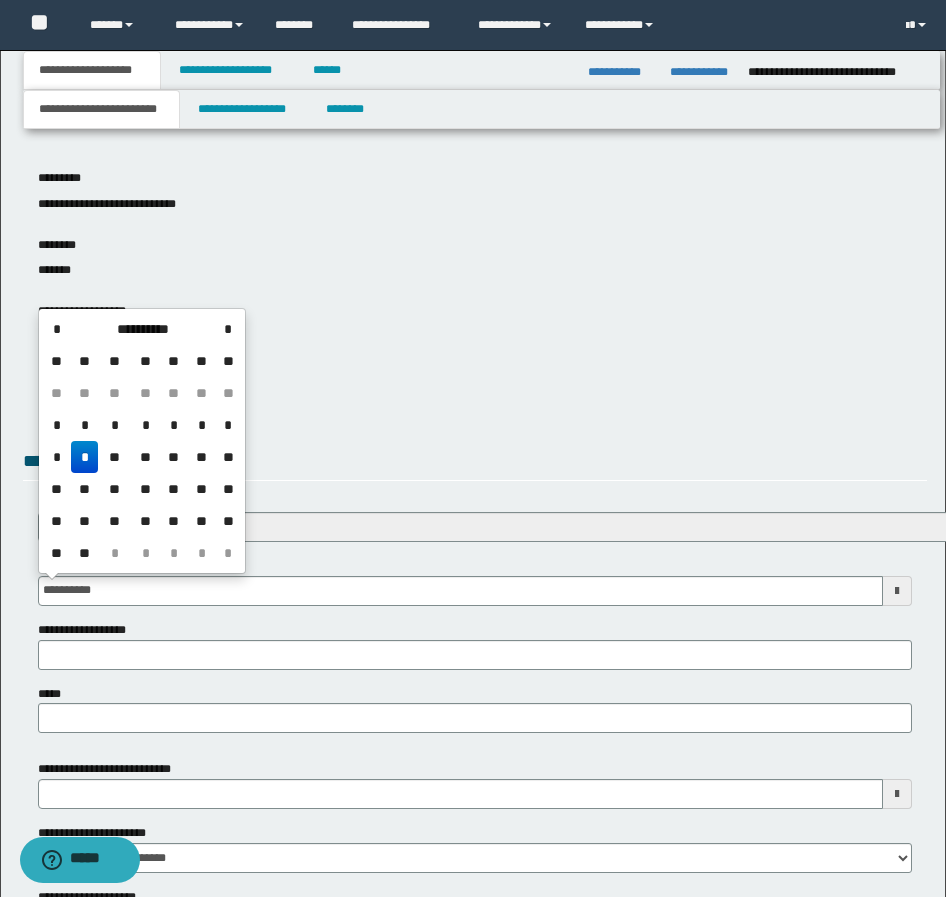 click on "*" at bounding box center (85, 457) 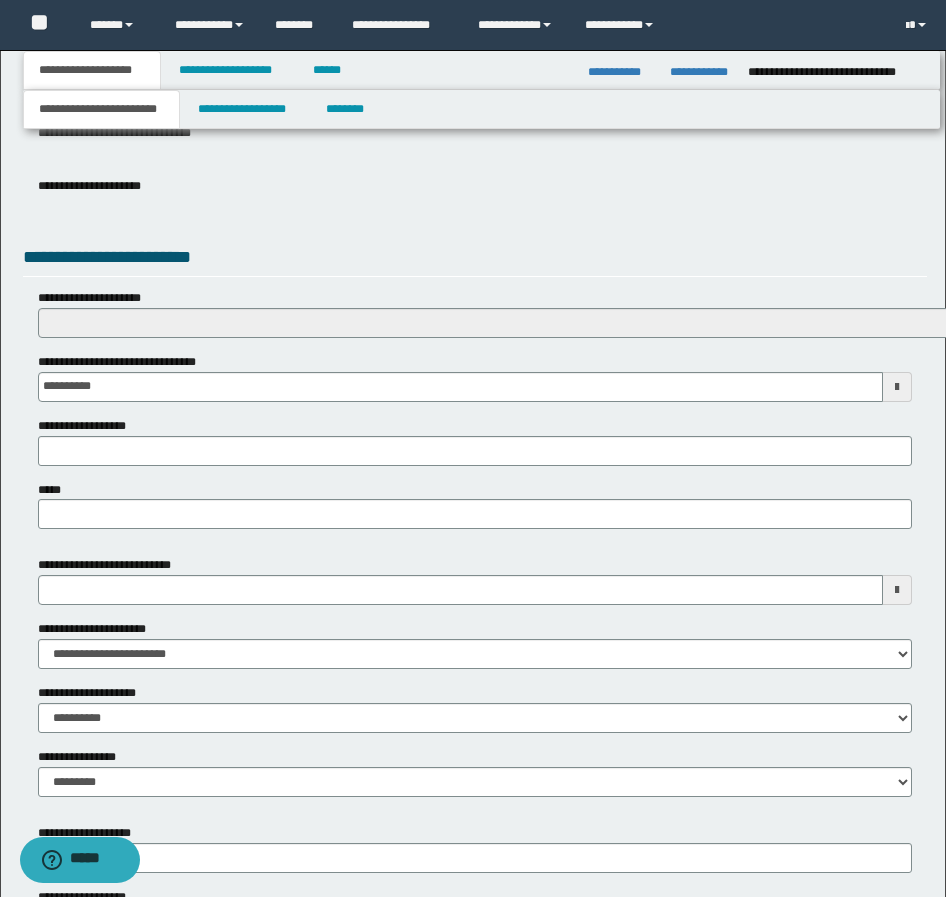 scroll, scrollTop: 700, scrollLeft: 0, axis: vertical 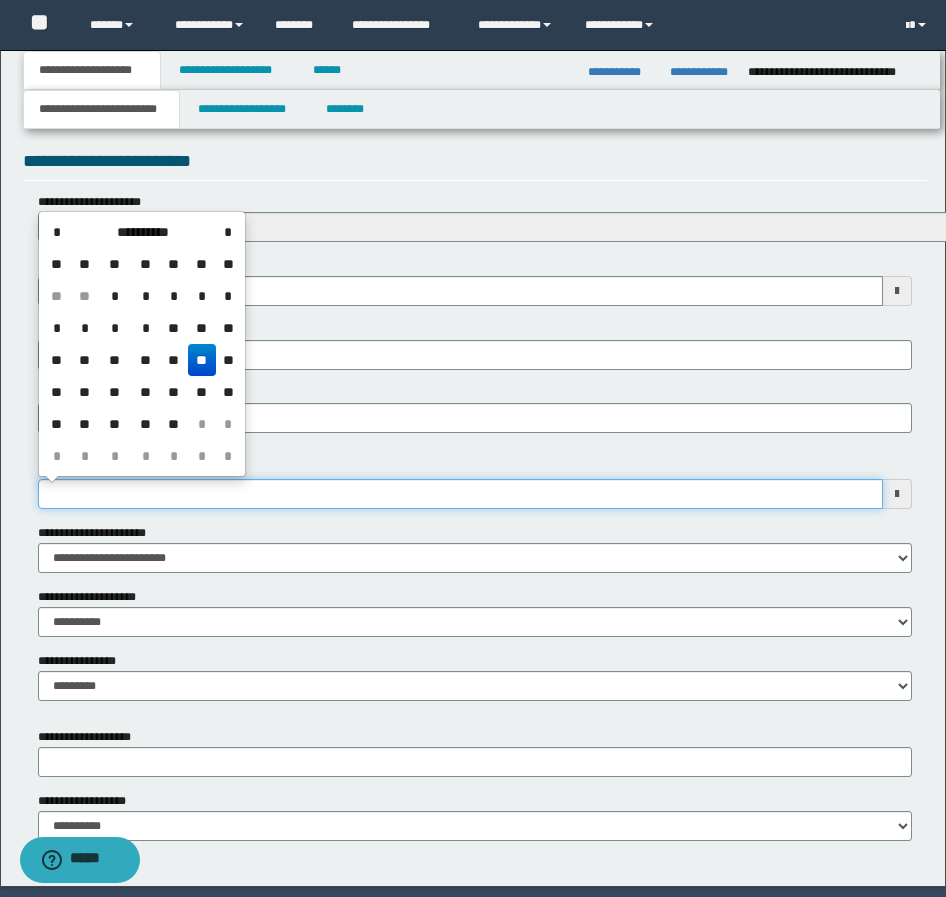 click on "**********" at bounding box center (460, 494) 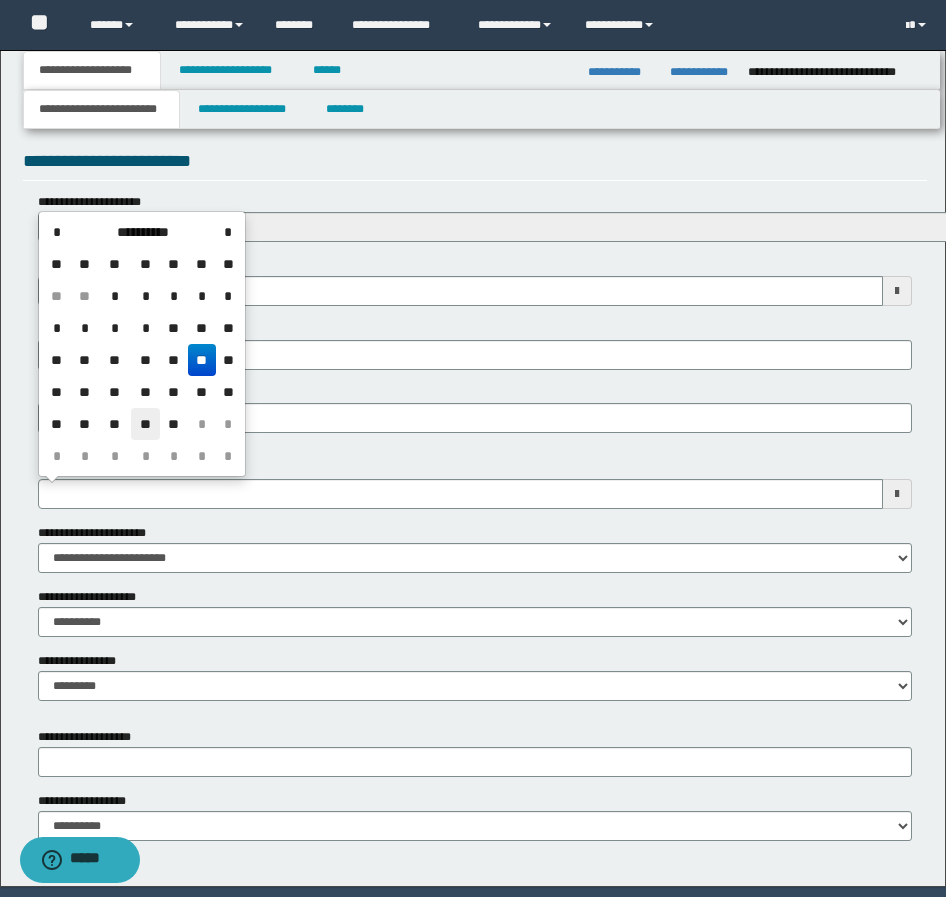 click on "**" at bounding box center (145, 424) 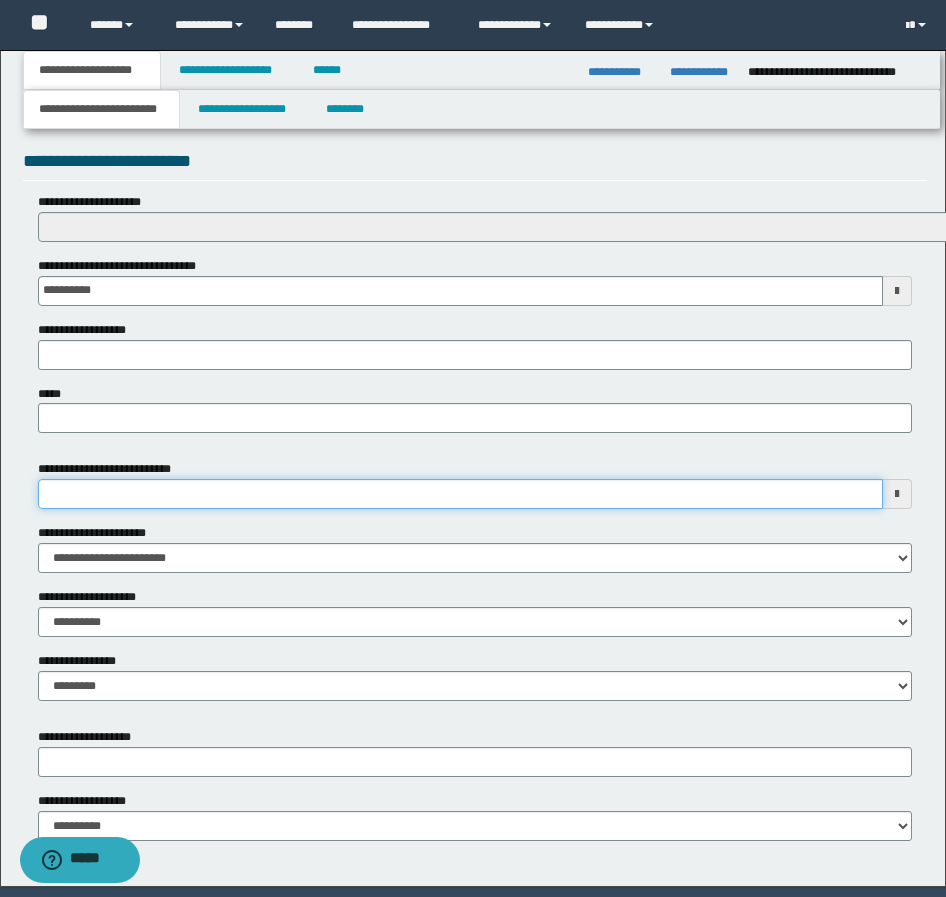 click on "**********" at bounding box center (460, 494) 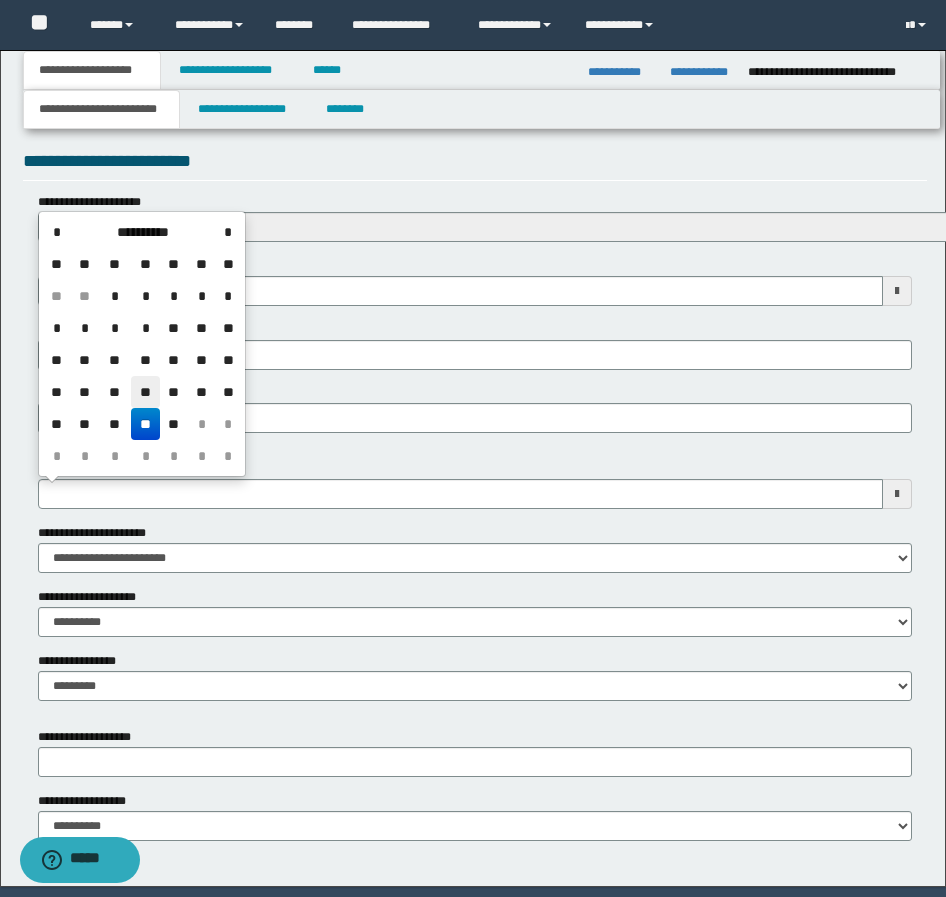 click on "**" at bounding box center [145, 392] 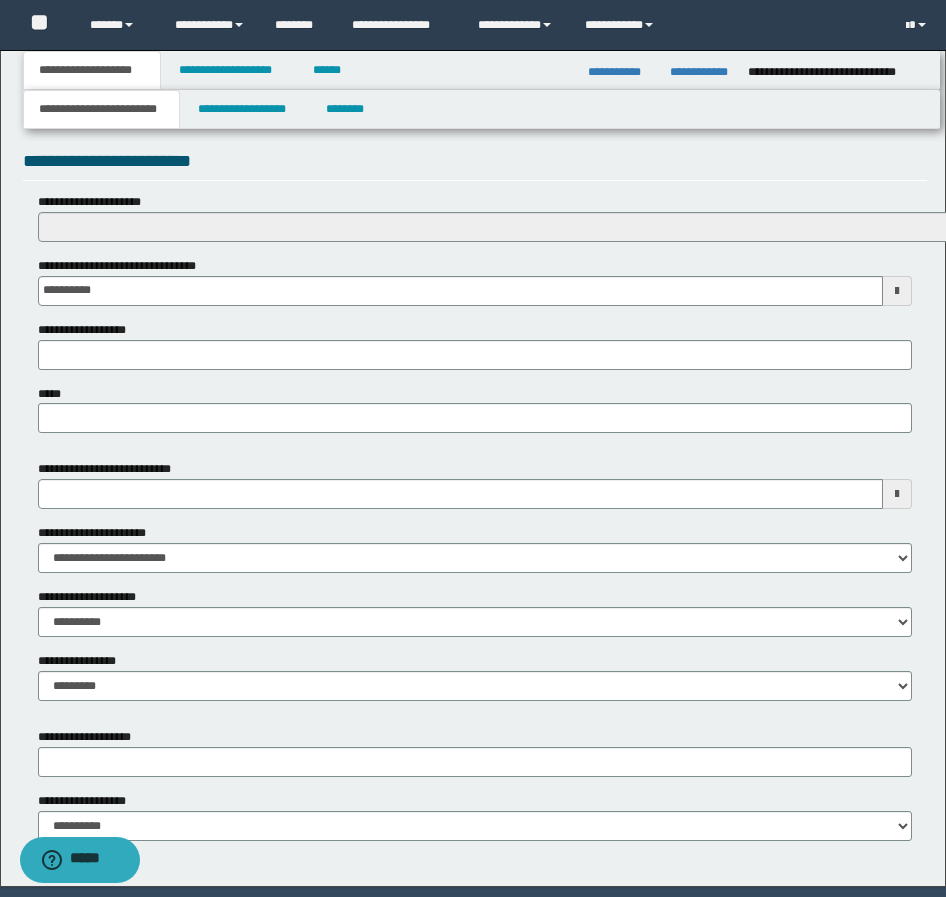 scroll, scrollTop: 767, scrollLeft: 0, axis: vertical 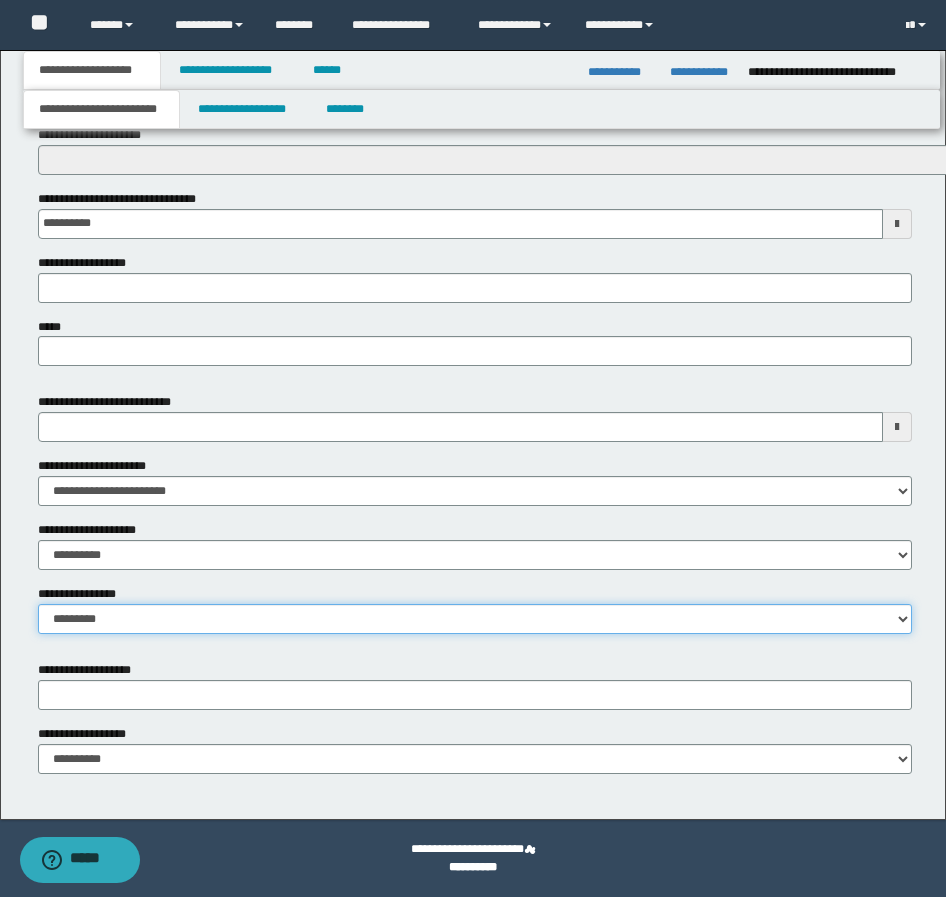 click on "**********" at bounding box center [475, 619] 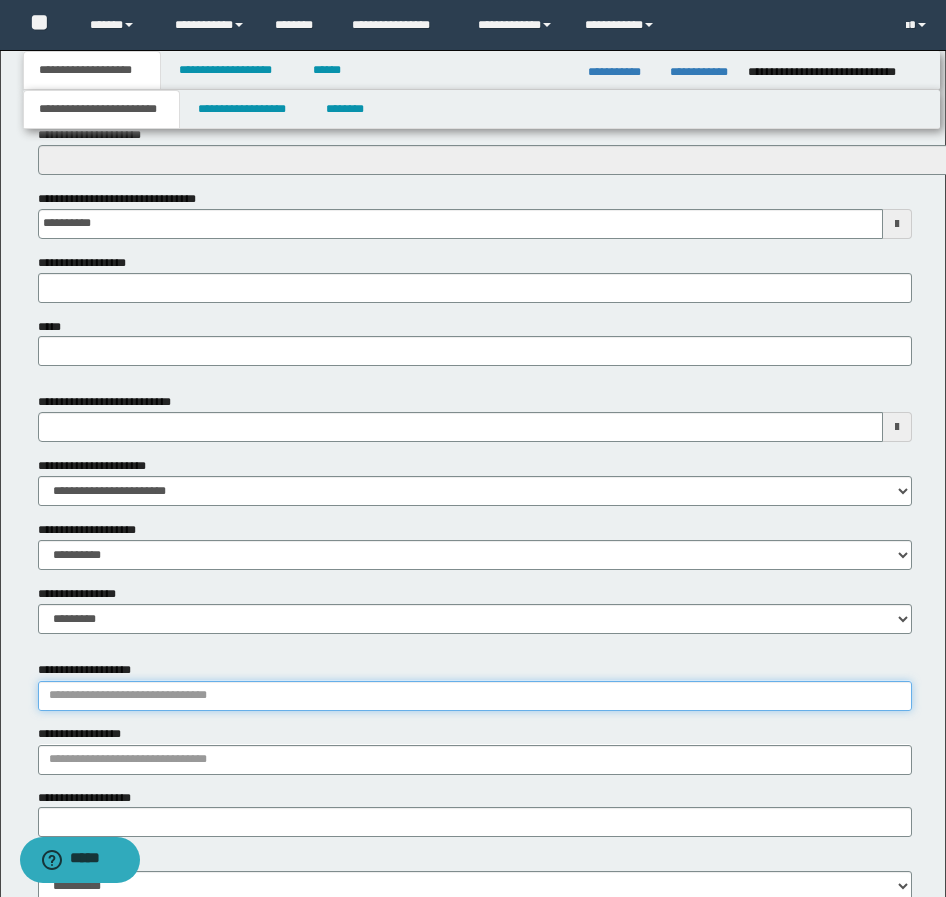 click on "**********" at bounding box center [475, 696] 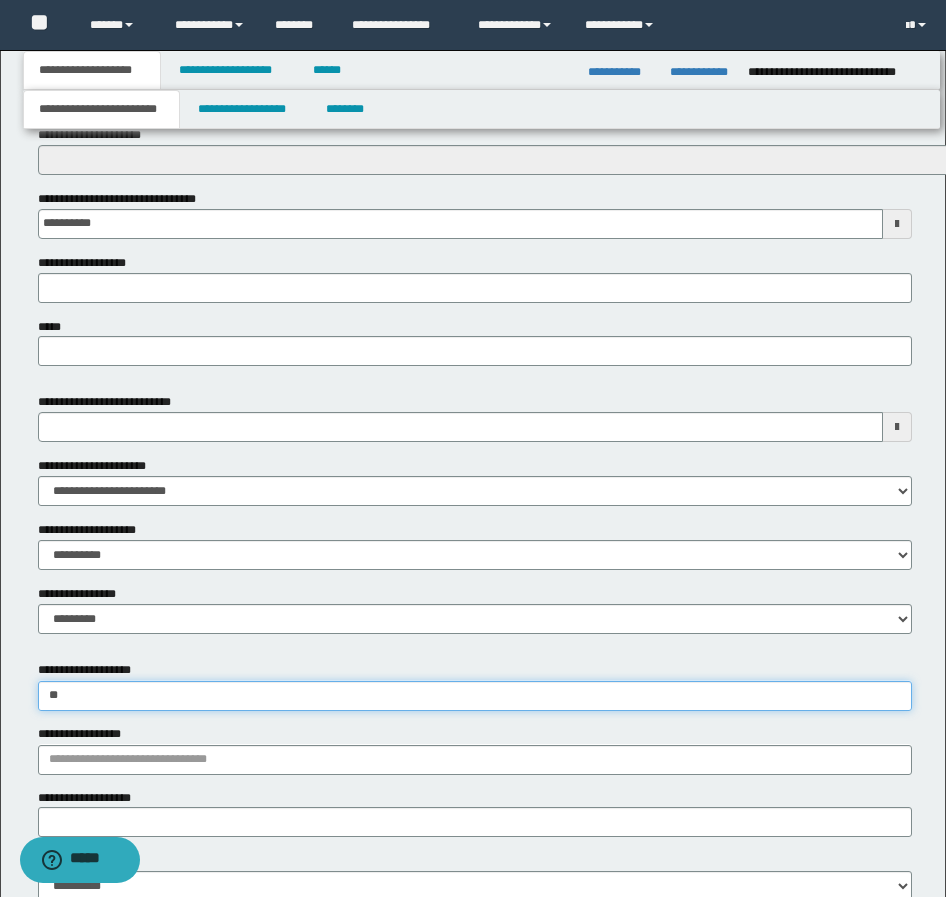 type on "*" 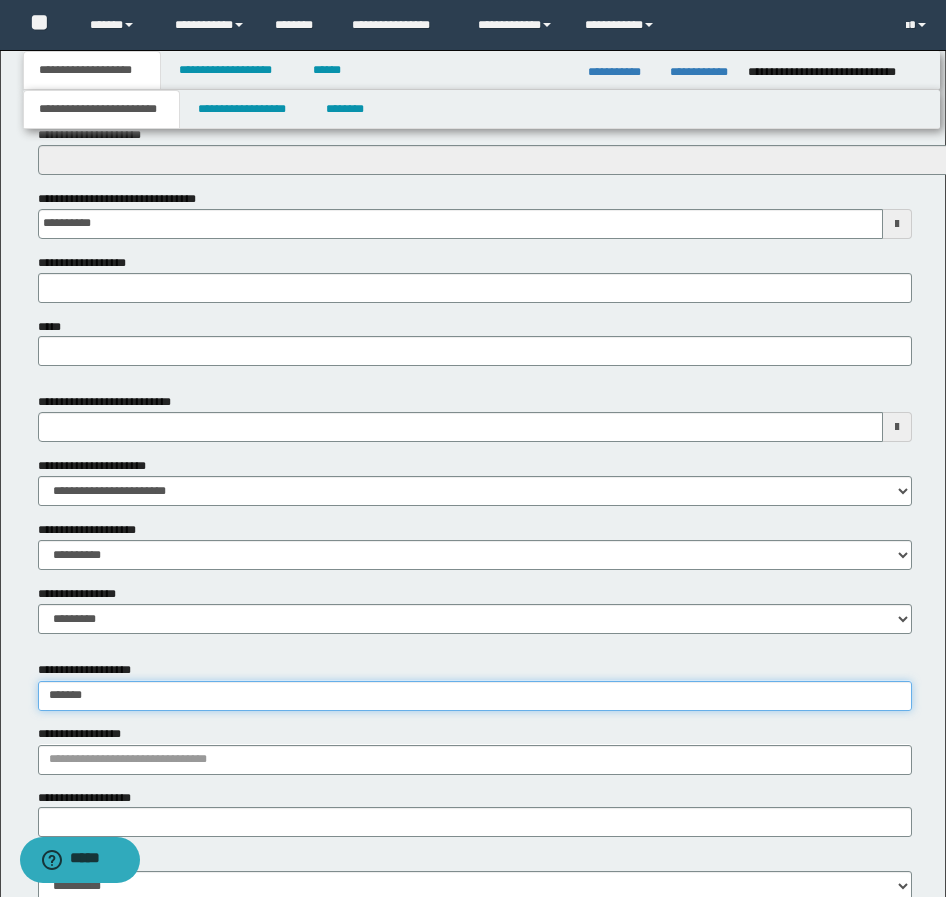 type on "******" 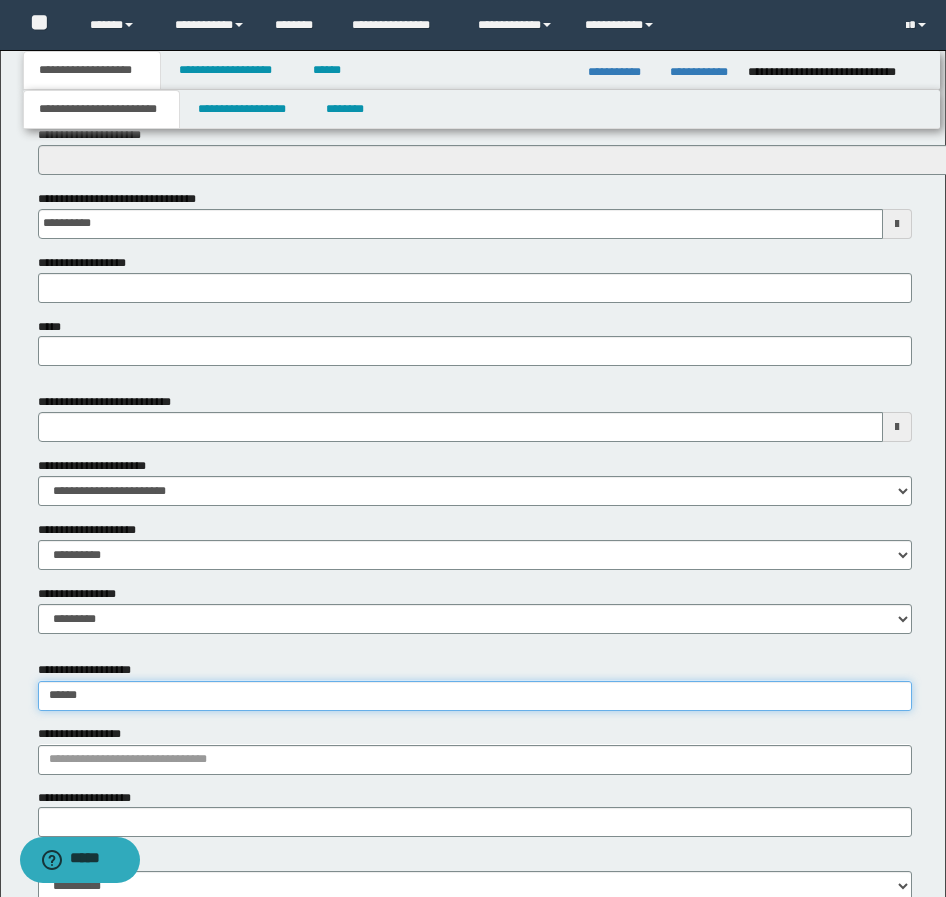 type on "*********" 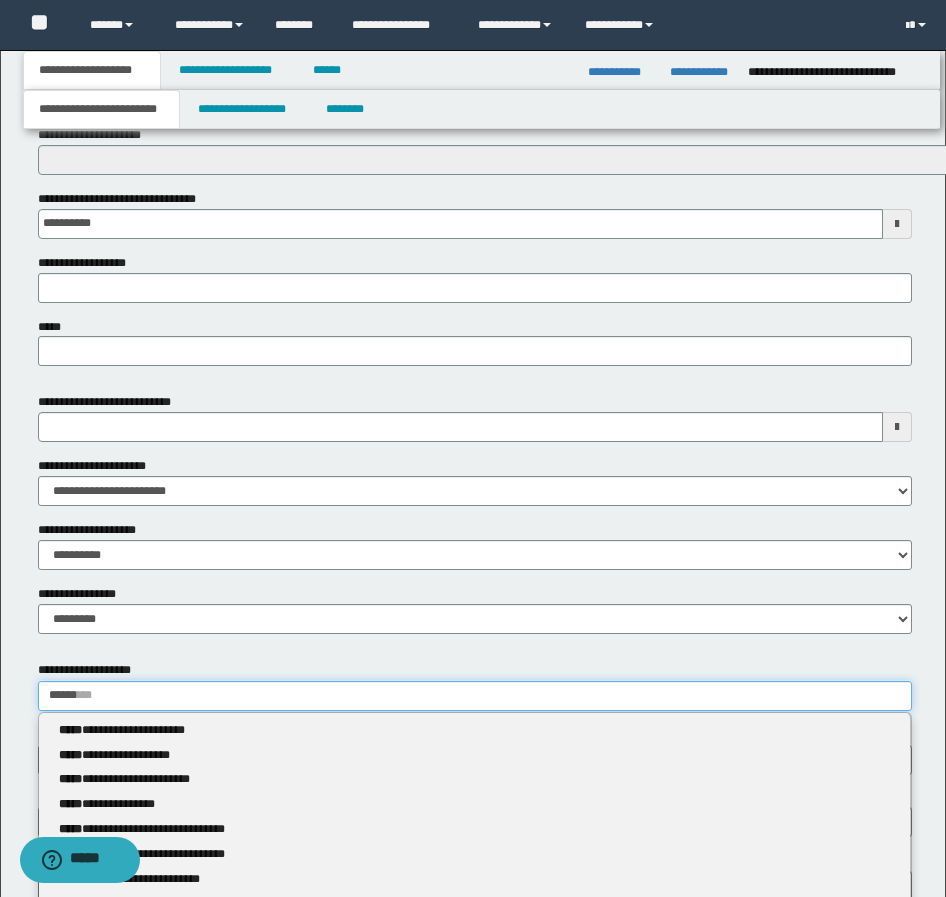 type 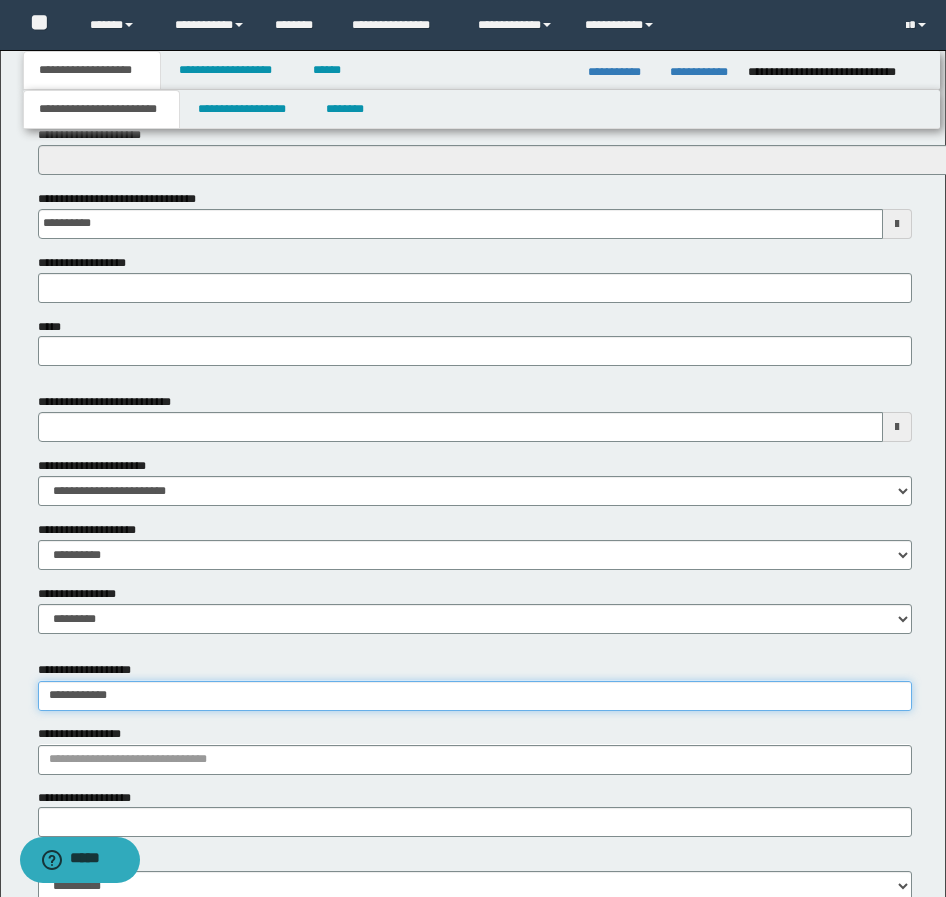 type on "**********" 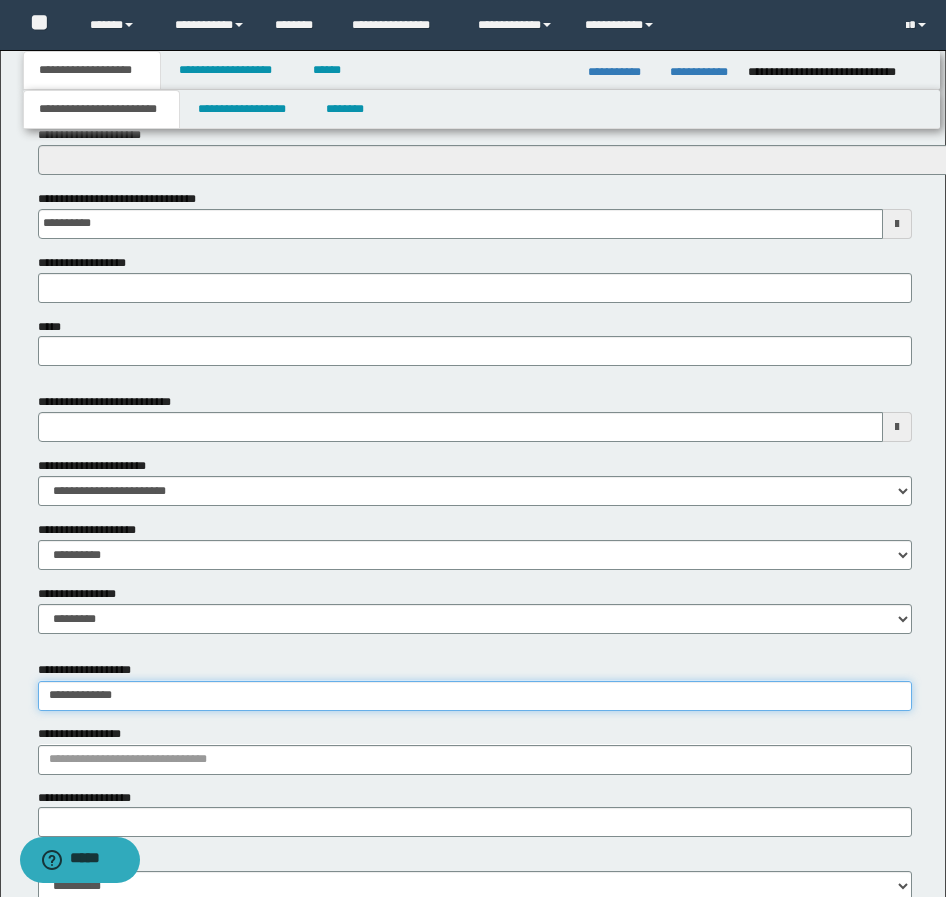 type on "**********" 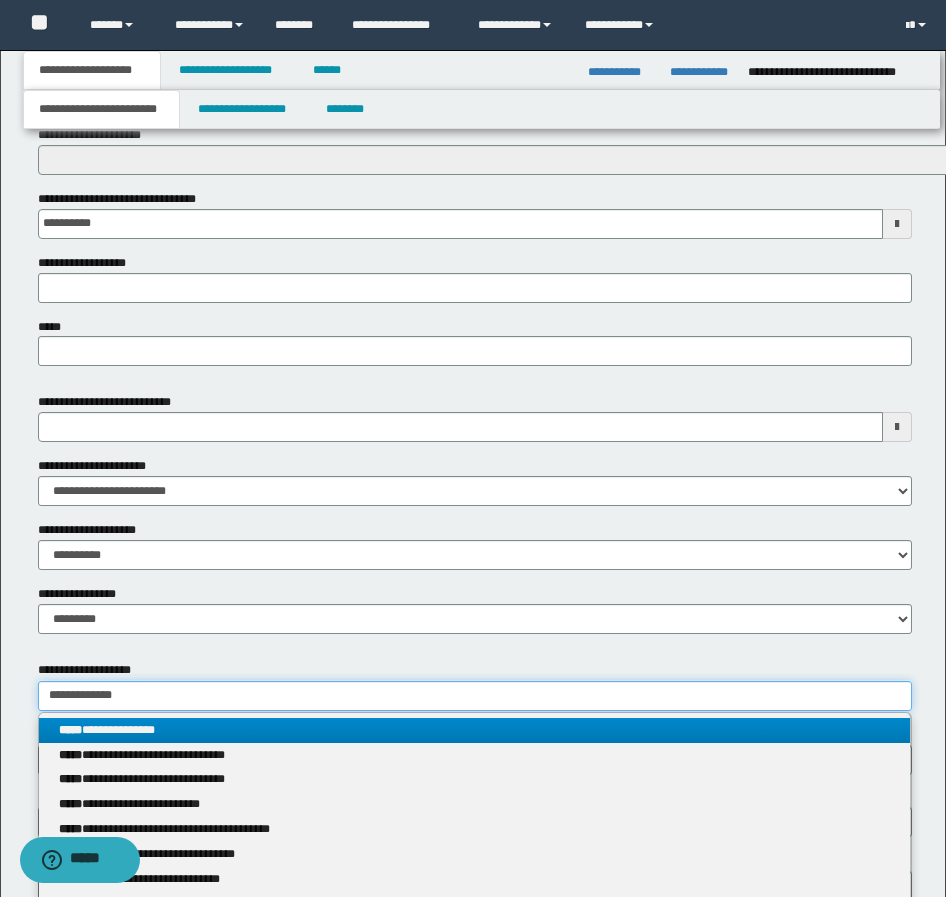 type on "**********" 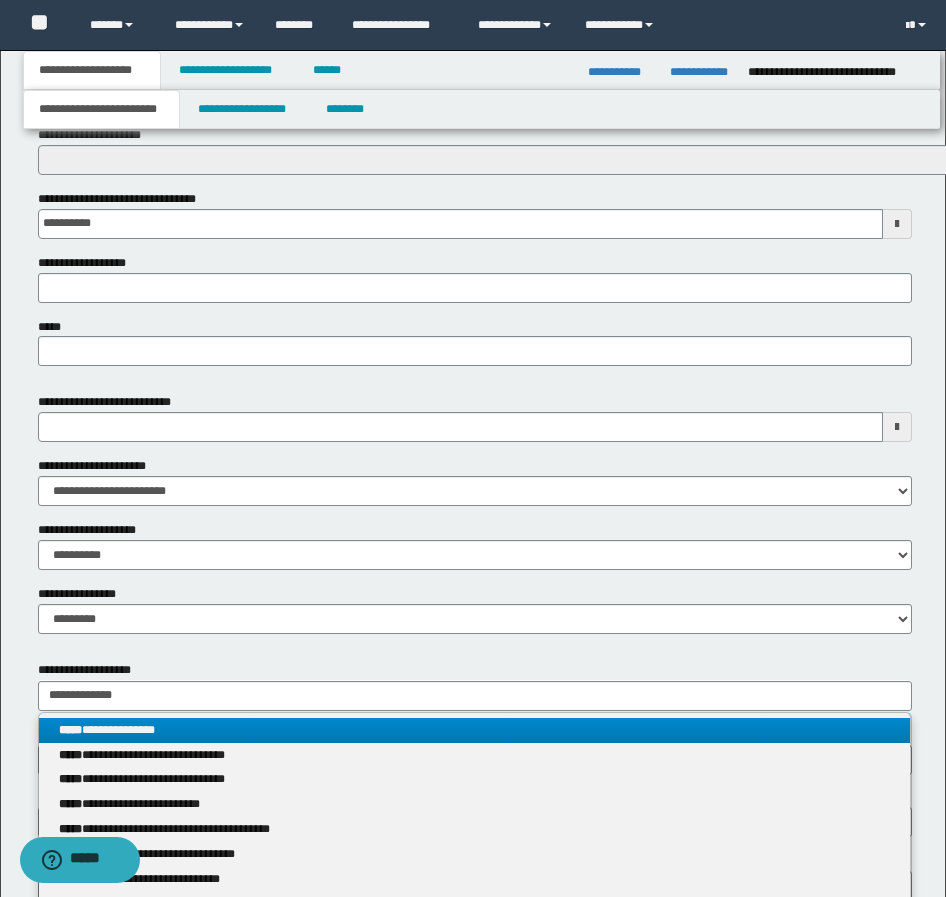 click on "**********" at bounding box center [474, 730] 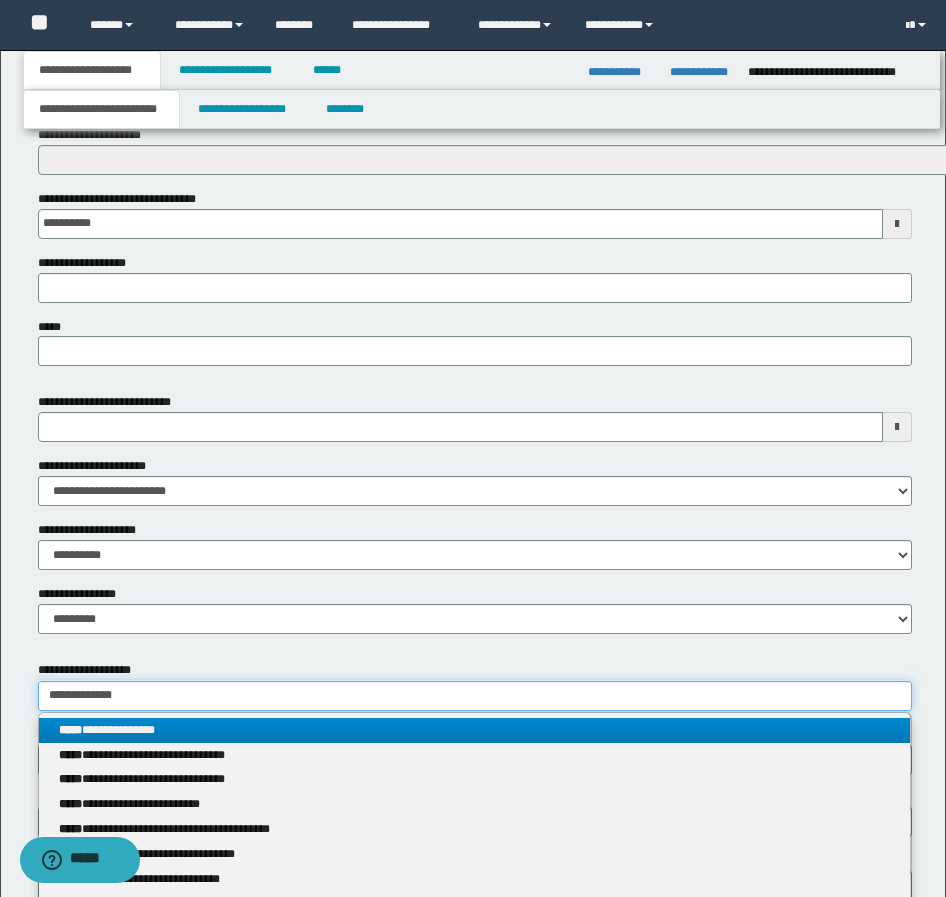 type 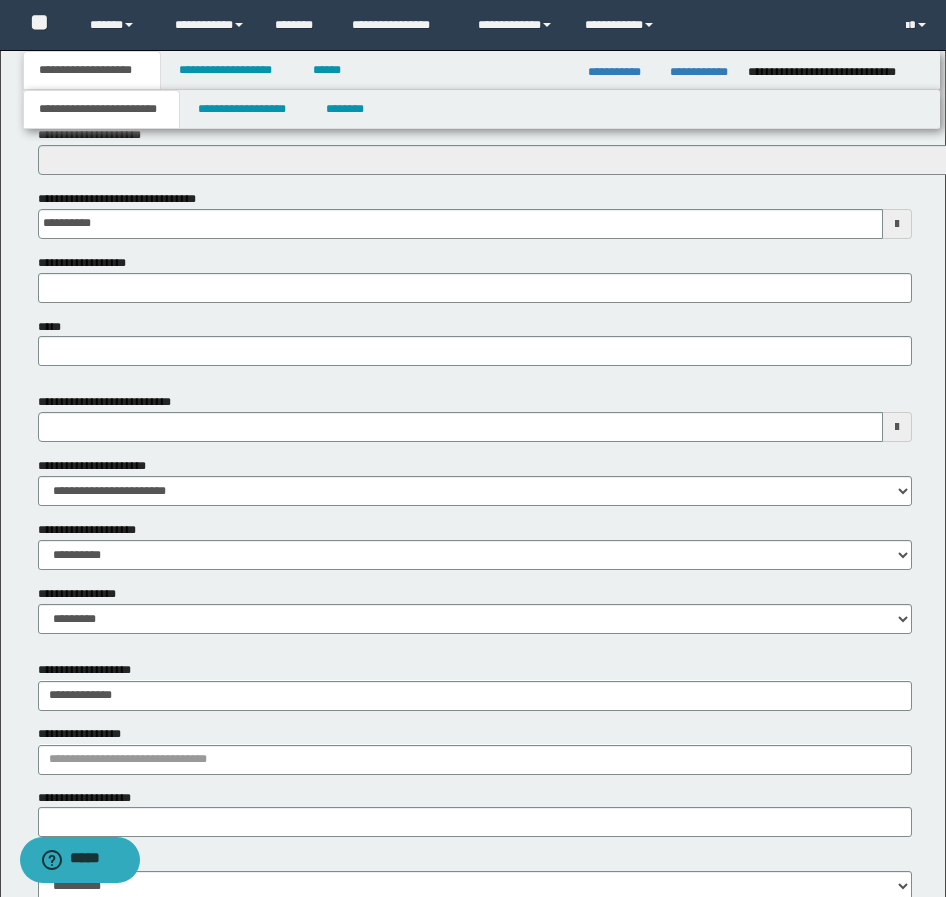 drag, startPoint x: 143, startPoint y: 775, endPoint x: 137, endPoint y: 765, distance: 11.661903 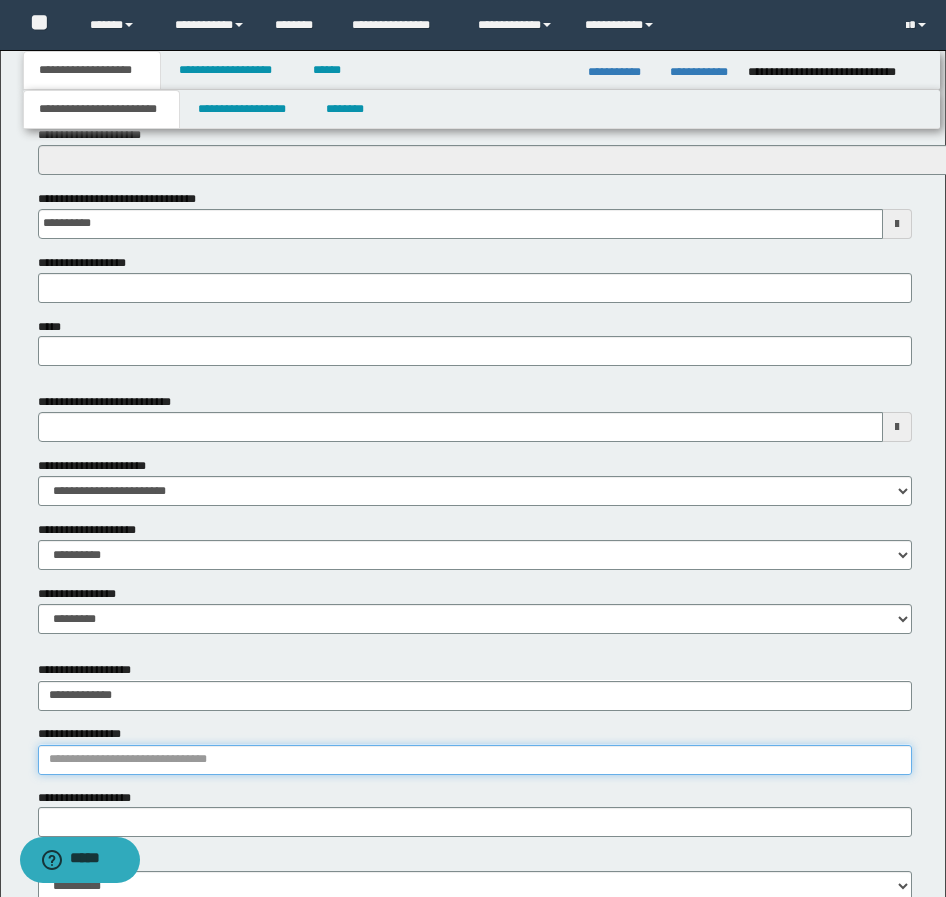 click on "**********" at bounding box center [475, 760] 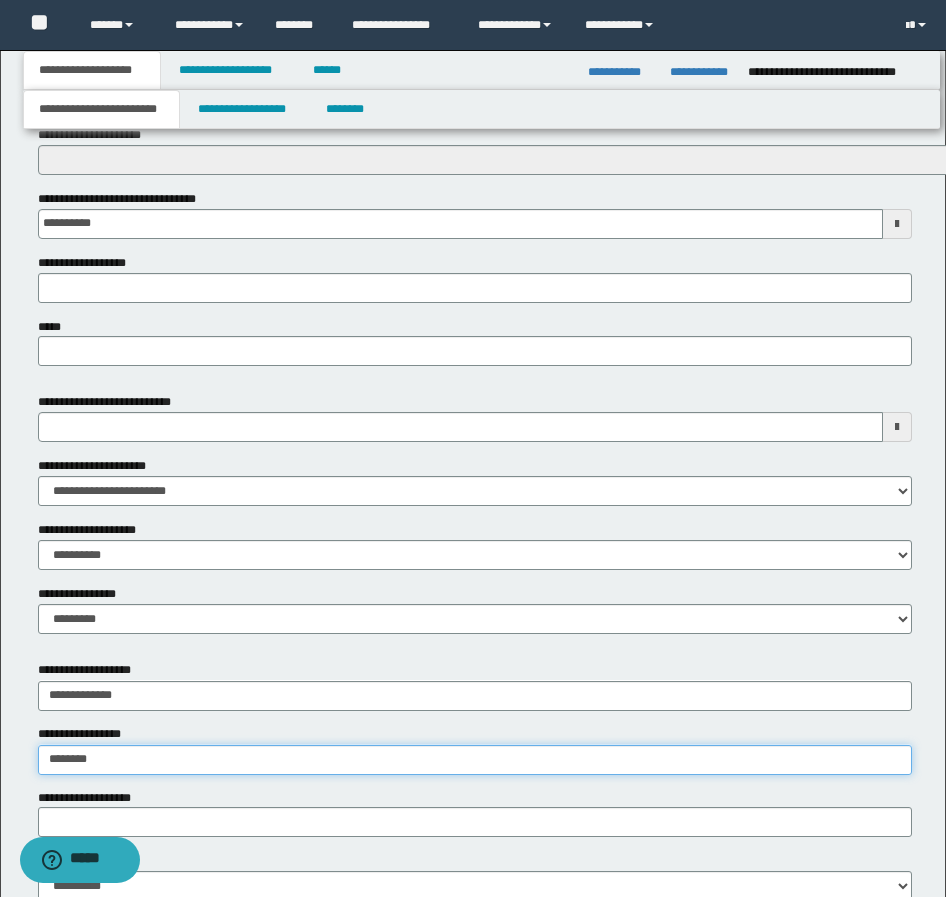 type on "*******" 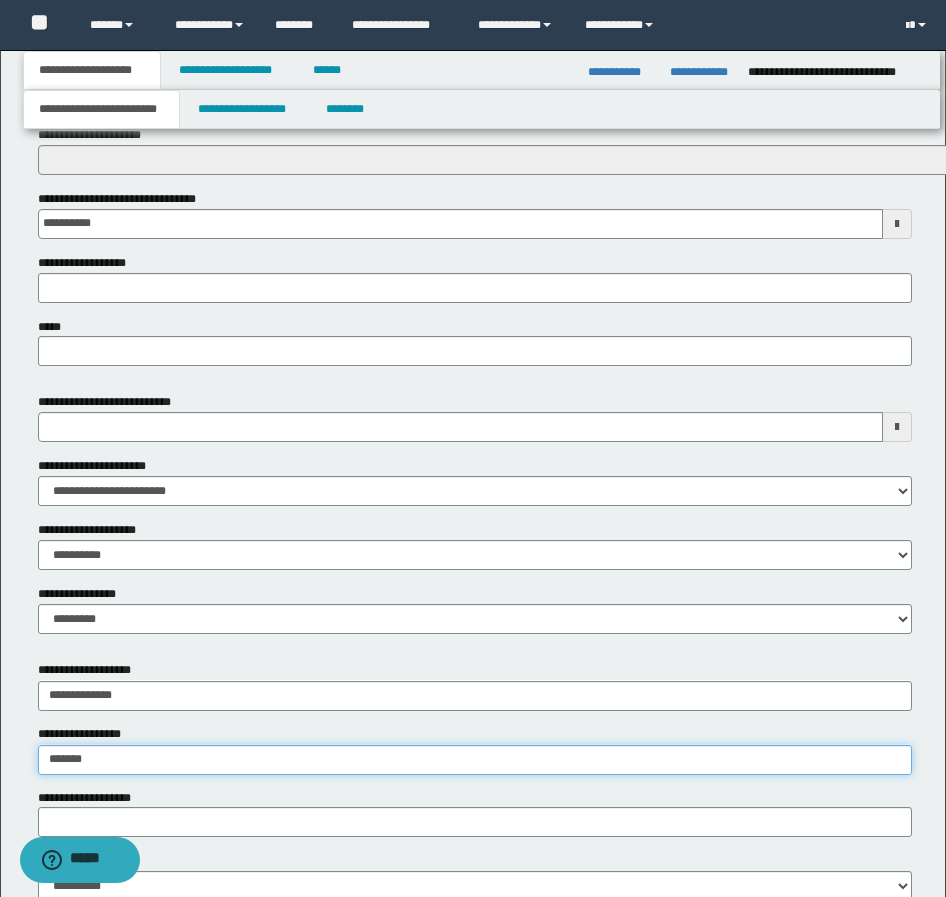 type on "**********" 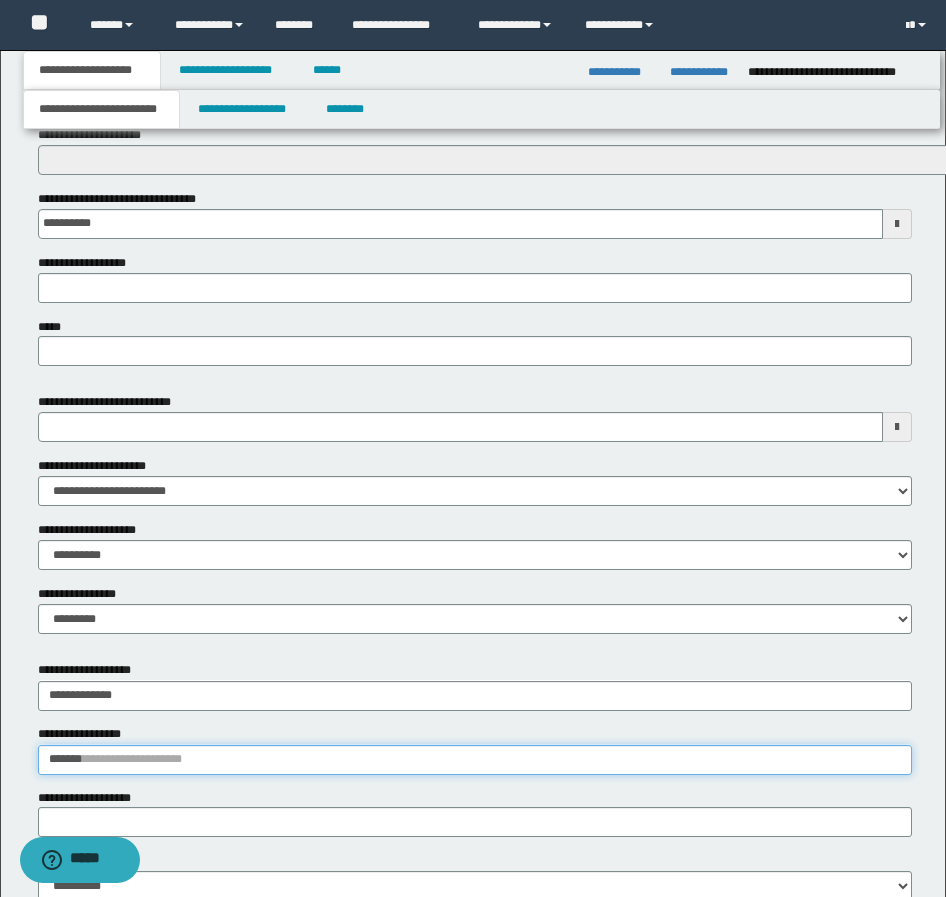 type 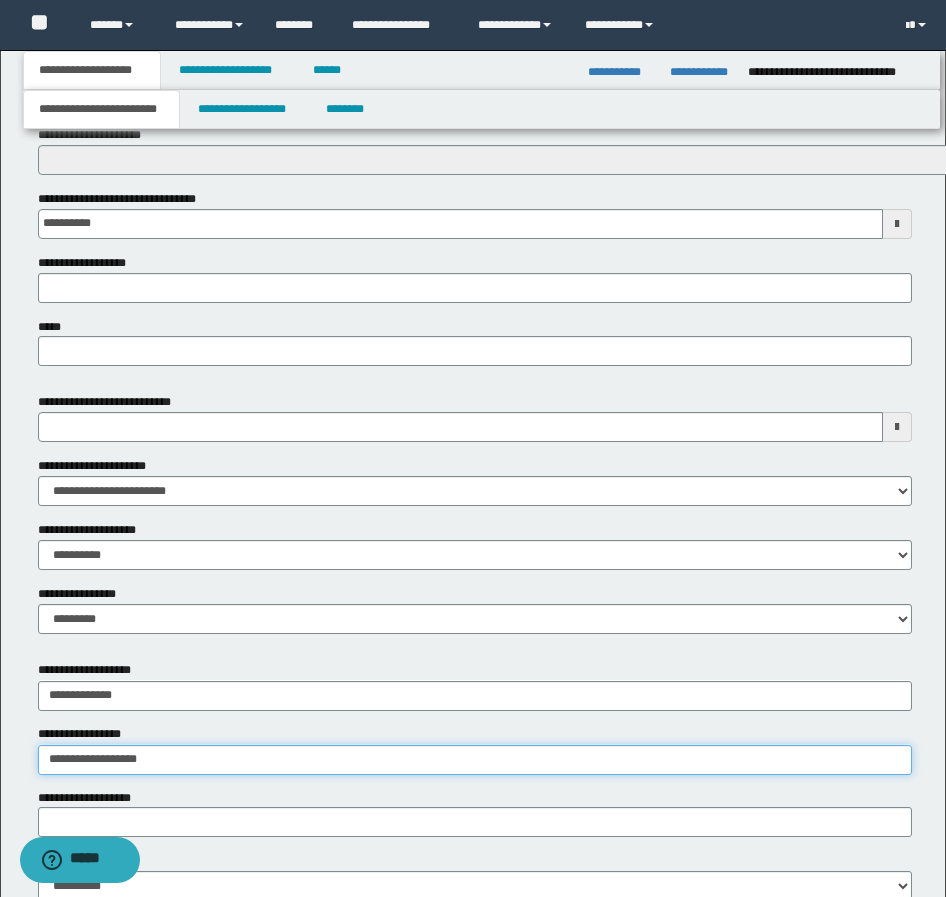 type on "**********" 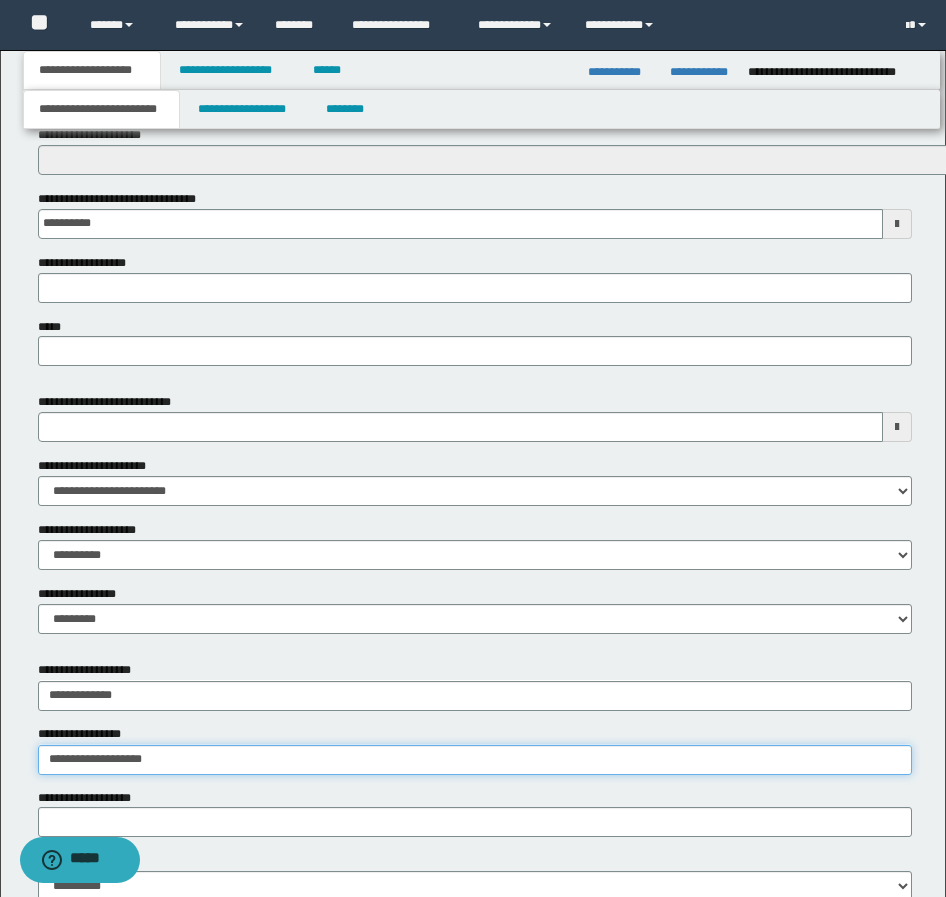 type on "**********" 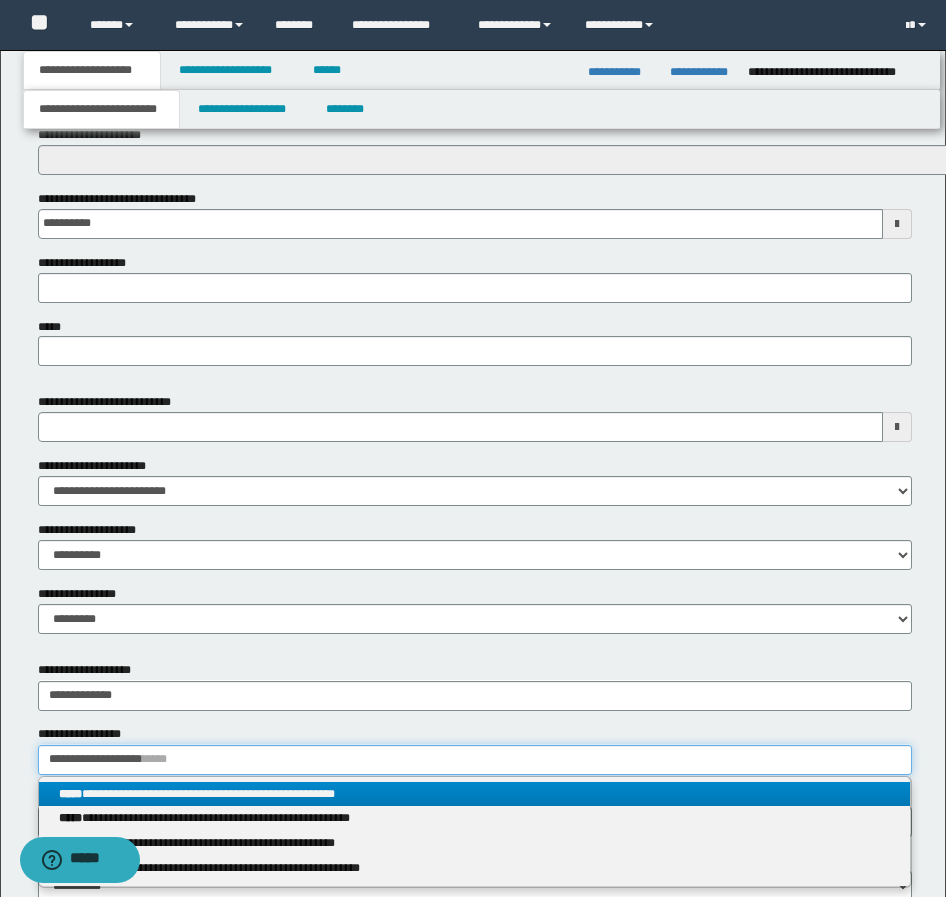 type on "**********" 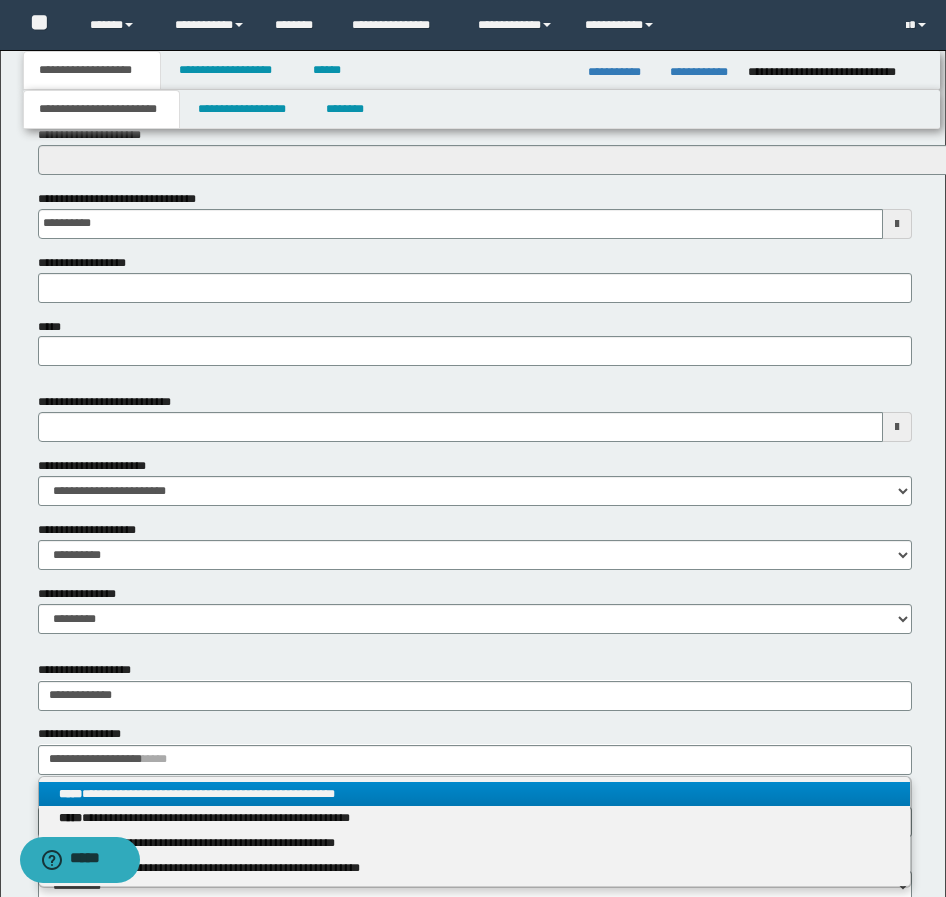 click on "**********" at bounding box center [474, 794] 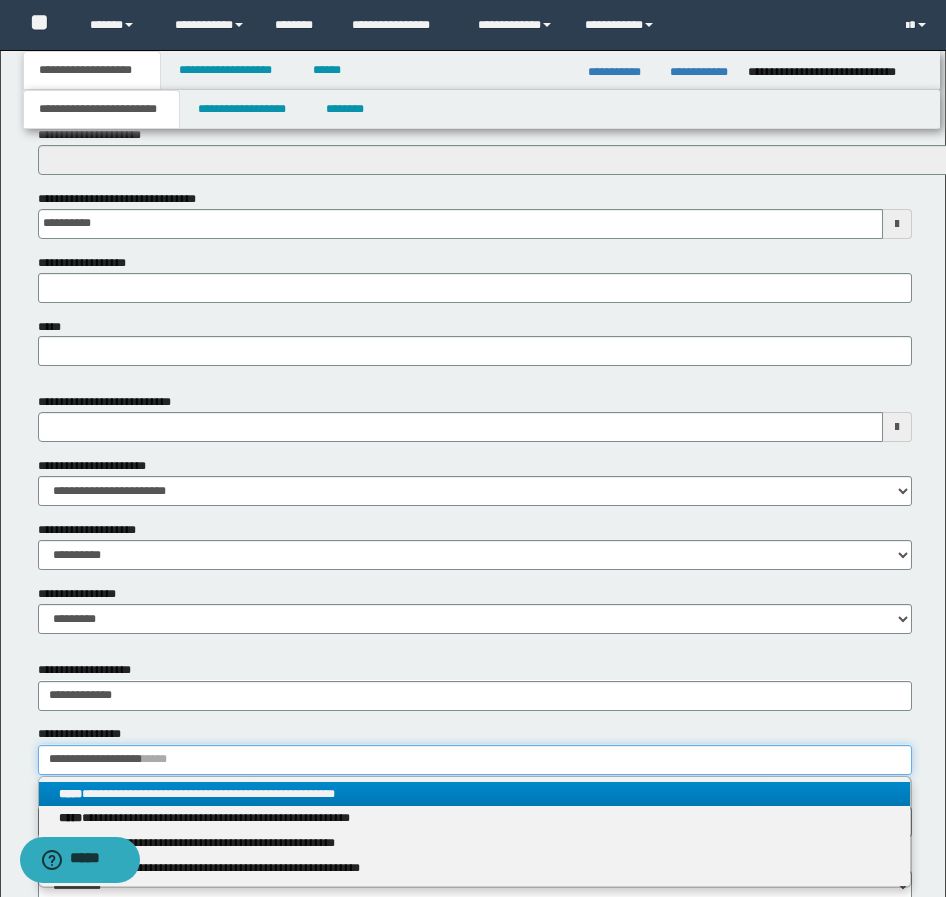 type 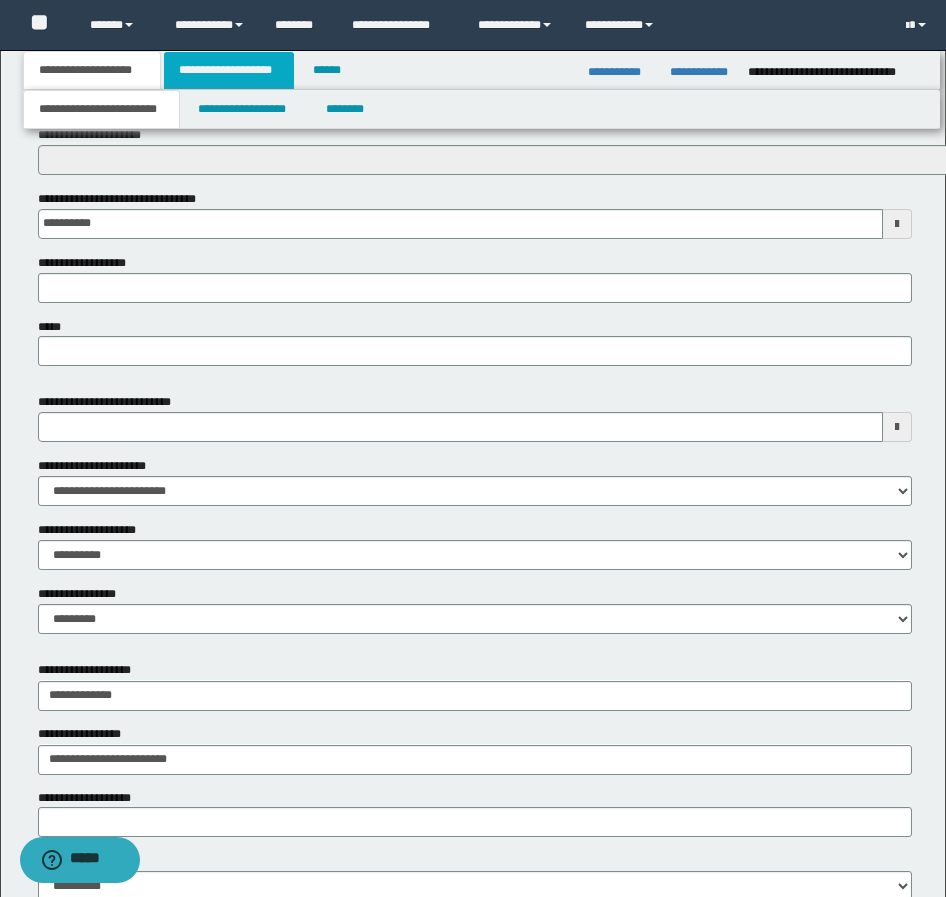 click on "**********" at bounding box center [229, 70] 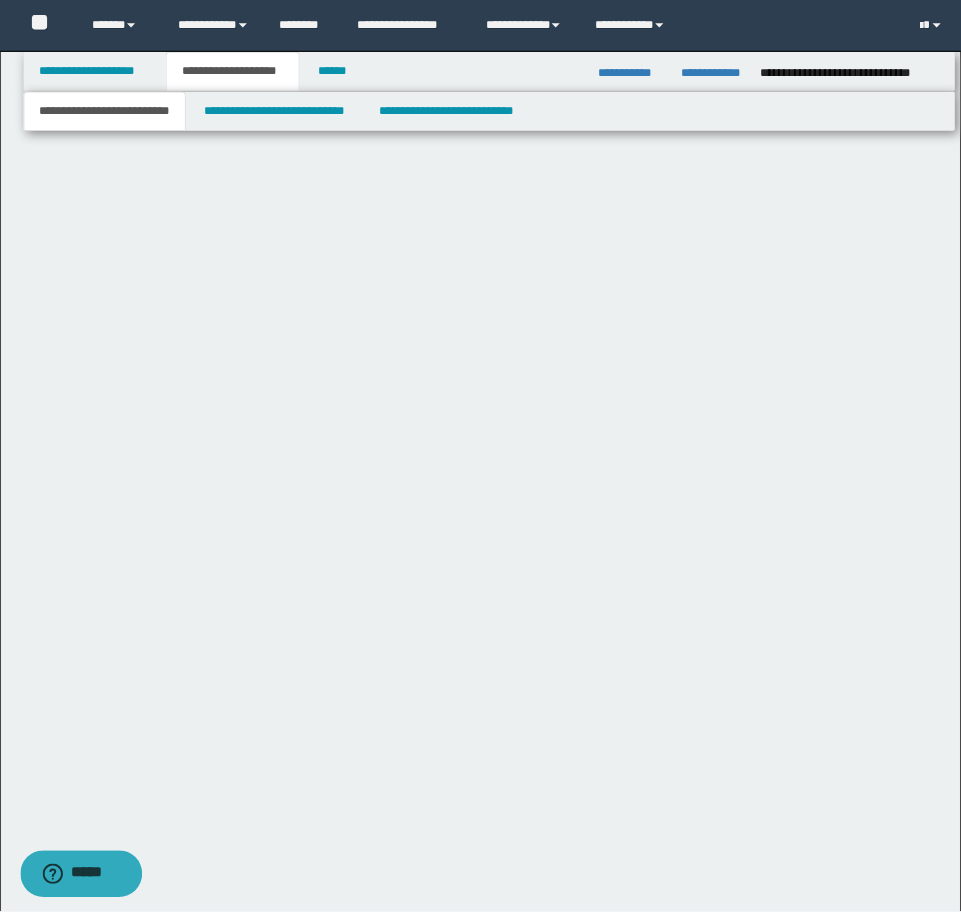 scroll, scrollTop: 0, scrollLeft: 0, axis: both 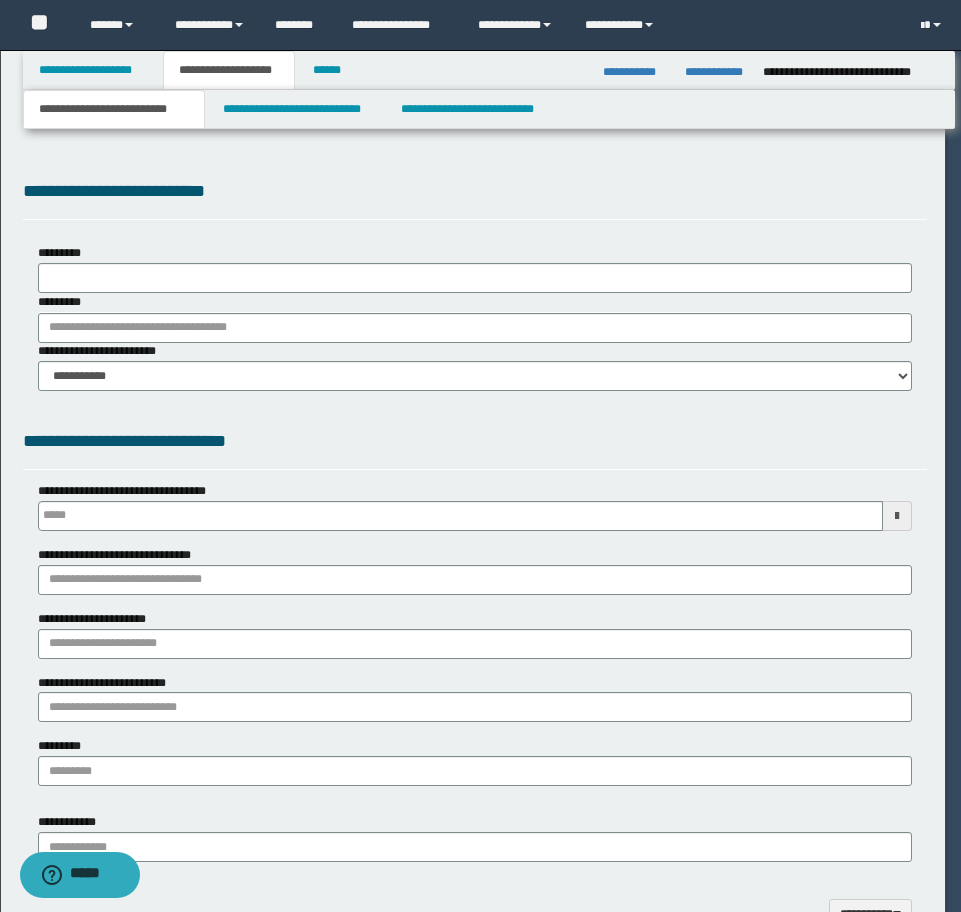 type 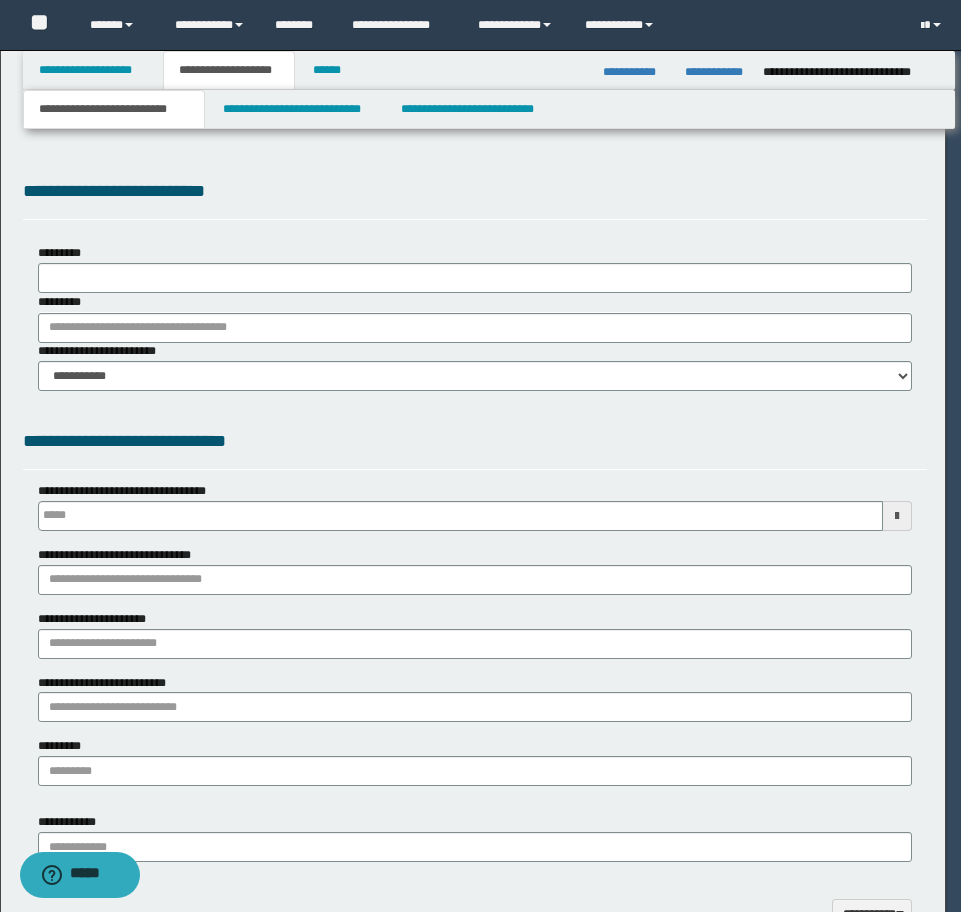 scroll, scrollTop: 0, scrollLeft: 0, axis: both 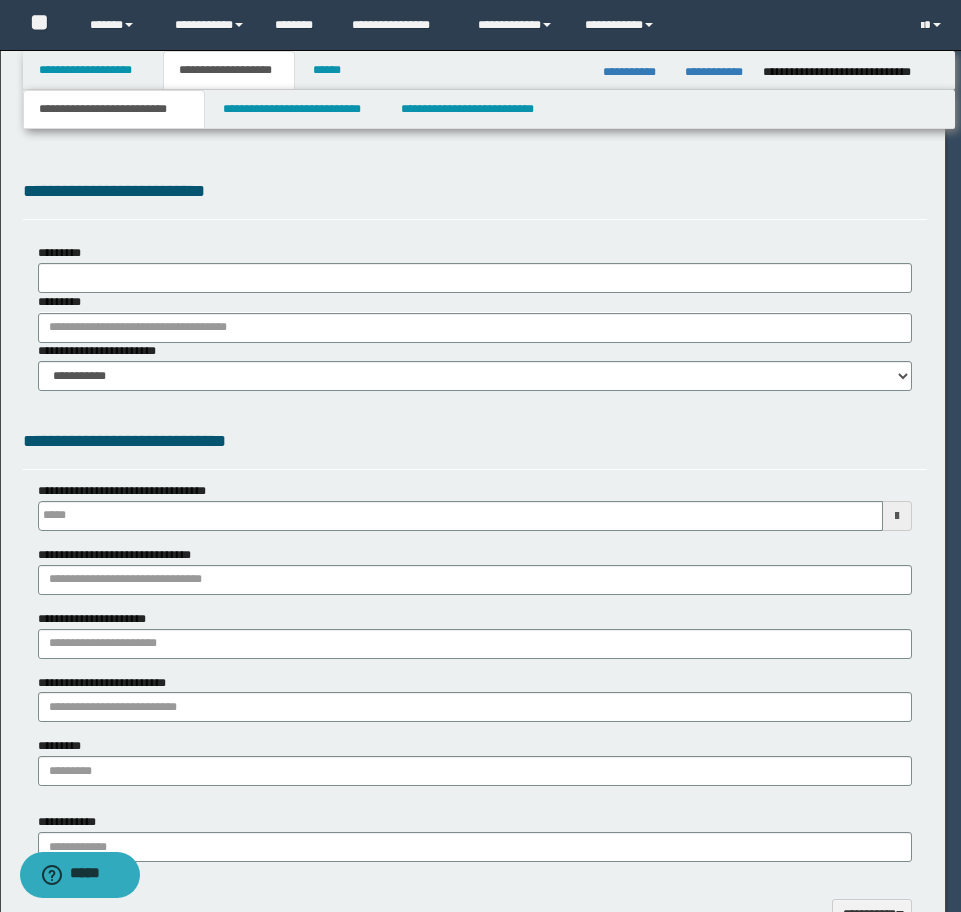 type on "**********" 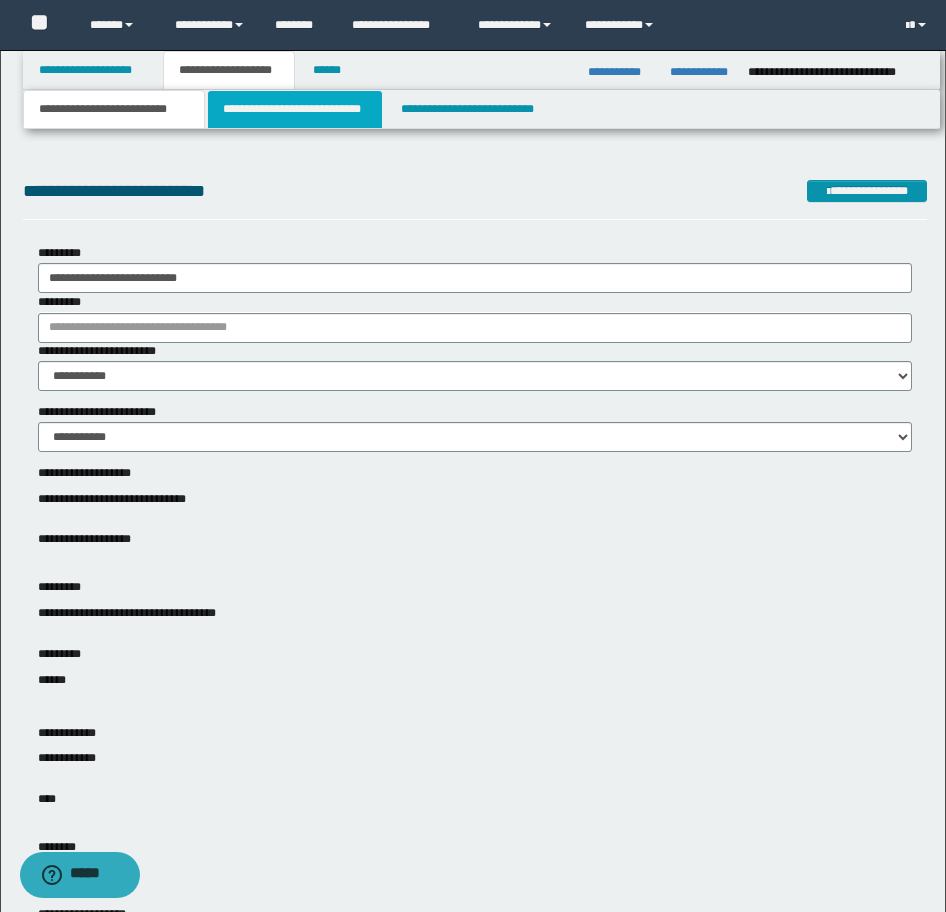 click on "**********" at bounding box center [295, 109] 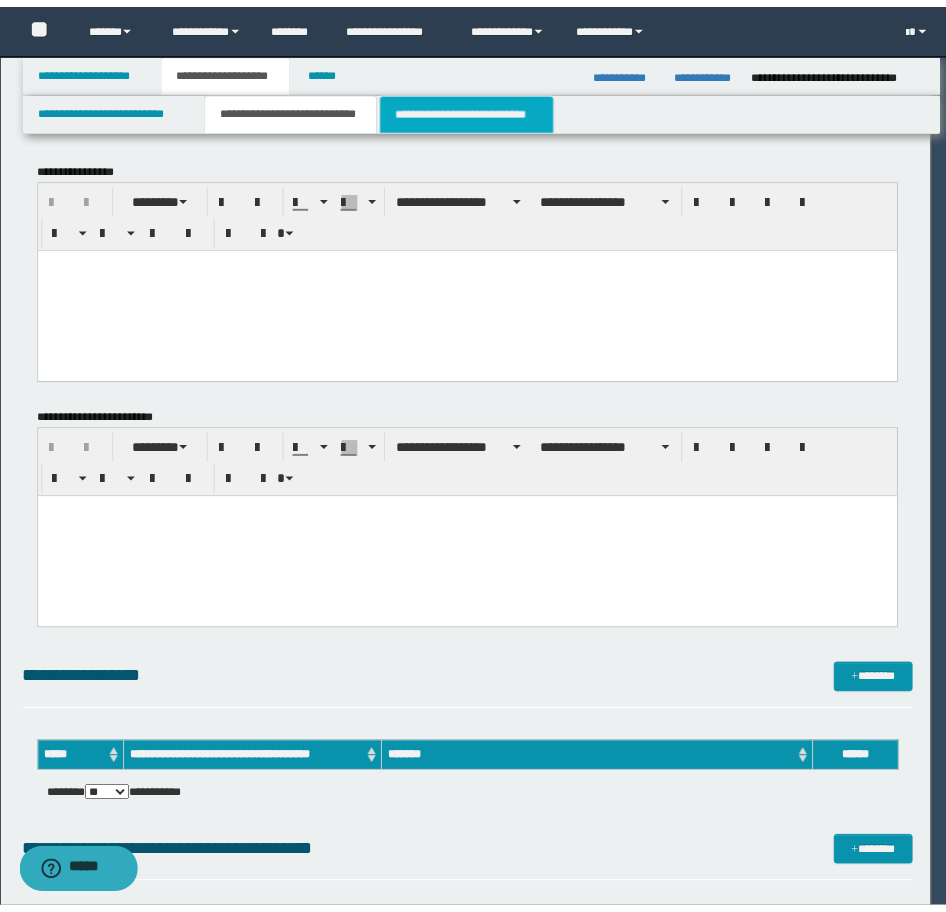 scroll, scrollTop: 0, scrollLeft: 0, axis: both 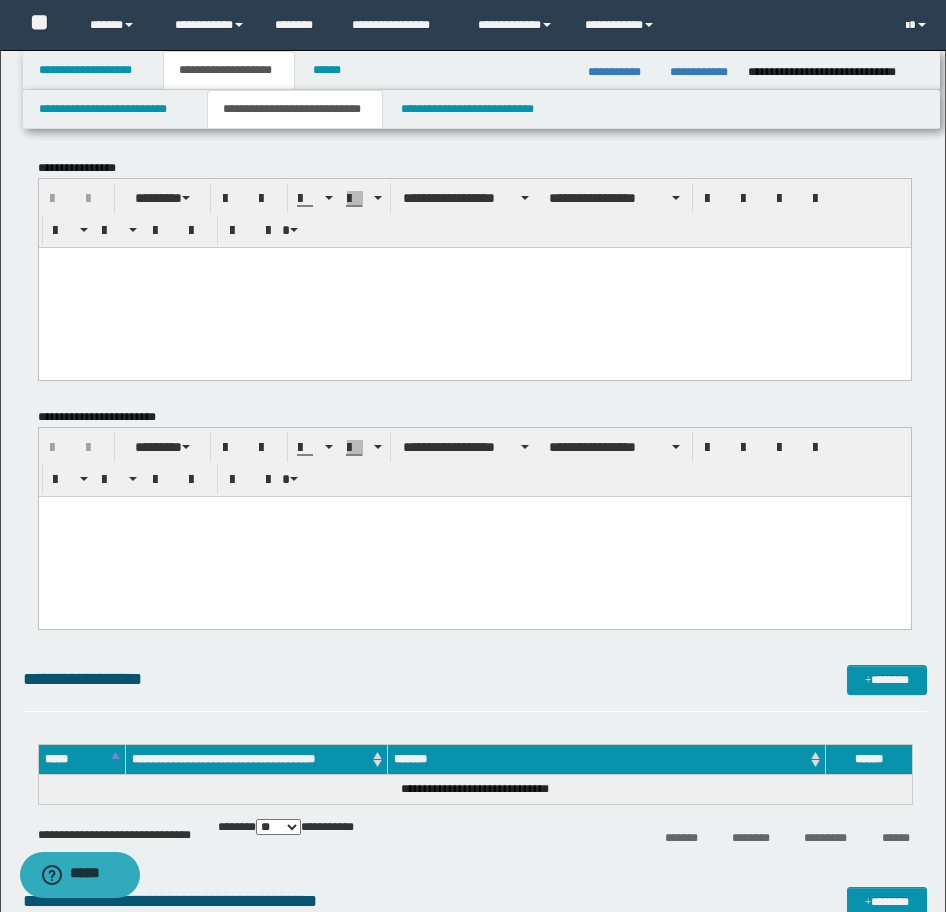 click at bounding box center [474, 287] 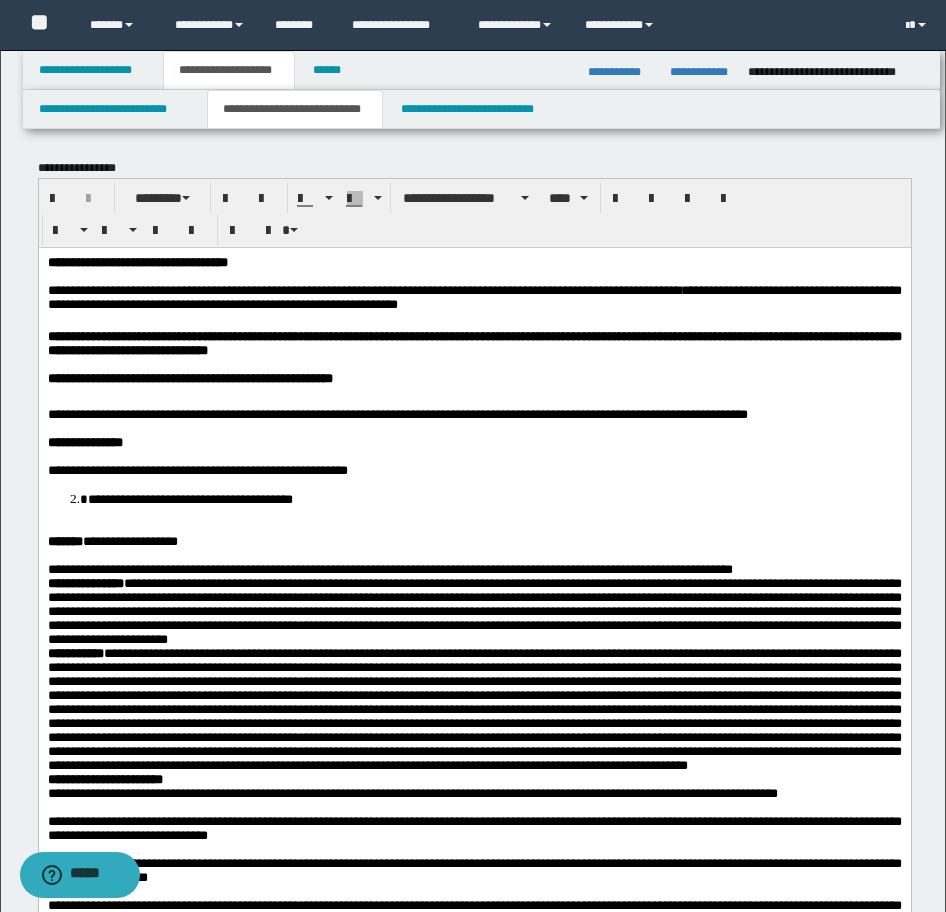 click on "**********" at bounding box center [137, 261] 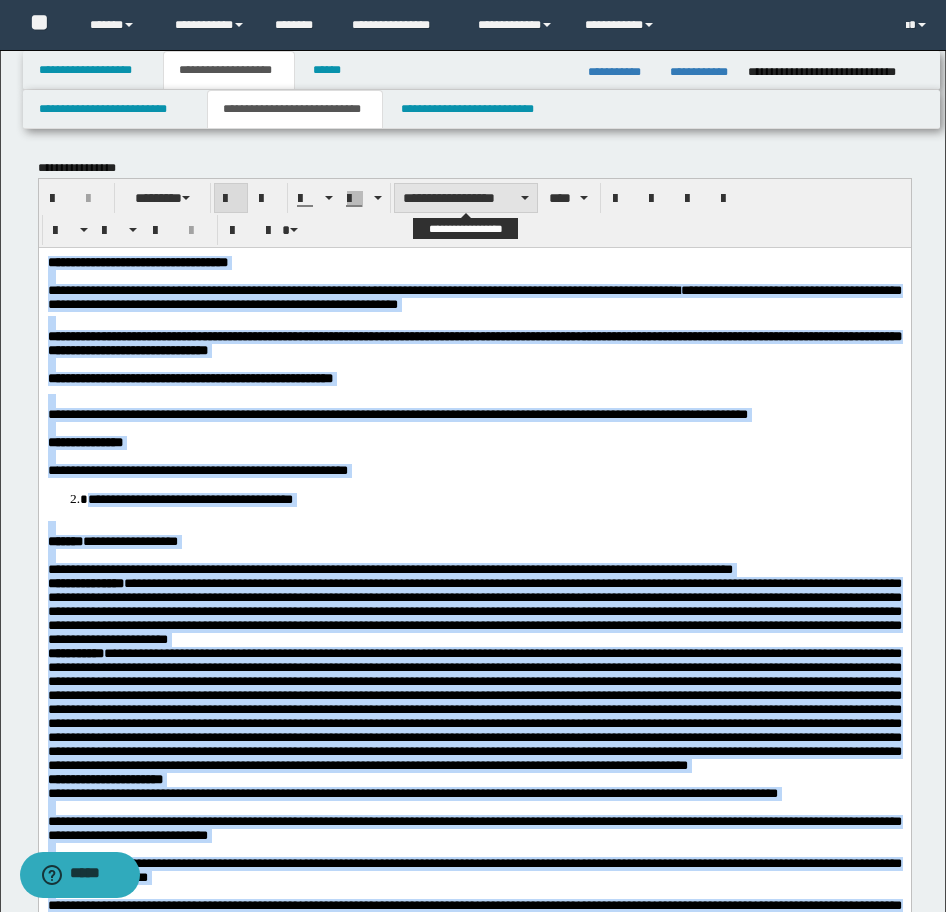 click on "**********" at bounding box center [466, 198] 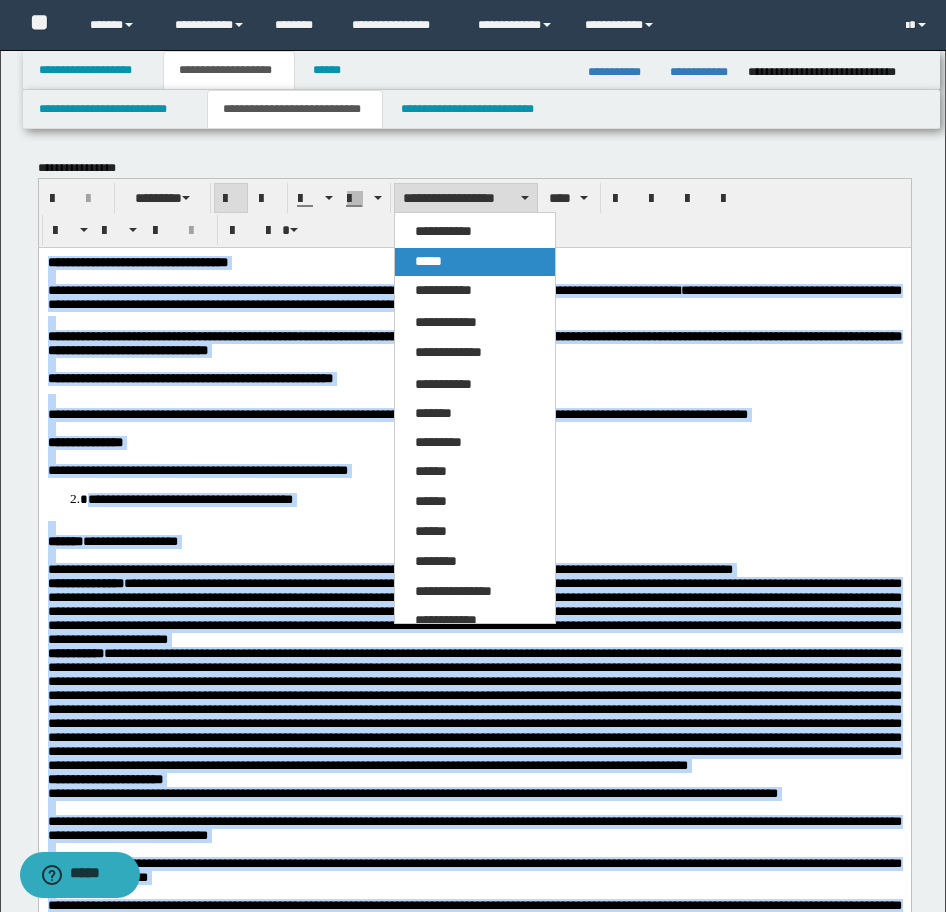 click on "*****" at bounding box center (428, 261) 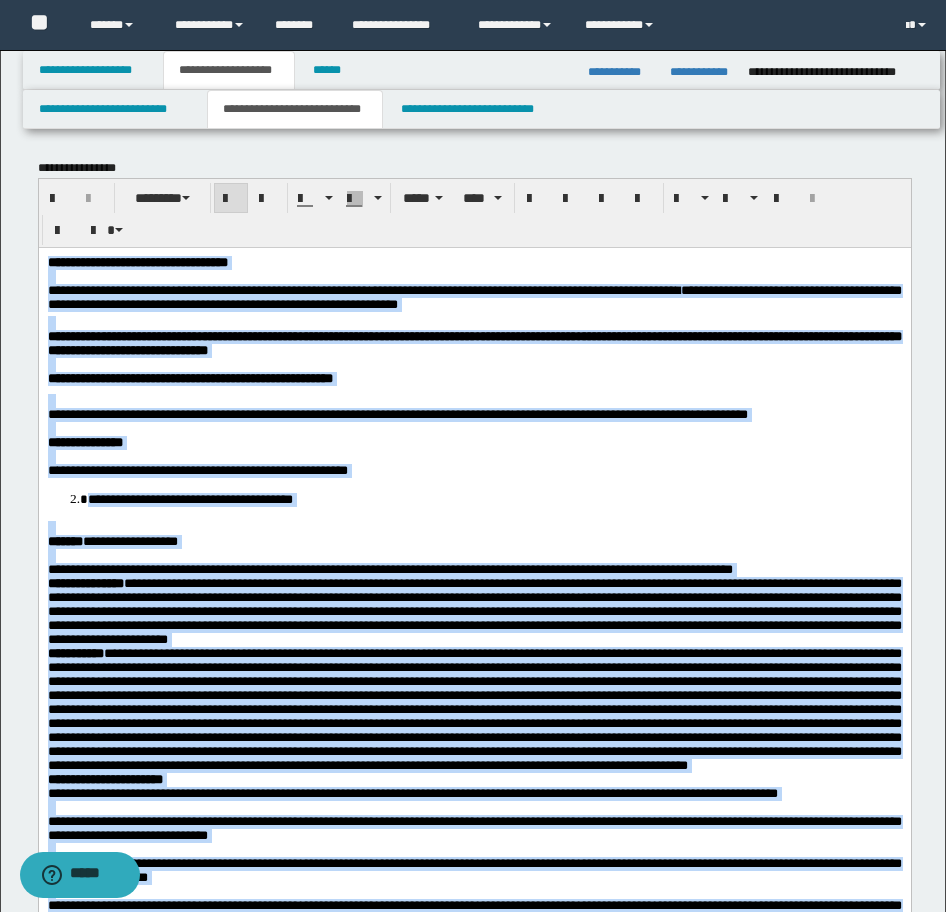 click on "**********" at bounding box center (189, 498) 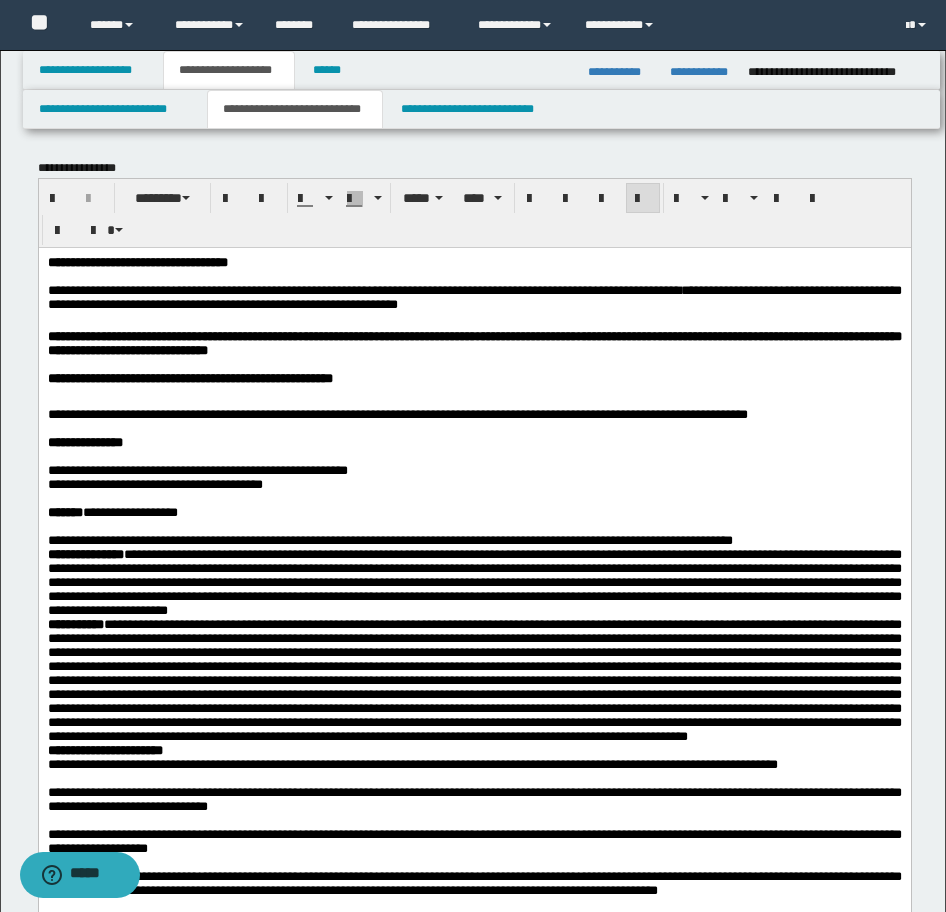 click on "**********" at bounding box center (474, 540) 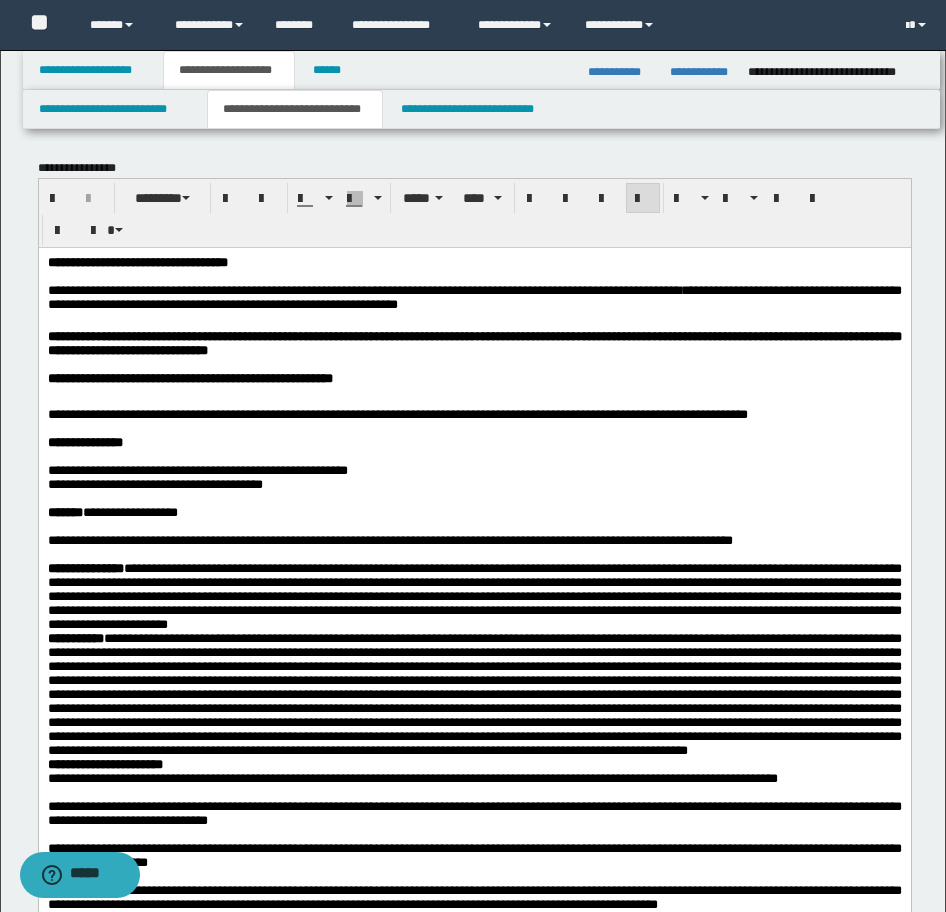 click on "**********" at bounding box center [474, 596] 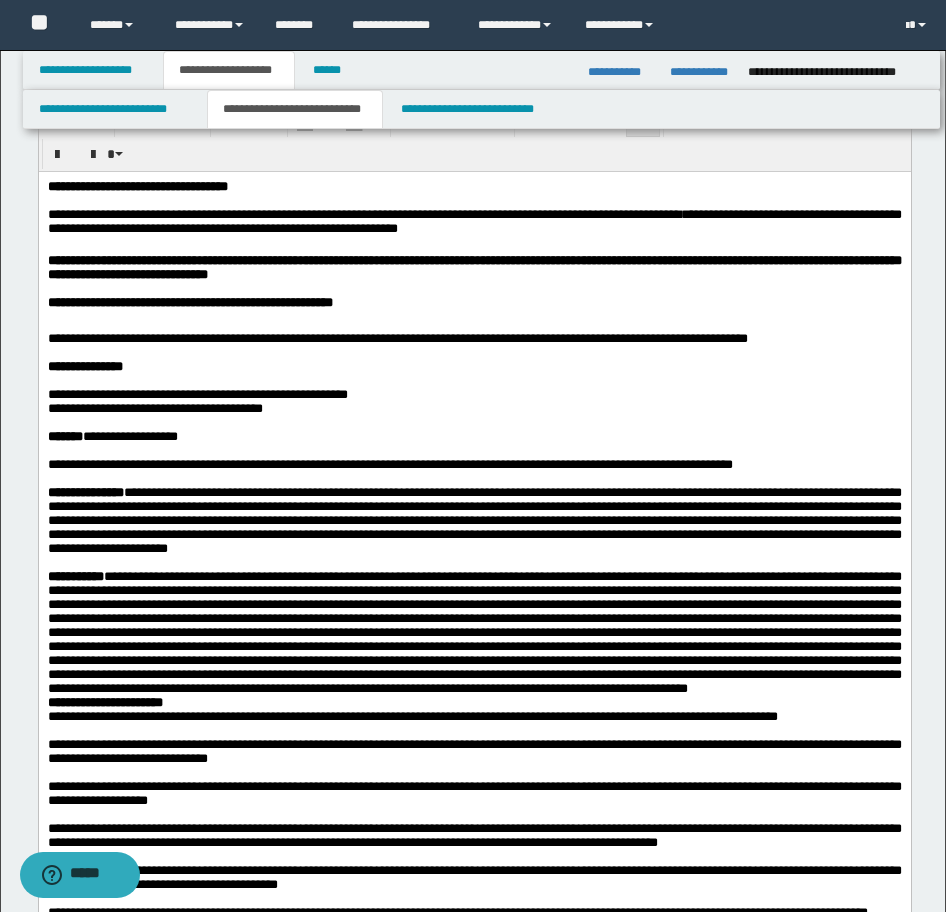 scroll, scrollTop: 200, scrollLeft: 0, axis: vertical 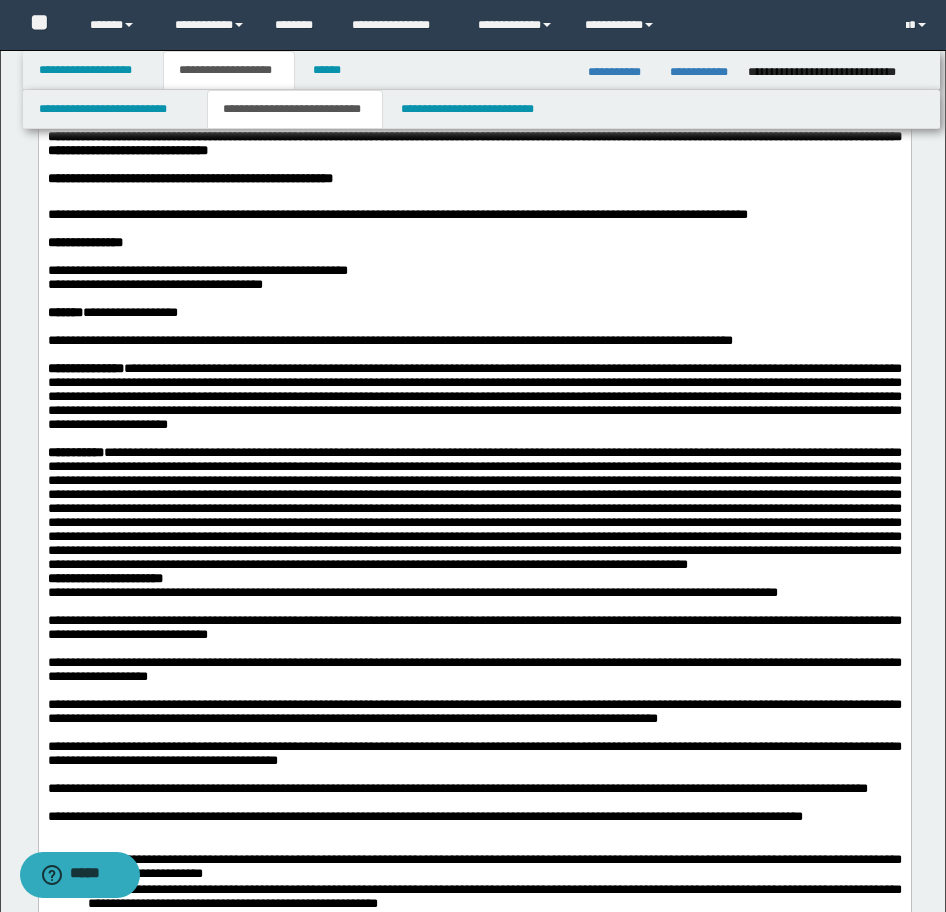 click on "**********" at bounding box center [474, 508] 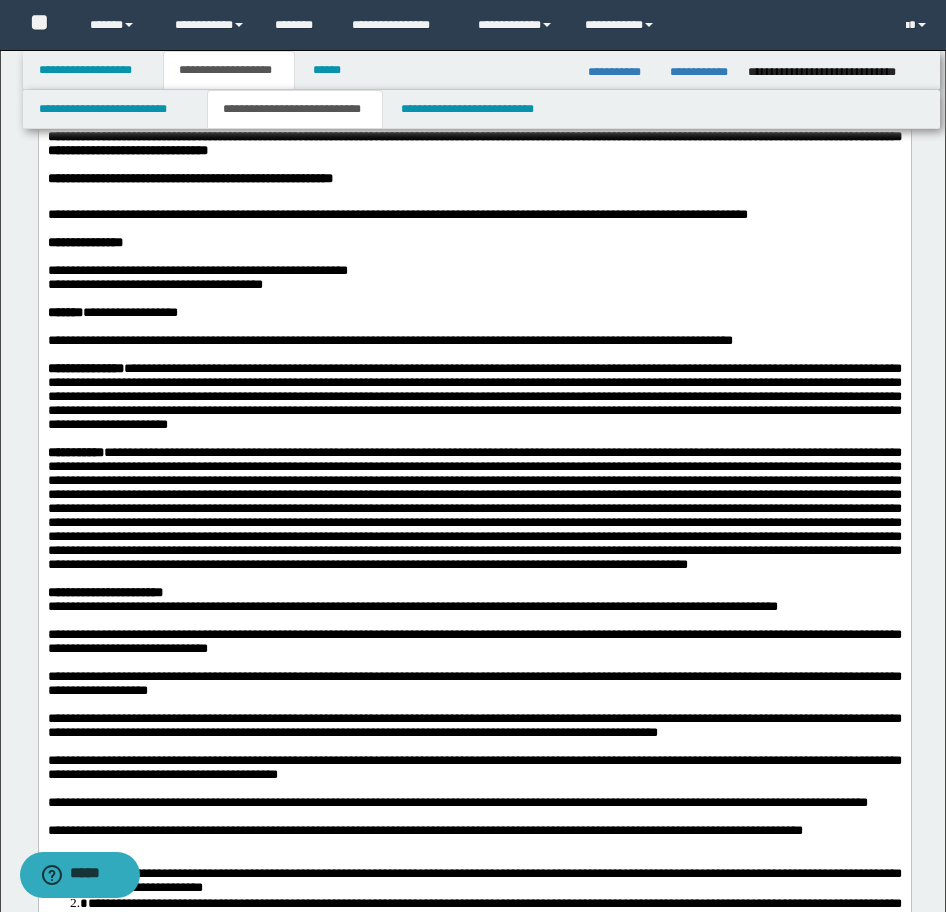 click on "**********" at bounding box center [474, 592] 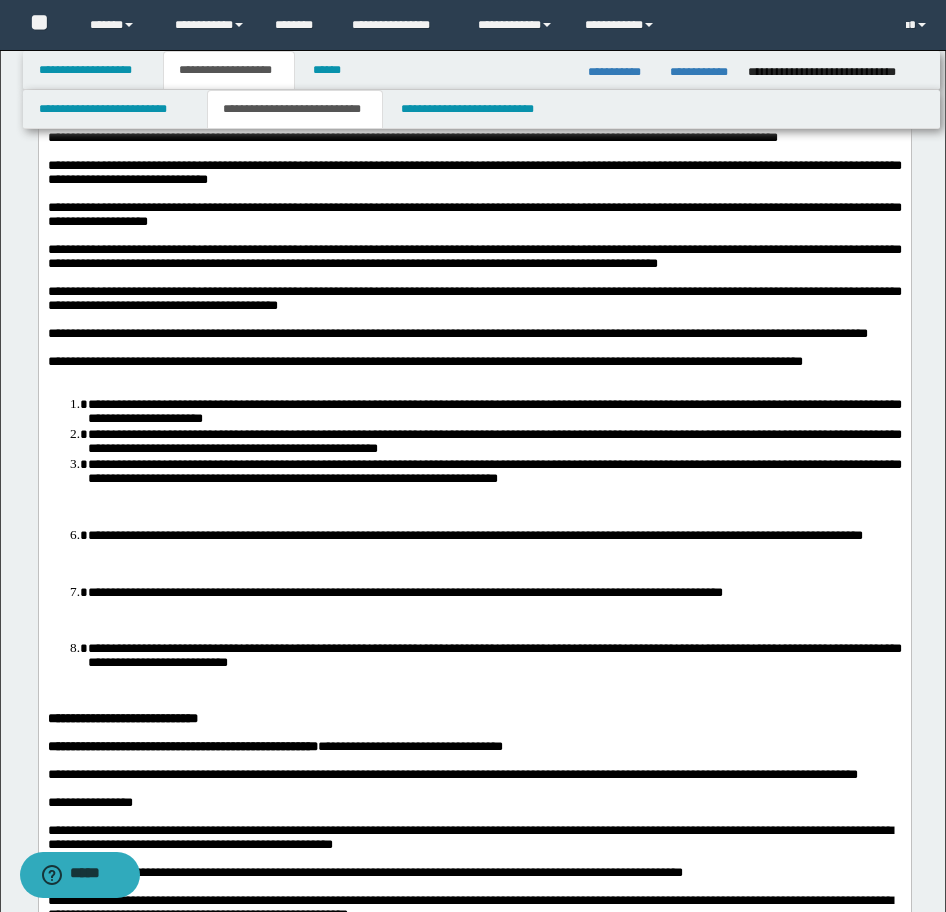 scroll, scrollTop: 700, scrollLeft: 0, axis: vertical 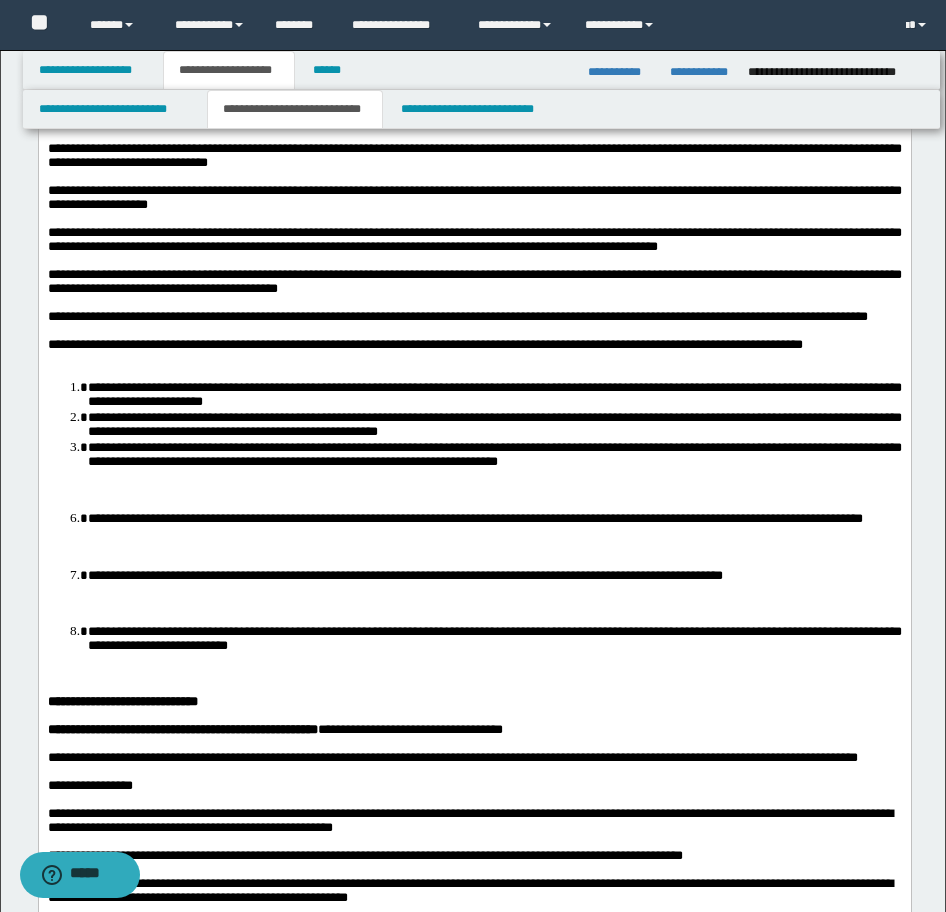 click on "**********" at bounding box center (494, 394) 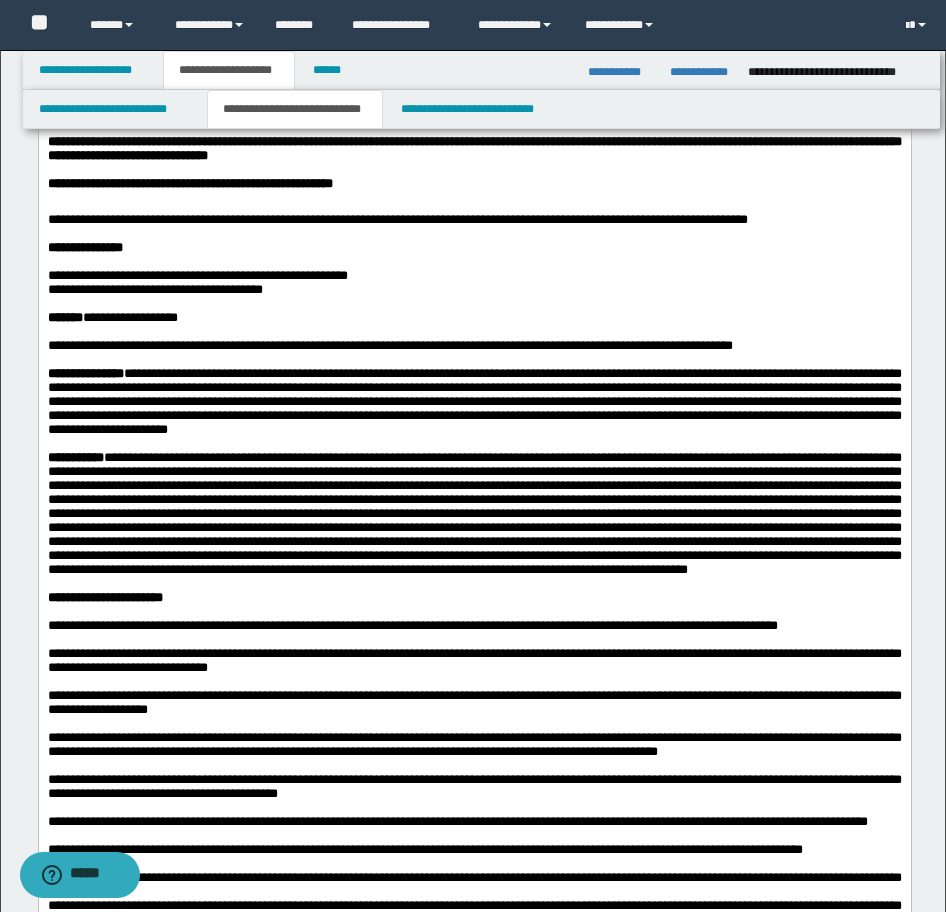 scroll, scrollTop: 0, scrollLeft: 0, axis: both 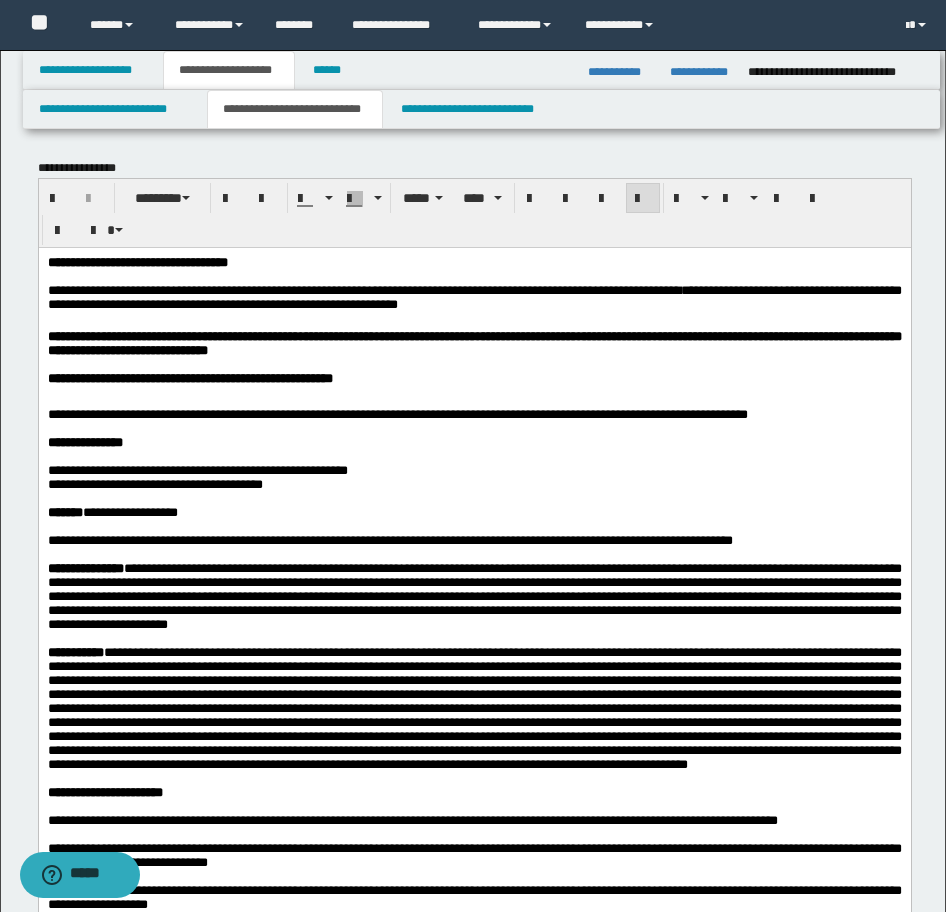 click on "**********" at bounding box center (137, 261) 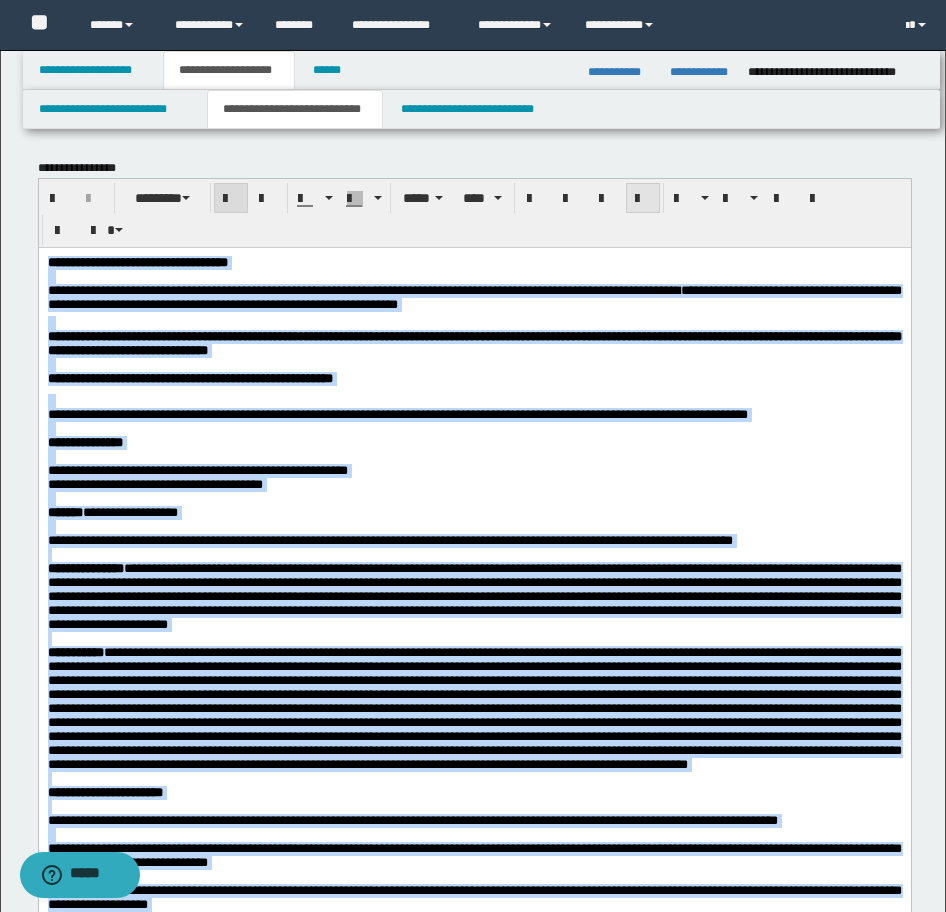 click at bounding box center (643, 198) 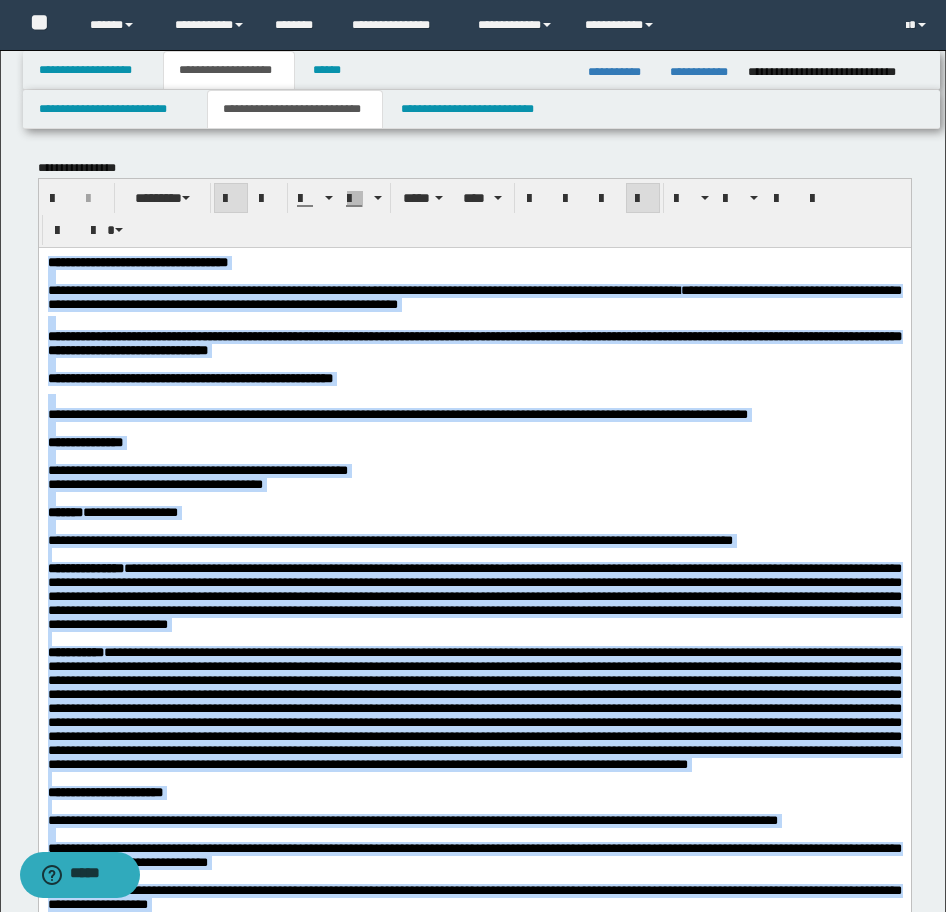 click at bounding box center (643, 198) 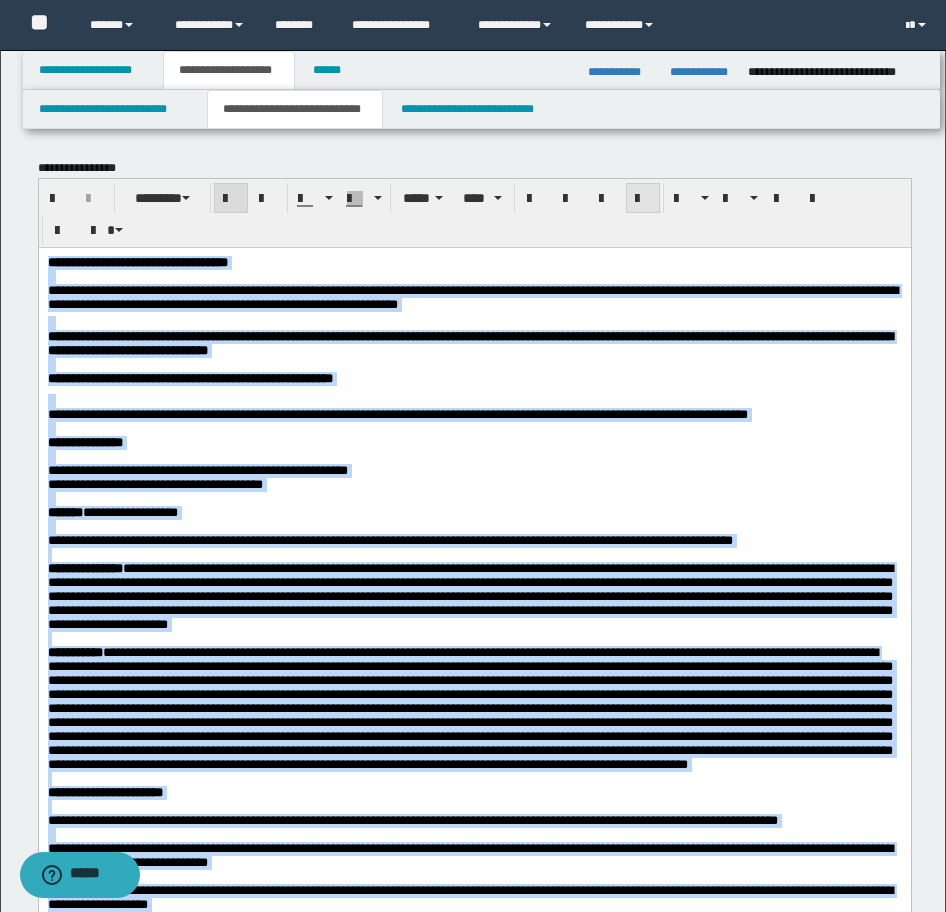 click at bounding box center (643, 198) 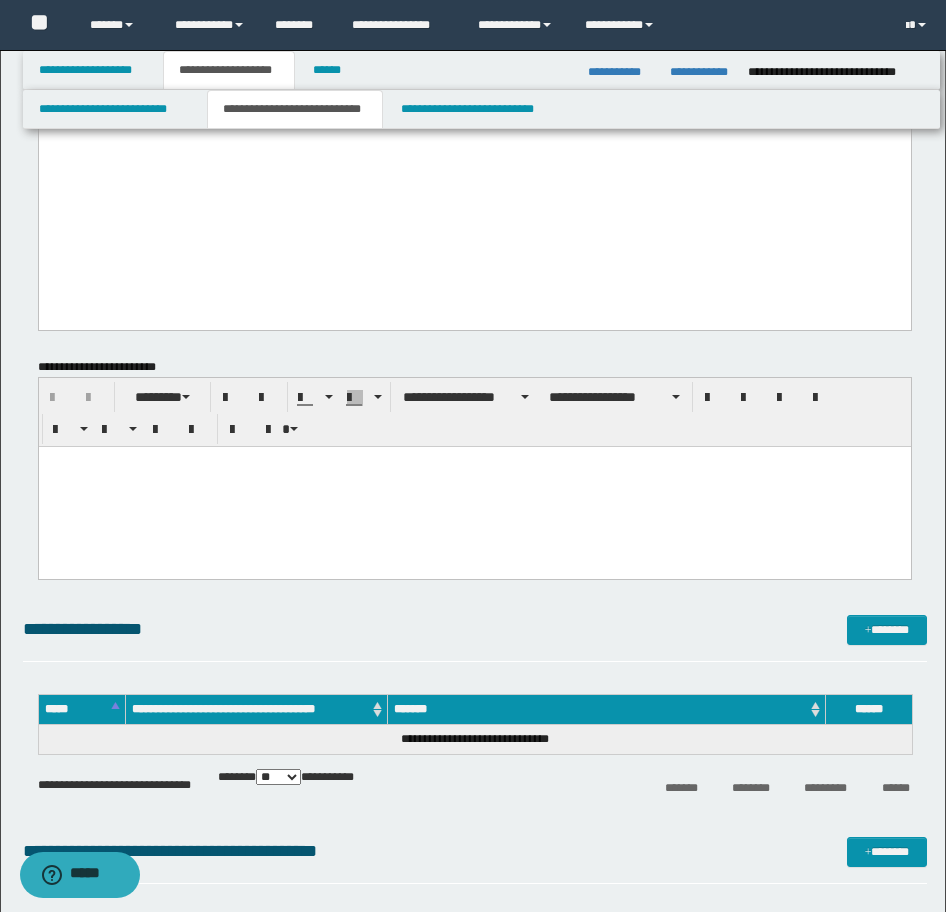 scroll, scrollTop: 3100, scrollLeft: 0, axis: vertical 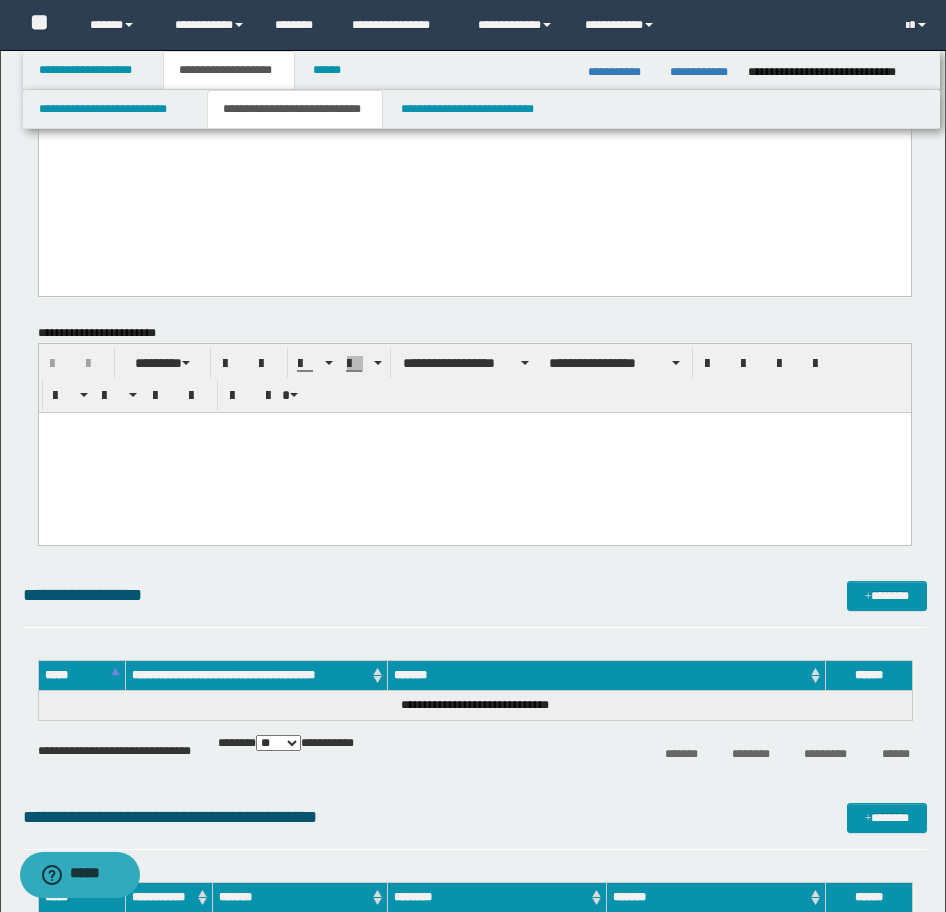 click at bounding box center (474, 452) 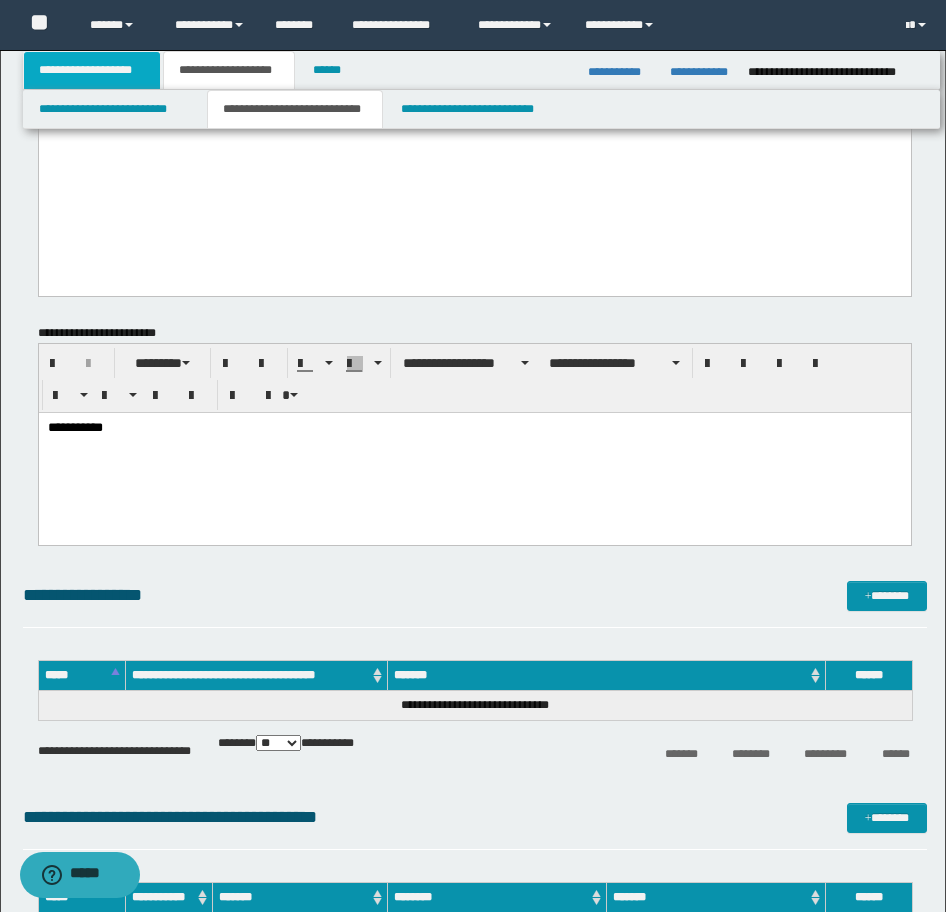 click on "**********" at bounding box center [92, 70] 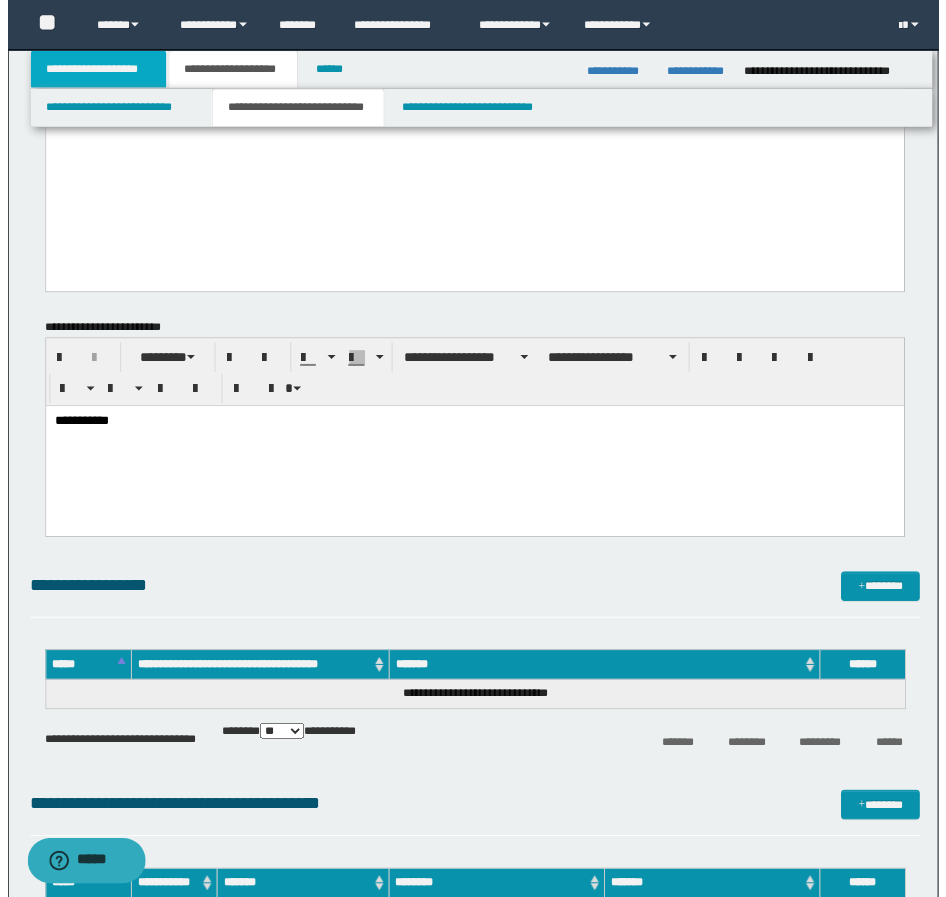 scroll, scrollTop: 895, scrollLeft: 0, axis: vertical 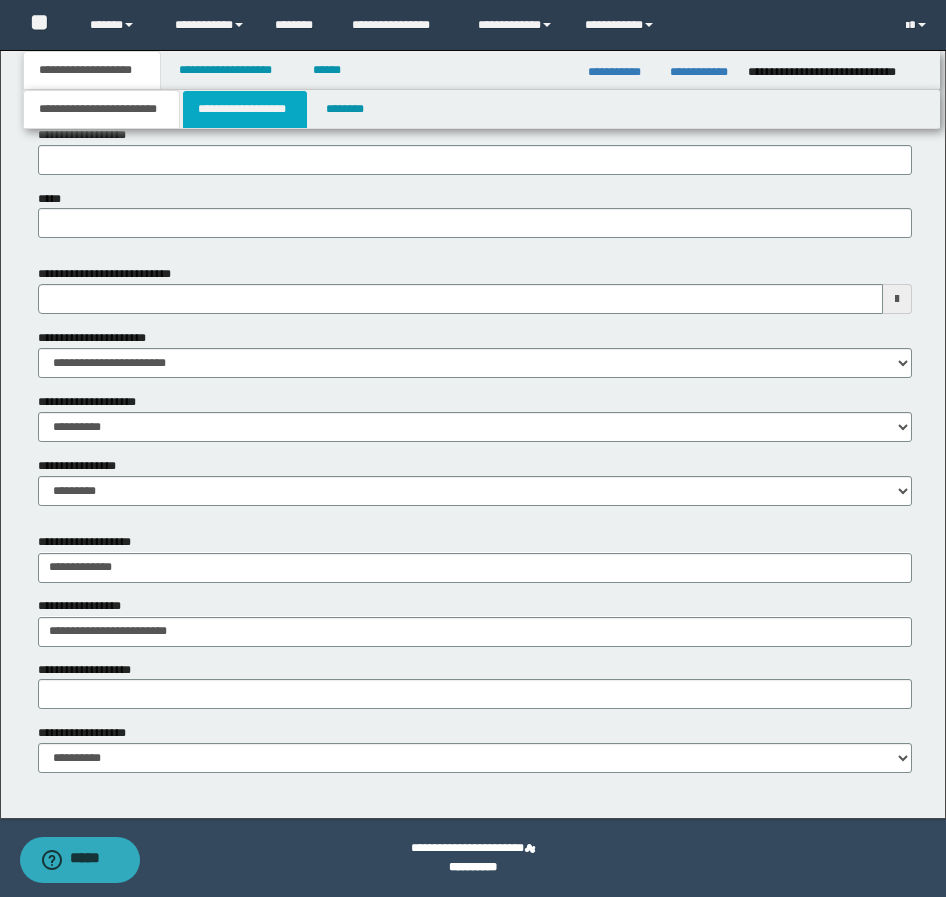 click on "**********" at bounding box center [245, 109] 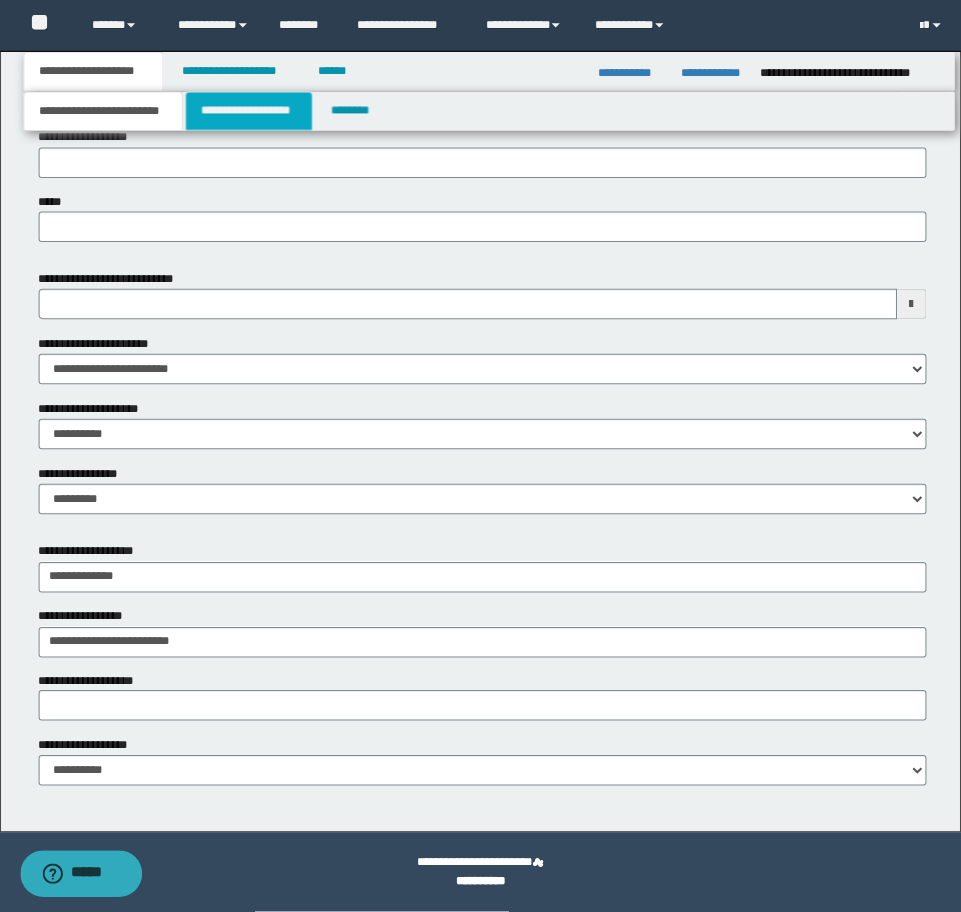 scroll, scrollTop: 0, scrollLeft: 0, axis: both 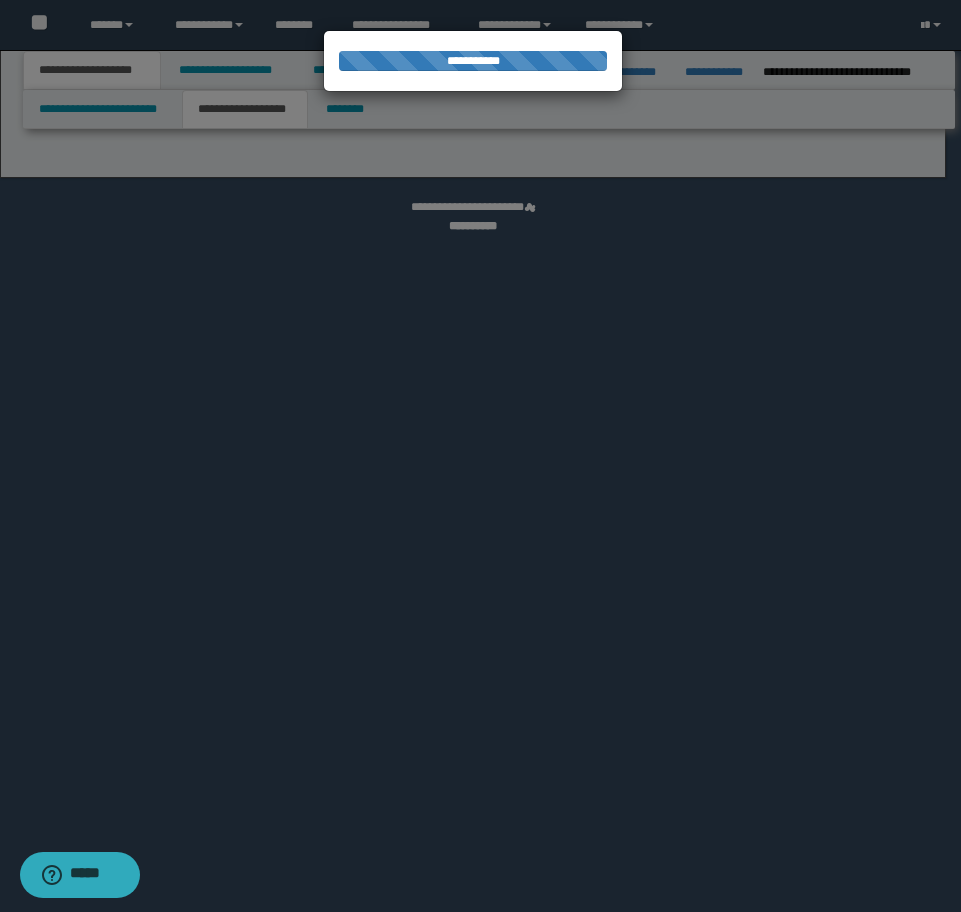 select on "*" 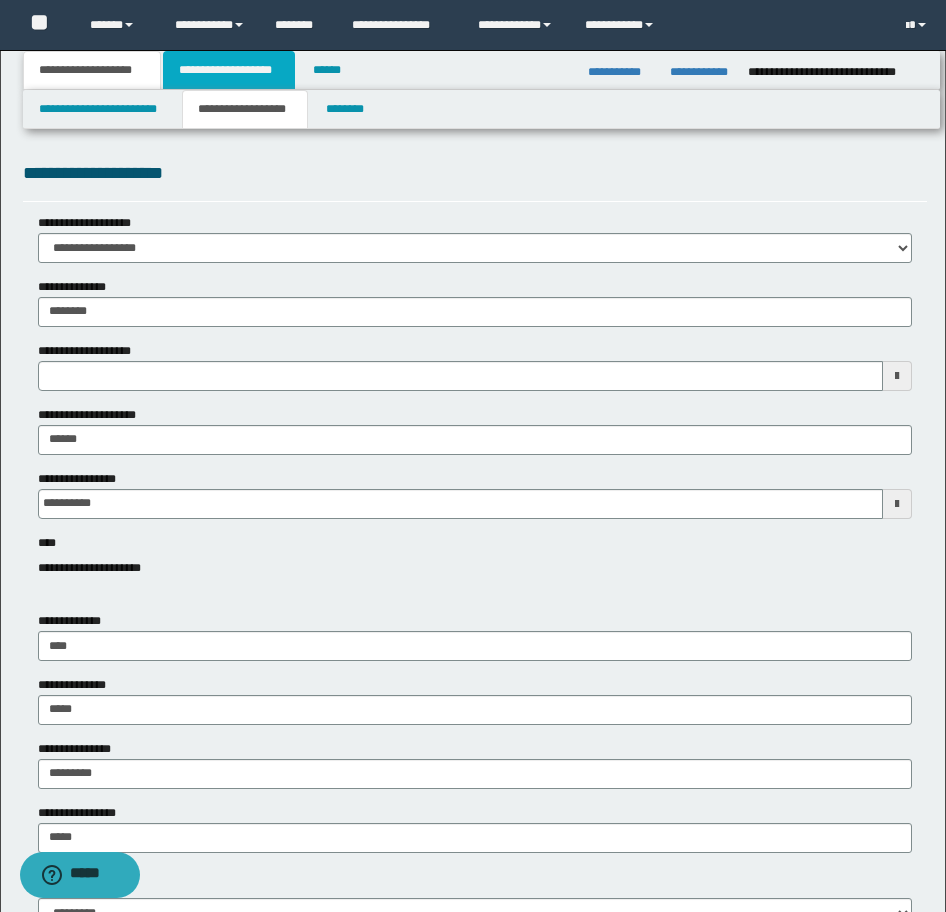 click on "**********" at bounding box center [229, 70] 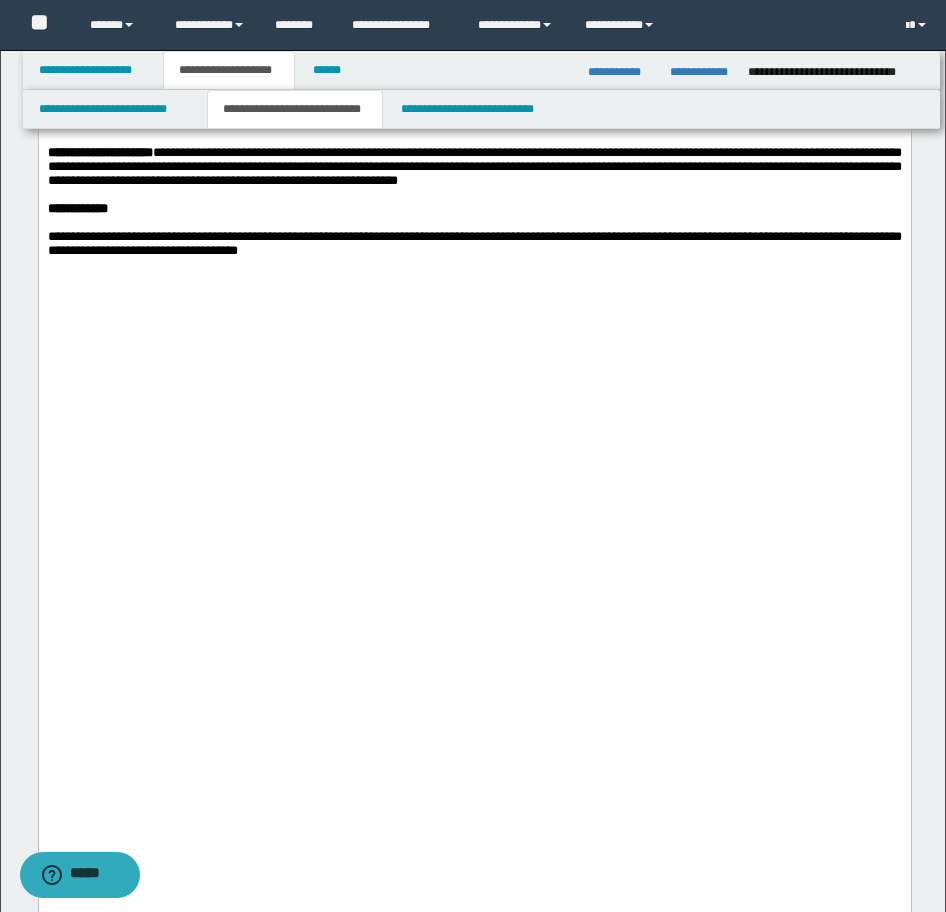 scroll, scrollTop: 2800, scrollLeft: 0, axis: vertical 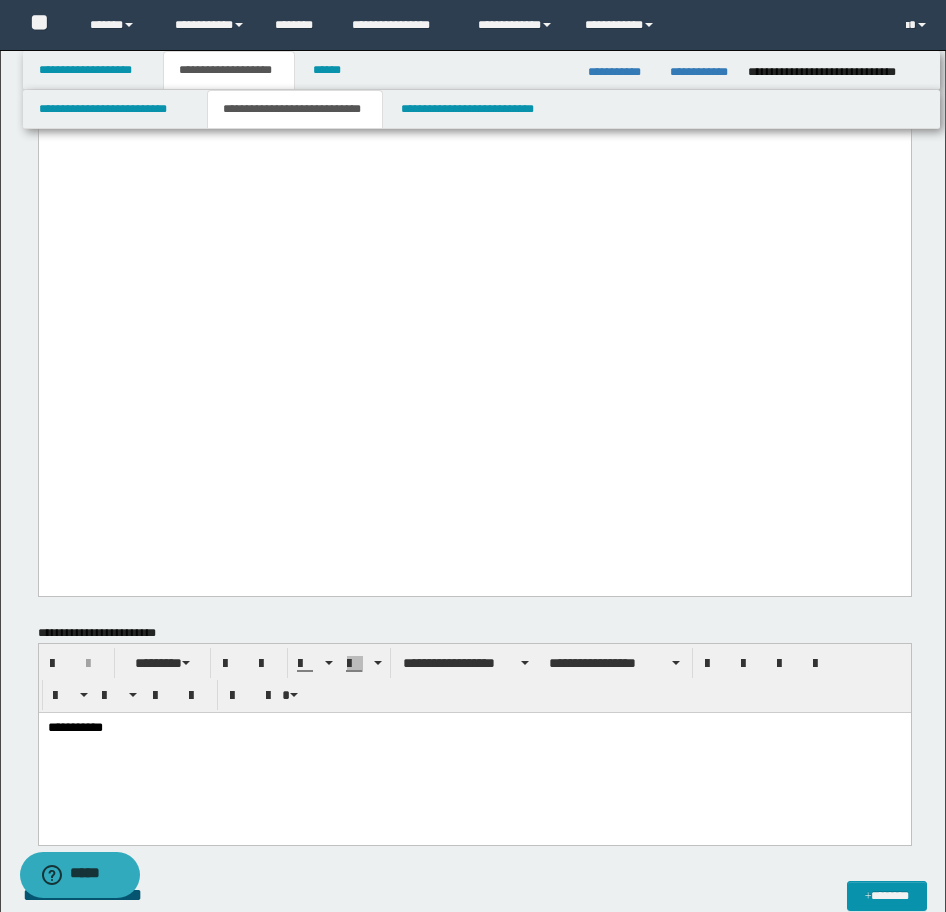 click on "**********" at bounding box center [474, 753] 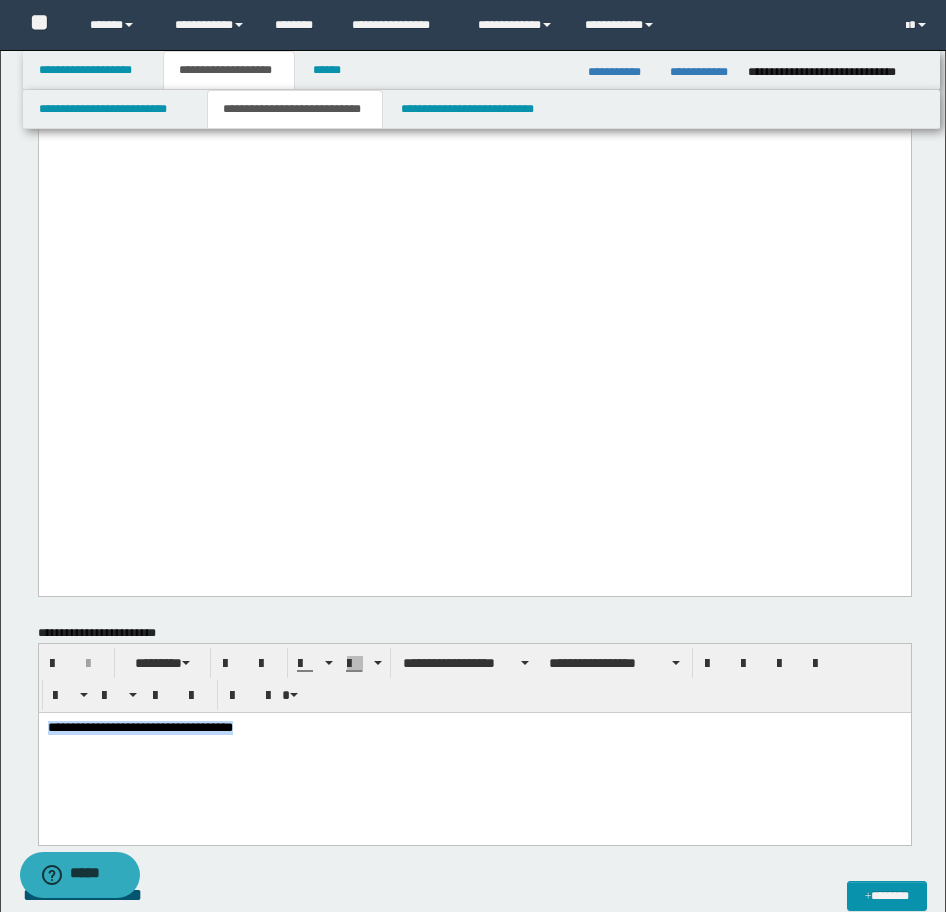 drag, startPoint x: 414, startPoint y: 734, endPoint x: -17, endPoint y: 683, distance: 434.00693 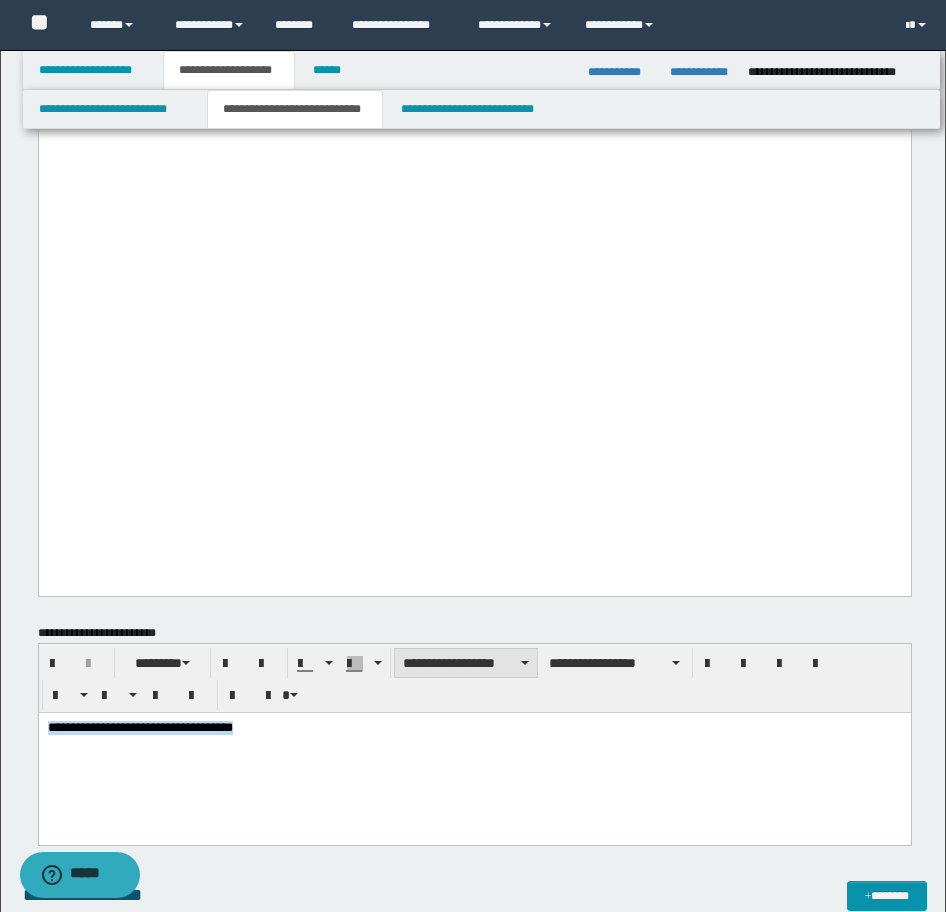 click on "**********" at bounding box center [466, 663] 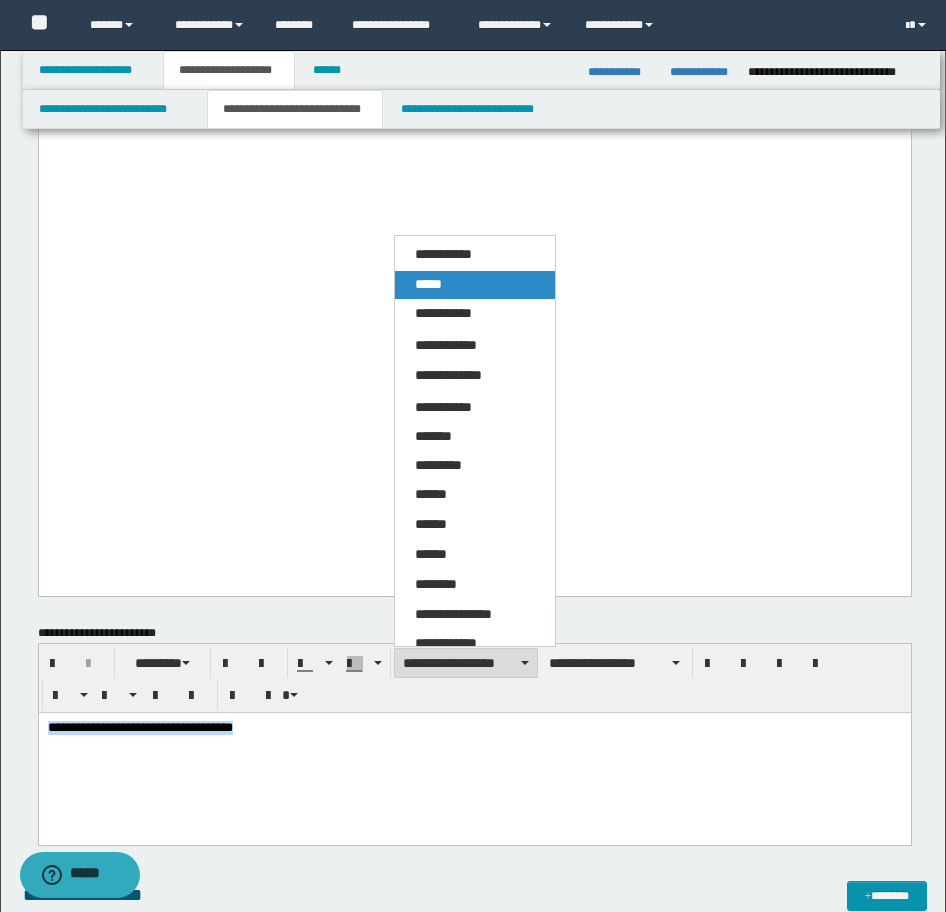 click on "*****" at bounding box center [475, 285] 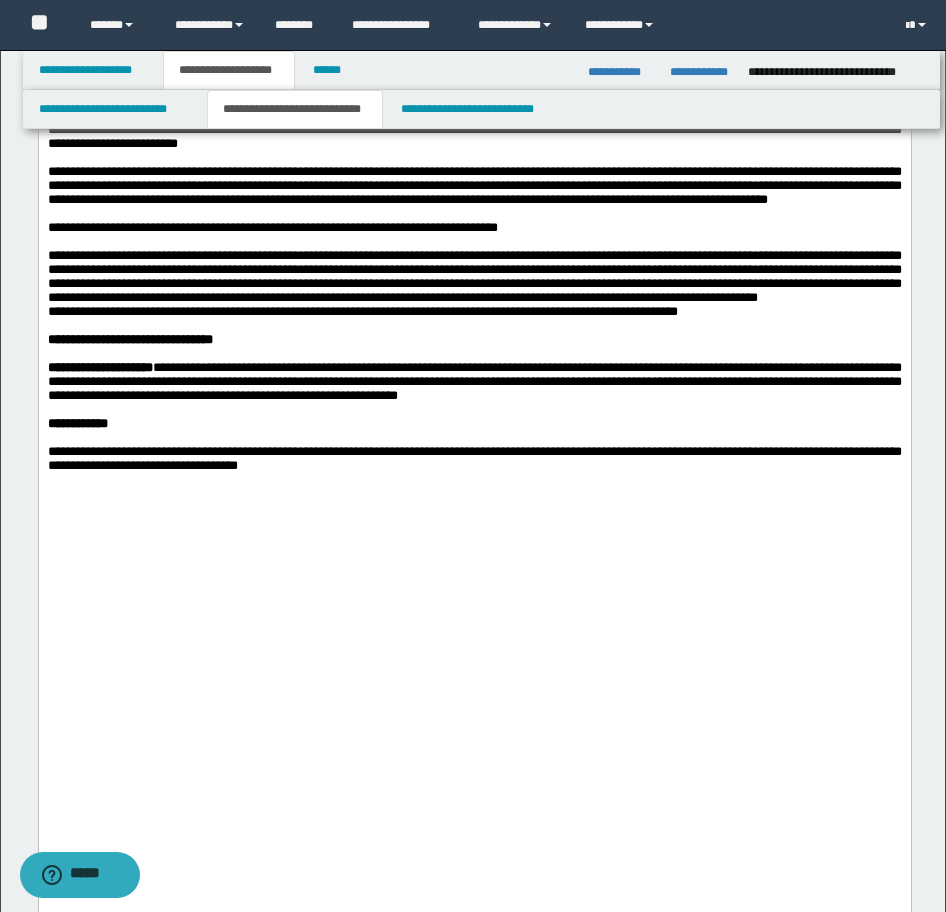 scroll, scrollTop: 2200, scrollLeft: 0, axis: vertical 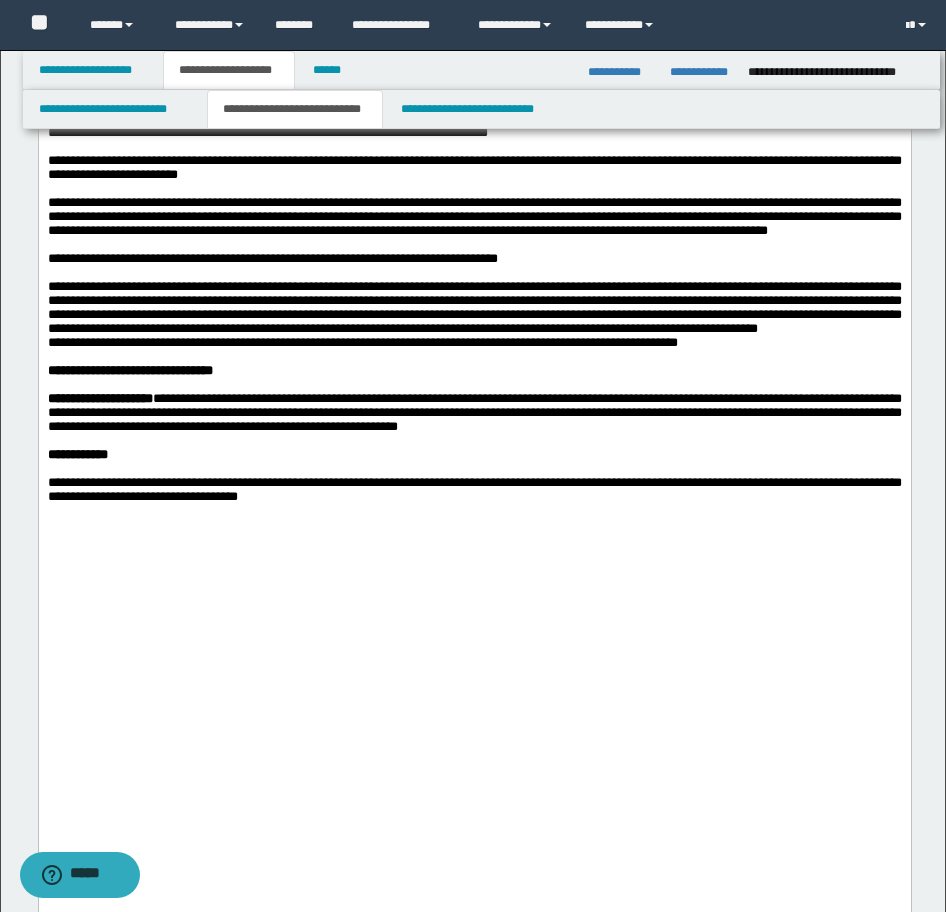click at bounding box center [474, -105] 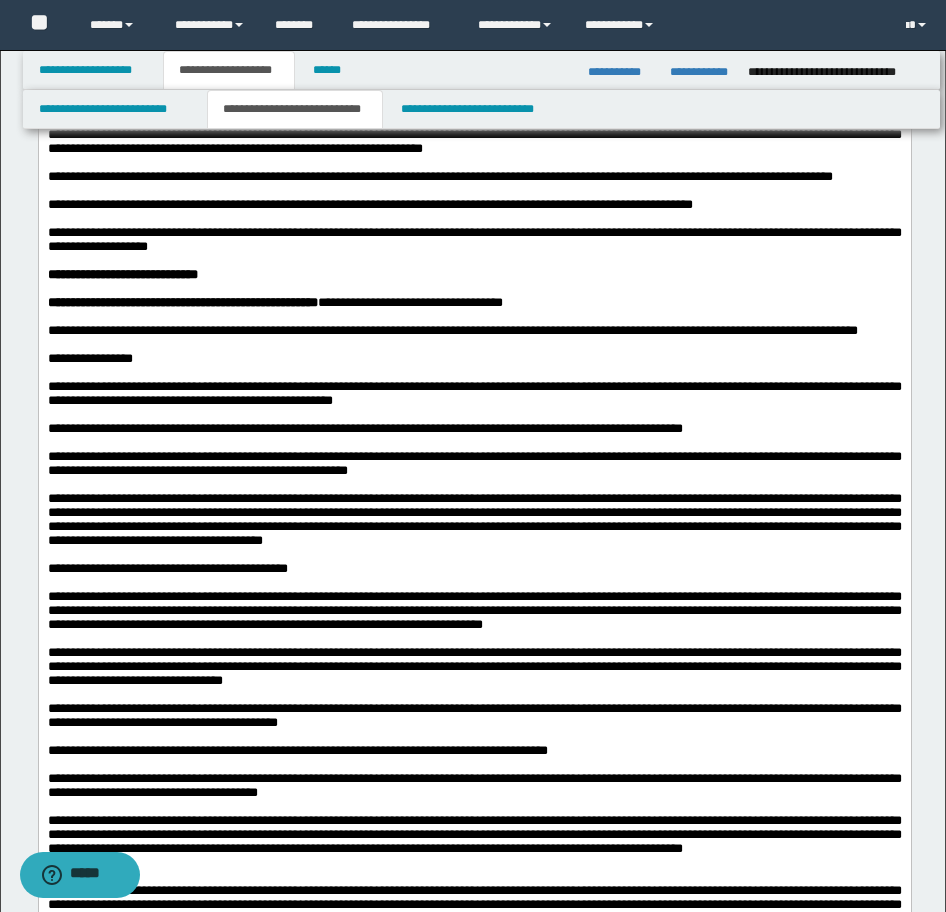 scroll, scrollTop: 900, scrollLeft: 0, axis: vertical 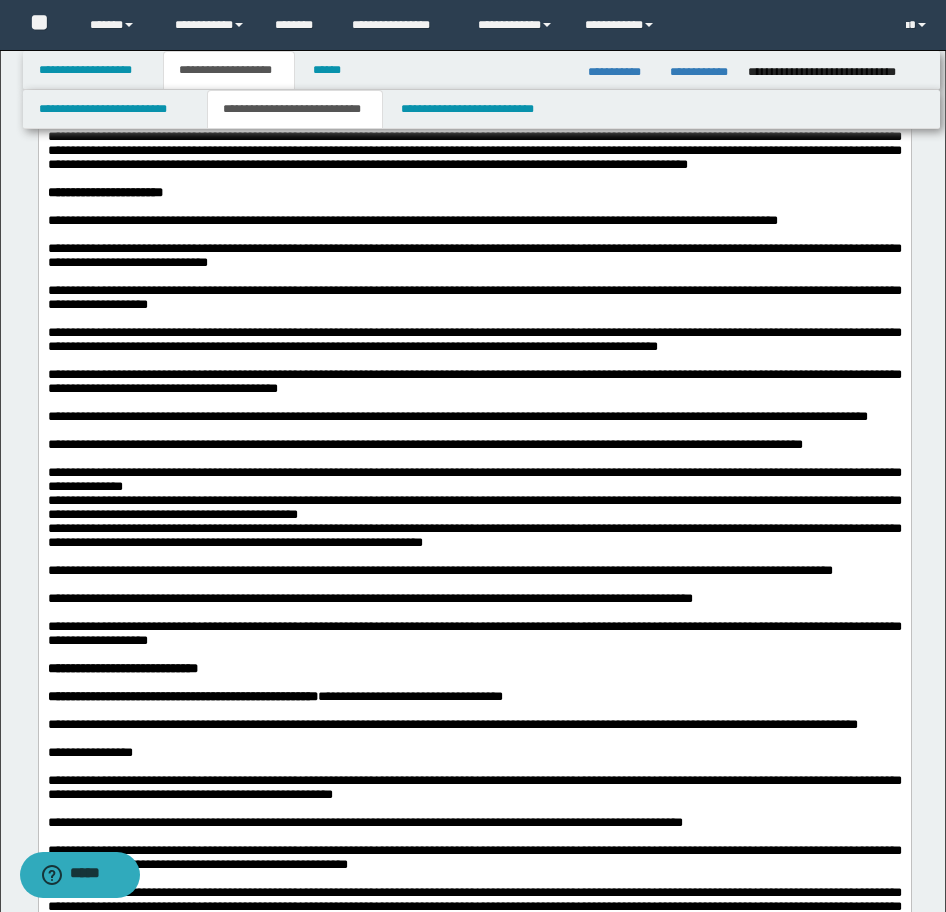 click at bounding box center [474, 557] 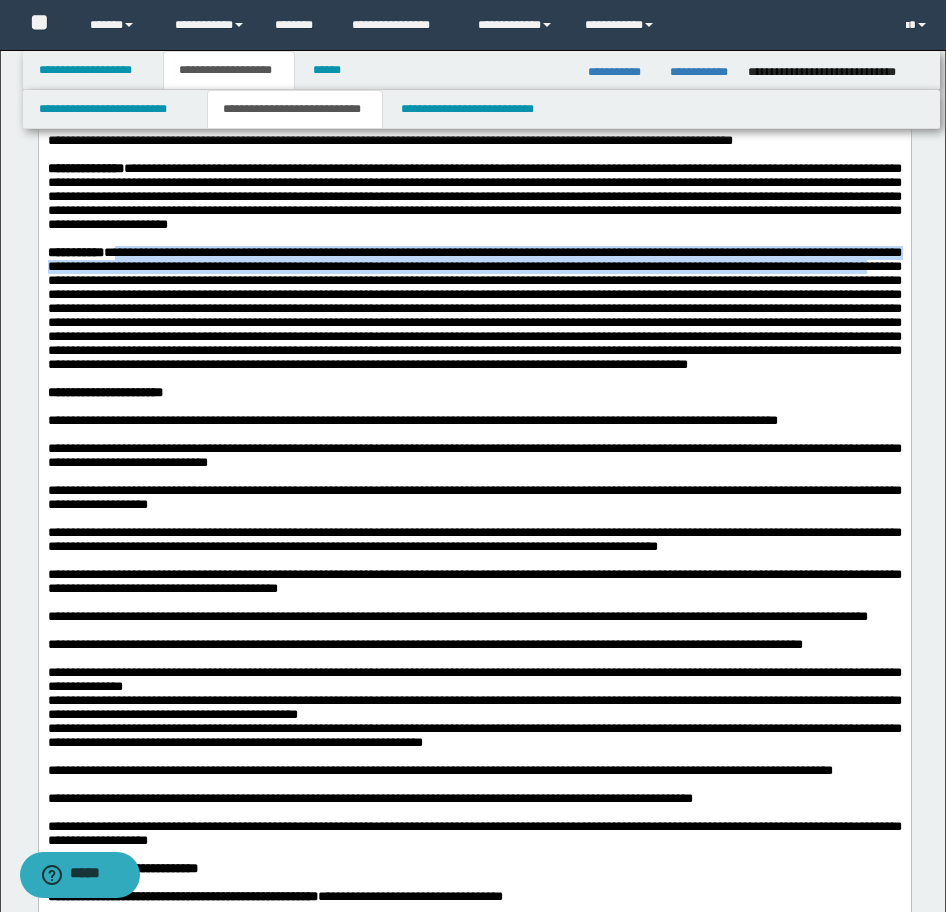 drag, startPoint x: 128, startPoint y: 316, endPoint x: 374, endPoint y: 346, distance: 247.82251 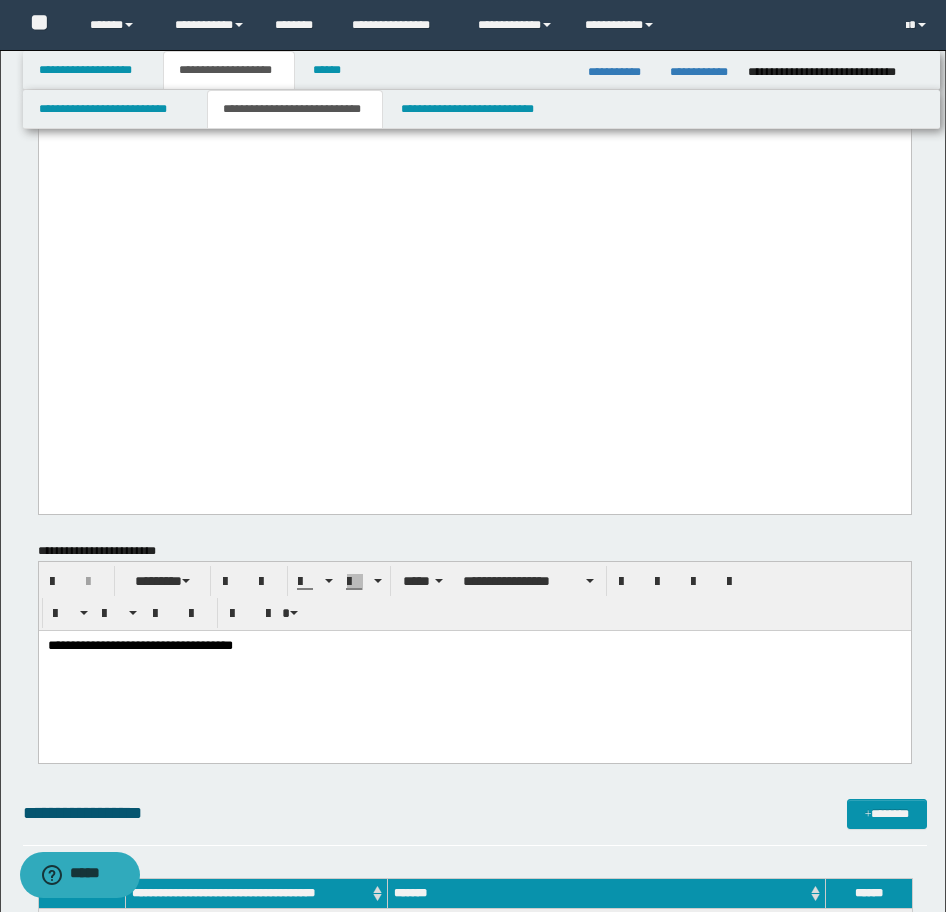 scroll, scrollTop: 2900, scrollLeft: 0, axis: vertical 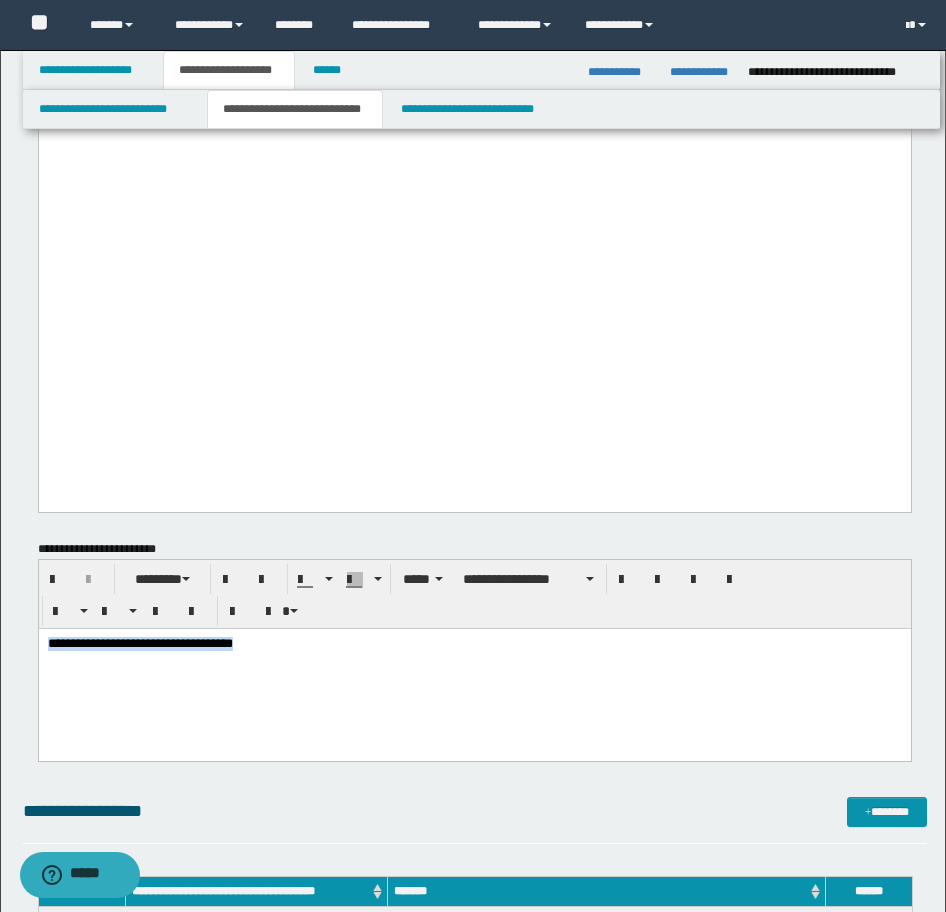 click on "**********" at bounding box center (474, 669) 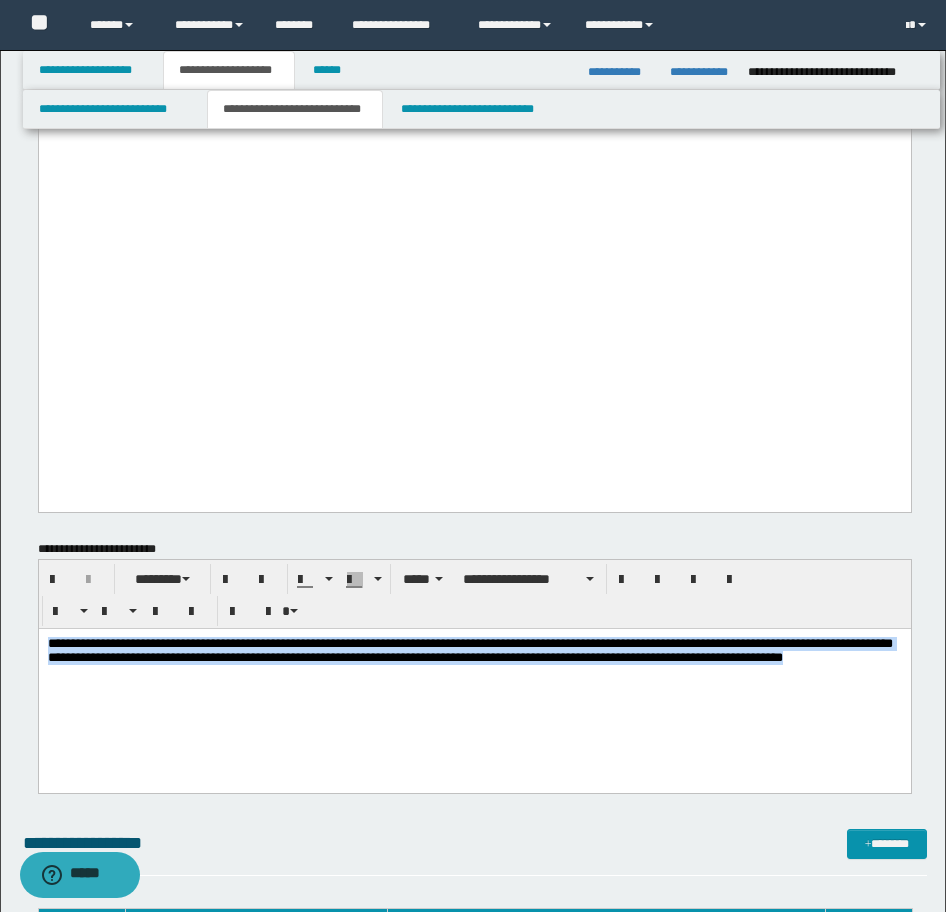 drag, startPoint x: 172, startPoint y: 682, endPoint x: -17, endPoint y: 601, distance: 205.62587 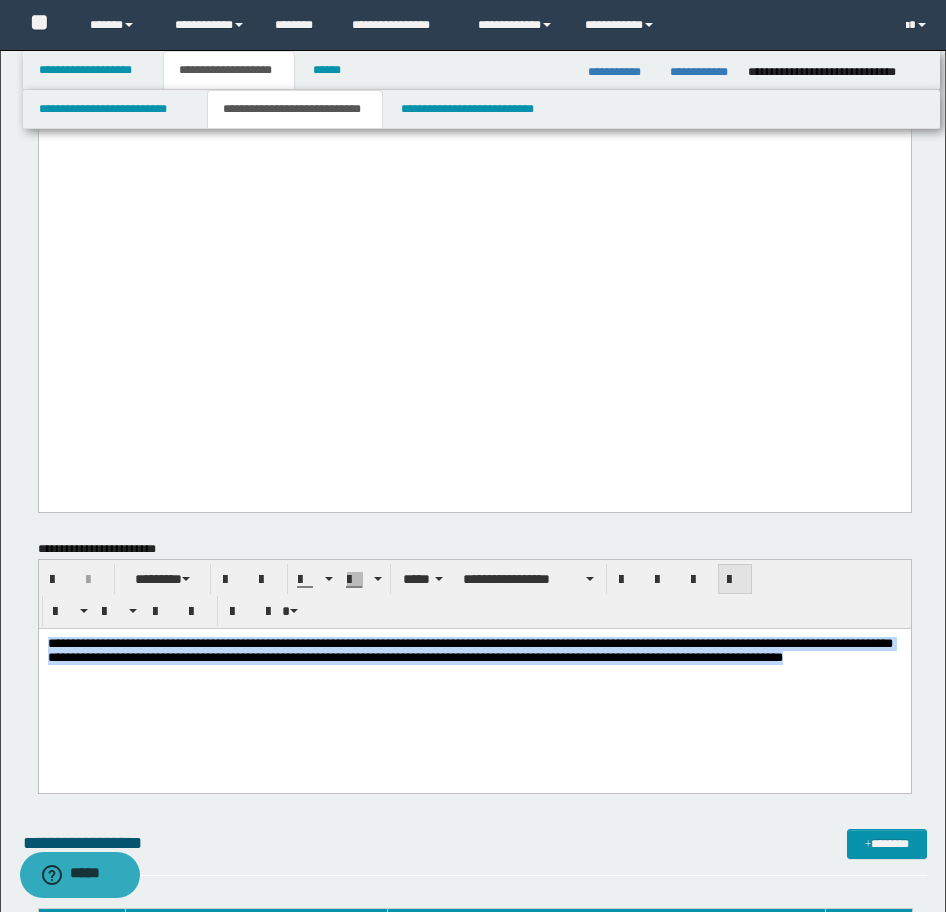 click at bounding box center (735, 579) 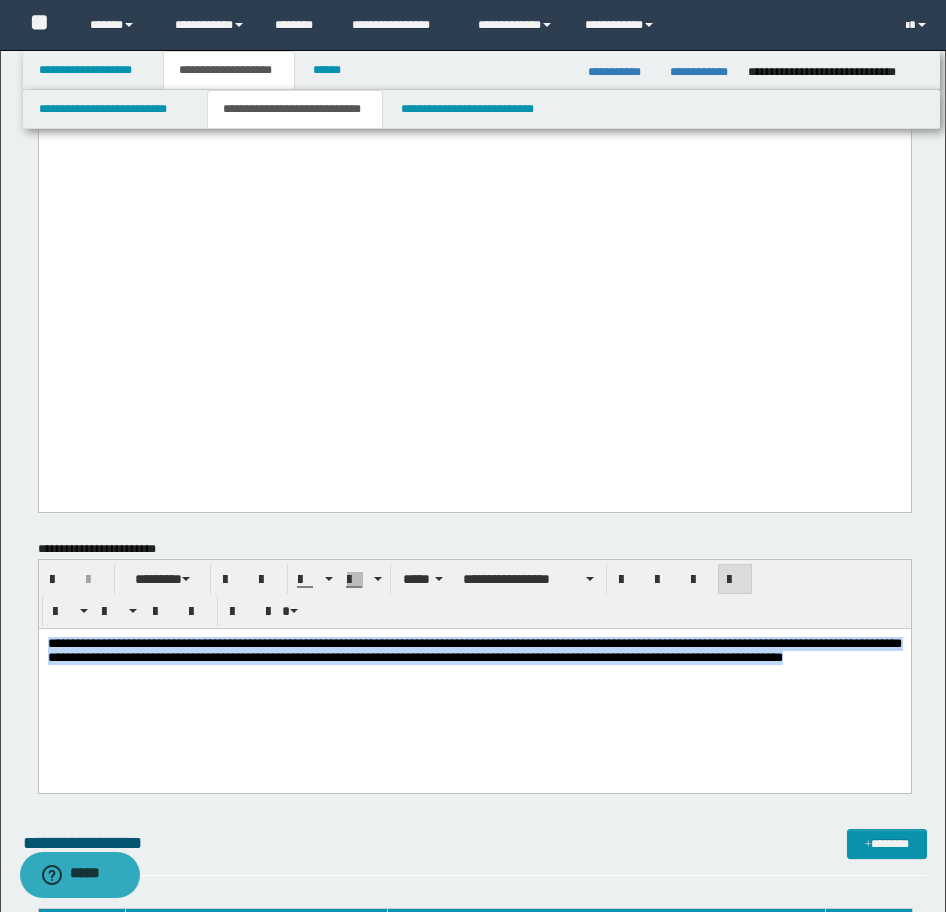 click on "**********" at bounding box center (474, 685) 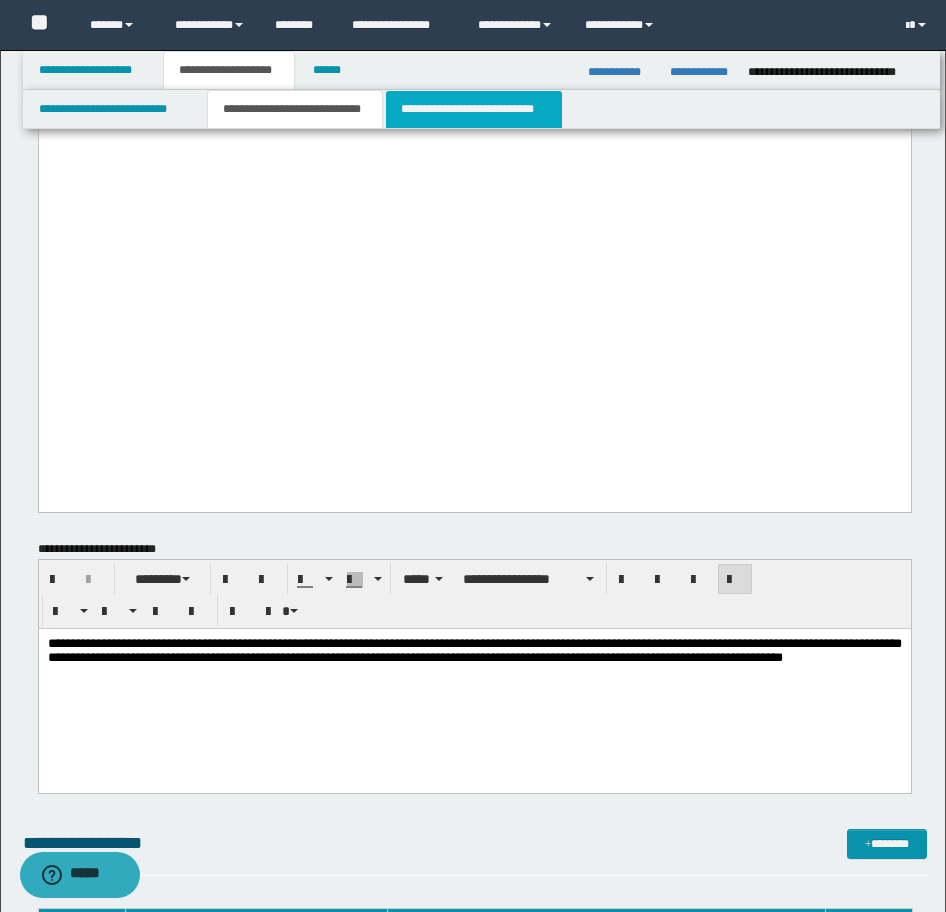 click on "**********" at bounding box center (474, 109) 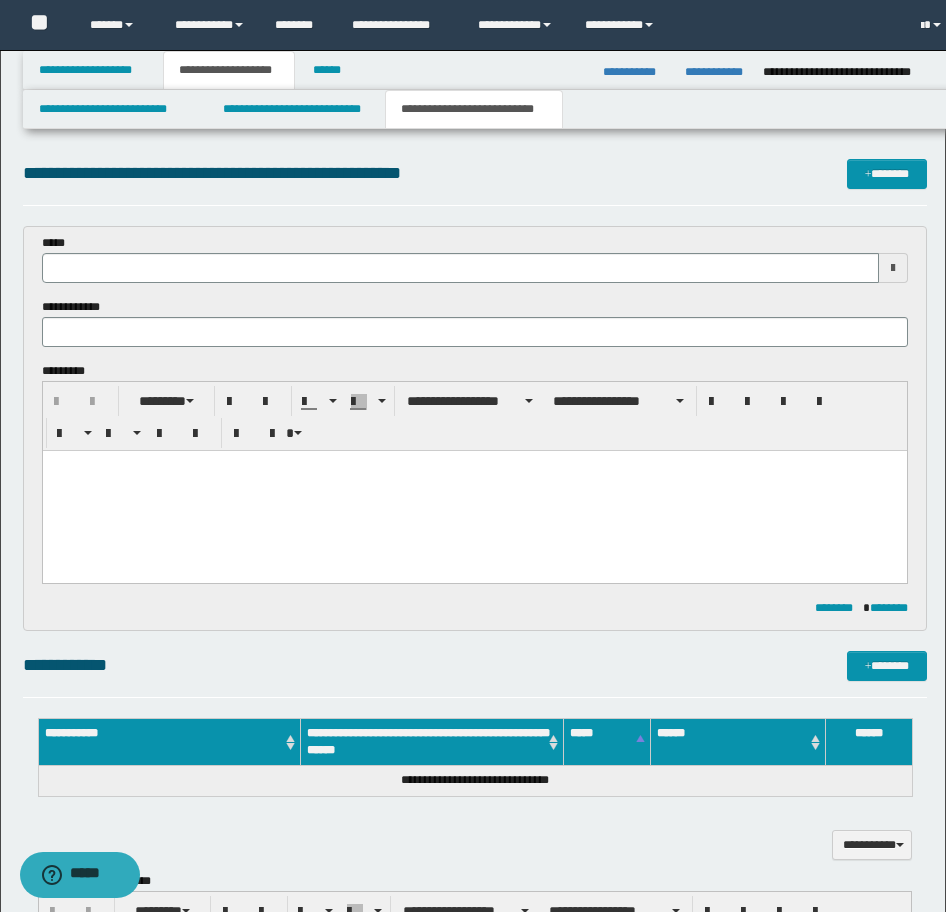 scroll, scrollTop: 0, scrollLeft: 0, axis: both 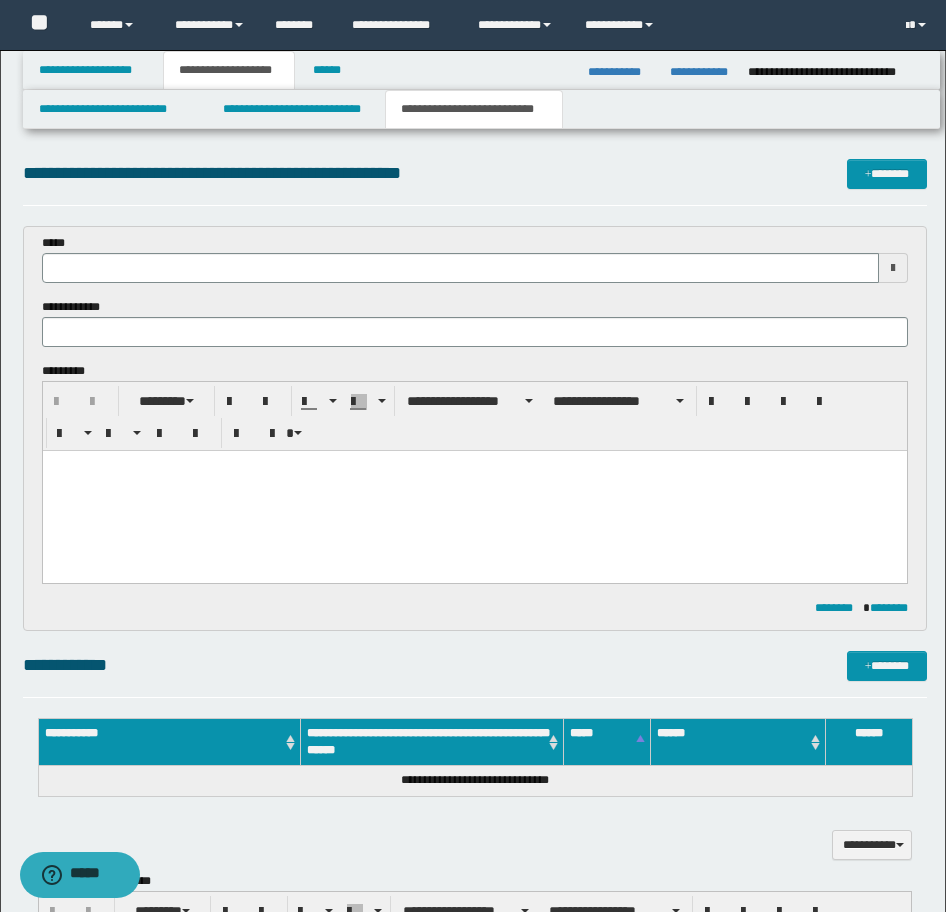 click at bounding box center (474, 491) 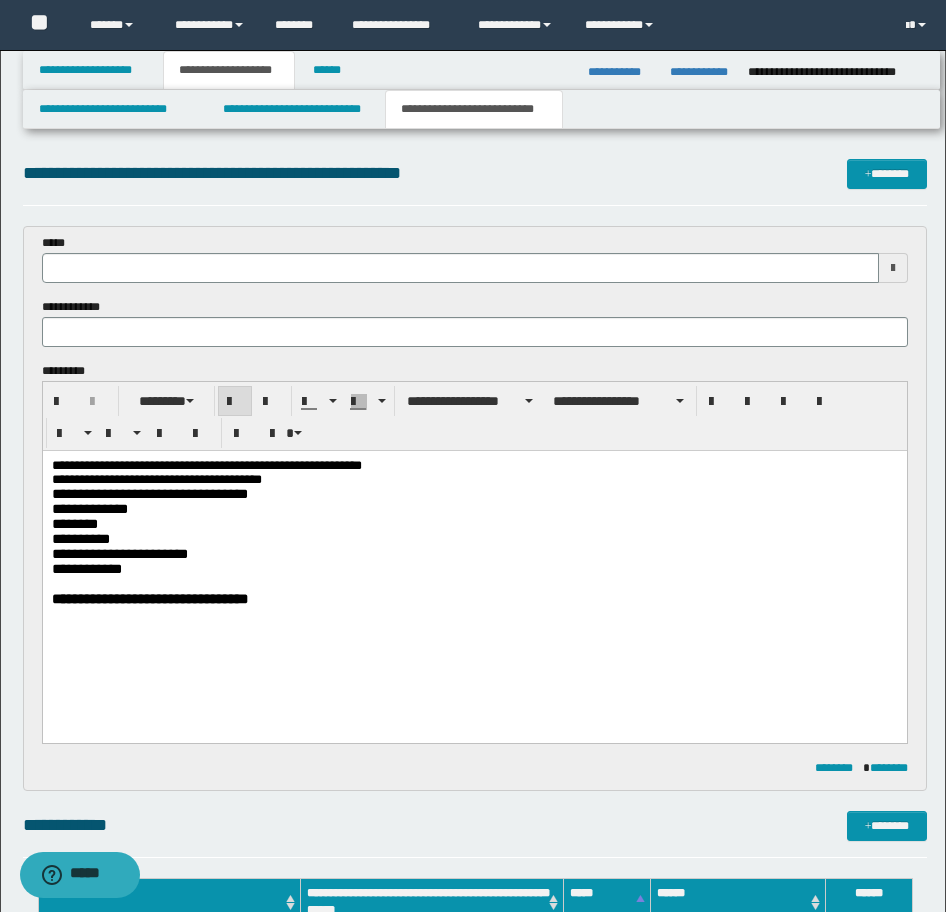 type 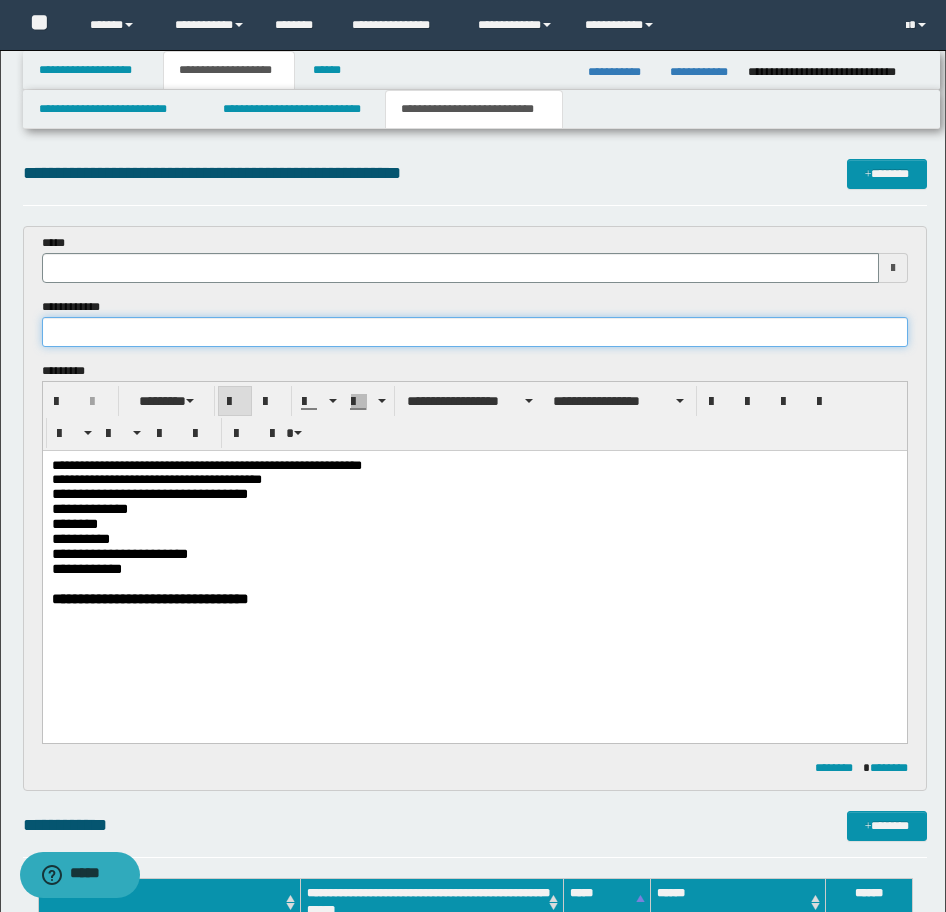 click at bounding box center (475, 332) 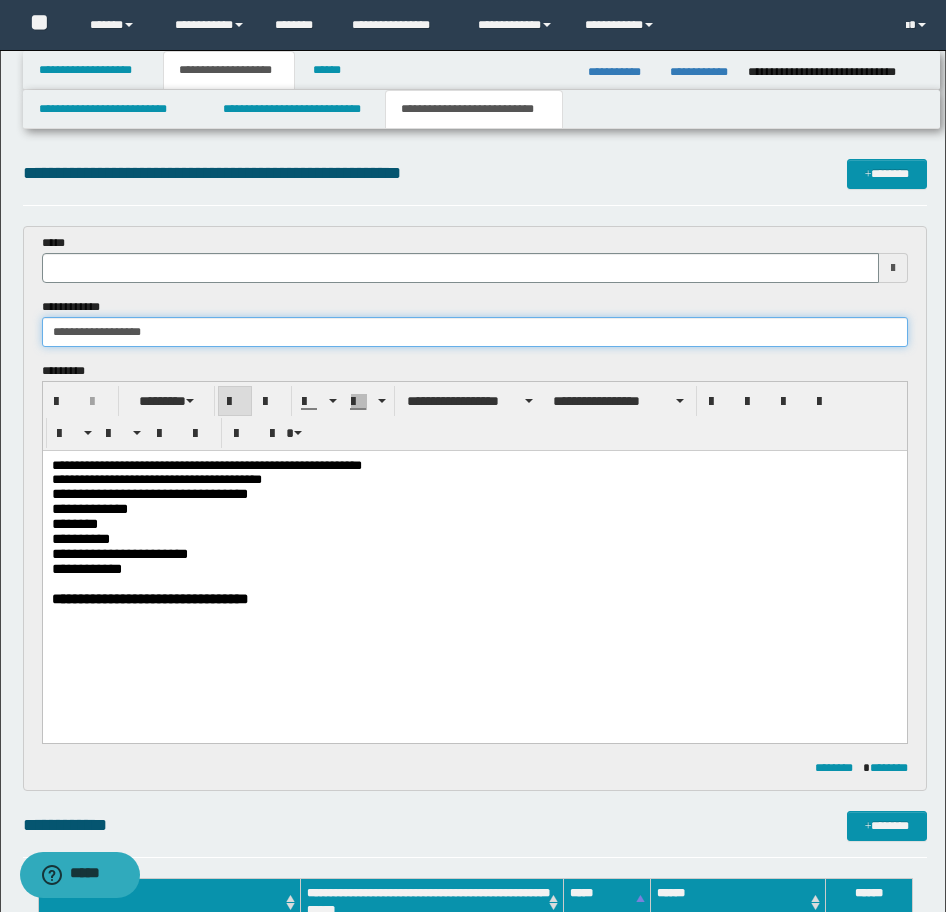 type on "**********" 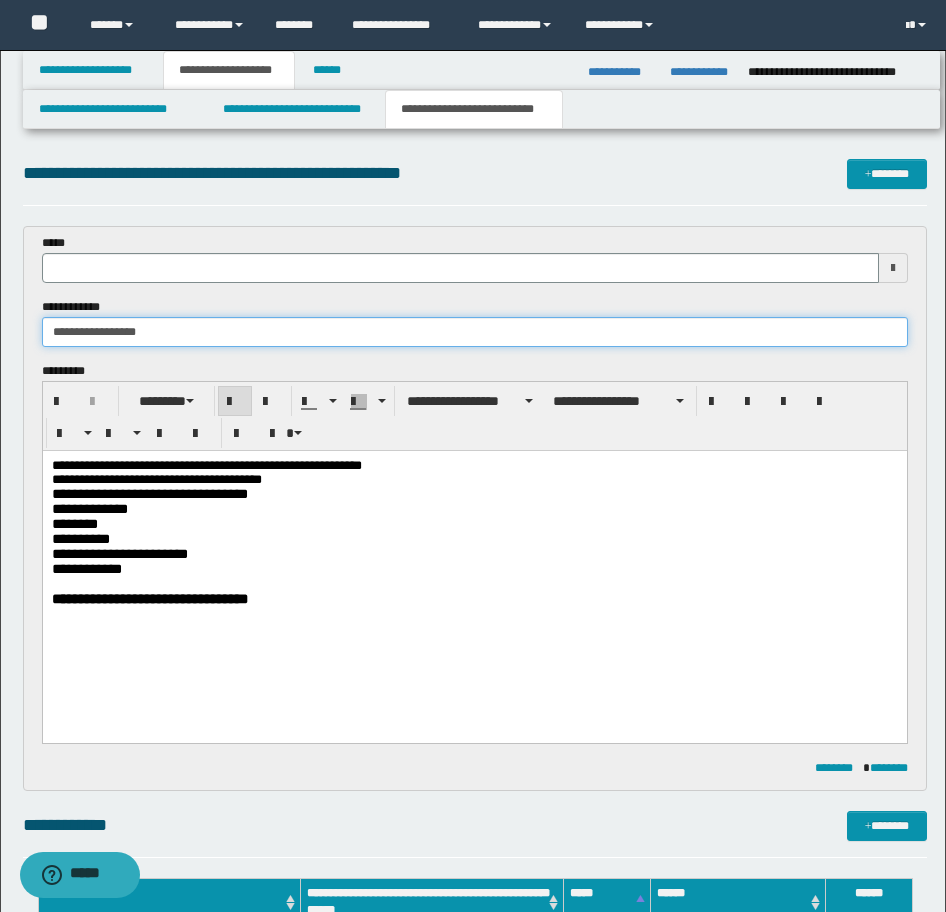 type 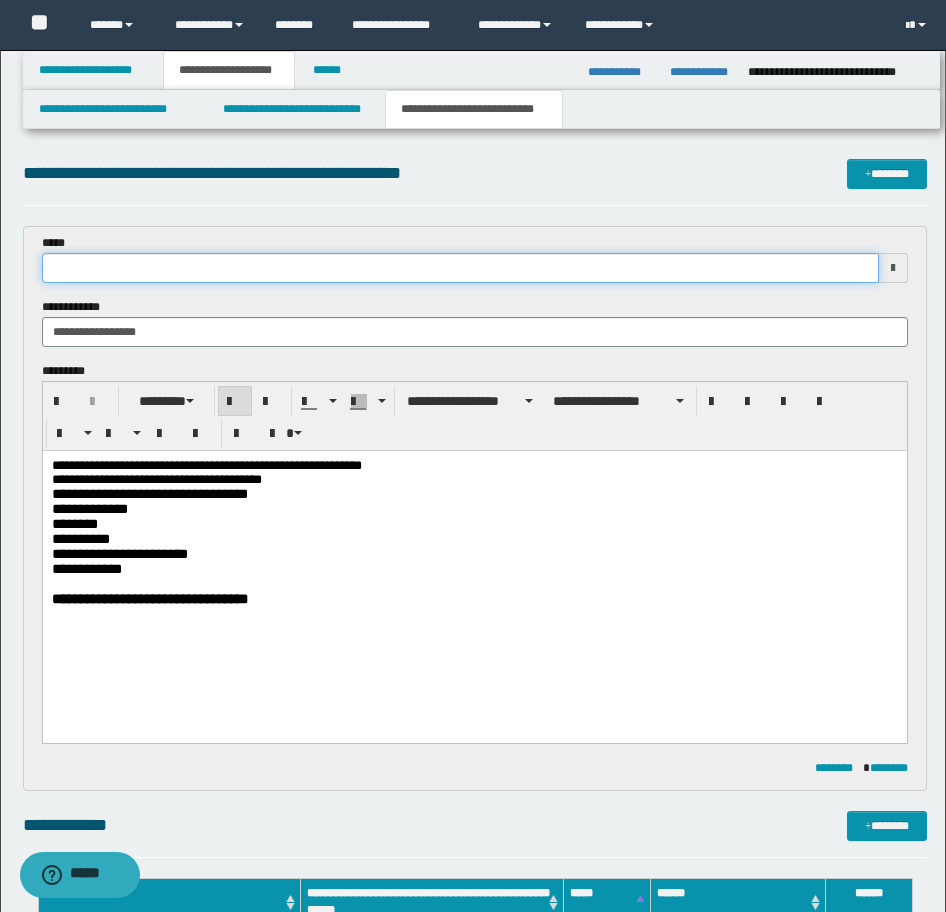 click at bounding box center (460, 268) 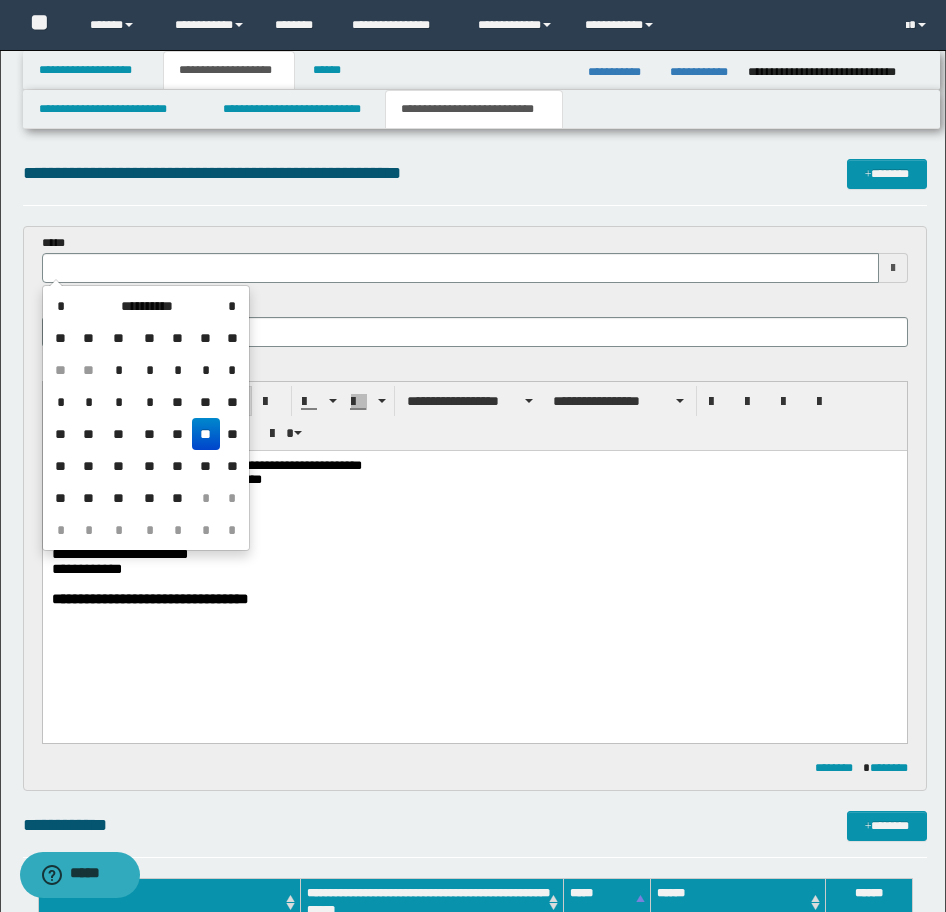 click on "**" at bounding box center (206, 434) 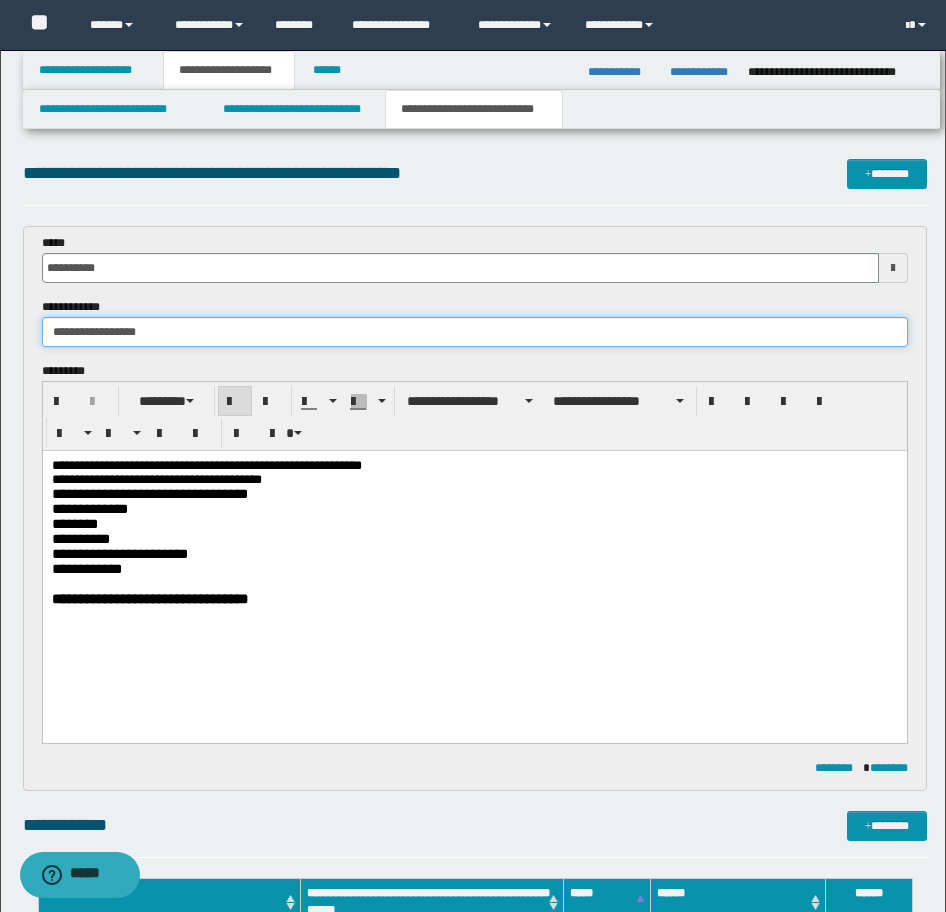 click on "**********" at bounding box center [475, 332] 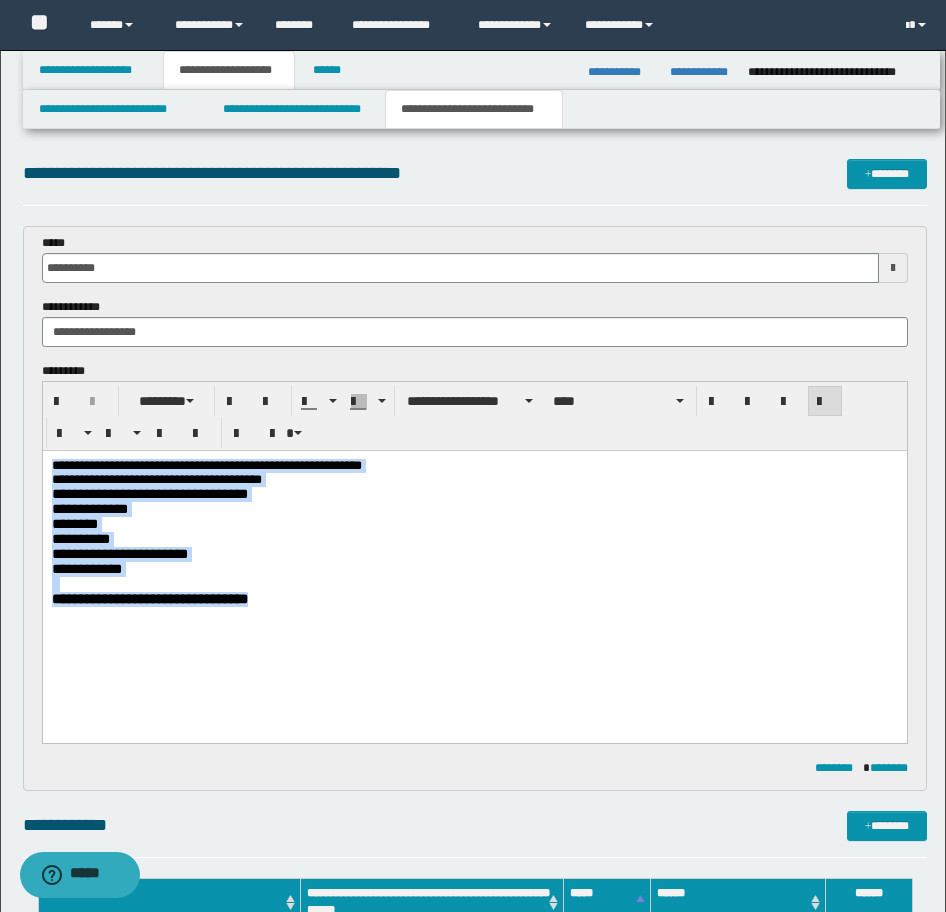 drag, startPoint x: 323, startPoint y: 634, endPoint x: -17, endPoint y: 433, distance: 394.9696 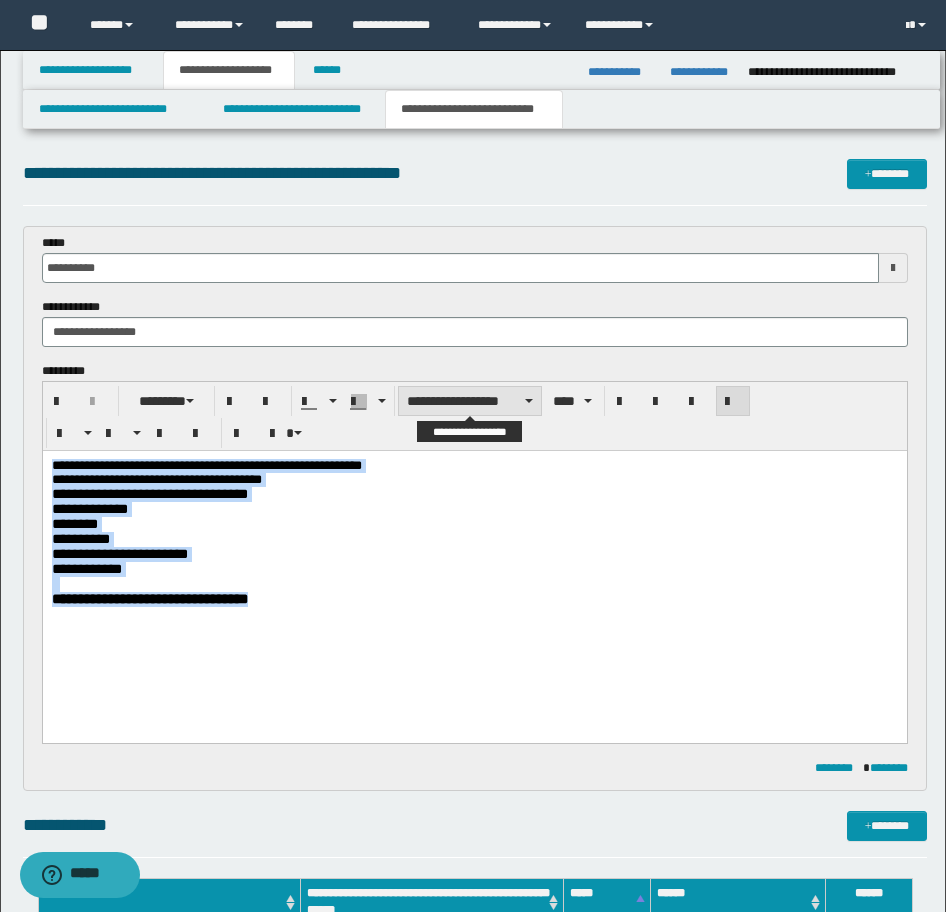 click on "**********" at bounding box center [470, 401] 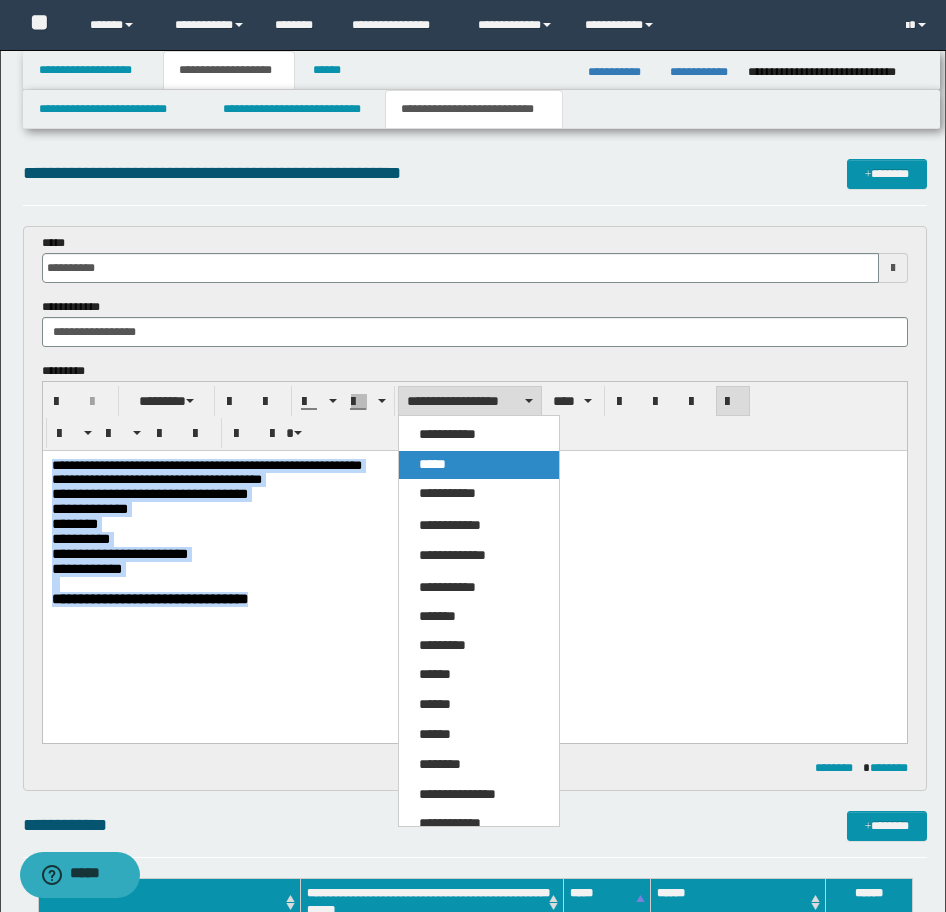 click on "*****" at bounding box center (479, 465) 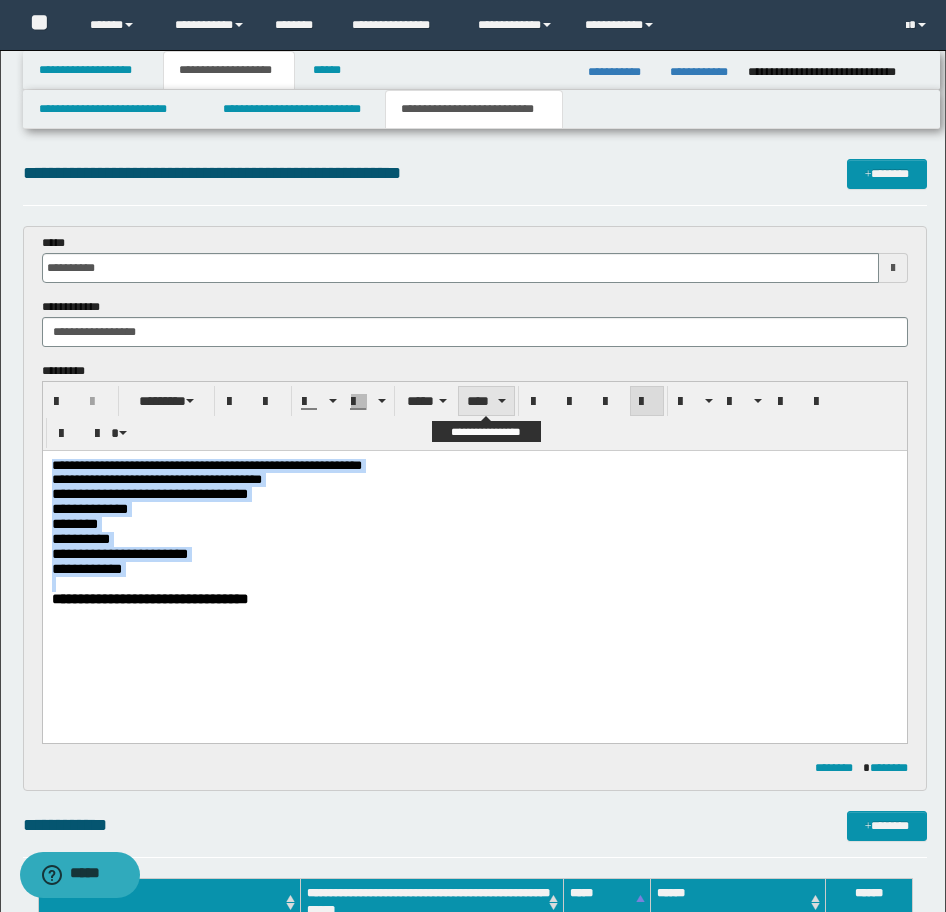 click on "****" at bounding box center (486, 401) 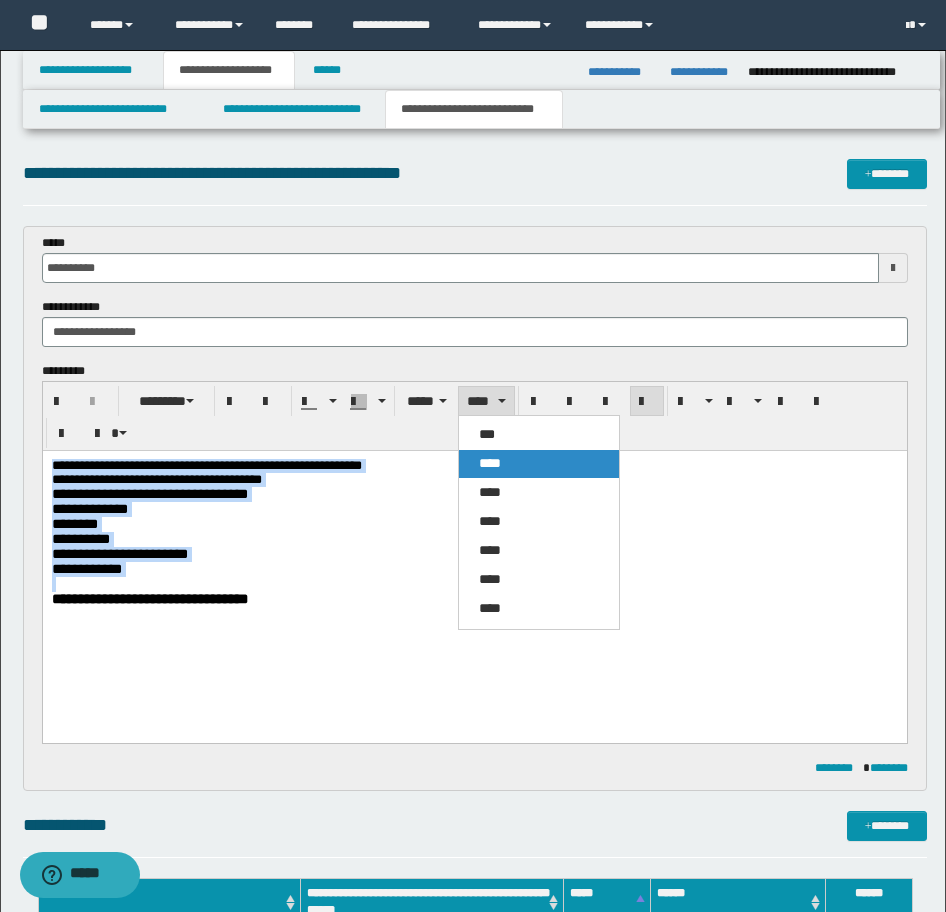 click on "****" at bounding box center [490, 463] 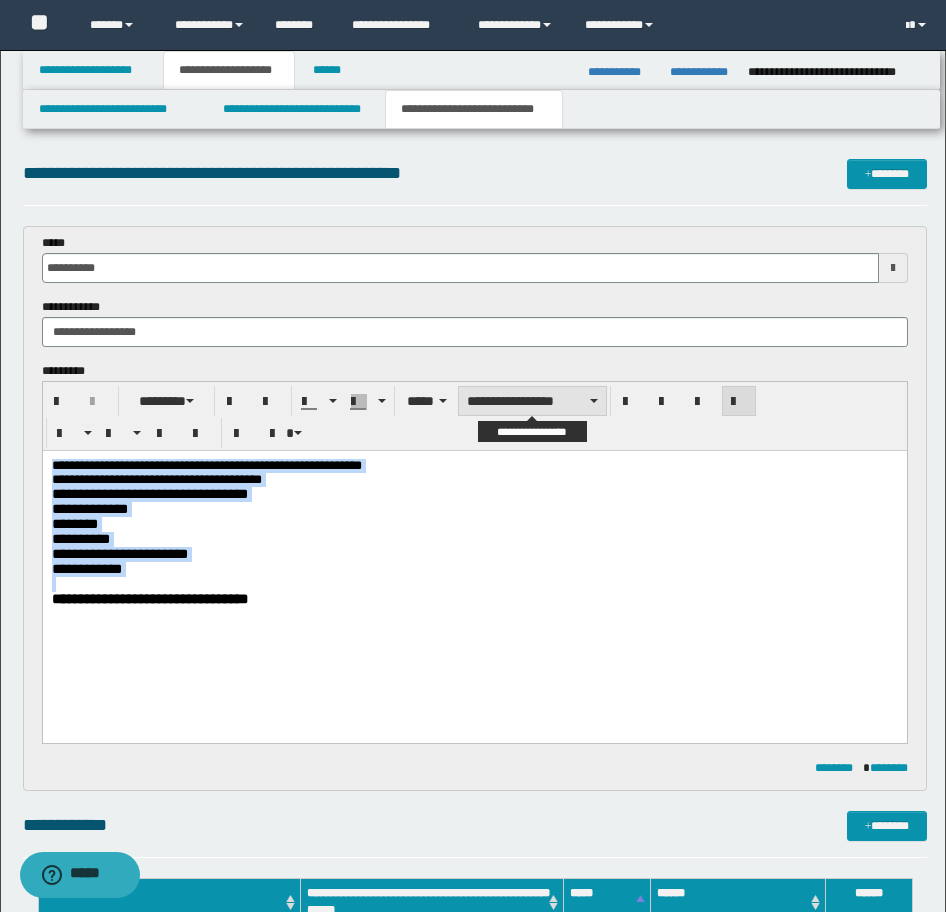 click on "**********" at bounding box center [532, 401] 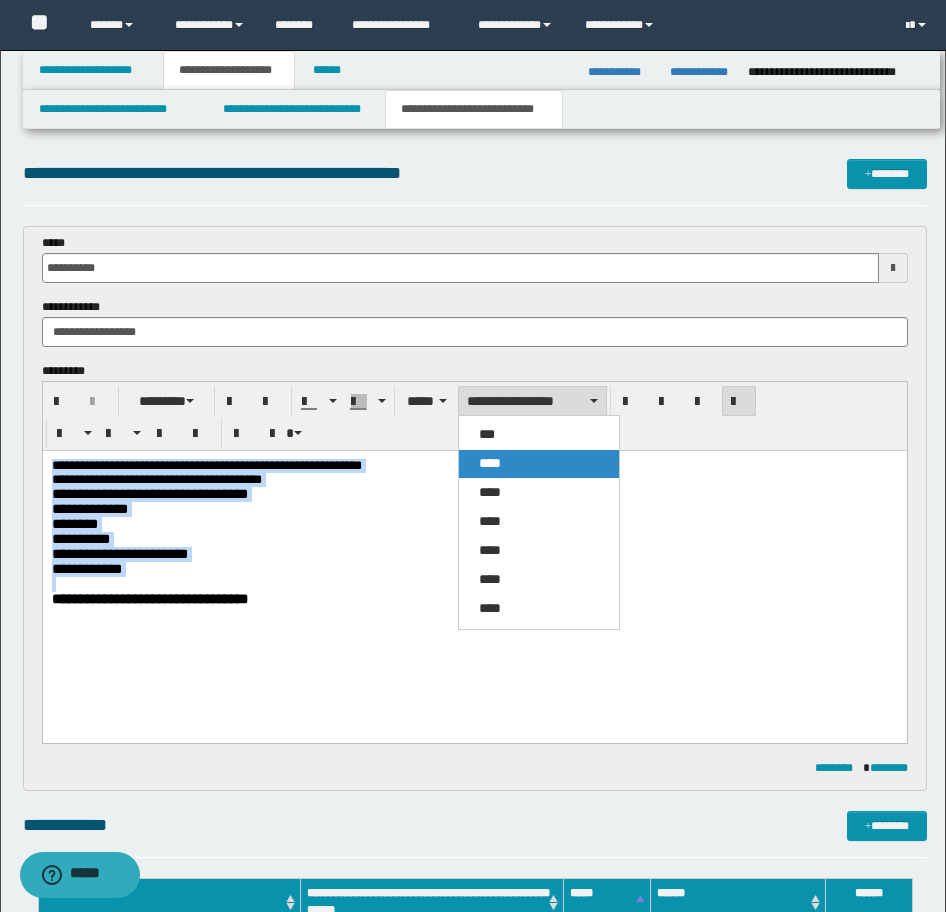 click on "****" at bounding box center (539, 464) 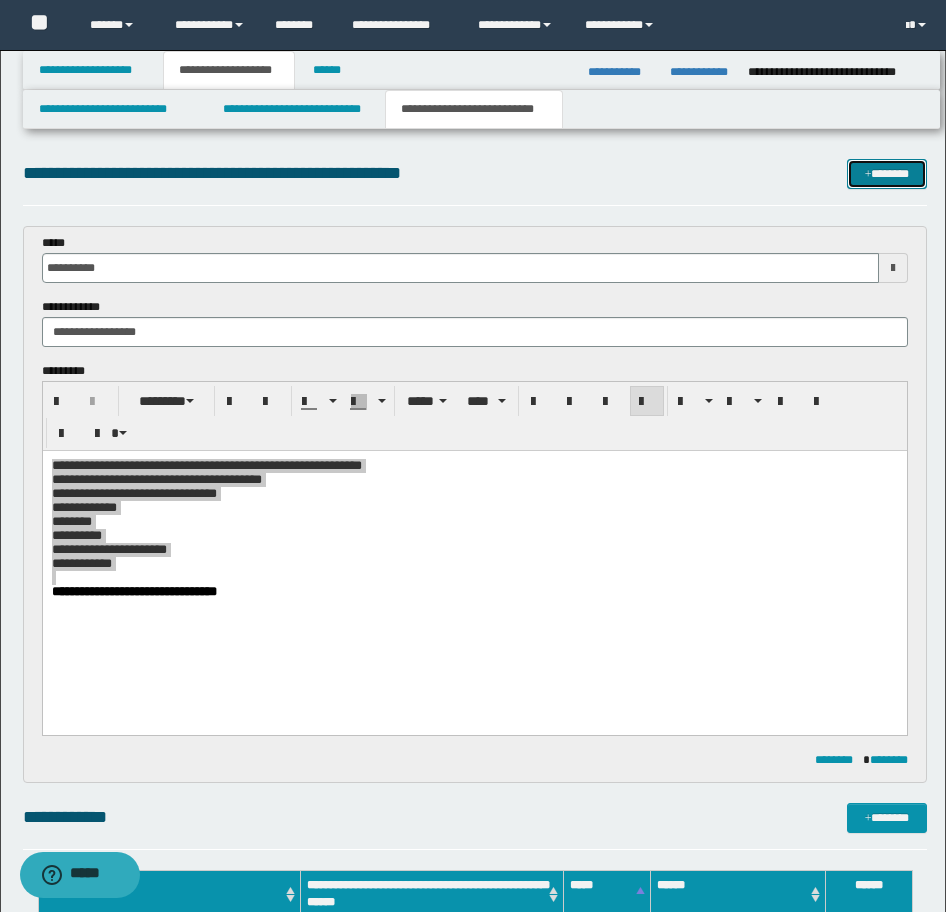 click on "*******" at bounding box center [887, 174] 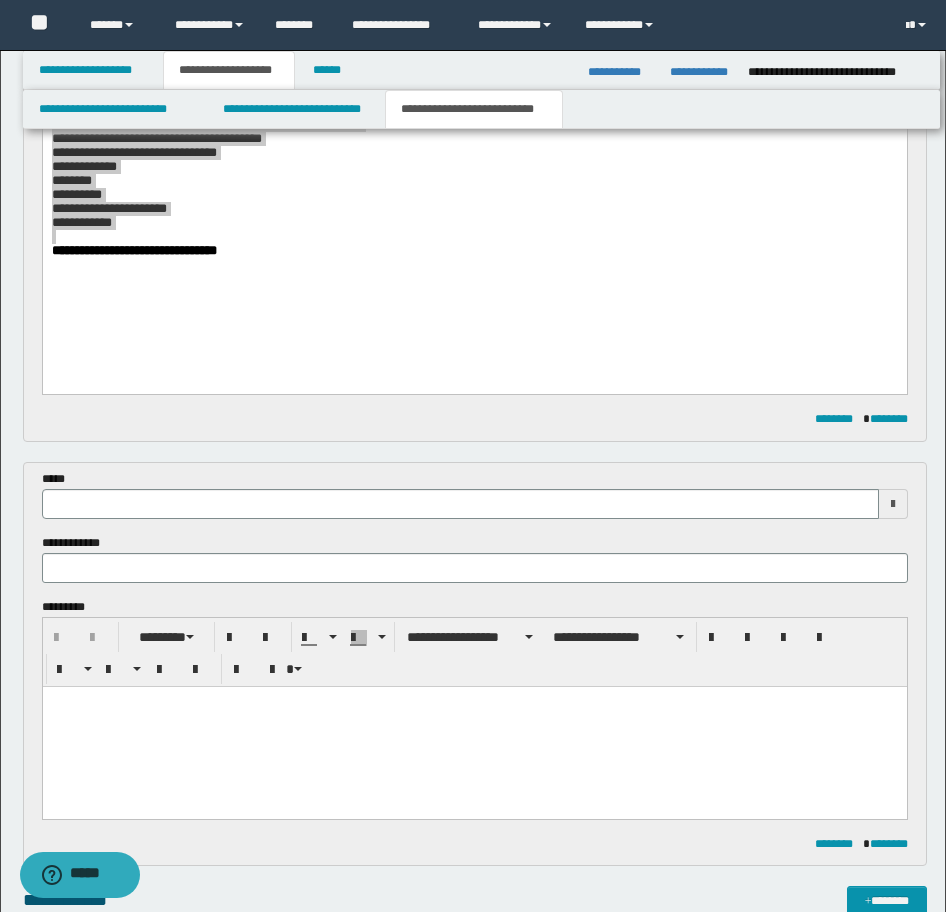 scroll, scrollTop: 330, scrollLeft: 0, axis: vertical 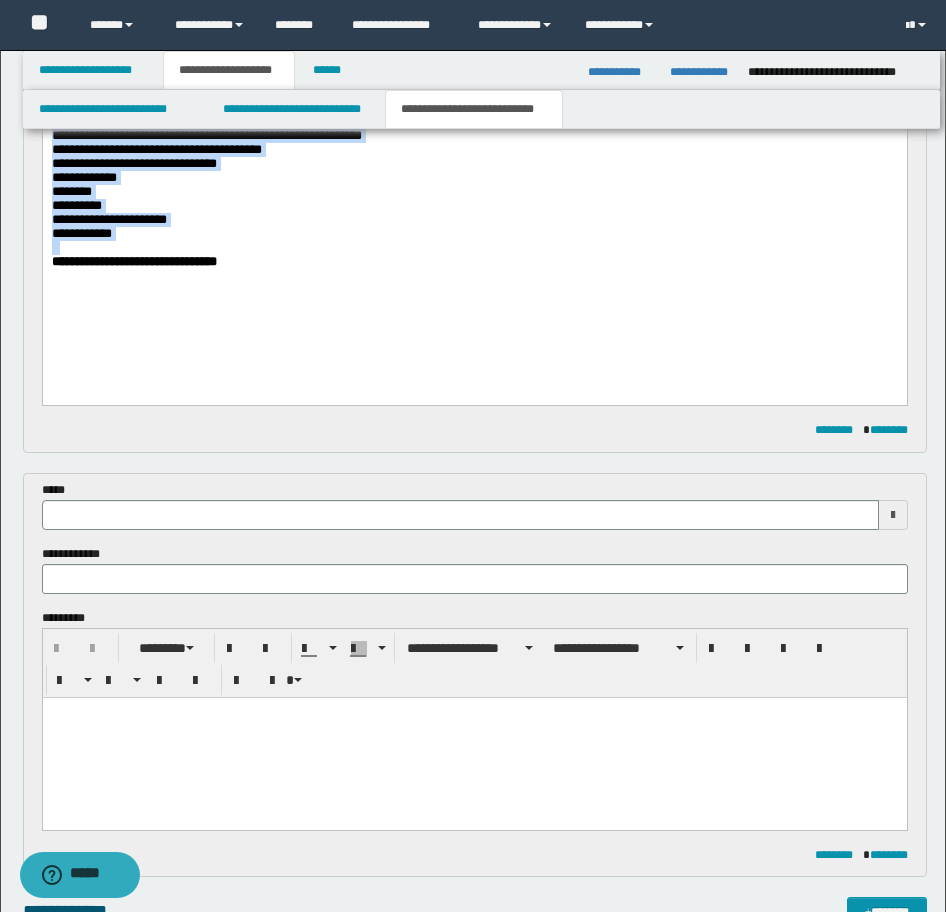 click on "**********" at bounding box center [474, 228] 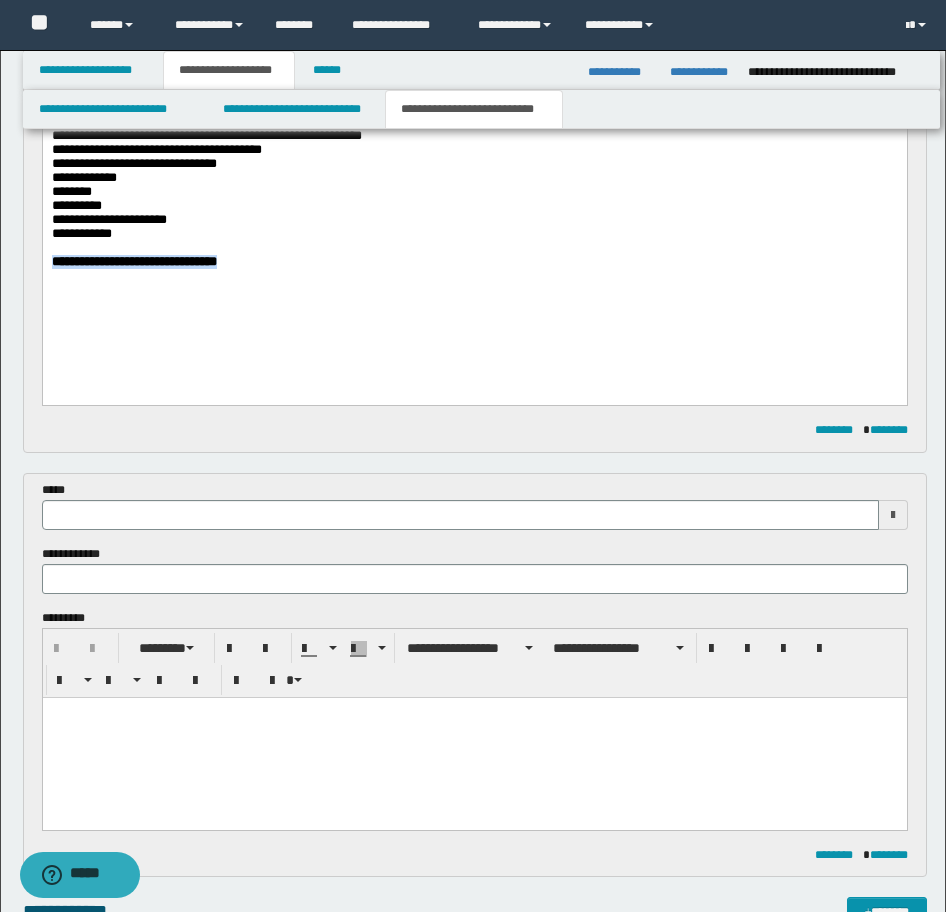 drag, startPoint x: 289, startPoint y: 285, endPoint x: -17, endPoint y: 284, distance: 306.00165 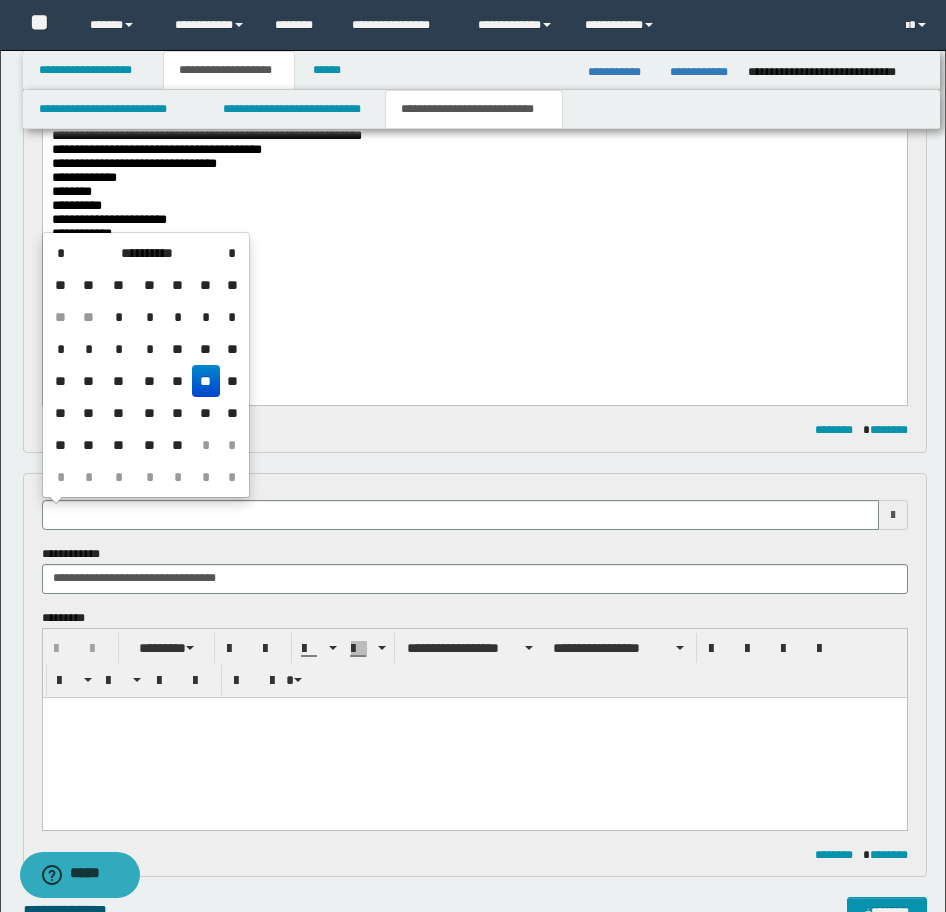 click at bounding box center [460, 515] 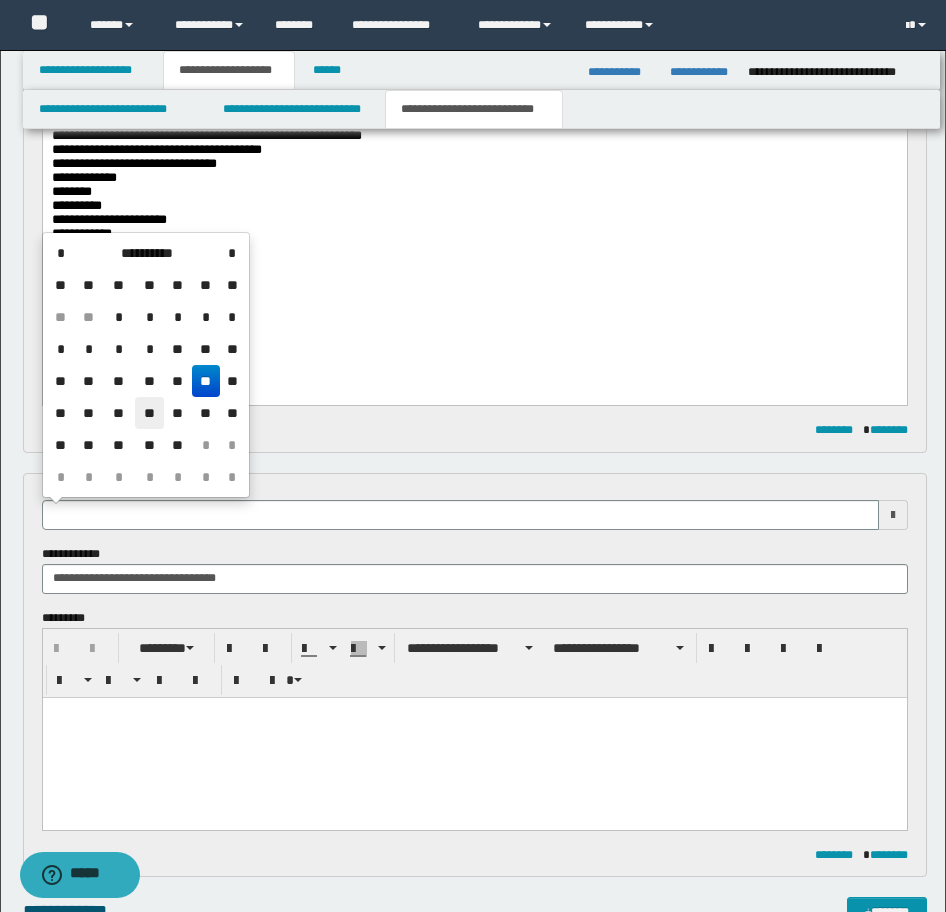 click on "**" at bounding box center [149, 413] 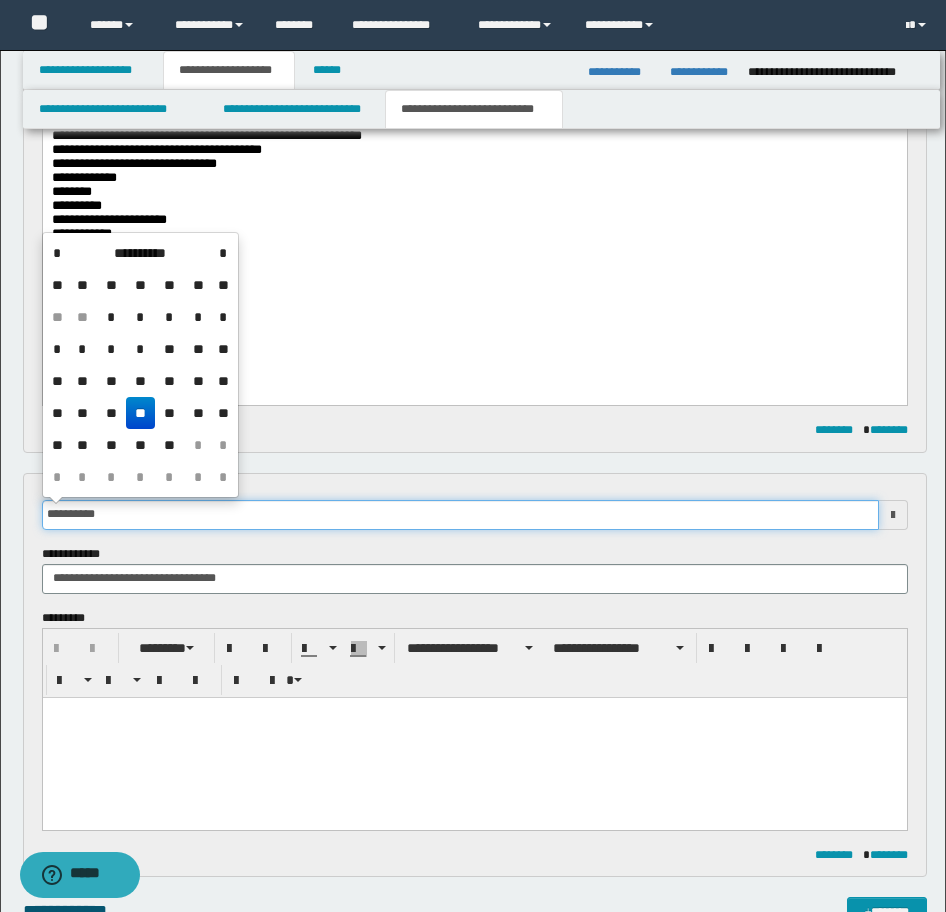 click on "**********" at bounding box center (460, 515) 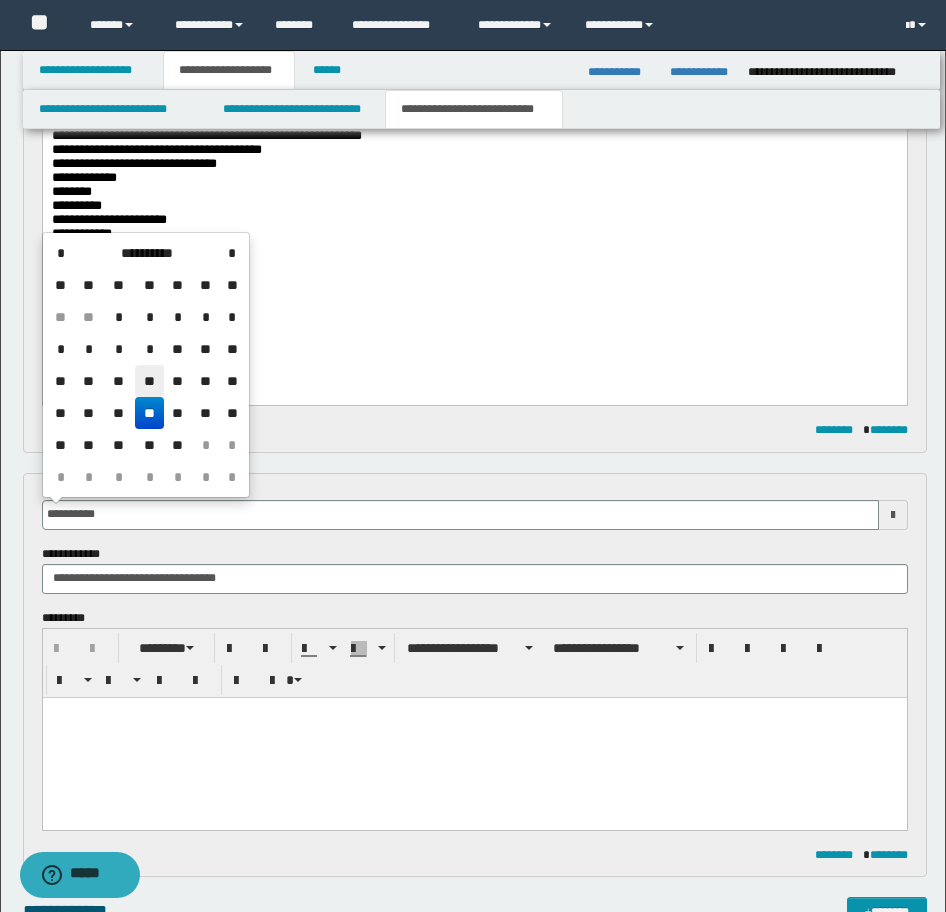 click on "**" at bounding box center (149, 381) 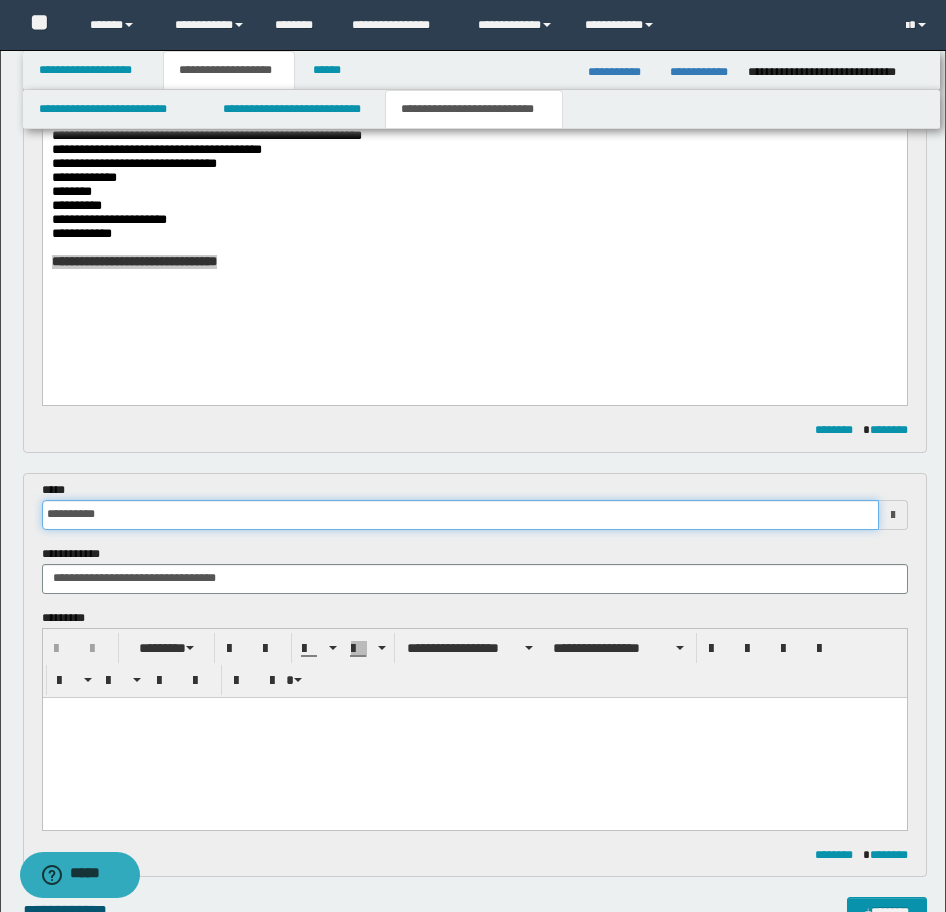 click on "**********" at bounding box center [460, 515] 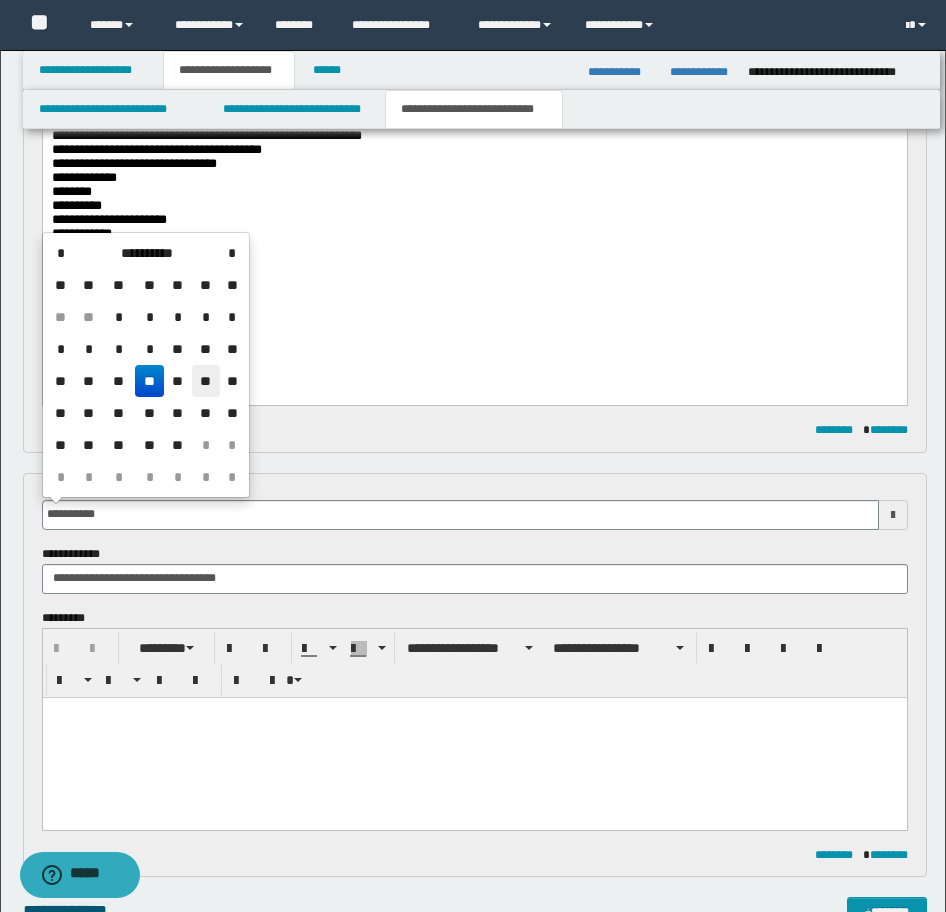 click on "**" at bounding box center (206, 381) 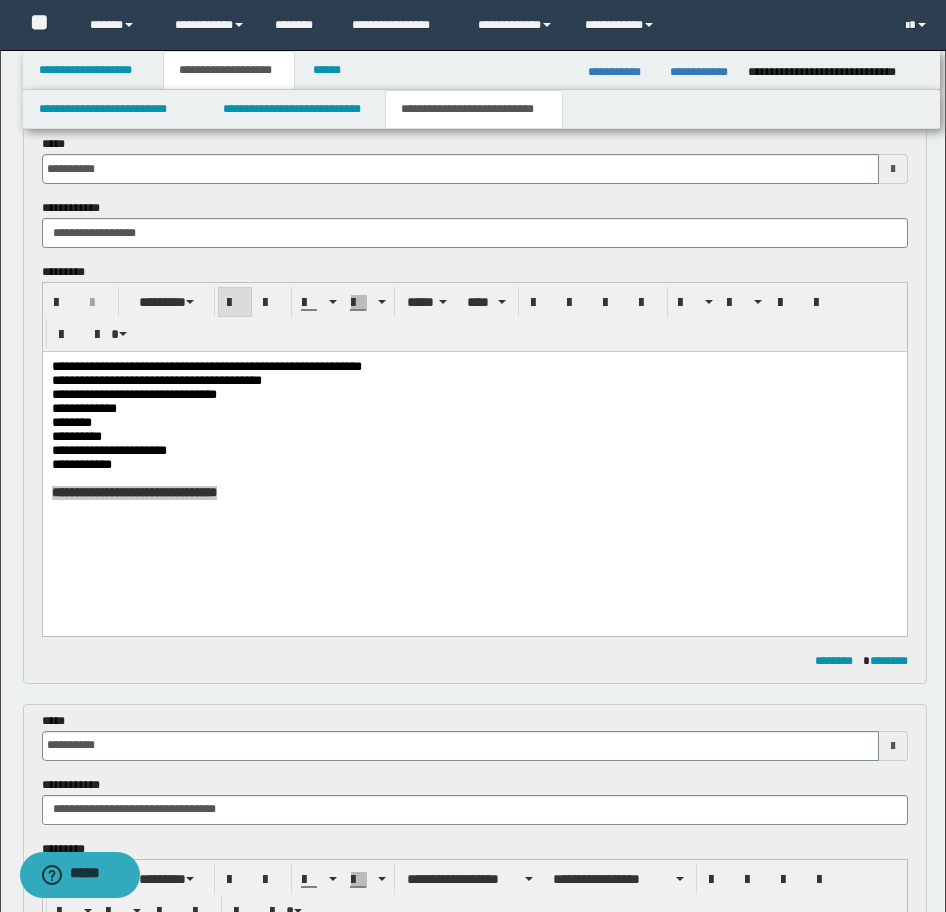 scroll, scrollTop: 300, scrollLeft: 0, axis: vertical 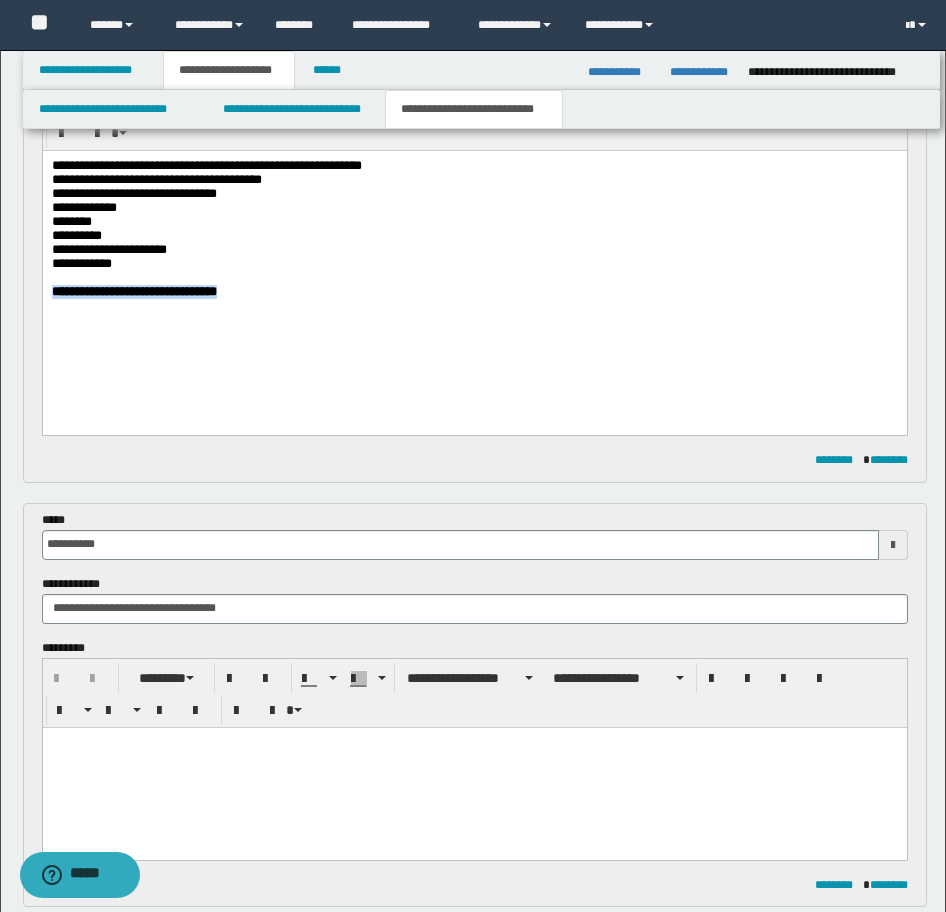 click on "**********" at bounding box center [474, 258] 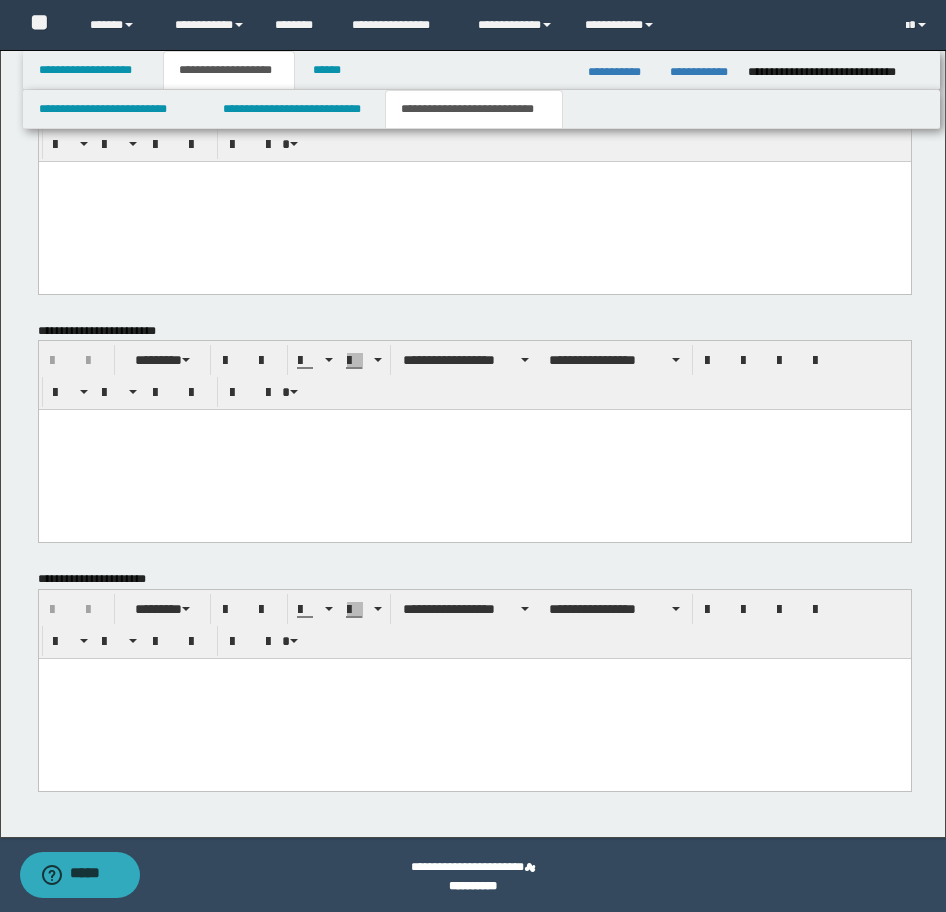 scroll, scrollTop: 1340, scrollLeft: 0, axis: vertical 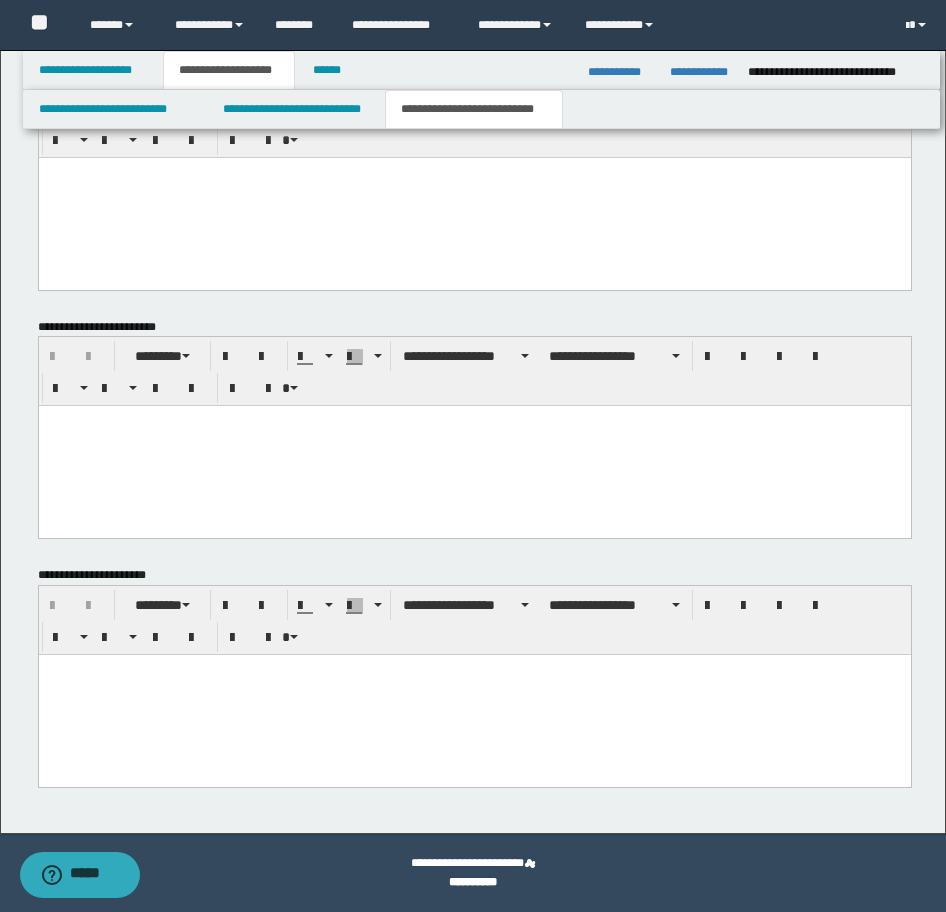 click at bounding box center [474, 695] 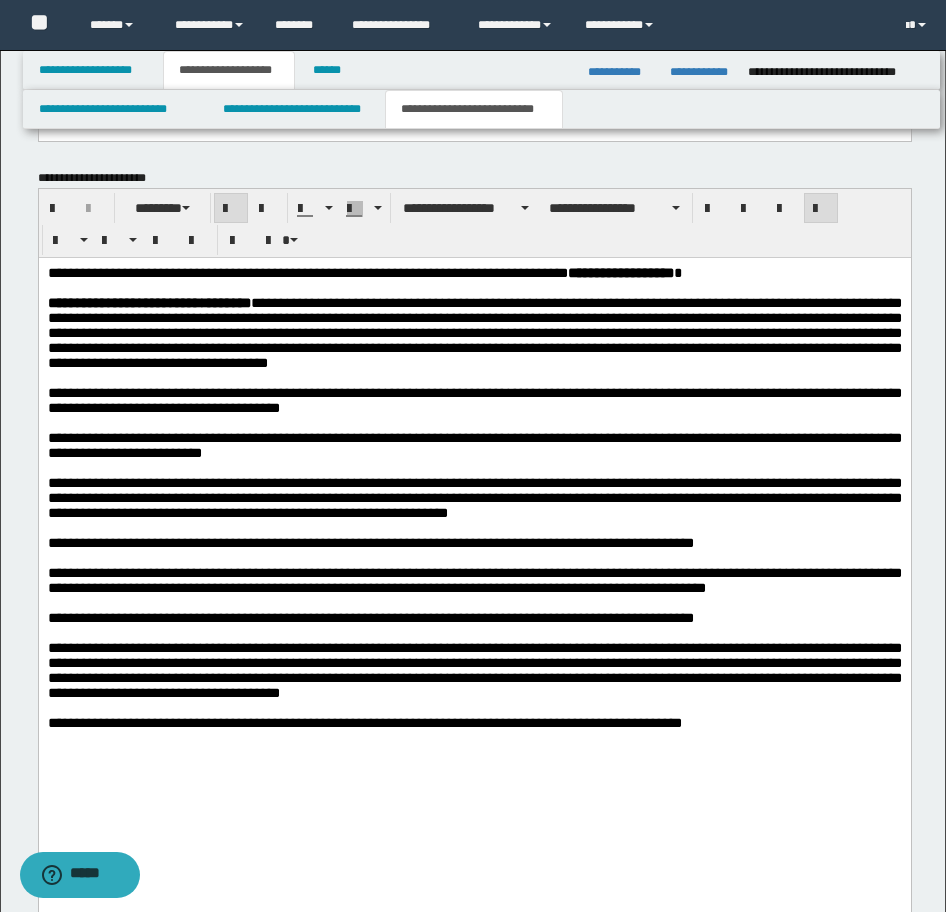 scroll, scrollTop: 1740, scrollLeft: 0, axis: vertical 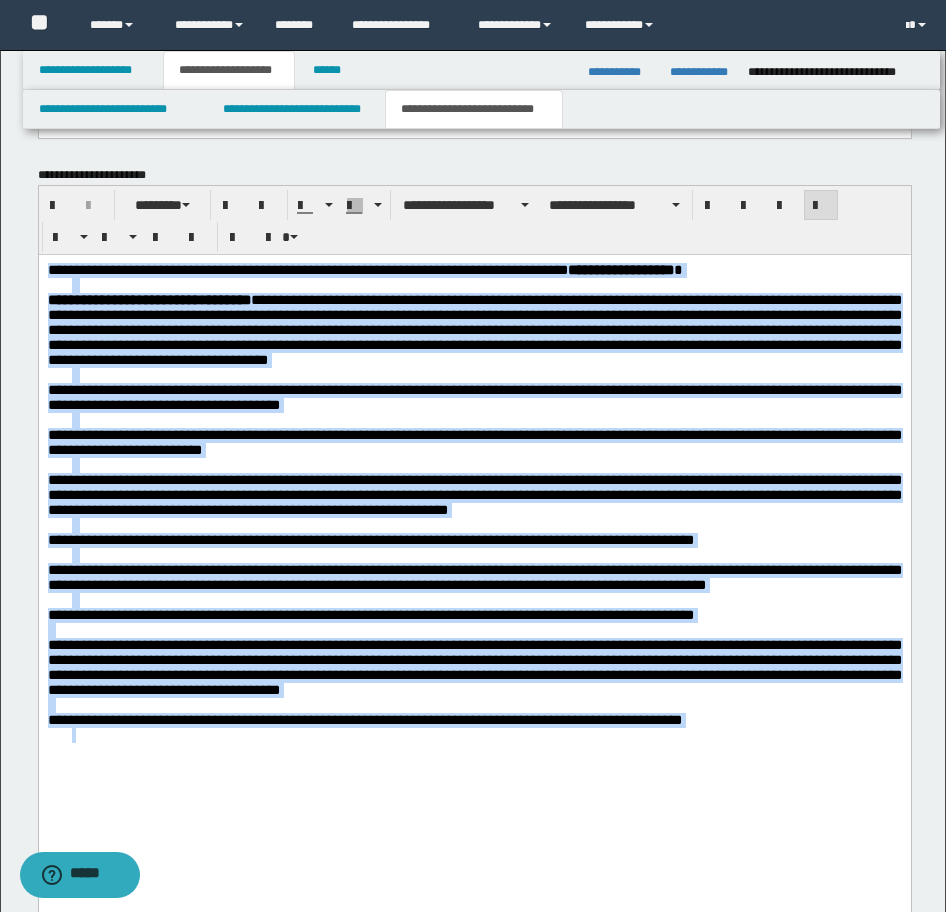 drag, startPoint x: 725, startPoint y: 793, endPoint x: 53, endPoint y: 307, distance: 829.325 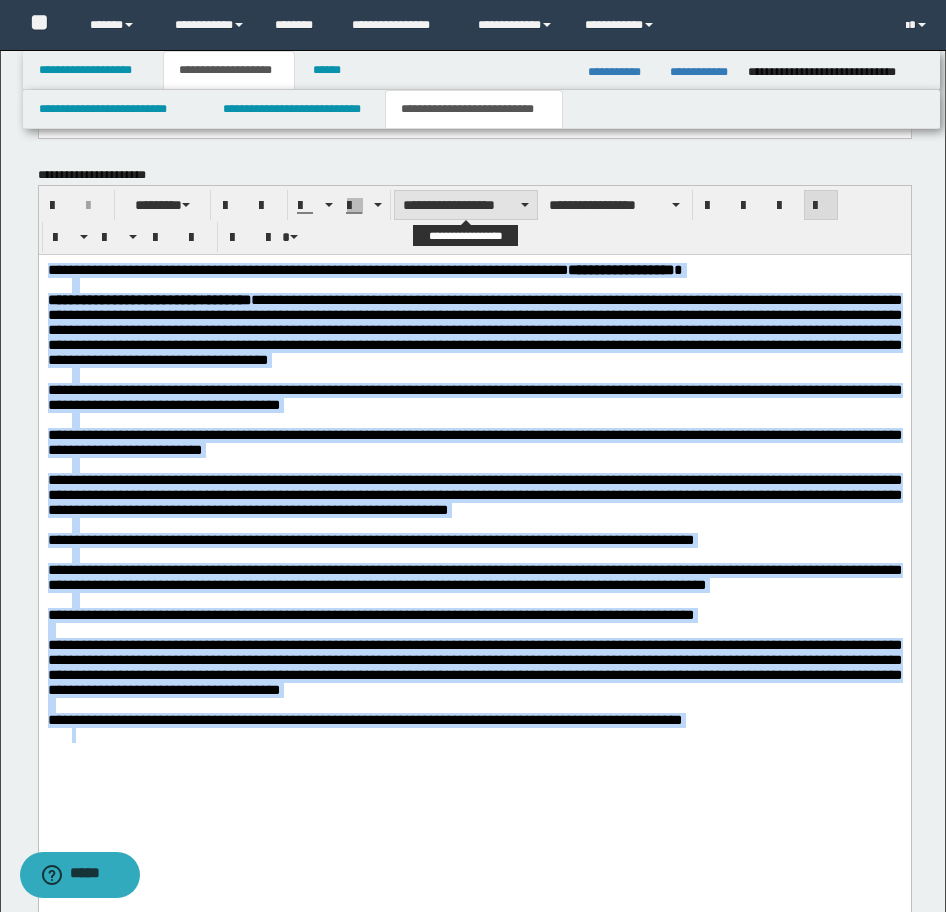 click on "**********" at bounding box center (466, 205) 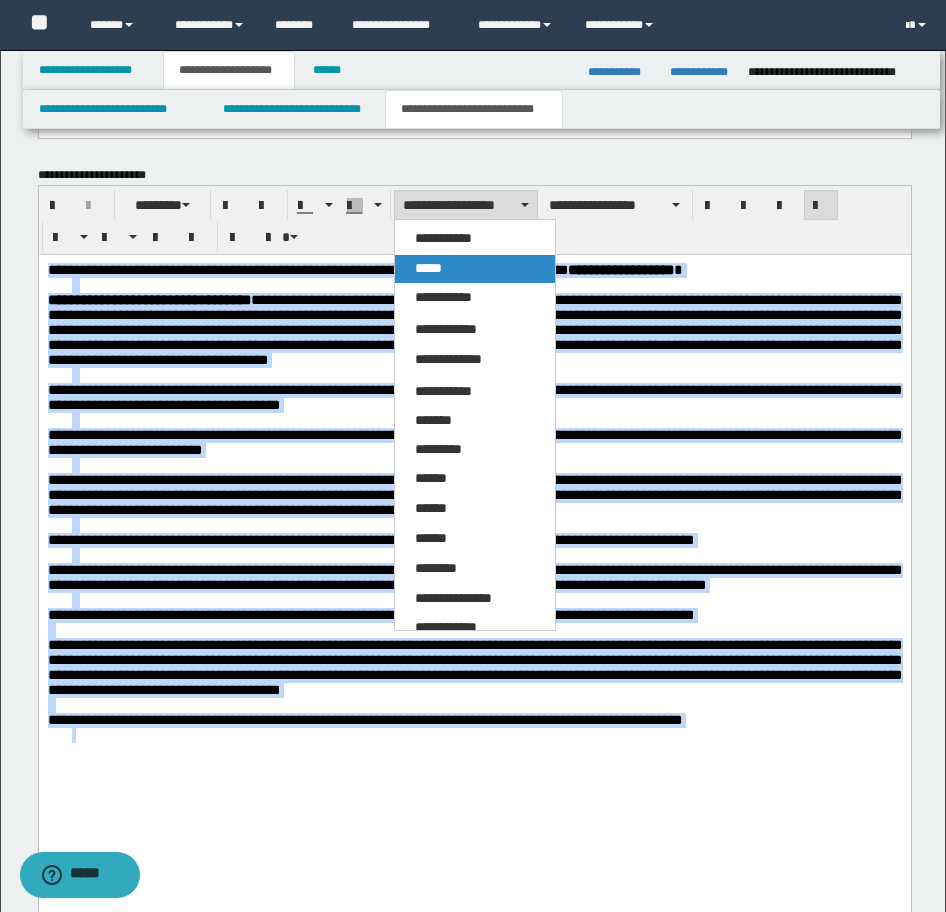 click on "*****" at bounding box center [475, 269] 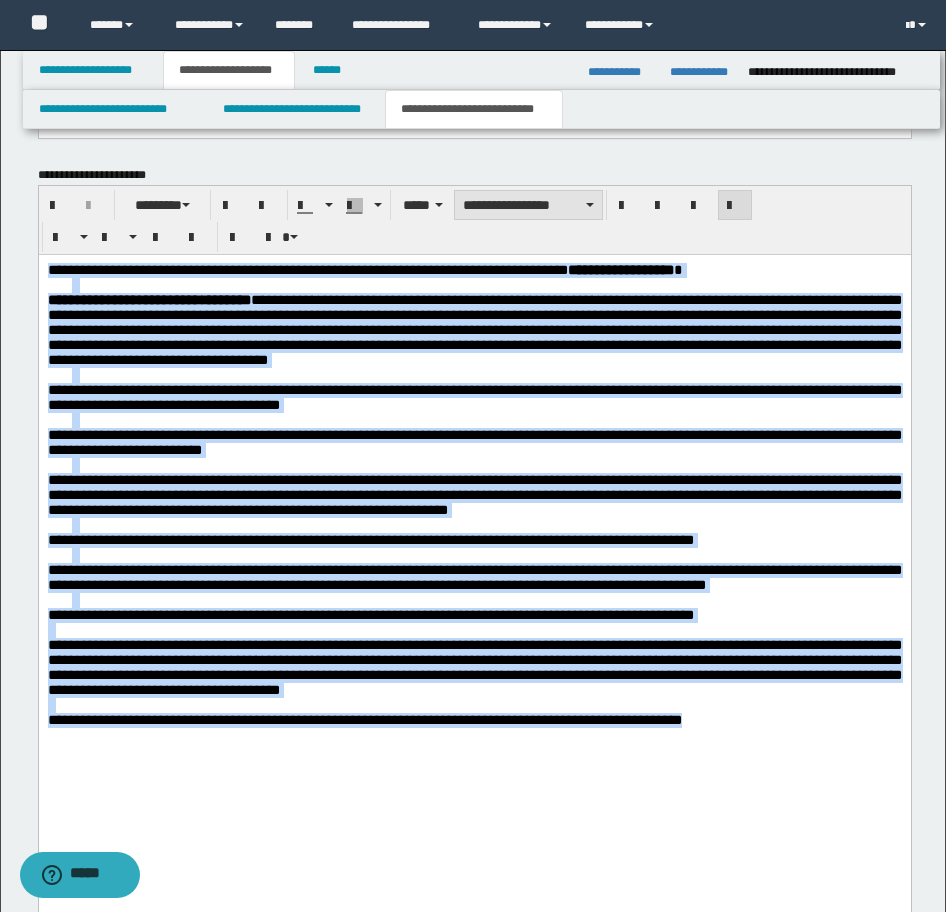 click on "**********" at bounding box center (528, 205) 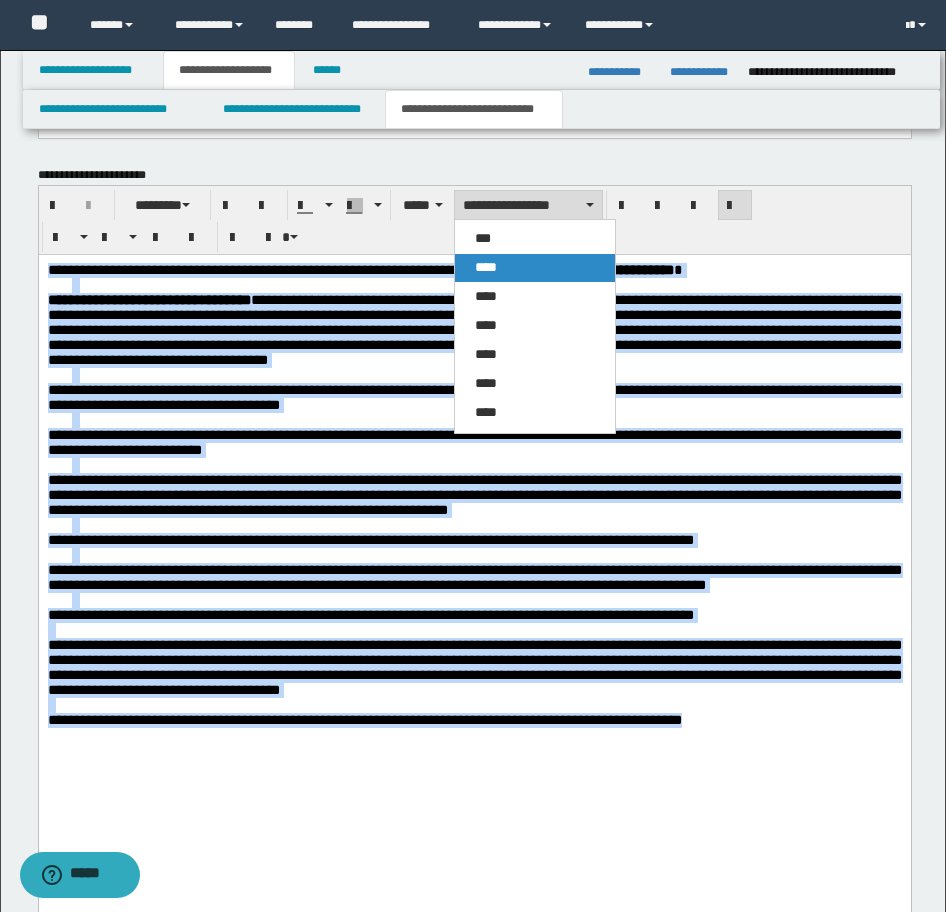 drag, startPoint x: 534, startPoint y: 258, endPoint x: 278, endPoint y: 248, distance: 256.19525 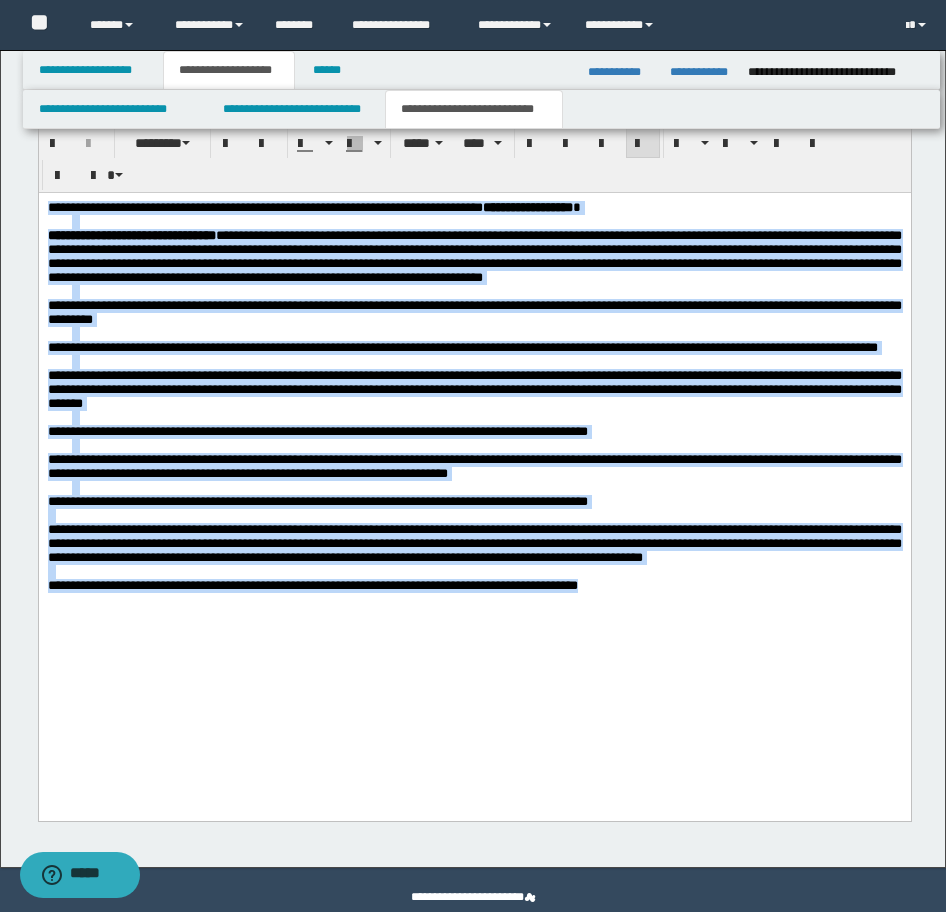 scroll, scrollTop: 1836, scrollLeft: 0, axis: vertical 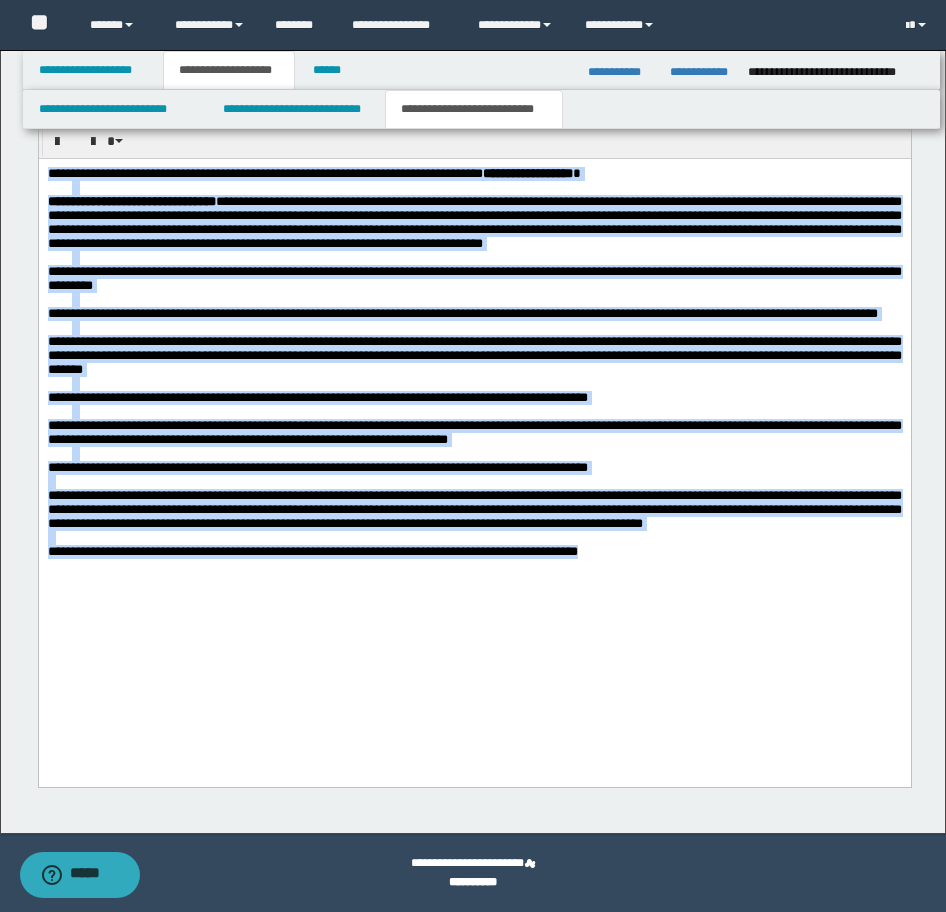 click on "**********" at bounding box center (474, 395) 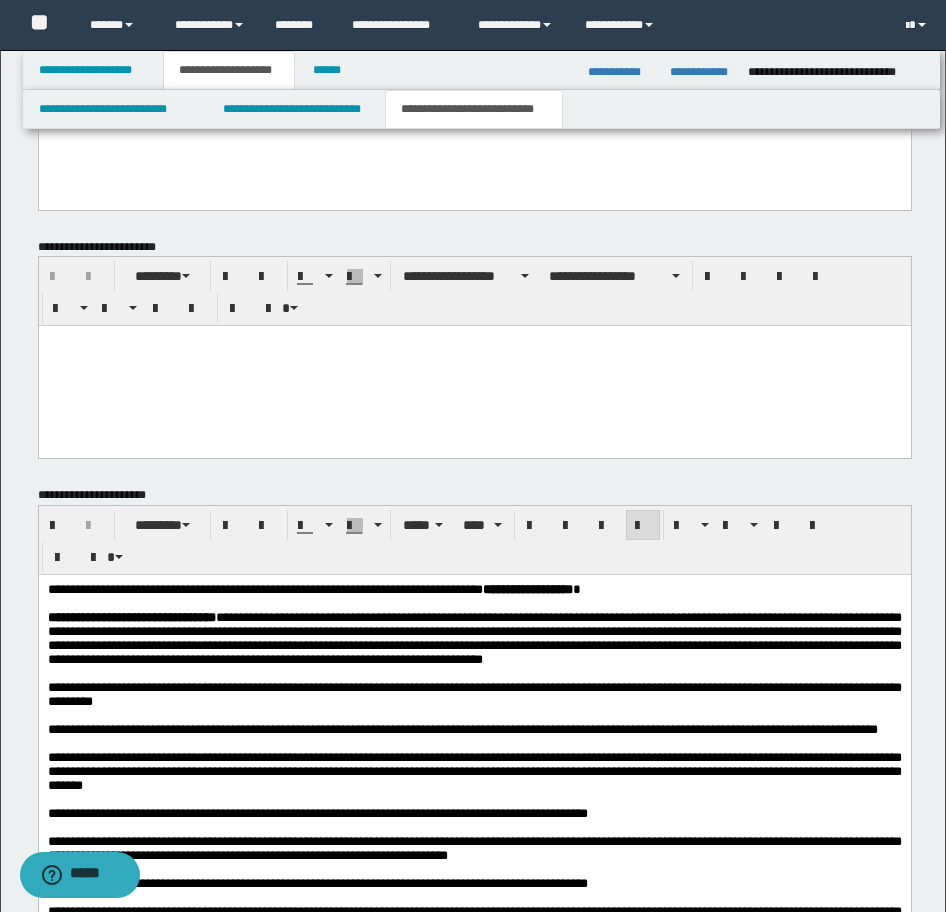 scroll, scrollTop: 1120, scrollLeft: 0, axis: vertical 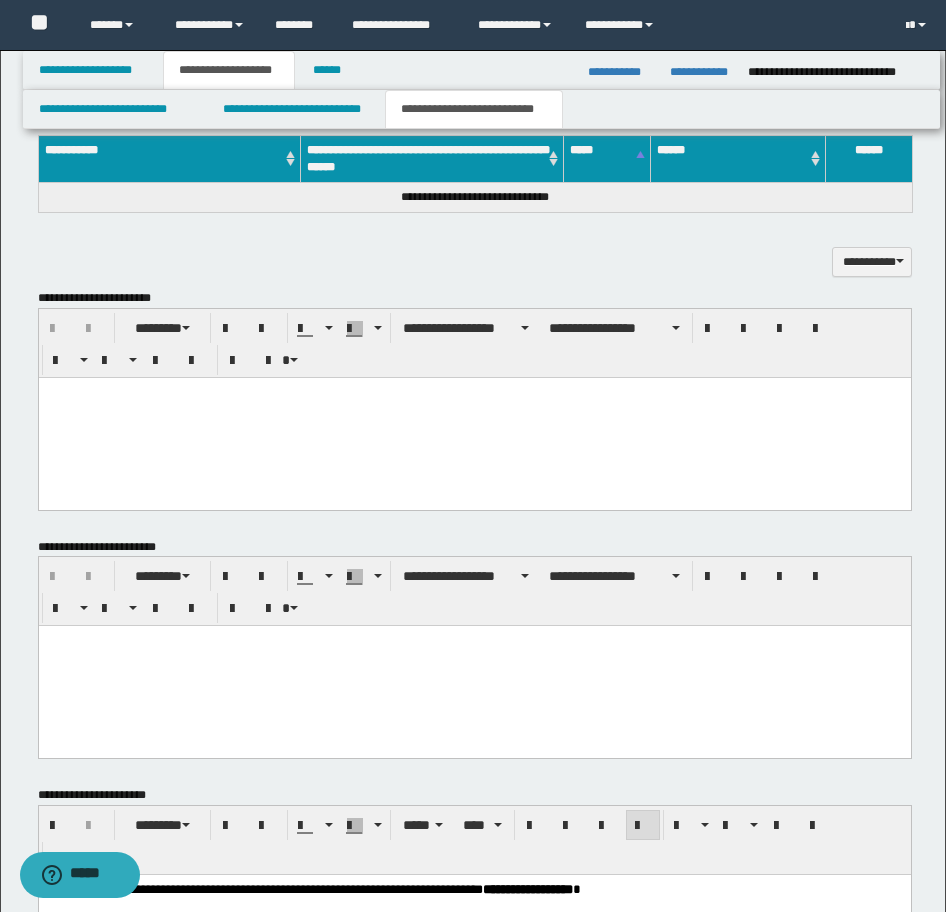 click at bounding box center (474, 417) 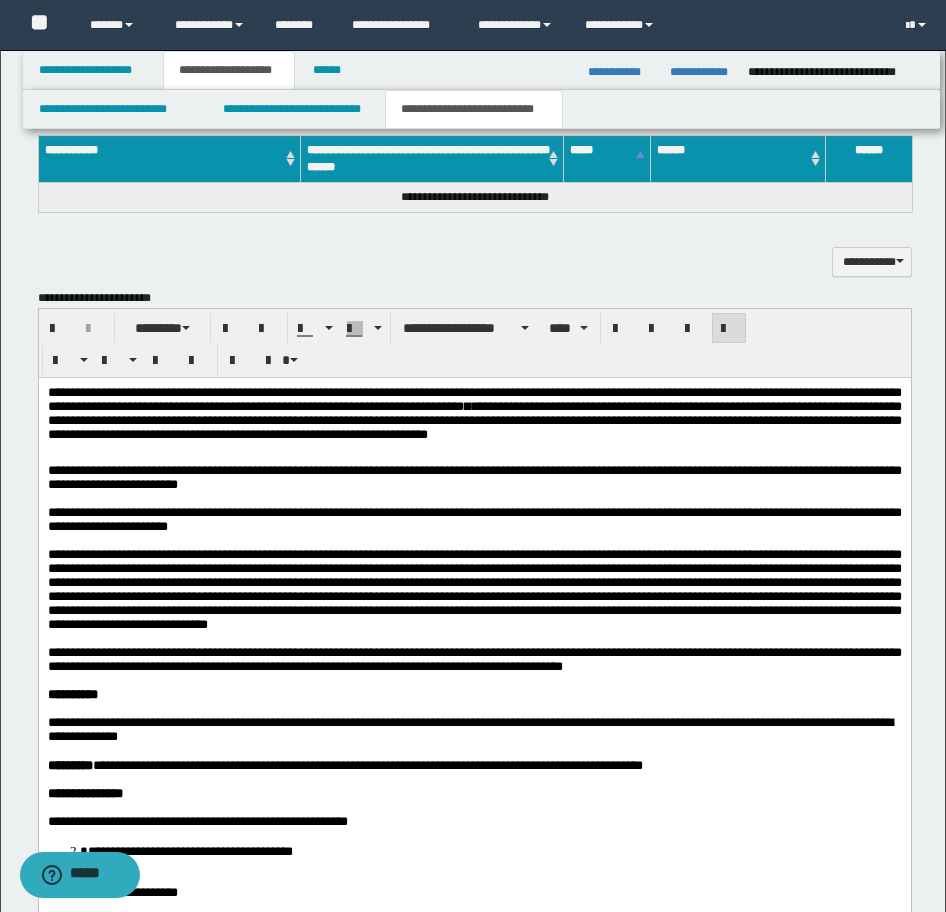 click on "**********" at bounding box center [474, 398] 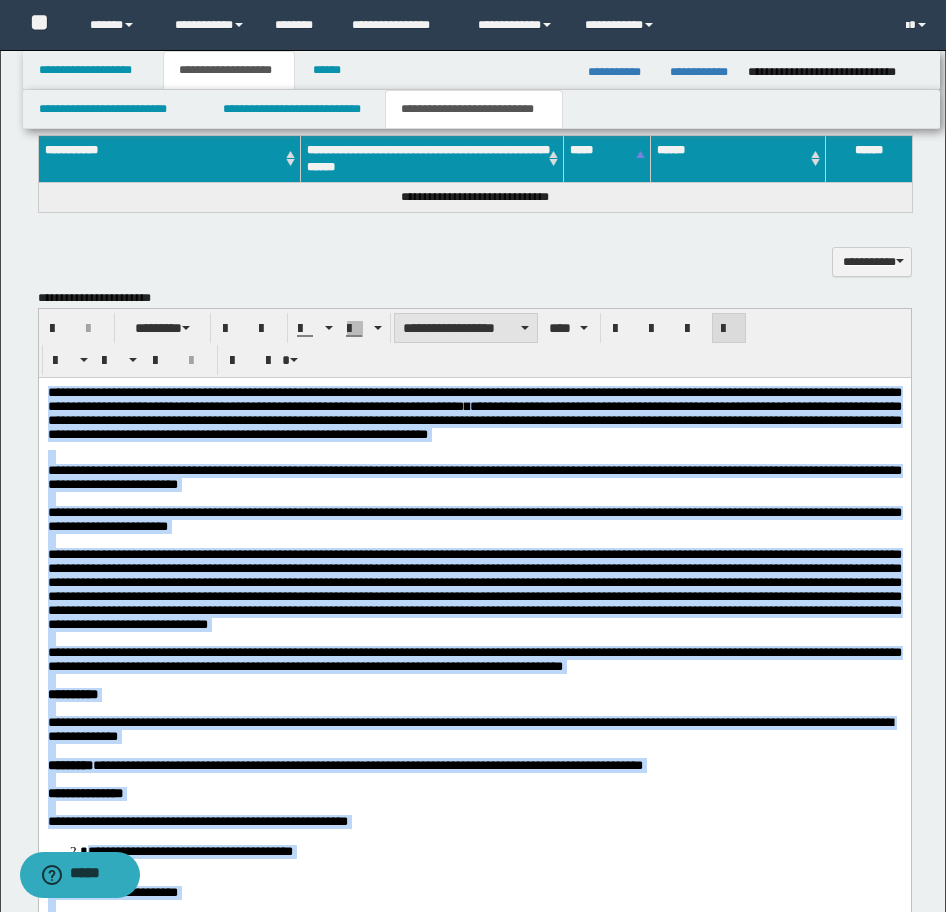 click on "**********" at bounding box center (466, 328) 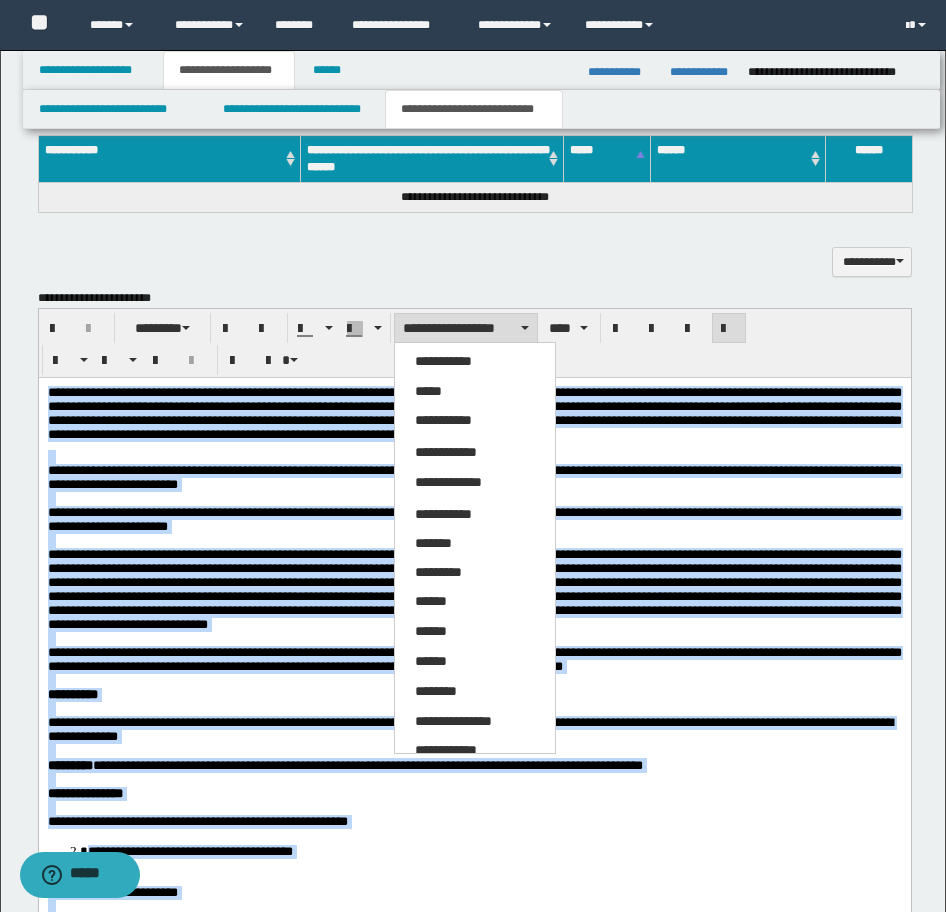 click on "*****" at bounding box center (475, 392) 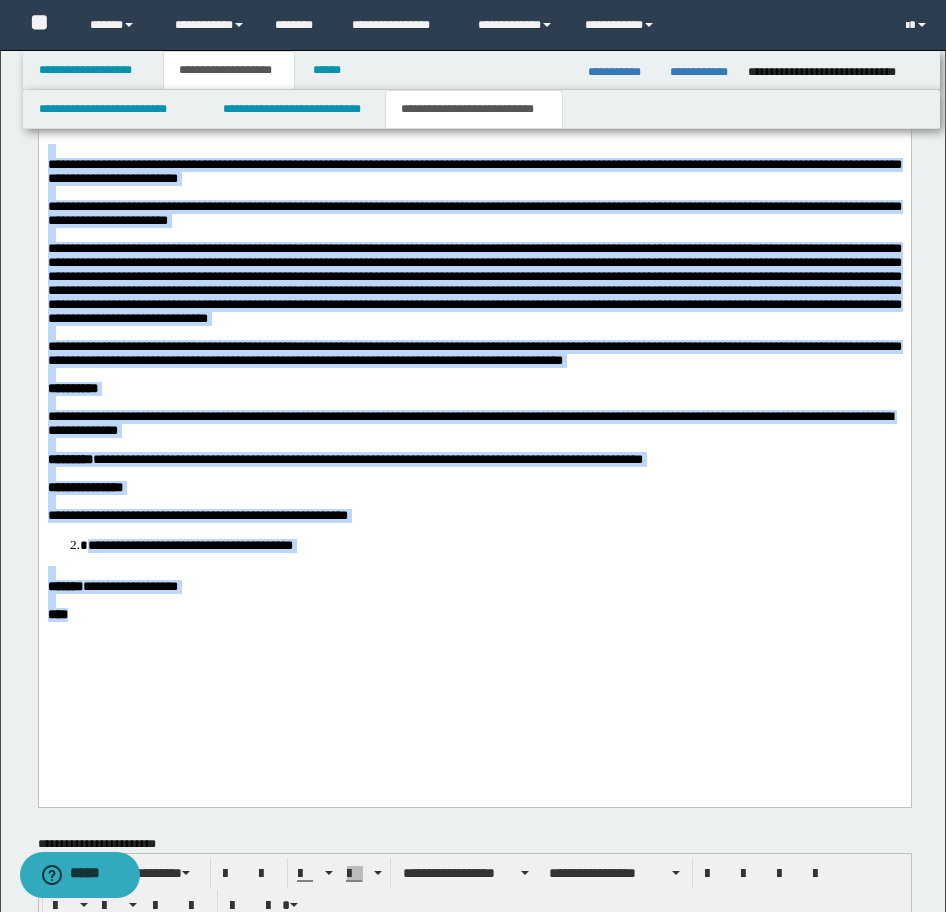 scroll, scrollTop: 1520, scrollLeft: 0, axis: vertical 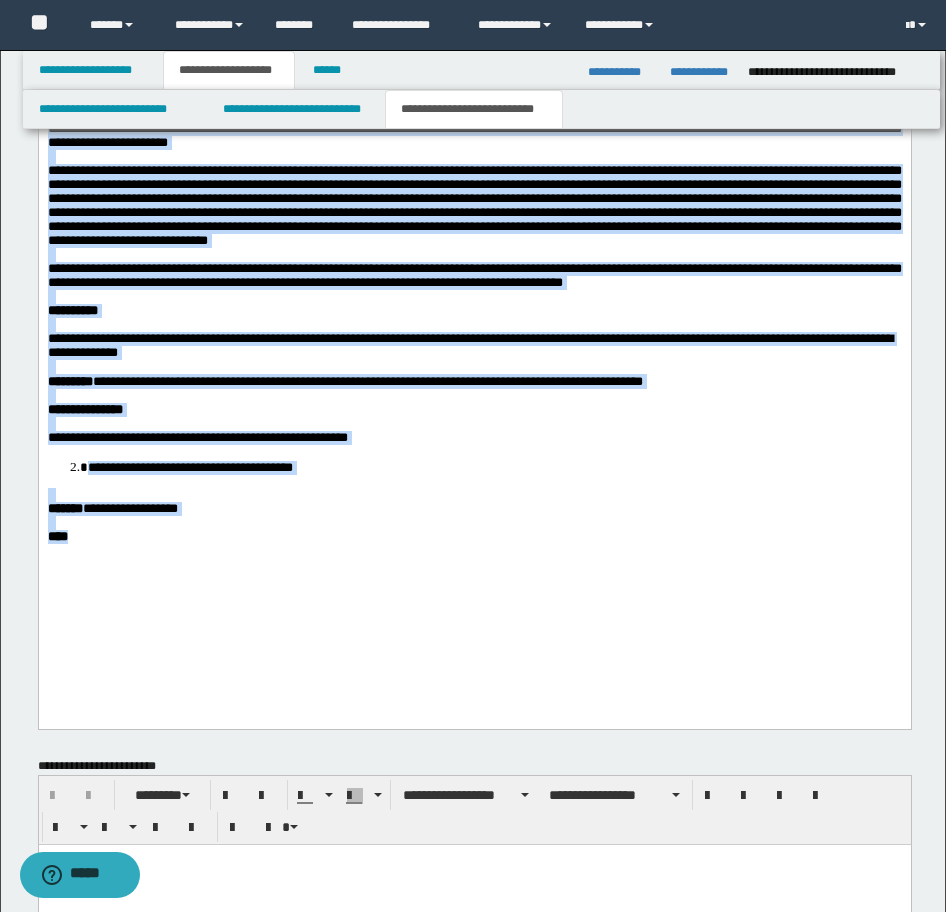 click on "**********" at bounding box center [494, 467] 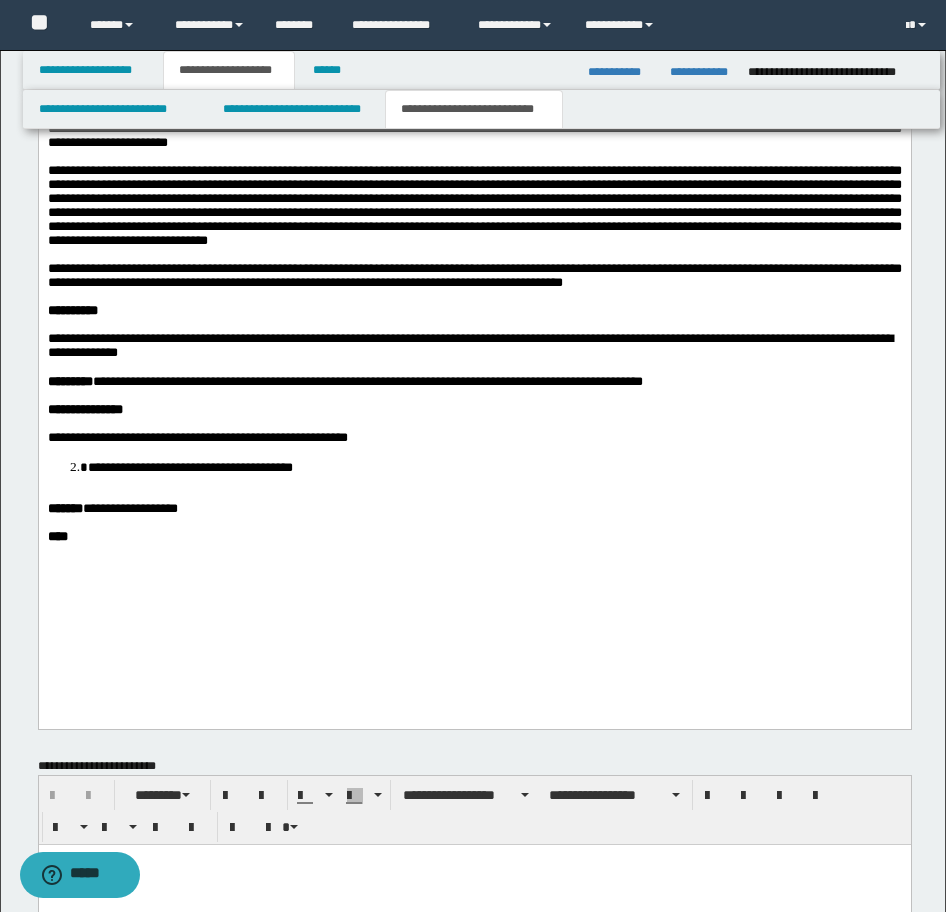 click on "**********" at bounding box center [494, 467] 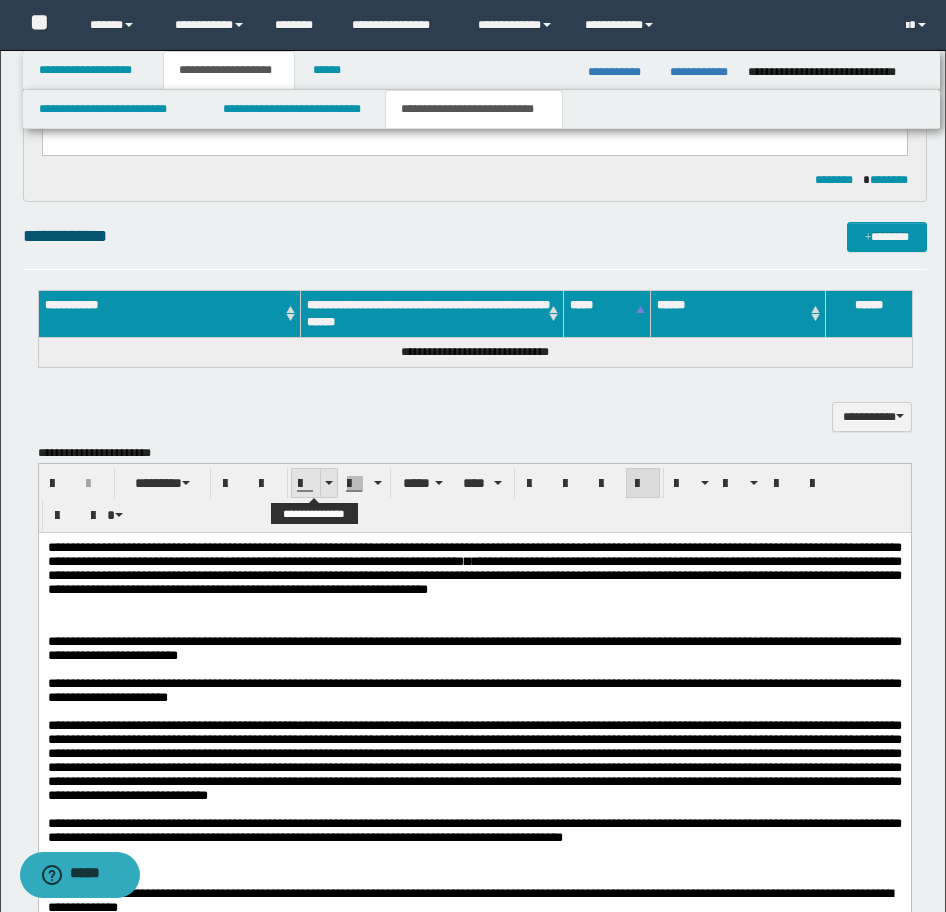 scroll, scrollTop: 920, scrollLeft: 0, axis: vertical 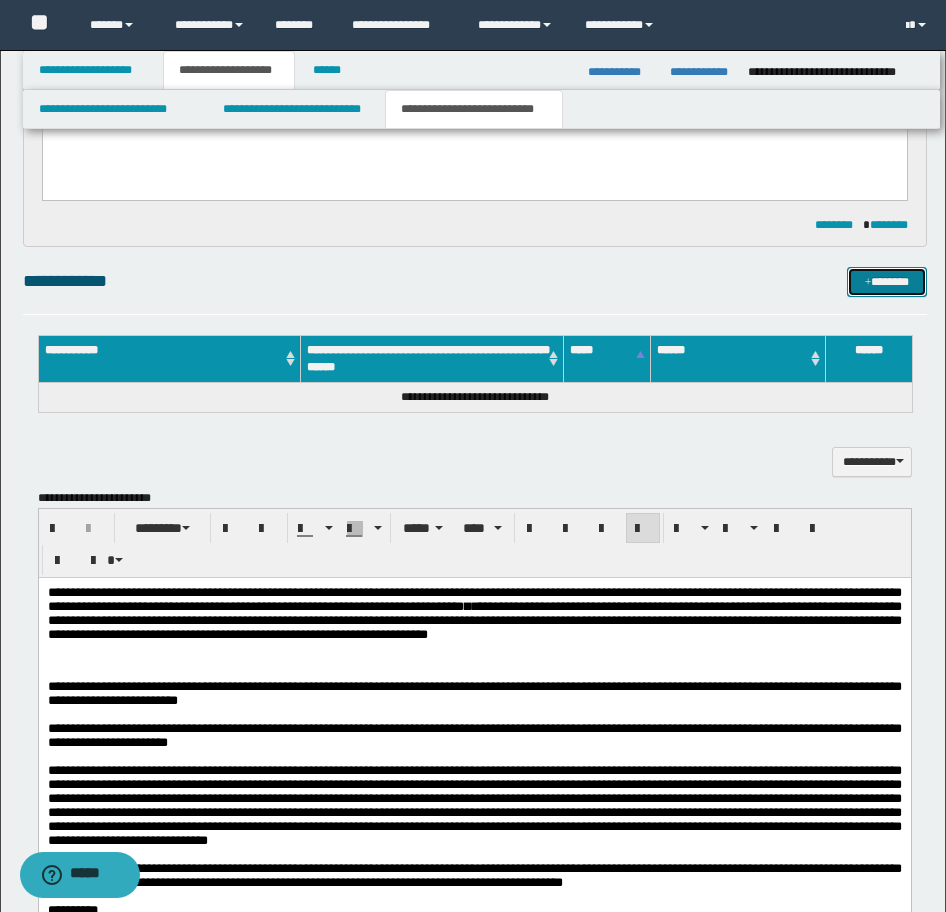 click on "*******" at bounding box center (887, 282) 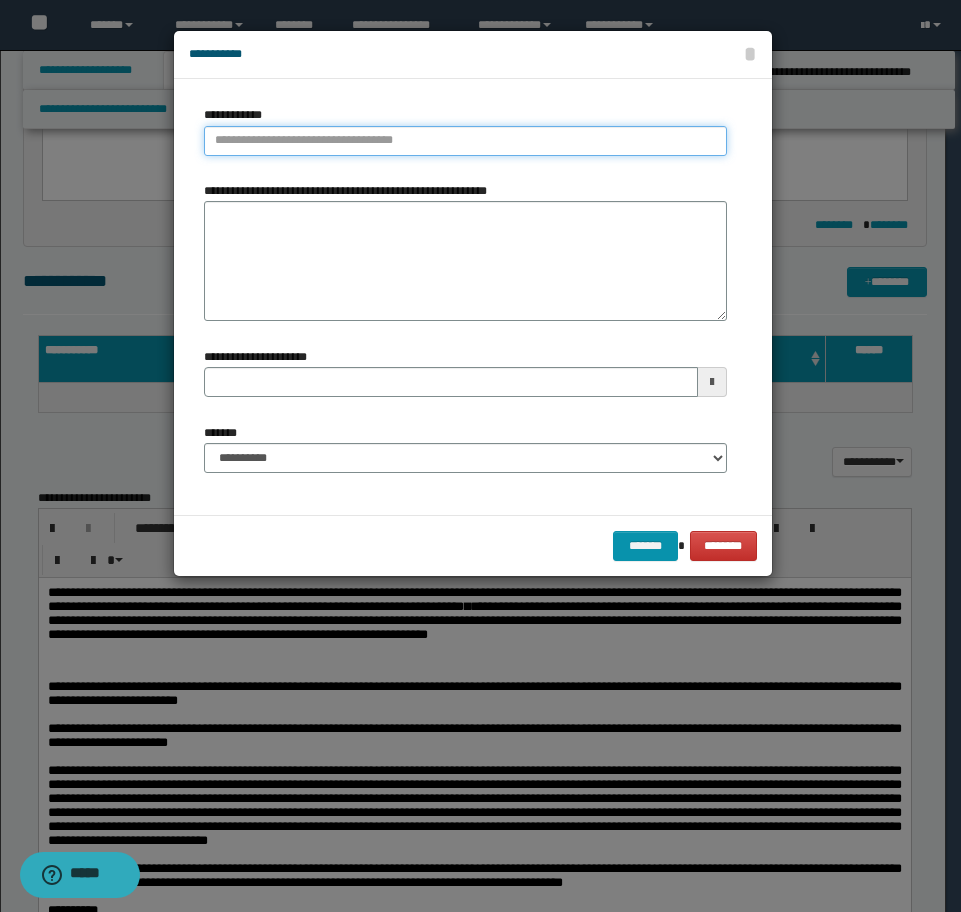click on "**********" at bounding box center (465, 141) 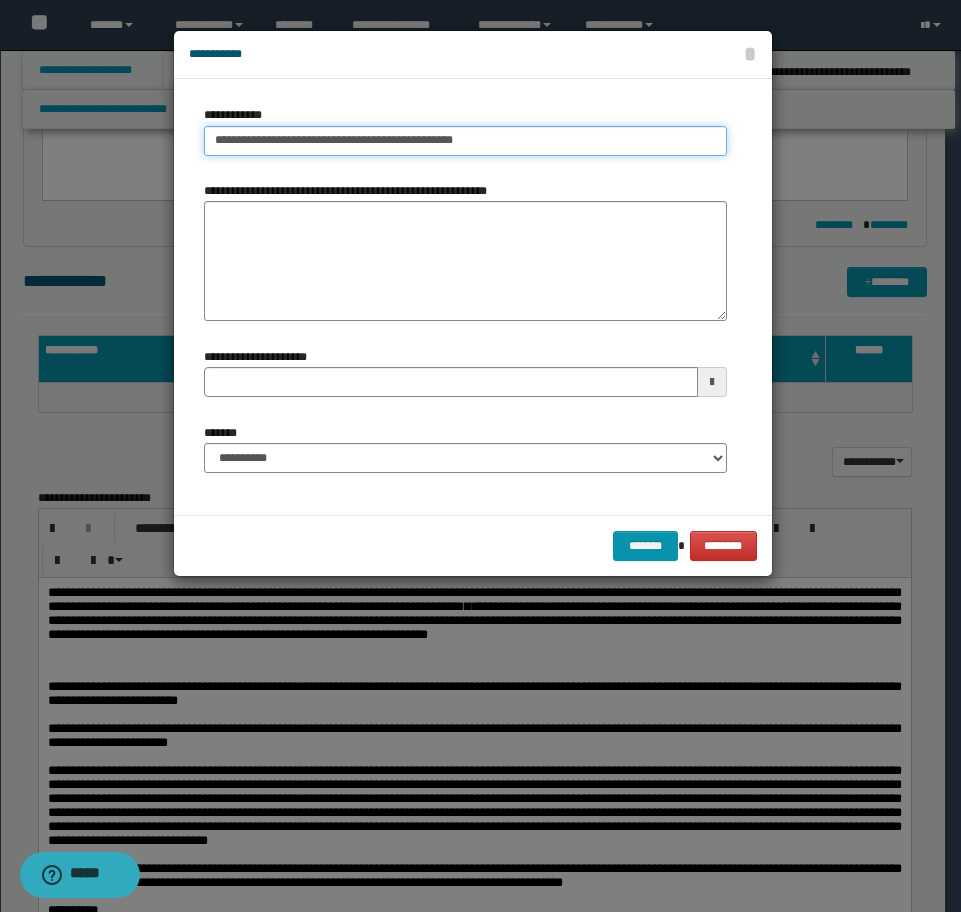 click on "**********" at bounding box center (465, 141) 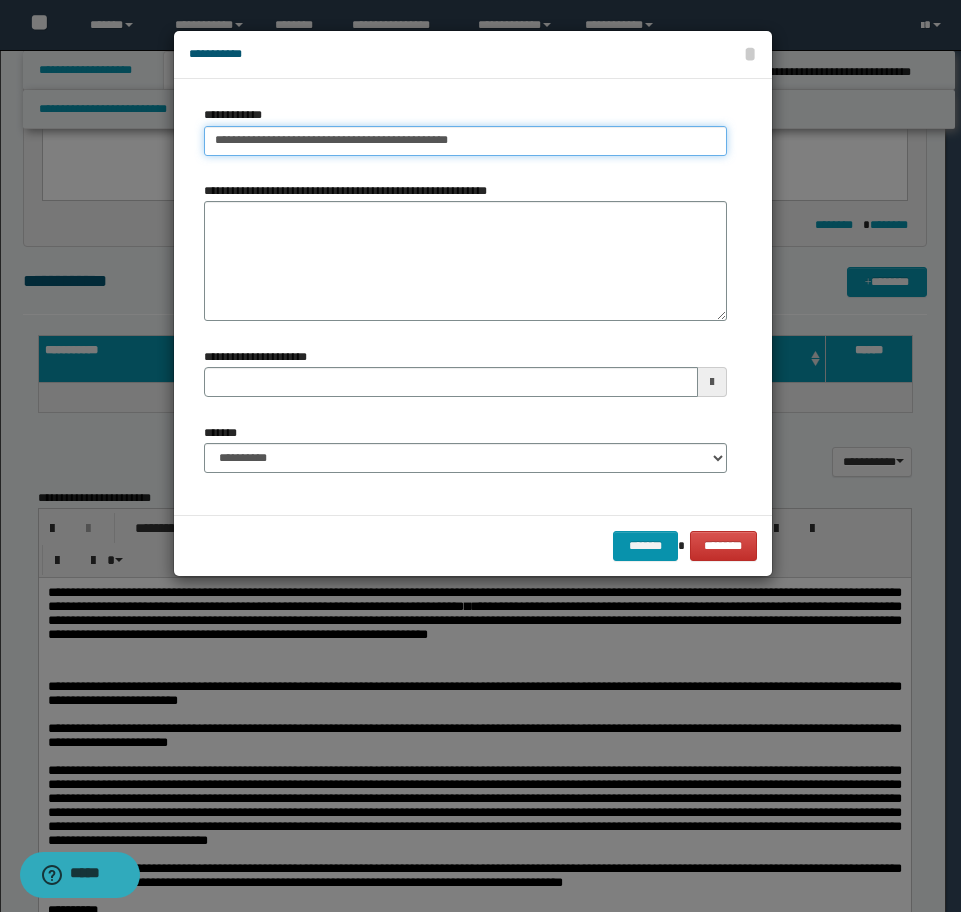 drag, startPoint x: 475, startPoint y: 135, endPoint x: -16, endPoint y: 79, distance: 494.18317 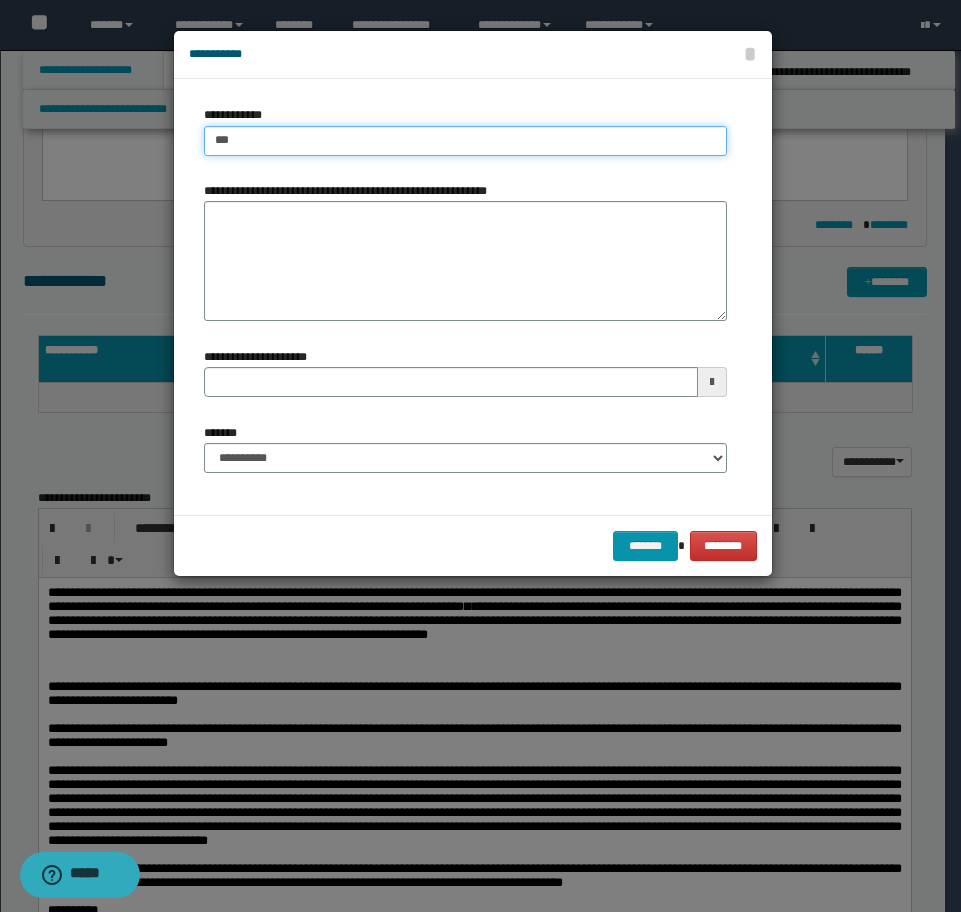type on "****" 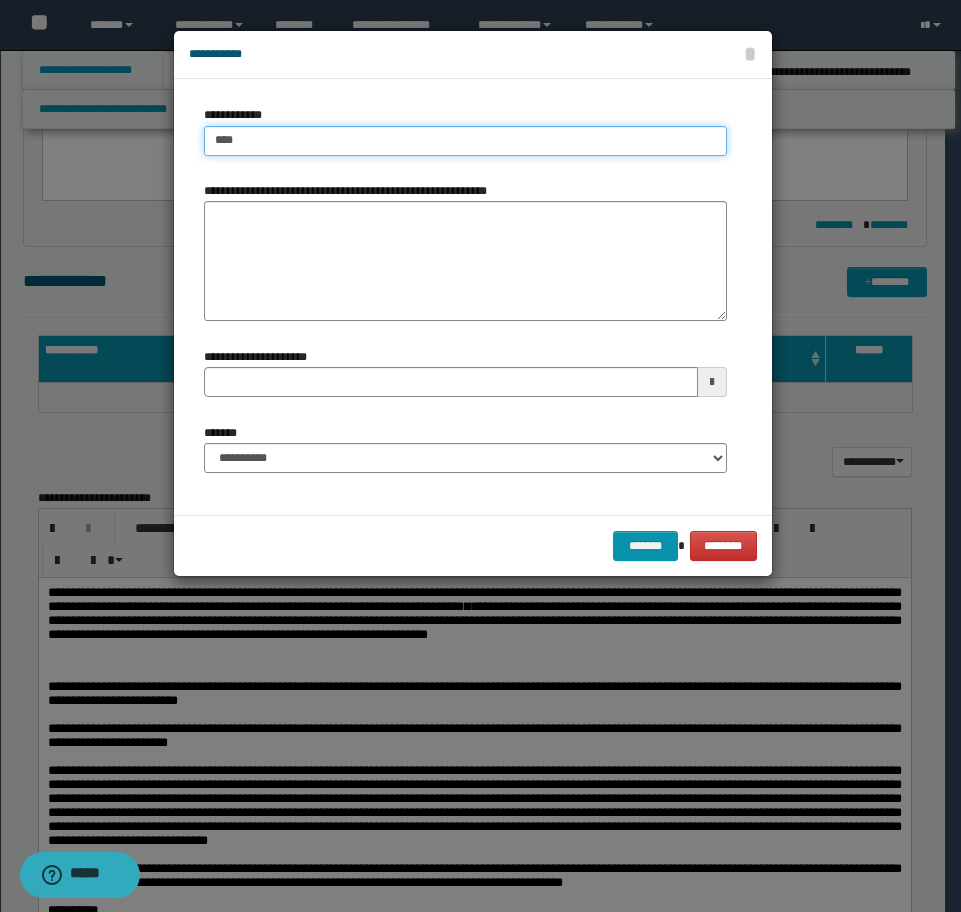 type on "****" 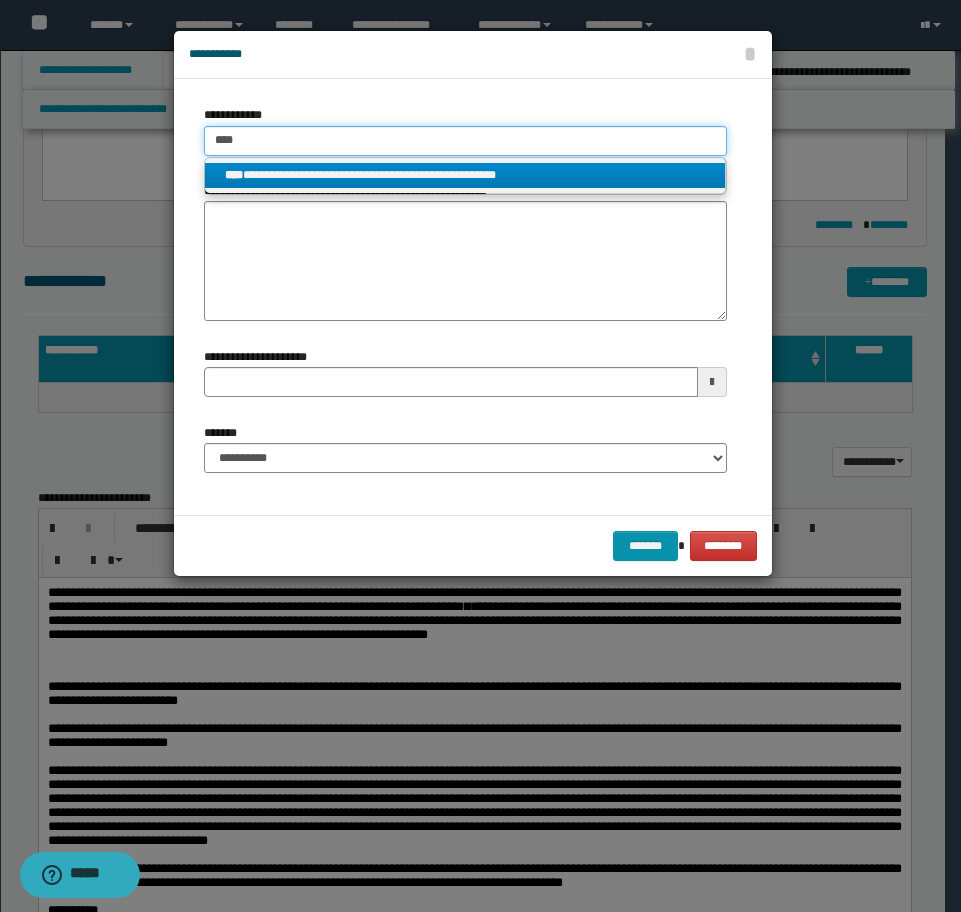 type on "****" 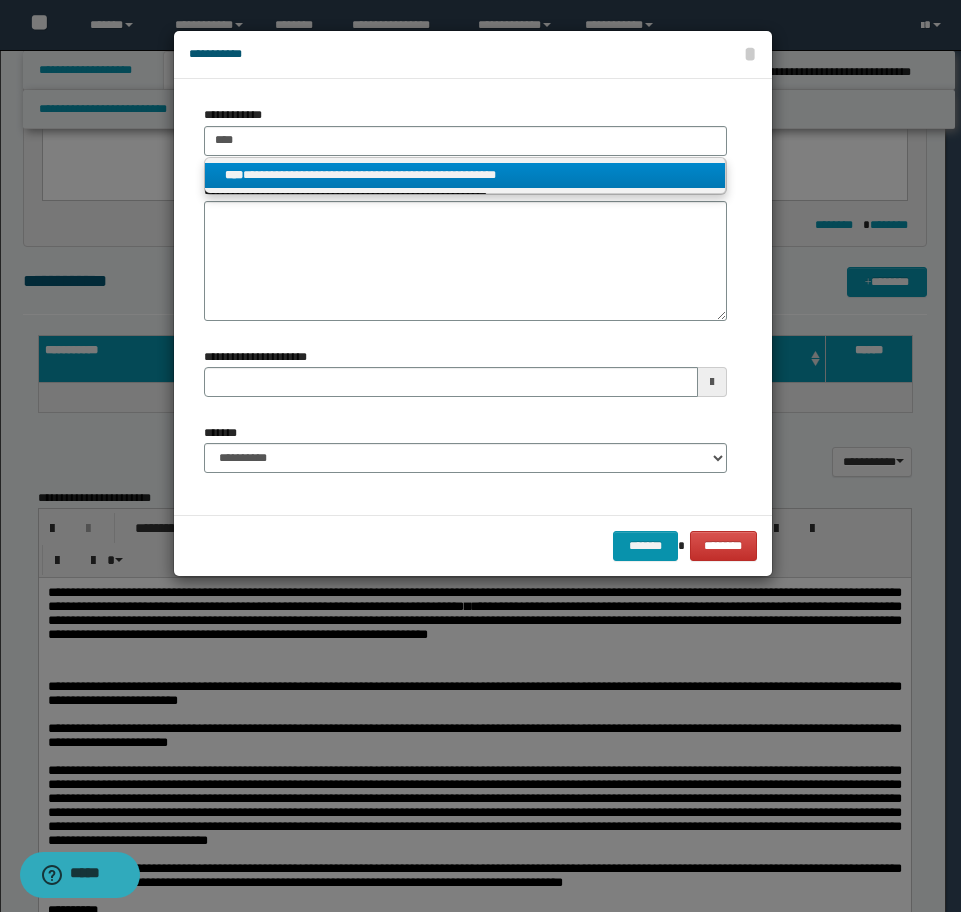 click on "**********" at bounding box center (465, 175) 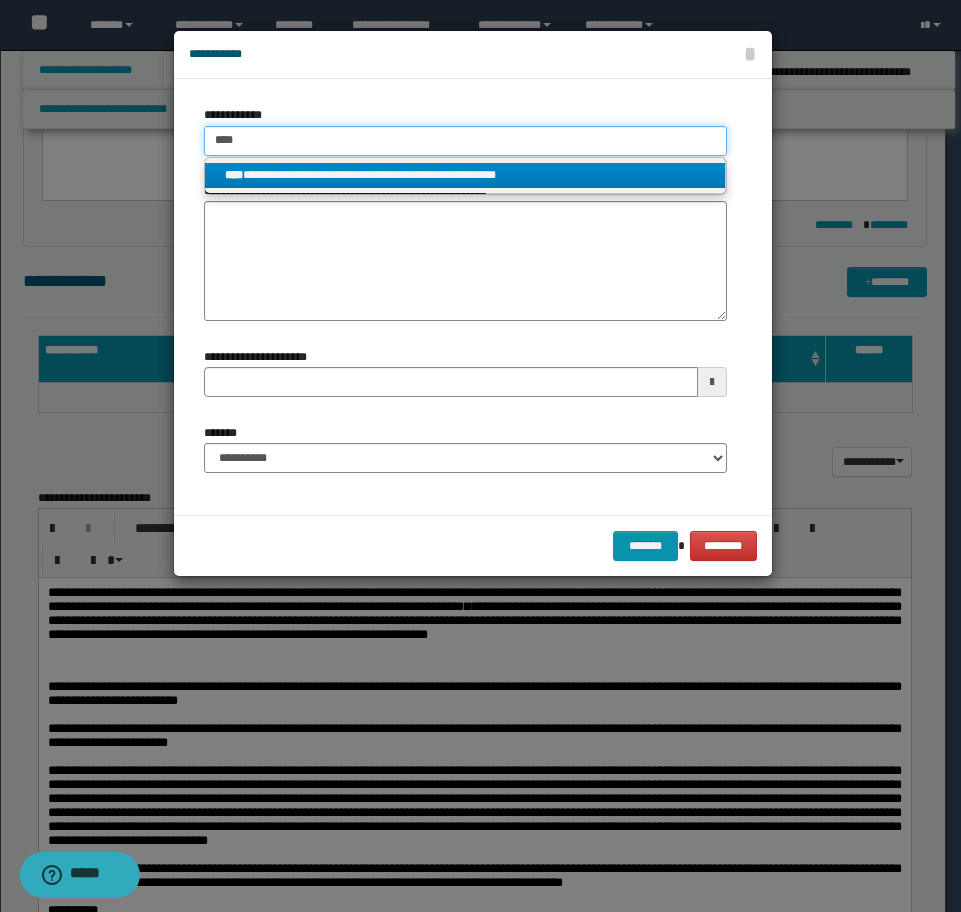 type 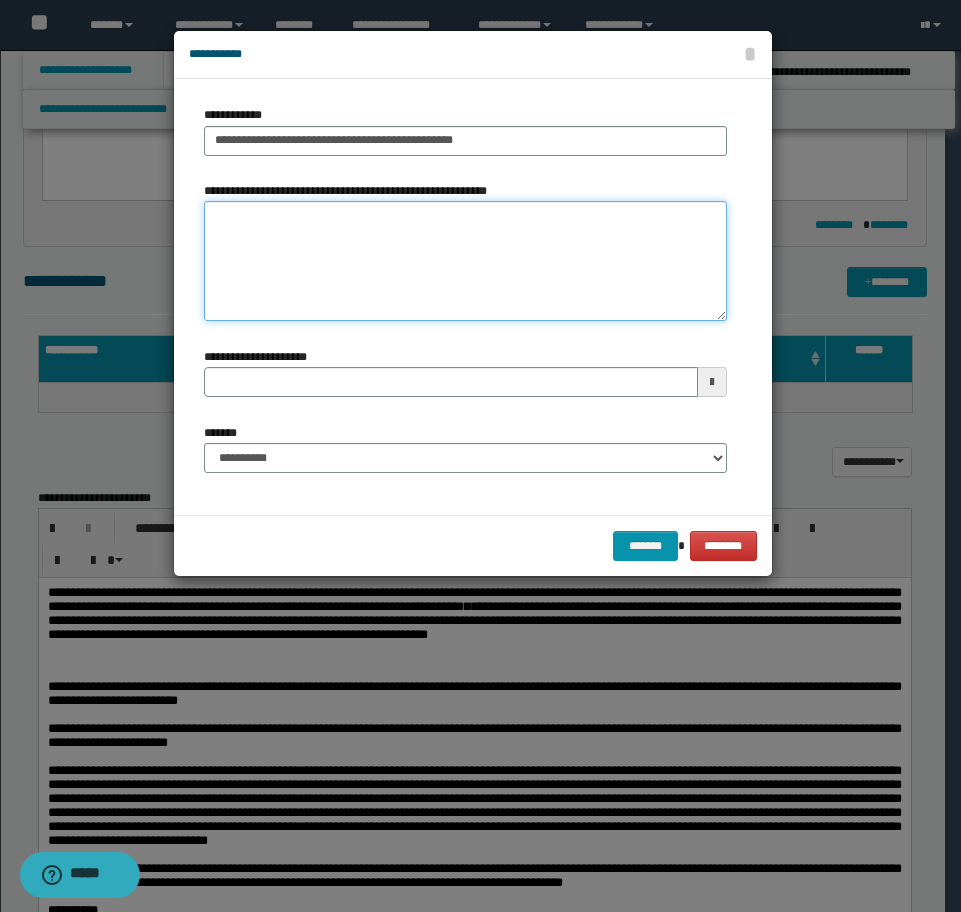 click on "**********" at bounding box center [465, 261] 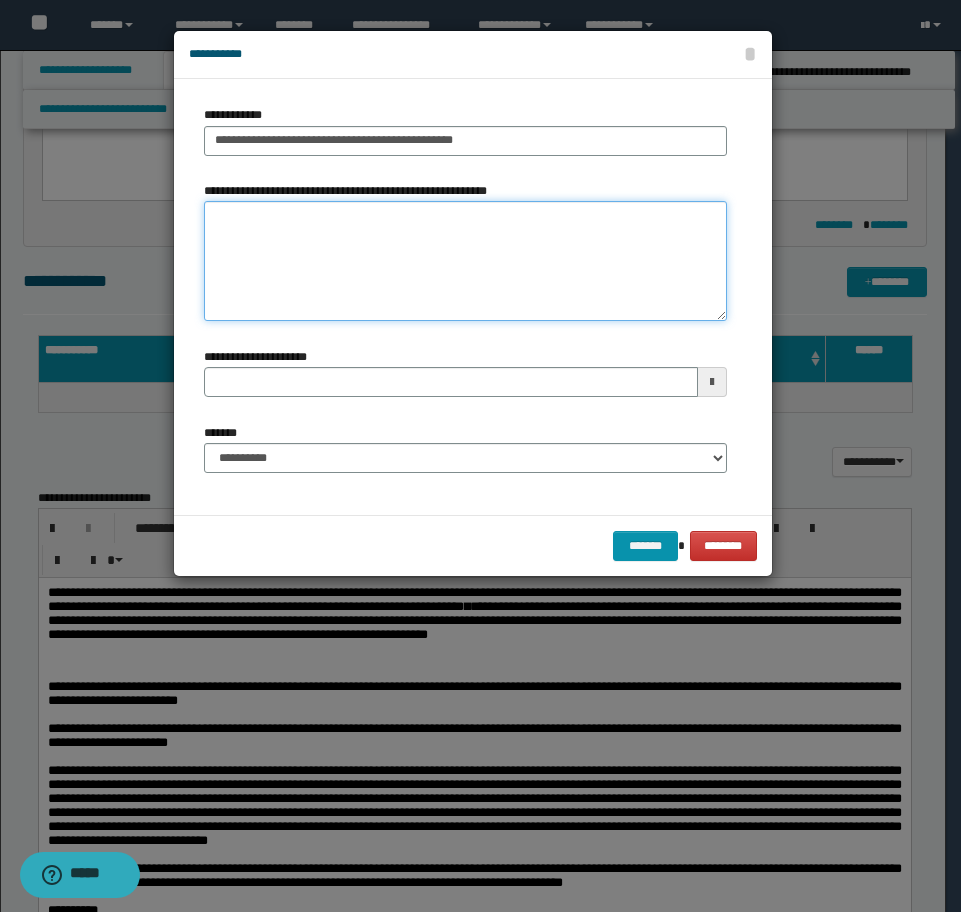 type 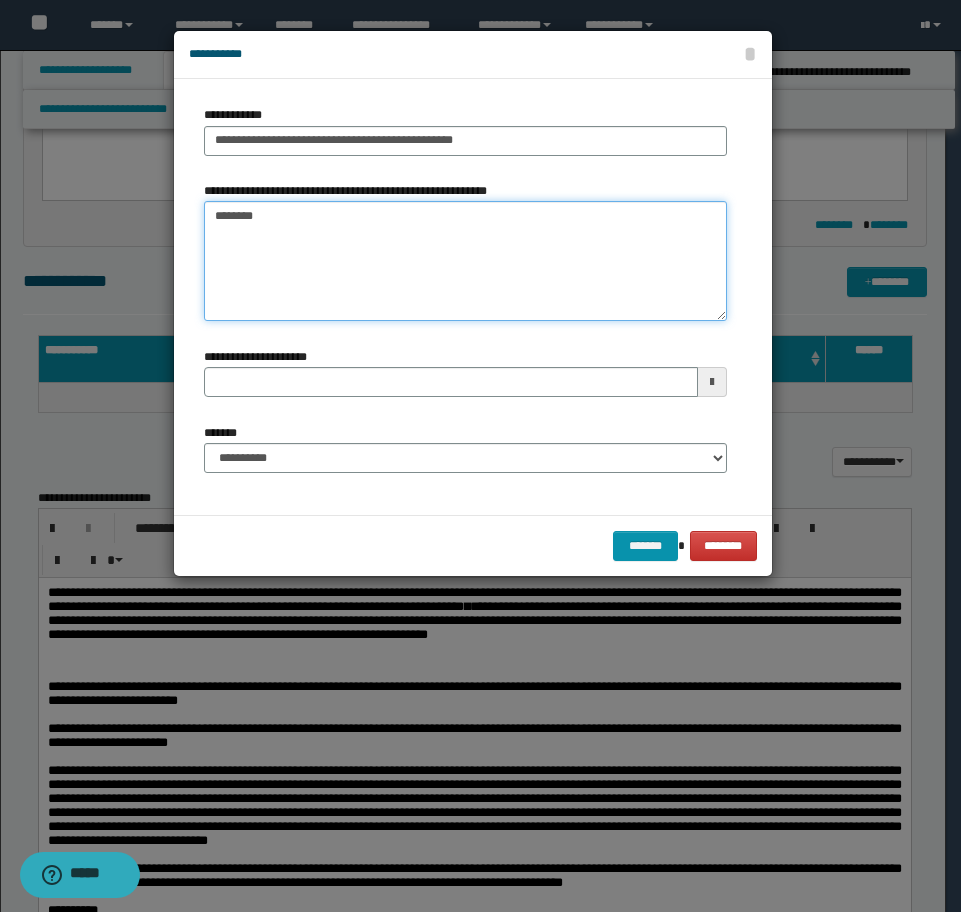 type on "*********" 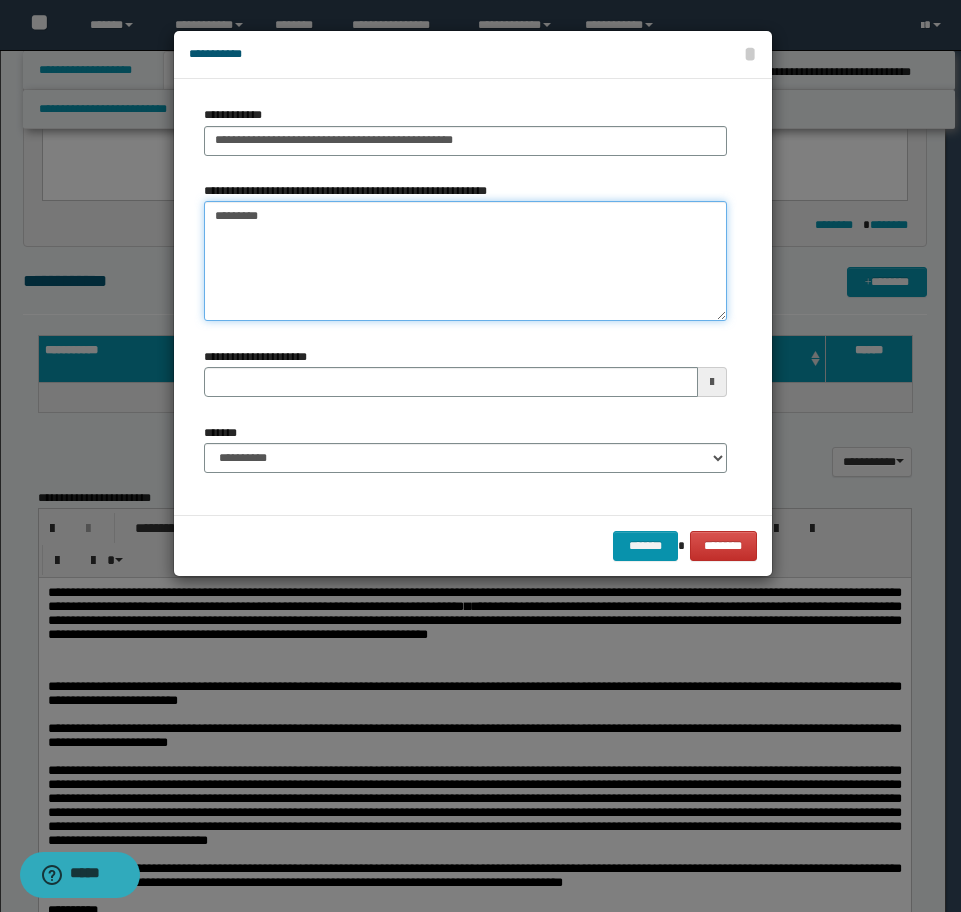type 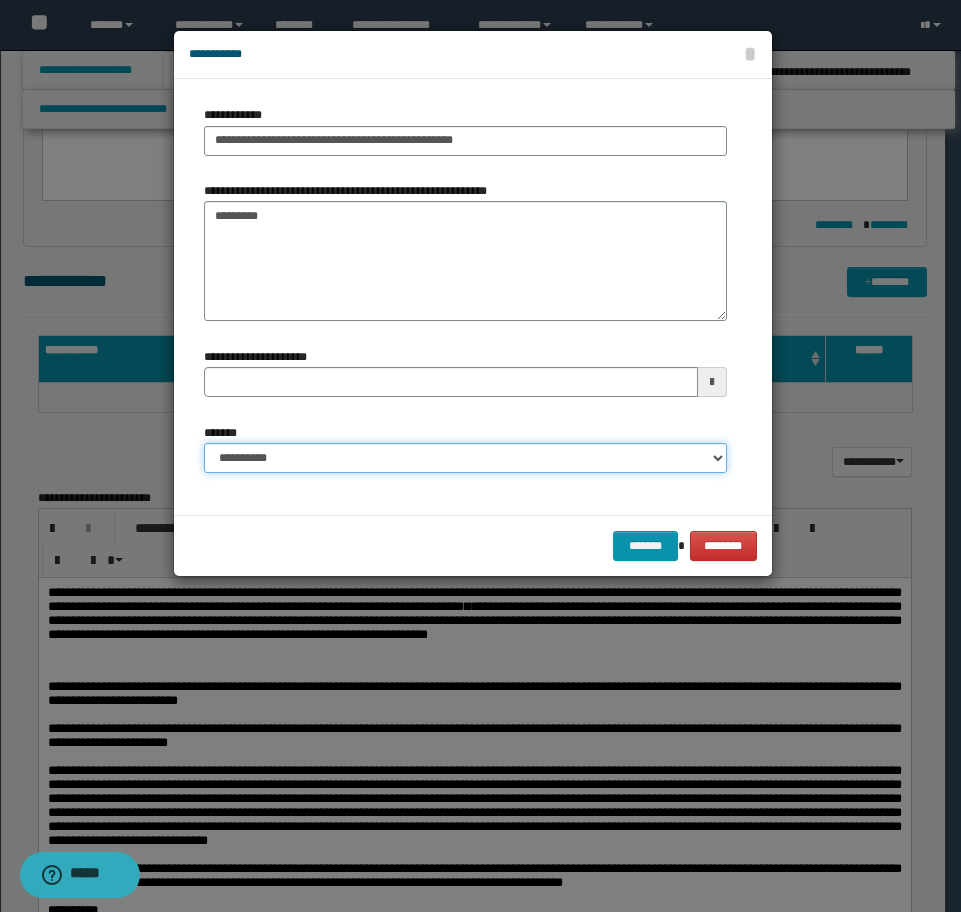 click on "**********" at bounding box center [465, 458] 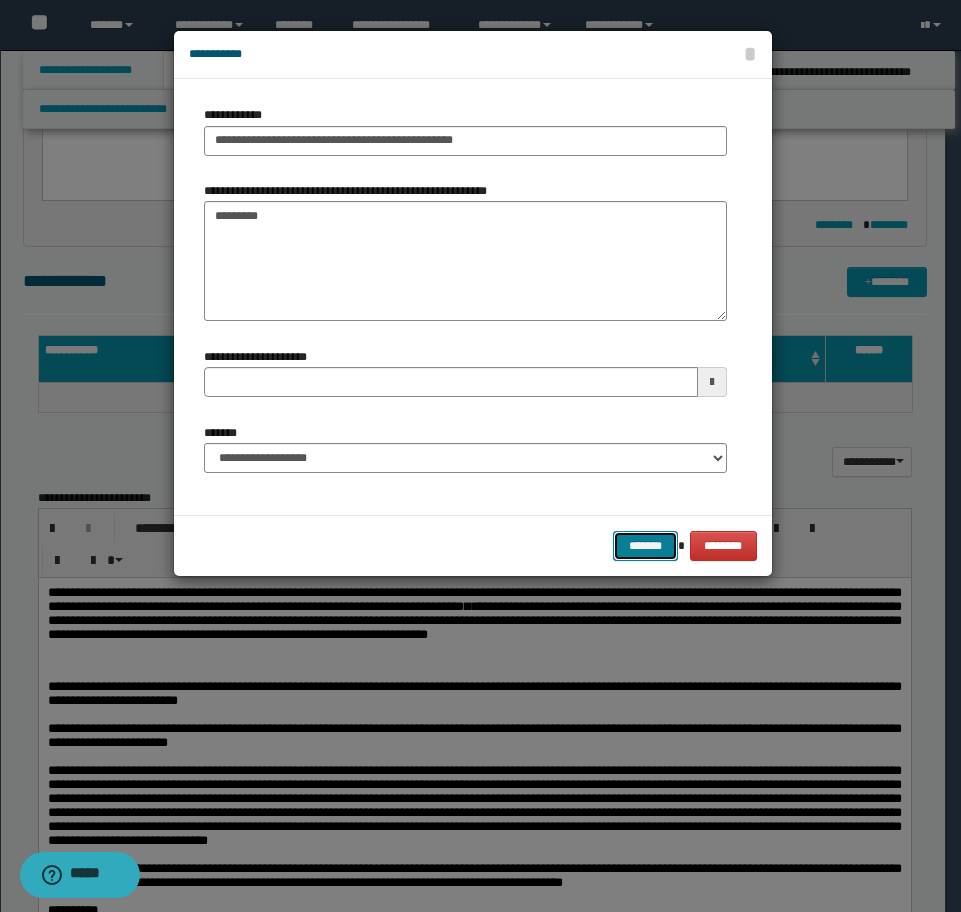 click on "*******" at bounding box center (645, 546) 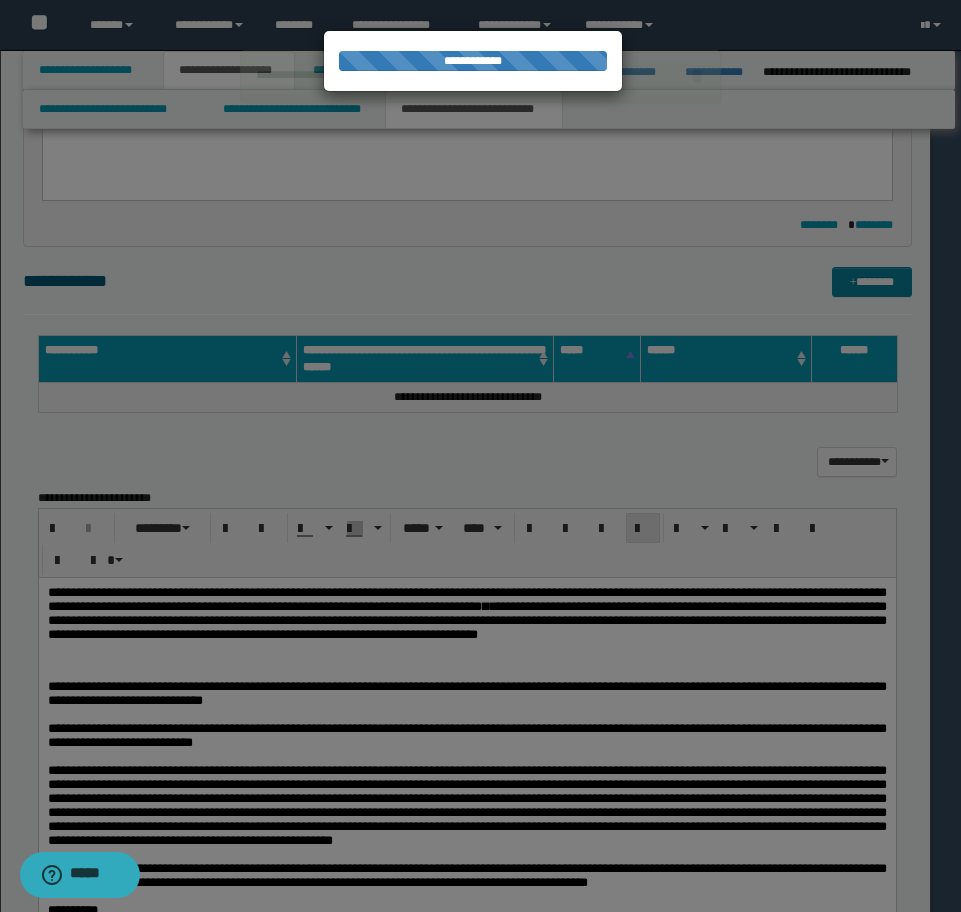 type 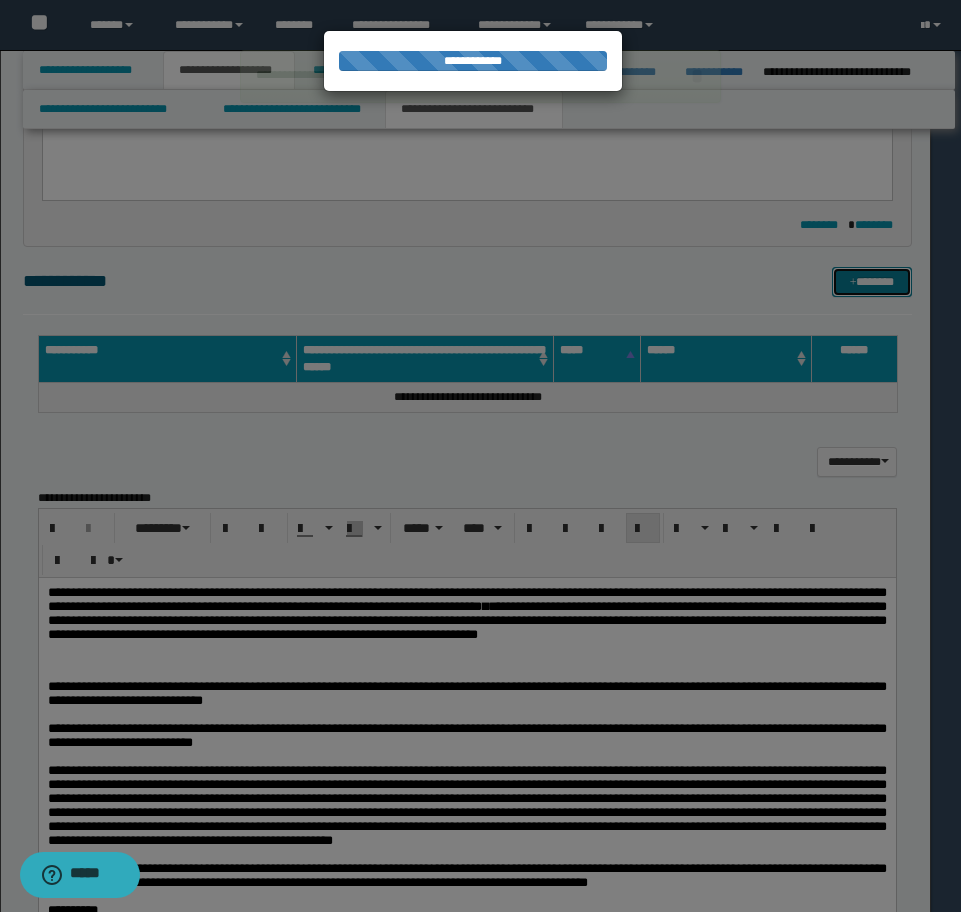 type 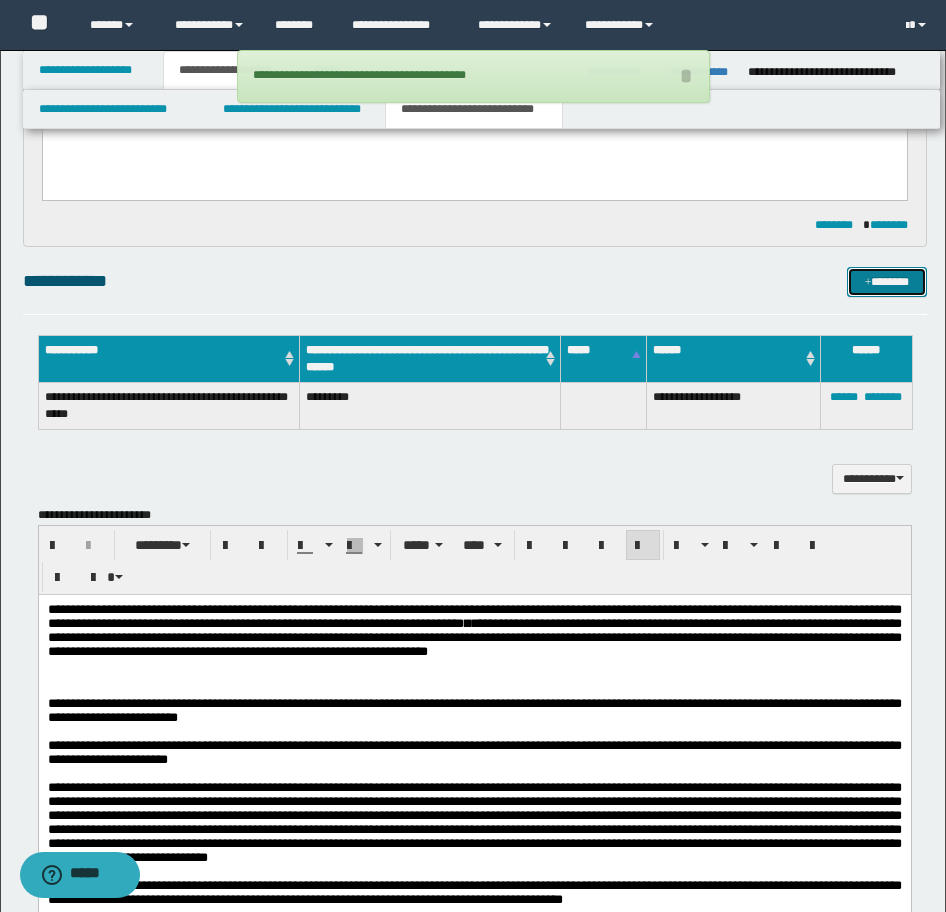 click on "*******" at bounding box center [887, 282] 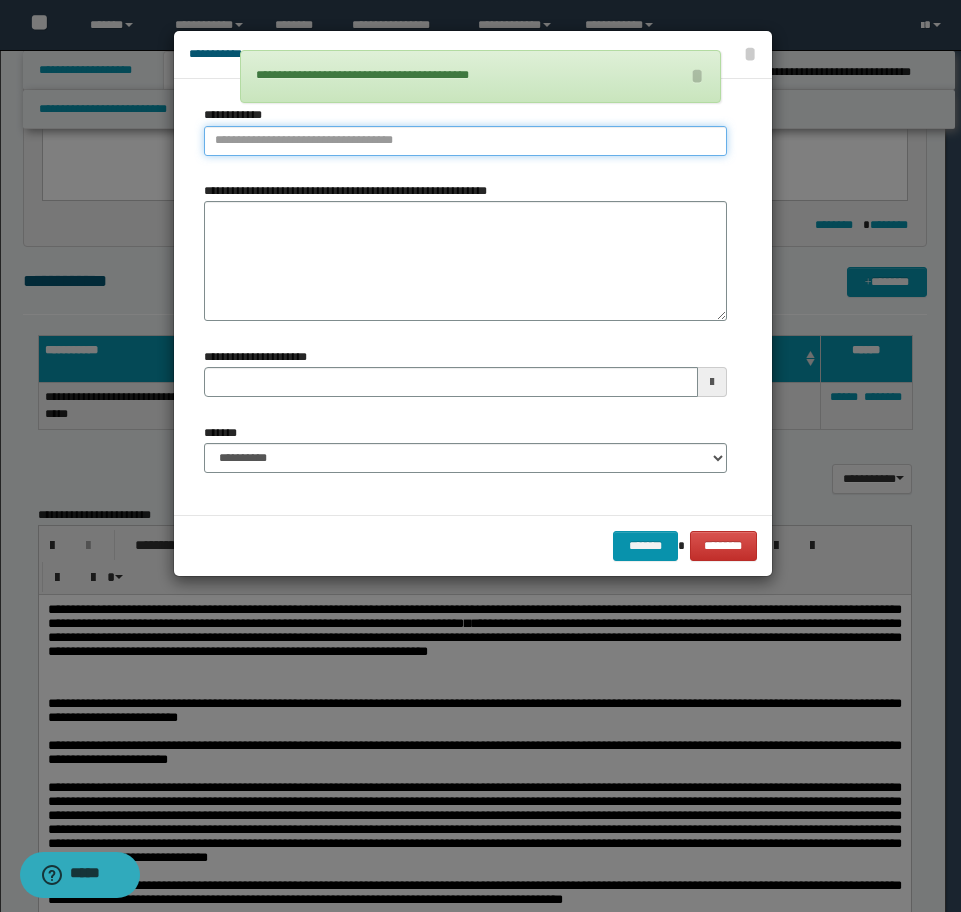 type on "**********" 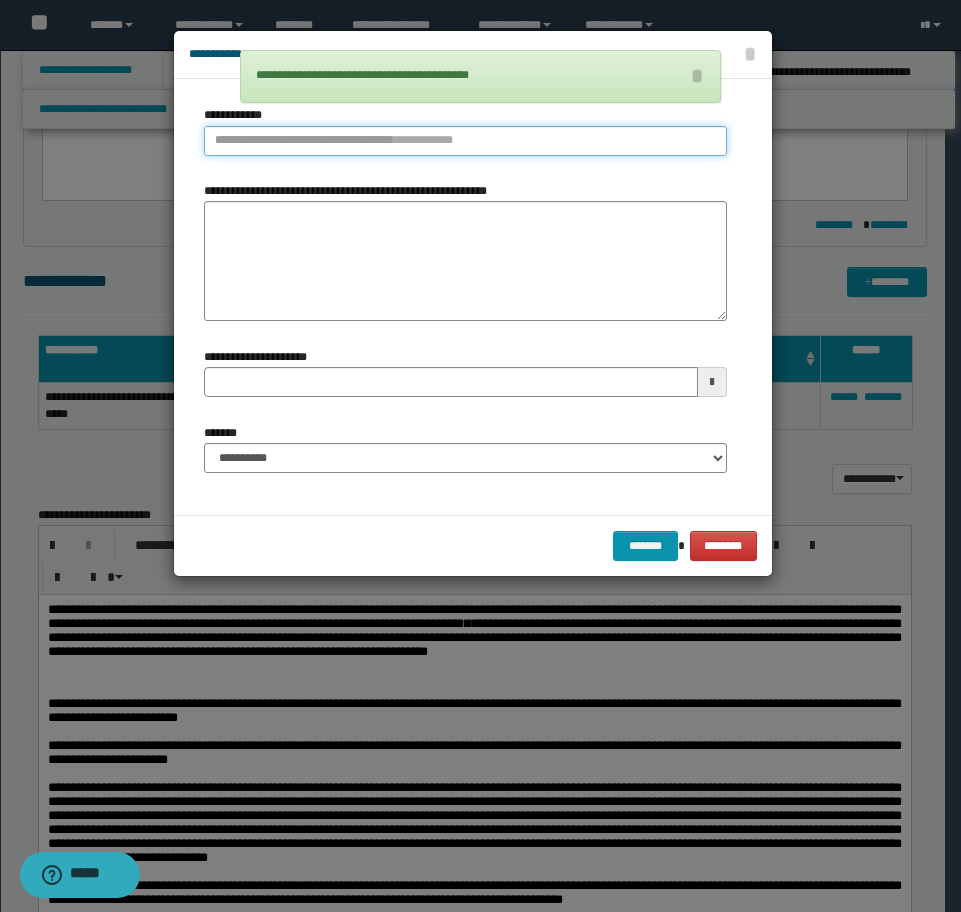 click on "**********" at bounding box center [465, 141] 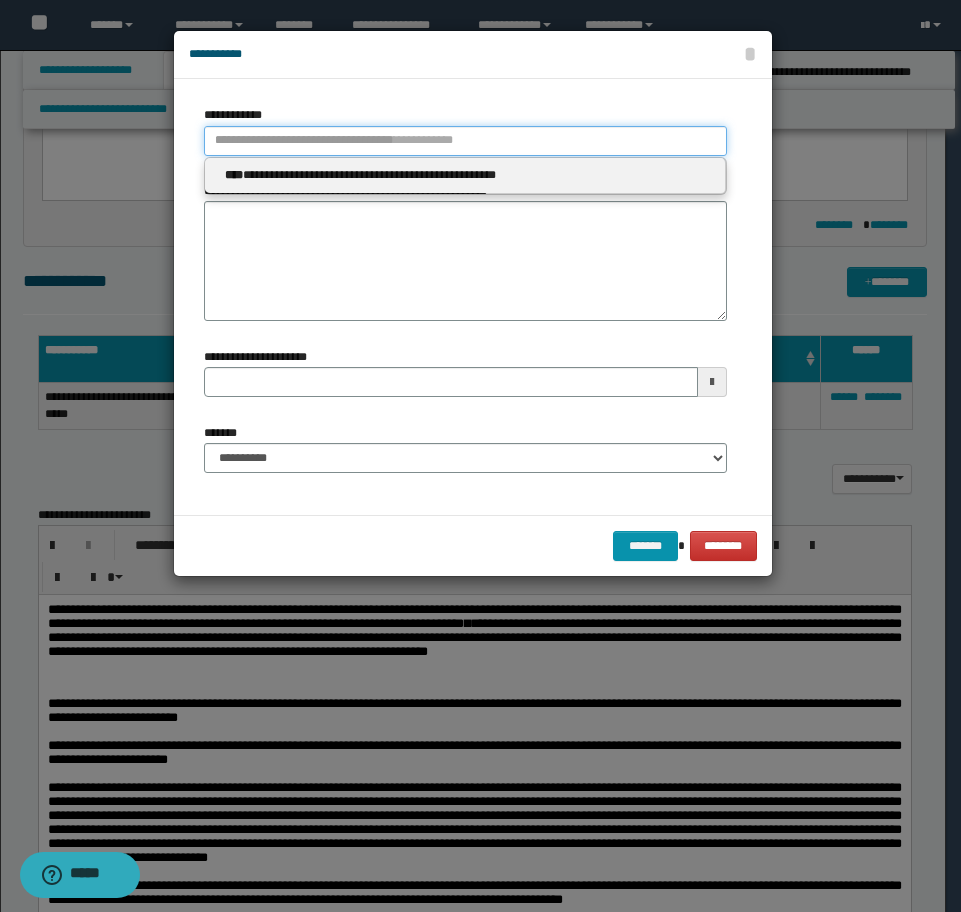 type 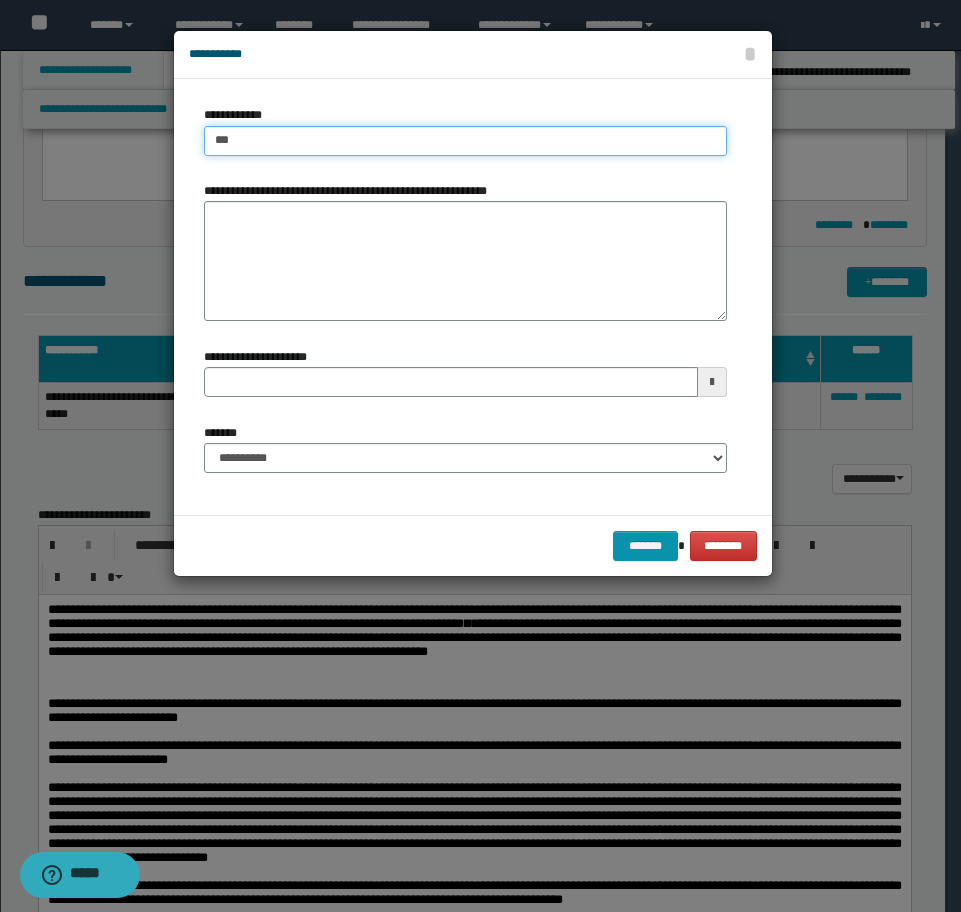 type on "****" 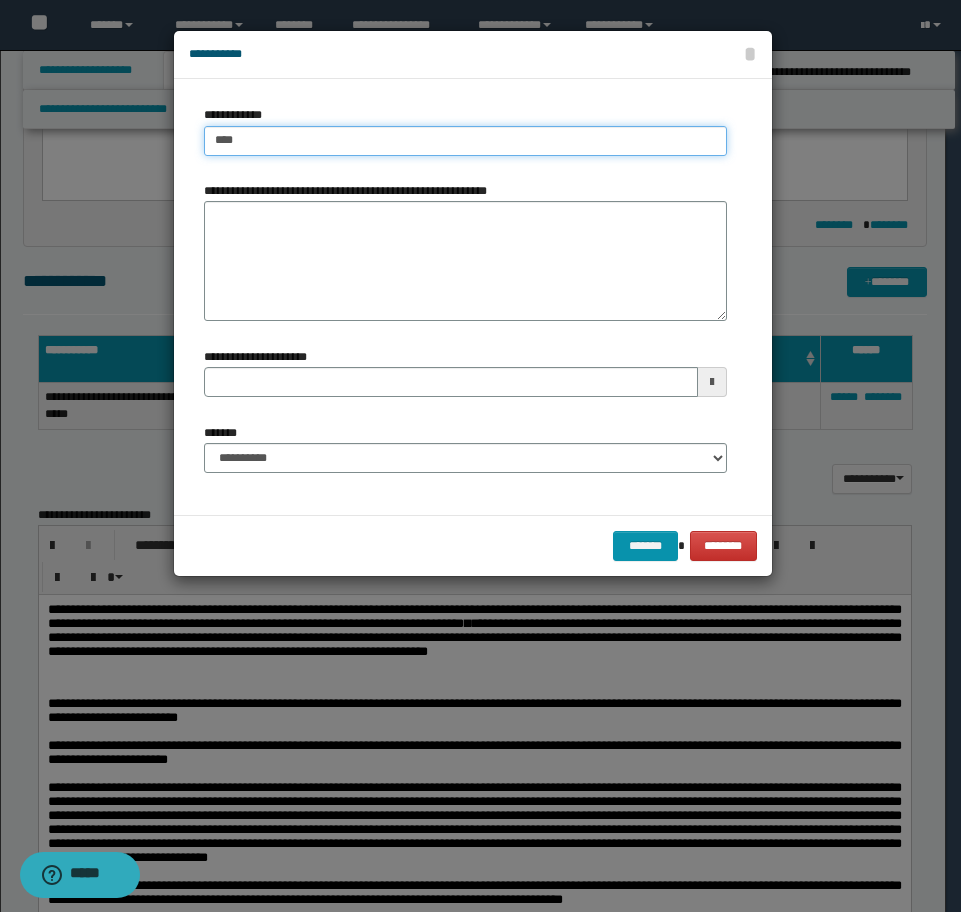 type on "****" 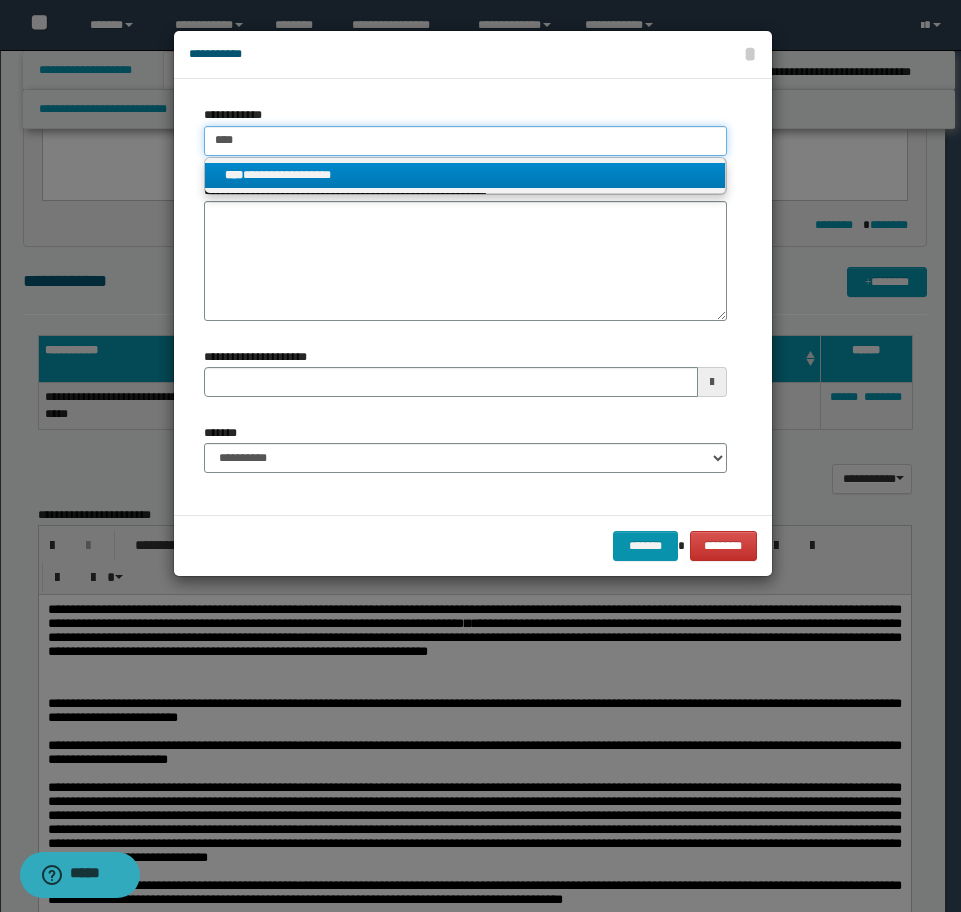 type on "****" 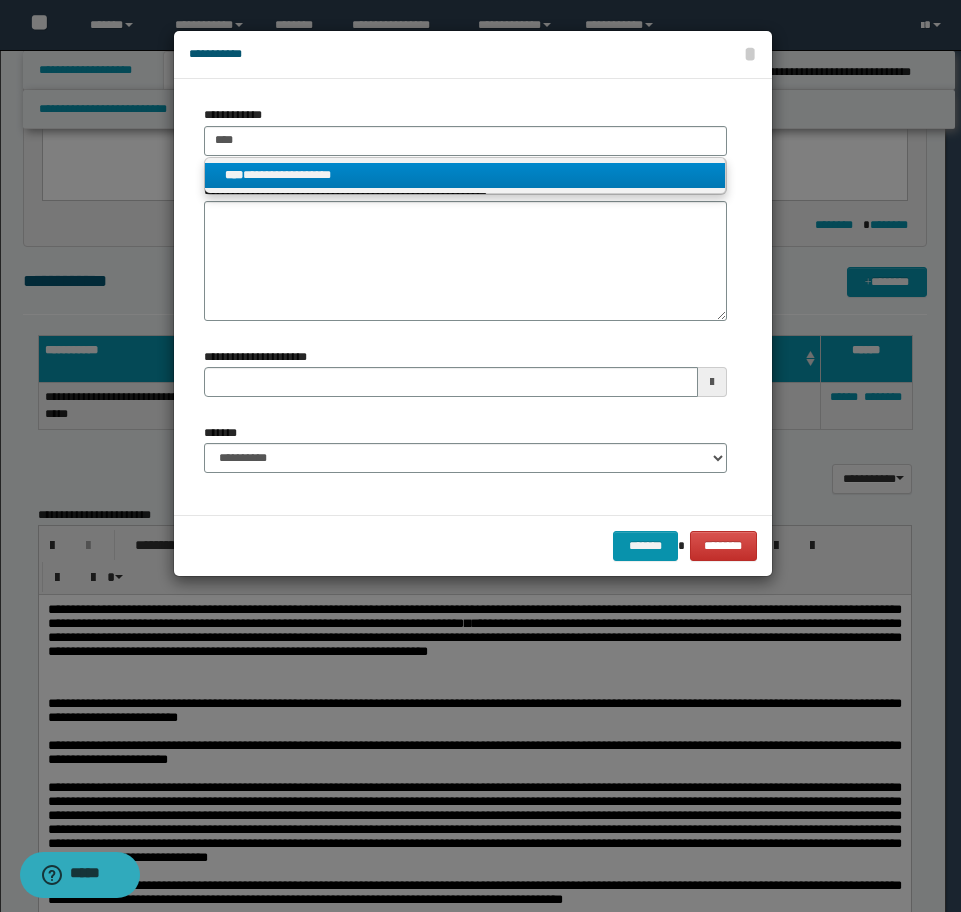 click on "**********" at bounding box center (465, 175) 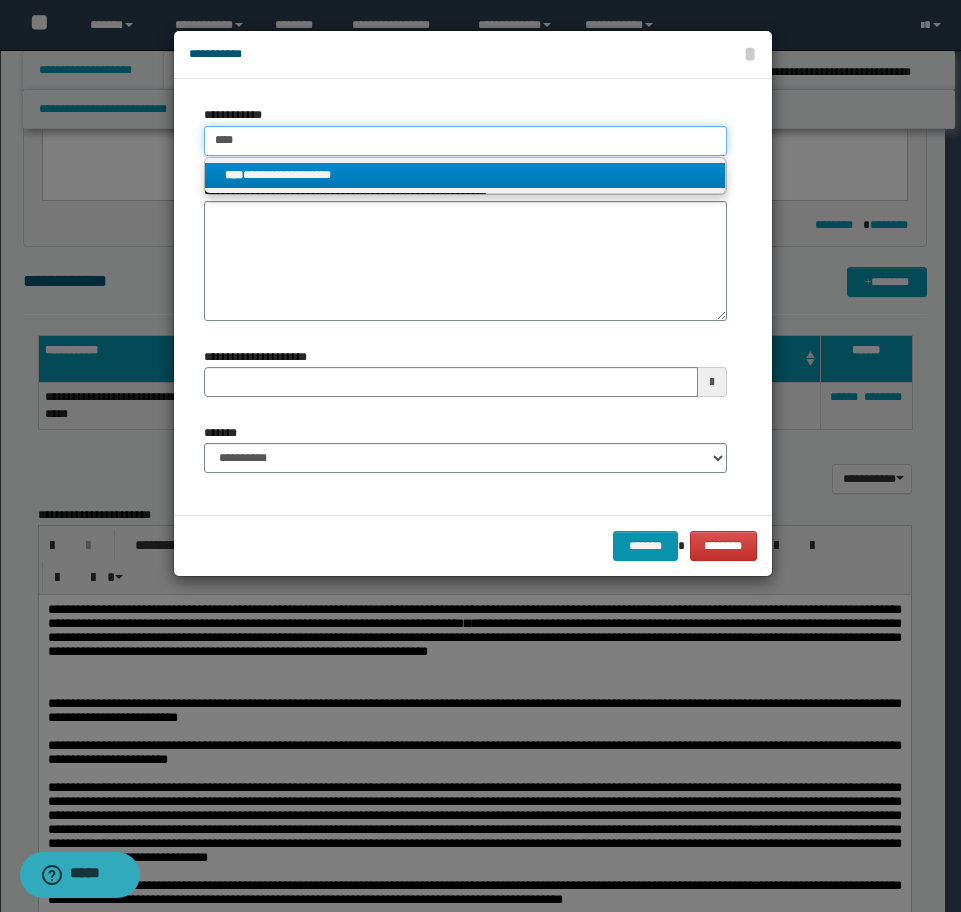 type 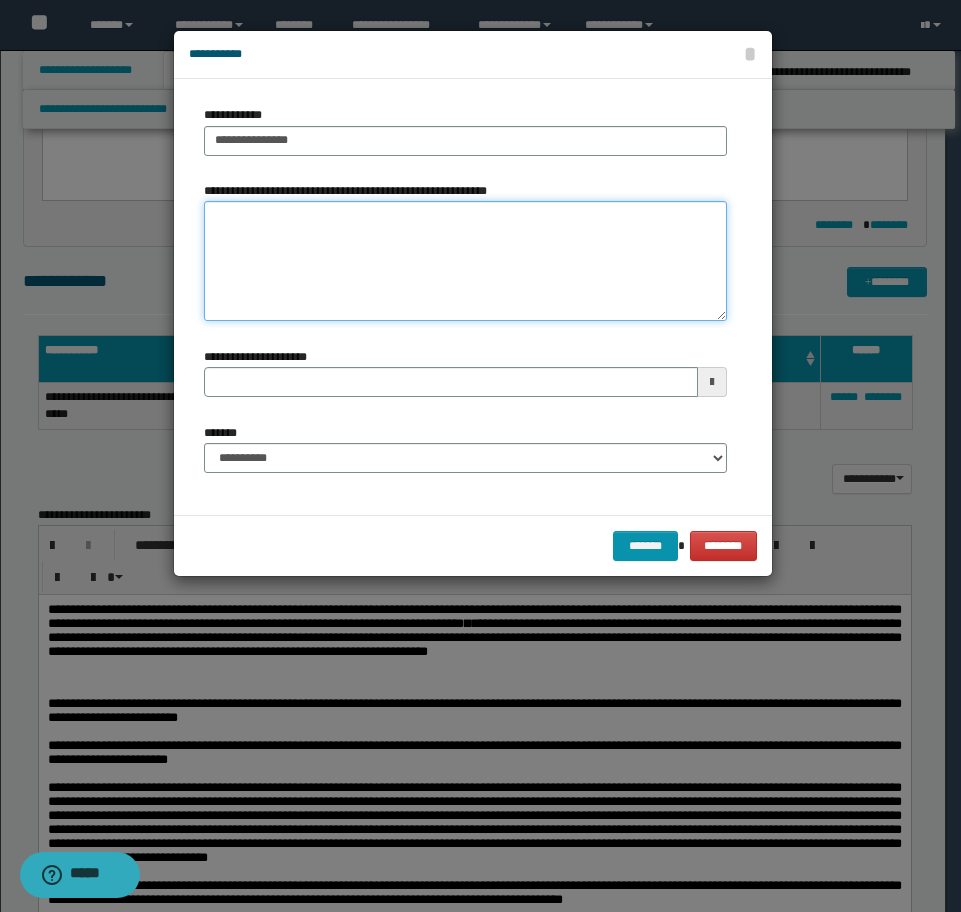 click on "**********" at bounding box center (465, 261) 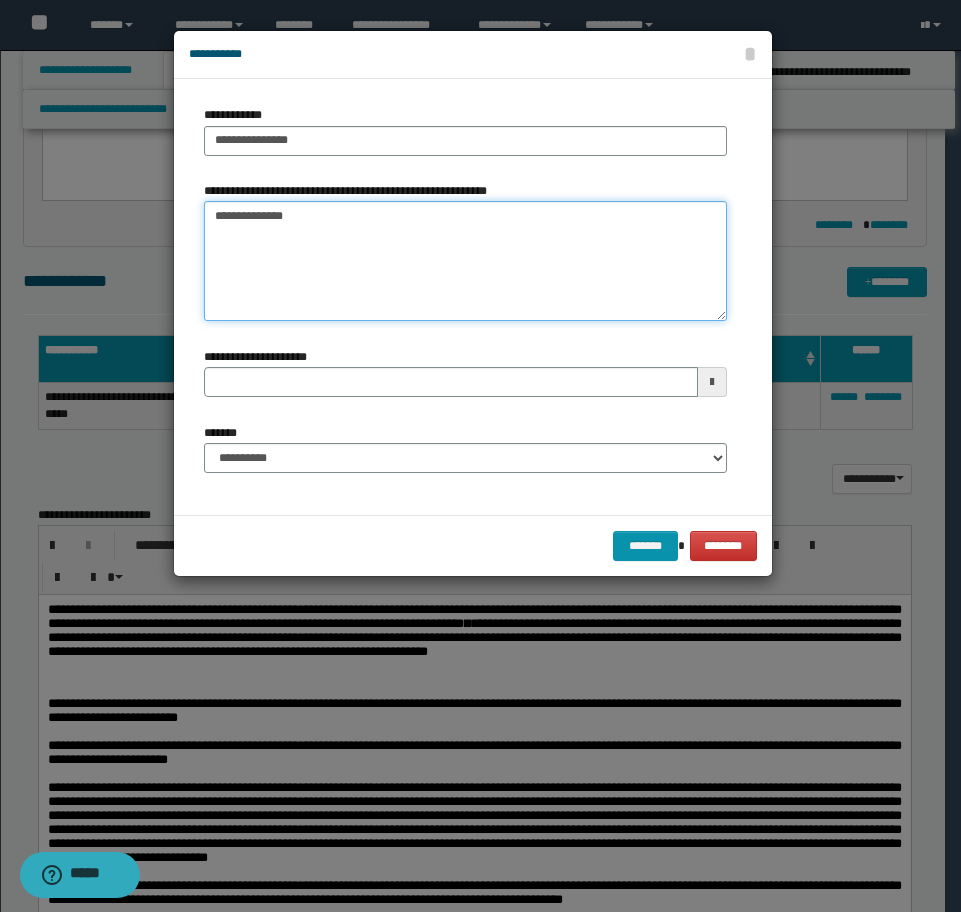 type on "**********" 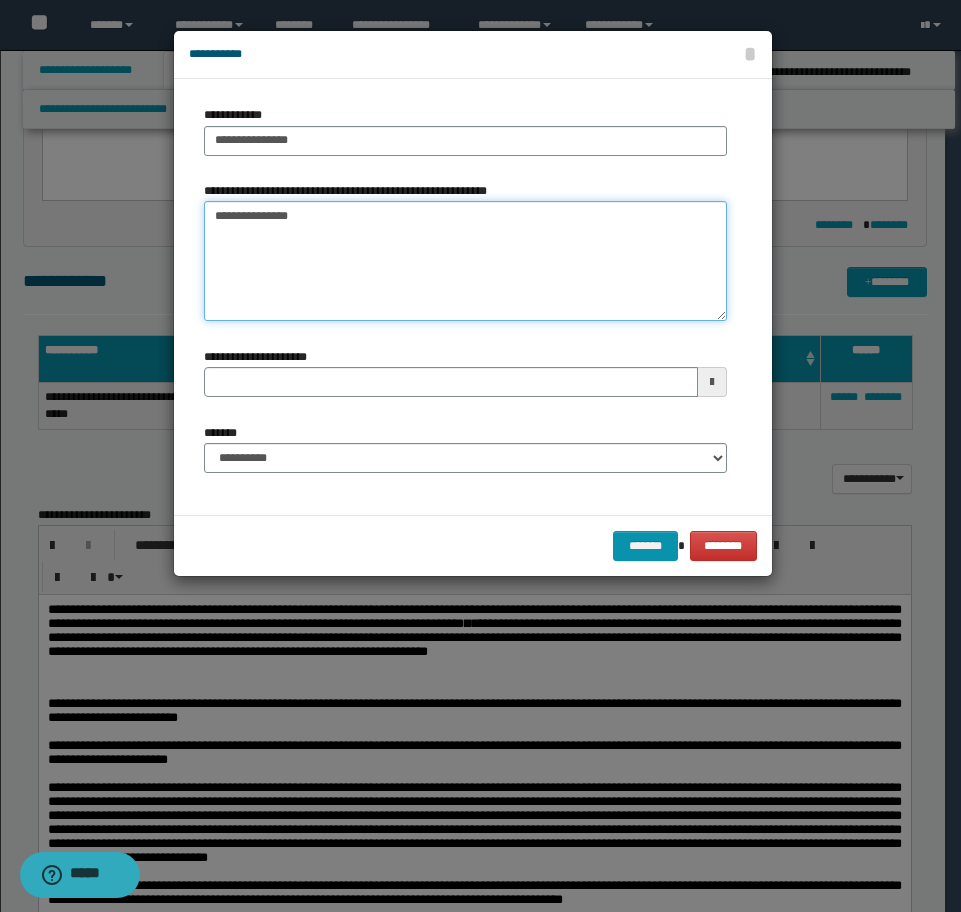 type 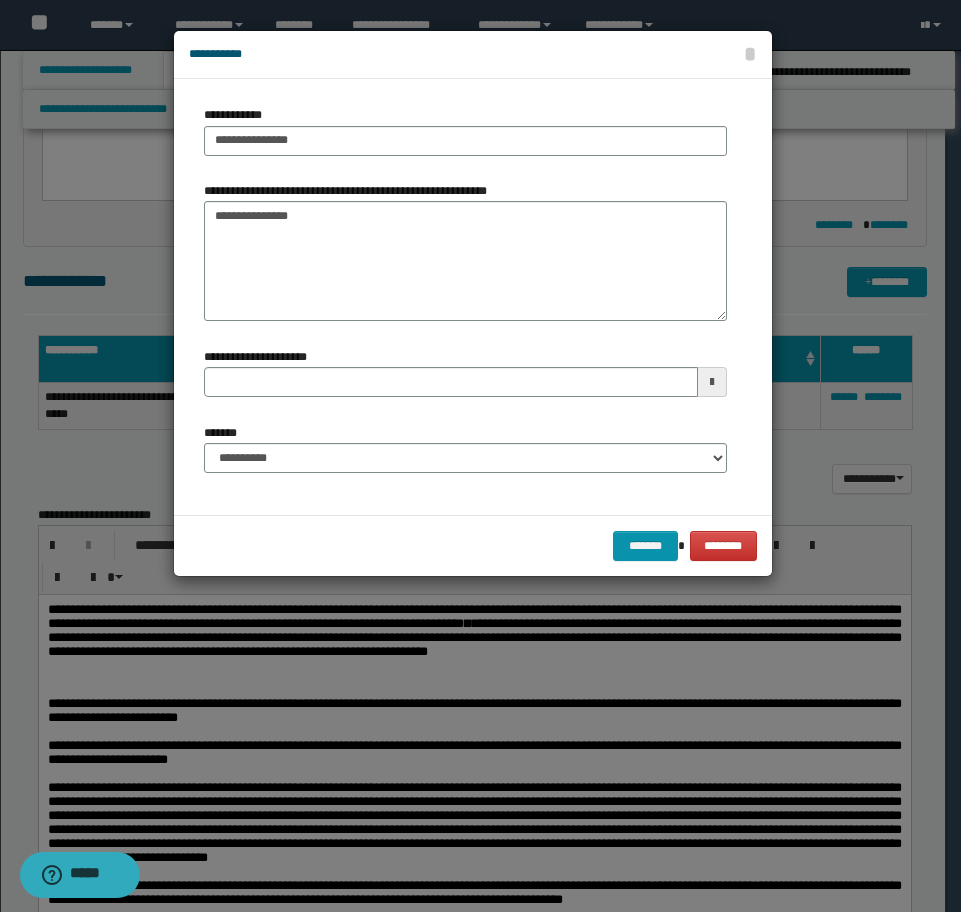 type on "**********" 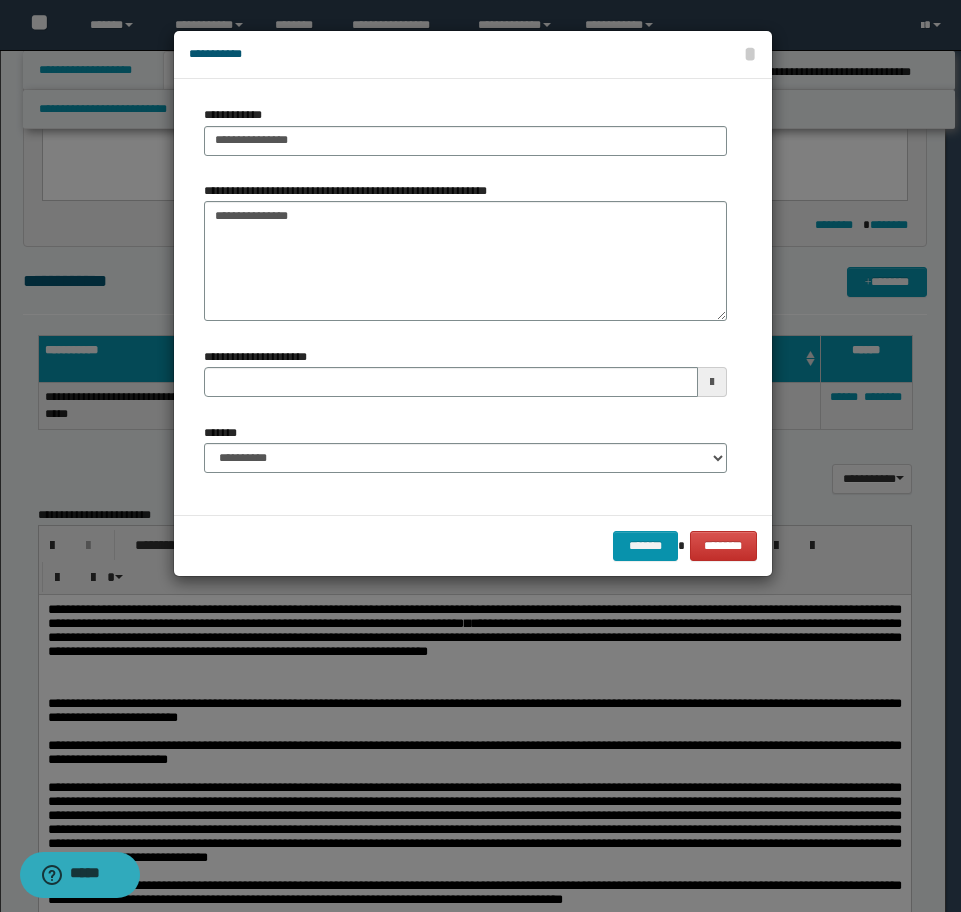 type 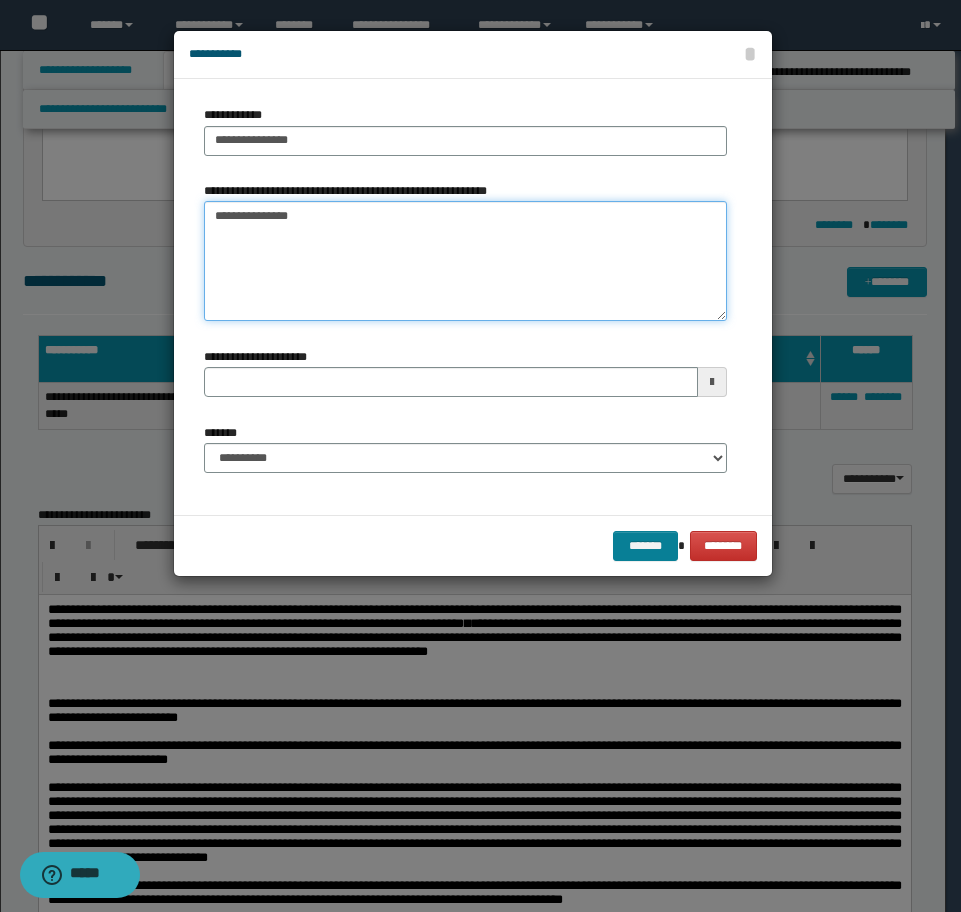 type on "**********" 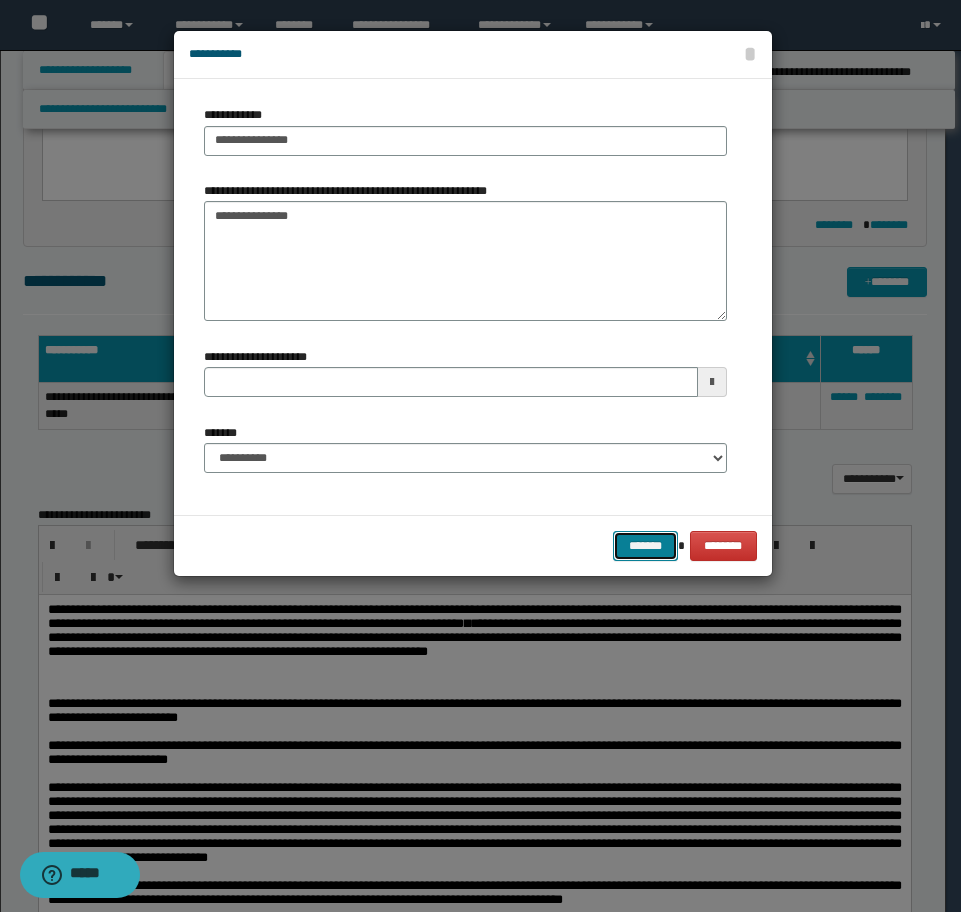 click on "*******" at bounding box center [645, 546] 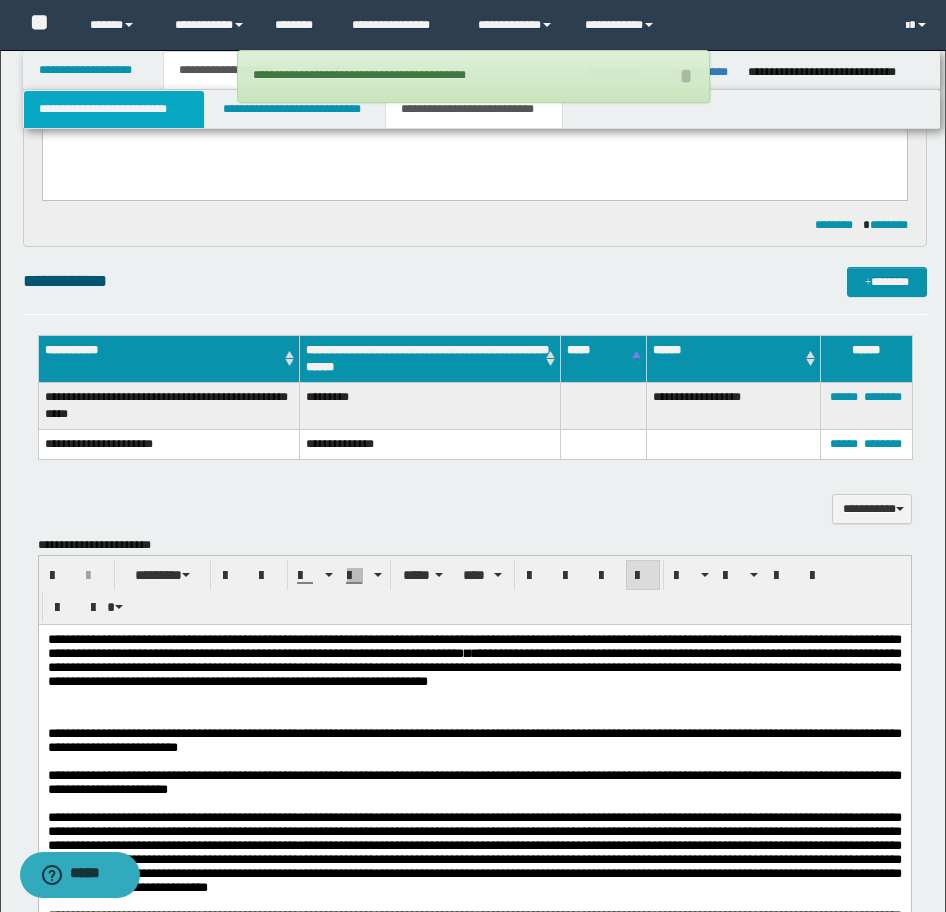 click on "**********" at bounding box center (114, 109) 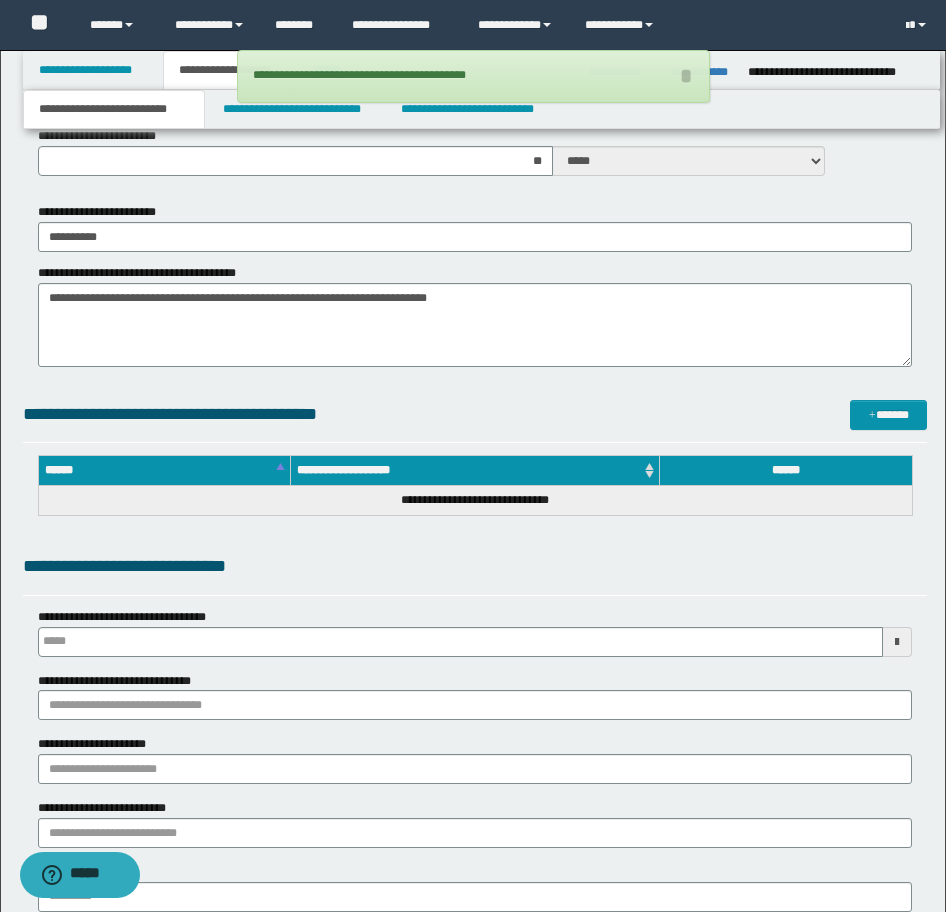 type 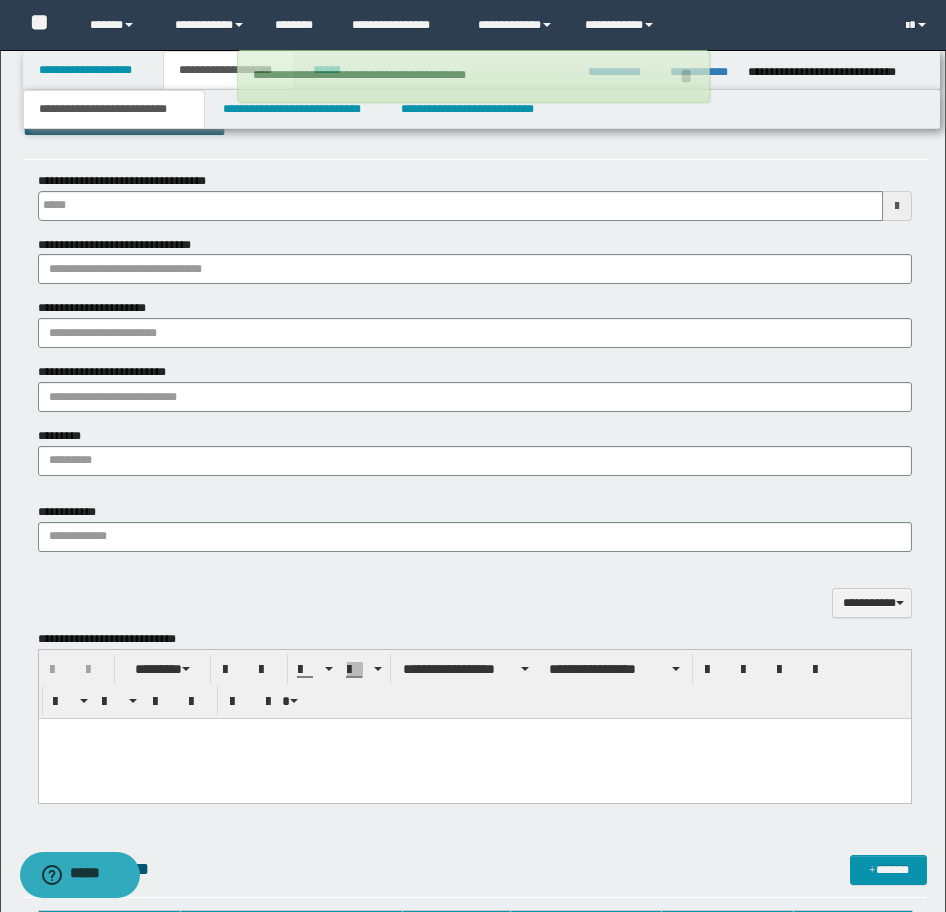scroll, scrollTop: 1420, scrollLeft: 0, axis: vertical 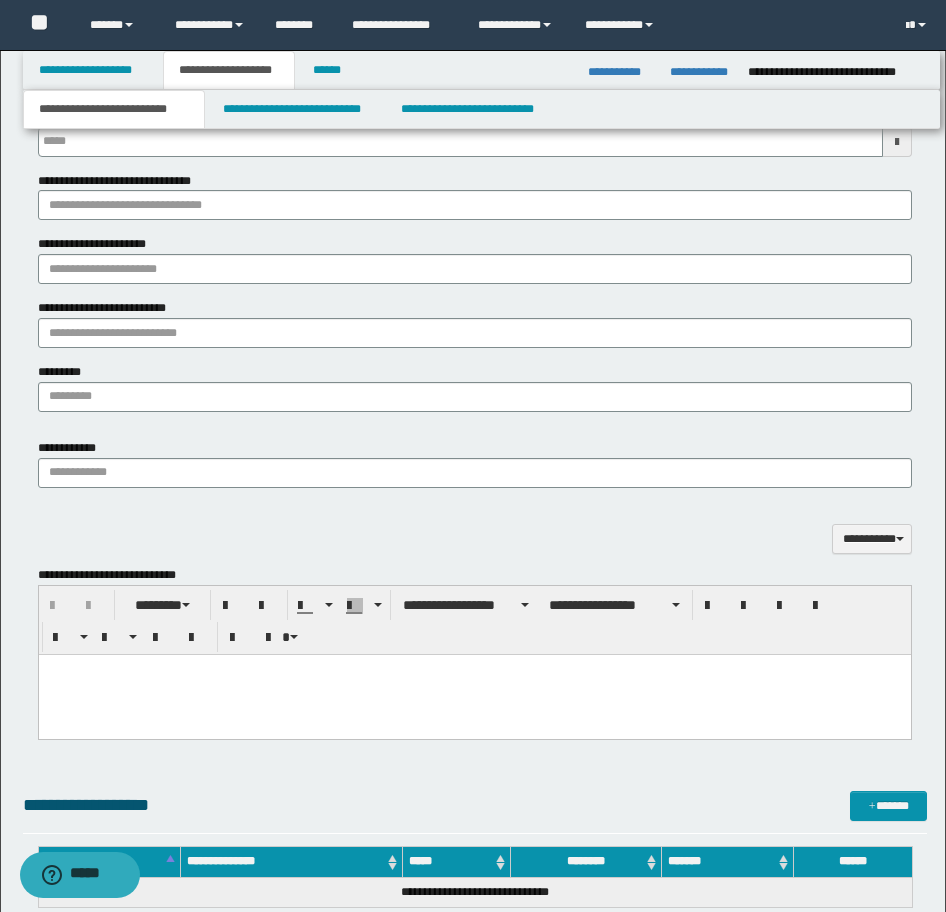 click at bounding box center (474, 670) 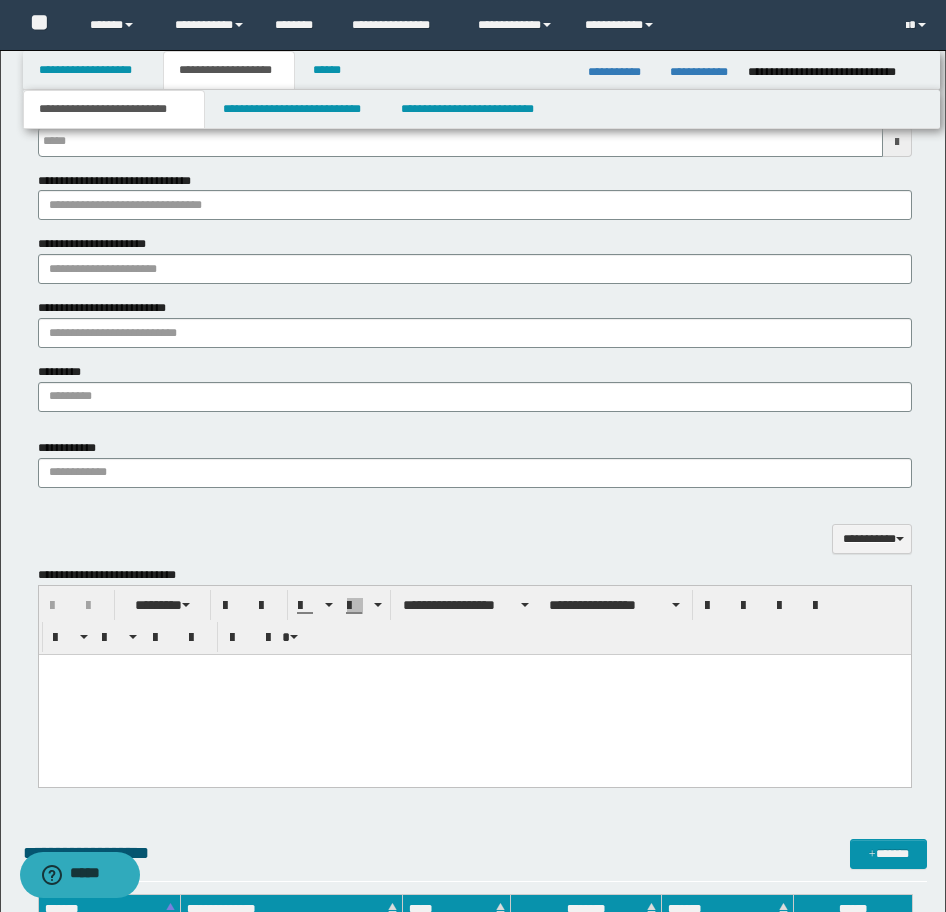 type 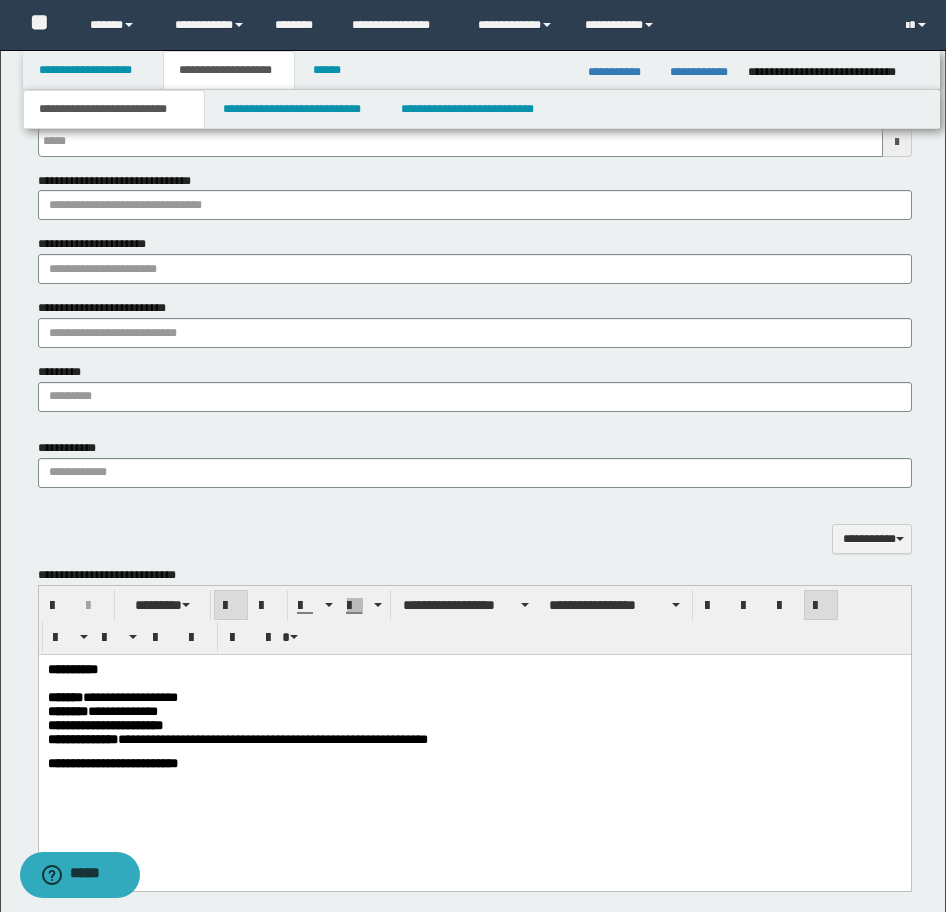 click on "**********" at bounding box center [474, 742] 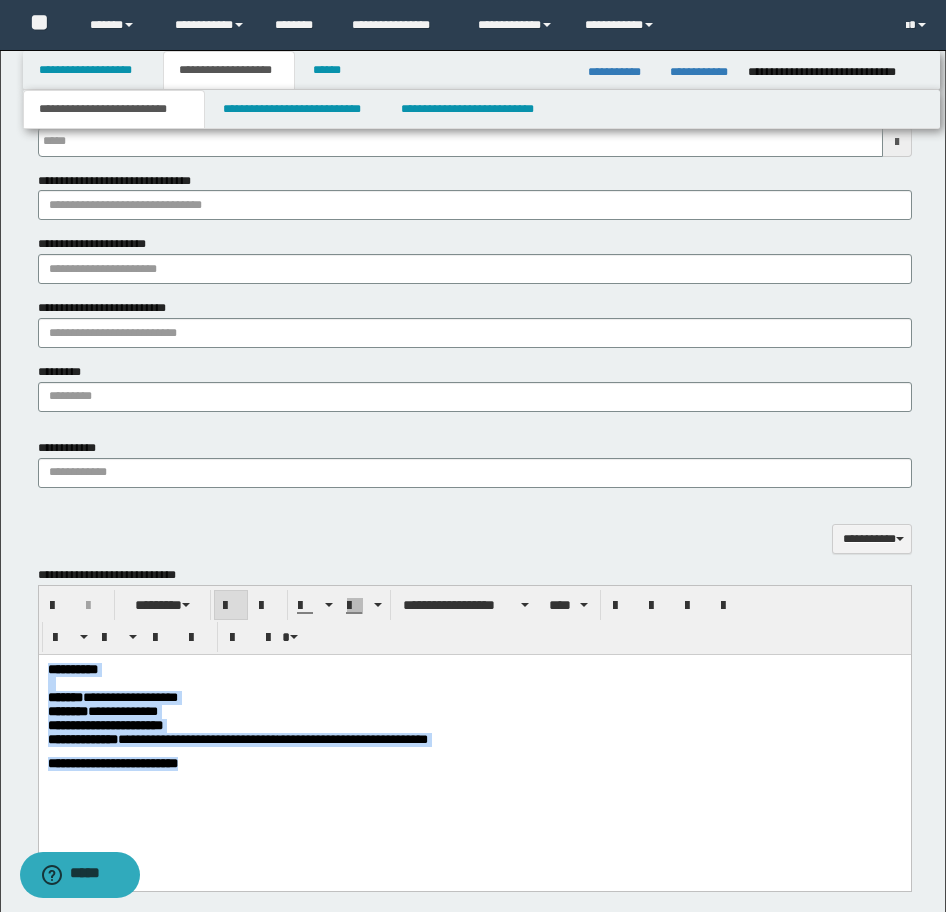 click on "**********" at bounding box center [474, 742] 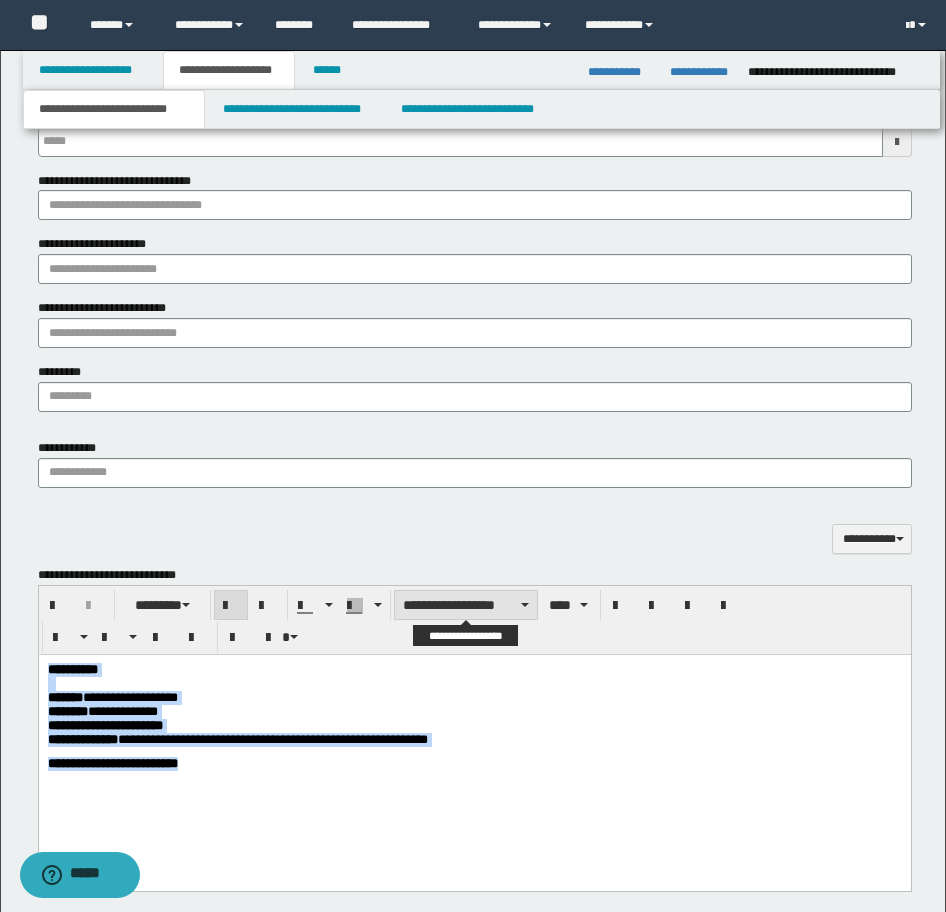 click on "**********" at bounding box center (466, 605) 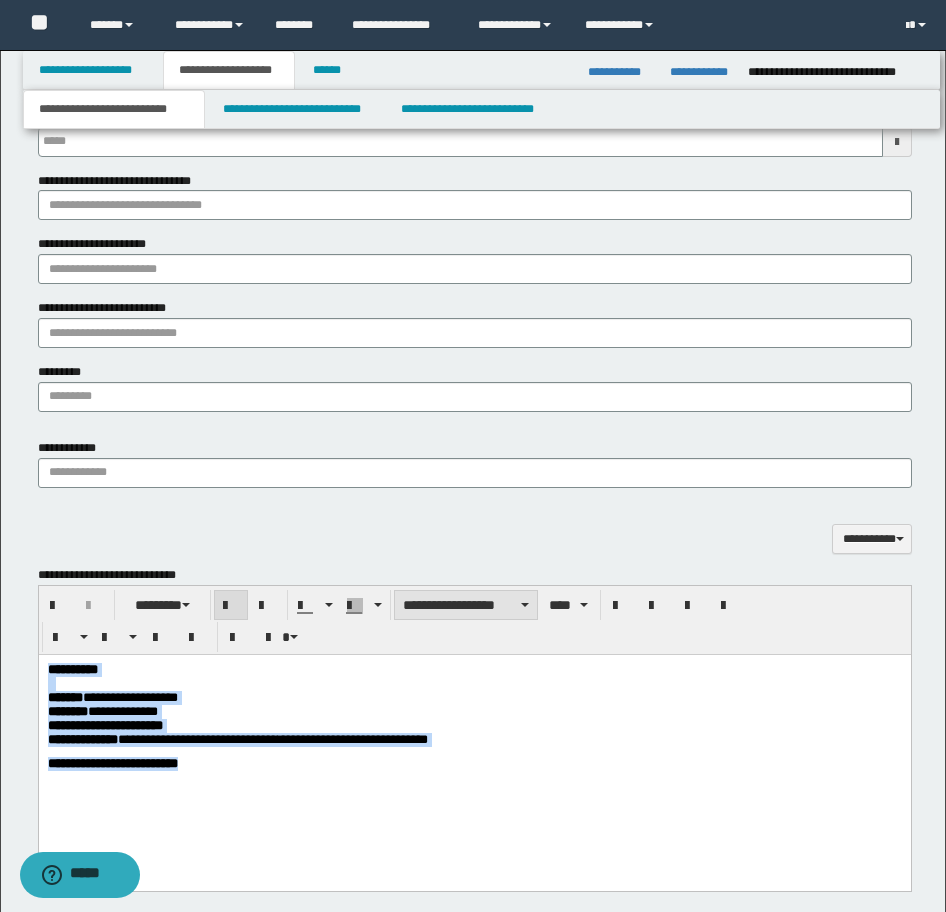 click on "**********" at bounding box center (466, 605) 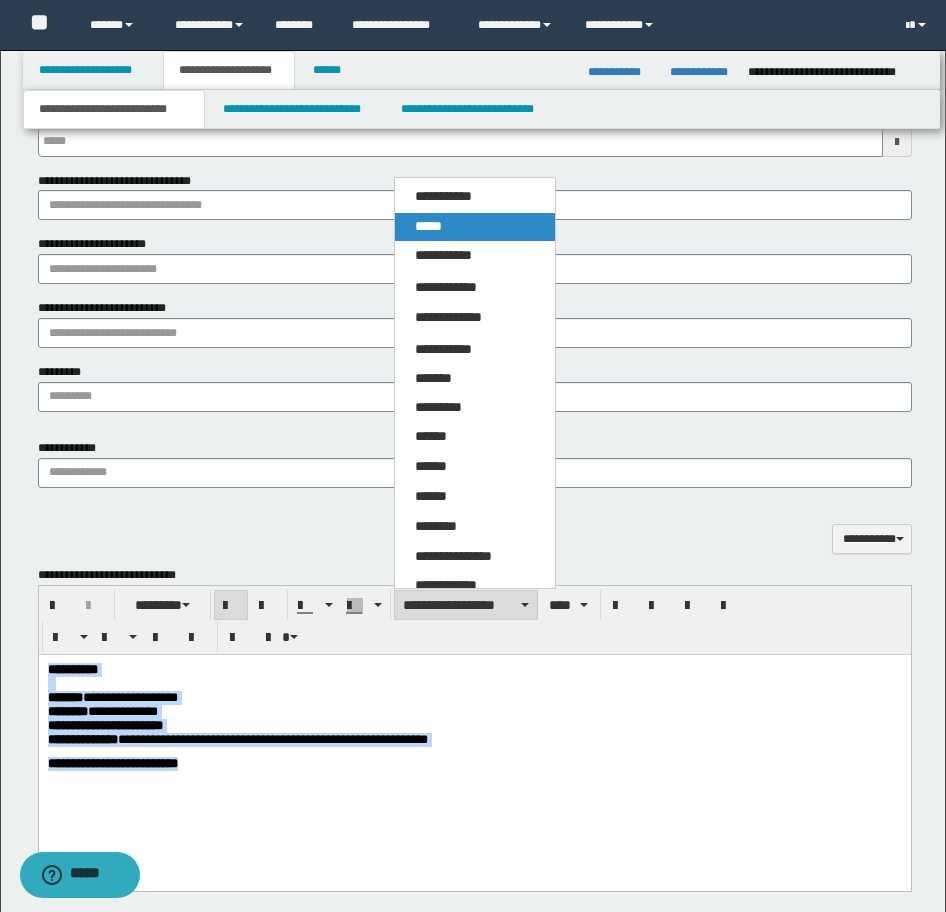 click on "*****" at bounding box center [475, 227] 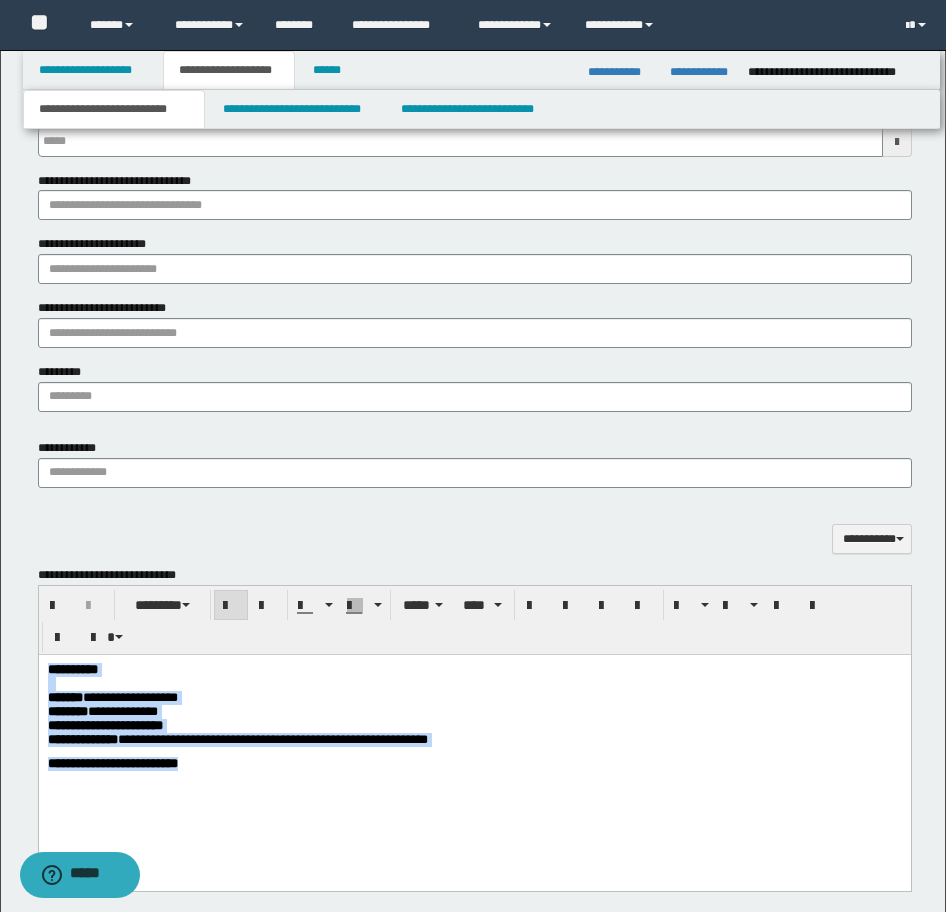 click on "**********" at bounding box center (474, 742) 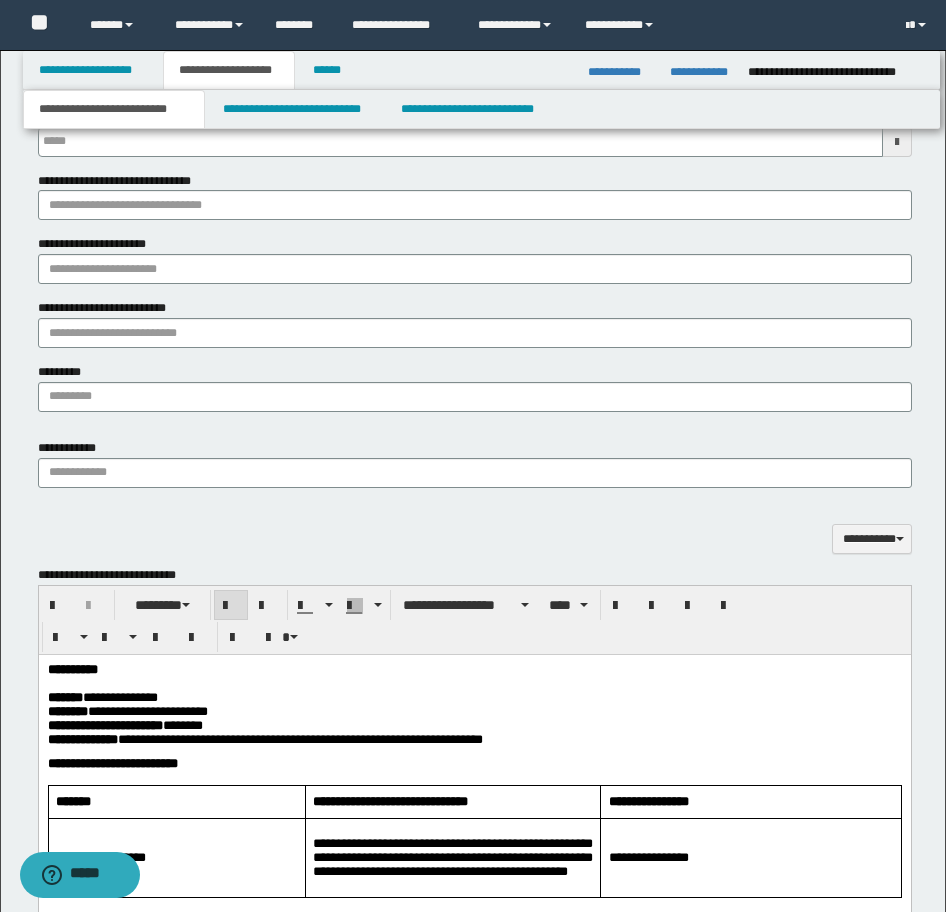 click on "**********" at bounding box center (72, 669) 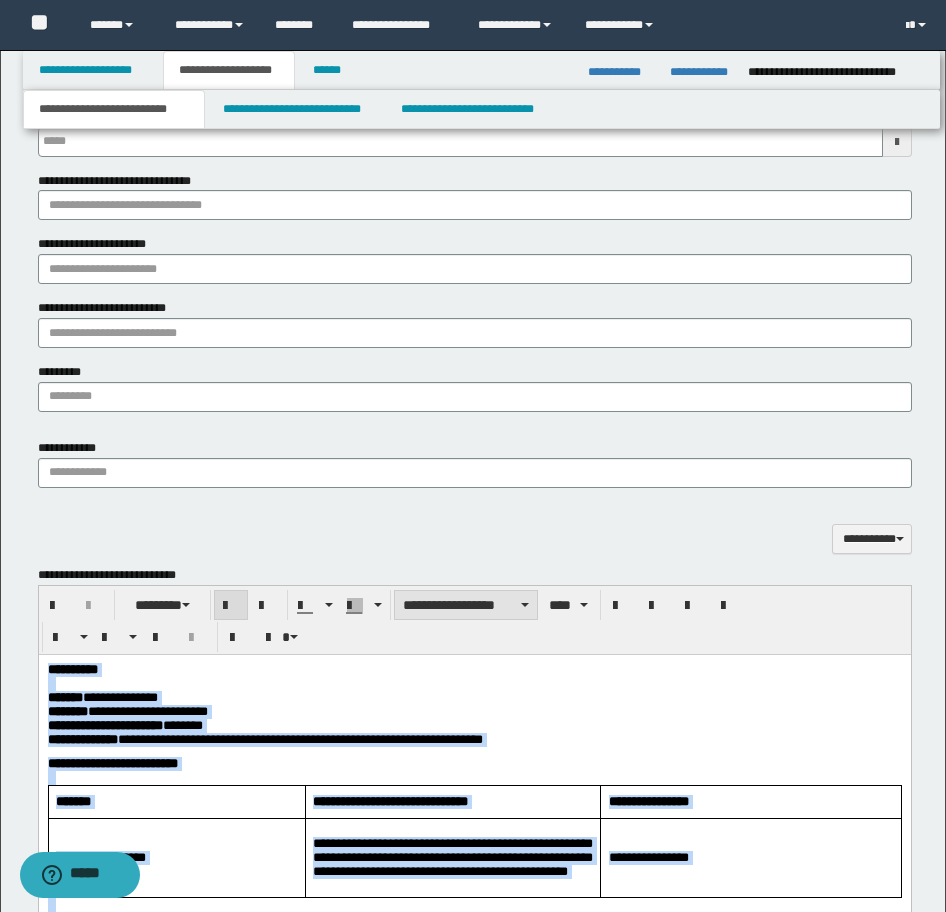 click on "**********" at bounding box center (466, 605) 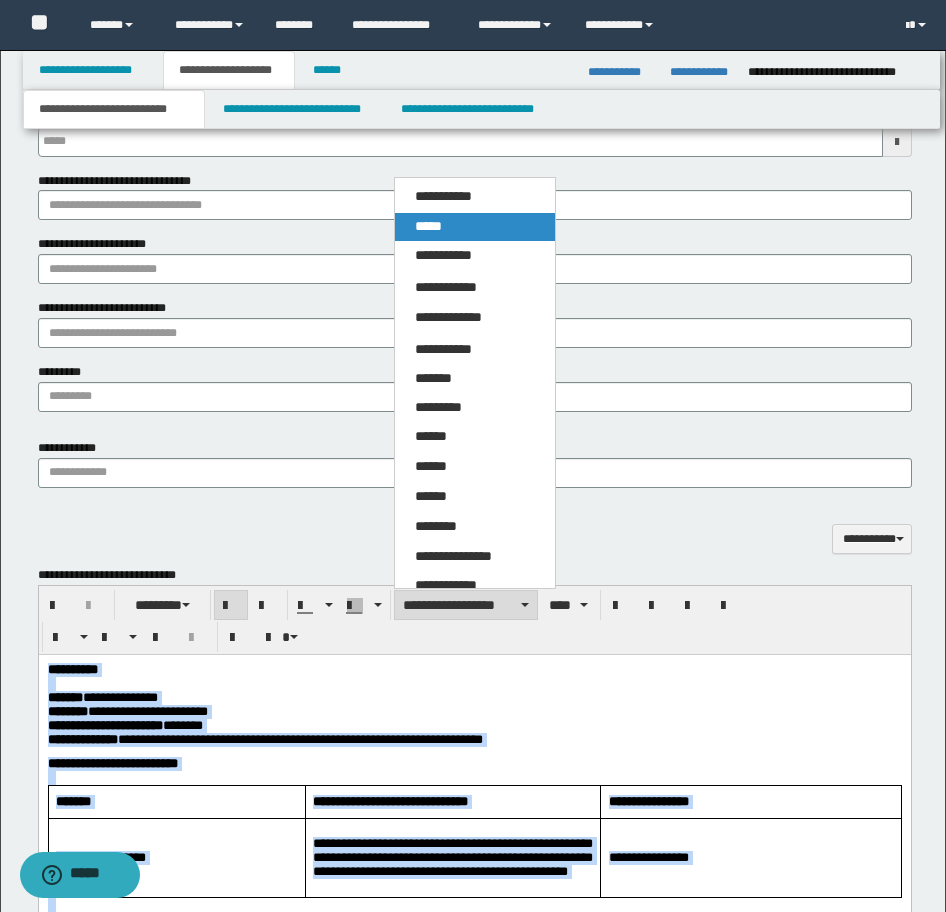 click on "*****" at bounding box center [475, 227] 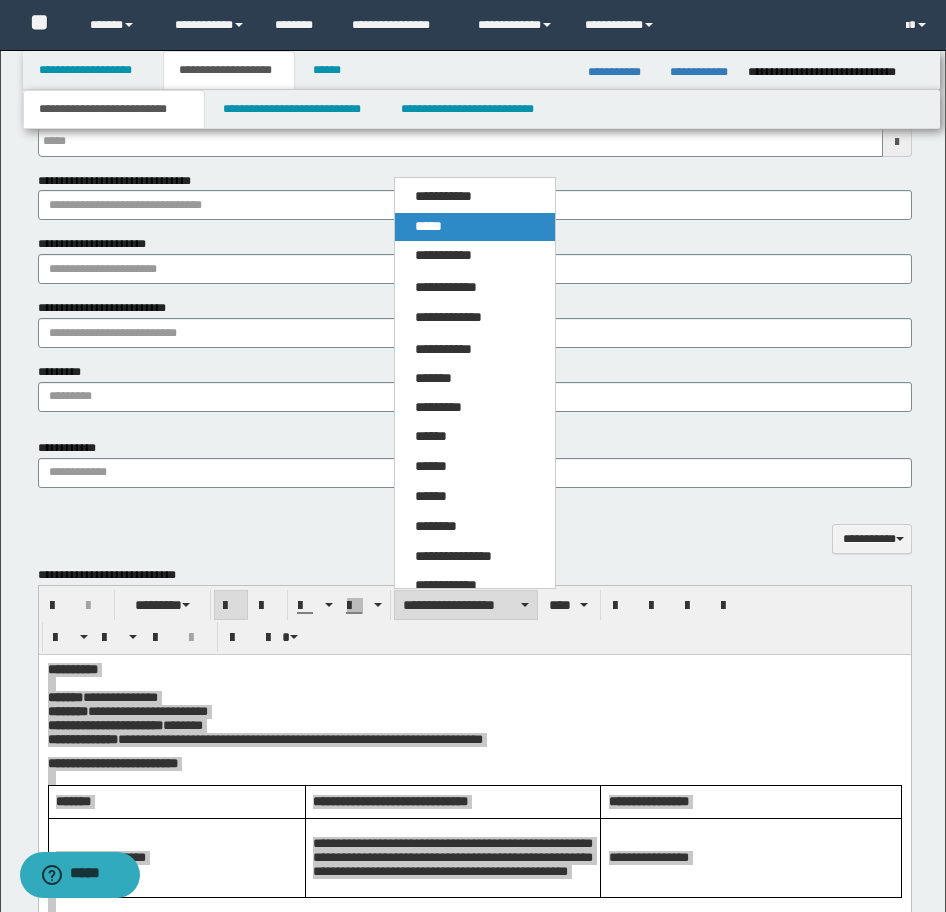 click on "**********" at bounding box center [475, 267] 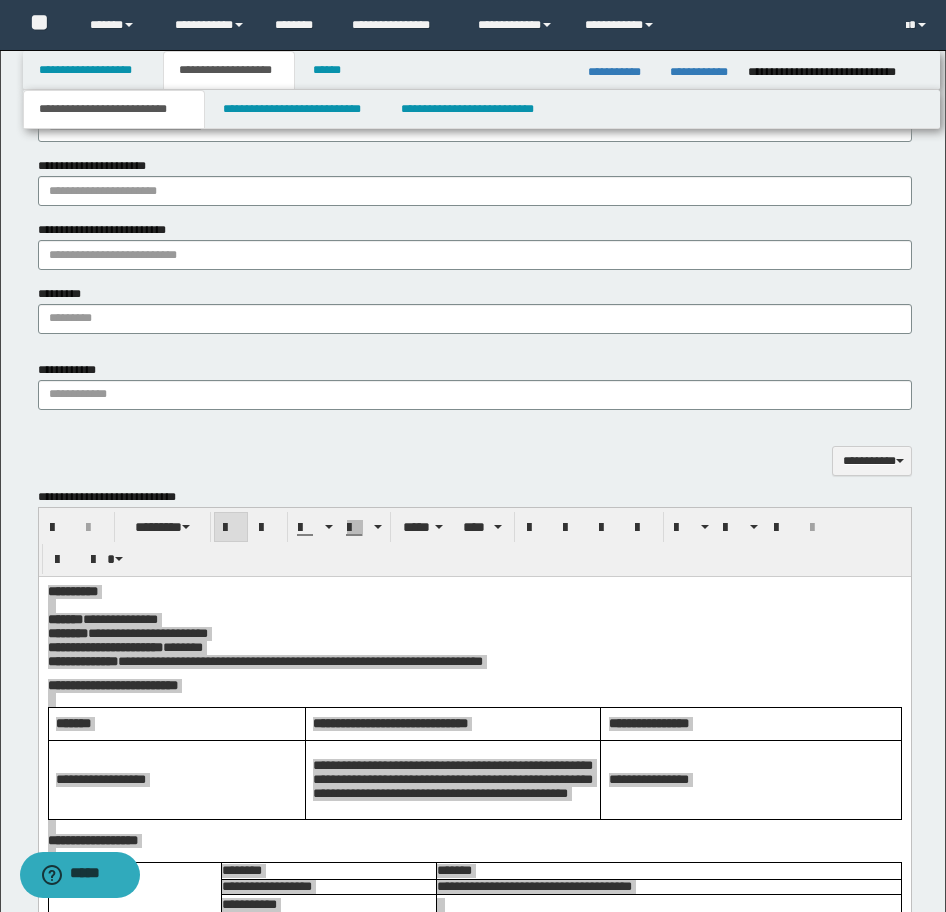 scroll, scrollTop: 1920, scrollLeft: 0, axis: vertical 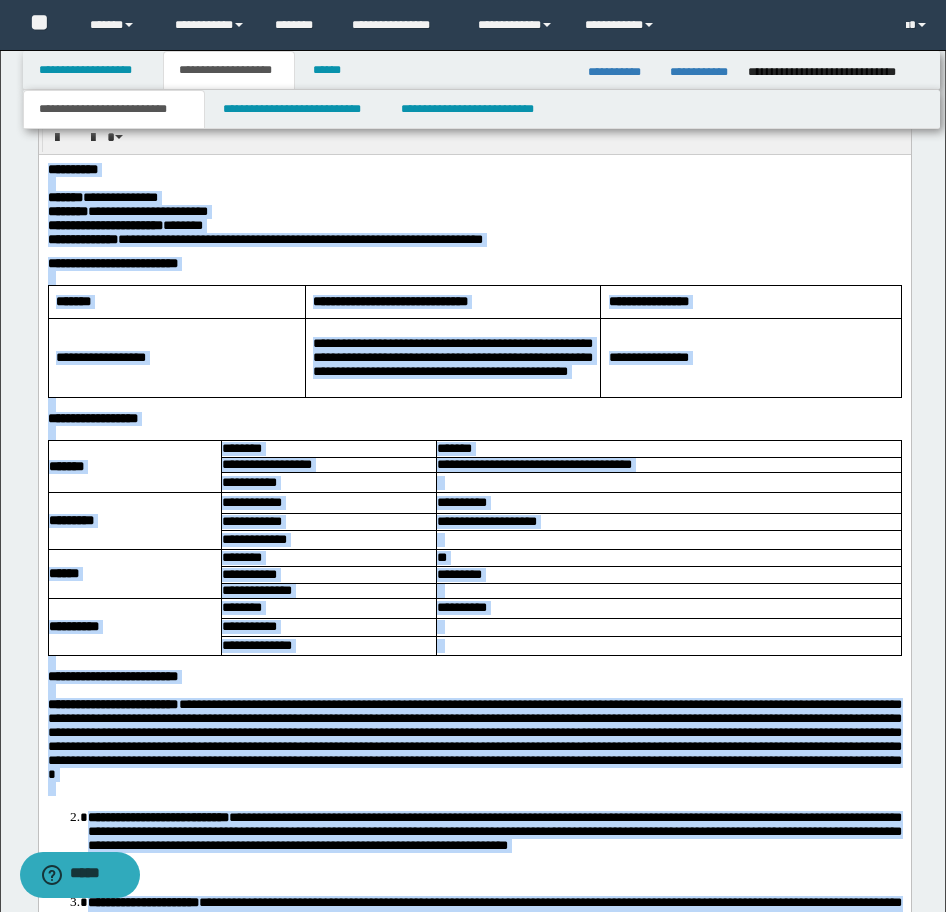 click on "**********" at bounding box center [474, 241] 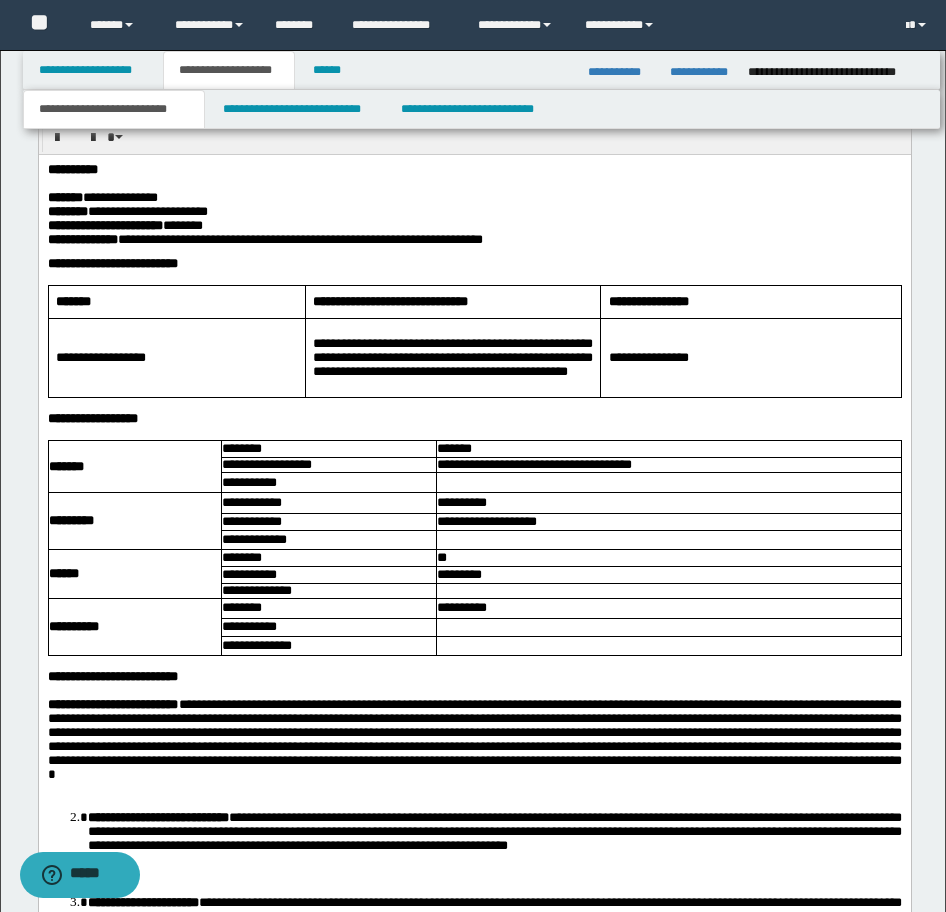 click on "**********" at bounding box center (750, 358) 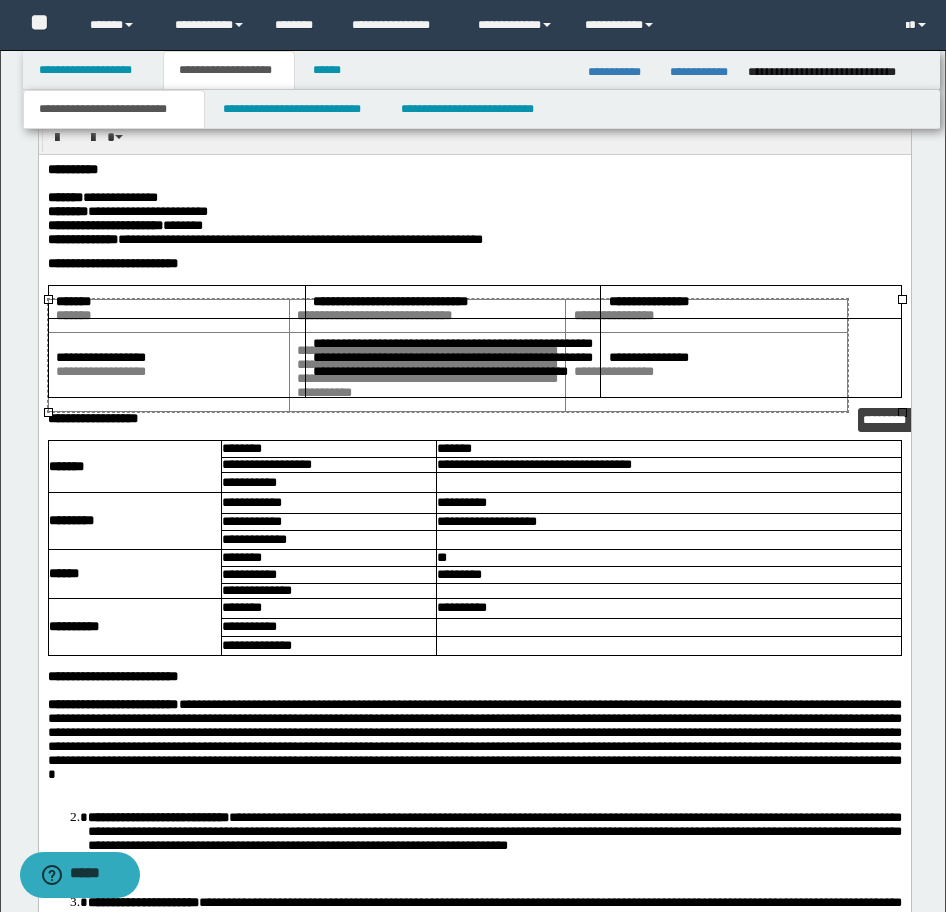 drag, startPoint x: 901, startPoint y: 415, endPoint x: 847, endPoint y: 406, distance: 54.74486 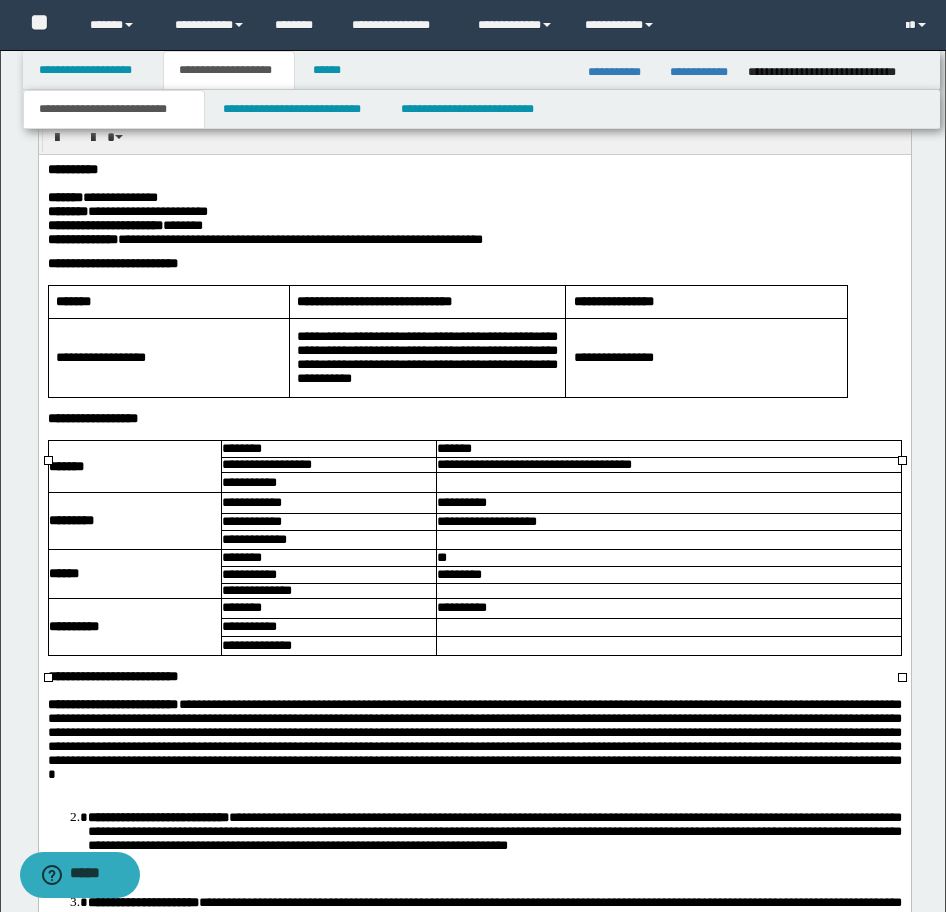 drag, startPoint x: 898, startPoint y: 543, endPoint x: 892, endPoint y: 632, distance: 89.20202 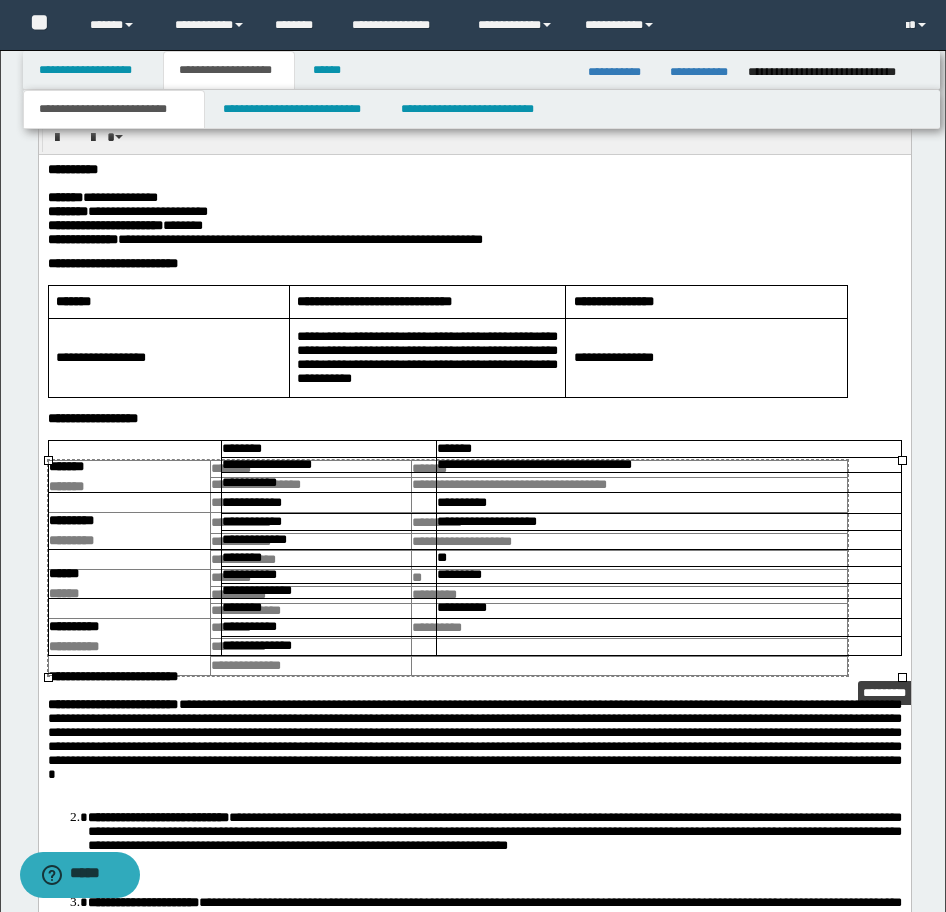 drag, startPoint x: 902, startPoint y: 679, endPoint x: 848, endPoint y: 677, distance: 54.037025 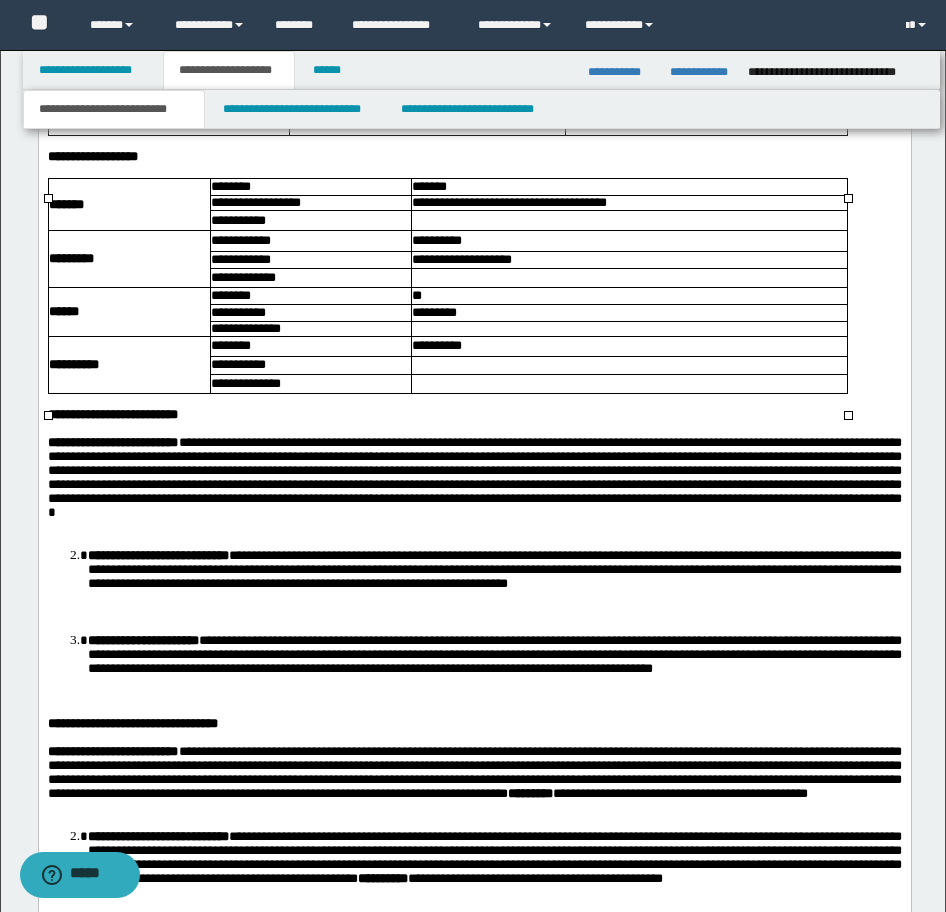 scroll, scrollTop: 2320, scrollLeft: 0, axis: vertical 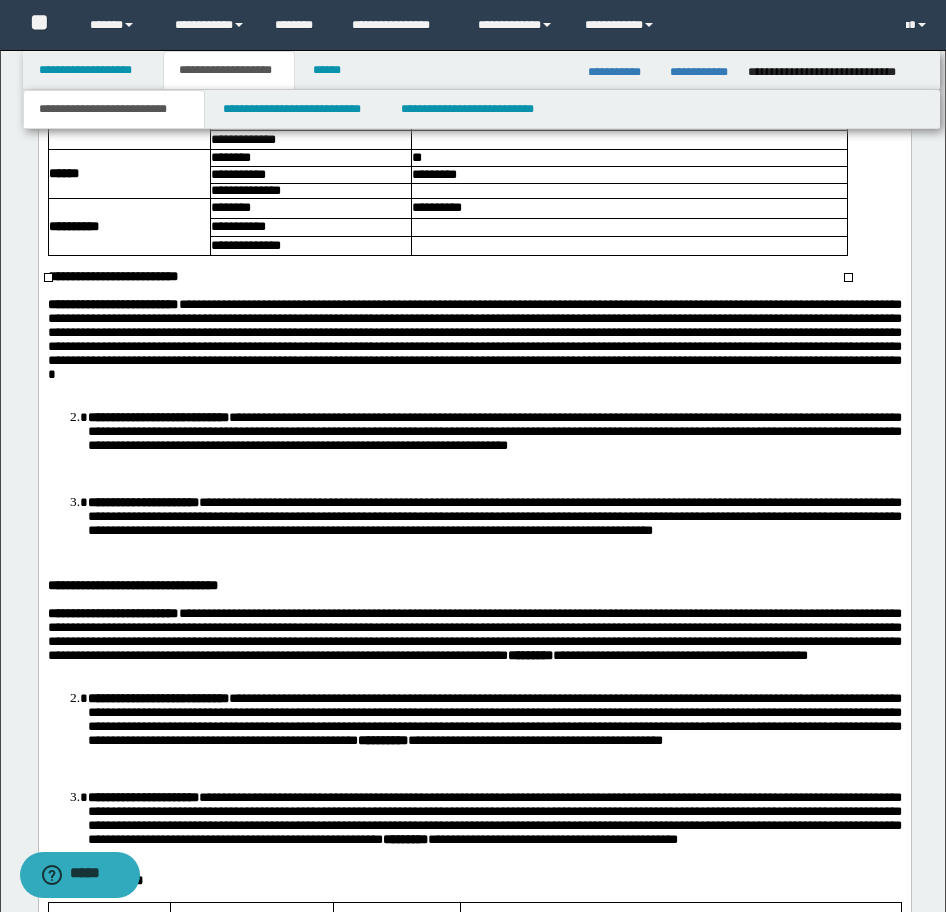 click on "**********" at bounding box center (157, 418) 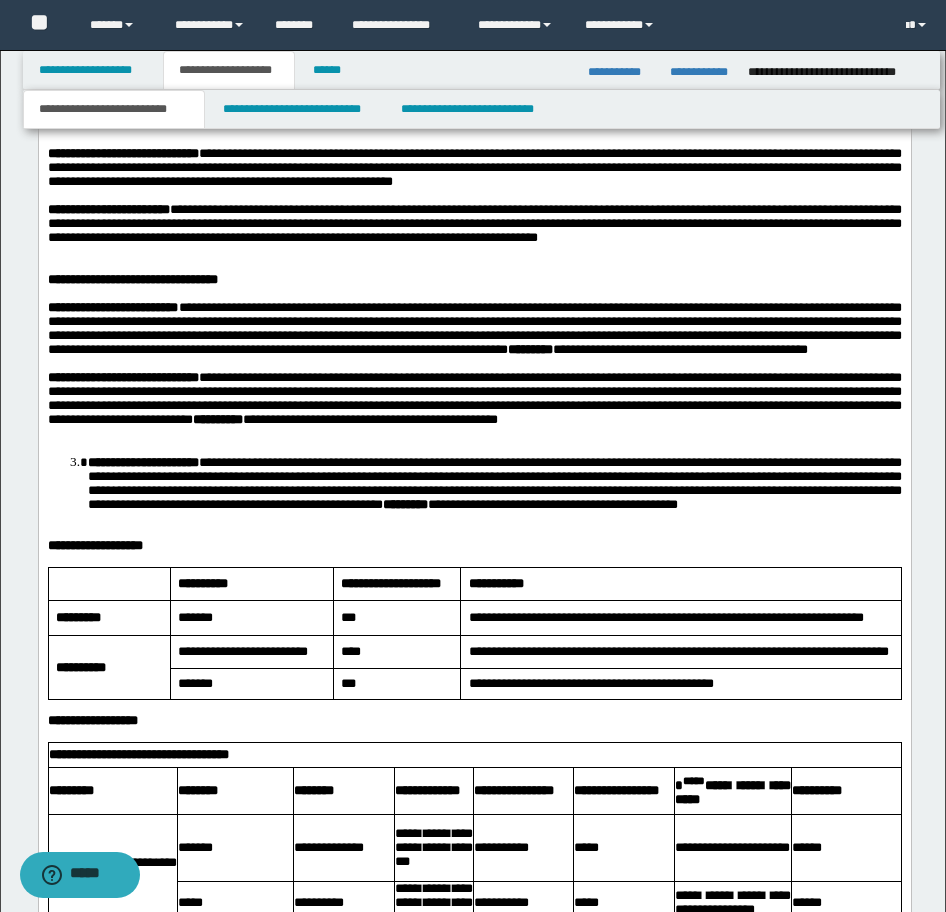 scroll, scrollTop: 2620, scrollLeft: 0, axis: vertical 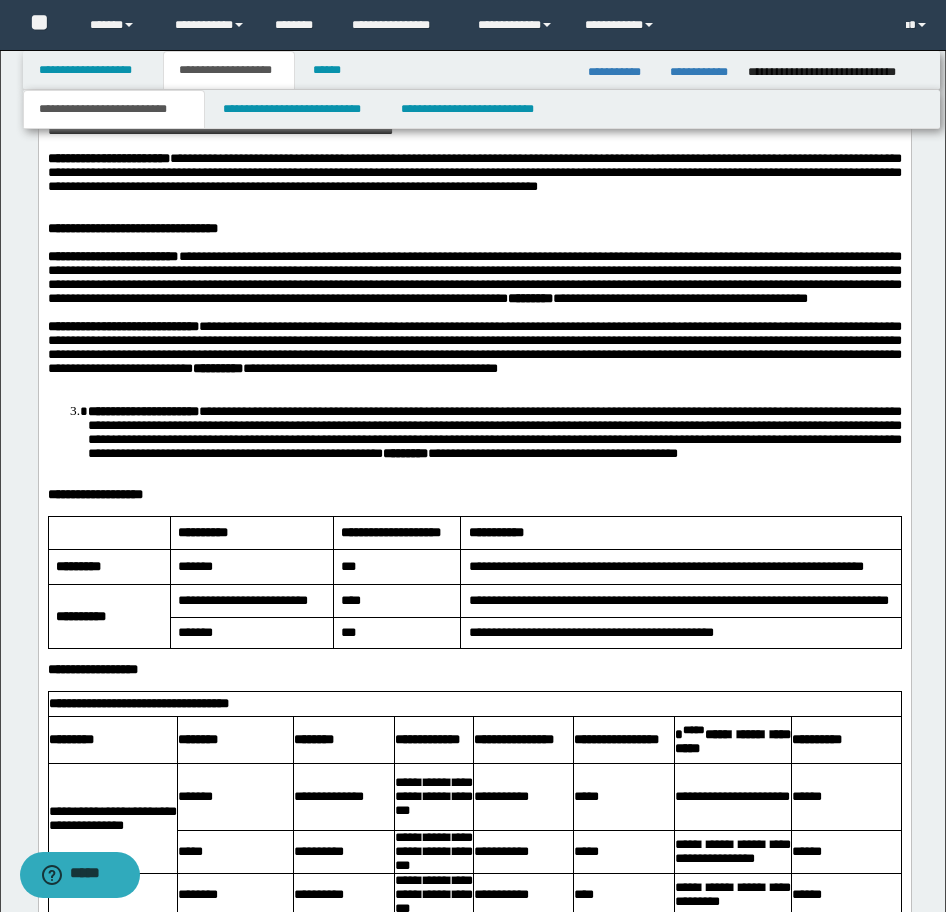 click on "**********" at bounding box center [494, 433] 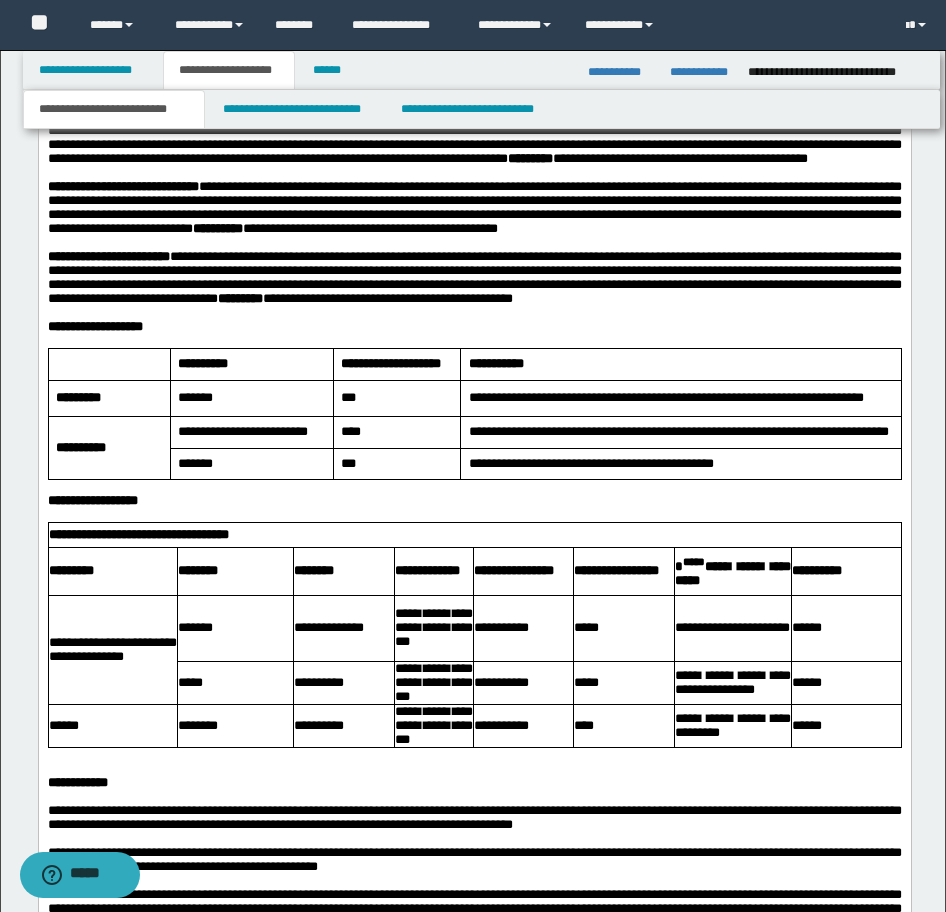 scroll, scrollTop: 2920, scrollLeft: 0, axis: vertical 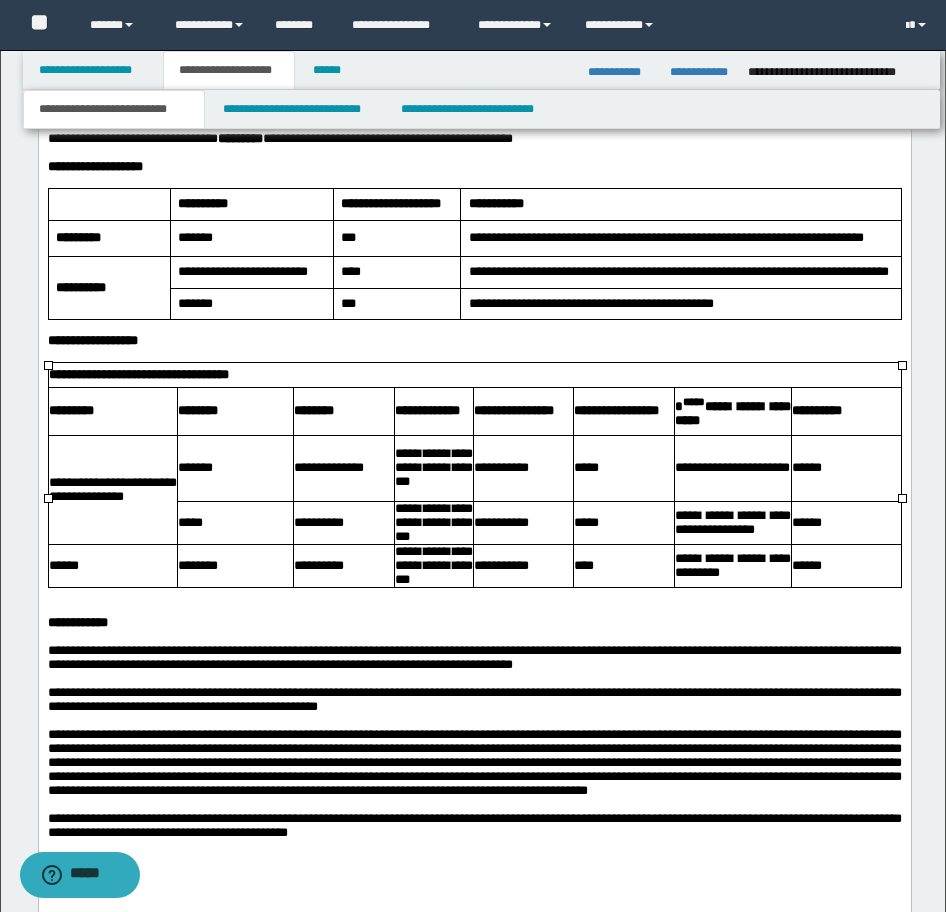 click on "**********" at bounding box center [678, 272] 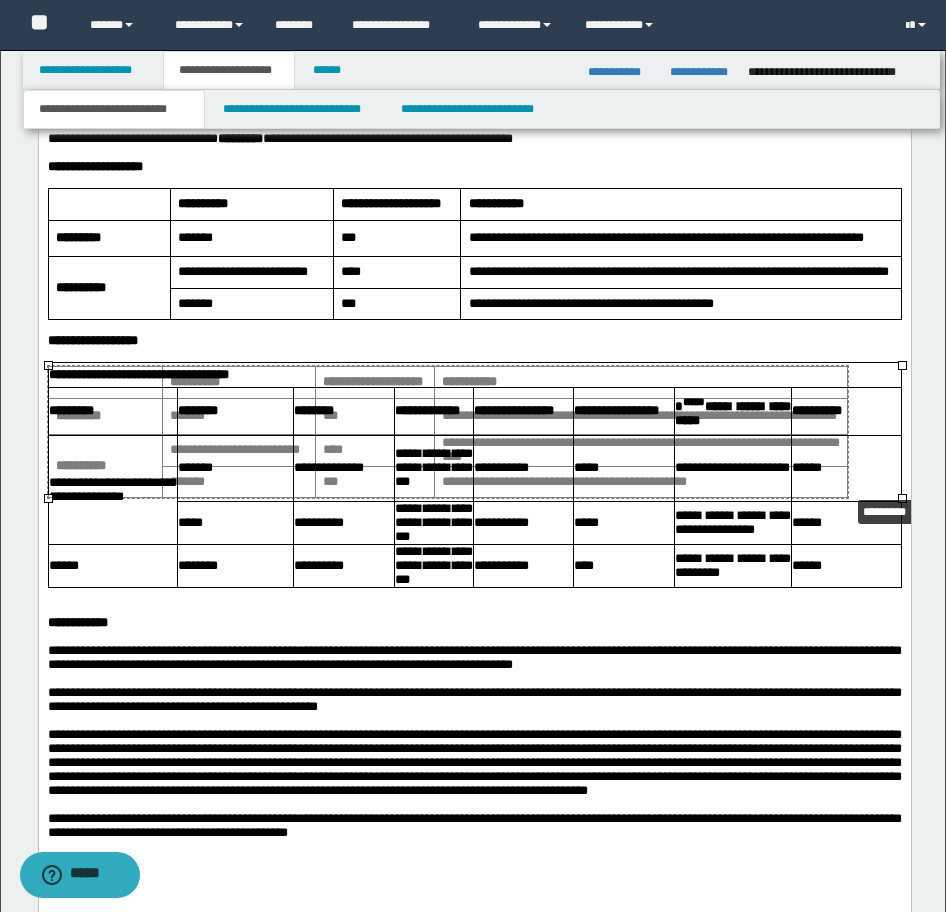 drag, startPoint x: 900, startPoint y: 503, endPoint x: 846, endPoint y: 500, distance: 54.08327 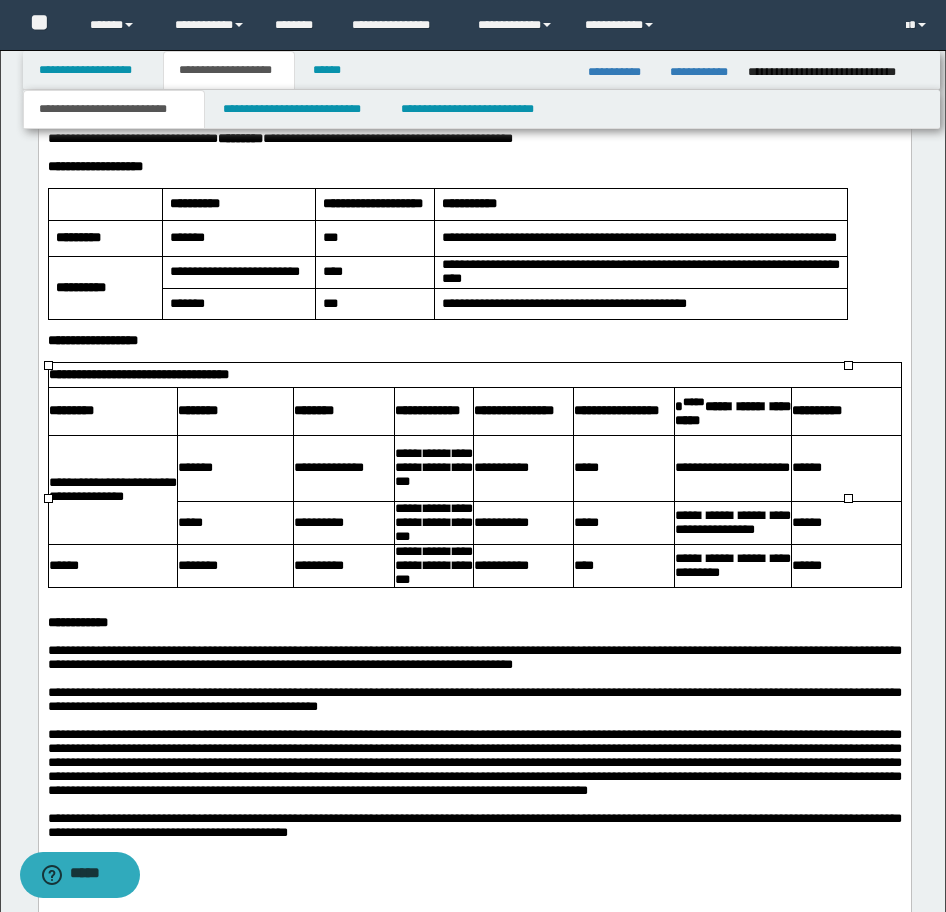 click on "******" at bounding box center [845, 469] 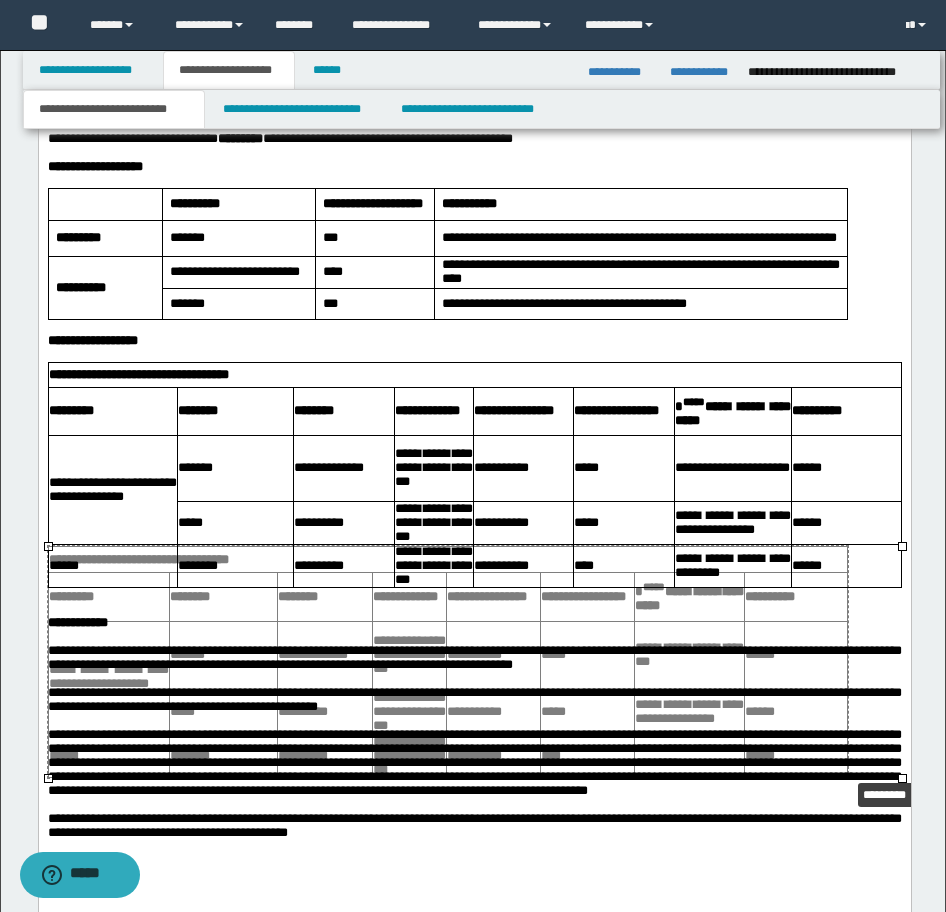 drag, startPoint x: 903, startPoint y: 780, endPoint x: 849, endPoint y: 780, distance: 54 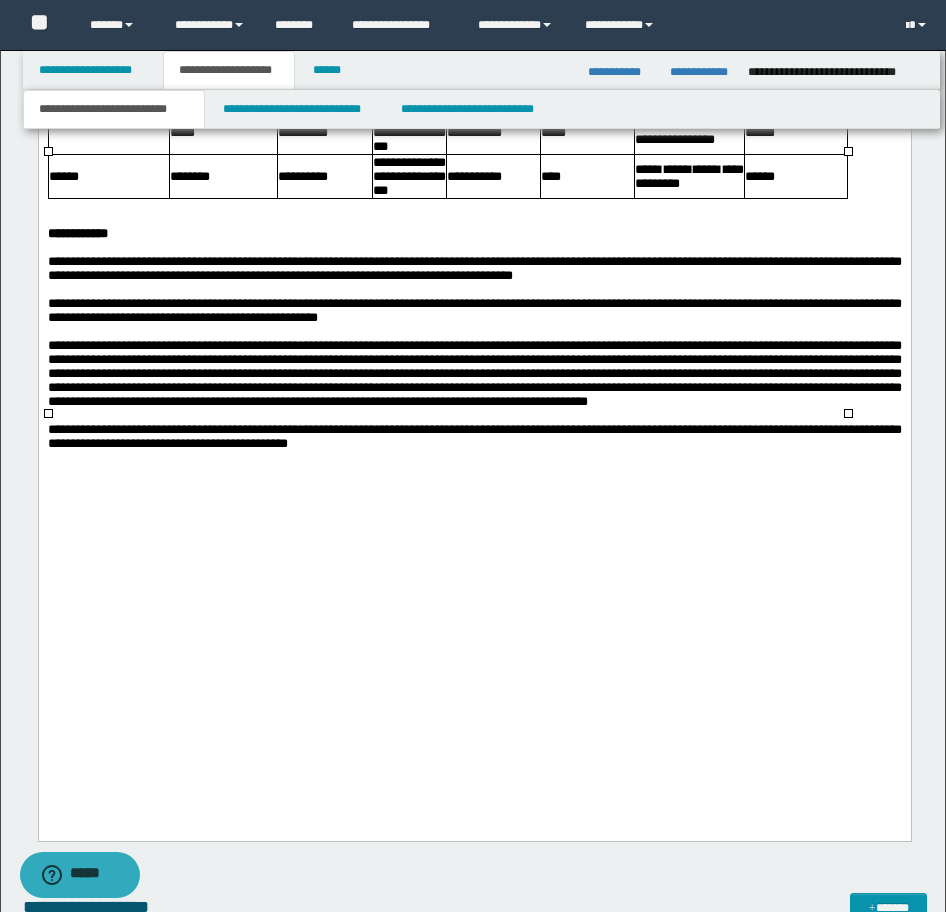 scroll, scrollTop: 3320, scrollLeft: 0, axis: vertical 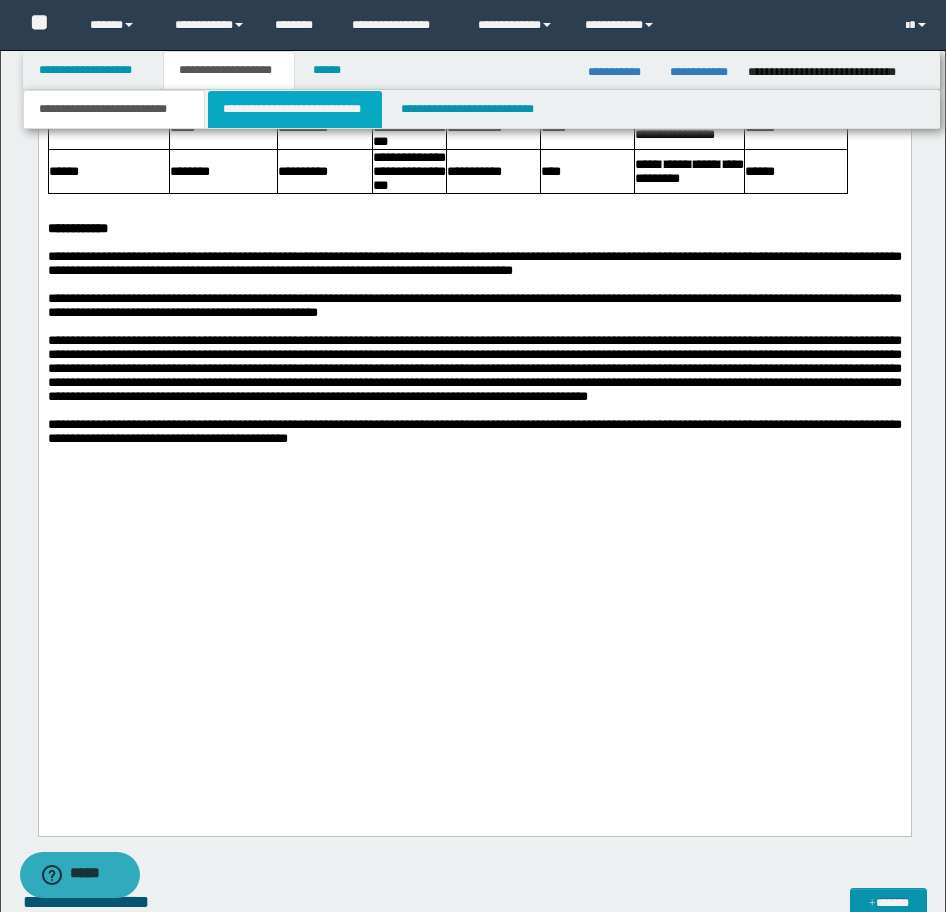 click on "**********" at bounding box center (295, 109) 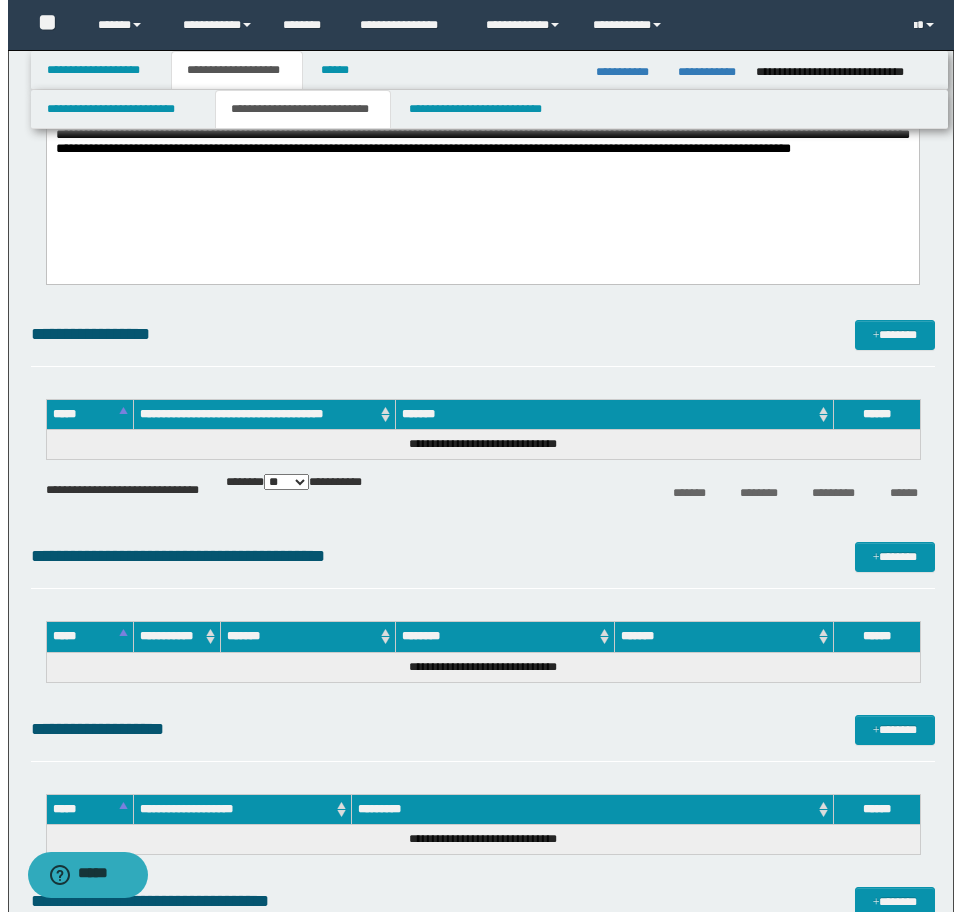 scroll, scrollTop: 3420, scrollLeft: 0, axis: vertical 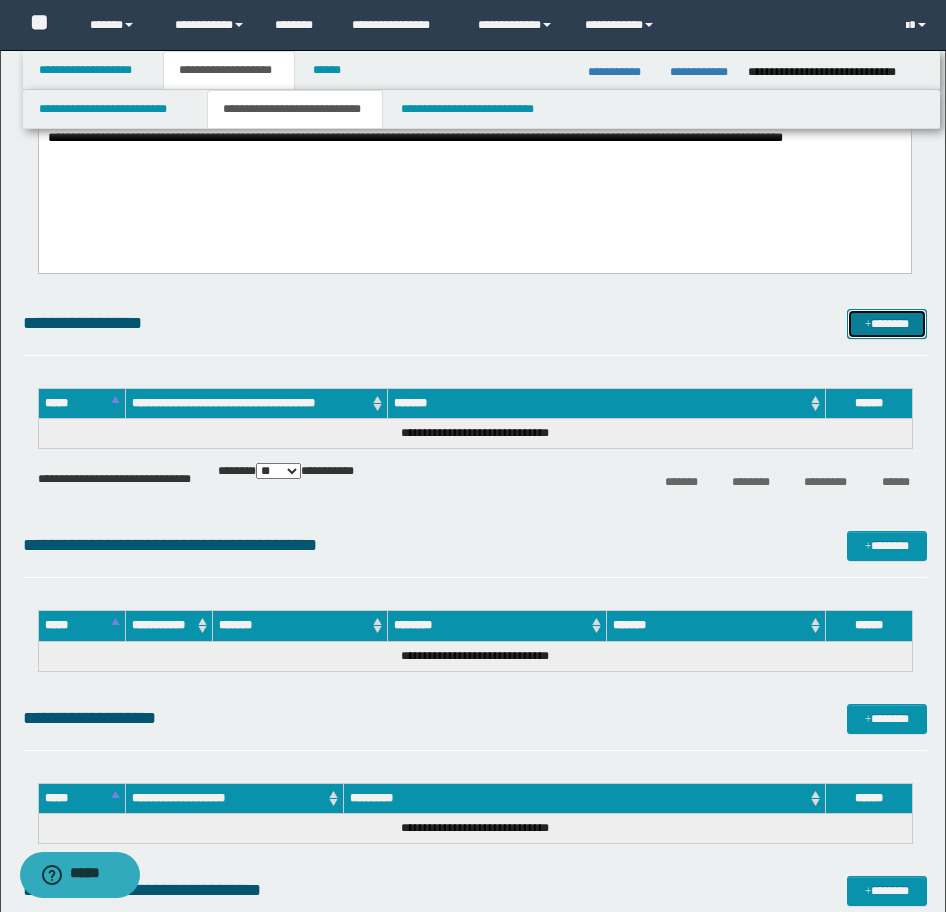 click on "*******" at bounding box center [887, 324] 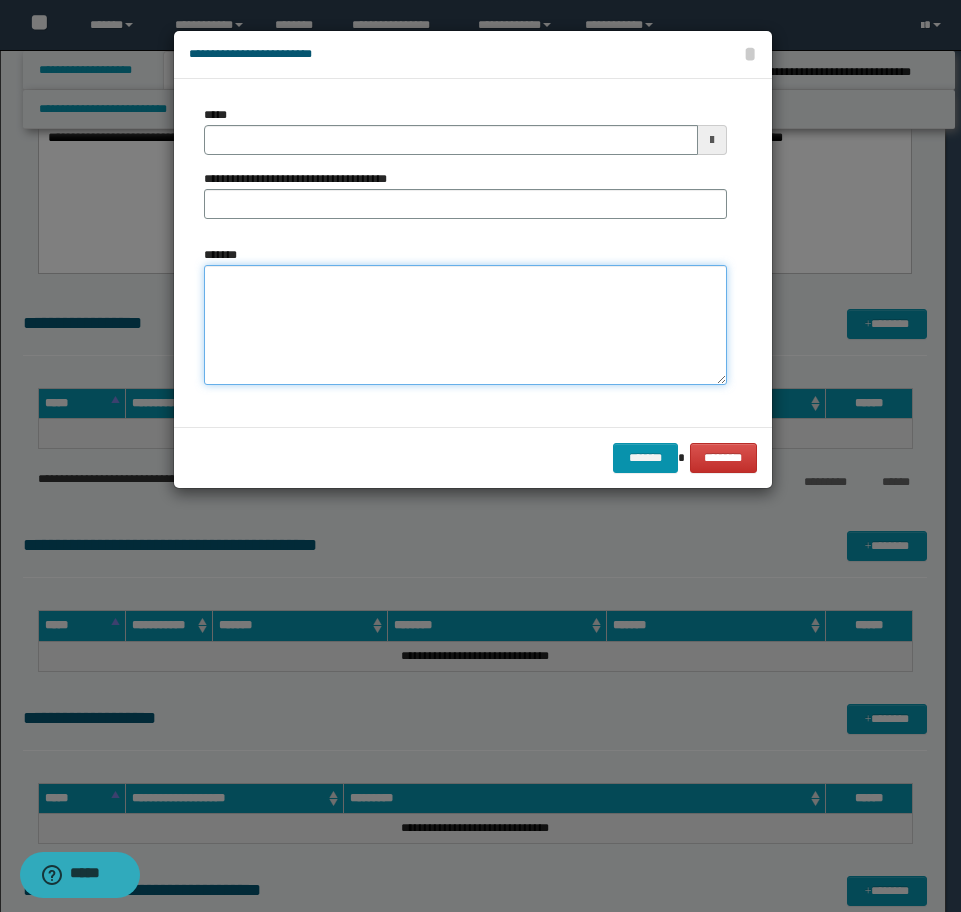 click on "*******" at bounding box center (465, 325) 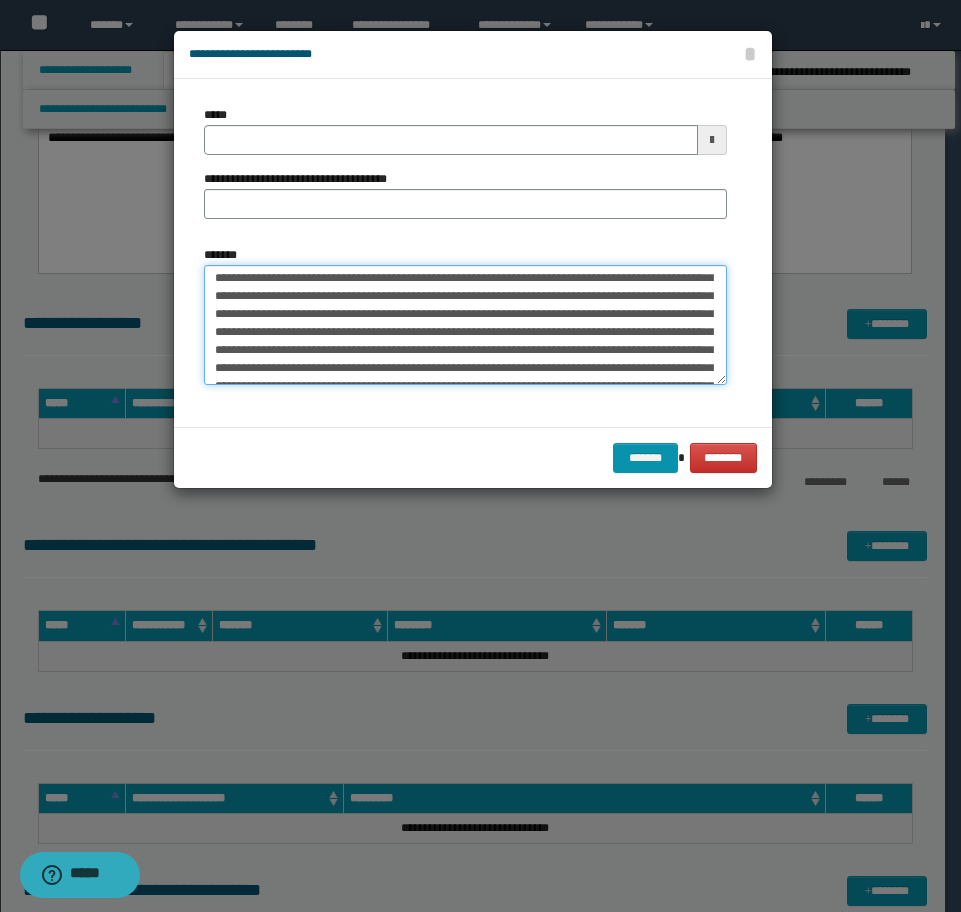 scroll, scrollTop: 0, scrollLeft: 0, axis: both 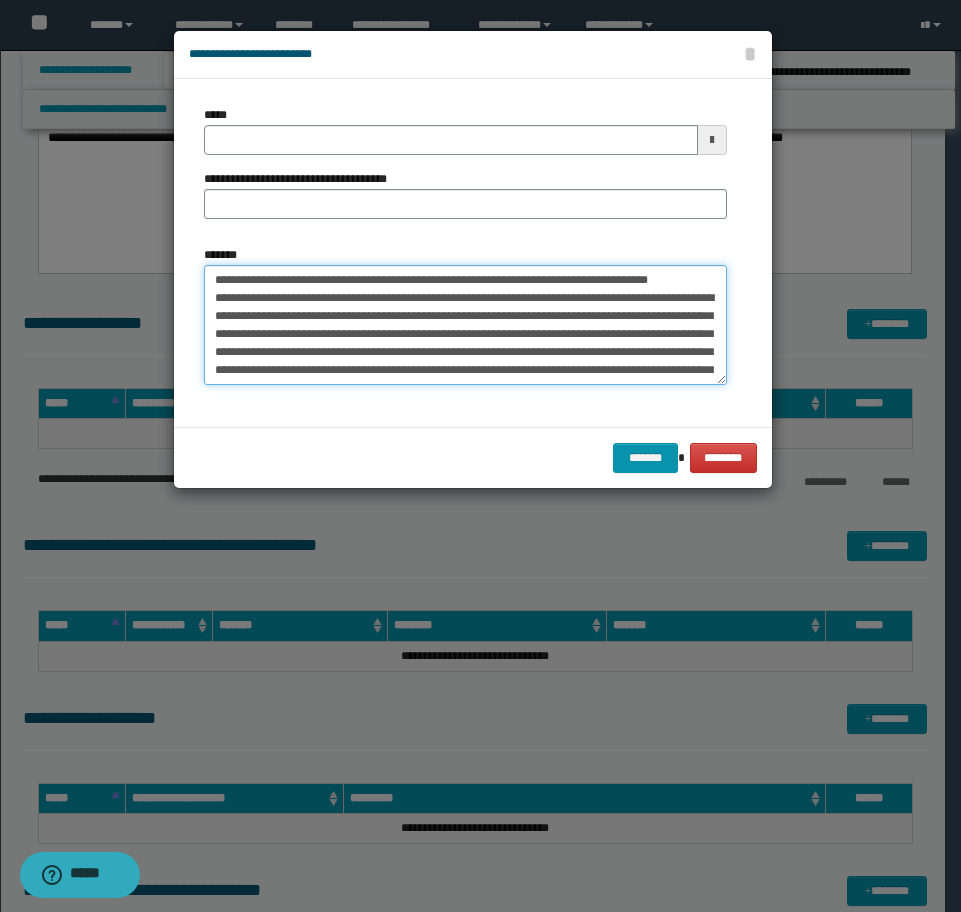 drag, startPoint x: 334, startPoint y: 299, endPoint x: 155, endPoint y: 256, distance: 184.09236 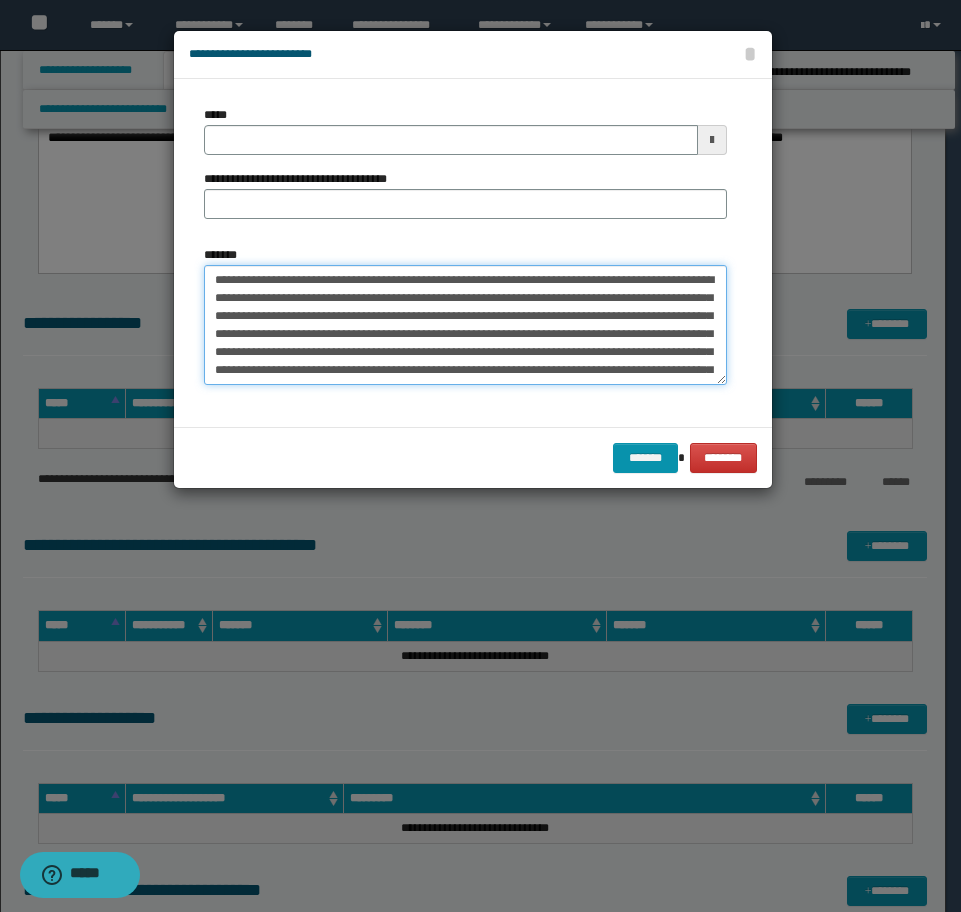 type on "**********" 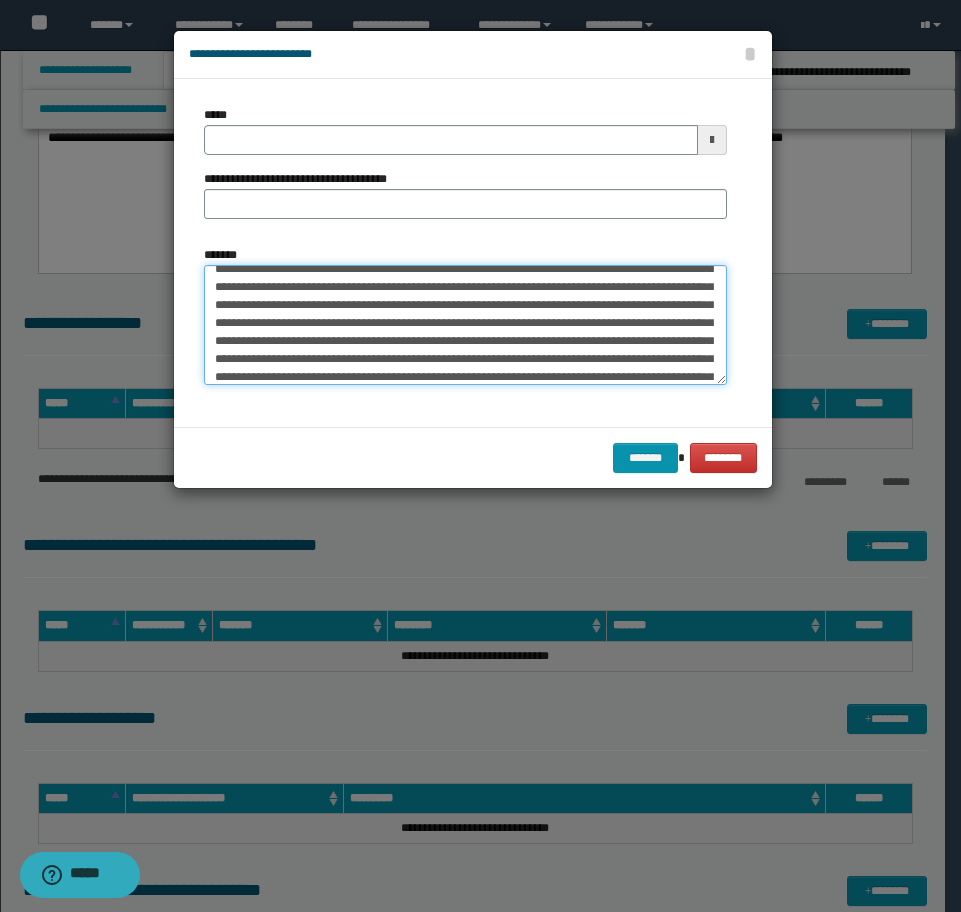 scroll, scrollTop: 100, scrollLeft: 0, axis: vertical 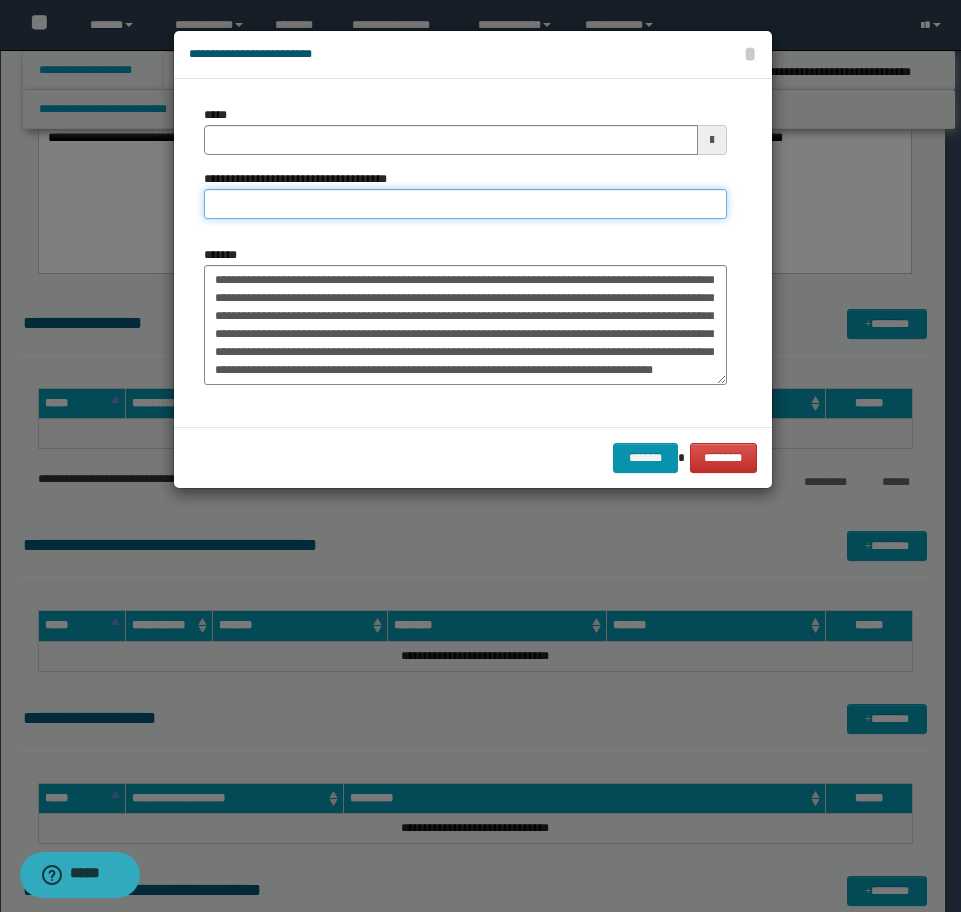 click on "**********" at bounding box center (465, 204) 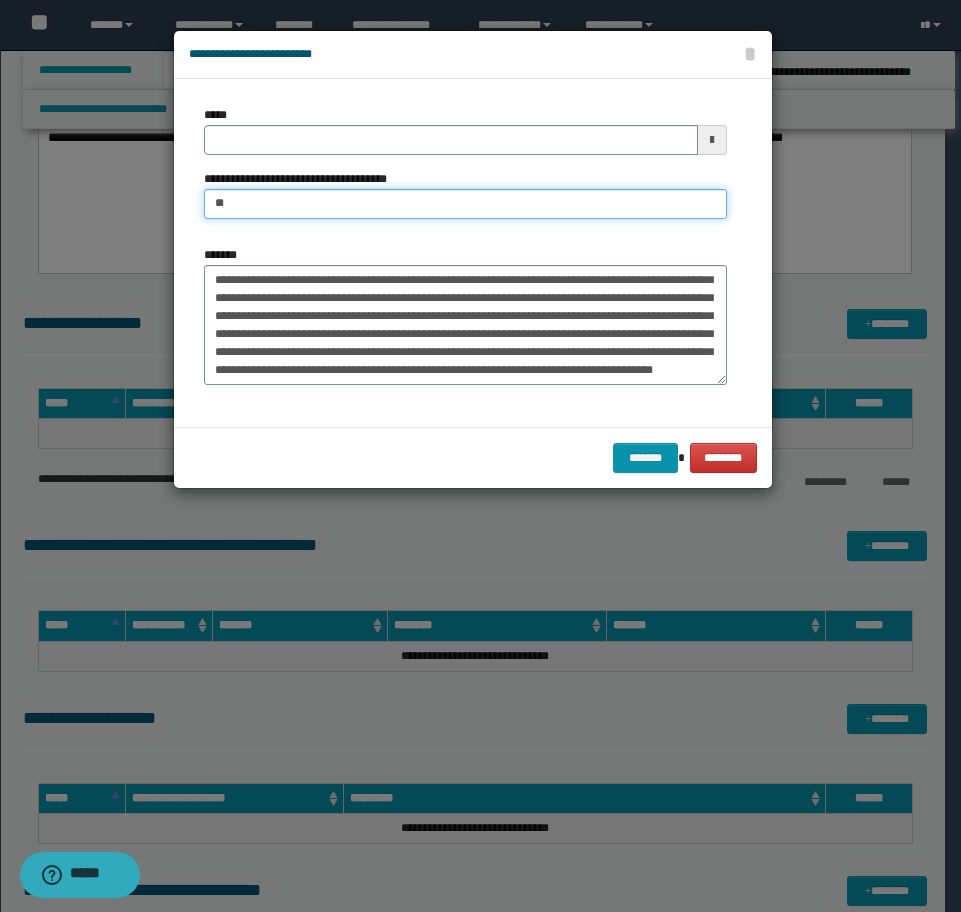 type on "**********" 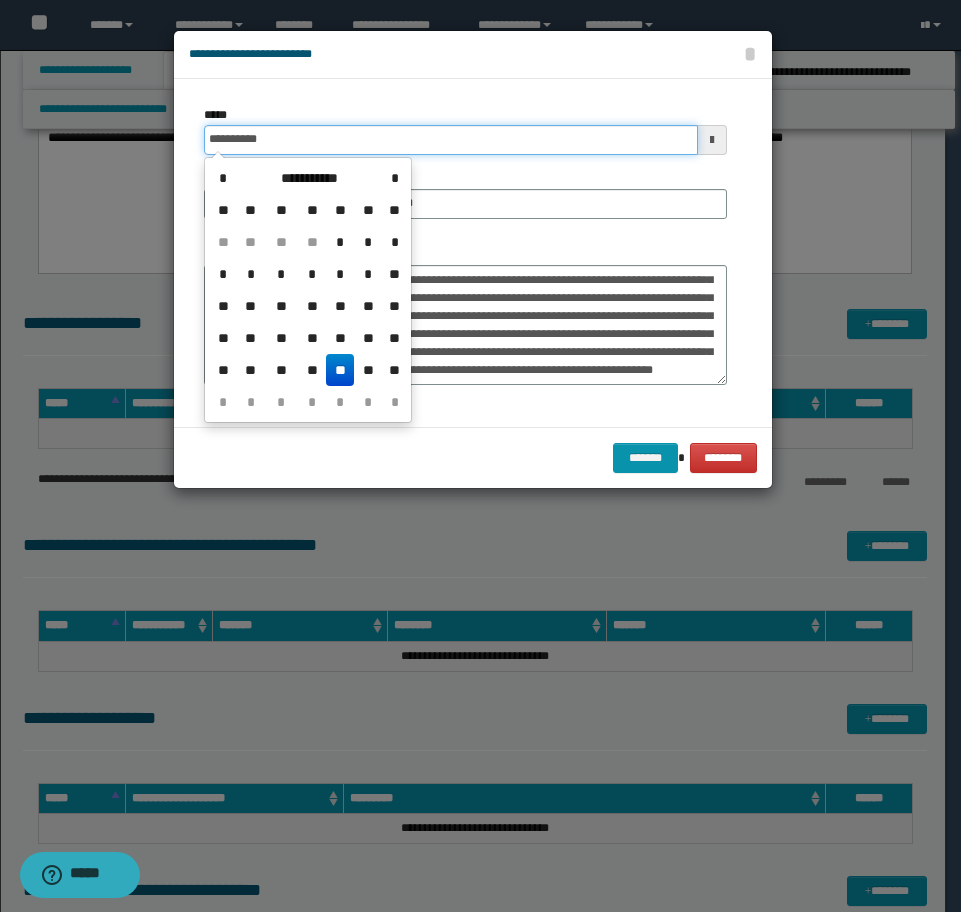 drag, startPoint x: 302, startPoint y: 141, endPoint x: 146, endPoint y: 141, distance: 156 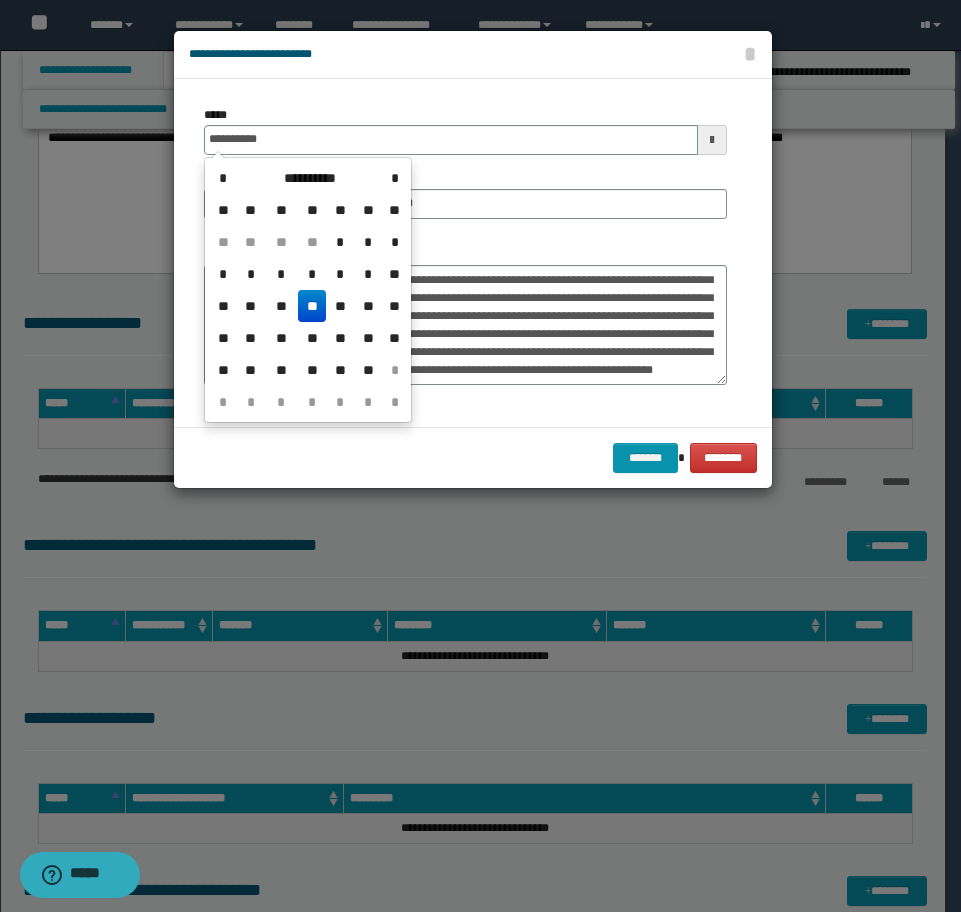 click on "**" at bounding box center [312, 306] 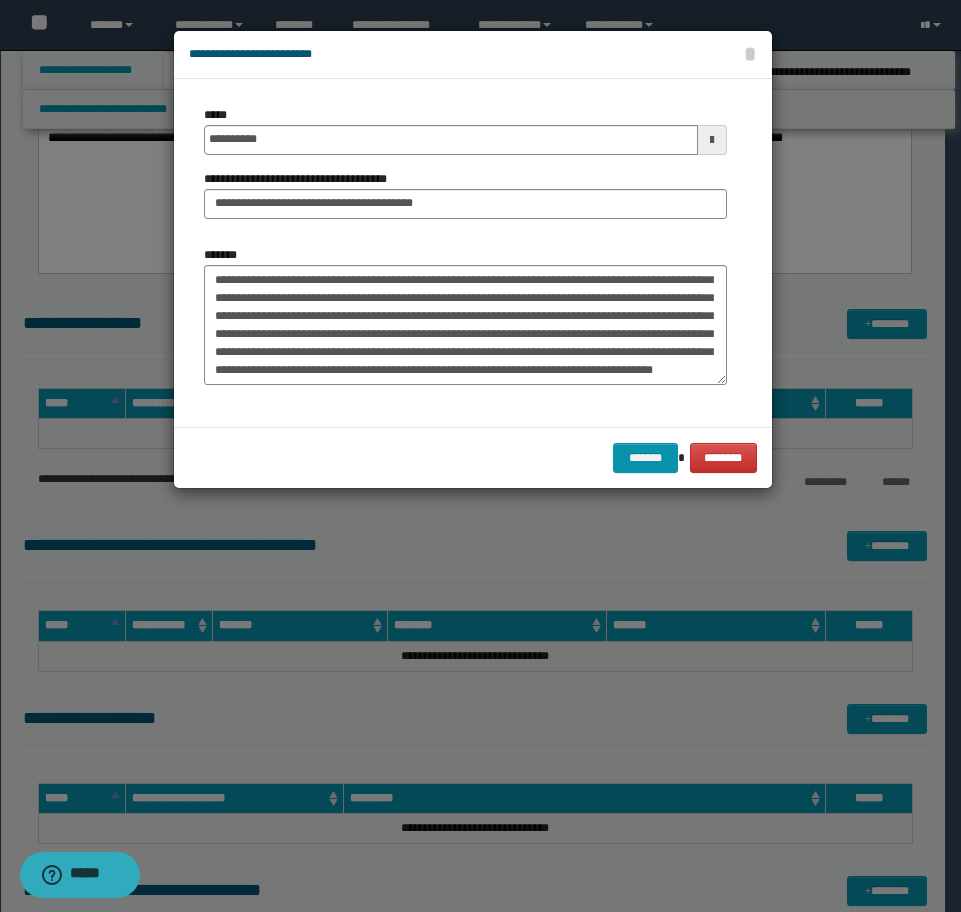 click on "*******
********" at bounding box center (473, 457) 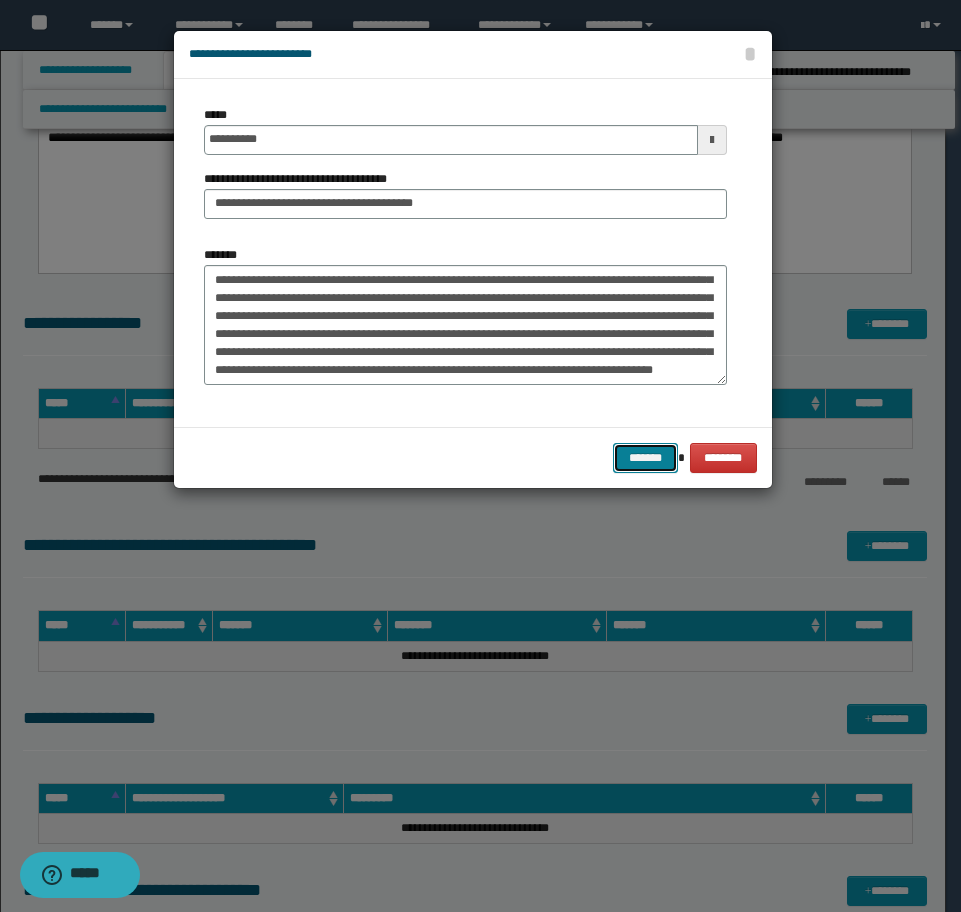 click on "*******" at bounding box center (645, 458) 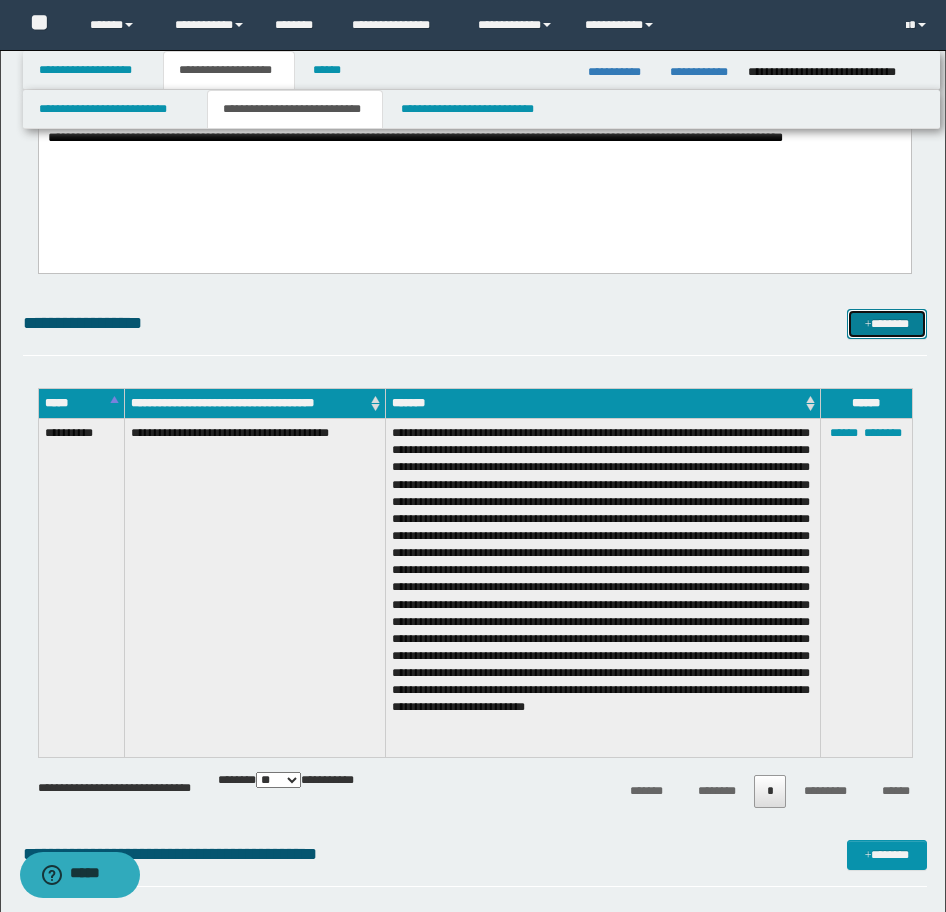 click at bounding box center [868, 325] 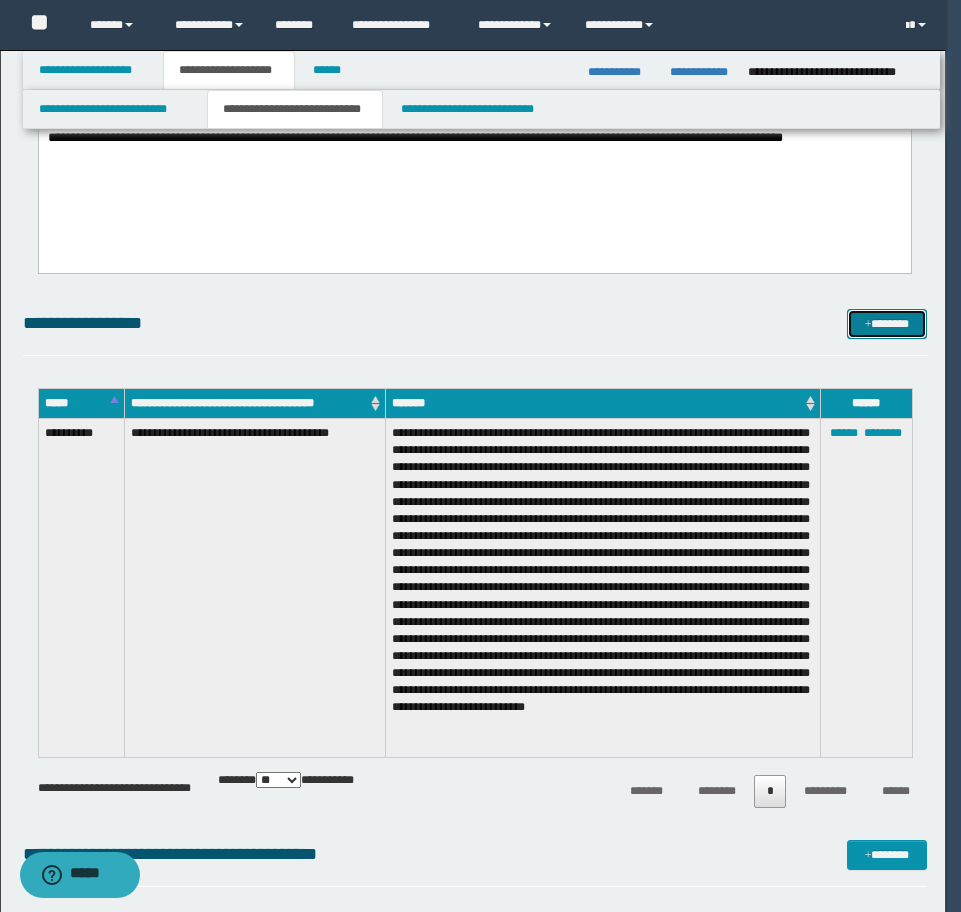 scroll, scrollTop: 0, scrollLeft: 0, axis: both 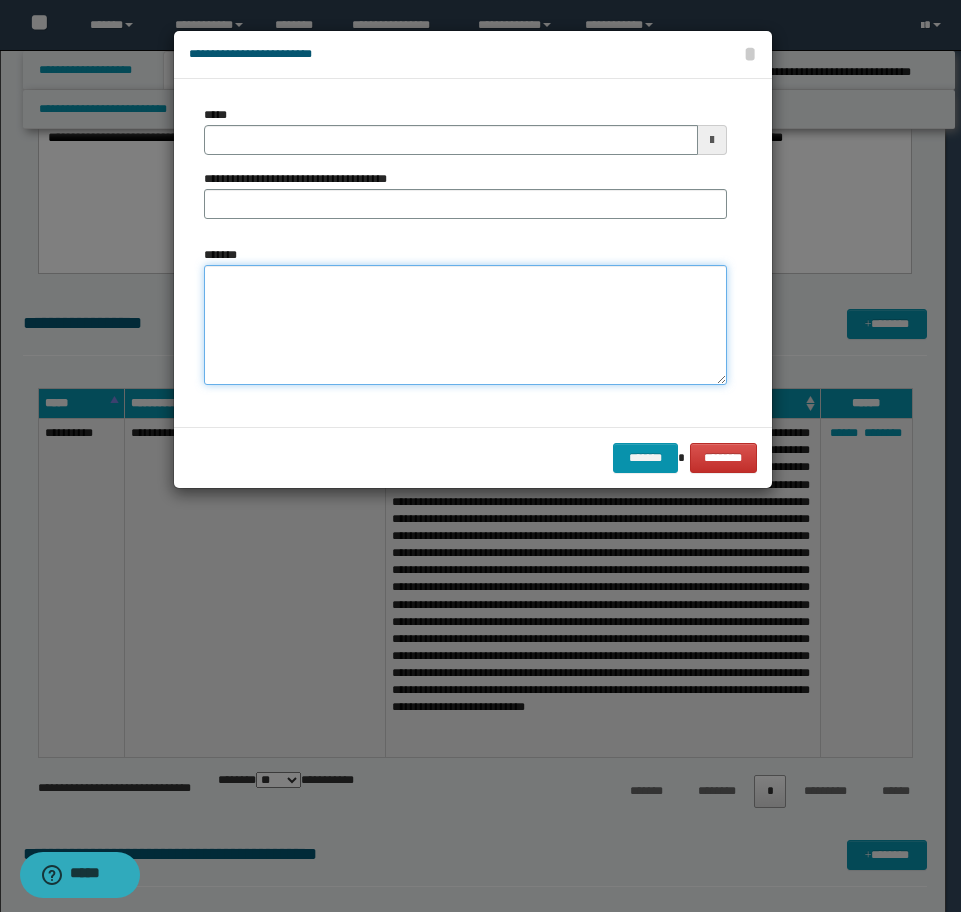 click on "*******" at bounding box center [465, 325] 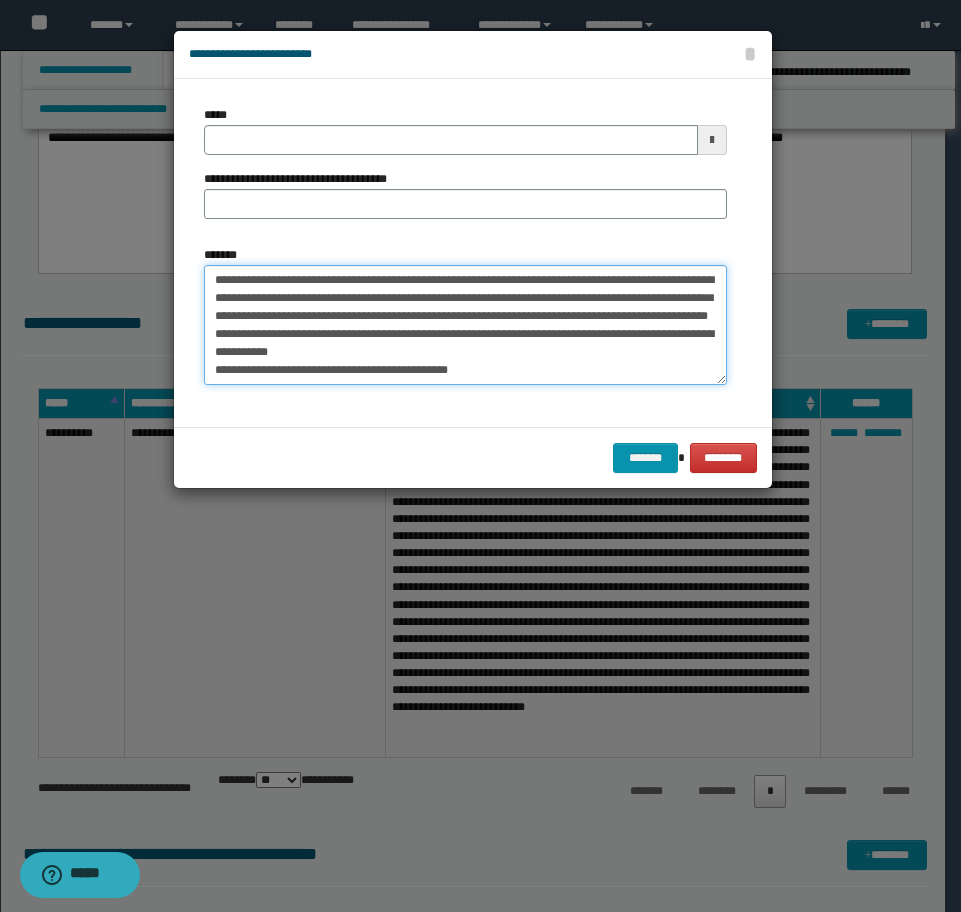 scroll, scrollTop: 156, scrollLeft: 0, axis: vertical 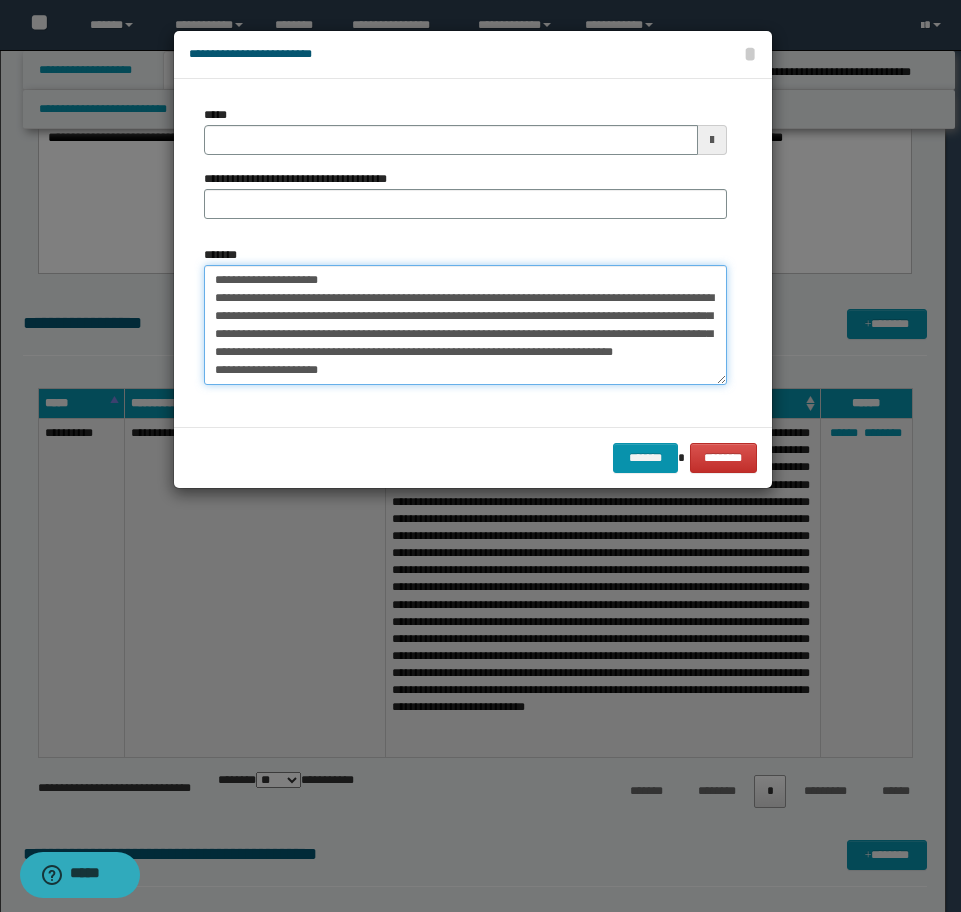 click on "**********" at bounding box center [465, 325] 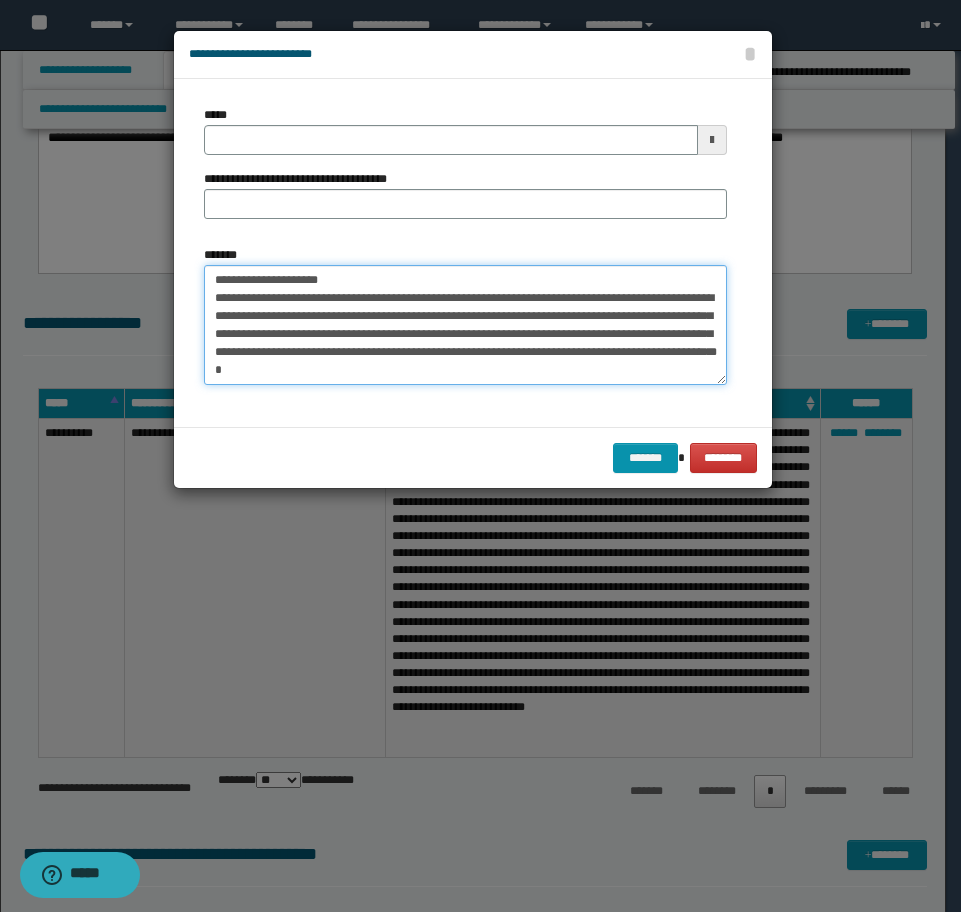 scroll, scrollTop: 144, scrollLeft: 0, axis: vertical 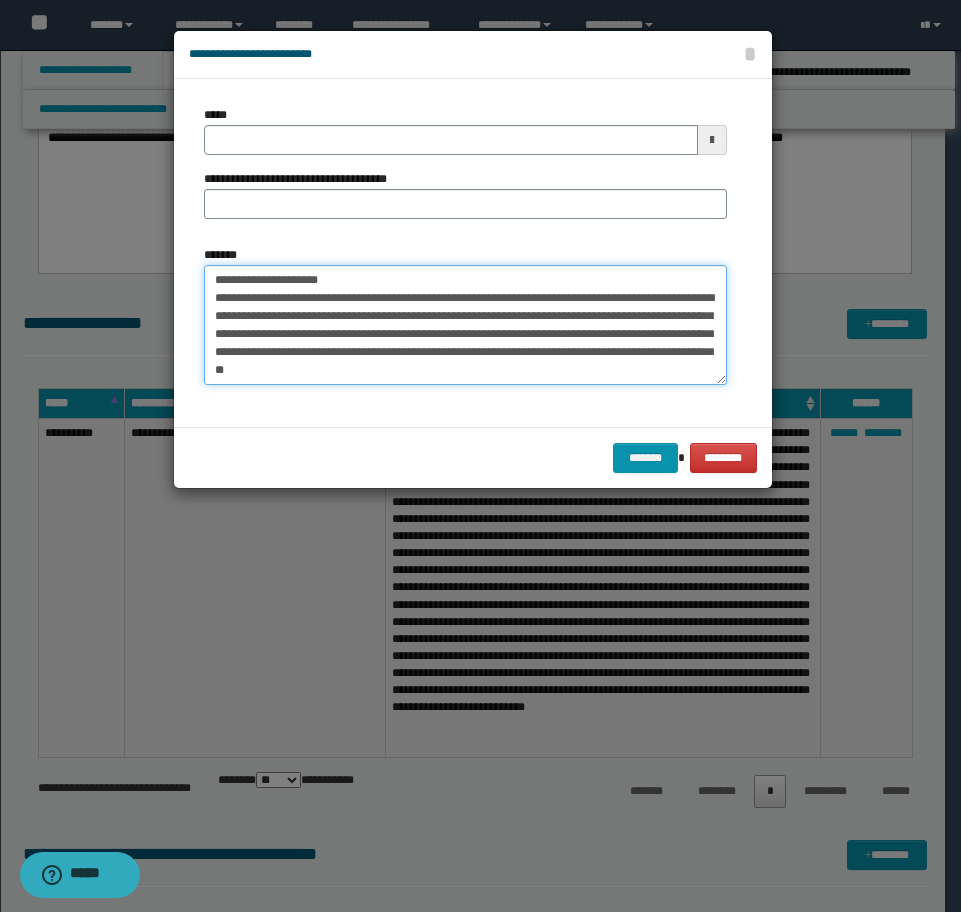 click on "**********" at bounding box center [465, 325] 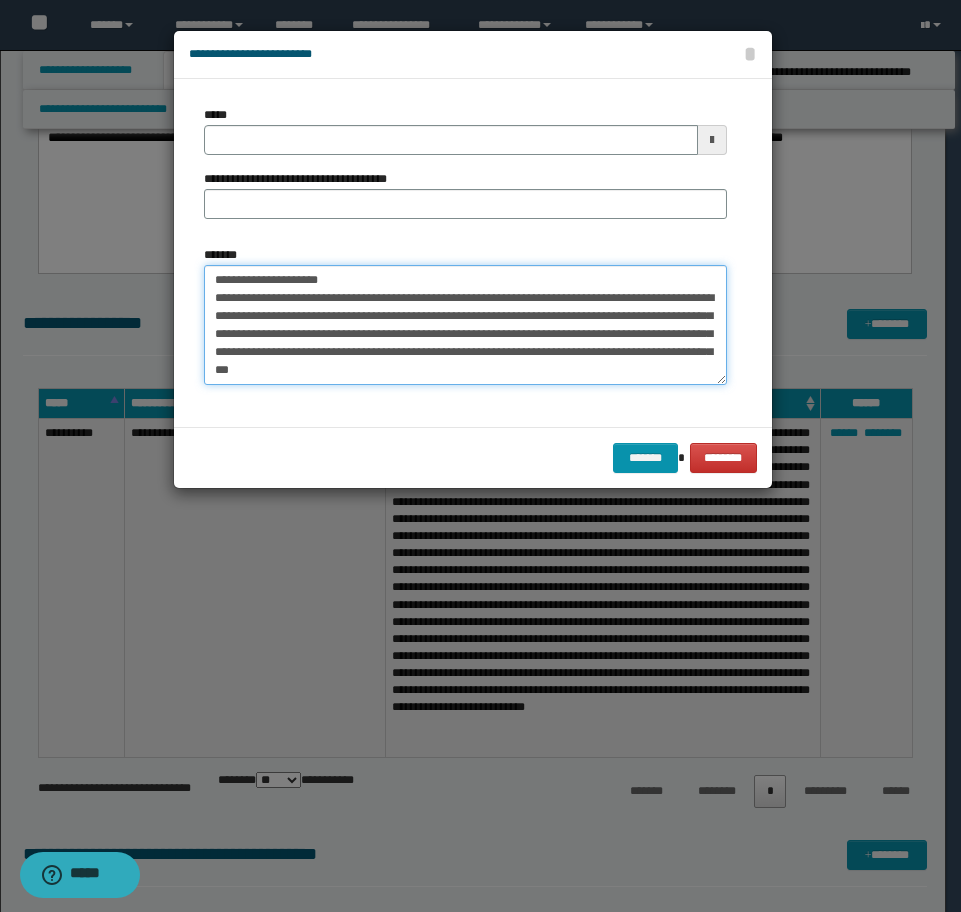 drag, startPoint x: 515, startPoint y: 371, endPoint x: 500, endPoint y: 371, distance: 15 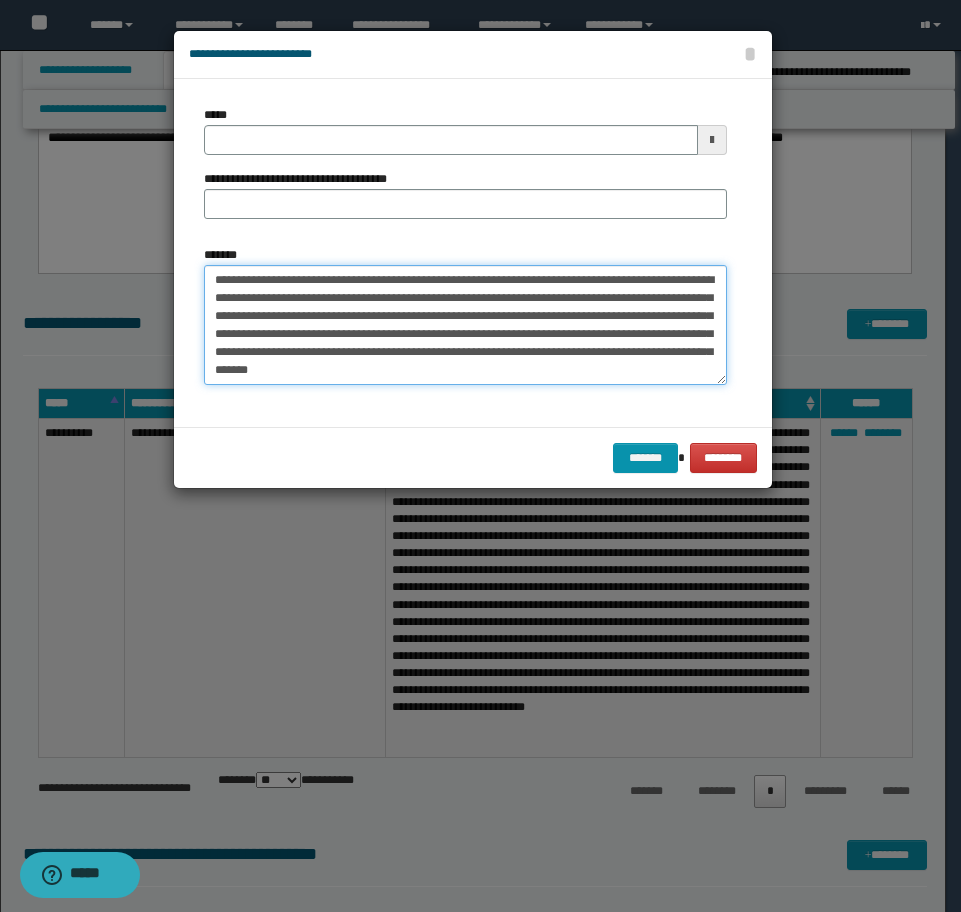 scroll, scrollTop: 282, scrollLeft: 0, axis: vertical 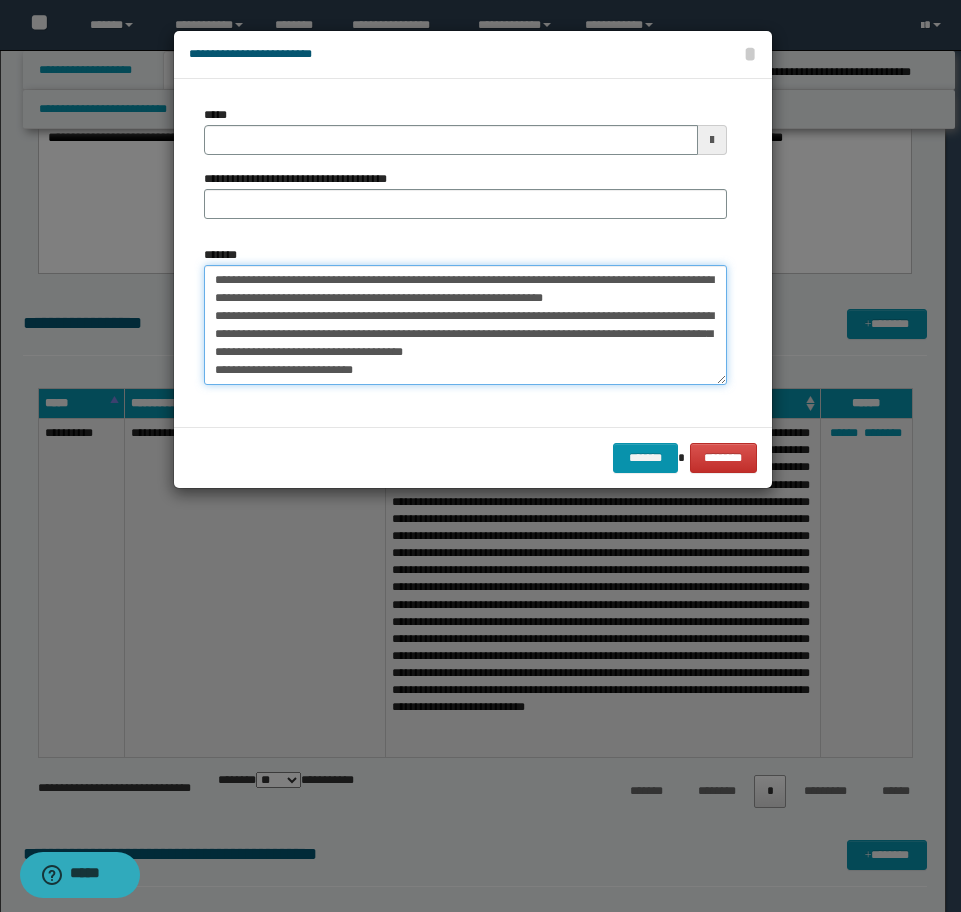click on "*******" at bounding box center [465, 325] 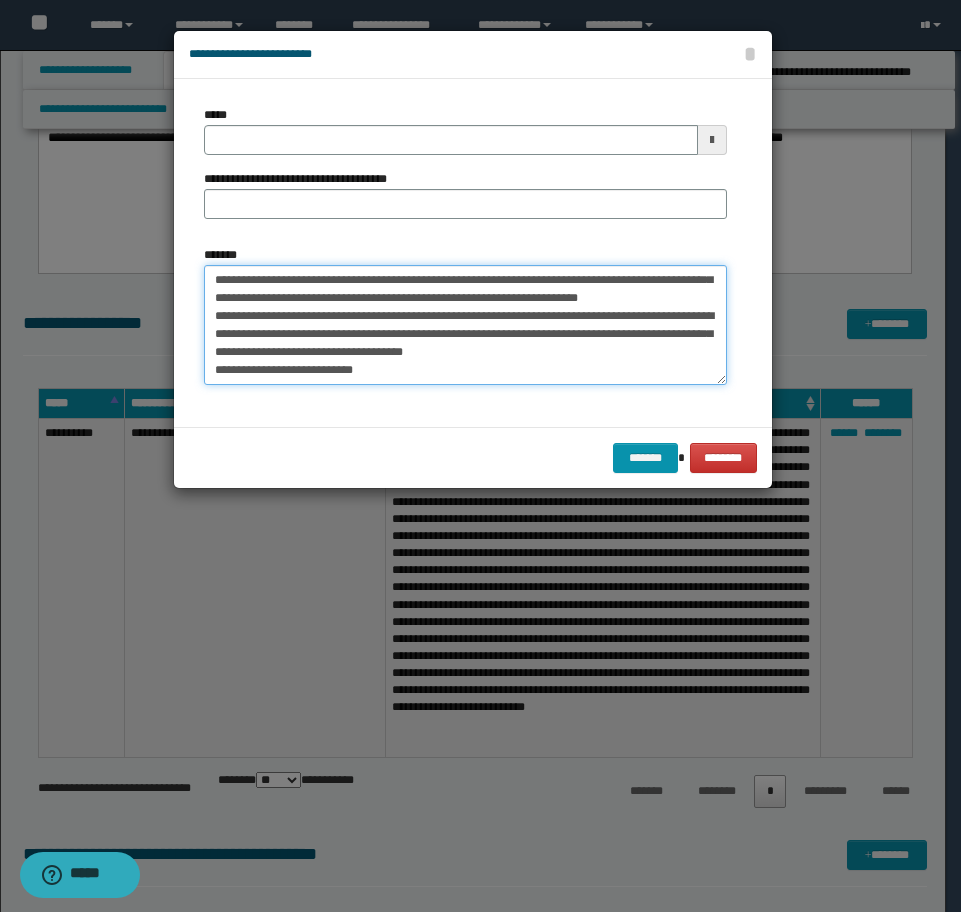 scroll, scrollTop: 257, scrollLeft: 0, axis: vertical 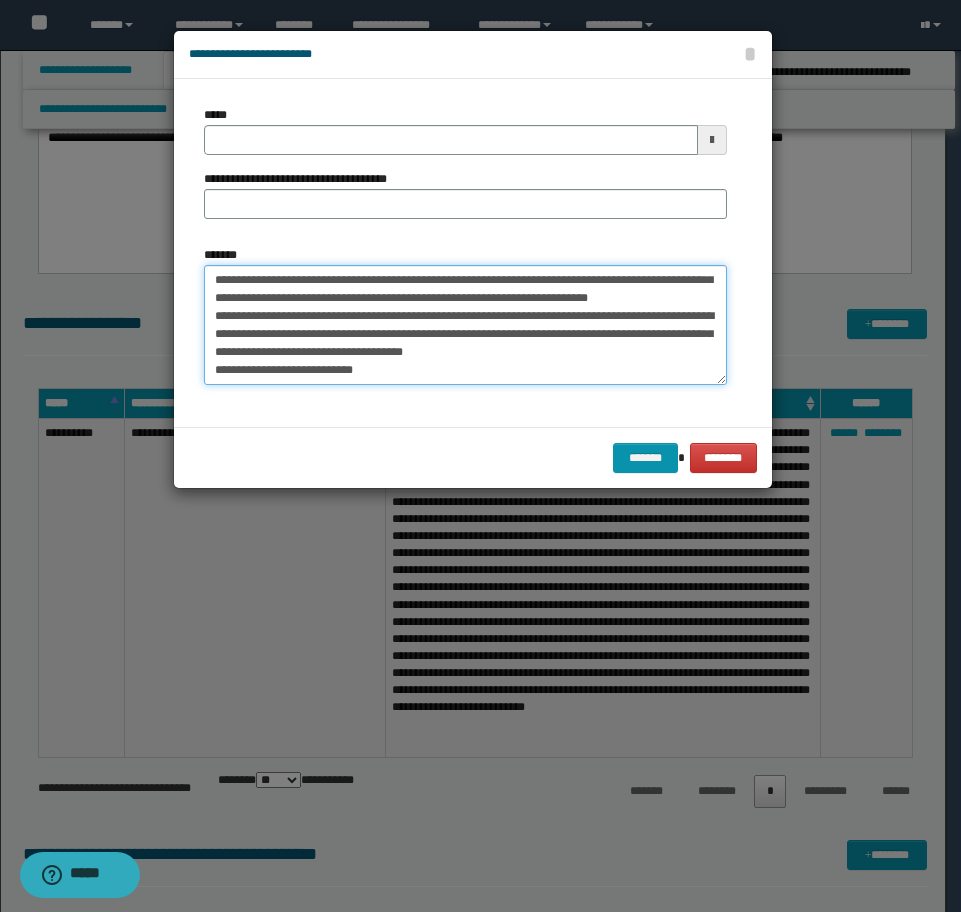 click on "*******" at bounding box center (465, 325) 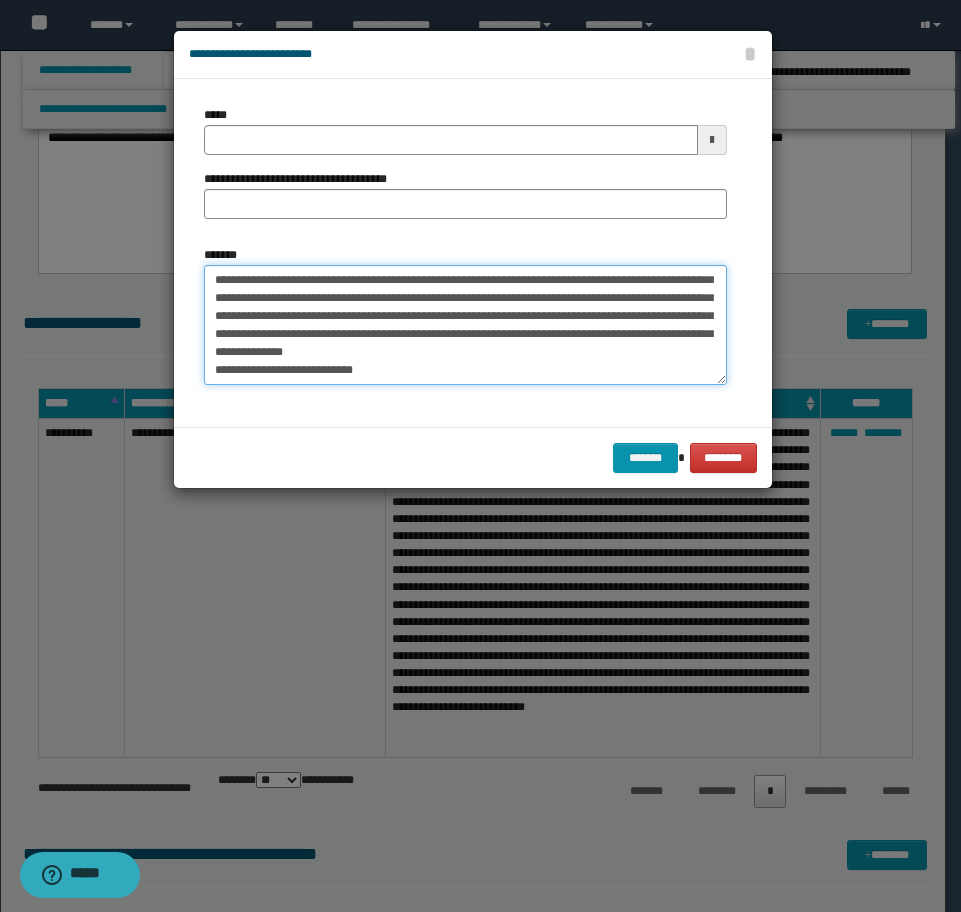 scroll, scrollTop: 270, scrollLeft: 0, axis: vertical 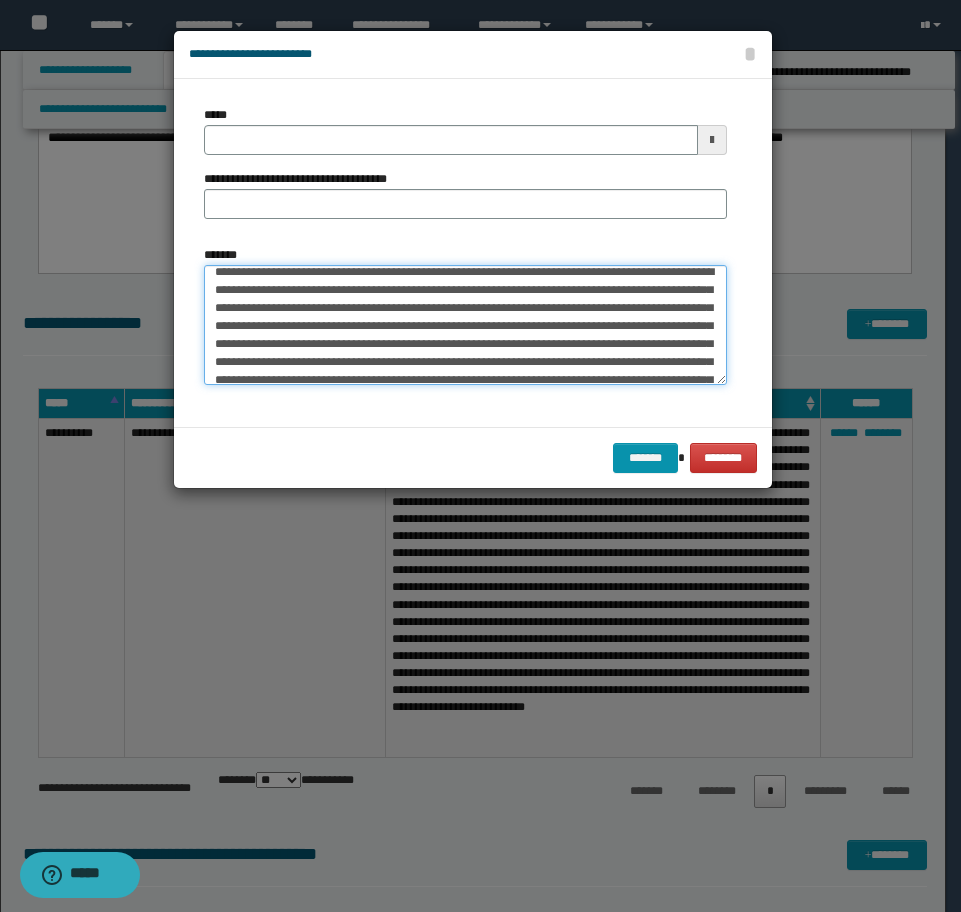 click on "*******" at bounding box center (465, 325) 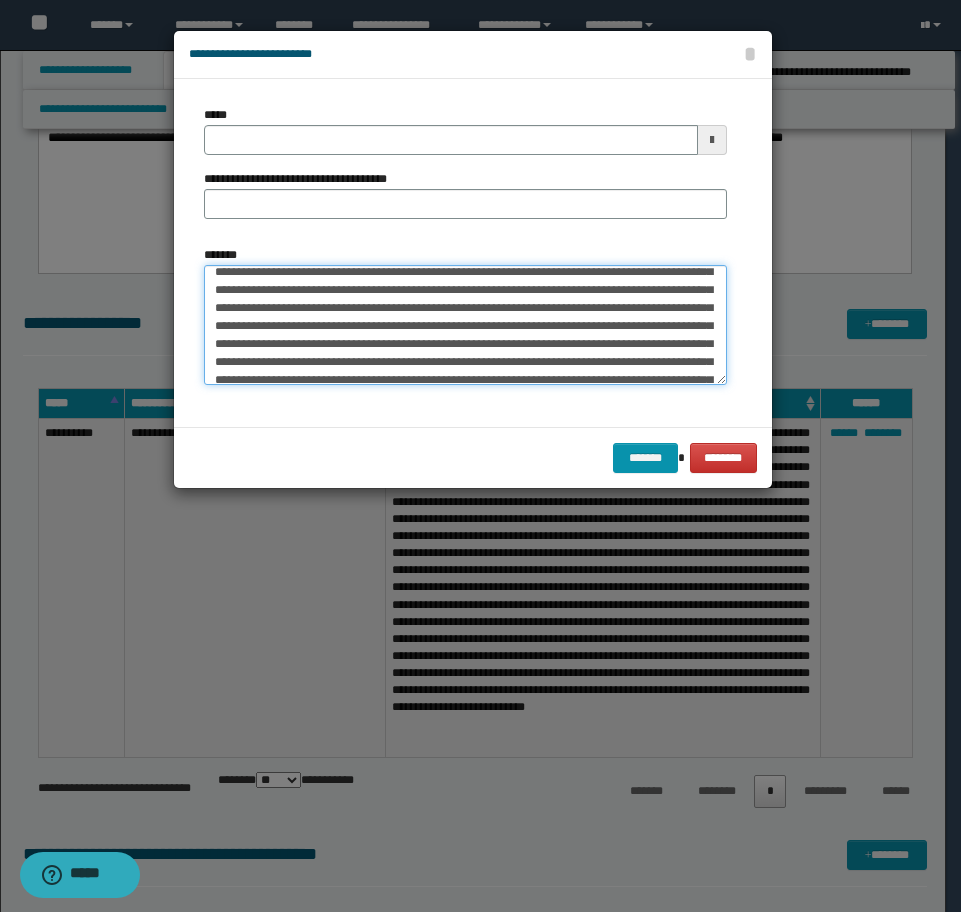 scroll, scrollTop: 134, scrollLeft: 0, axis: vertical 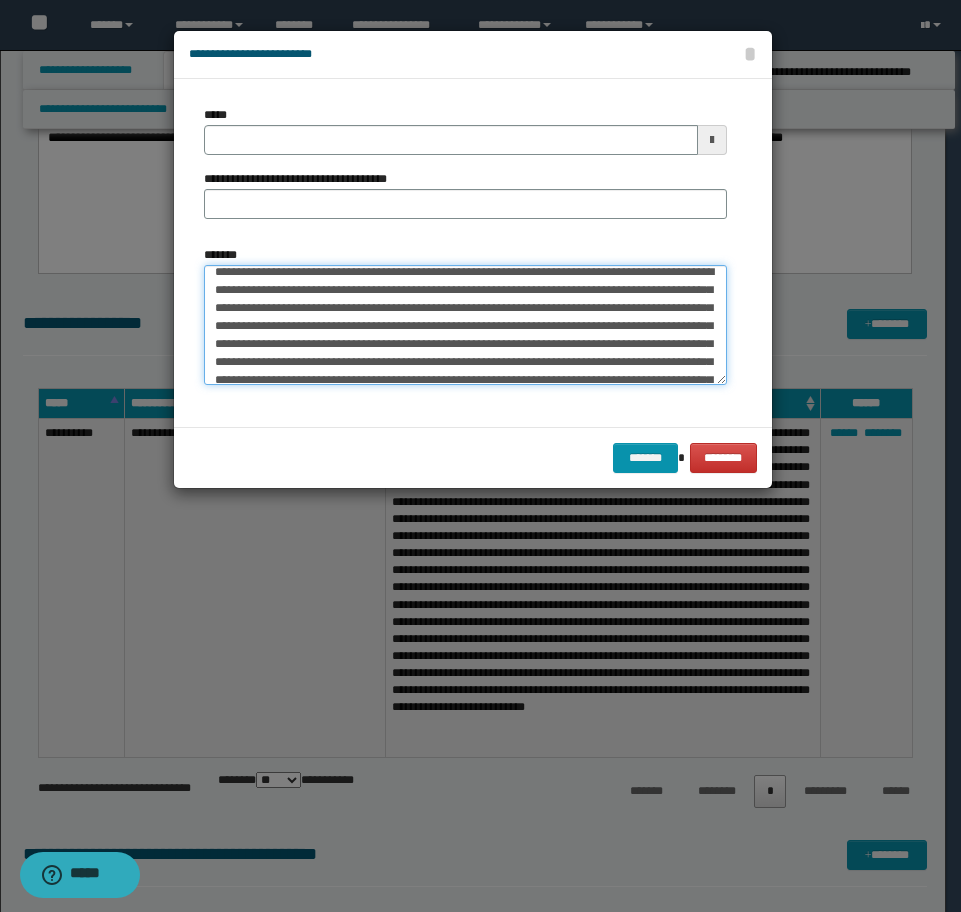 click on "*******" at bounding box center [465, 325] 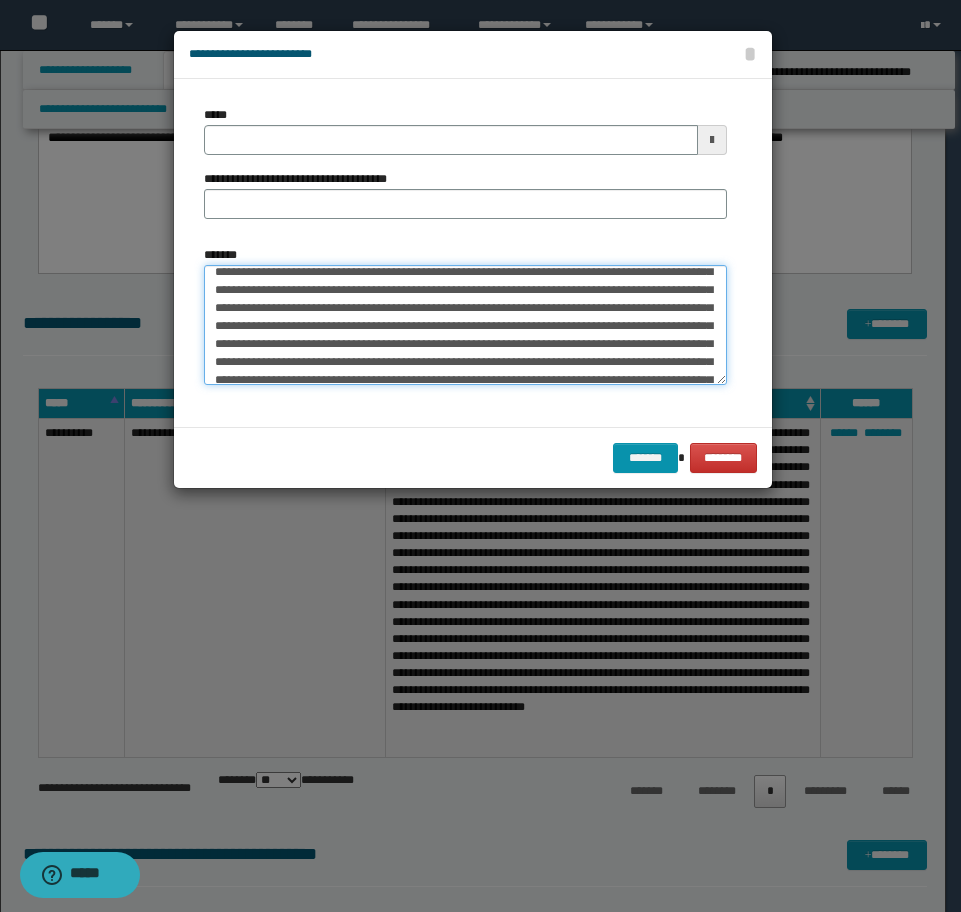 scroll, scrollTop: 116, scrollLeft: 0, axis: vertical 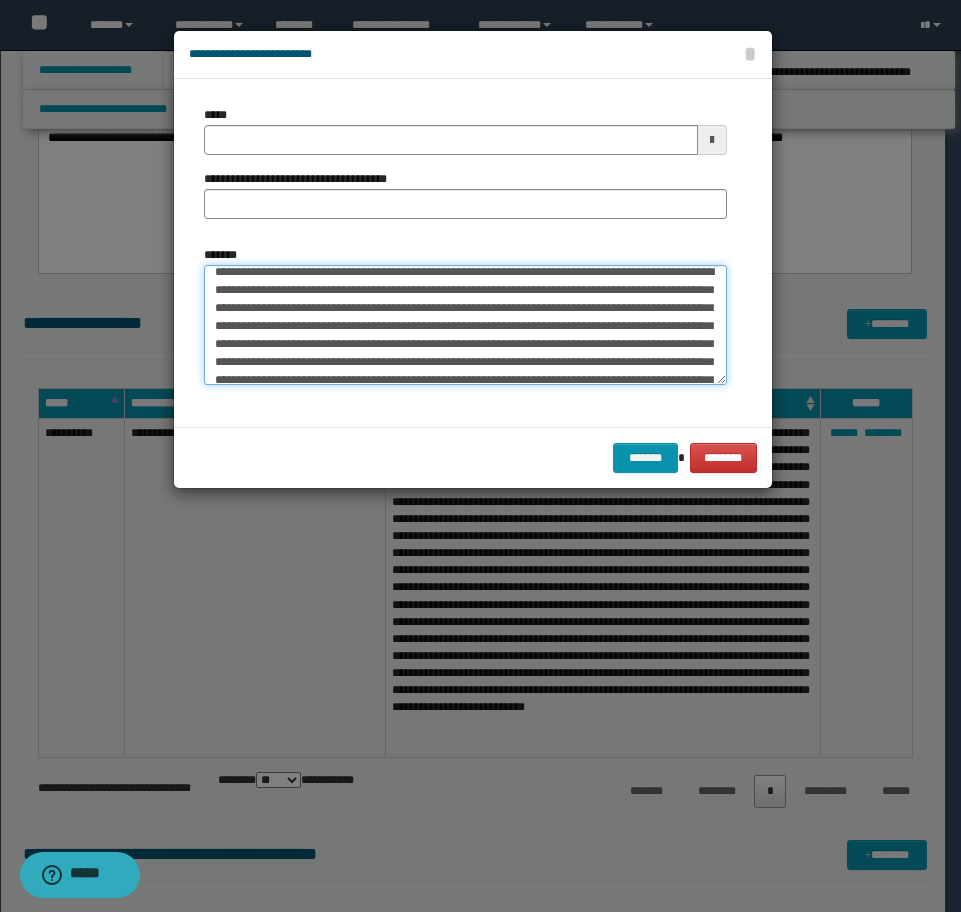 click on "*******" at bounding box center [465, 325] 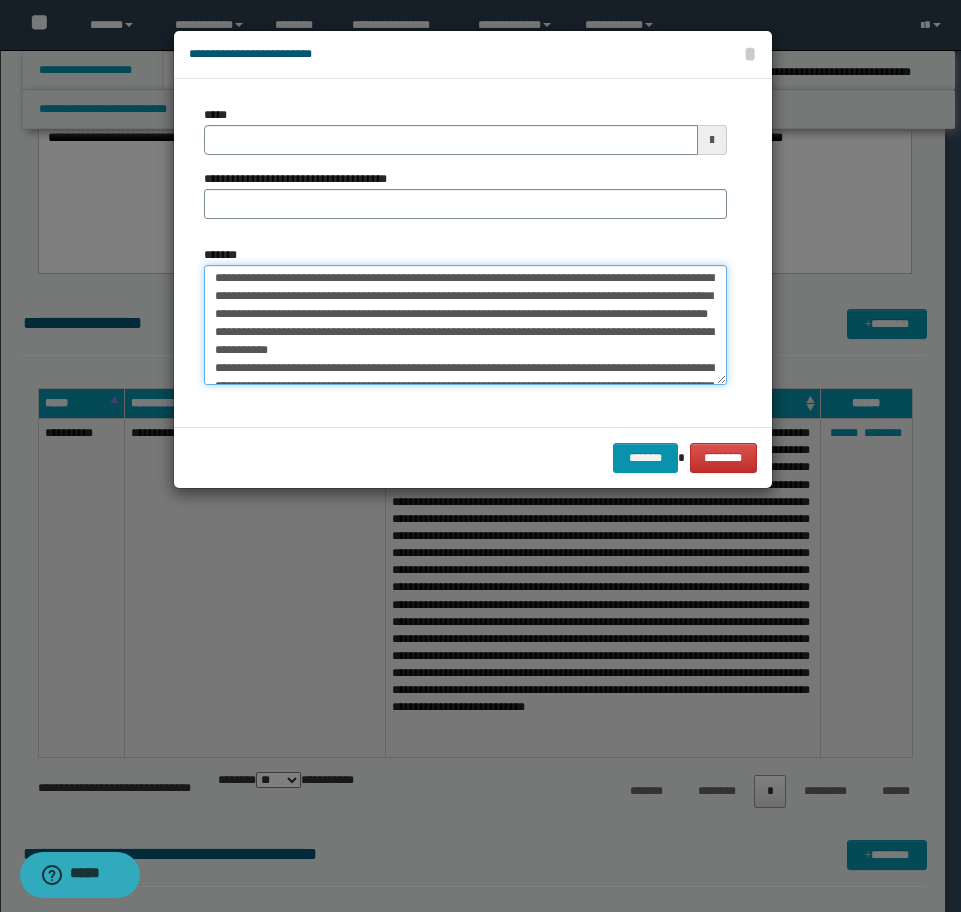 scroll, scrollTop: 0, scrollLeft: 0, axis: both 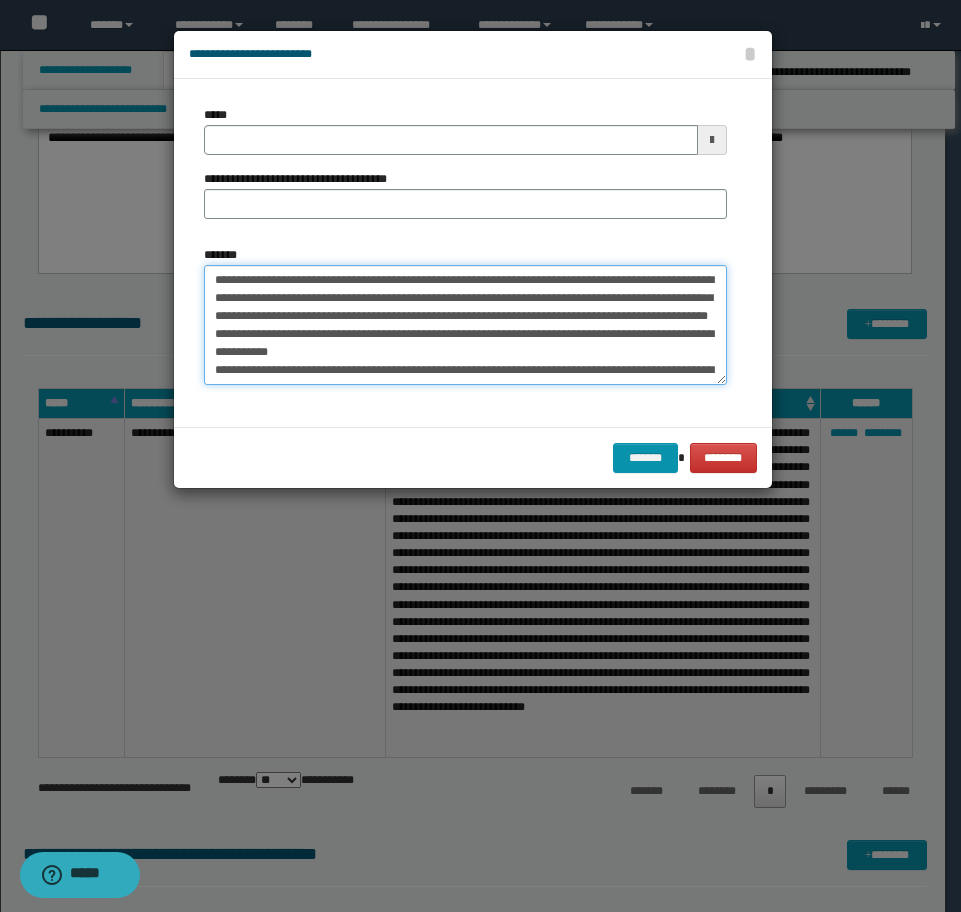 click on "*******" at bounding box center [465, 325] 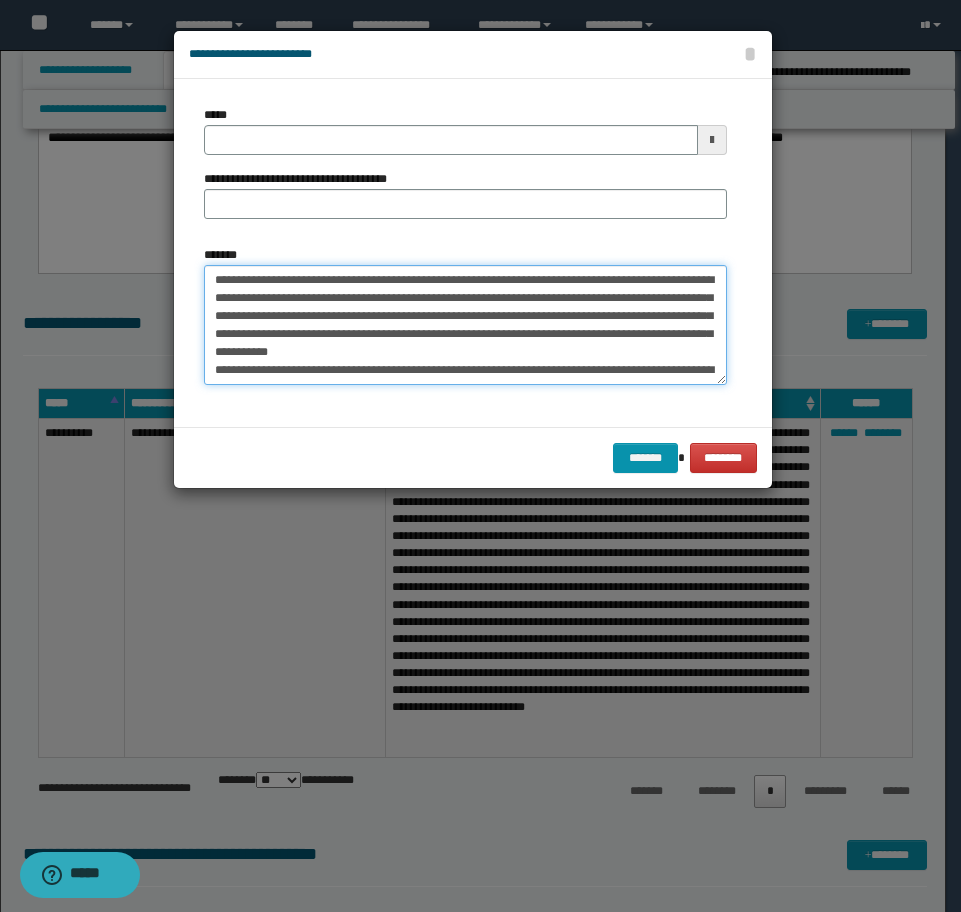 drag, startPoint x: 217, startPoint y: 278, endPoint x: 261, endPoint y: 287, distance: 44.911022 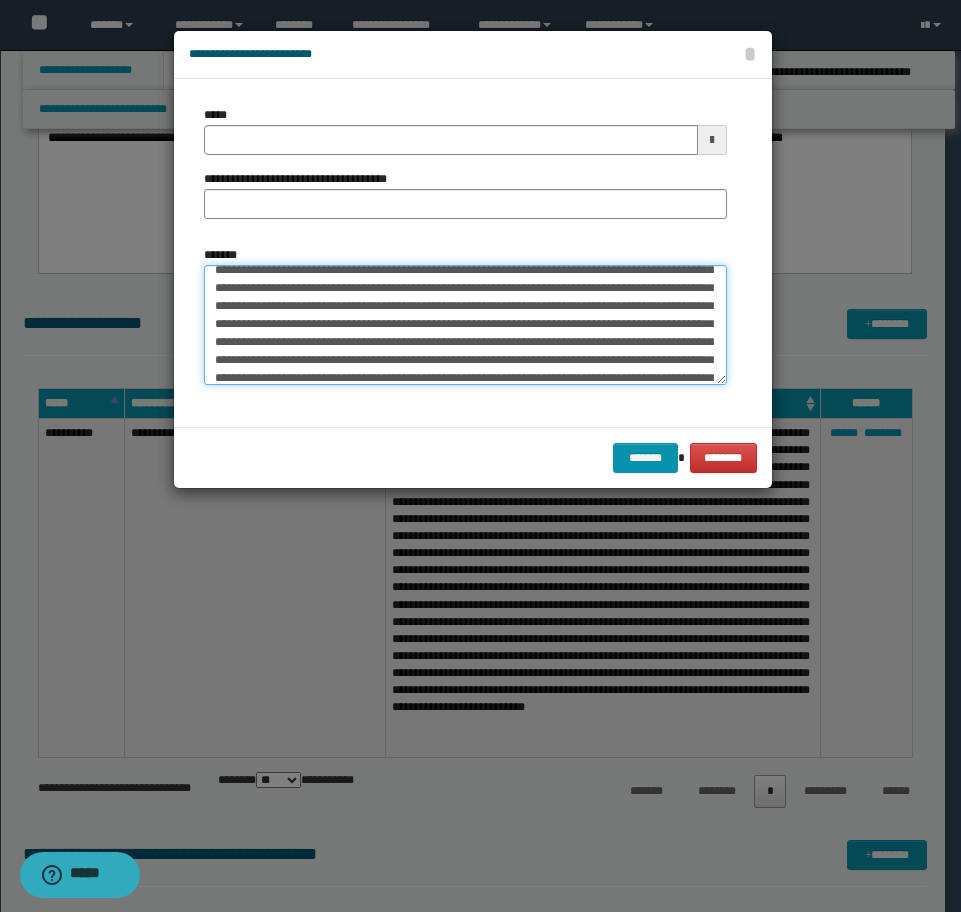 scroll, scrollTop: 100, scrollLeft: 0, axis: vertical 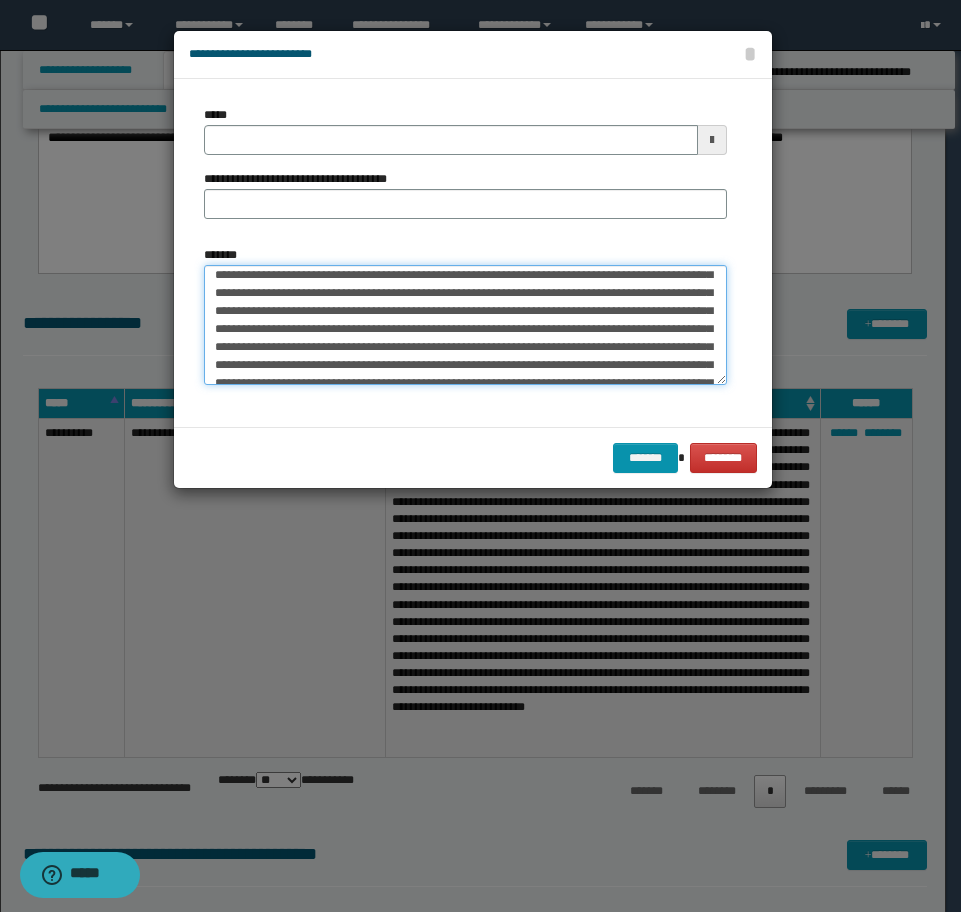 type on "**********" 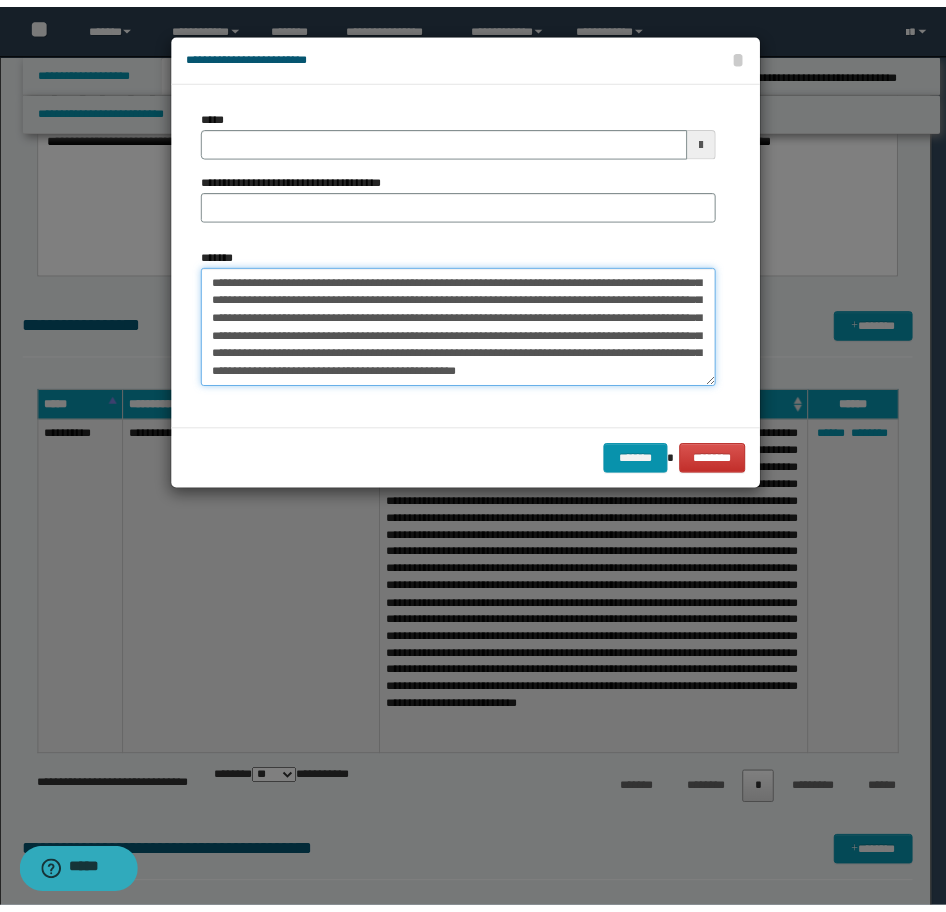 scroll, scrollTop: 198, scrollLeft: 0, axis: vertical 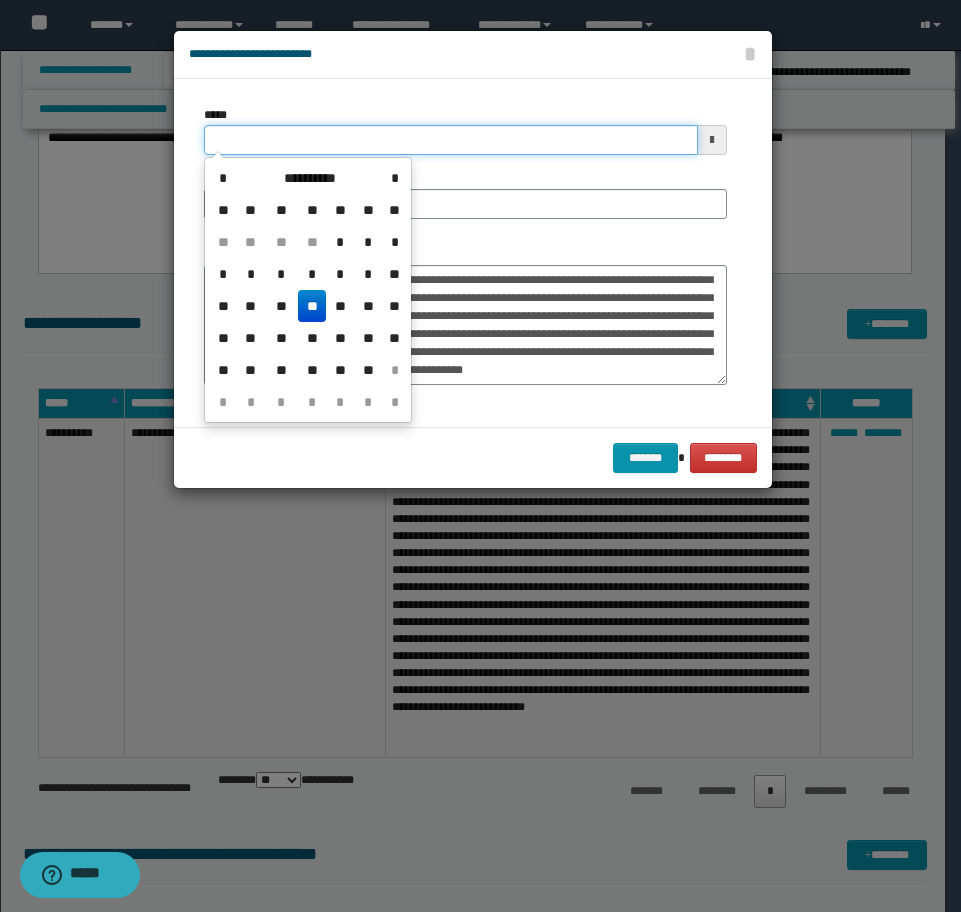 click on "*****" at bounding box center (451, 140) 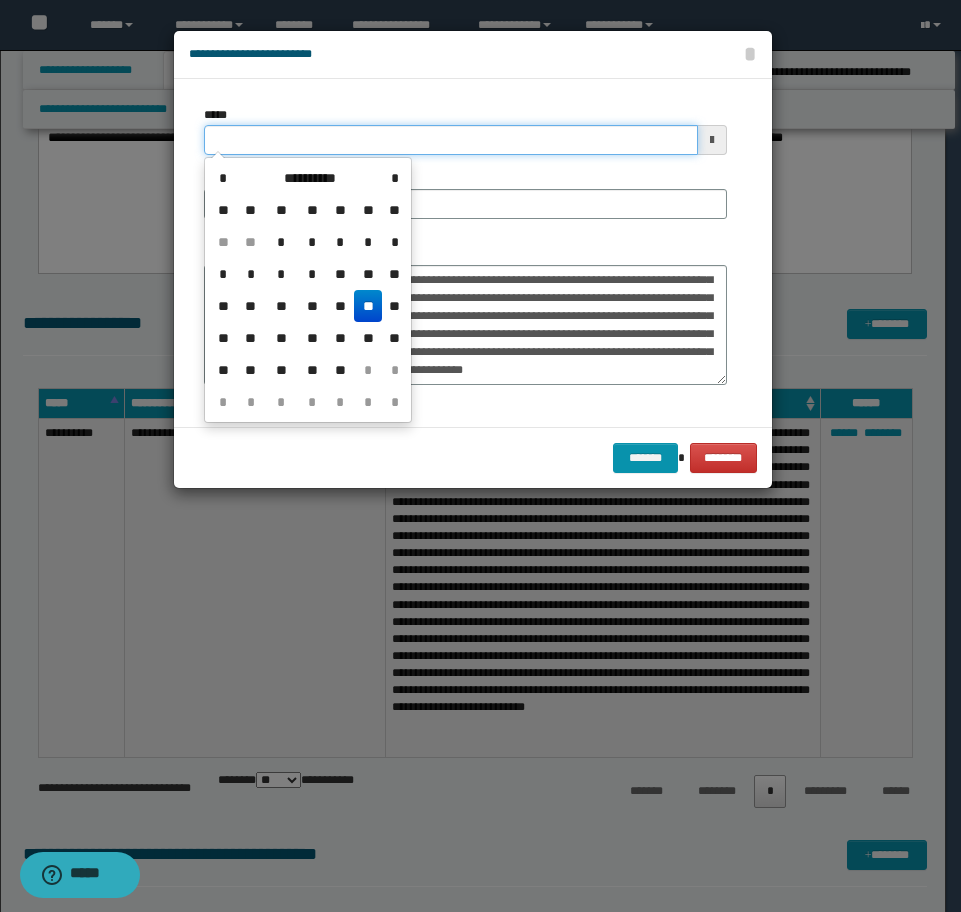 drag, startPoint x: 299, startPoint y: 138, endPoint x: 123, endPoint y: 142, distance: 176.04546 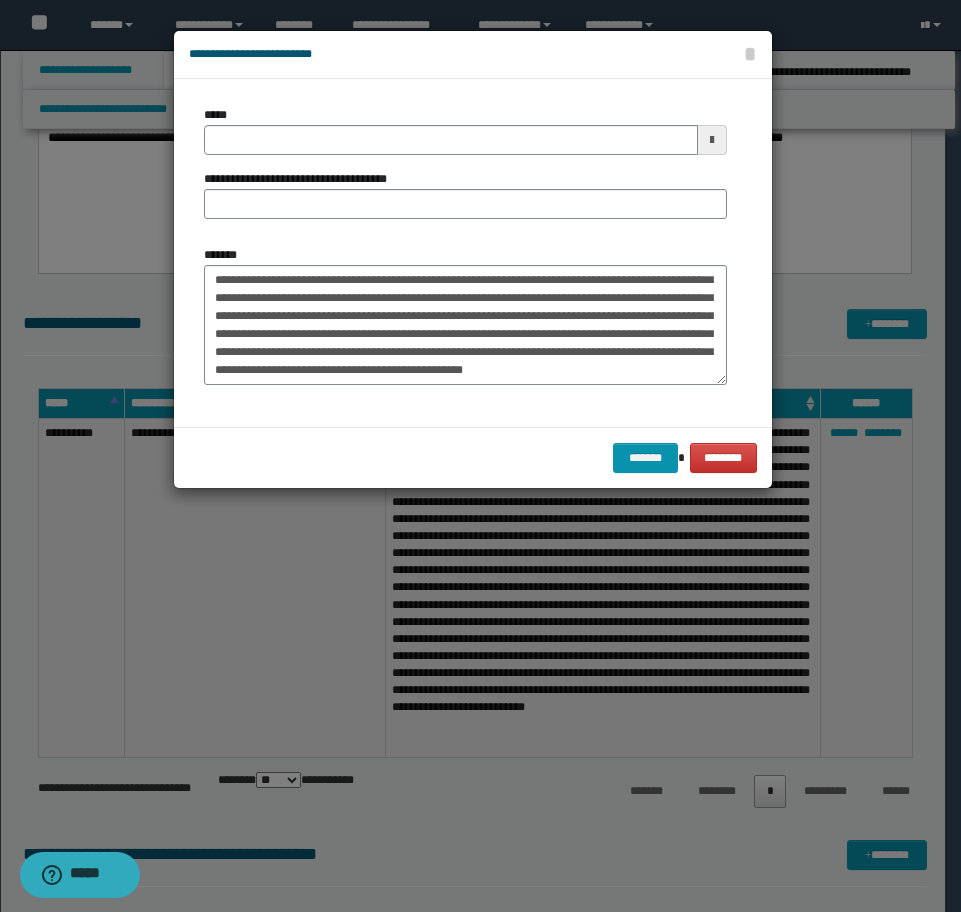 click at bounding box center [480, 456] 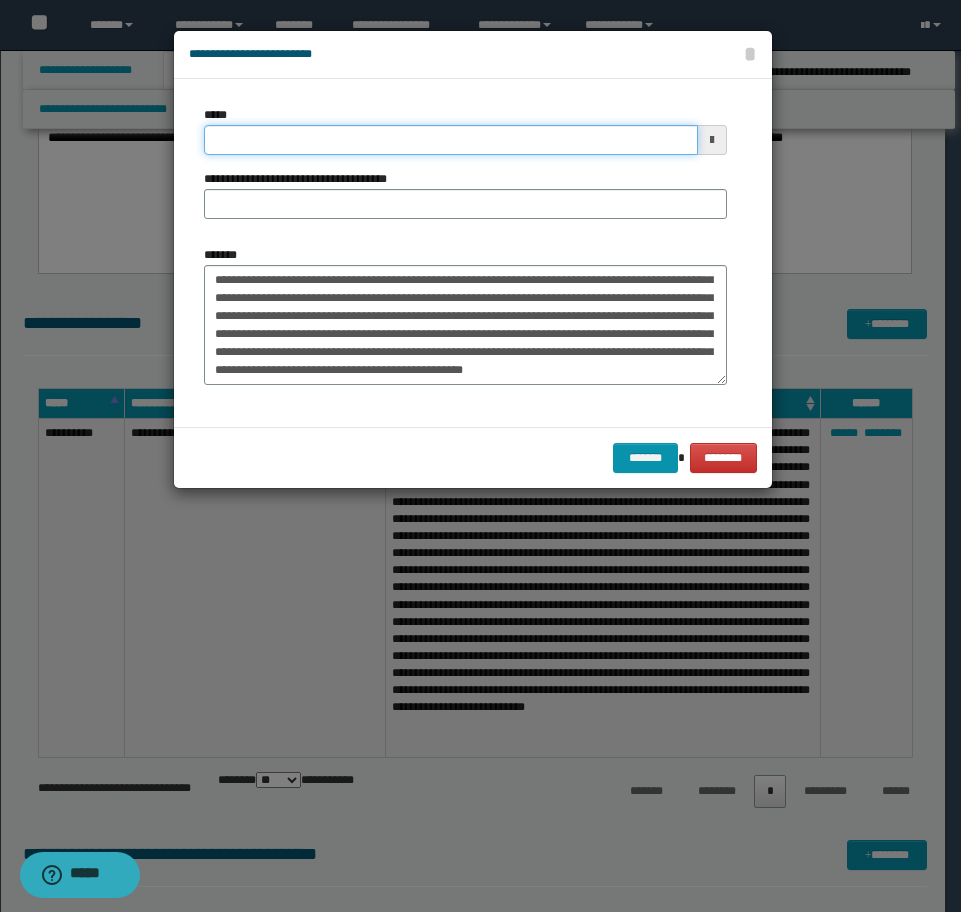 click on "*****" at bounding box center [451, 140] 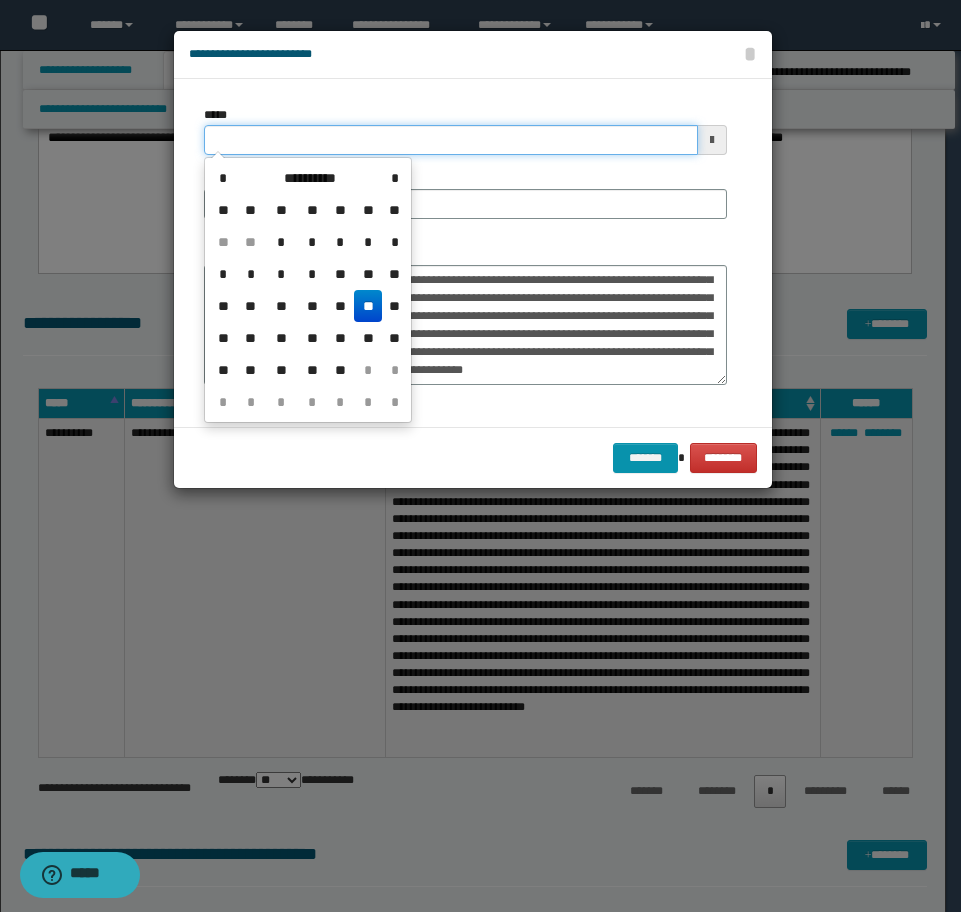 drag, startPoint x: 335, startPoint y: 148, endPoint x: -16, endPoint y: 107, distance: 353.38647 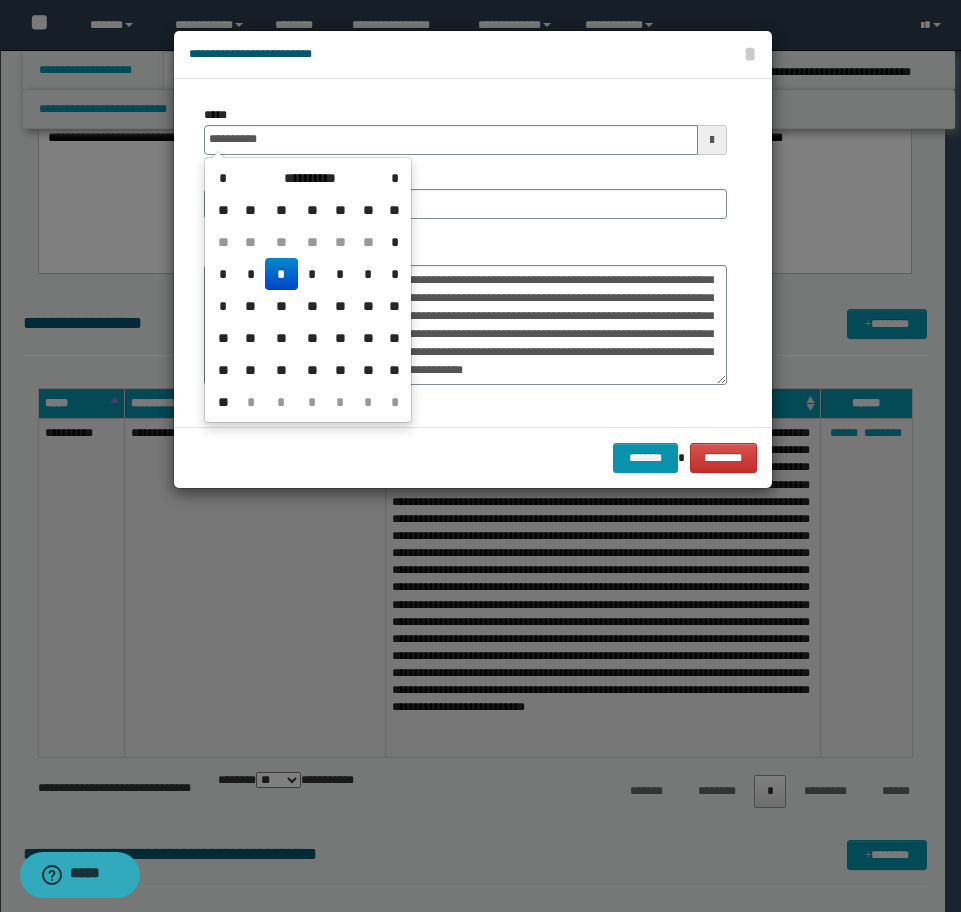 click on "*" at bounding box center (281, 274) 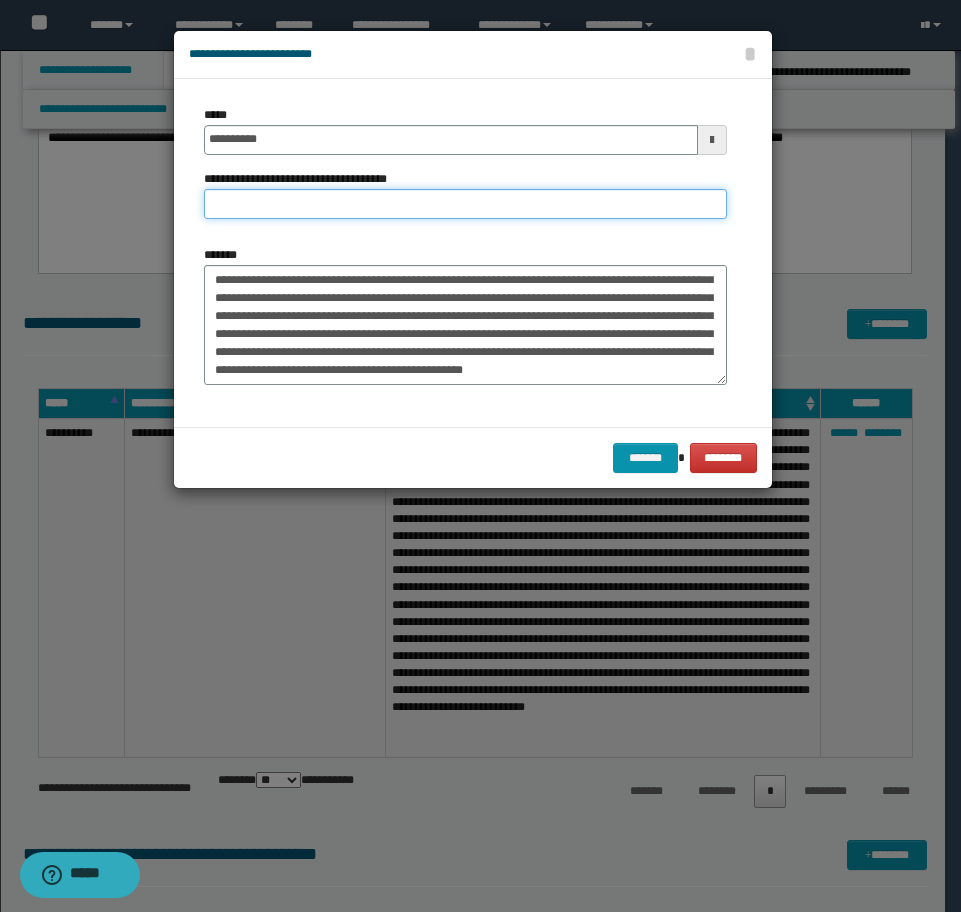 click on "**********" at bounding box center (465, 204) 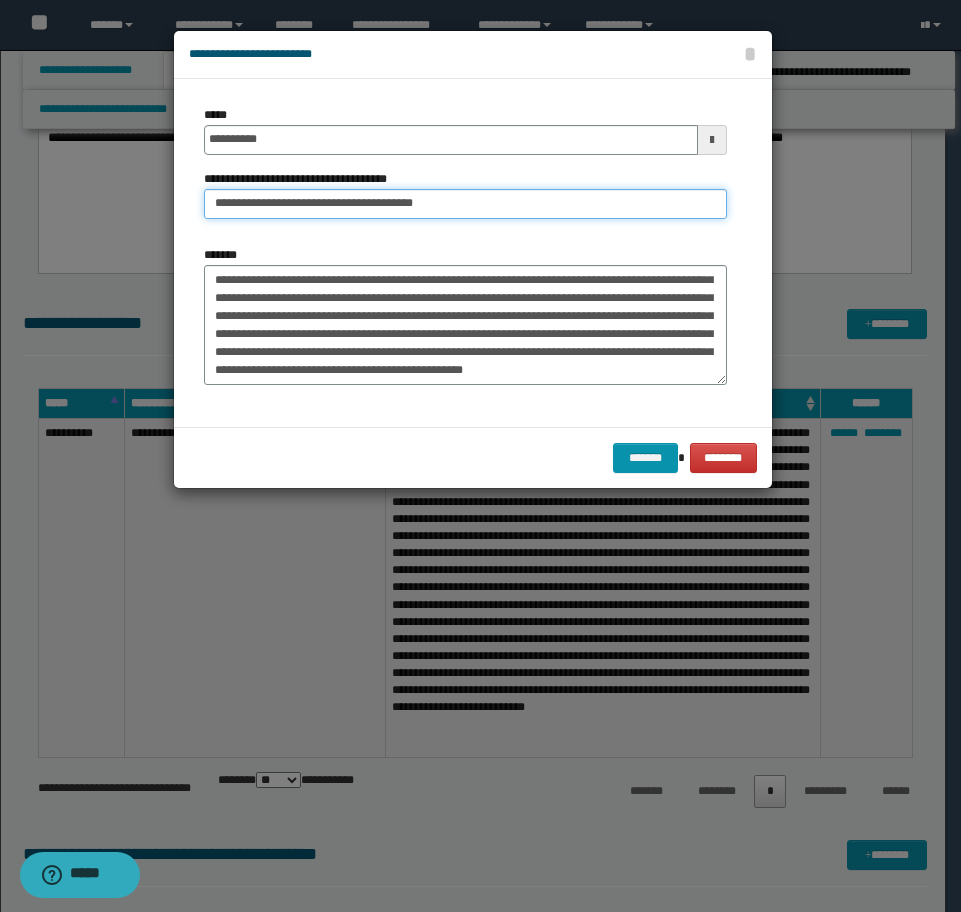 drag, startPoint x: 451, startPoint y: 207, endPoint x: 308, endPoint y: 203, distance: 143.05594 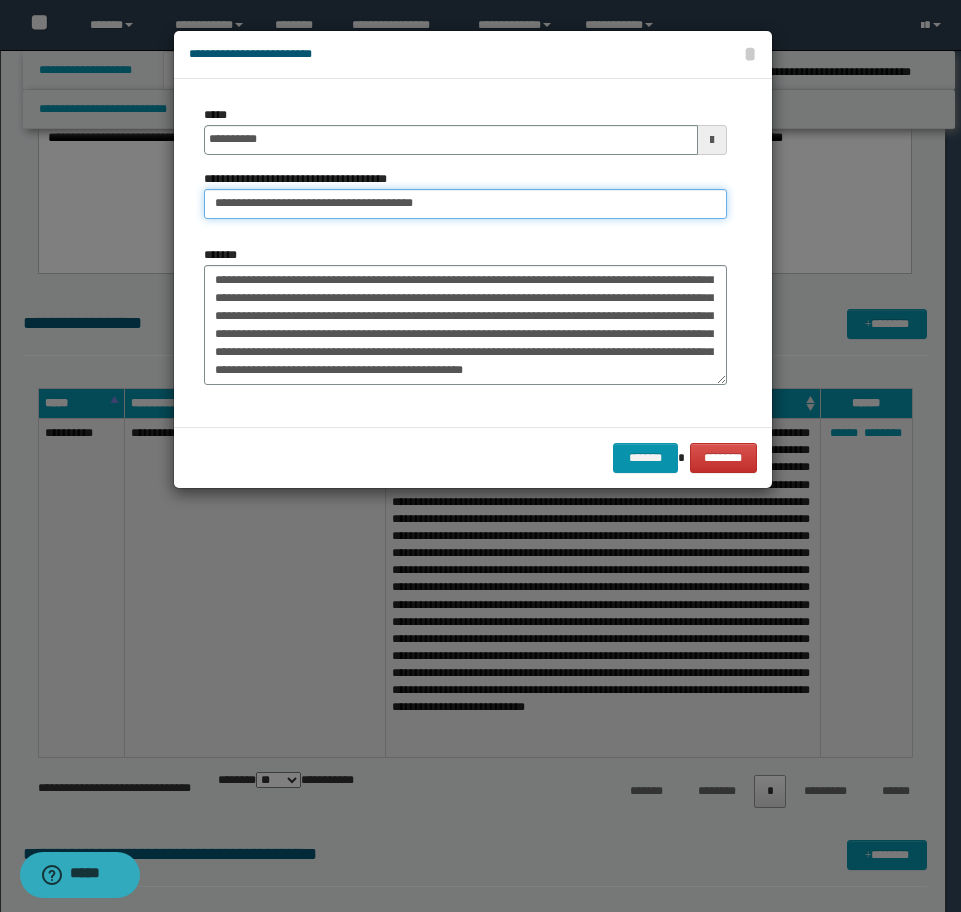drag, startPoint x: 483, startPoint y: 204, endPoint x: 274, endPoint y: 207, distance: 209.02153 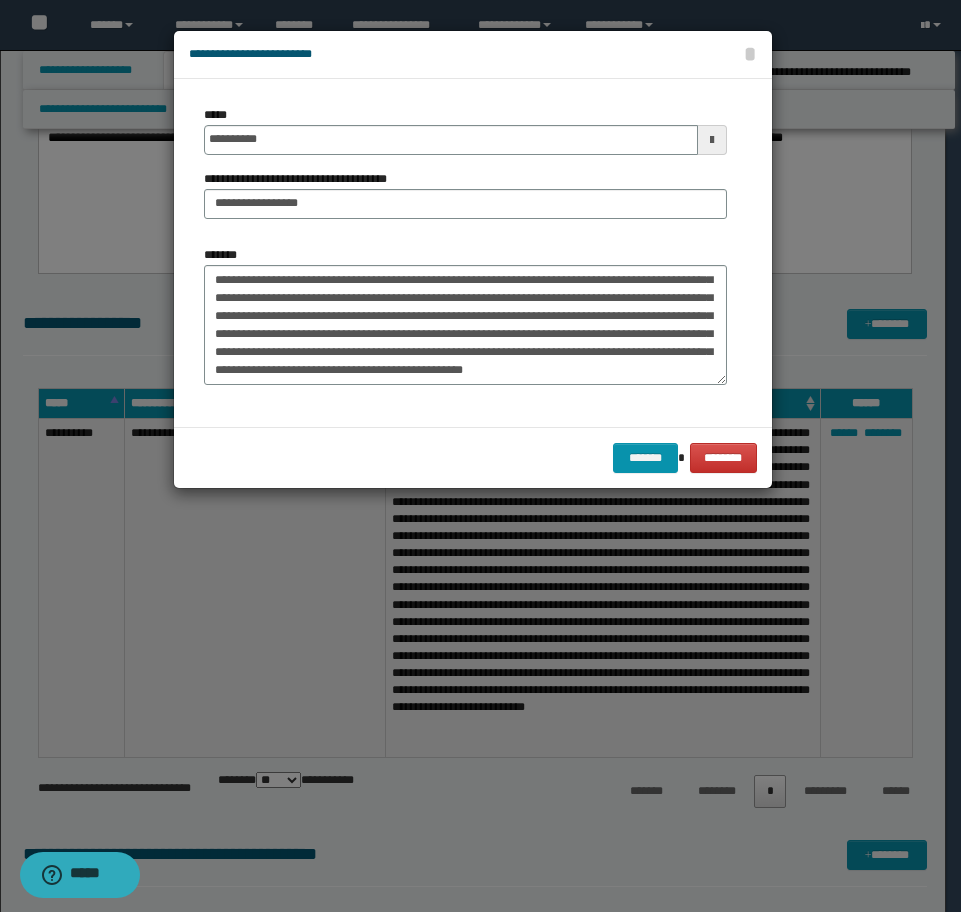 click on "**********" at bounding box center [303, 179] 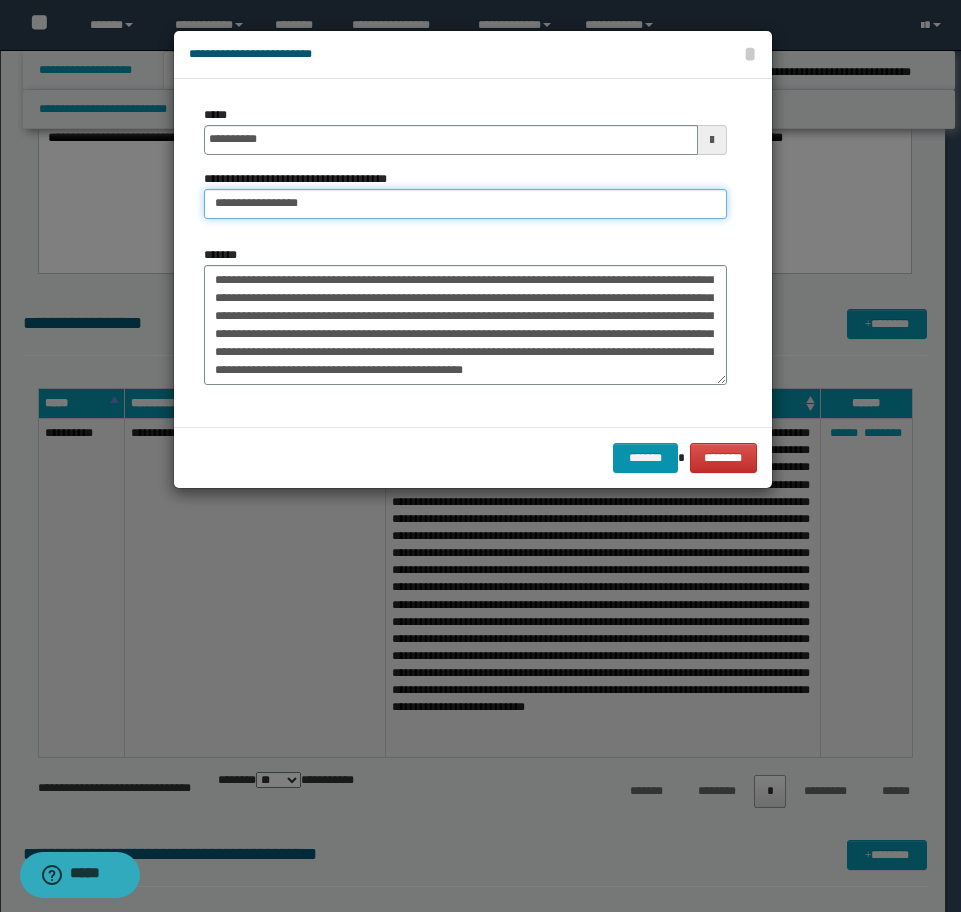 click on "**********" at bounding box center [465, 204] 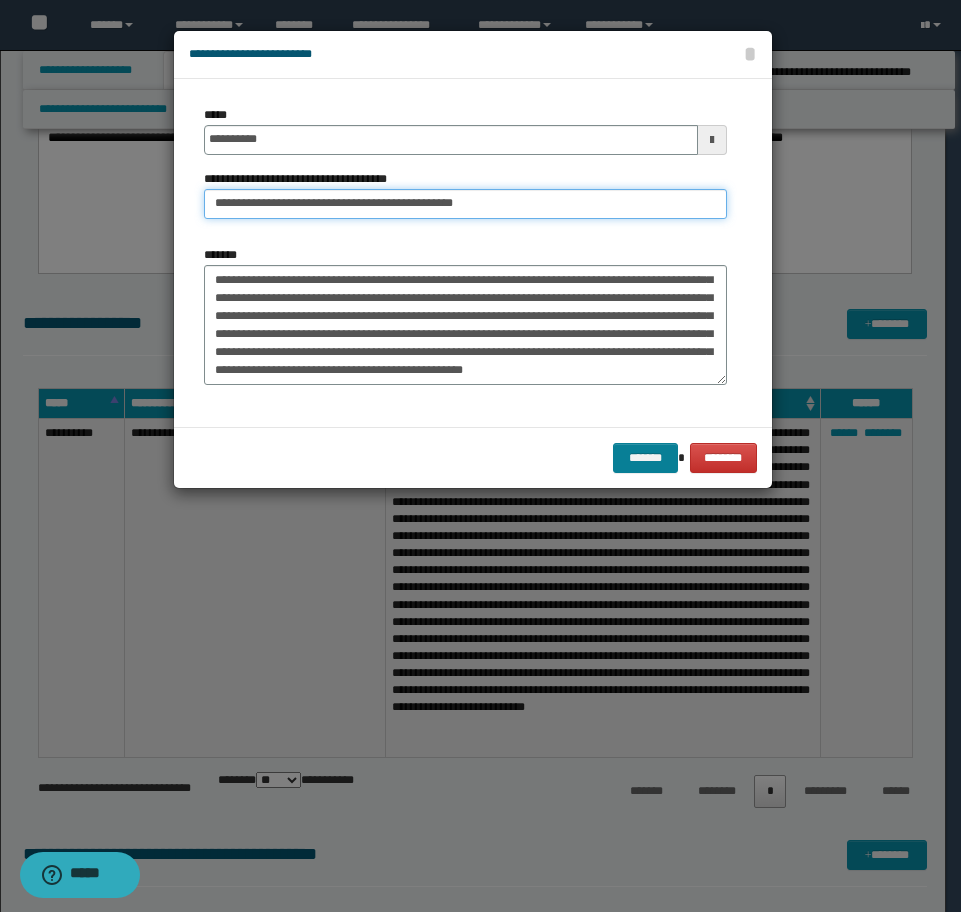 type on "**********" 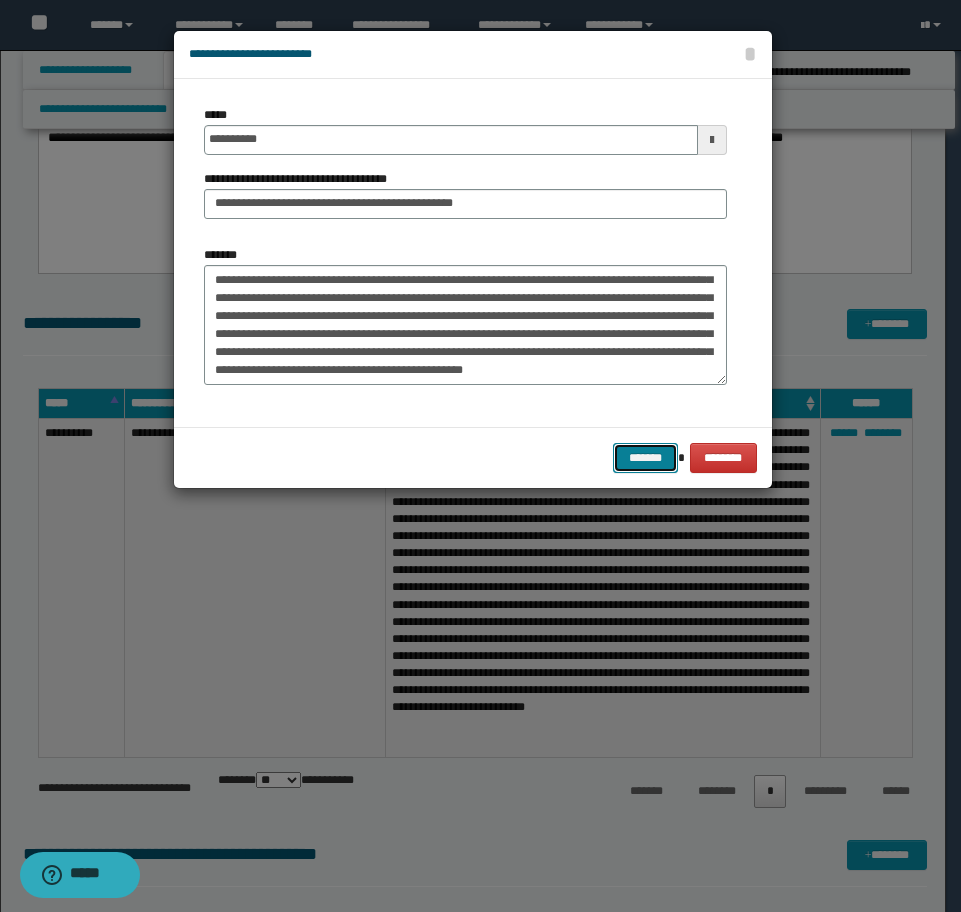 click on "*******" at bounding box center [645, 458] 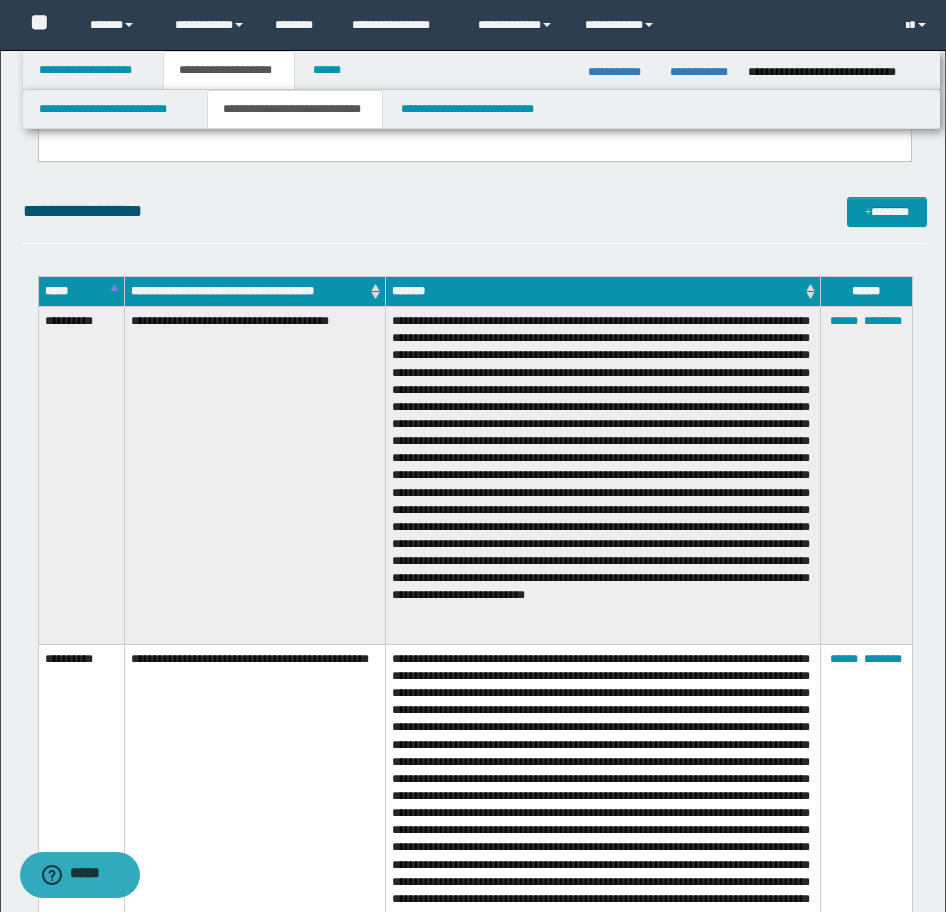 scroll, scrollTop: 3520, scrollLeft: 0, axis: vertical 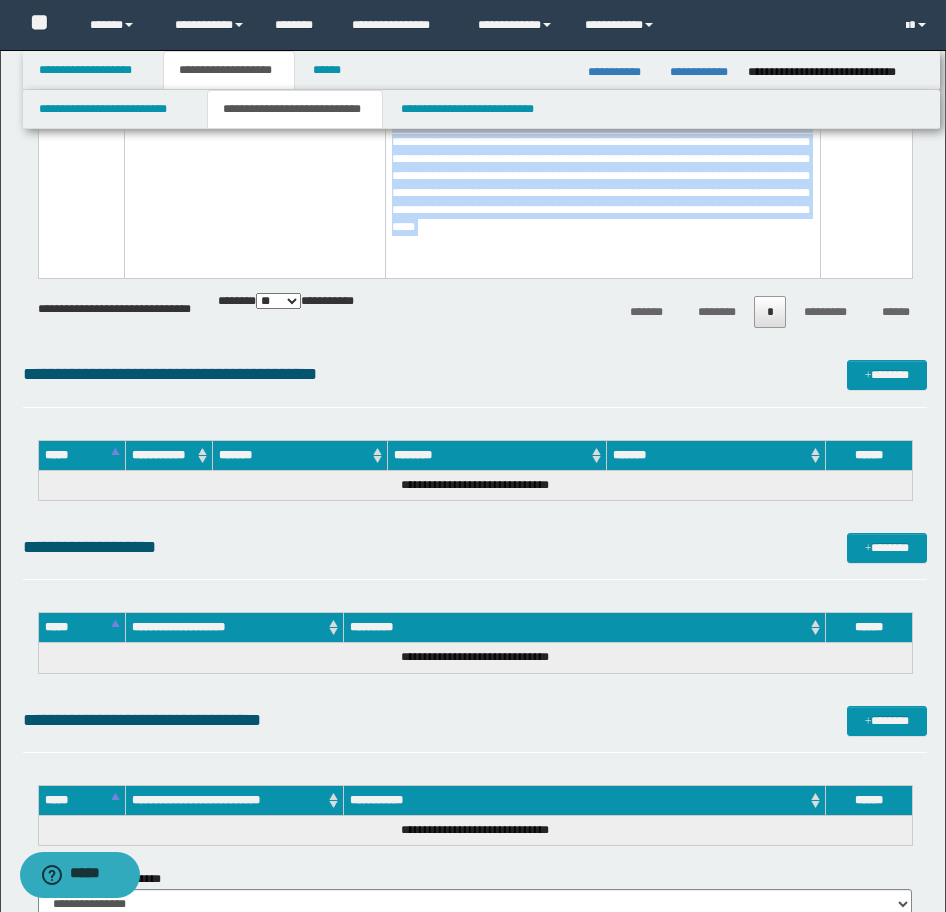 drag, startPoint x: 45, startPoint y: 334, endPoint x: 692, endPoint y: 282, distance: 649.0863 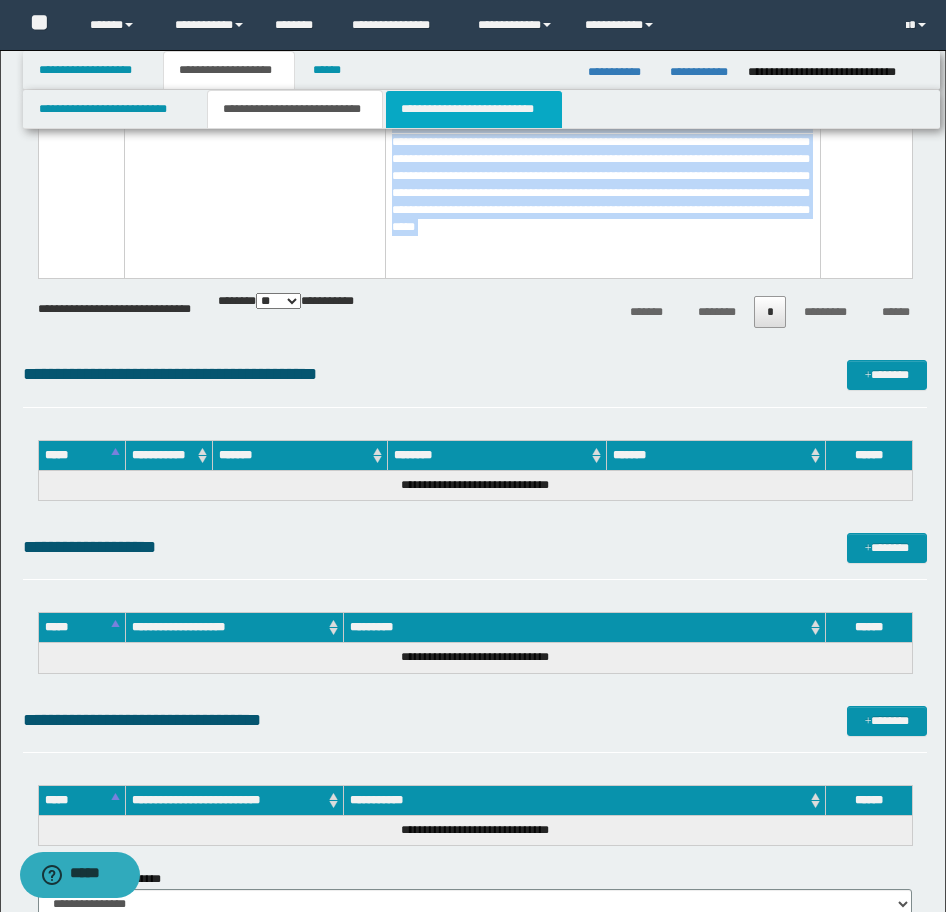 click on "**********" at bounding box center [474, 109] 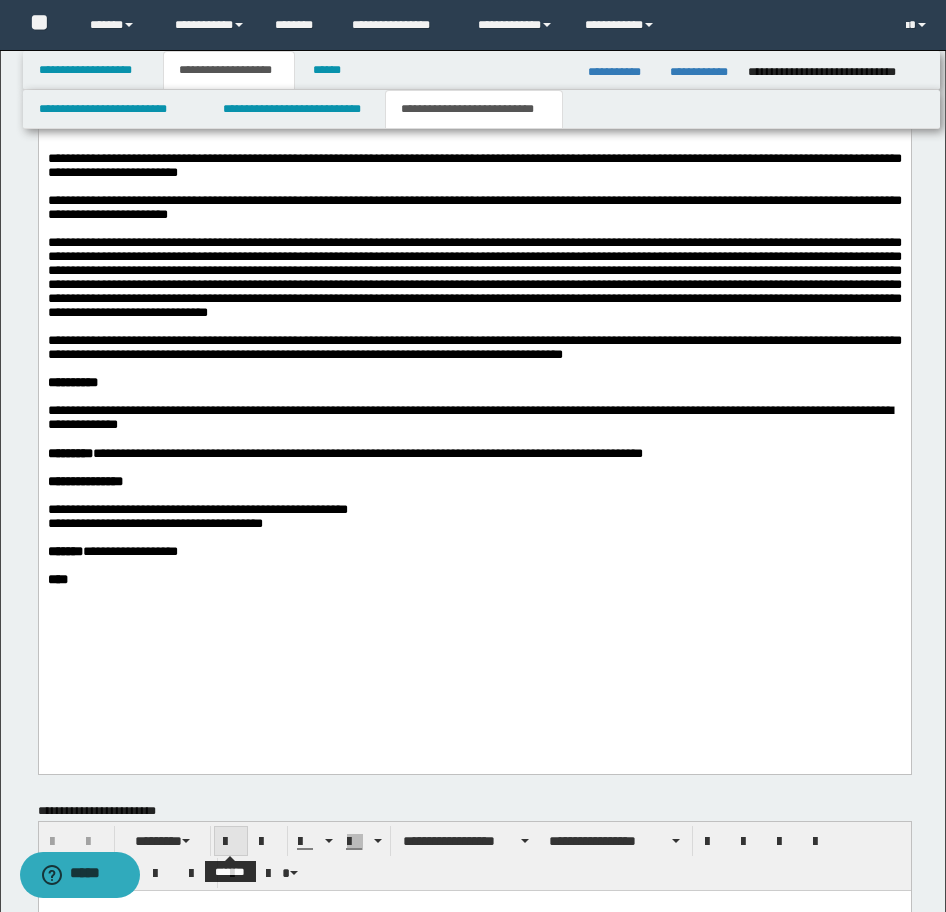 scroll, scrollTop: 1483, scrollLeft: 0, axis: vertical 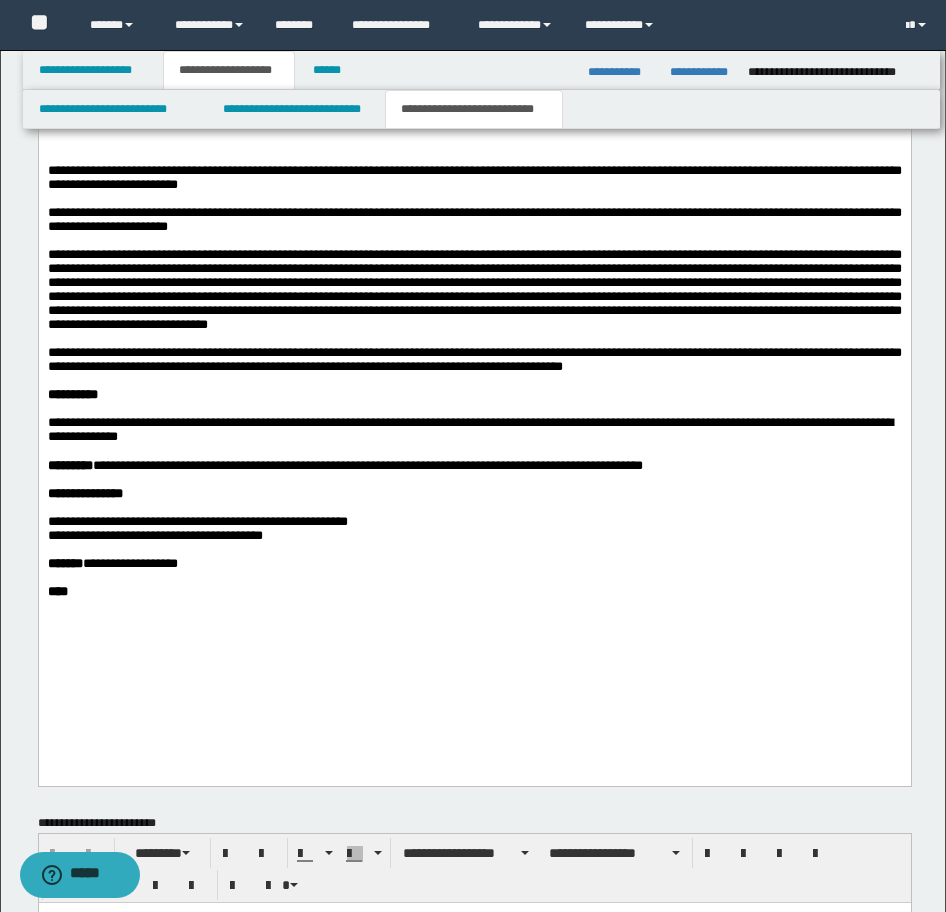 click on "**********" at bounding box center [474, 359] 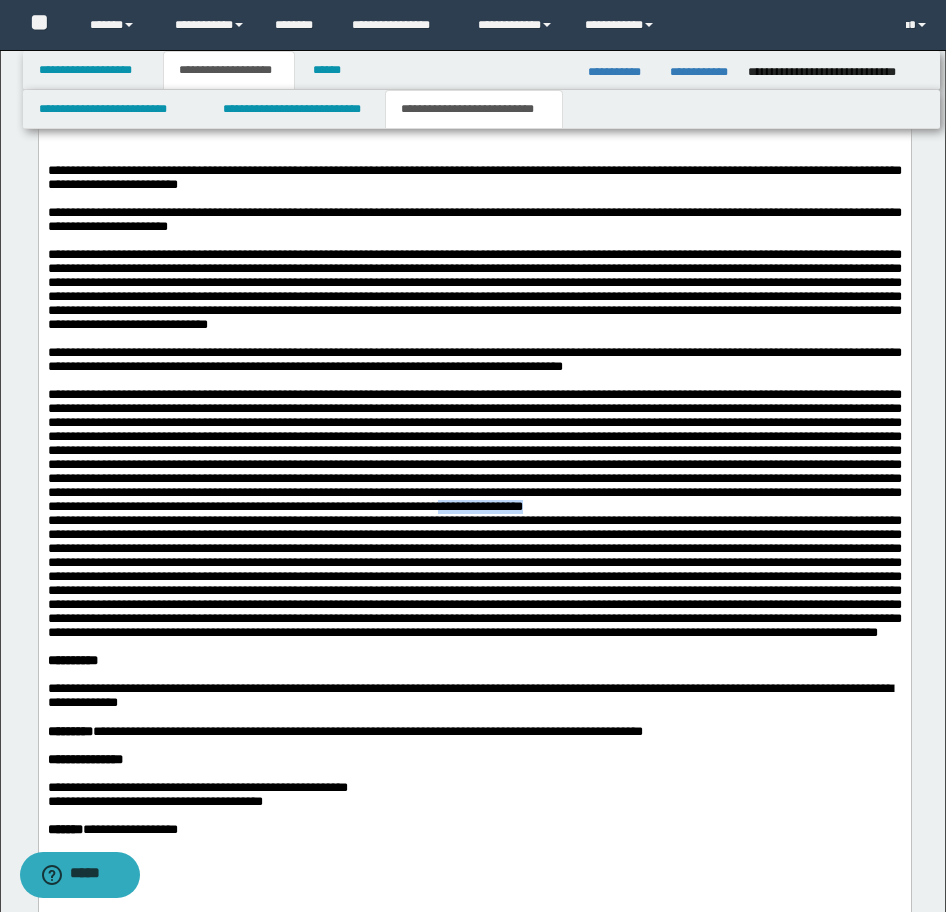 drag, startPoint x: 420, startPoint y: 607, endPoint x: 283, endPoint y: 606, distance: 137.00365 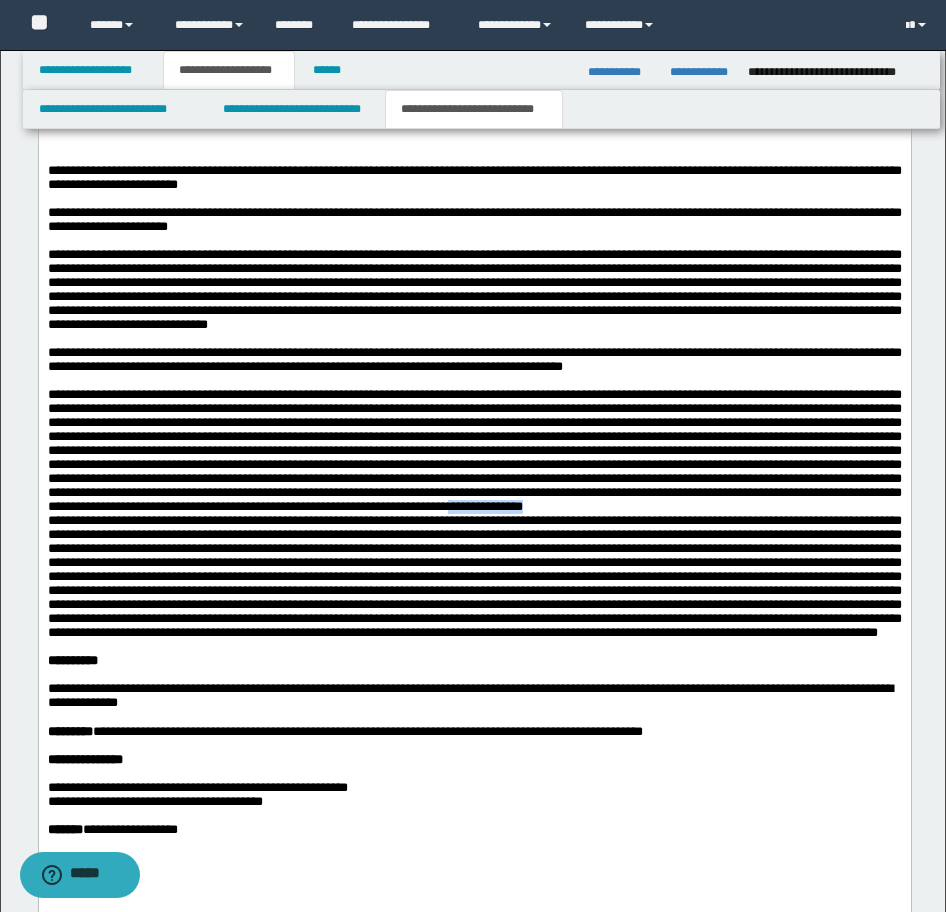 drag, startPoint x: 401, startPoint y: 607, endPoint x: 293, endPoint y: 611, distance: 108.07405 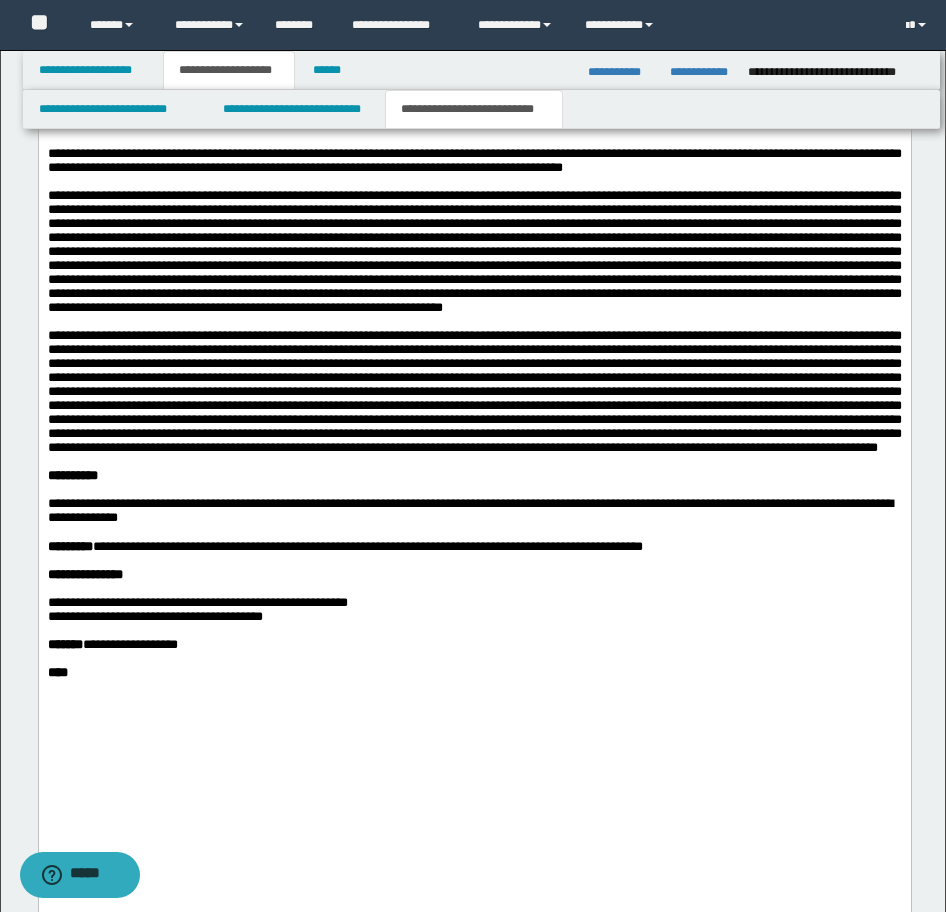 scroll, scrollTop: 1683, scrollLeft: 0, axis: vertical 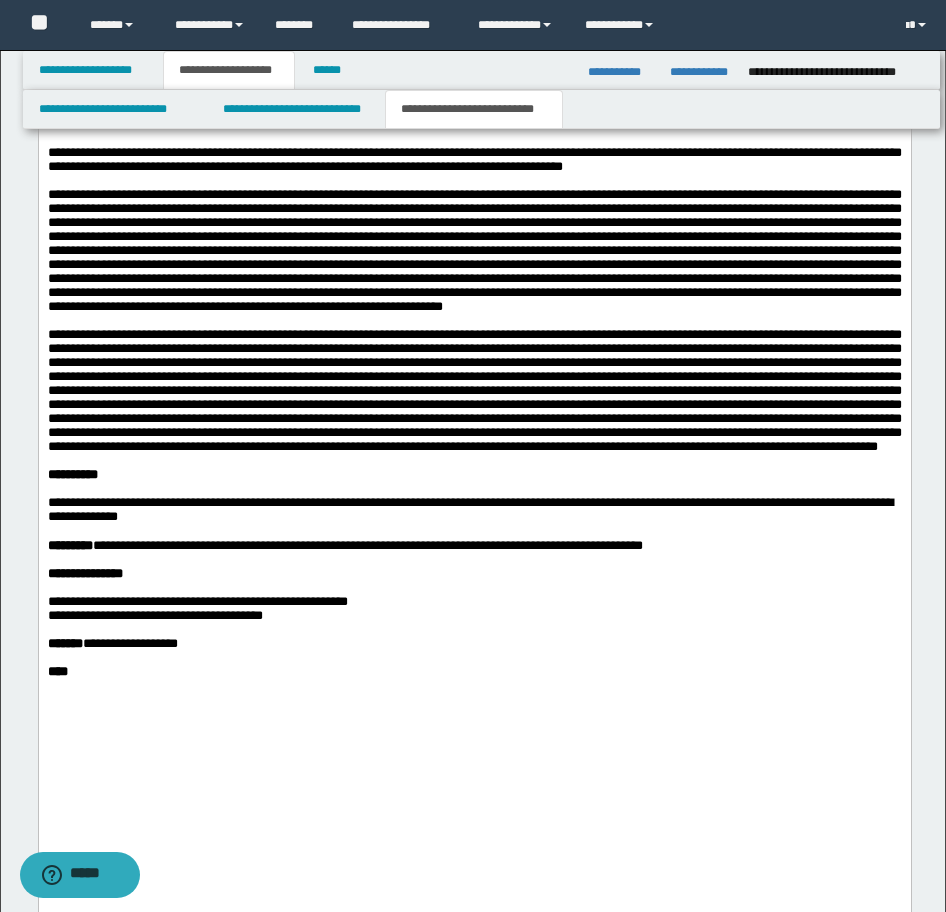 drag, startPoint x: 857, startPoint y: 595, endPoint x: 867, endPoint y: 596, distance: 10.049875 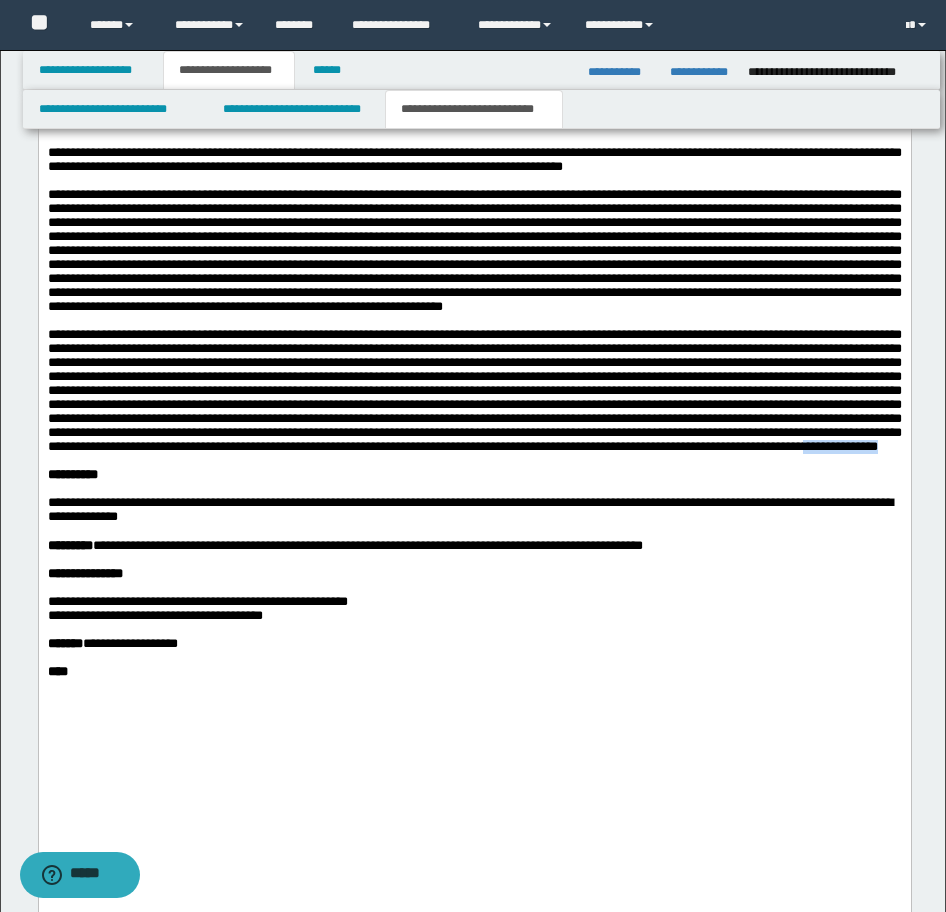 drag, startPoint x: 886, startPoint y: 599, endPoint x: 779, endPoint y: 600, distance: 107.00467 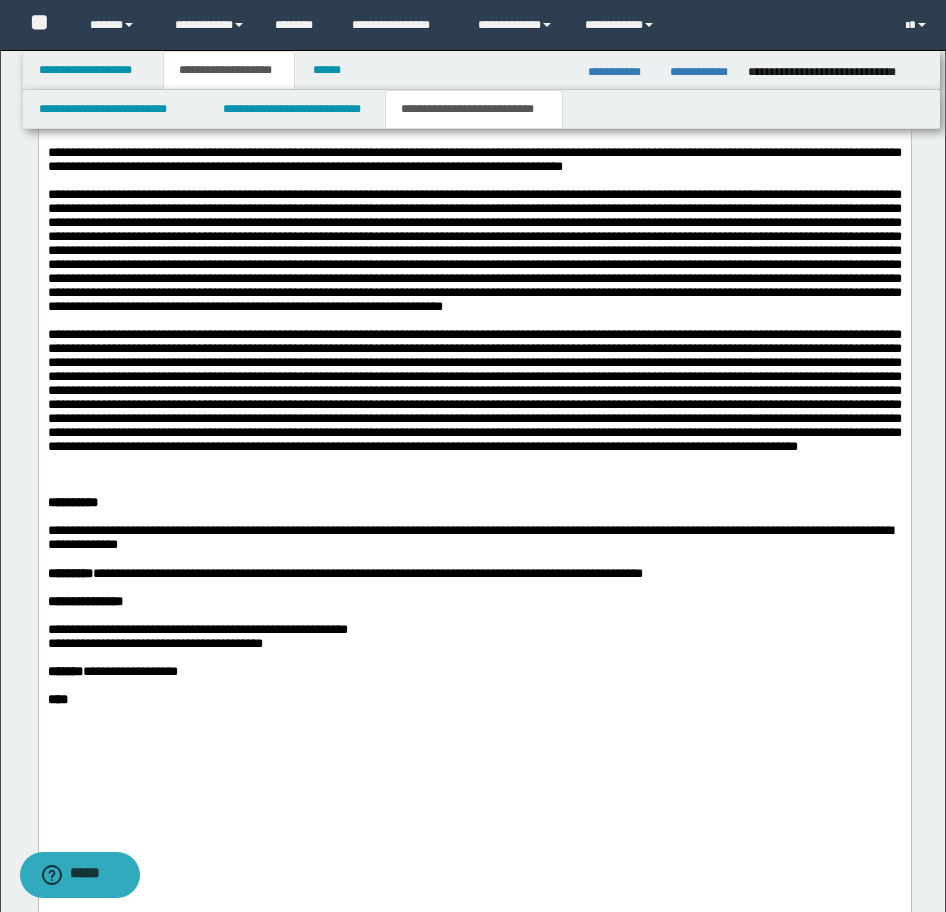 drag, startPoint x: 96, startPoint y: 620, endPoint x: 83, endPoint y: 622, distance: 13.152946 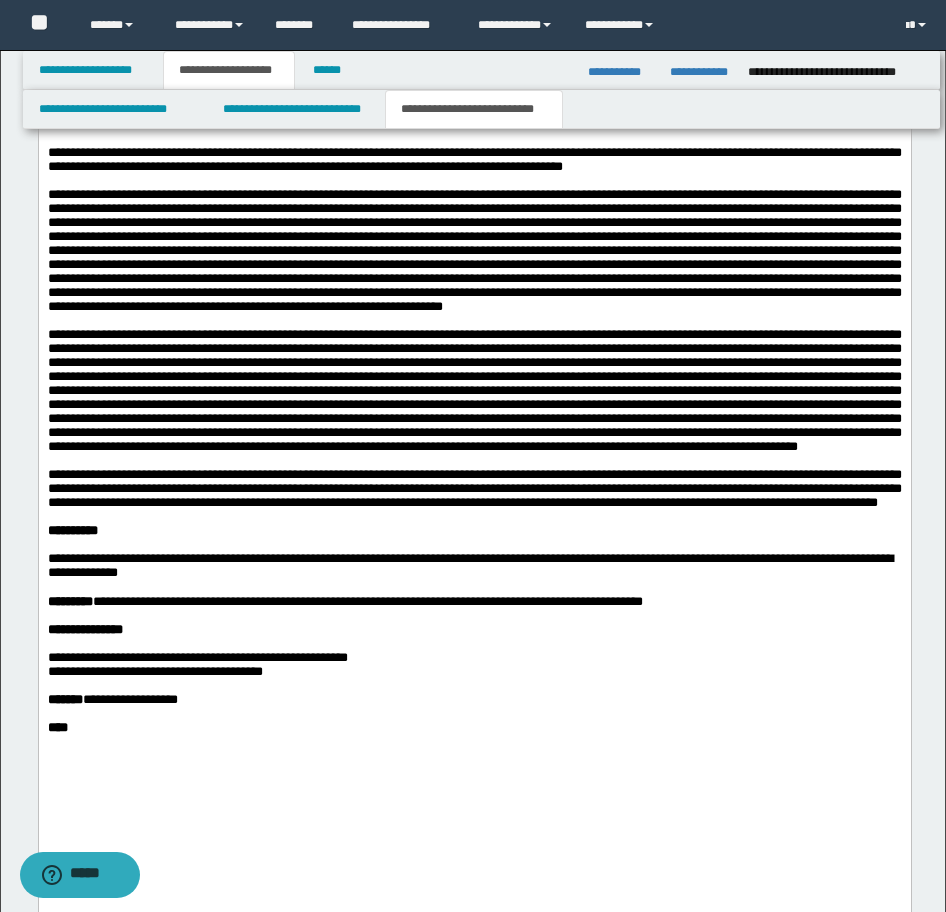 drag, startPoint x: 139, startPoint y: 630, endPoint x: 35, endPoint y: 635, distance: 104.120125 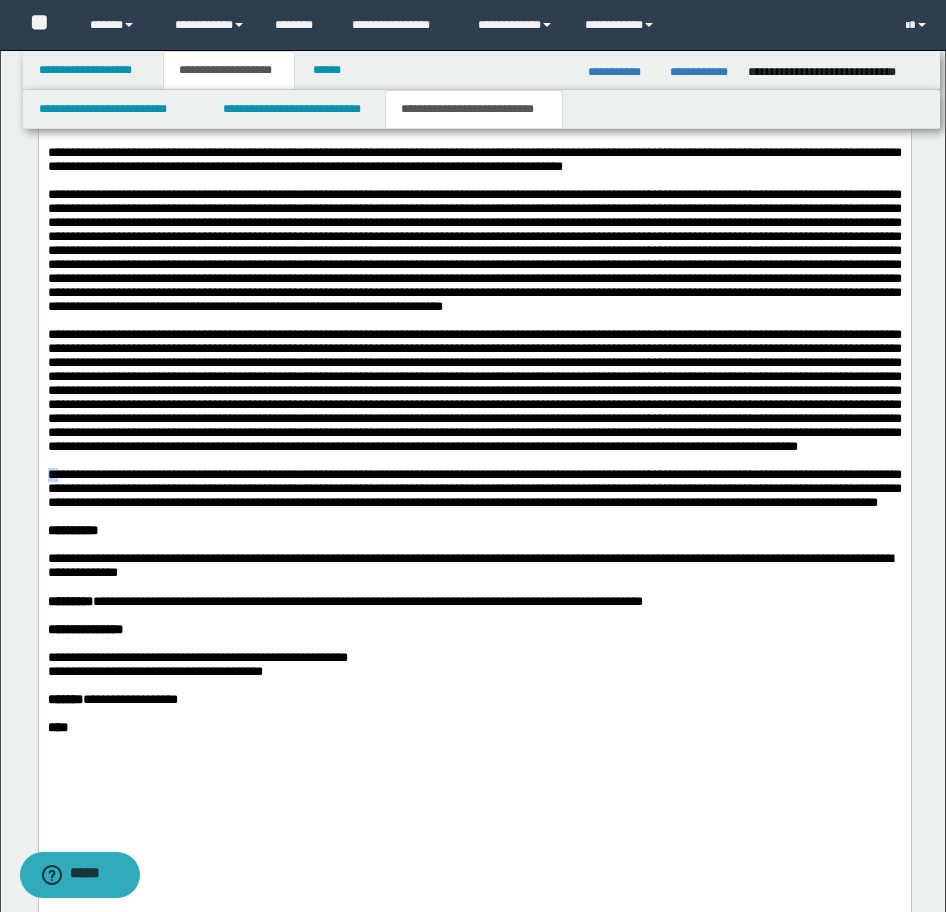 drag, startPoint x: 35, startPoint y: 635, endPoint x: 73, endPoint y: 497, distance: 143.13629 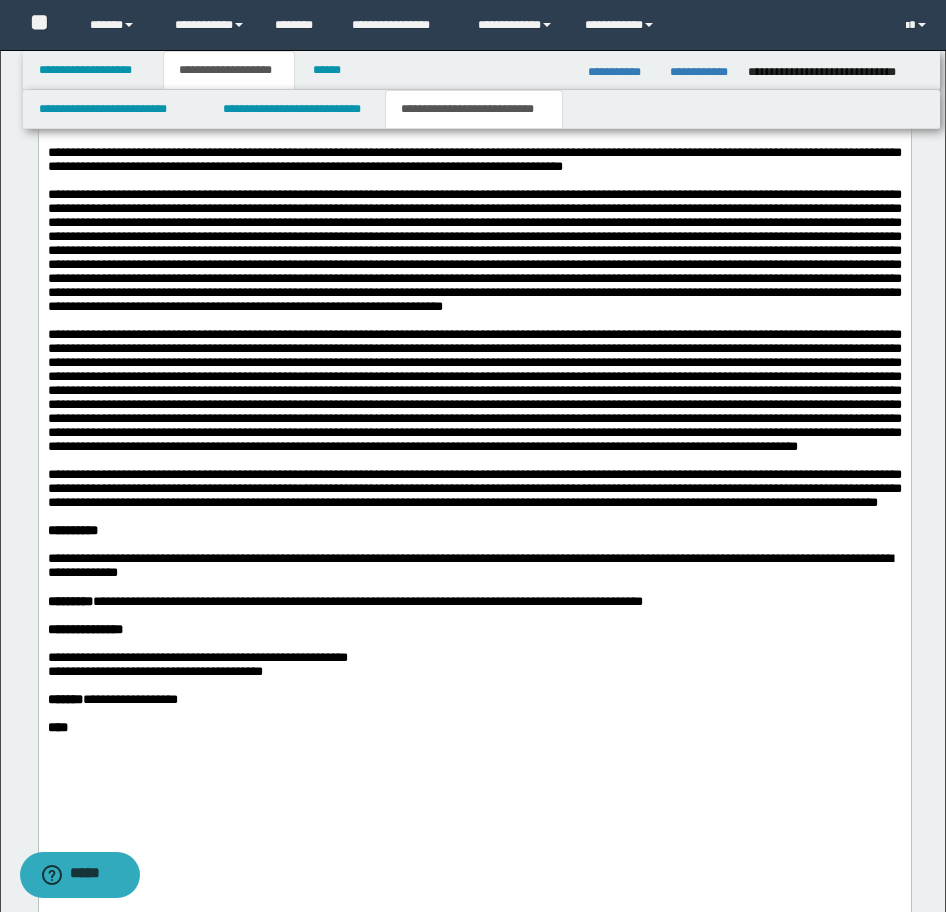 drag, startPoint x: 136, startPoint y: 627, endPoint x: 16, endPoint y: 627, distance: 120 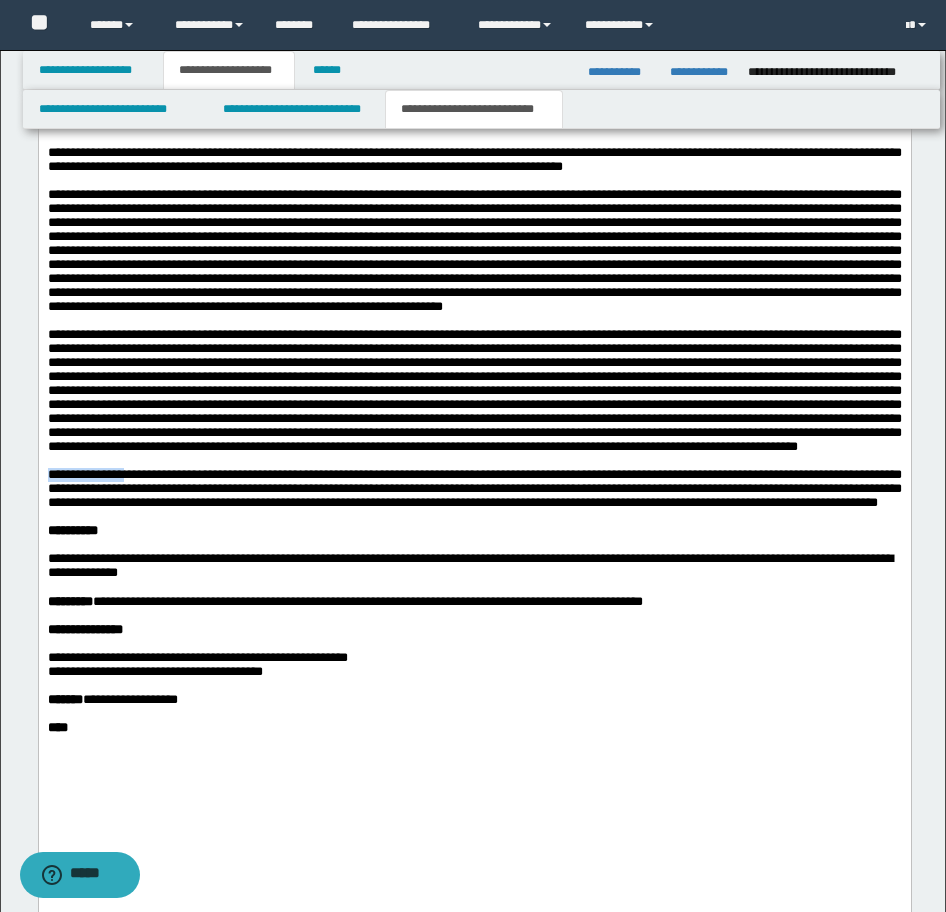 drag, startPoint x: 134, startPoint y: 632, endPoint x: 63, endPoint y: 494, distance: 155.19342 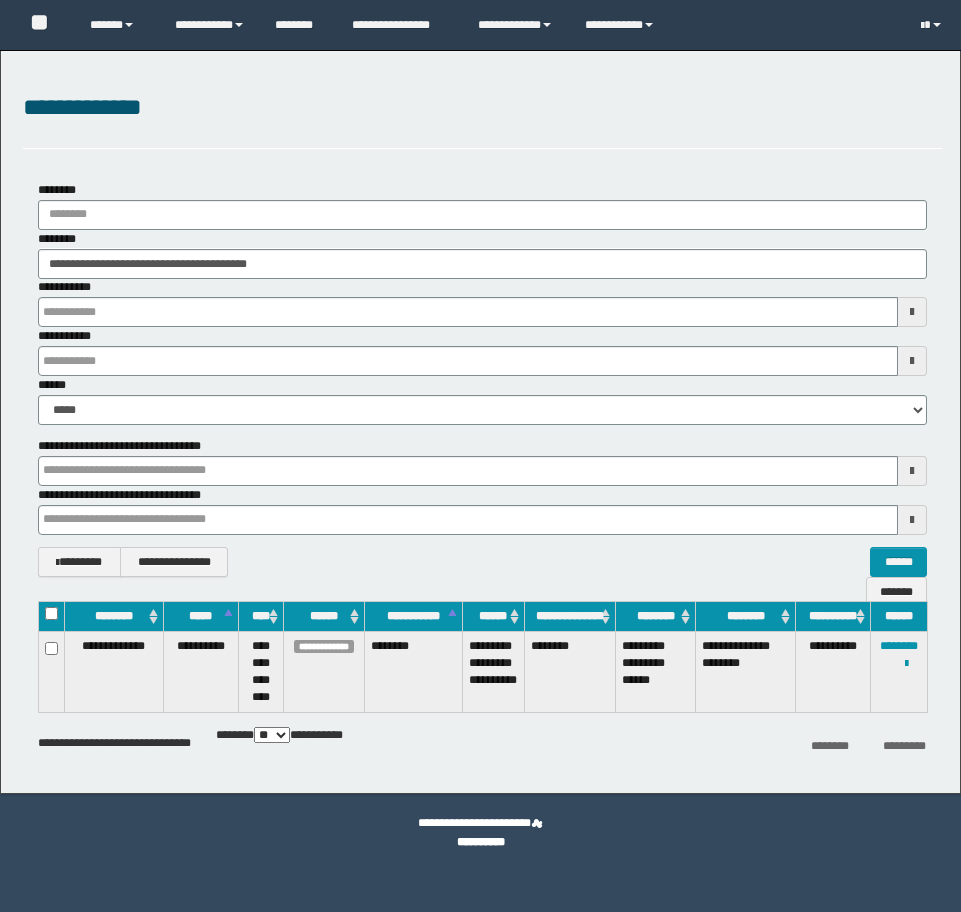scroll, scrollTop: 0, scrollLeft: 0, axis: both 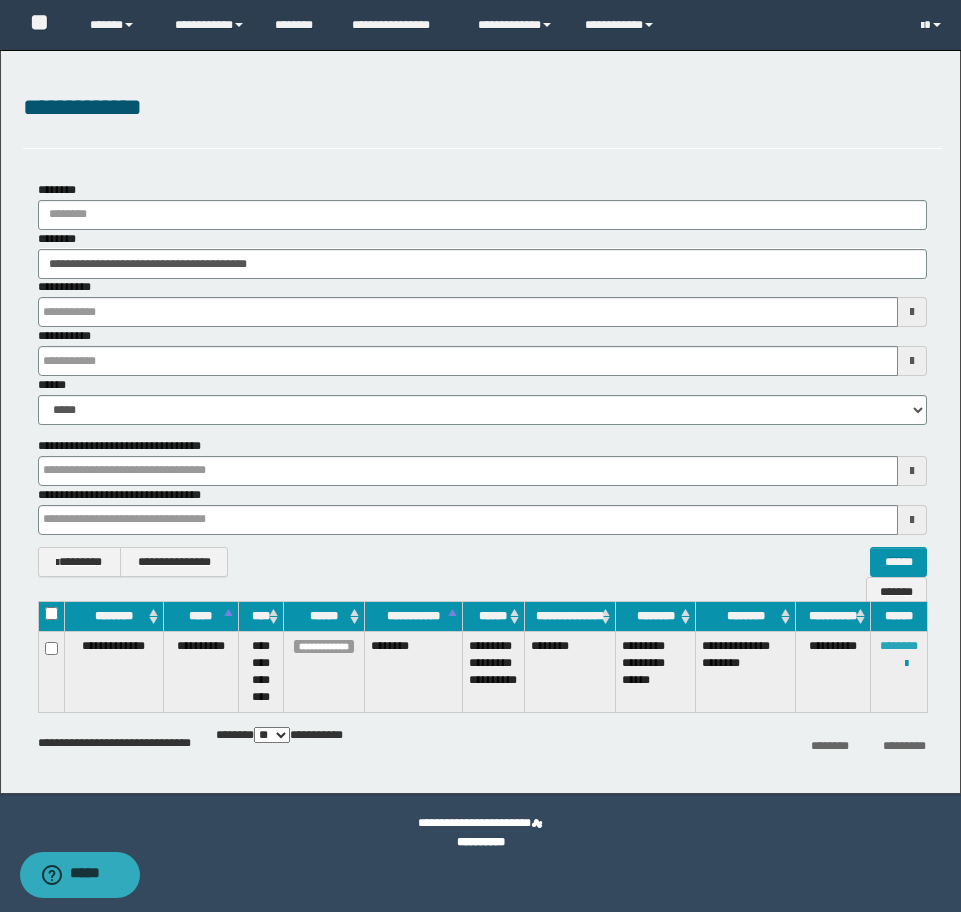 click on "********" at bounding box center (899, 646) 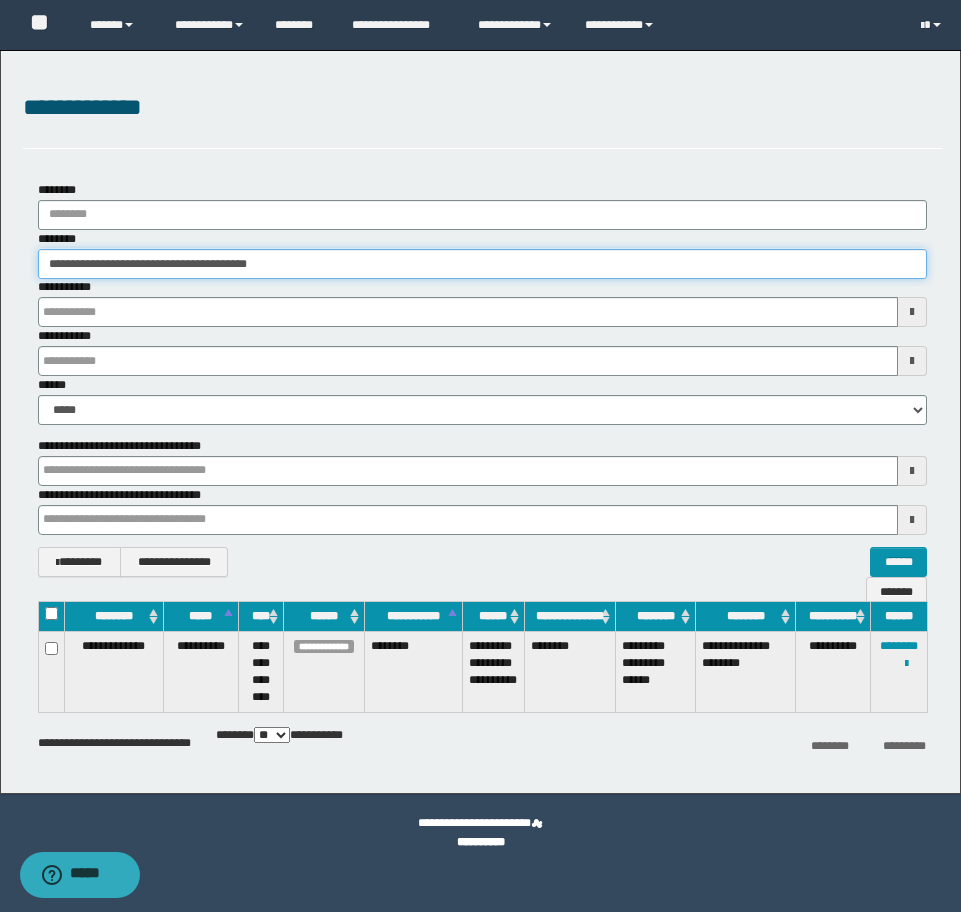 drag, startPoint x: 323, startPoint y: 260, endPoint x: -16, endPoint y: 218, distance: 341.59186 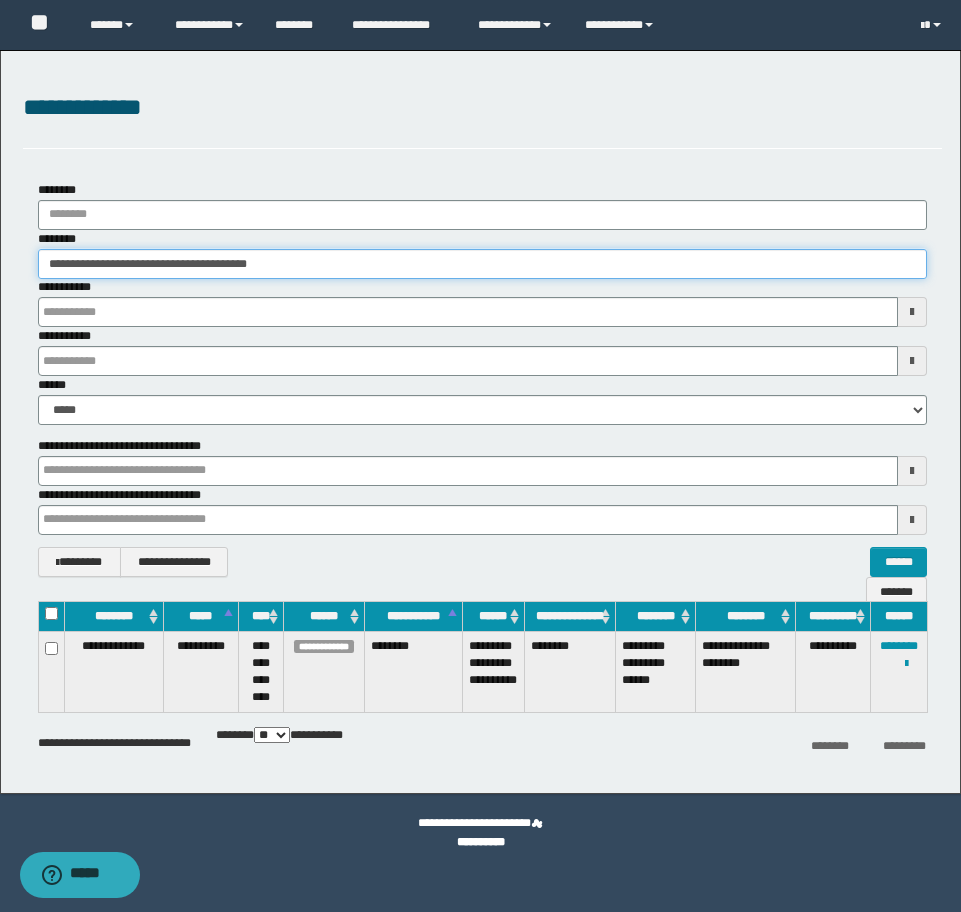 click on "**********" at bounding box center [480, 456] 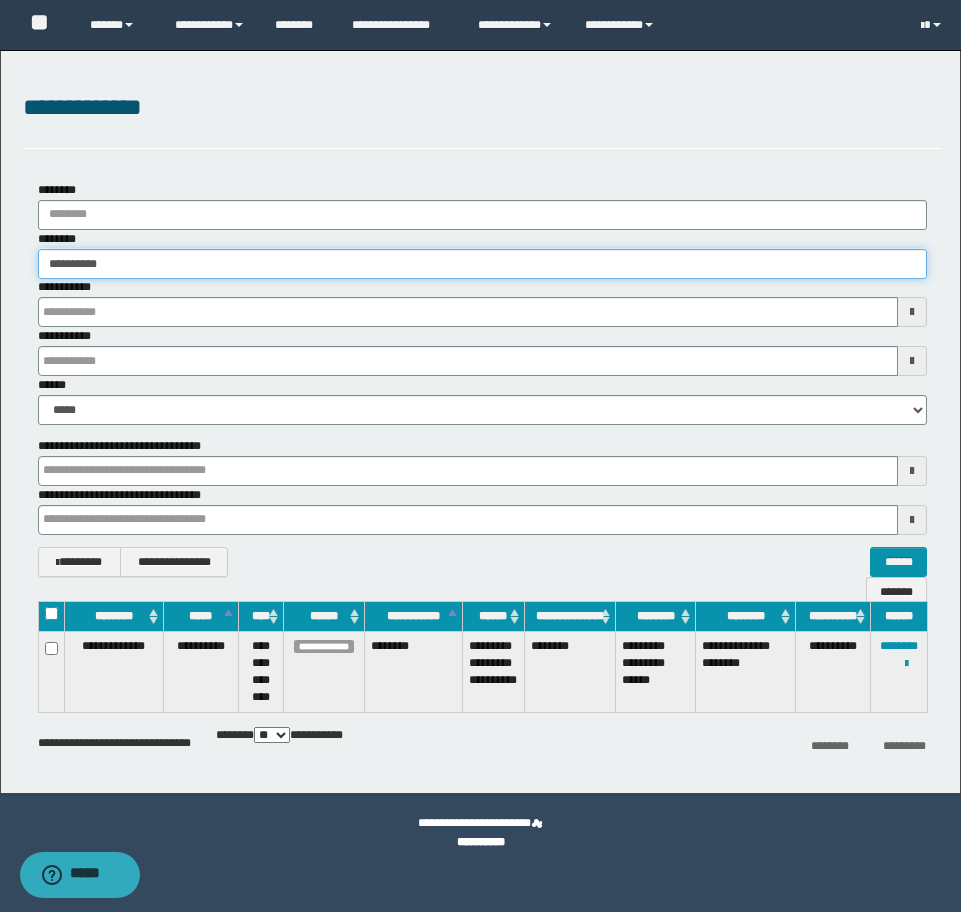 type on "**********" 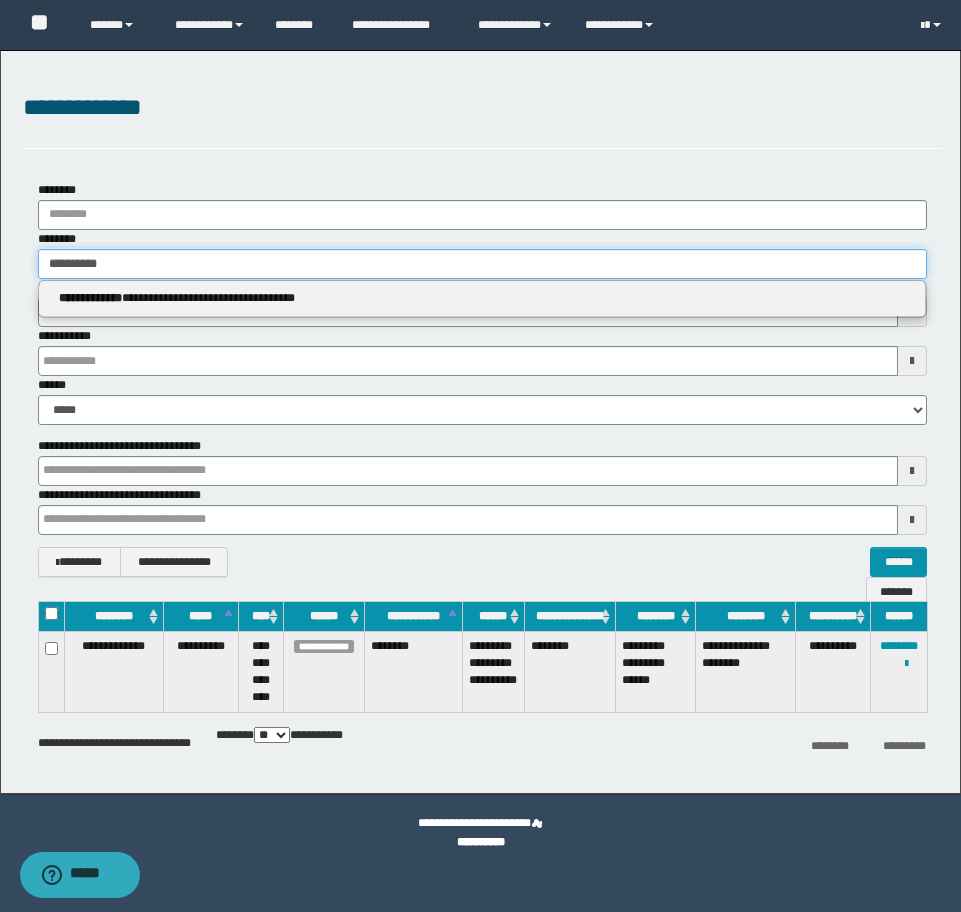 type on "**********" 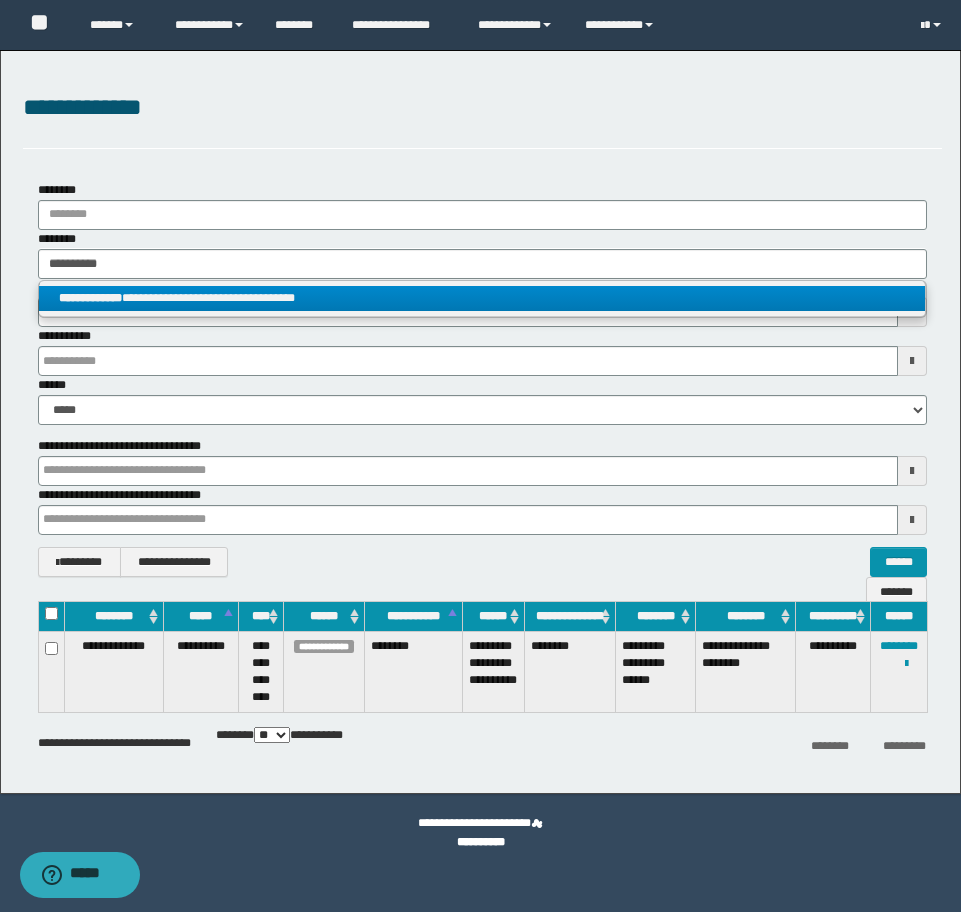 click on "**********" at bounding box center (482, 298) 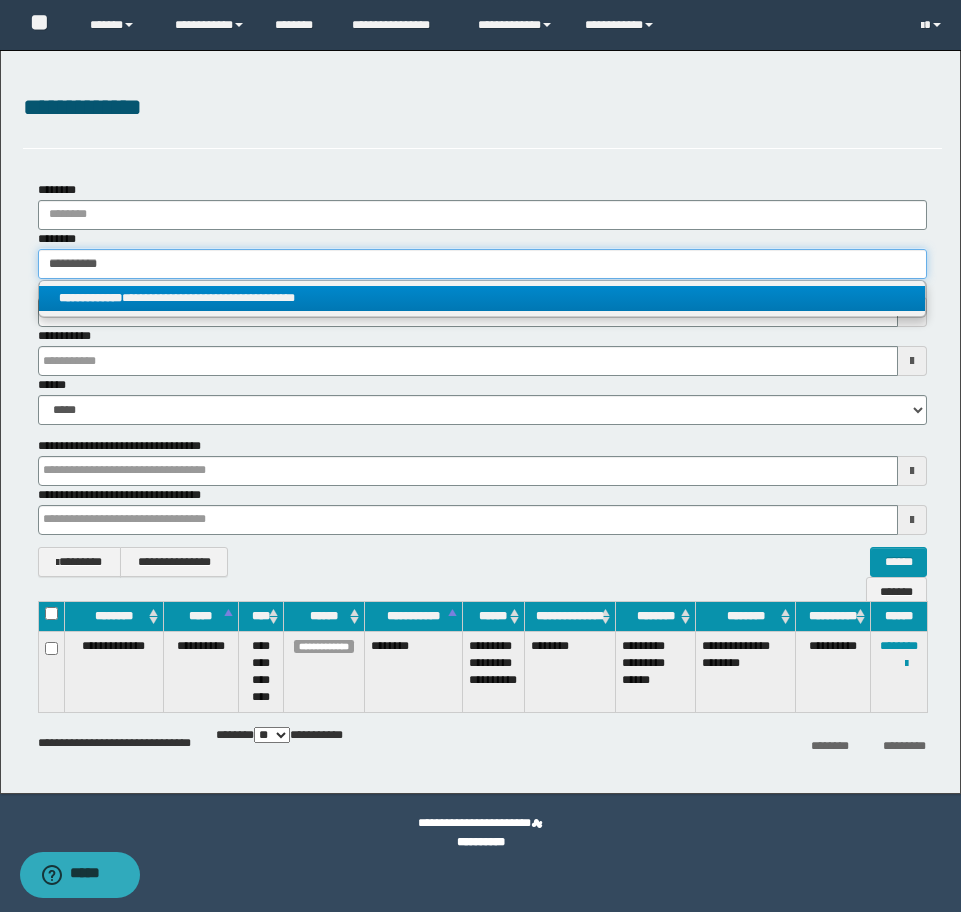 type 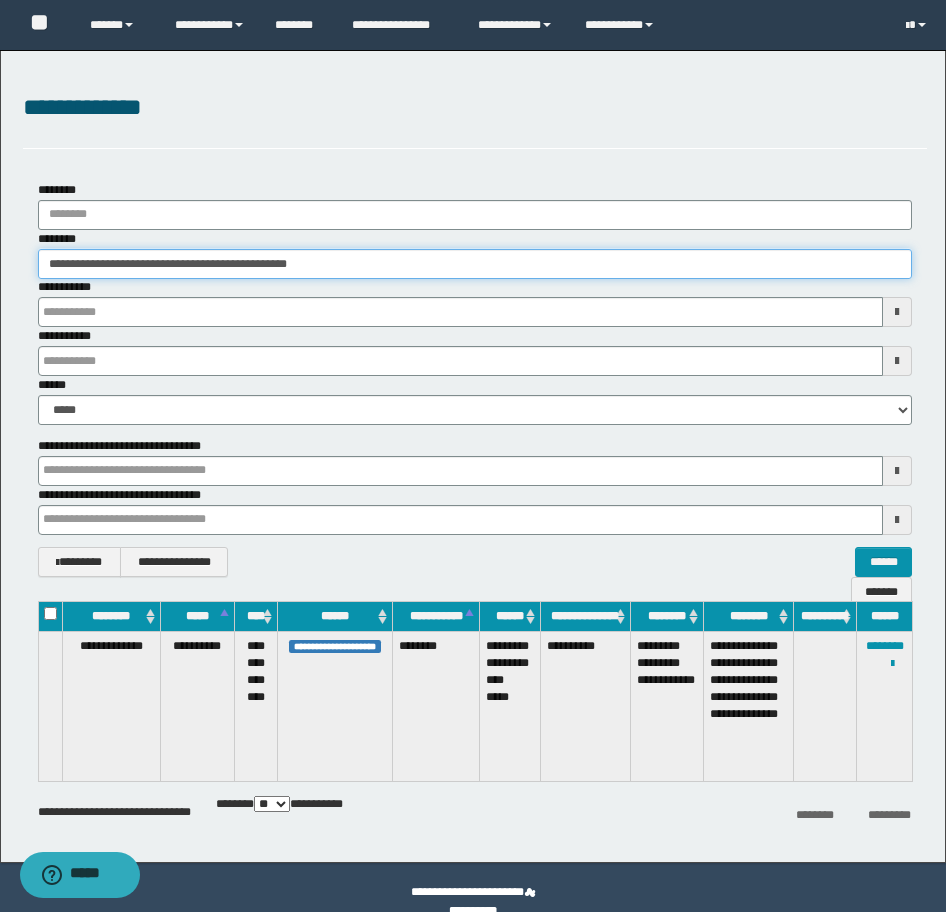 drag, startPoint x: 371, startPoint y: 261, endPoint x: -9, endPoint y: 270, distance: 380.10657 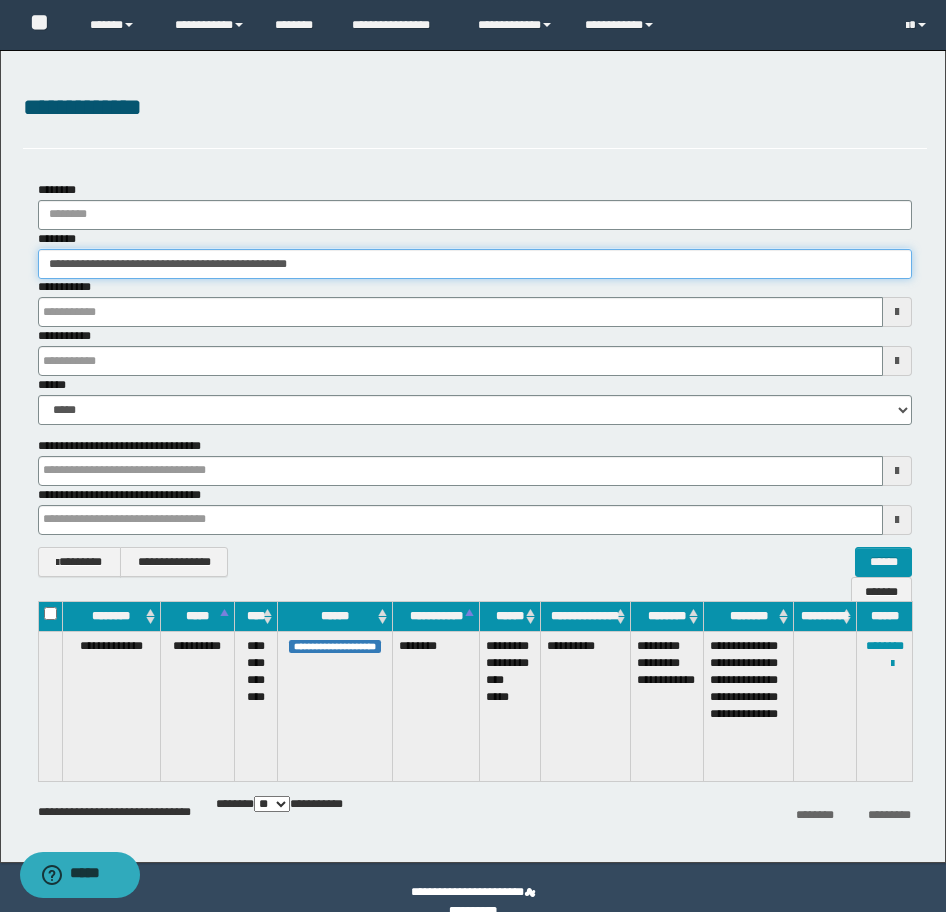 click on "**********" at bounding box center (473, 456) 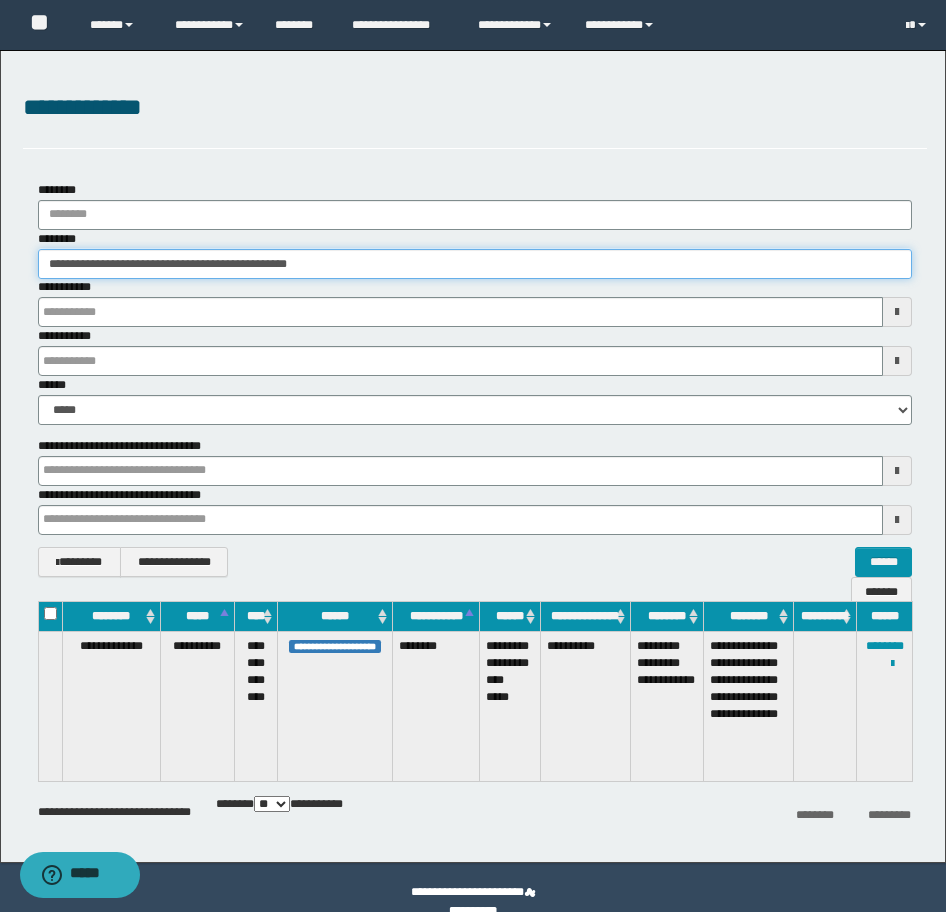 drag, startPoint x: 389, startPoint y: 261, endPoint x: -10, endPoint y: 245, distance: 399.32068 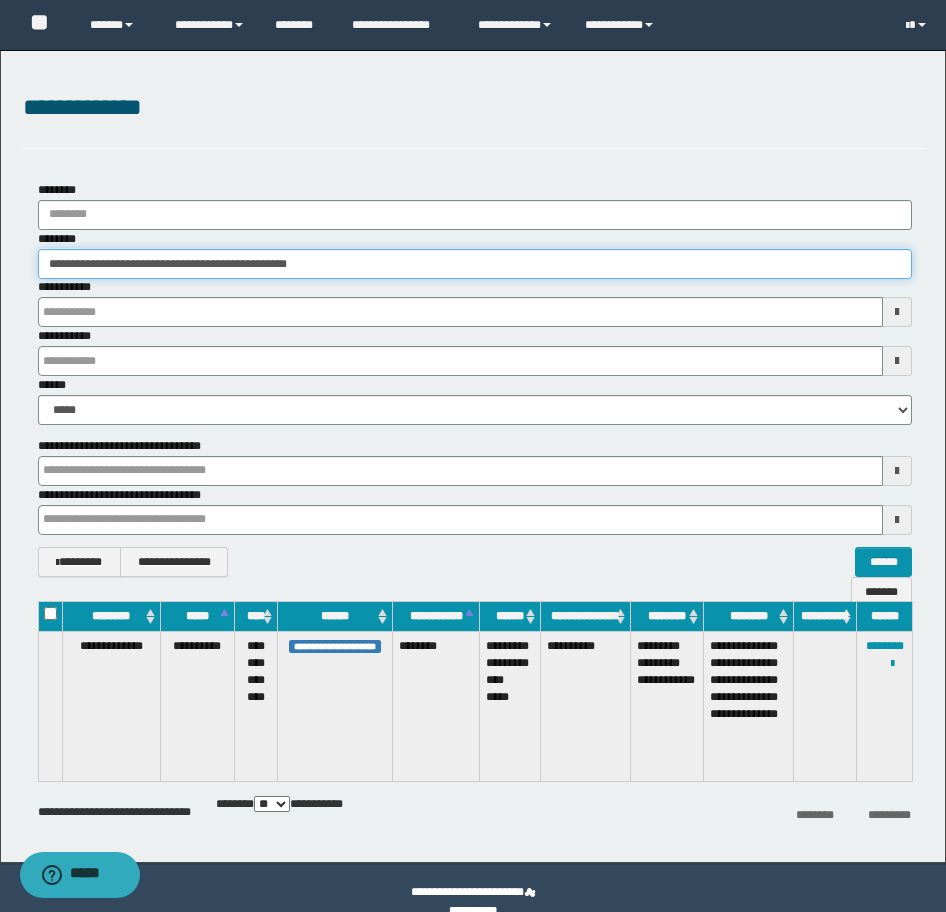 click on "**********" at bounding box center [473, 456] 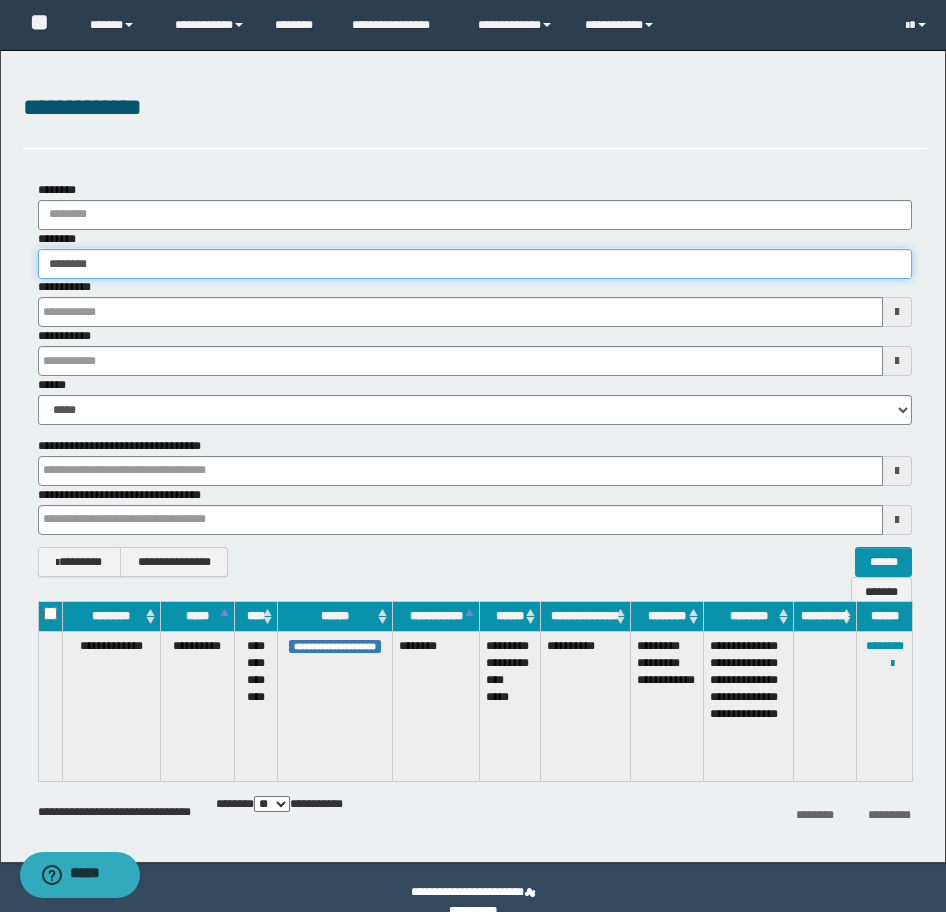 type on "********" 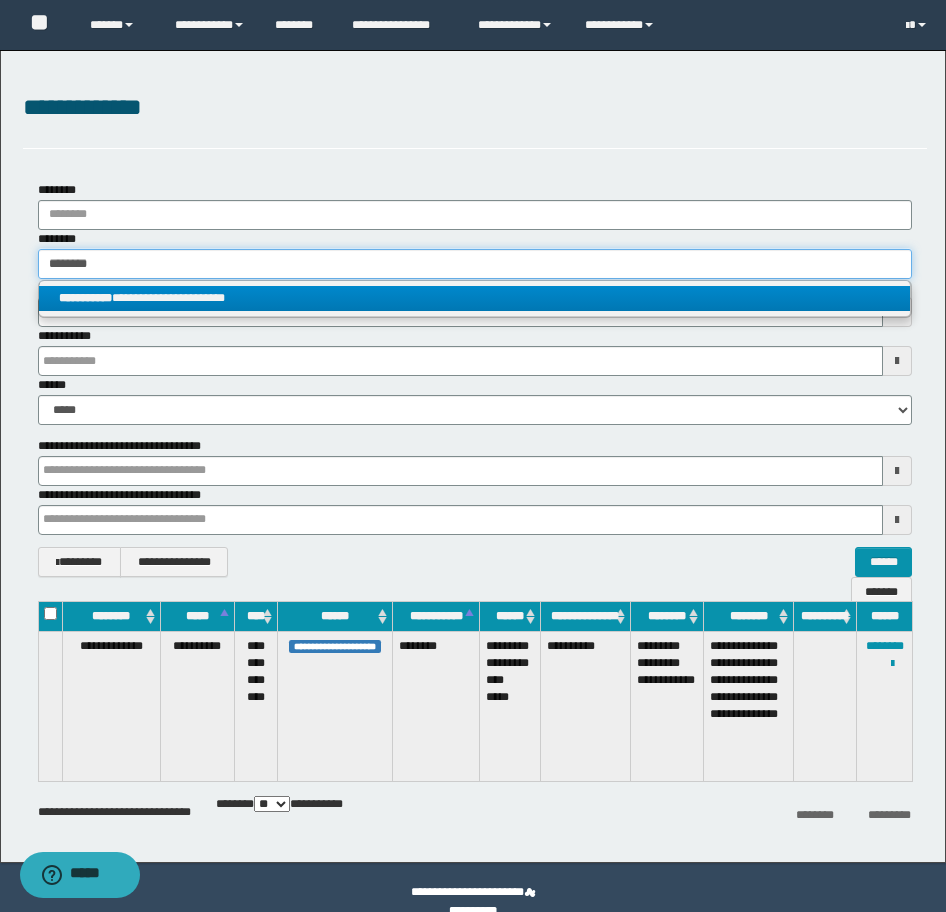 type on "********" 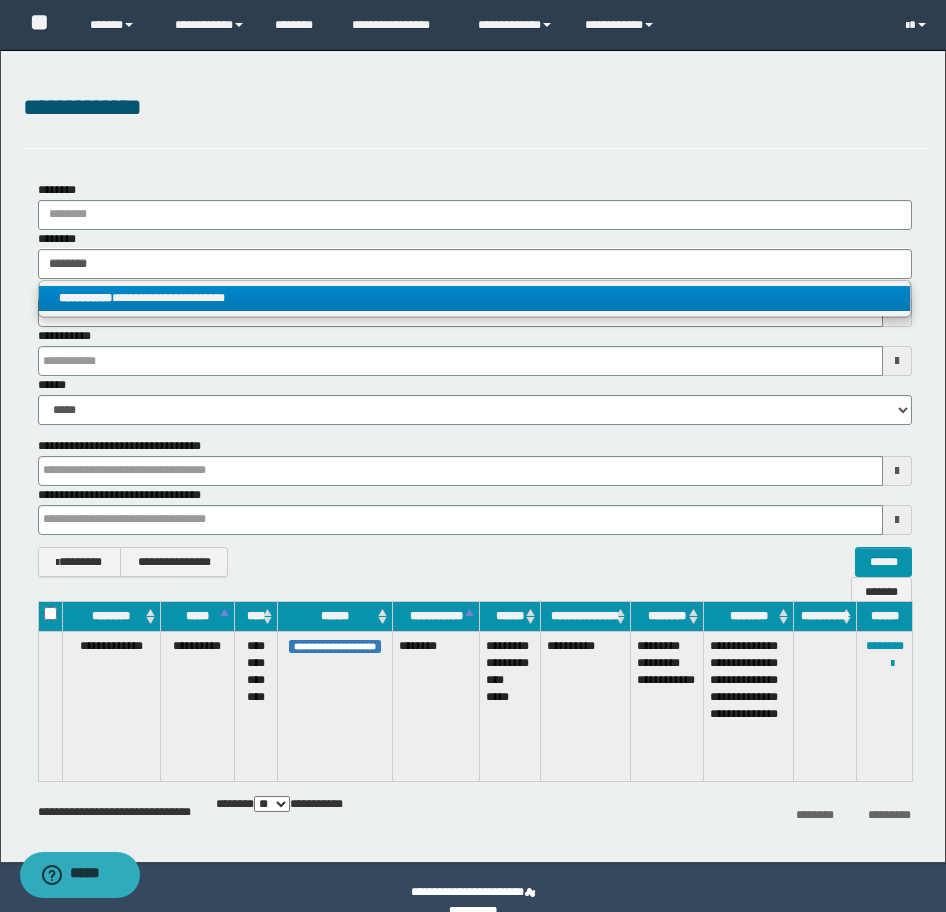click on "**********" at bounding box center [474, 298] 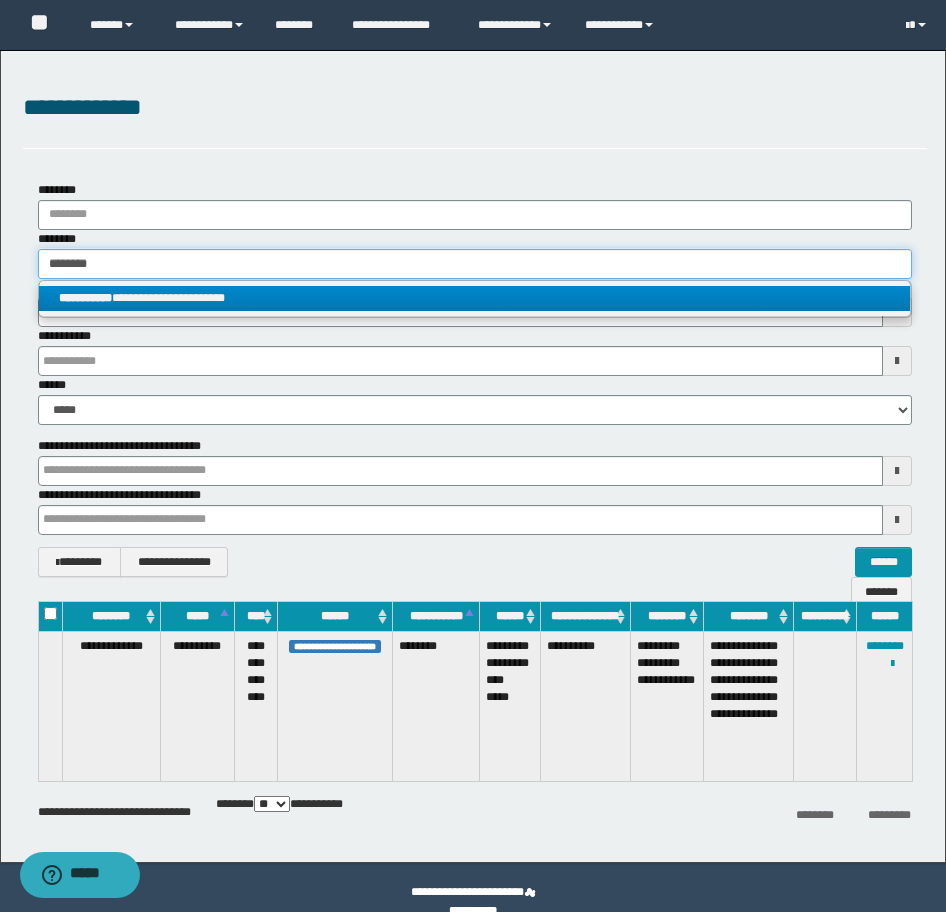 type 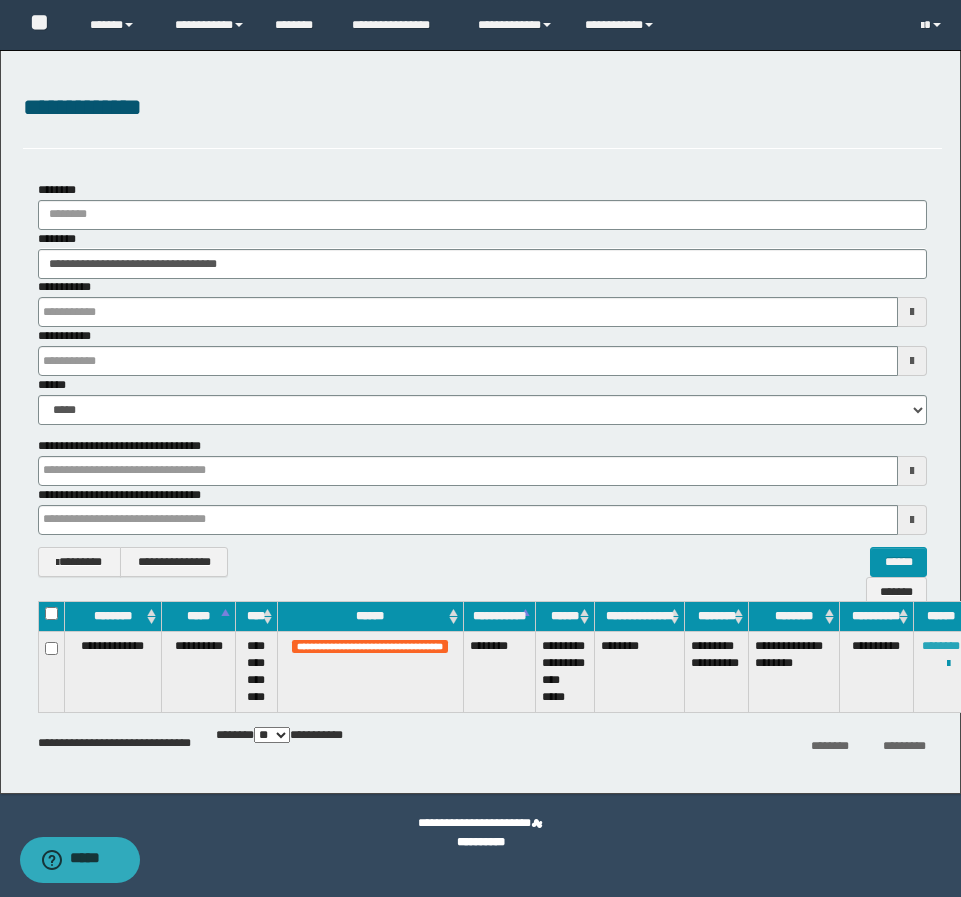 click on "********" at bounding box center (941, 646) 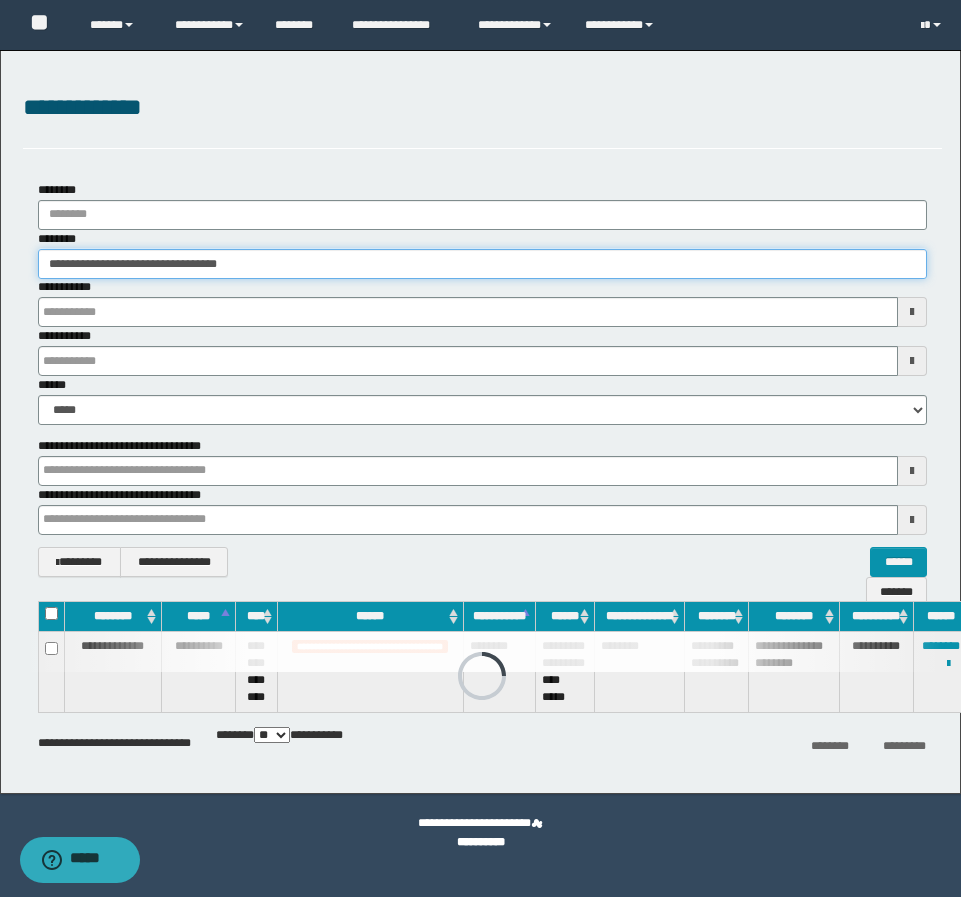 drag, startPoint x: 100, startPoint y: 271, endPoint x: -16, endPoint y: 271, distance: 116 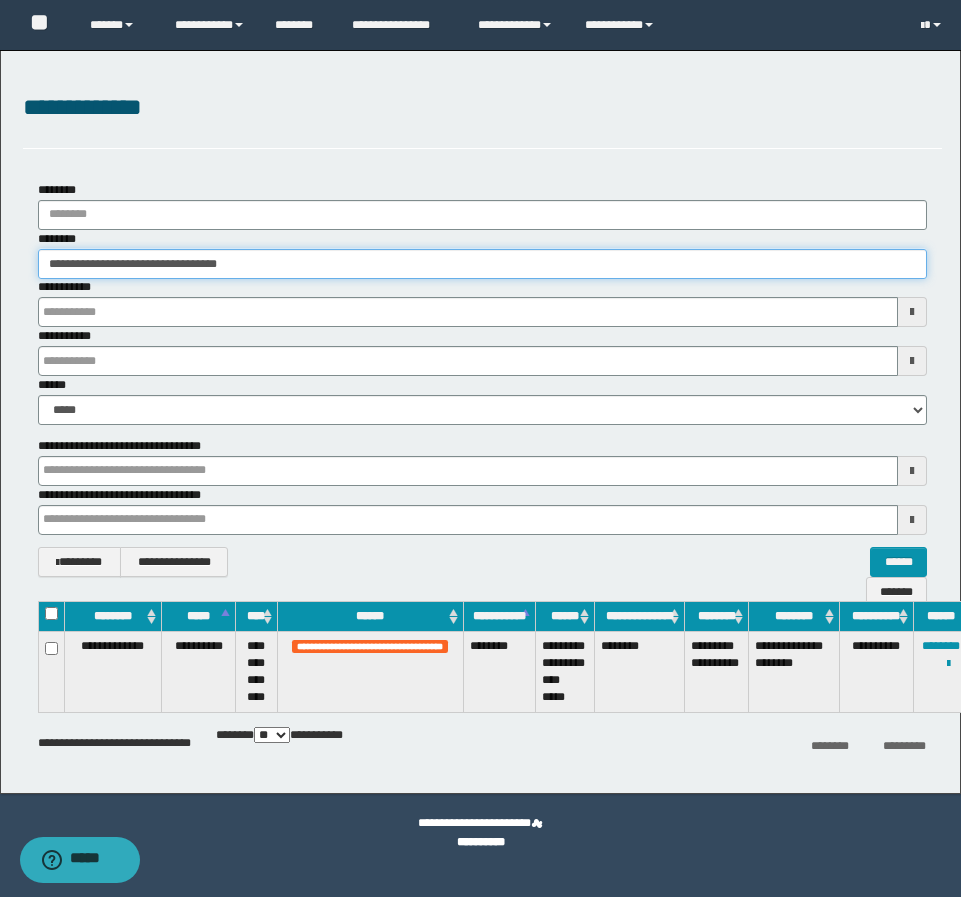 paste 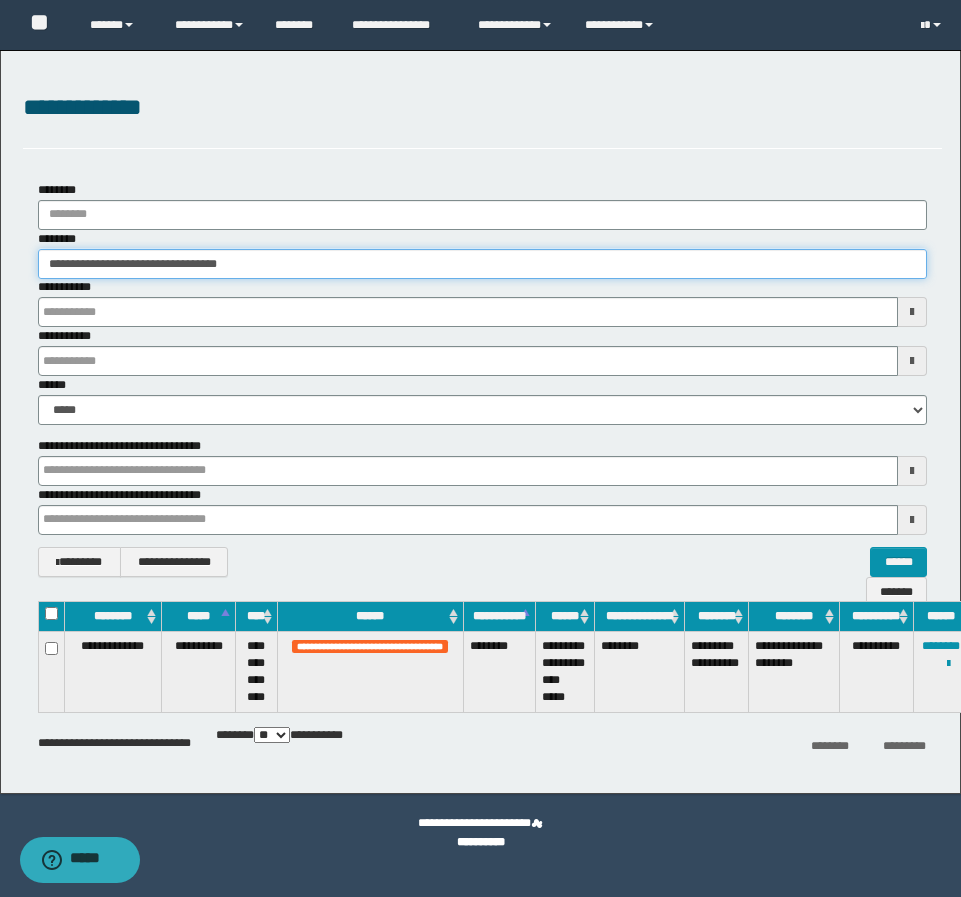 type on "**********" 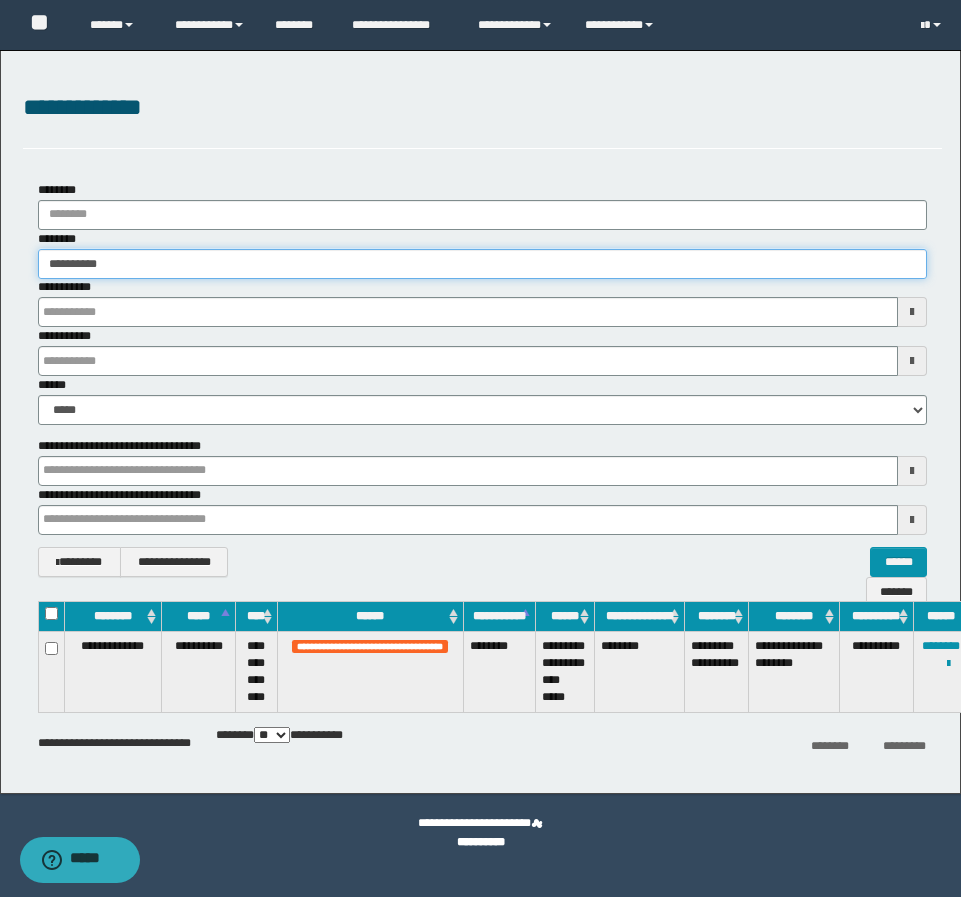 type on "**********" 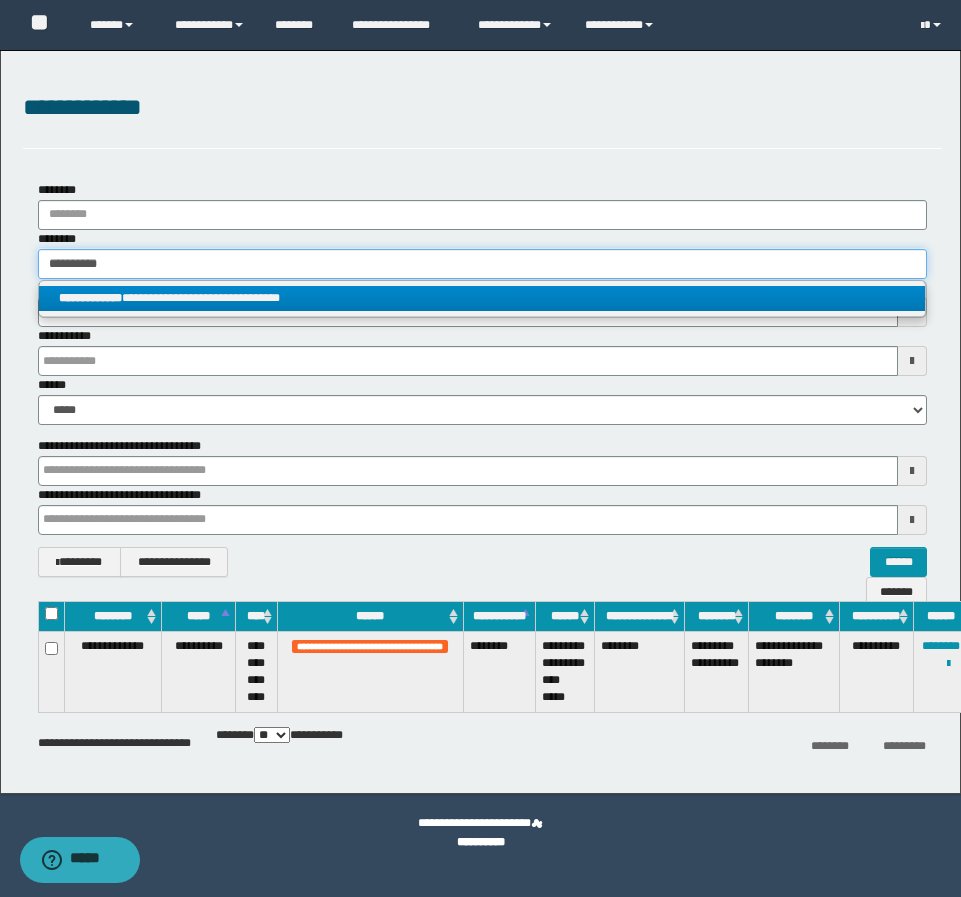 type on "**********" 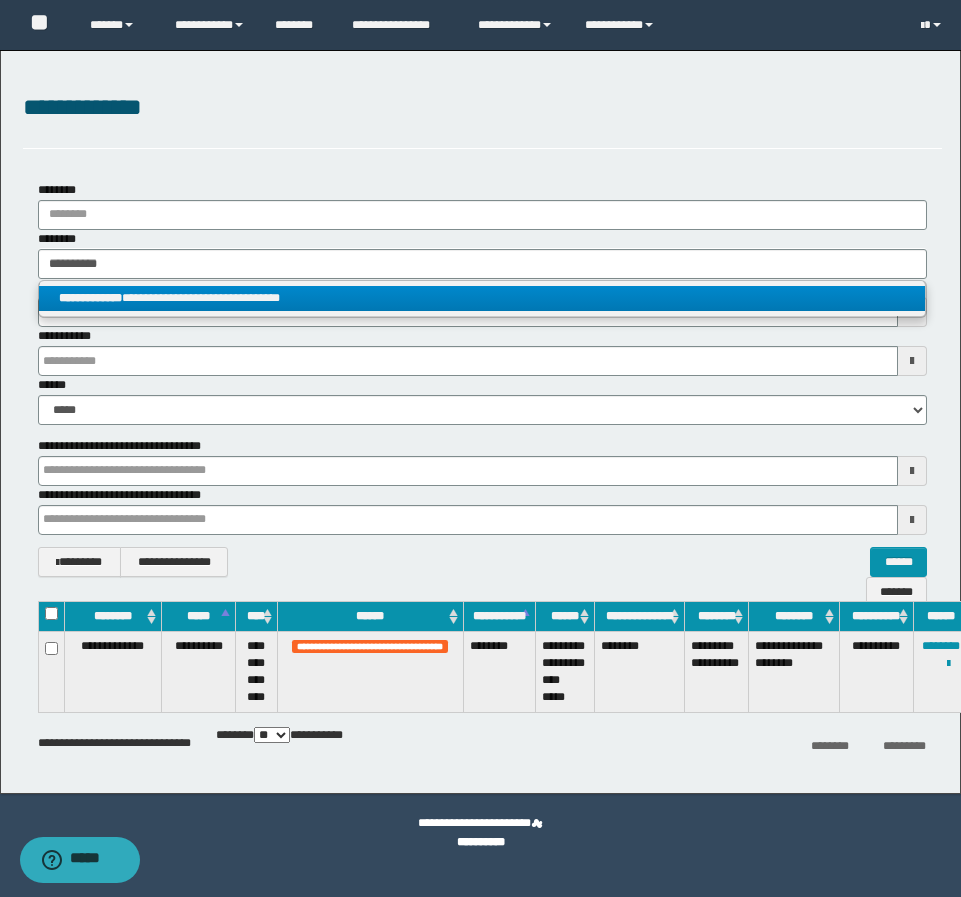 click on "**********" at bounding box center (482, 298) 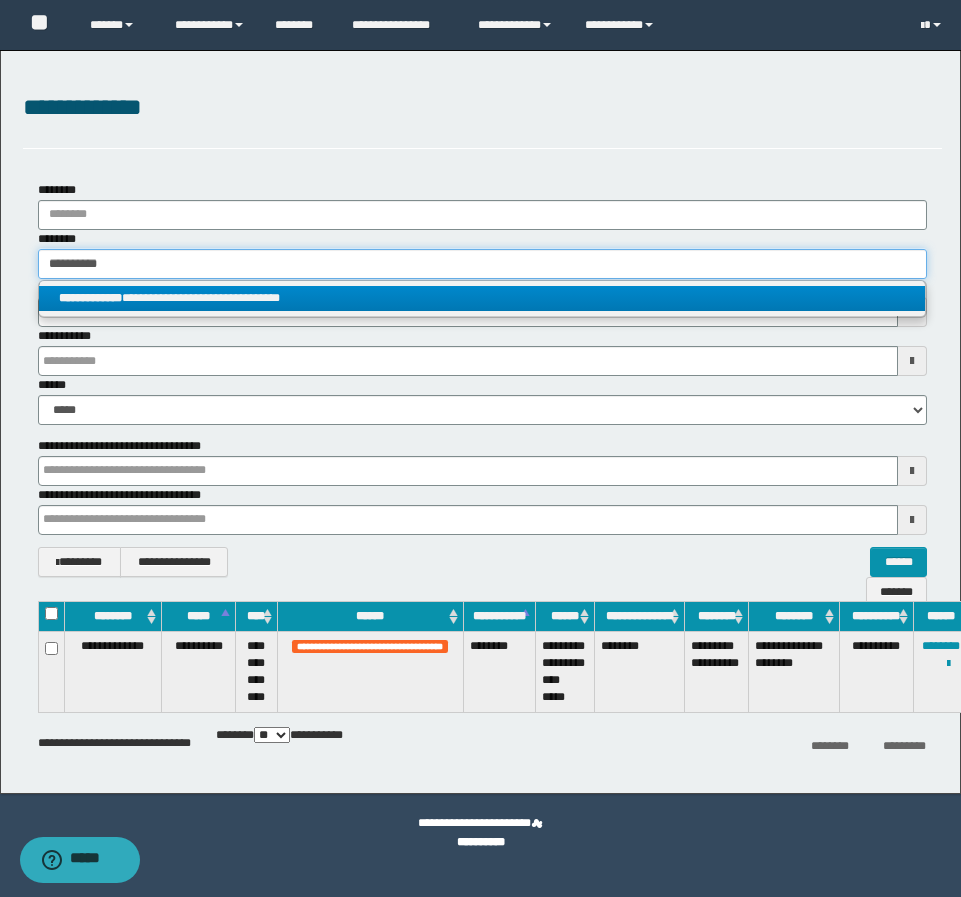 type 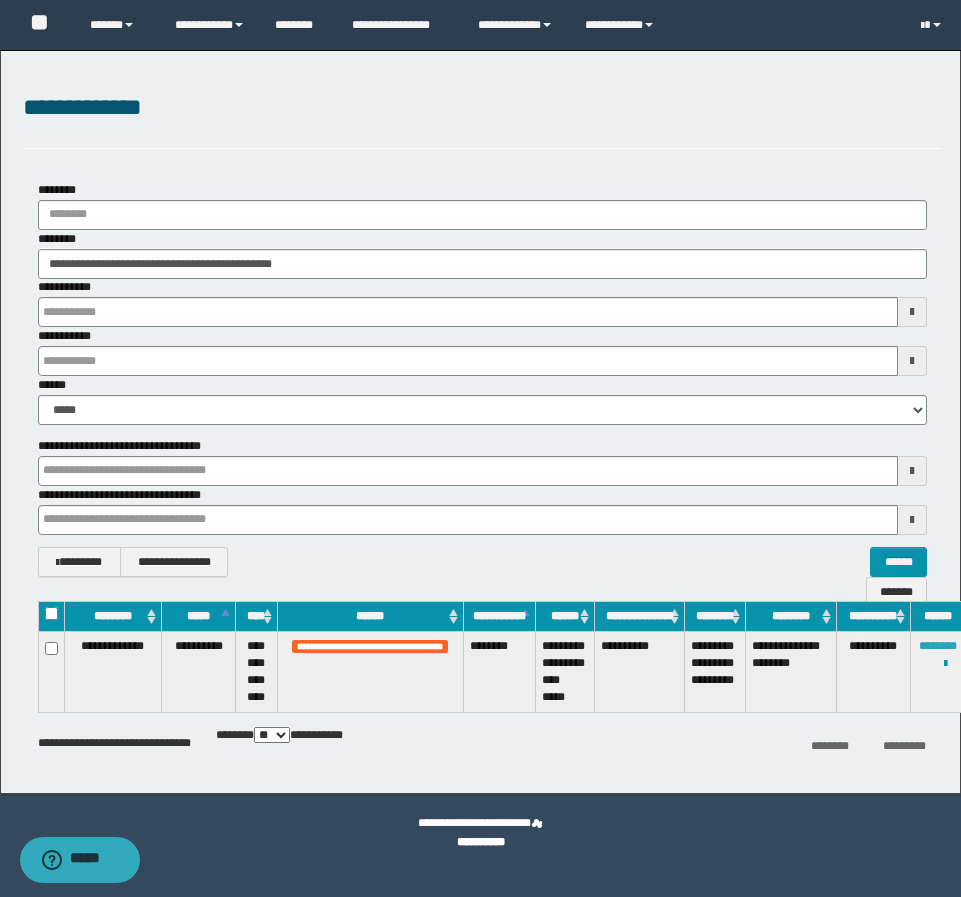 click on "********" at bounding box center (938, 646) 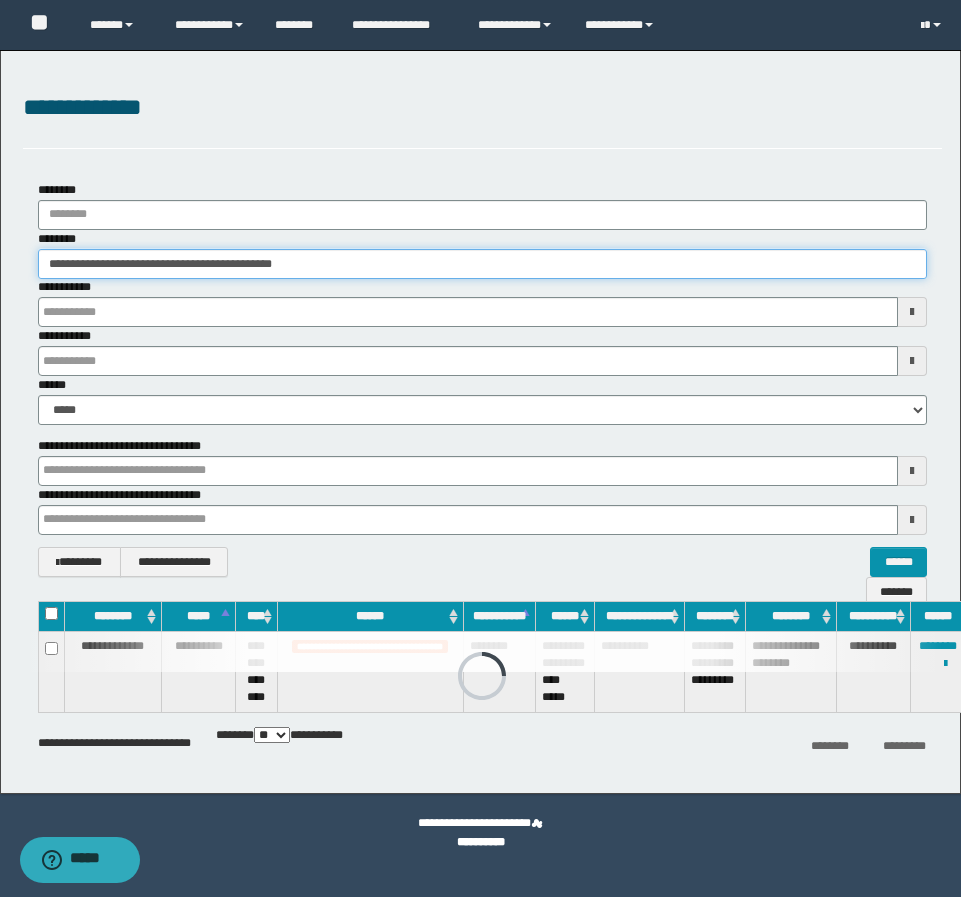 drag, startPoint x: 386, startPoint y: 256, endPoint x: -16, endPoint y: 289, distance: 403.3522 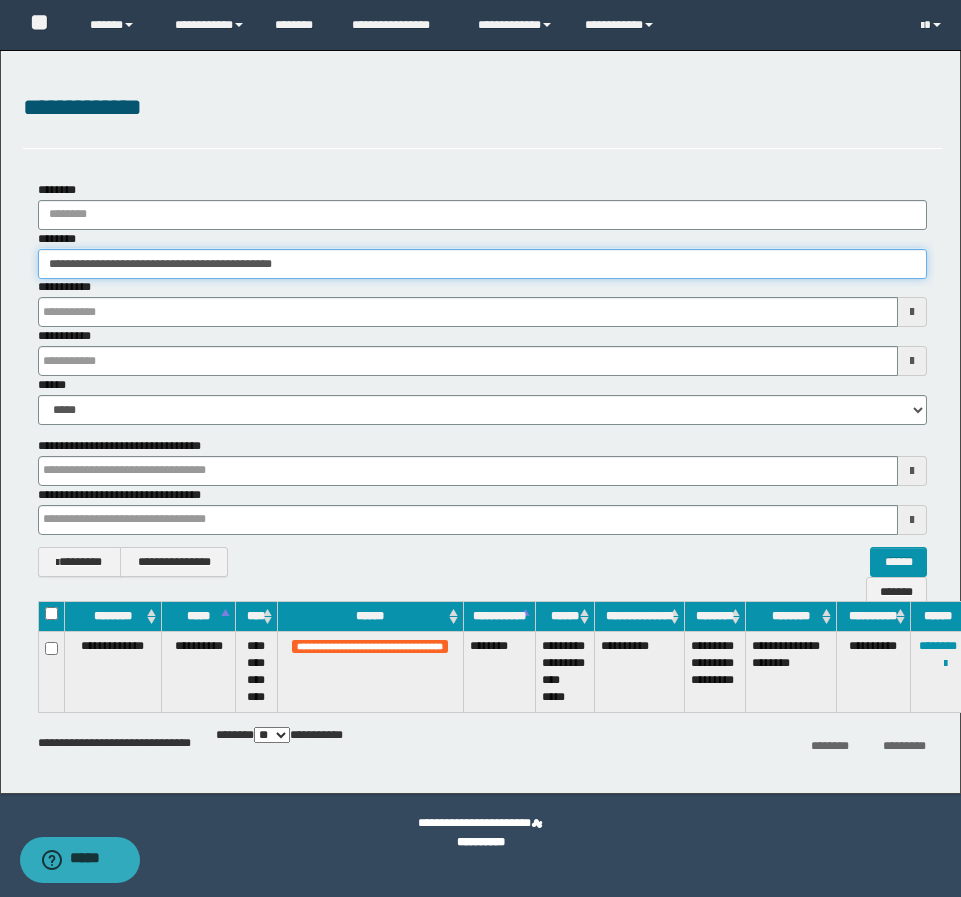 paste 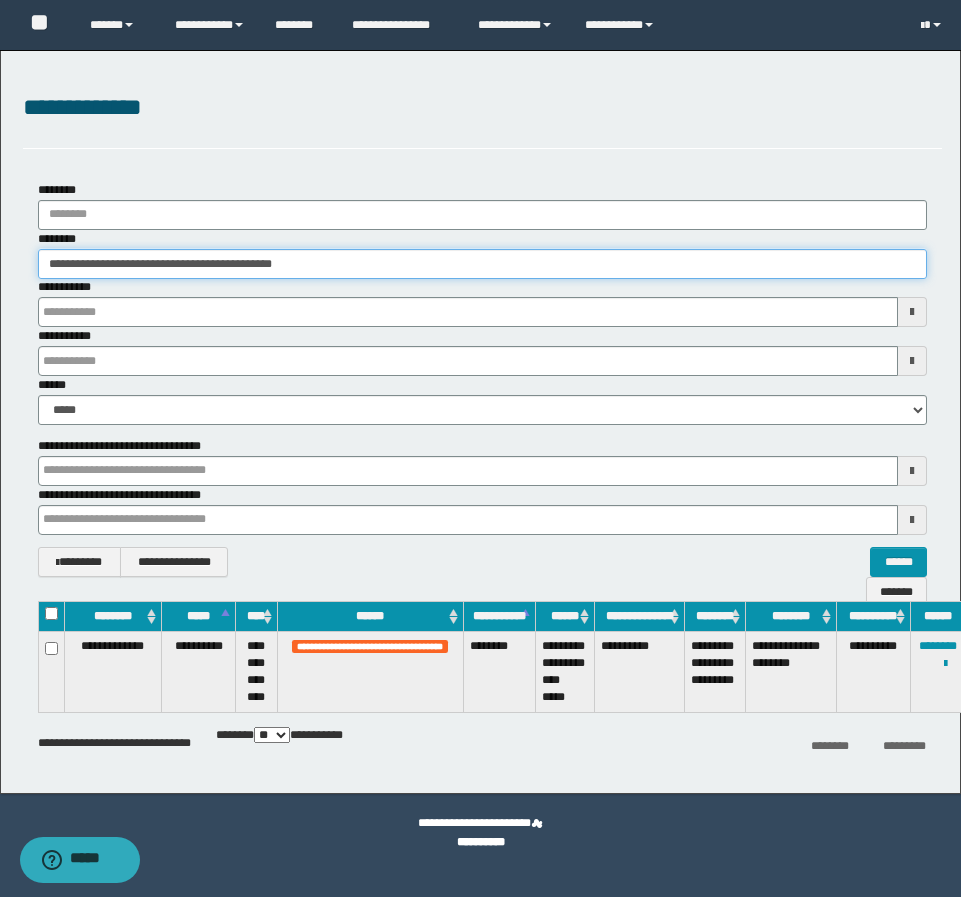 type on "********" 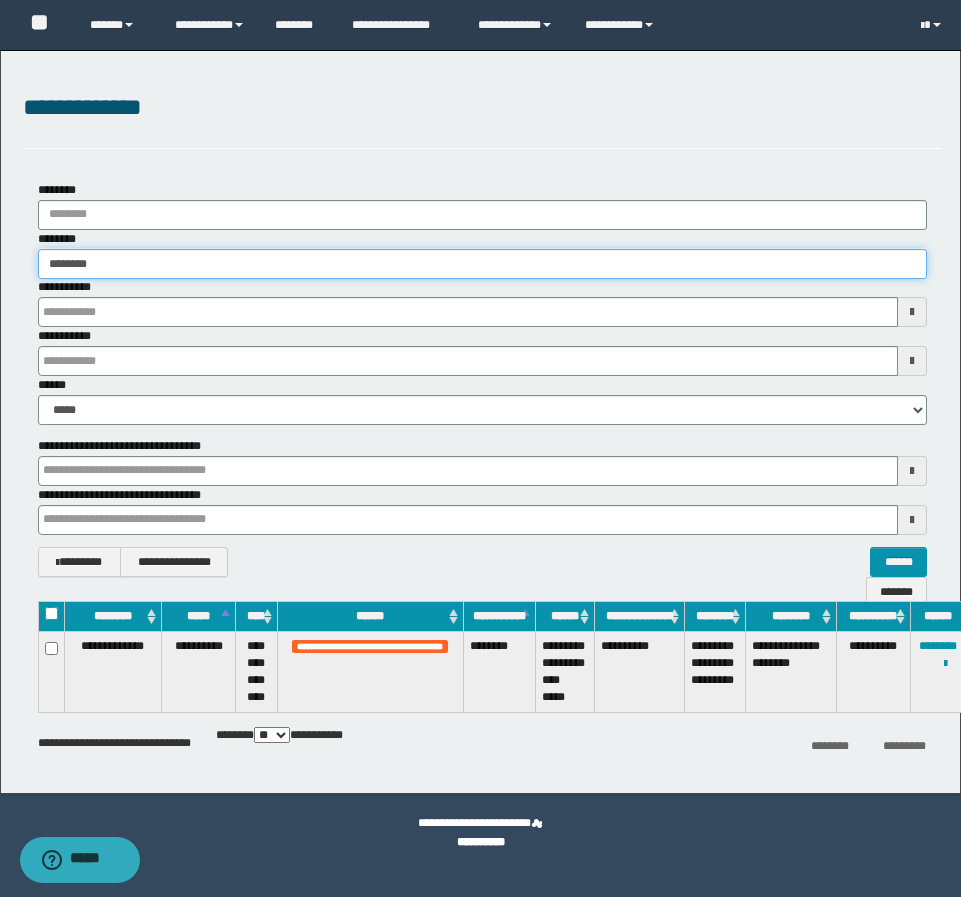 type on "********" 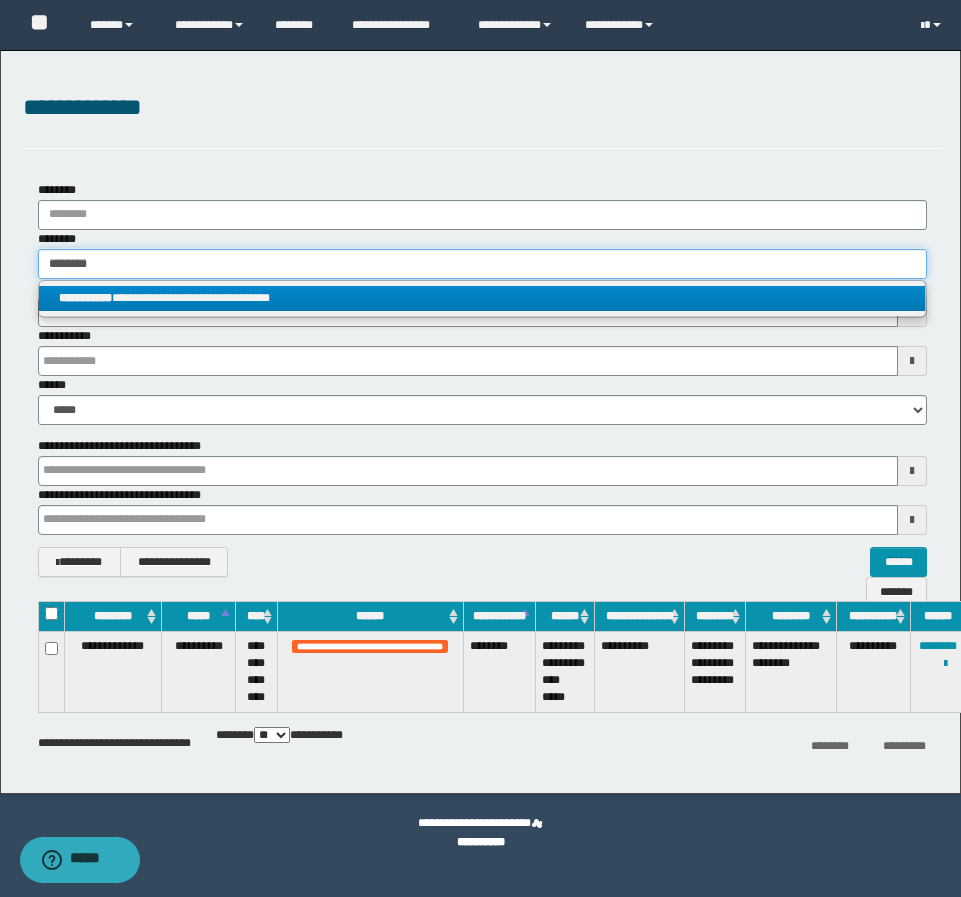 type on "********" 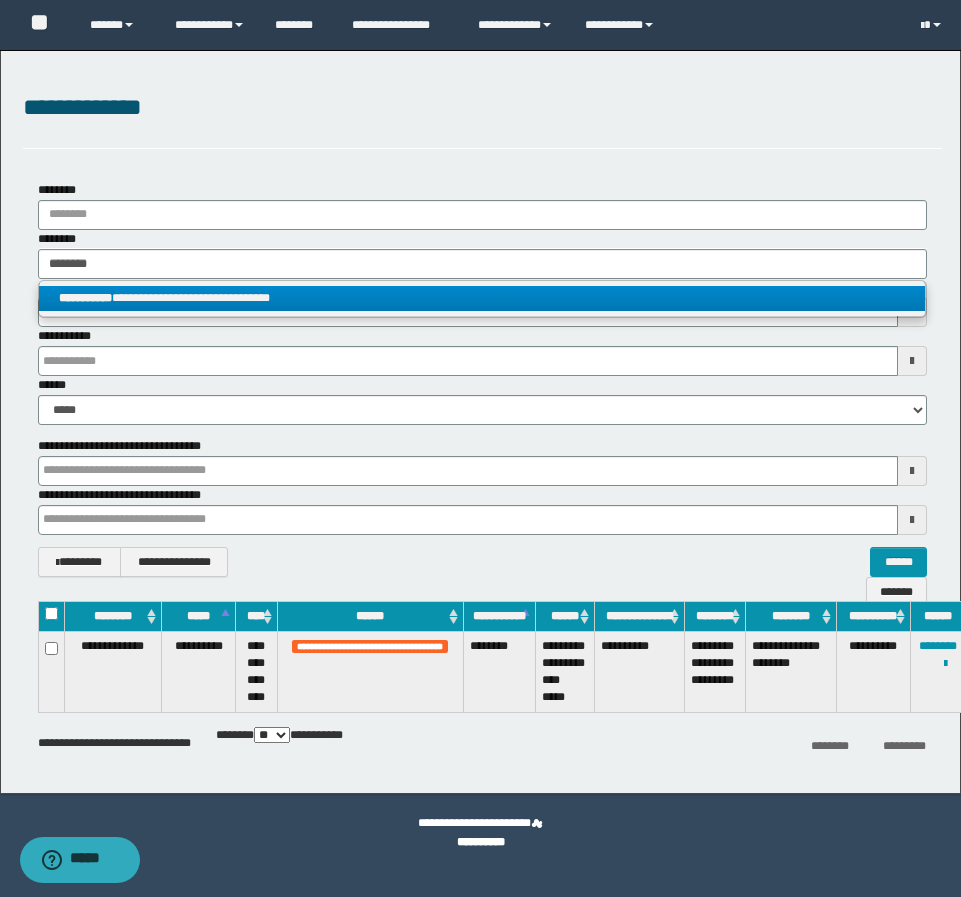 click on "**********" at bounding box center (482, 298) 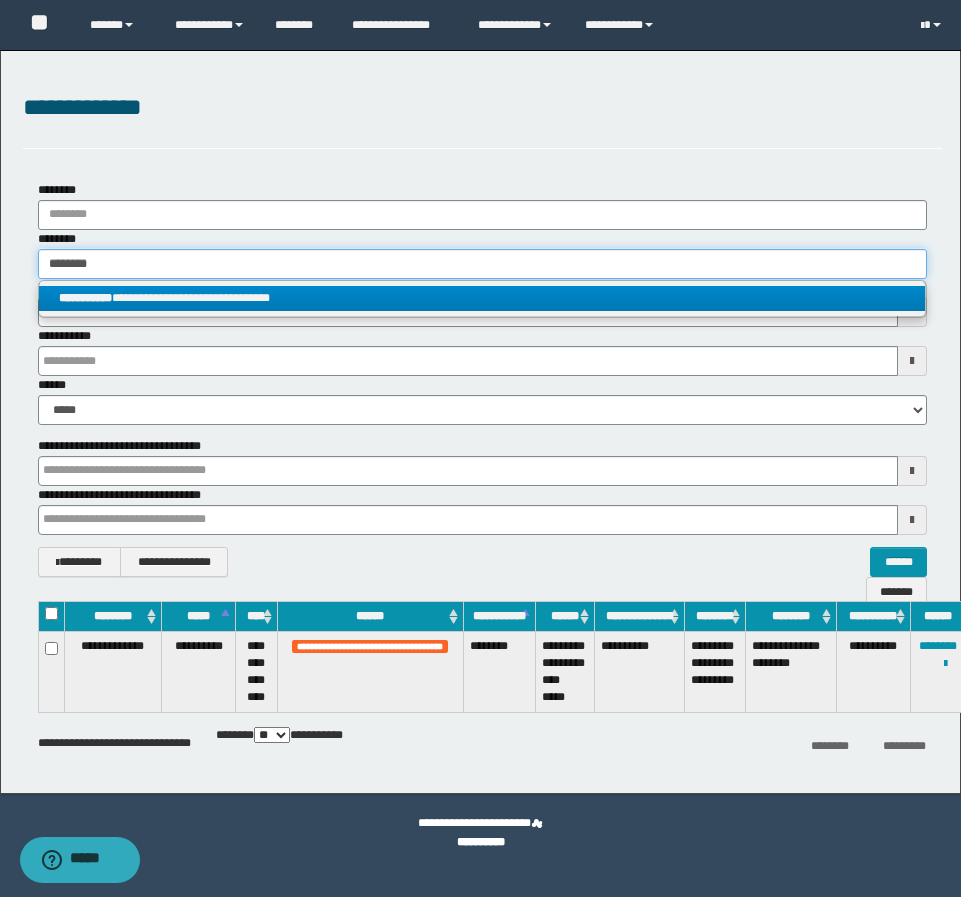 type 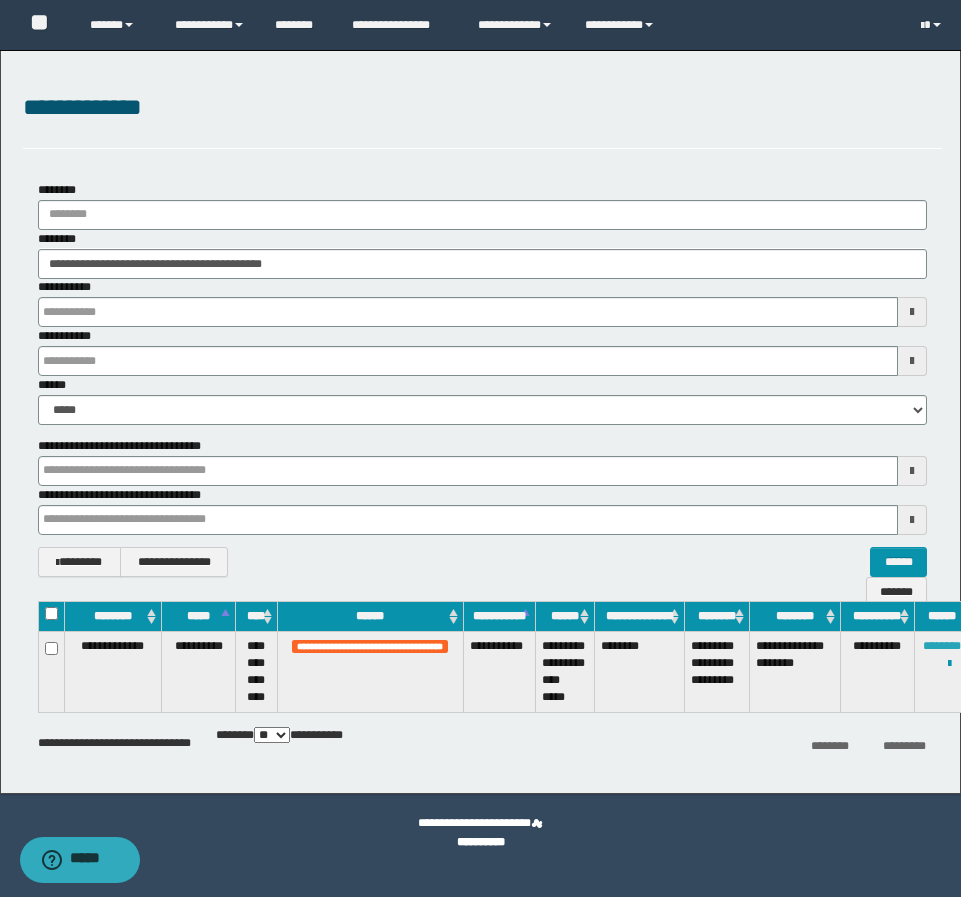 click on "********" at bounding box center (942, 646) 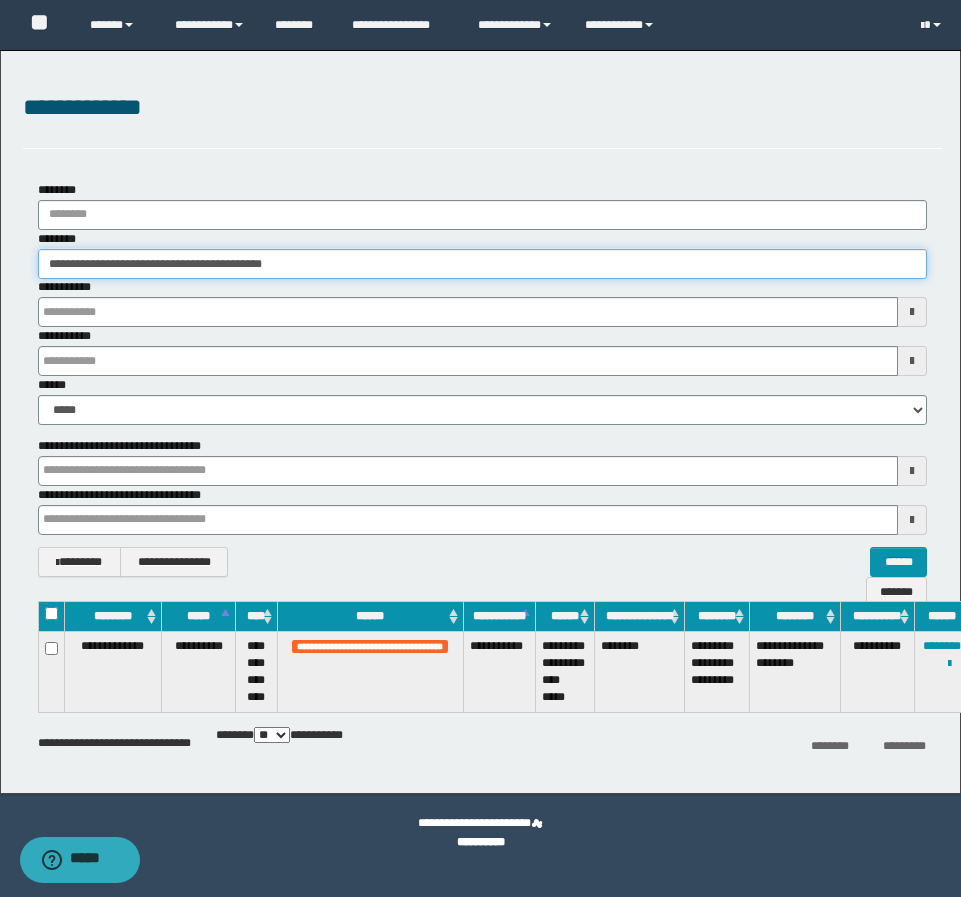 click on "**********" at bounding box center (482, 264) 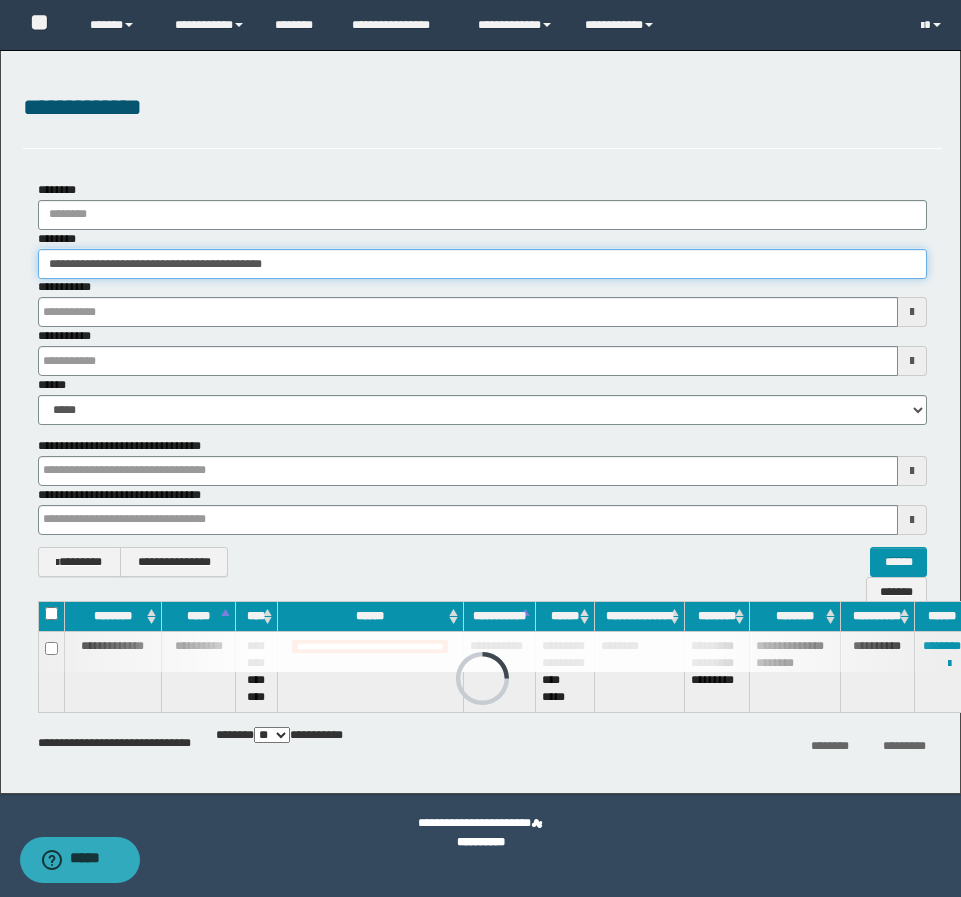 drag, startPoint x: -16, startPoint y: 249, endPoint x: -16, endPoint y: 236, distance: 13 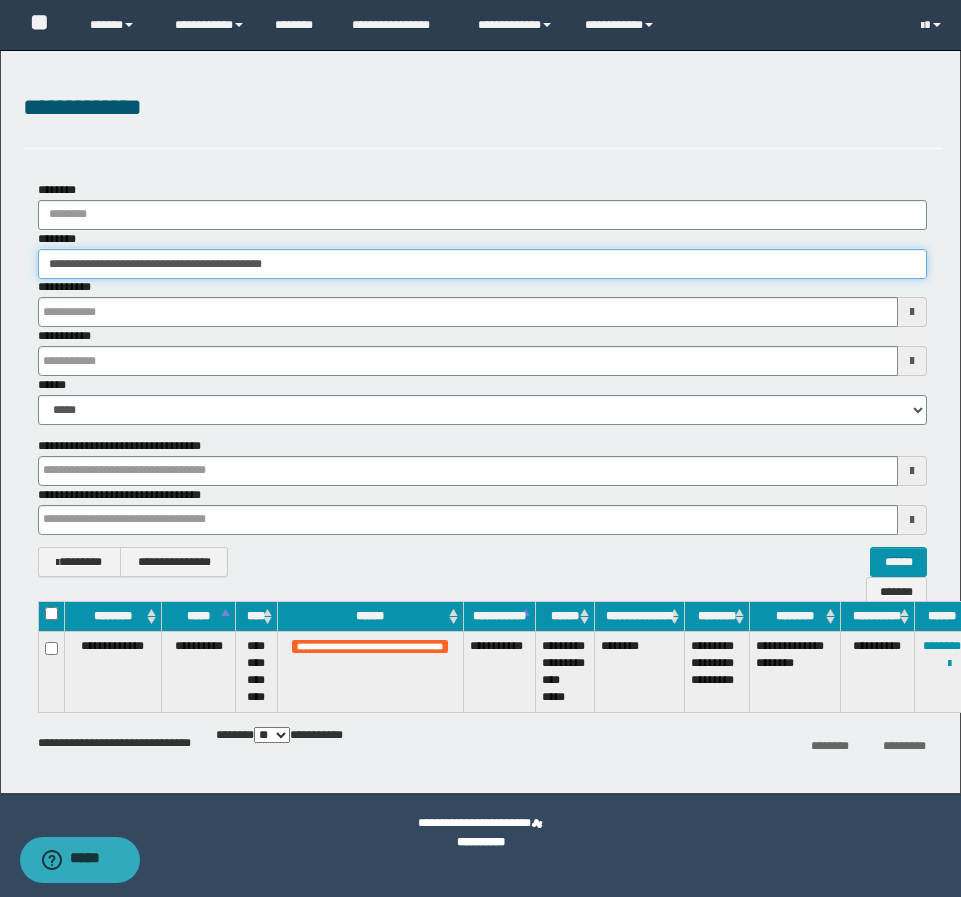 paste 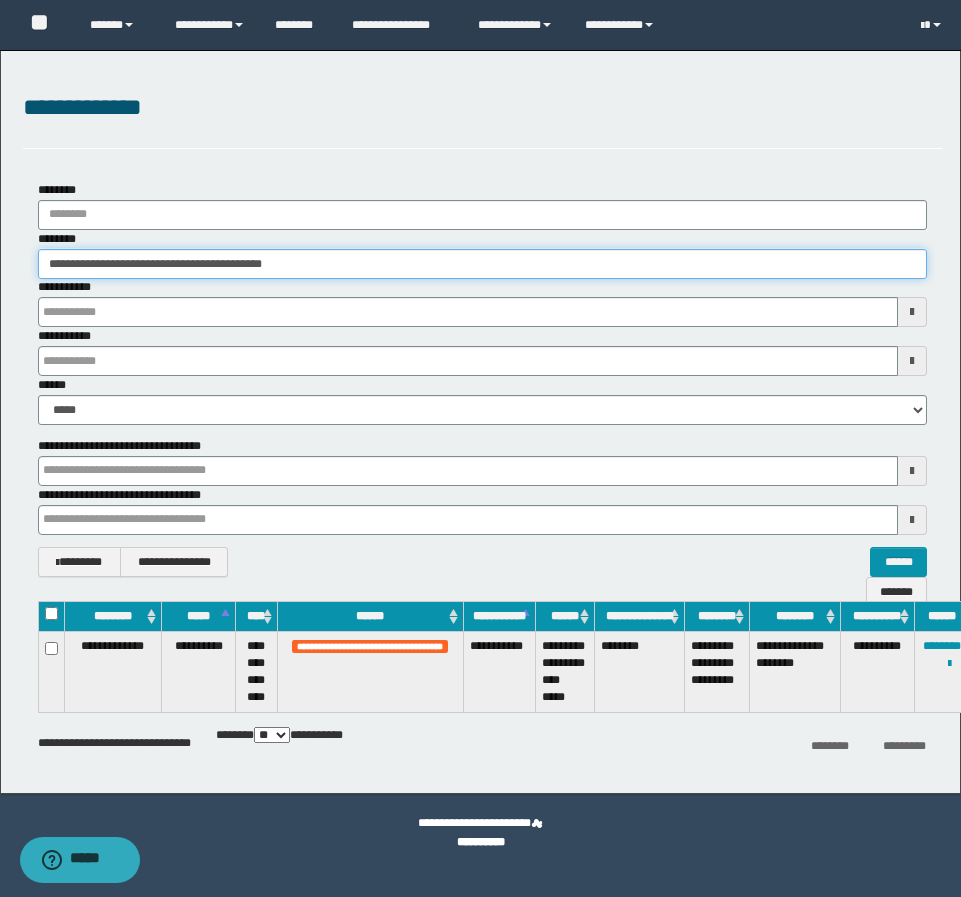 type on "********" 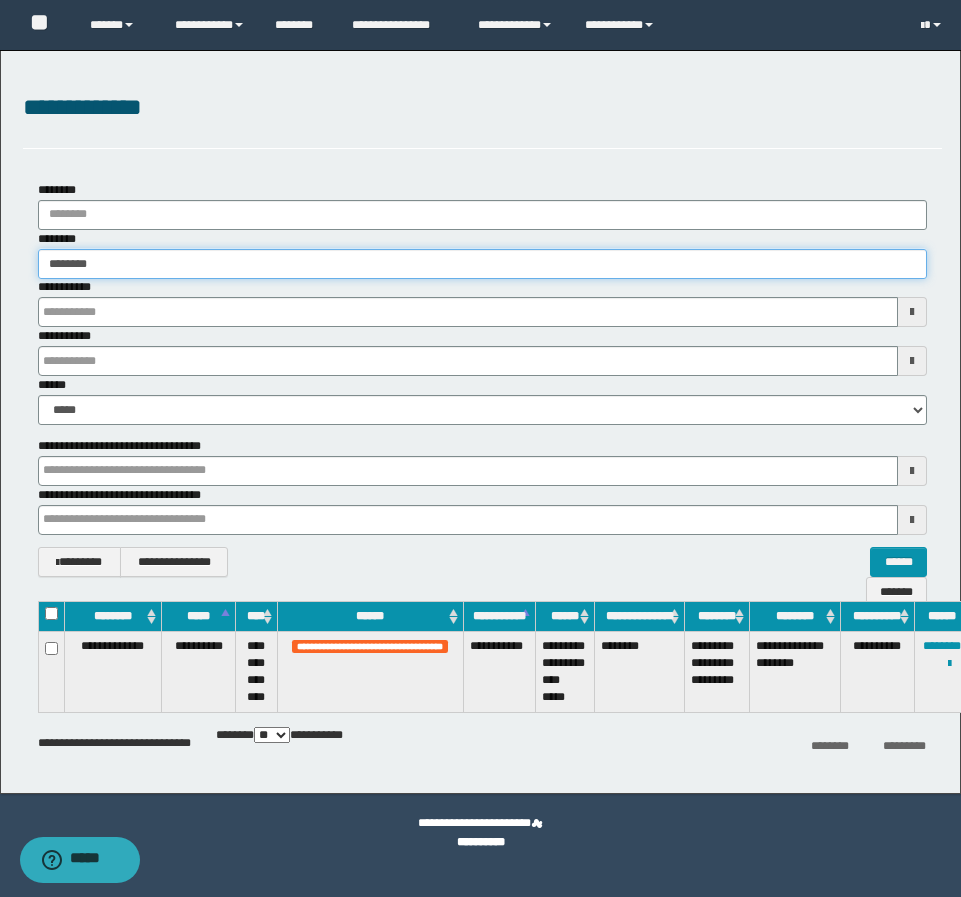 type on "********" 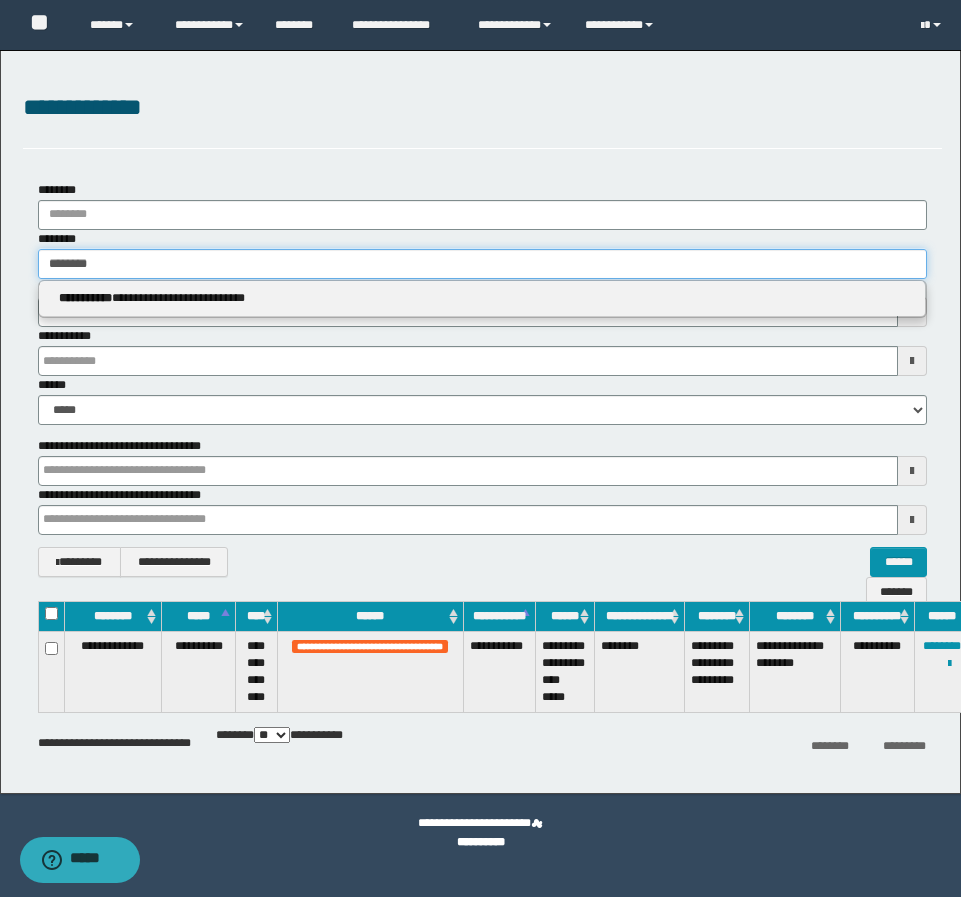 type on "********" 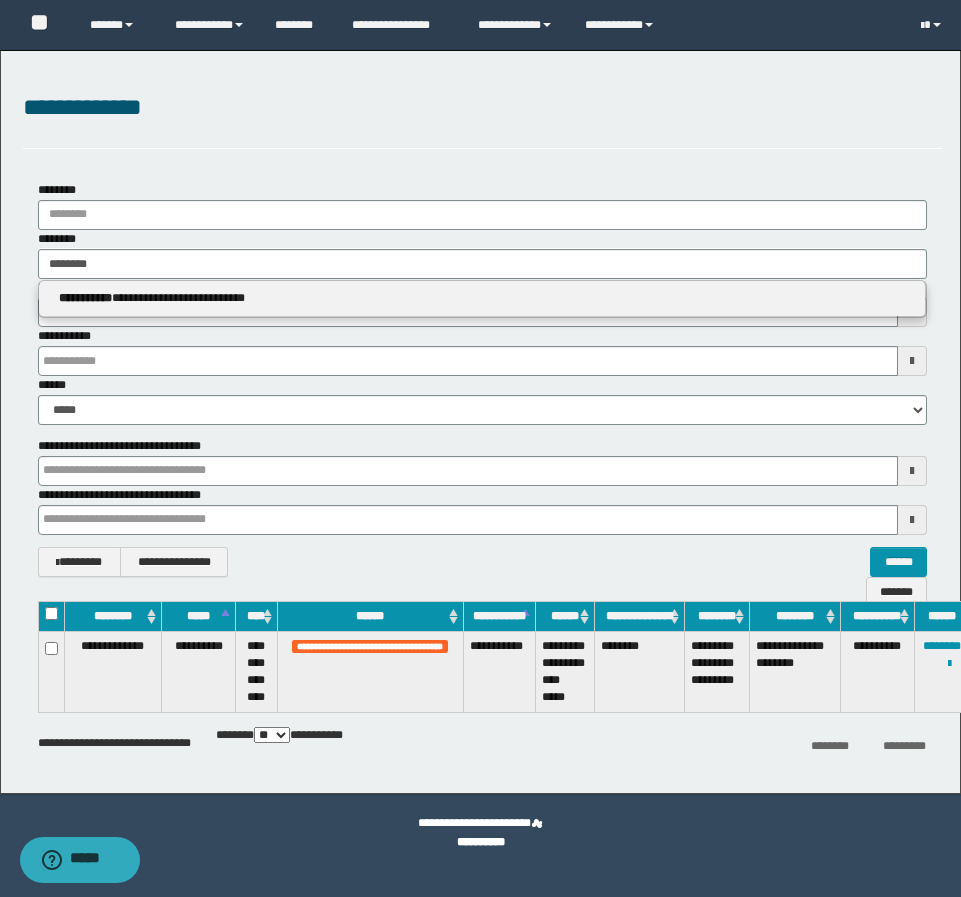 click on "**********" at bounding box center [482, 302] 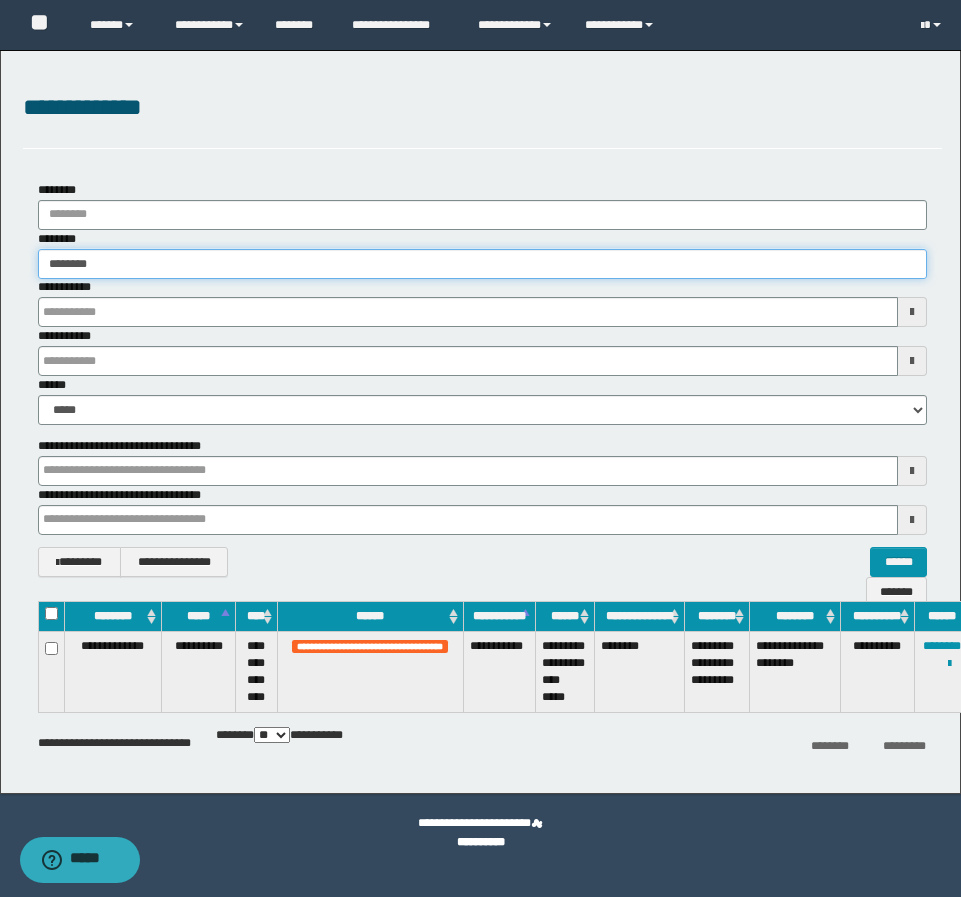 type on "********" 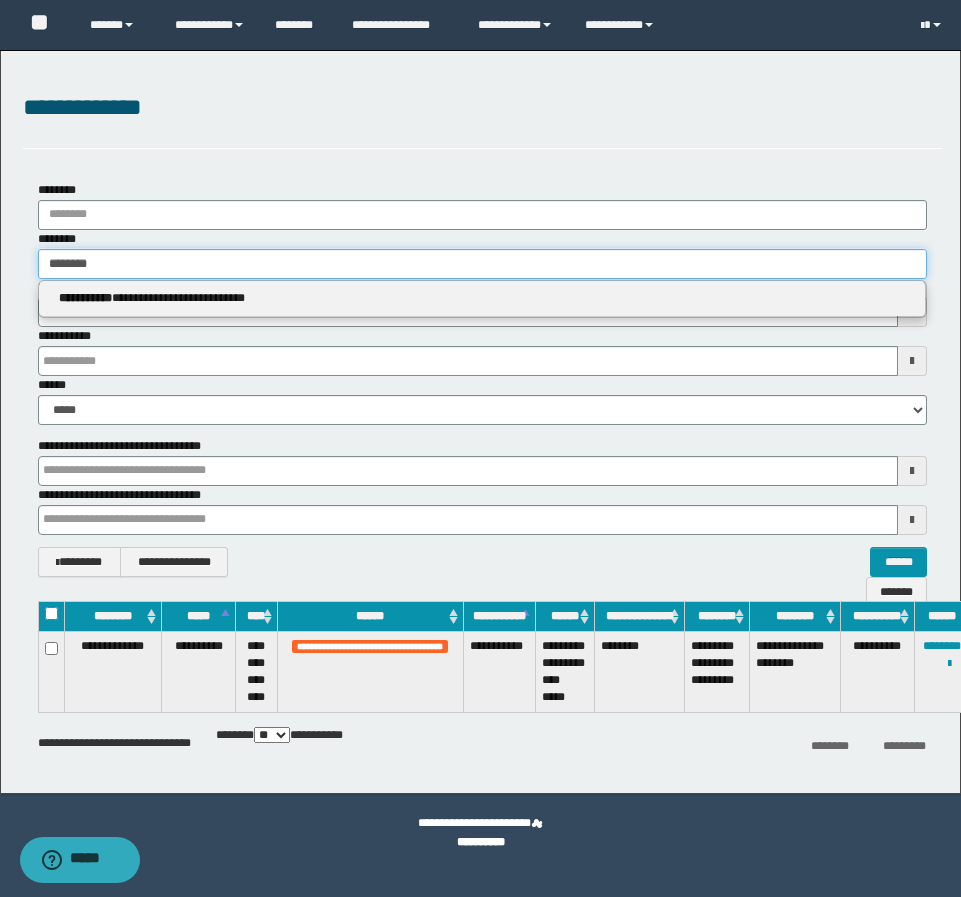 click on "********" at bounding box center (482, 264) 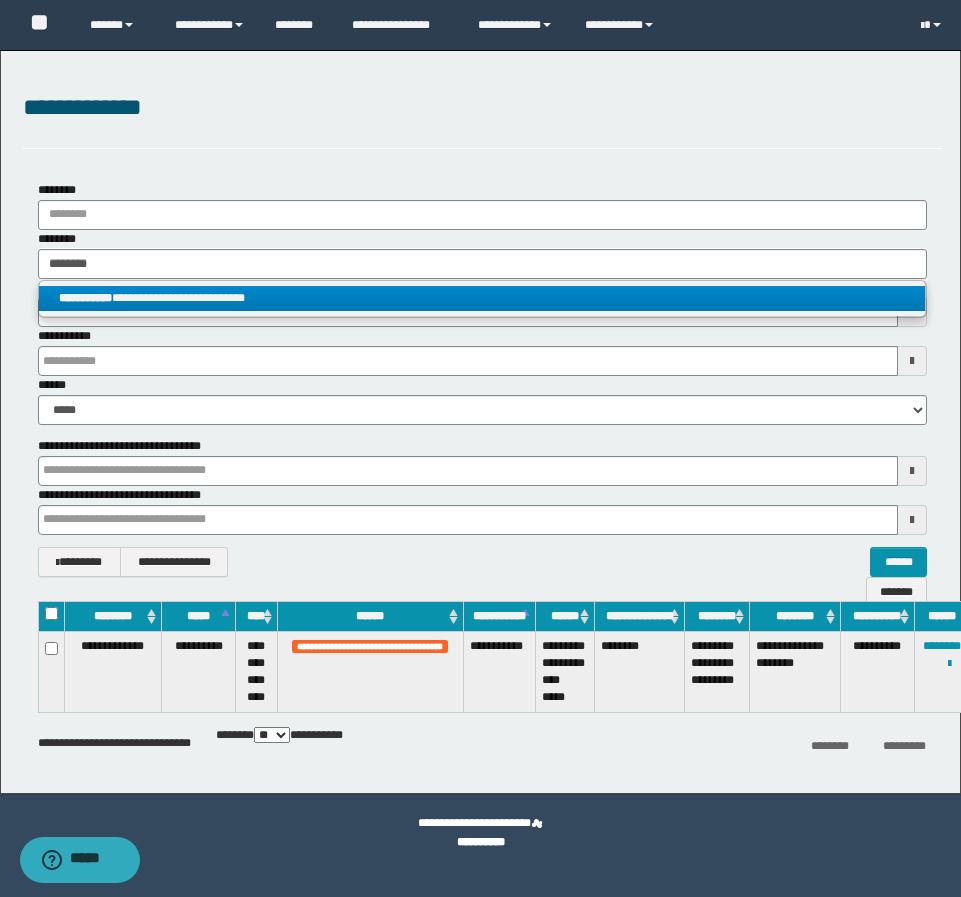 click on "**********" at bounding box center (482, 298) 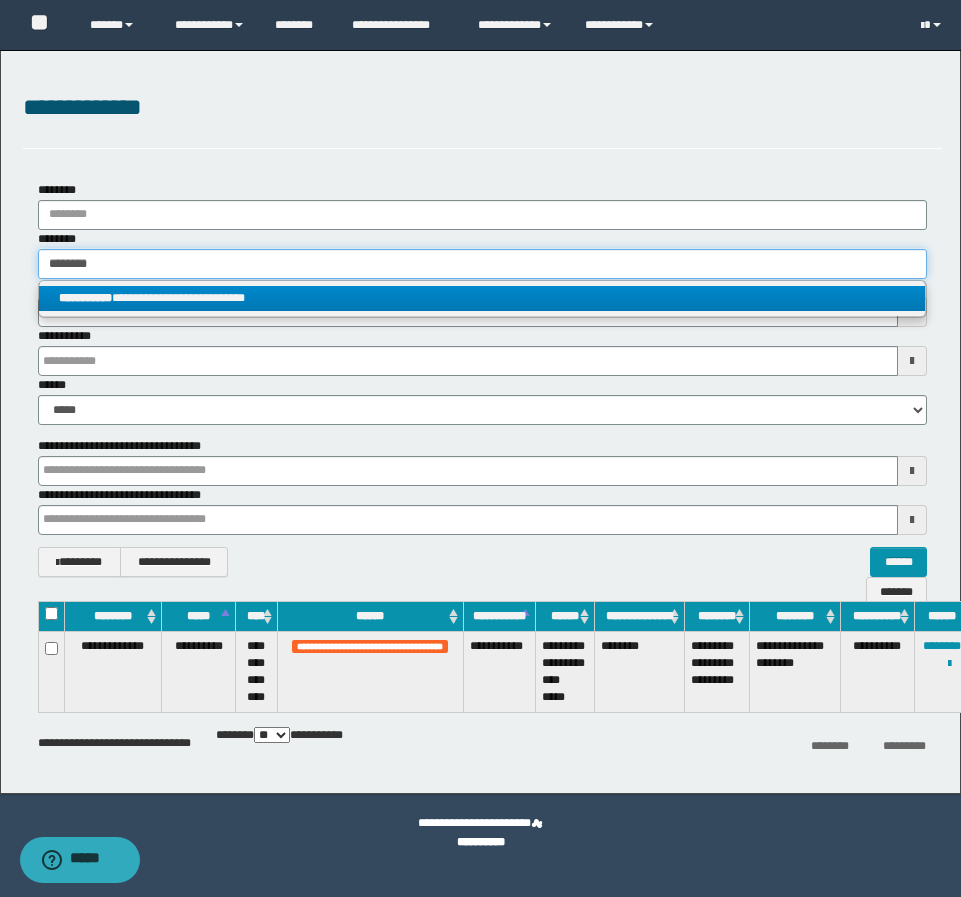 type 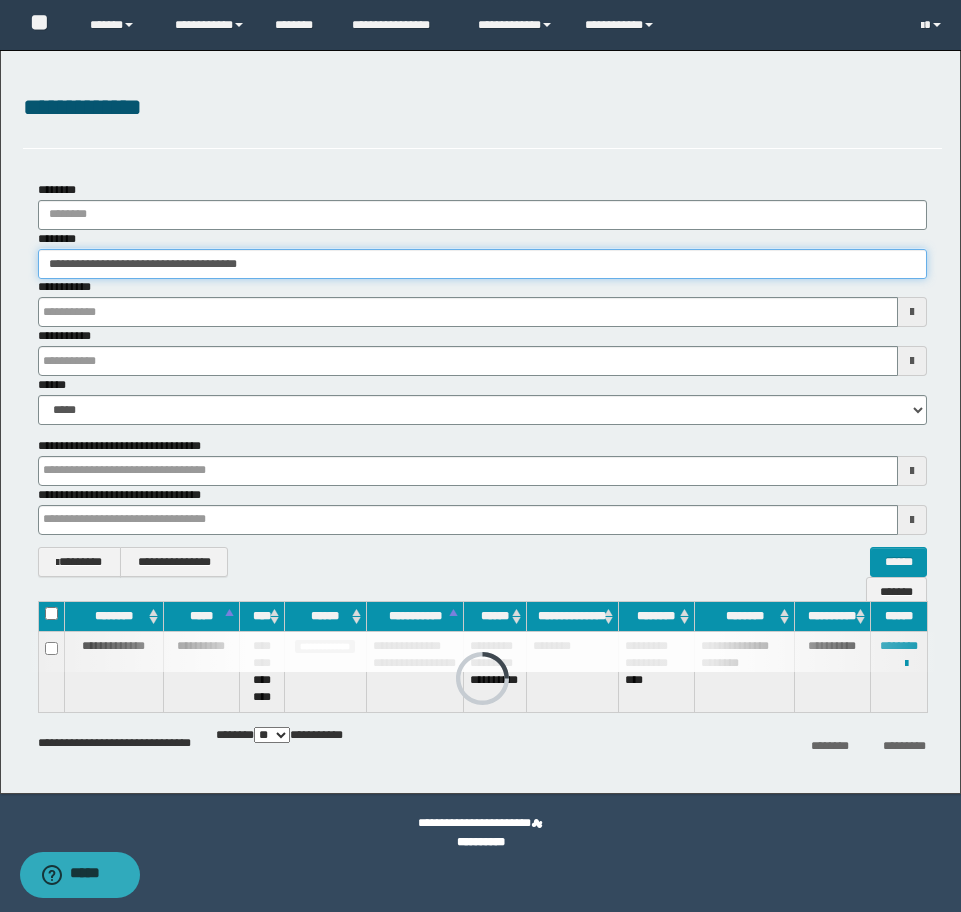 drag, startPoint x: 217, startPoint y: 273, endPoint x: -16, endPoint y: 259, distance: 233.42023 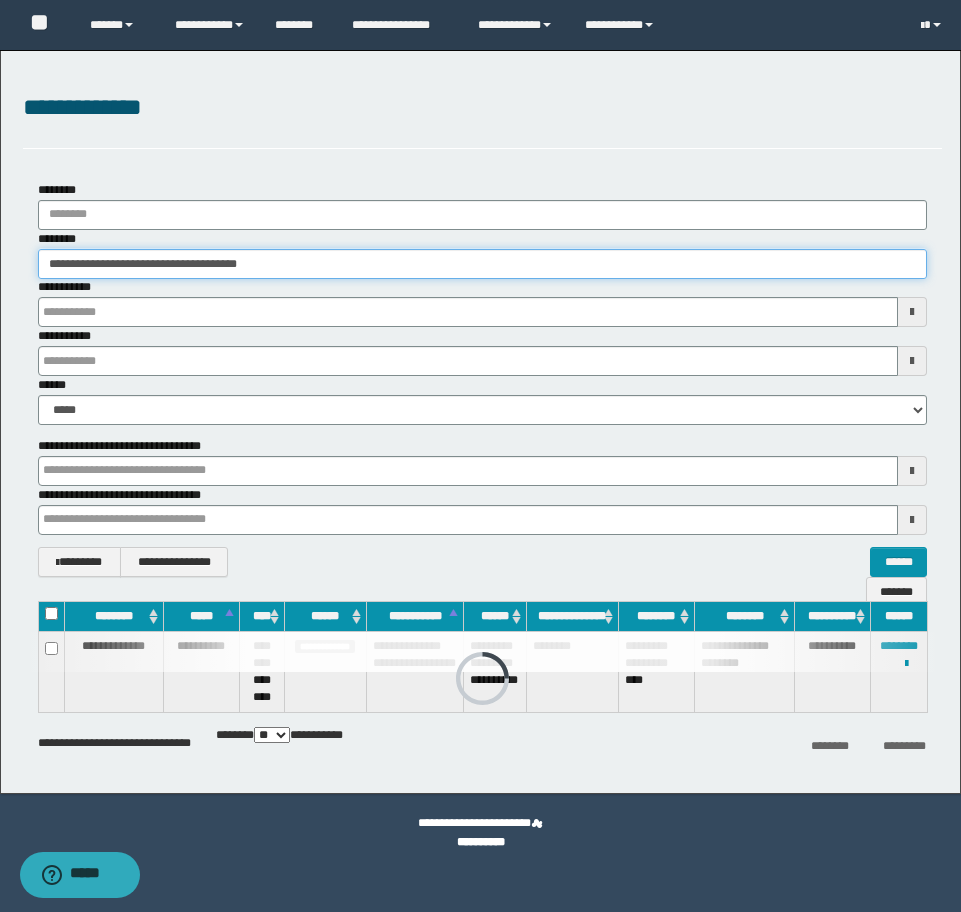 click on "**********" at bounding box center [480, 456] 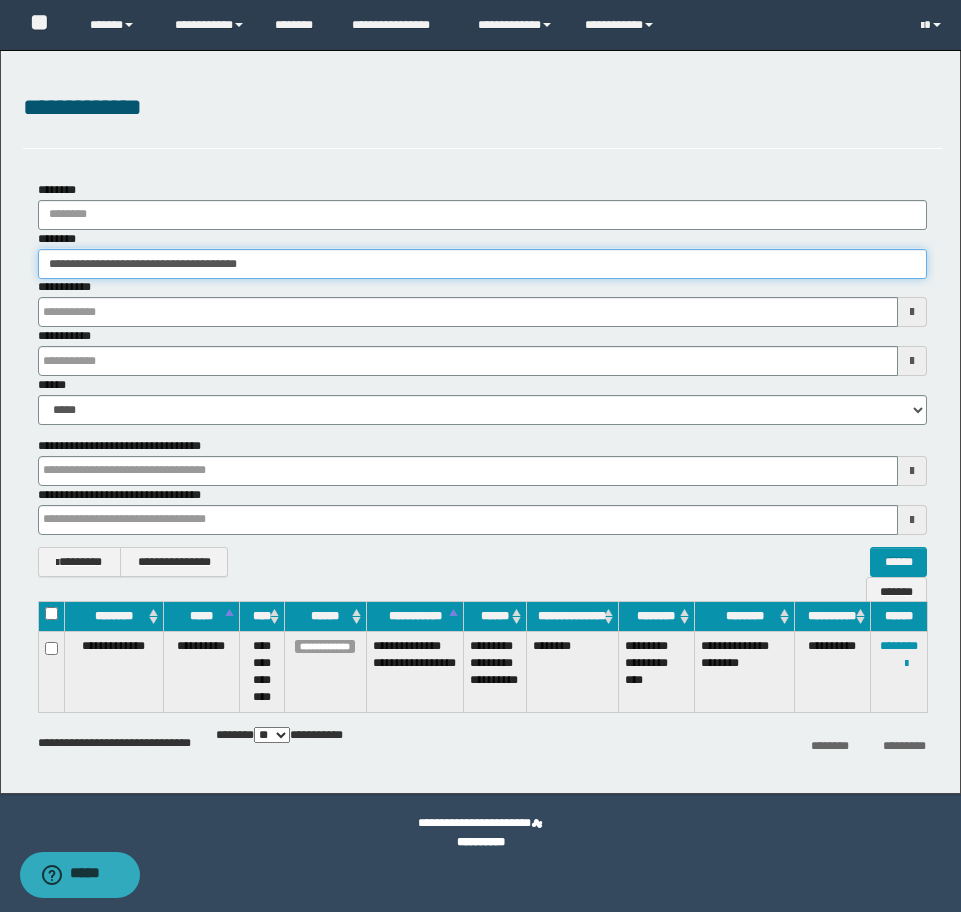 paste 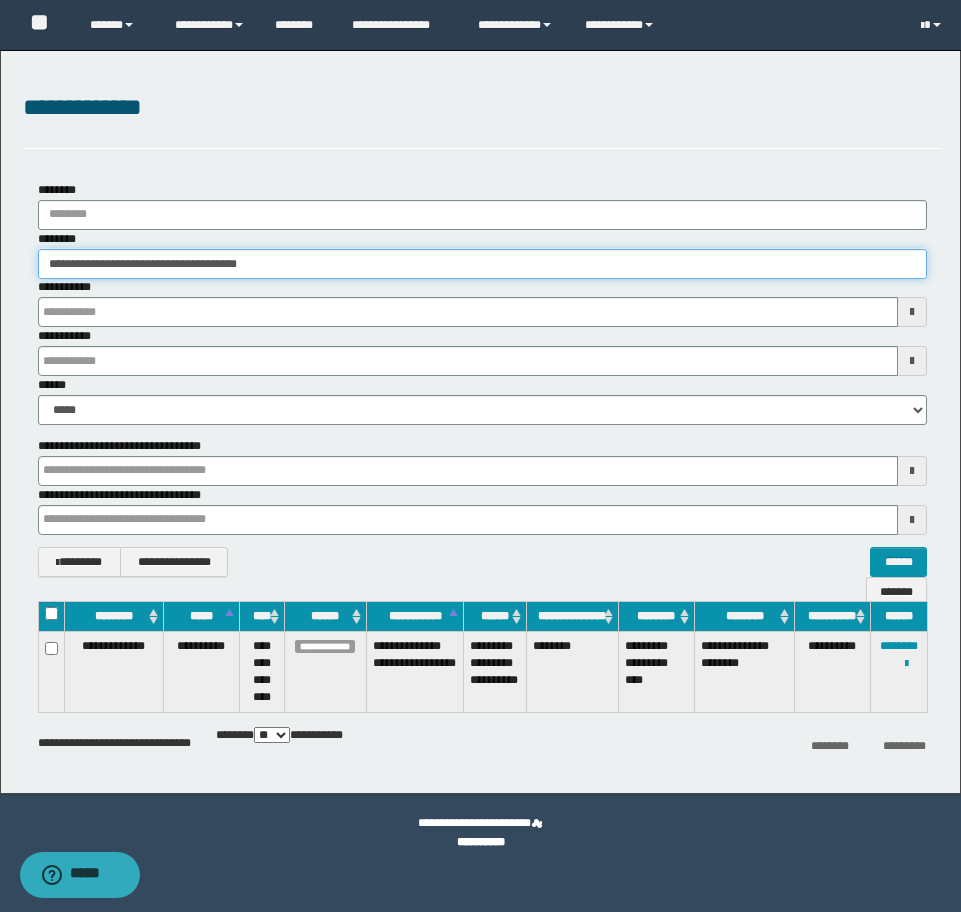 type on "********" 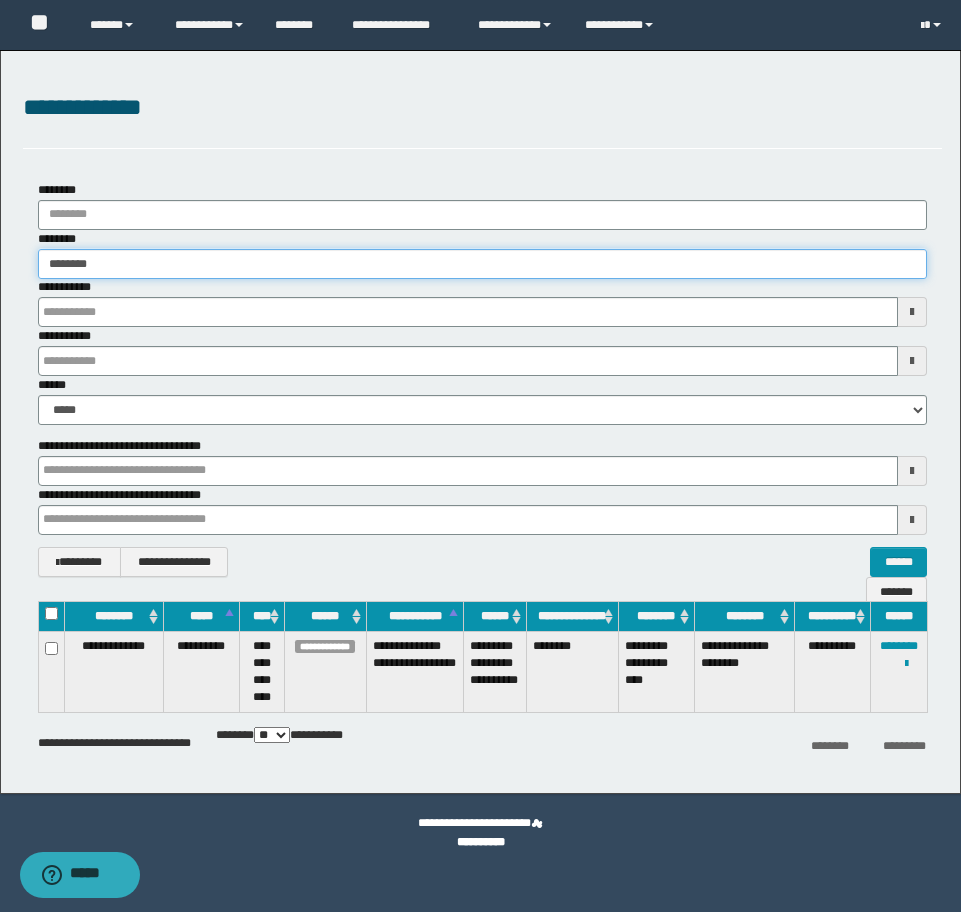 type on "********" 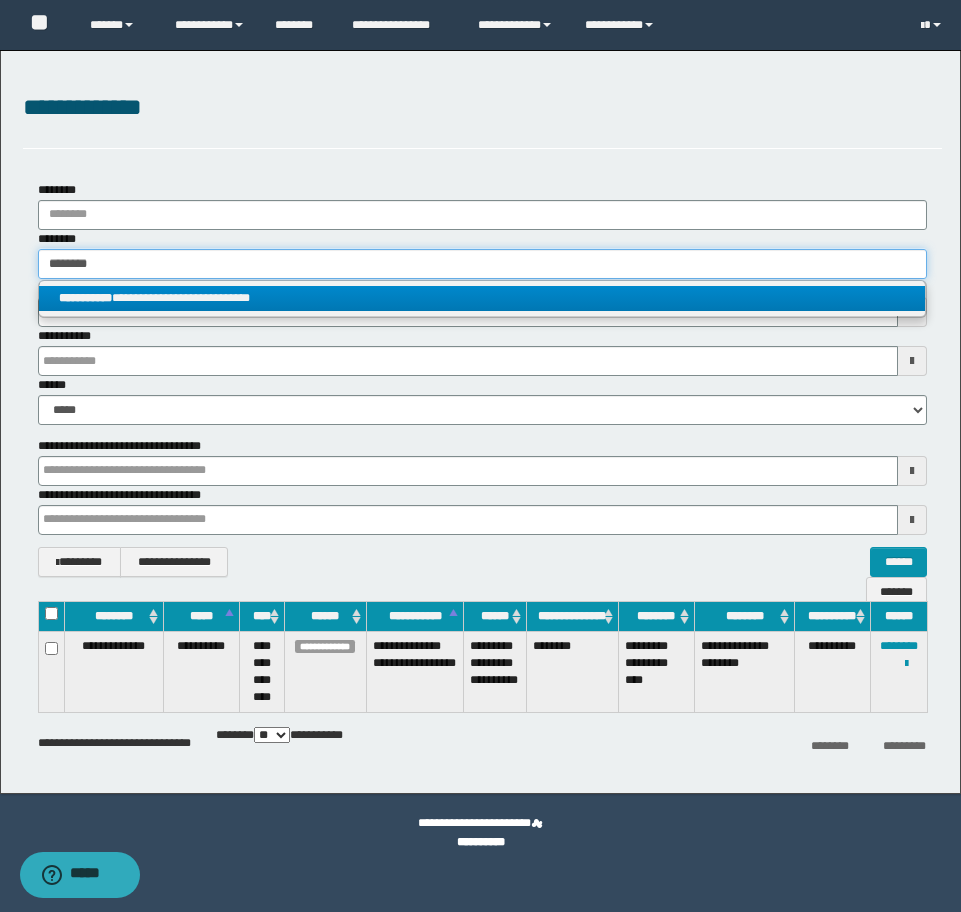 type on "********" 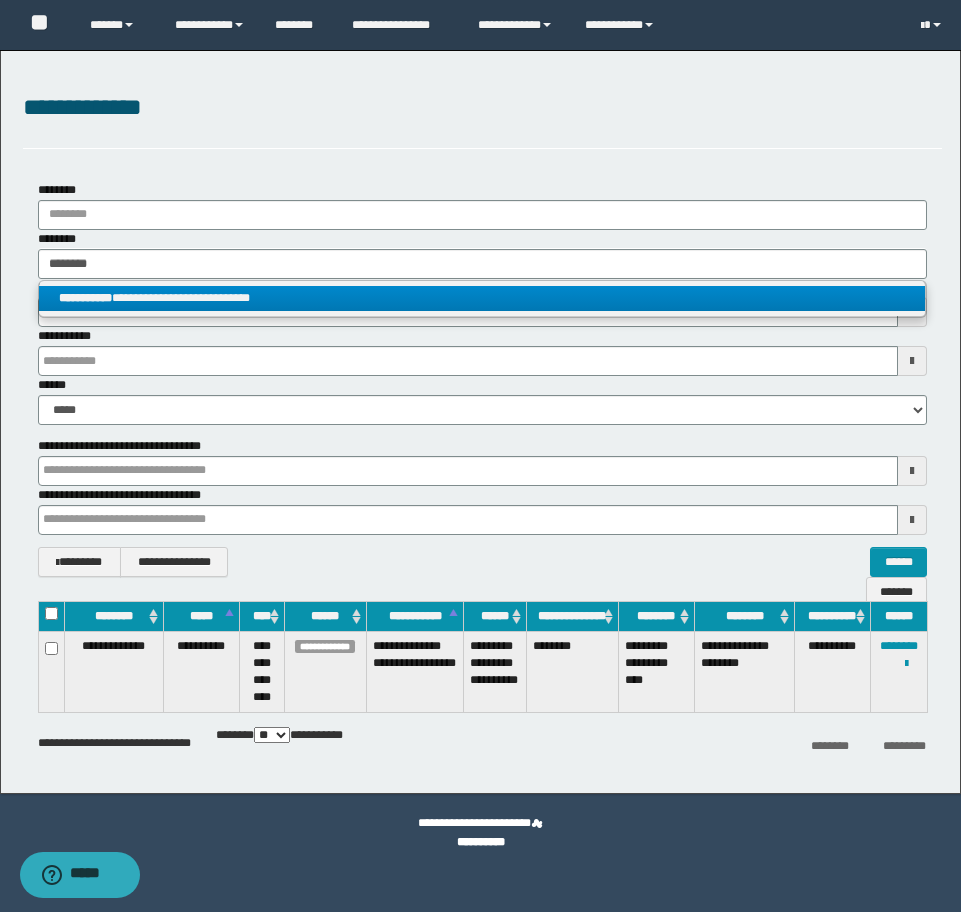 click on "**********" at bounding box center [482, 298] 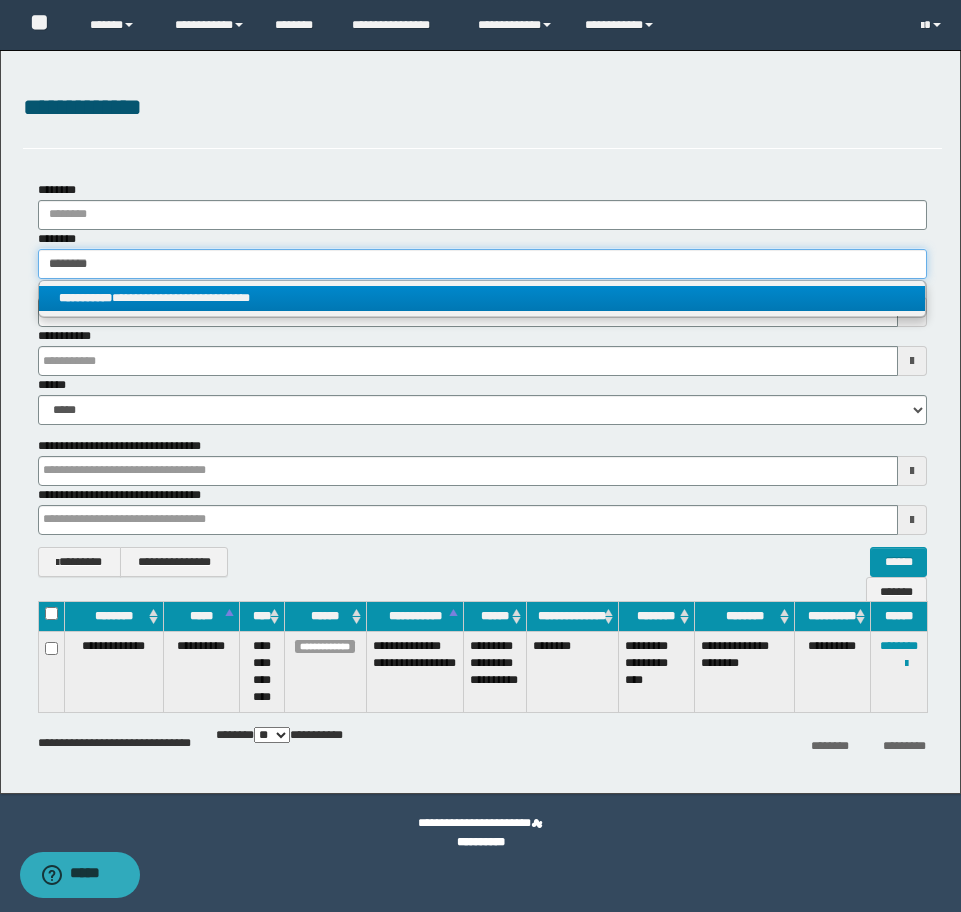 type 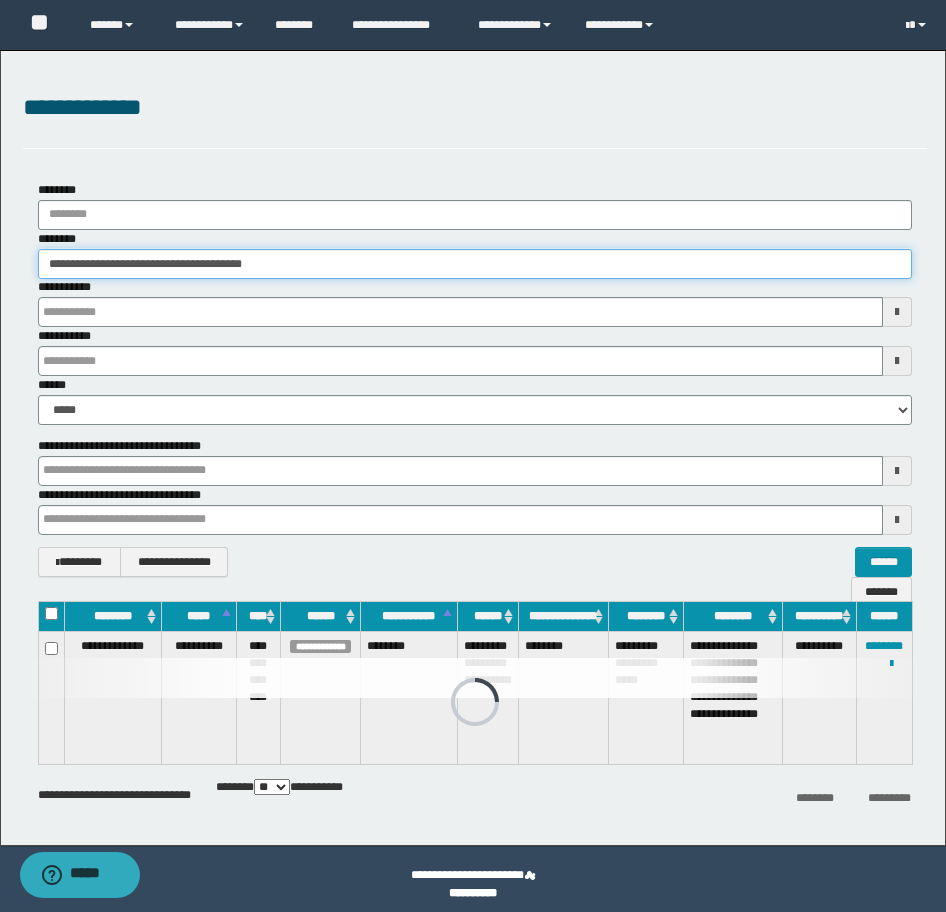 drag, startPoint x: 388, startPoint y: 264, endPoint x: -16, endPoint y: 222, distance: 406.1773 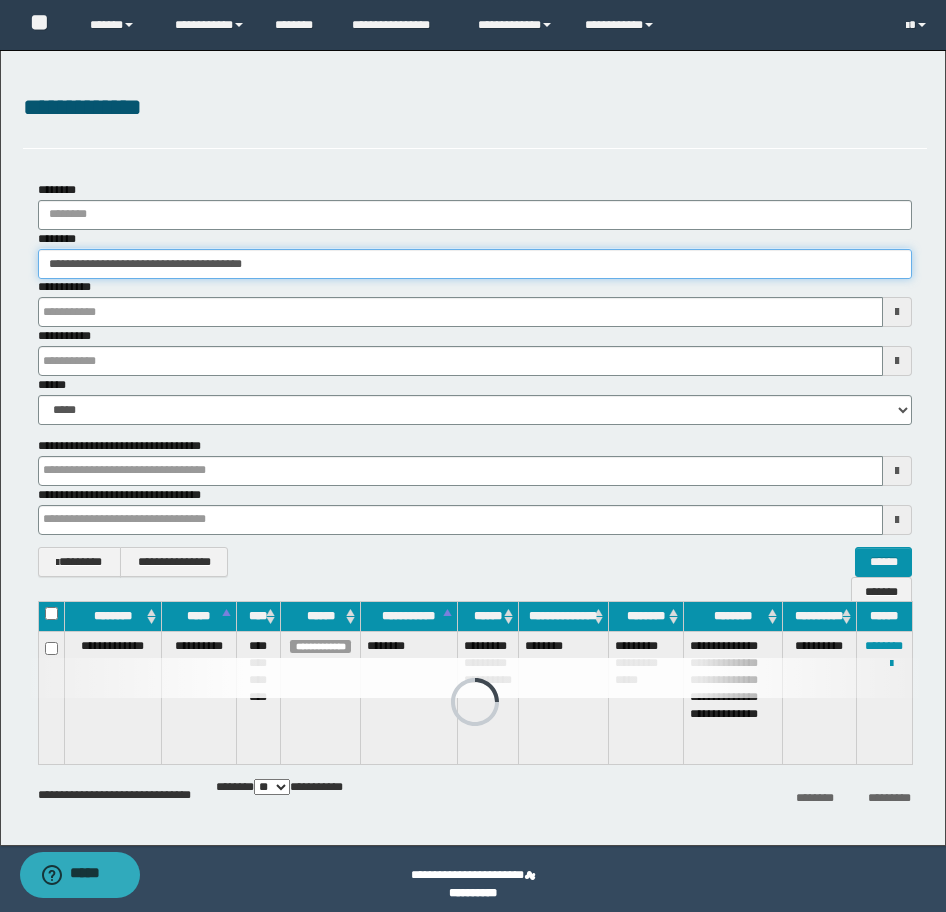 click on "**********" at bounding box center [473, 456] 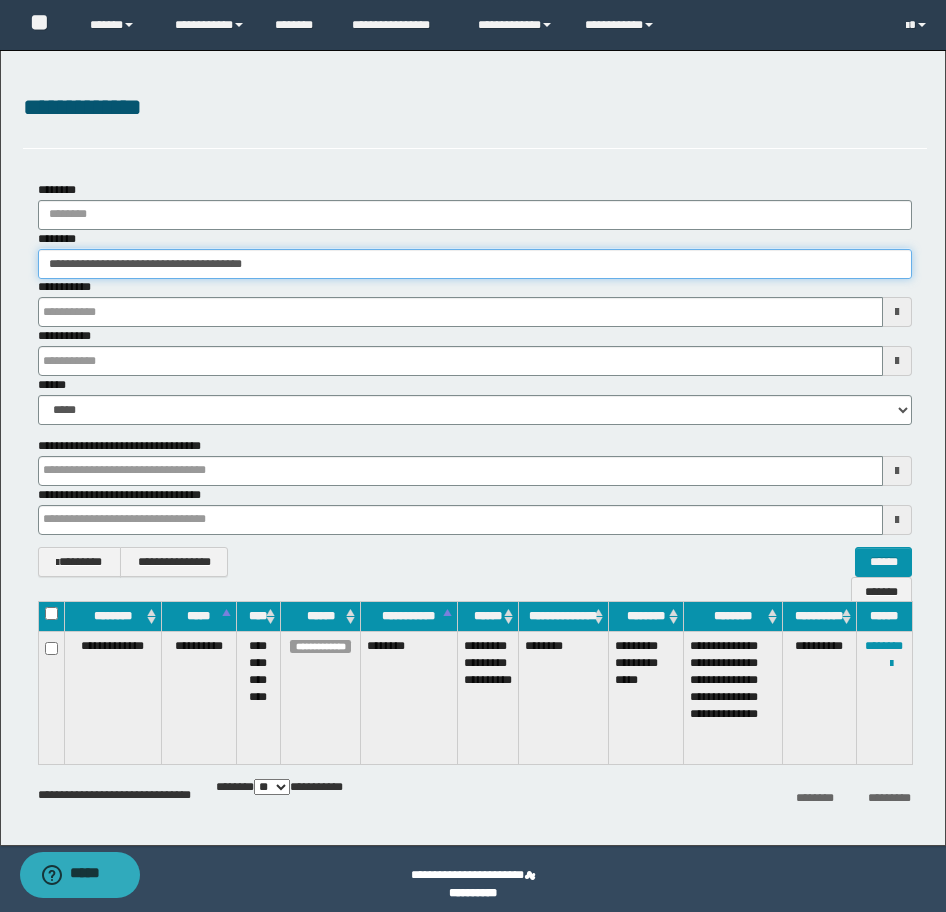 paste 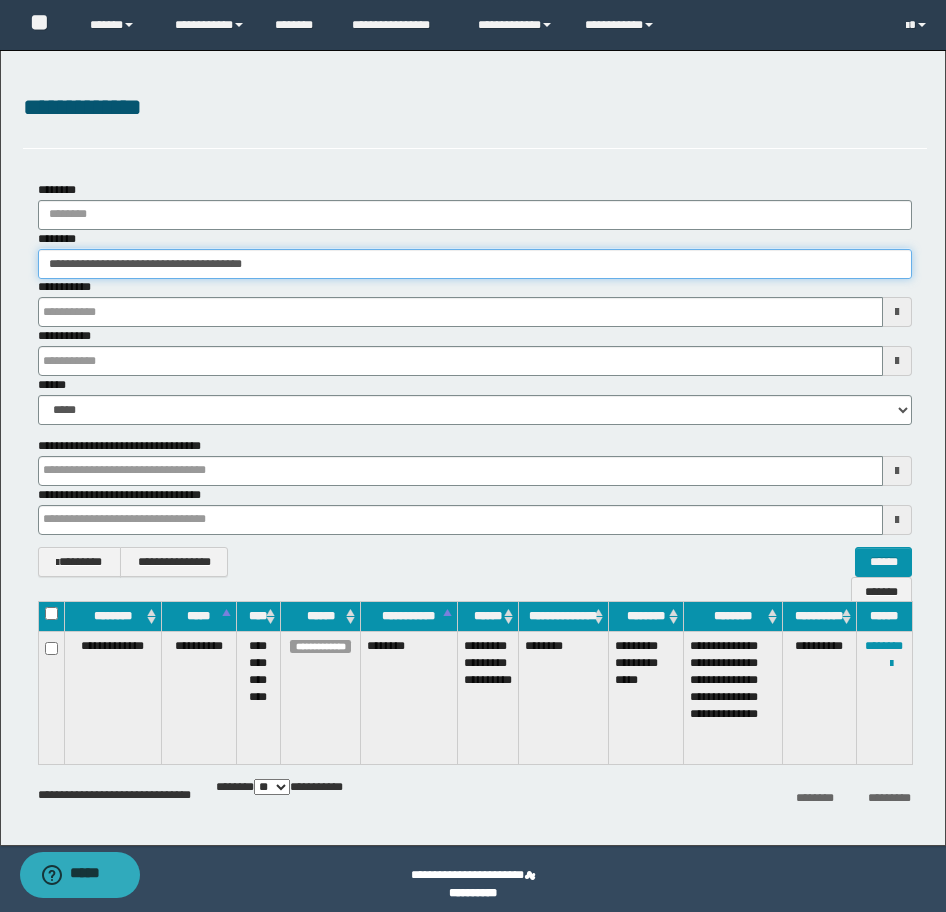 type on "********" 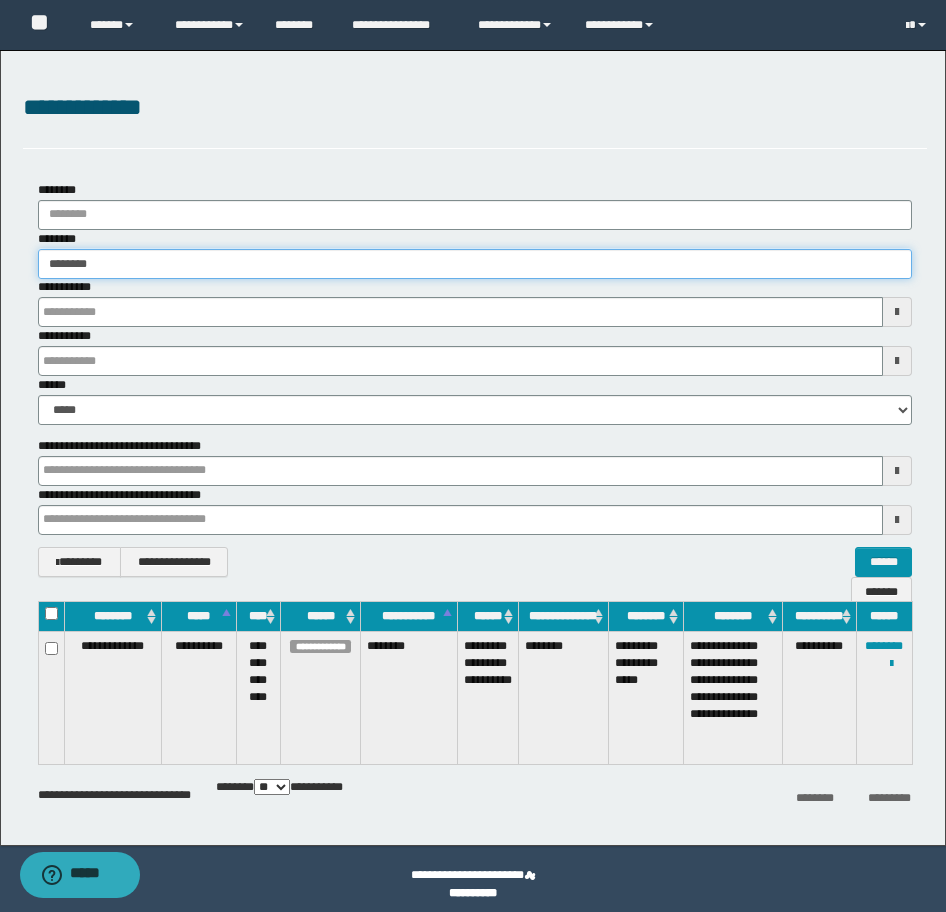 type on "********" 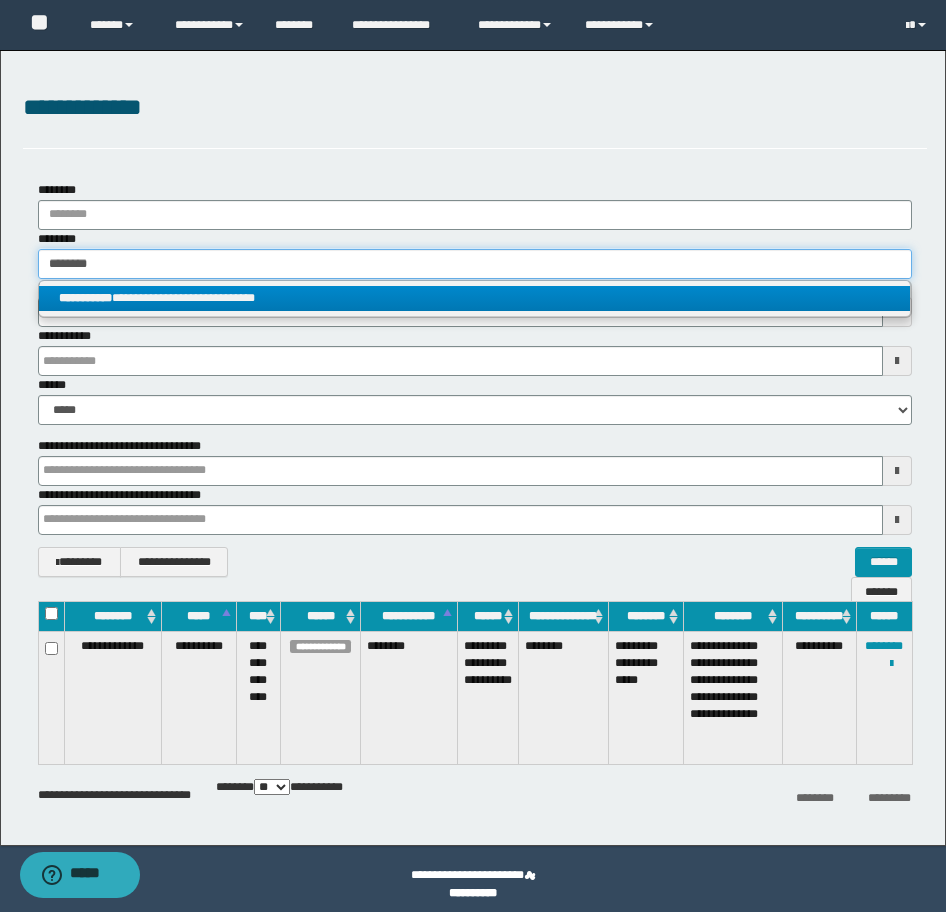 type on "********" 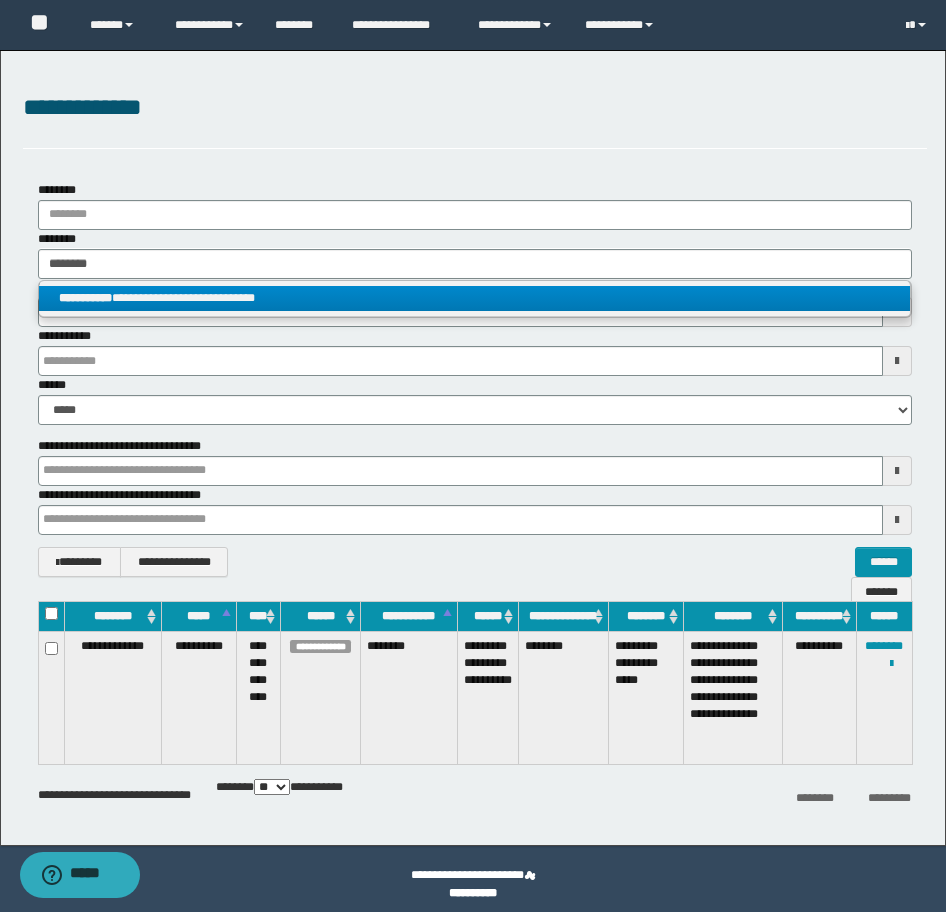 click on "**********" at bounding box center (474, 298) 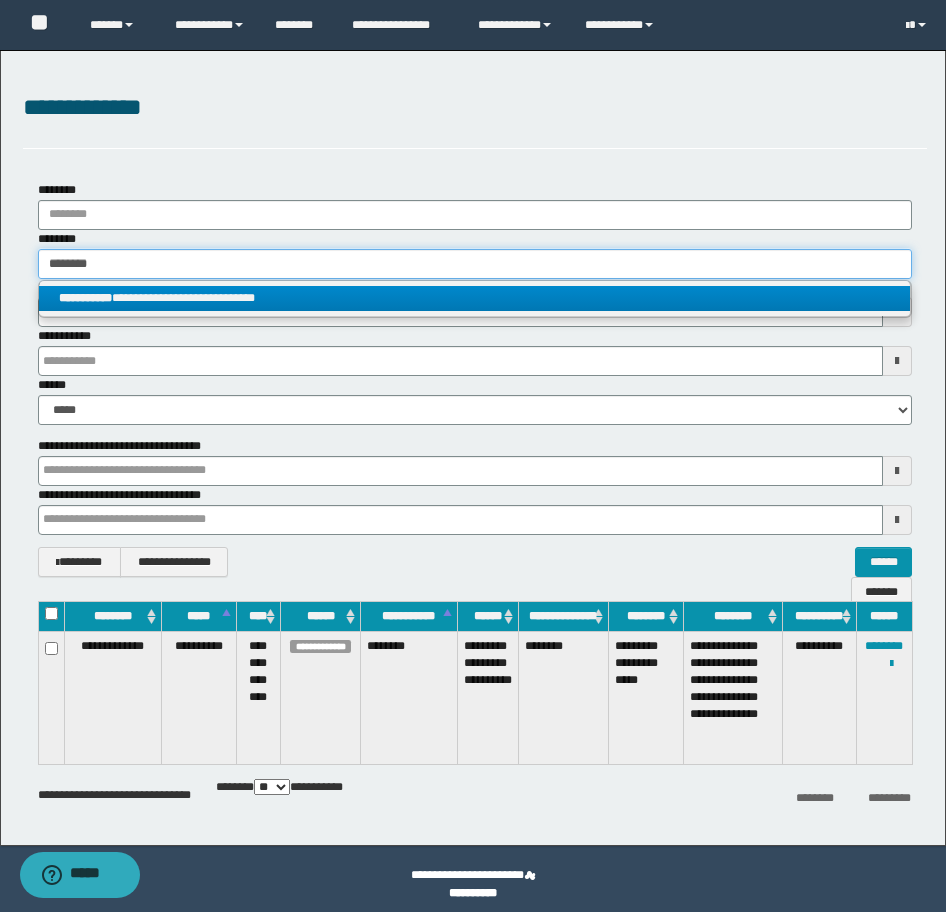 type 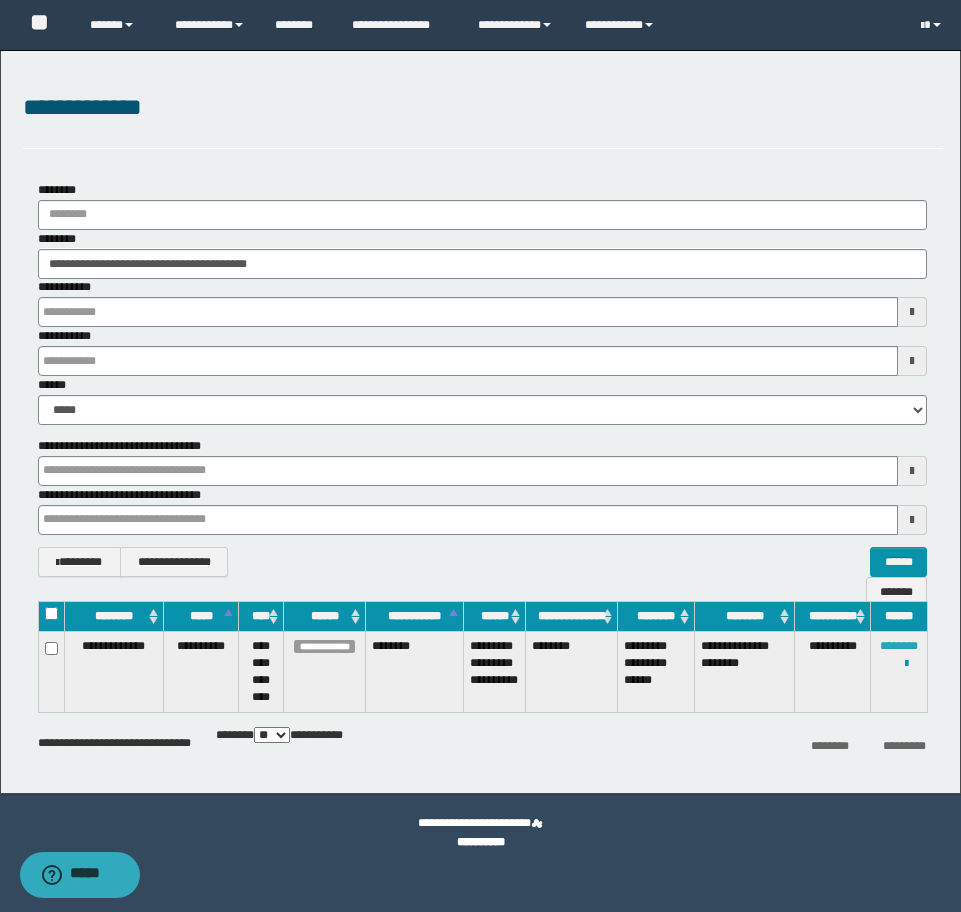 click on "********" at bounding box center (899, 646) 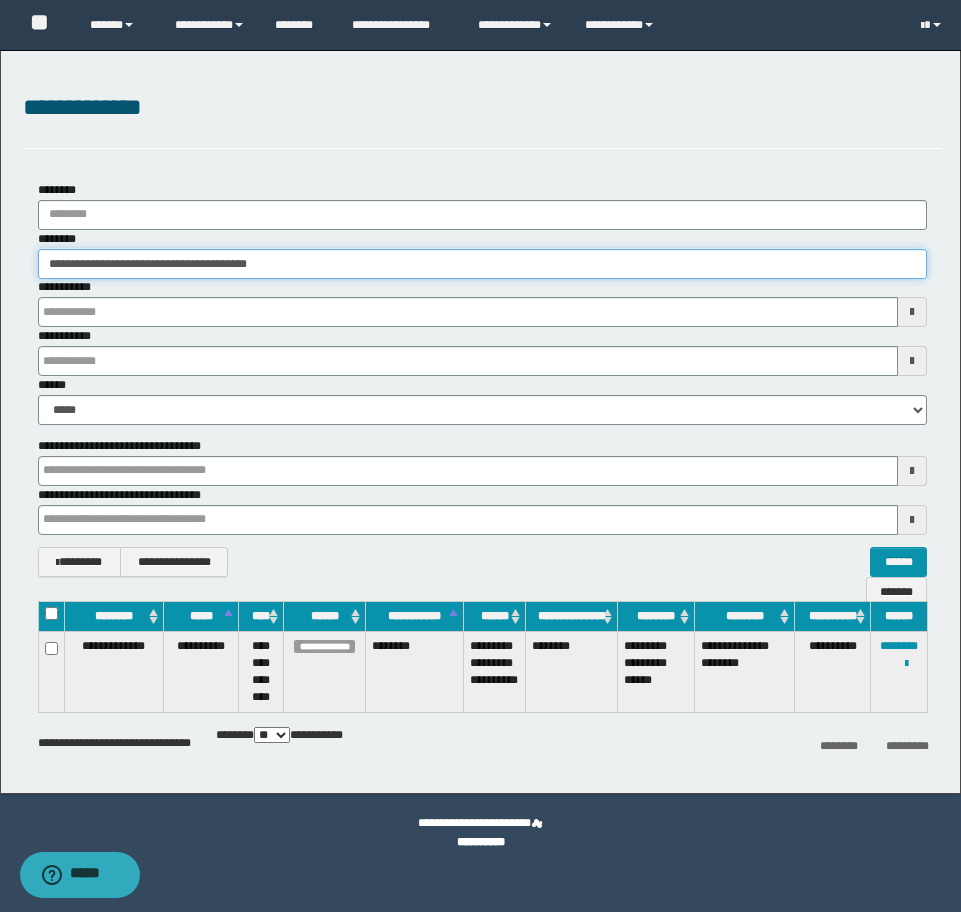 drag, startPoint x: 330, startPoint y: 254, endPoint x: -16, endPoint y: 268, distance: 346.2831 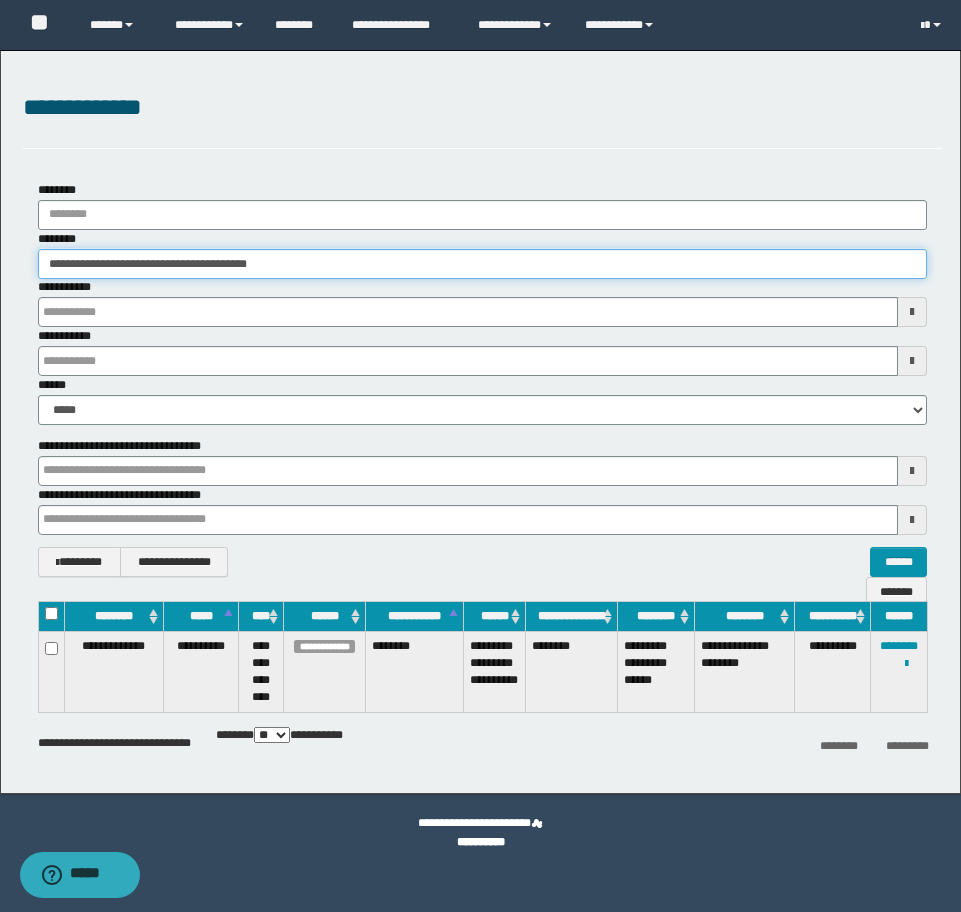 click on "**********" at bounding box center (480, 456) 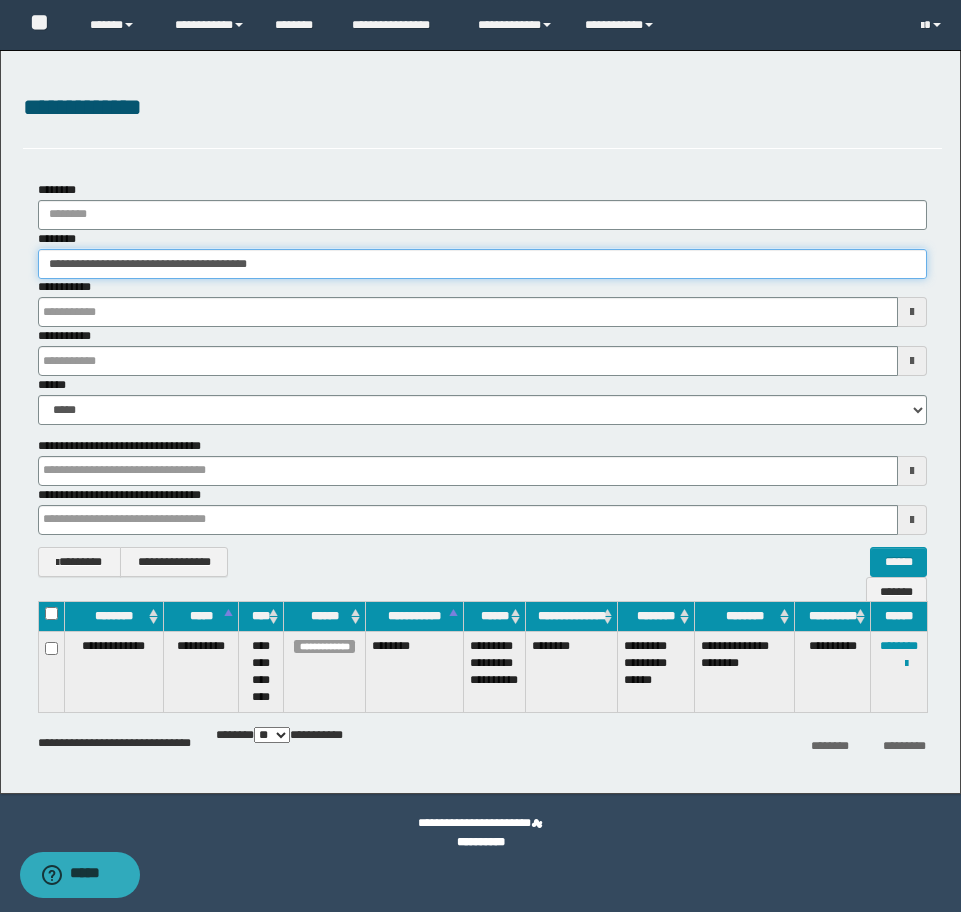 paste 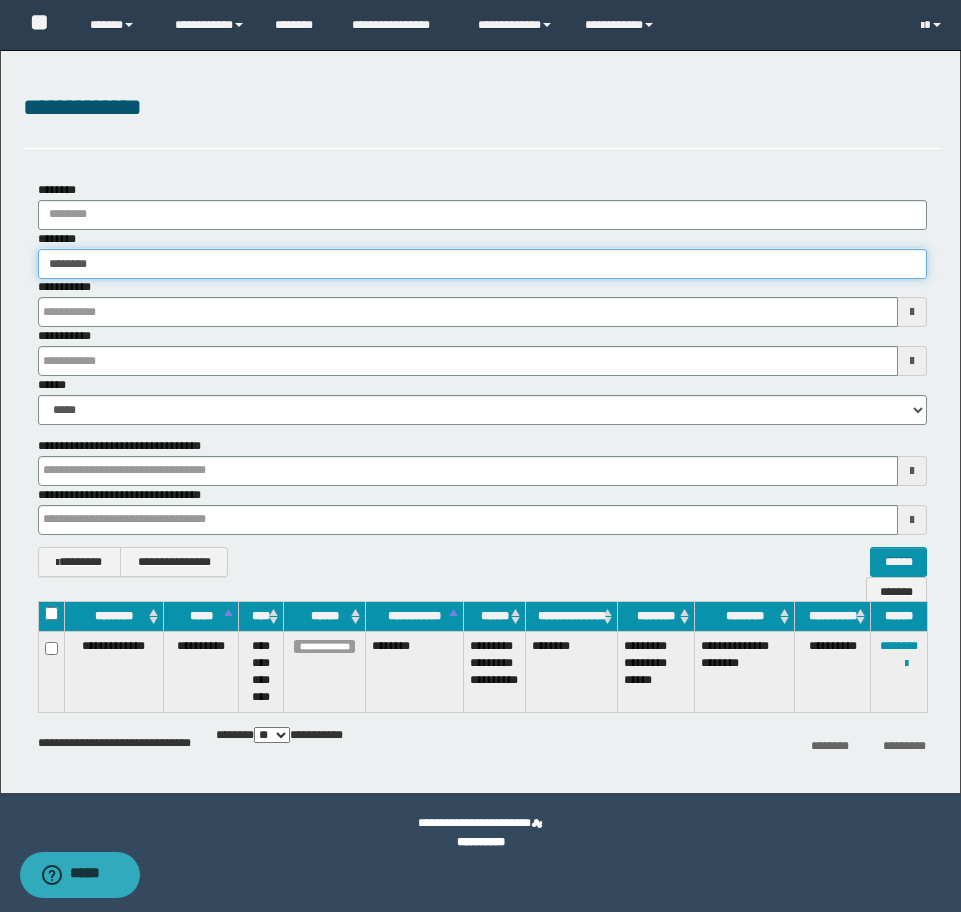 type on "********" 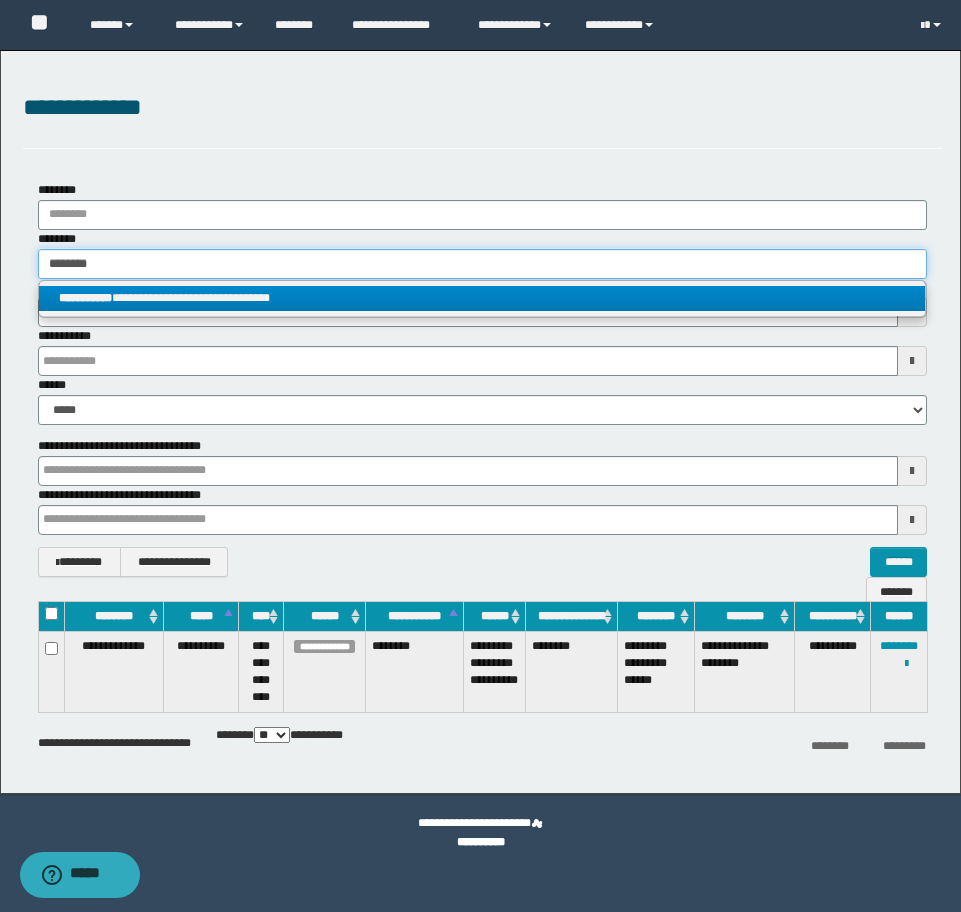 type on "********" 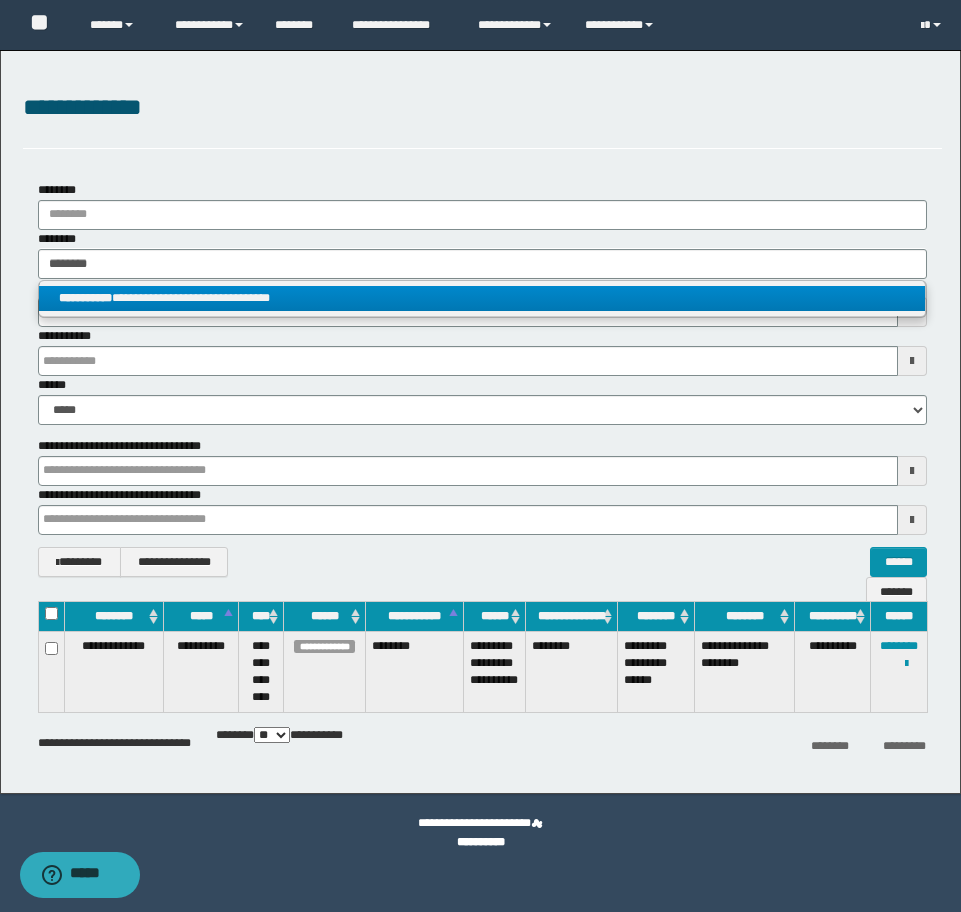 click on "**********" at bounding box center [482, 298] 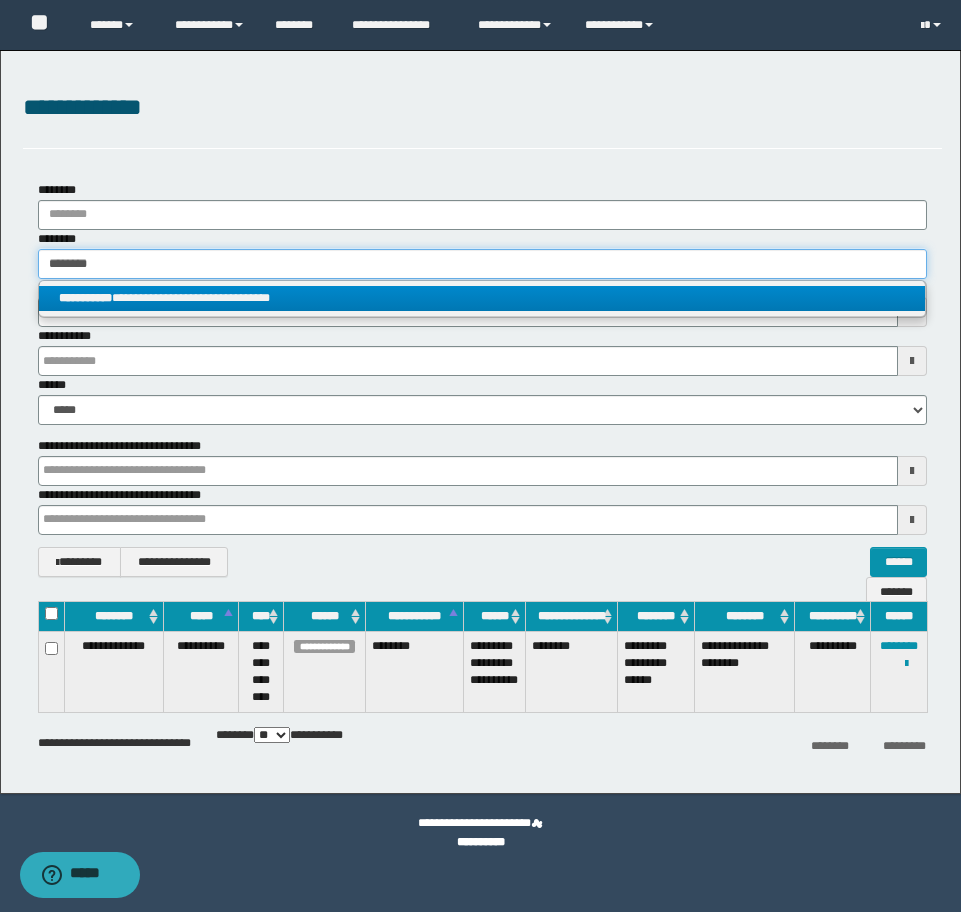 type 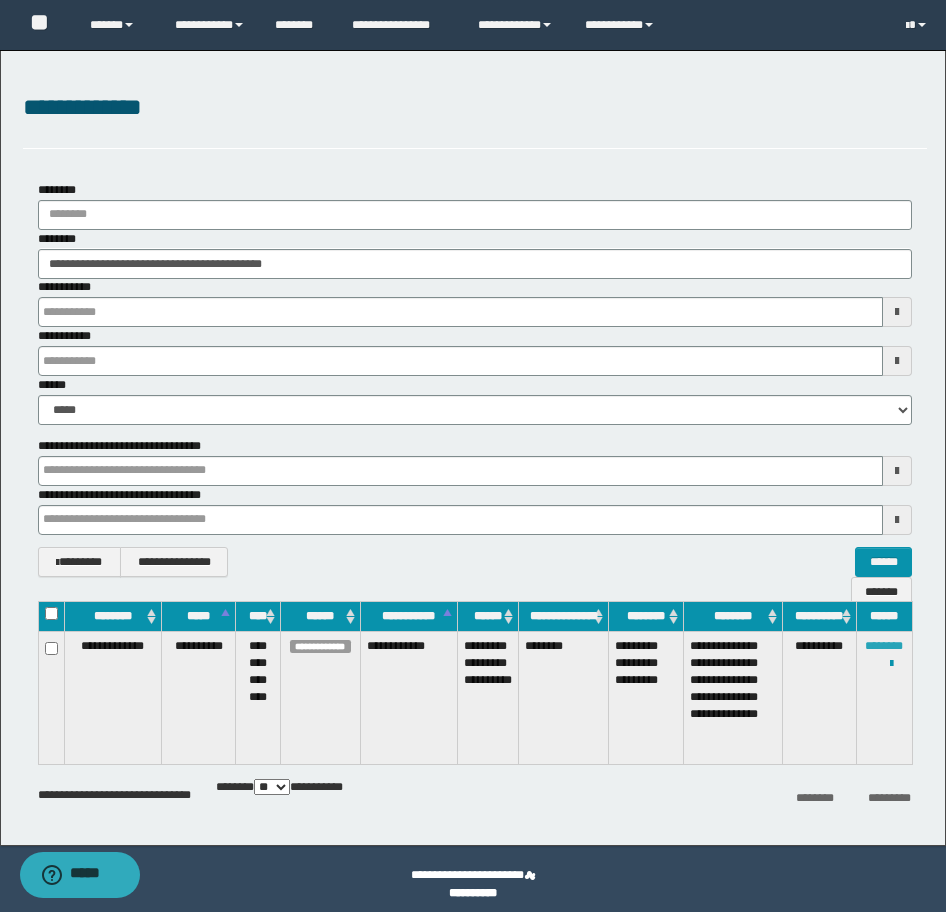 click on "********" at bounding box center [884, 646] 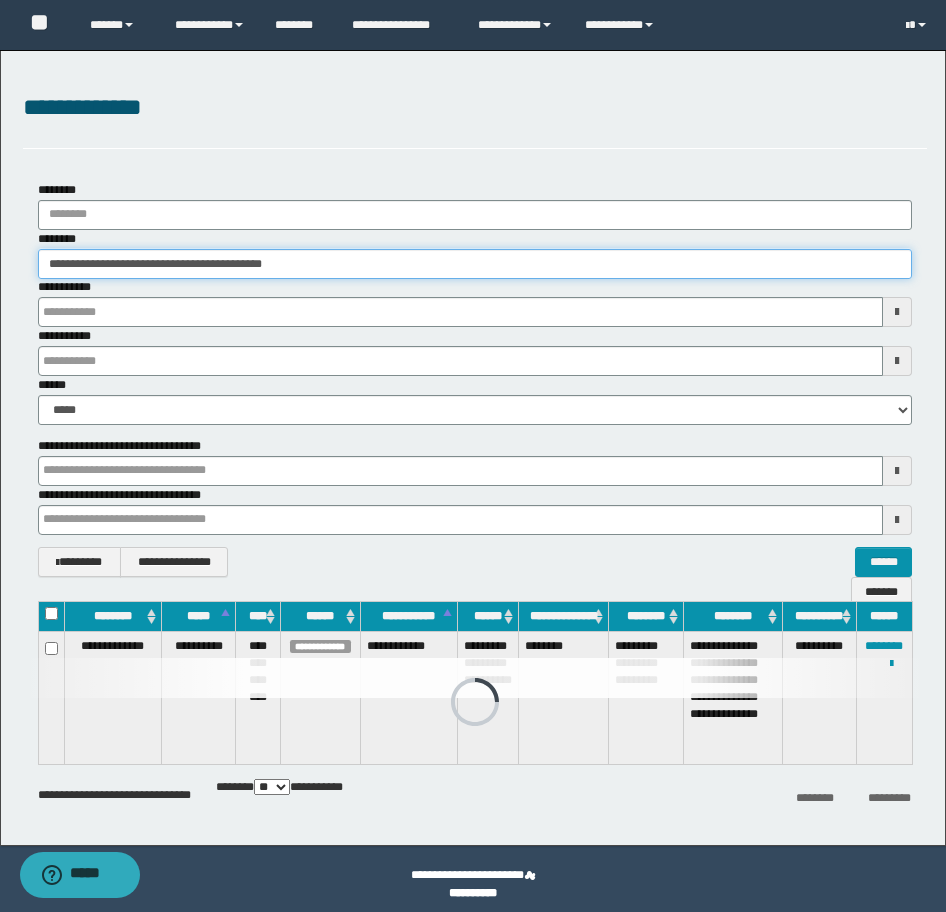 drag, startPoint x: 323, startPoint y: 266, endPoint x: -16, endPoint y: 230, distance: 340.90616 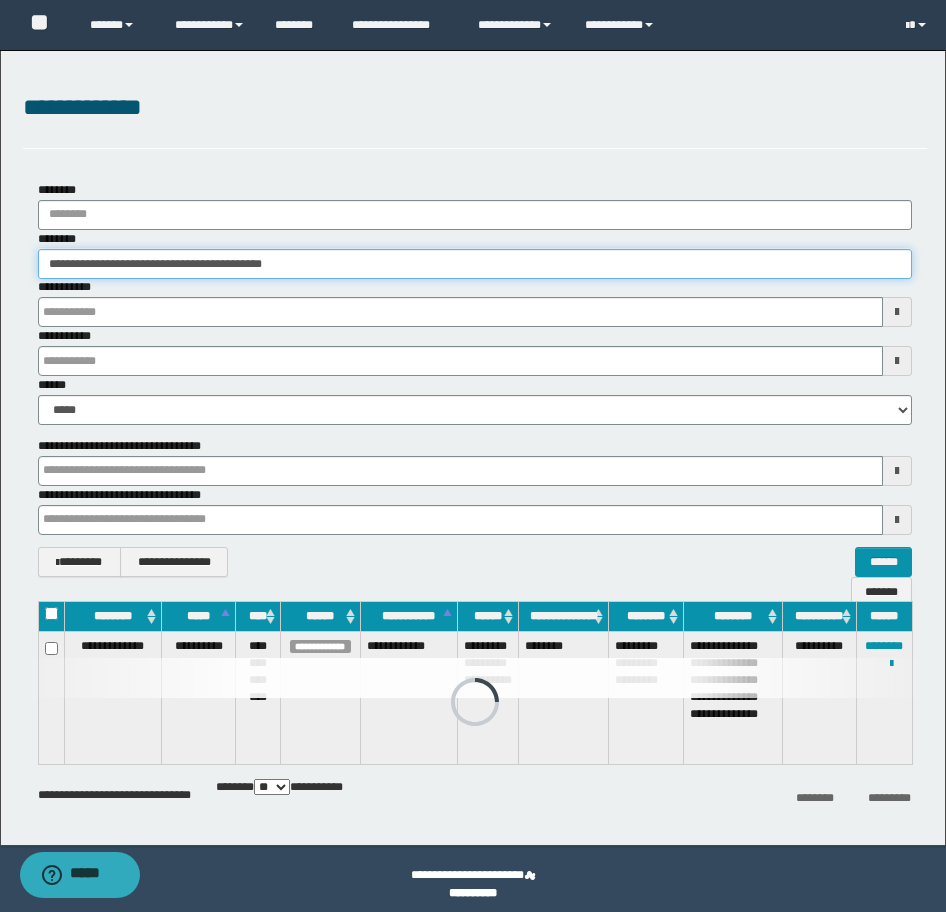 click on "**********" at bounding box center (473, 456) 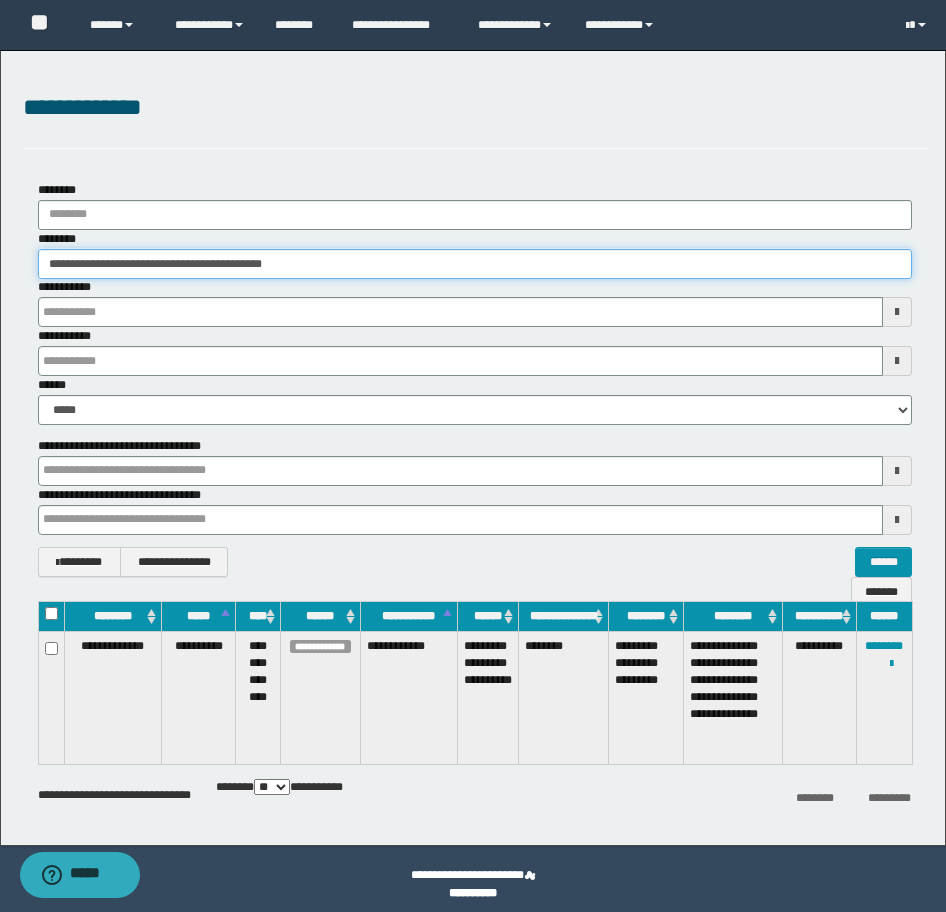 paste 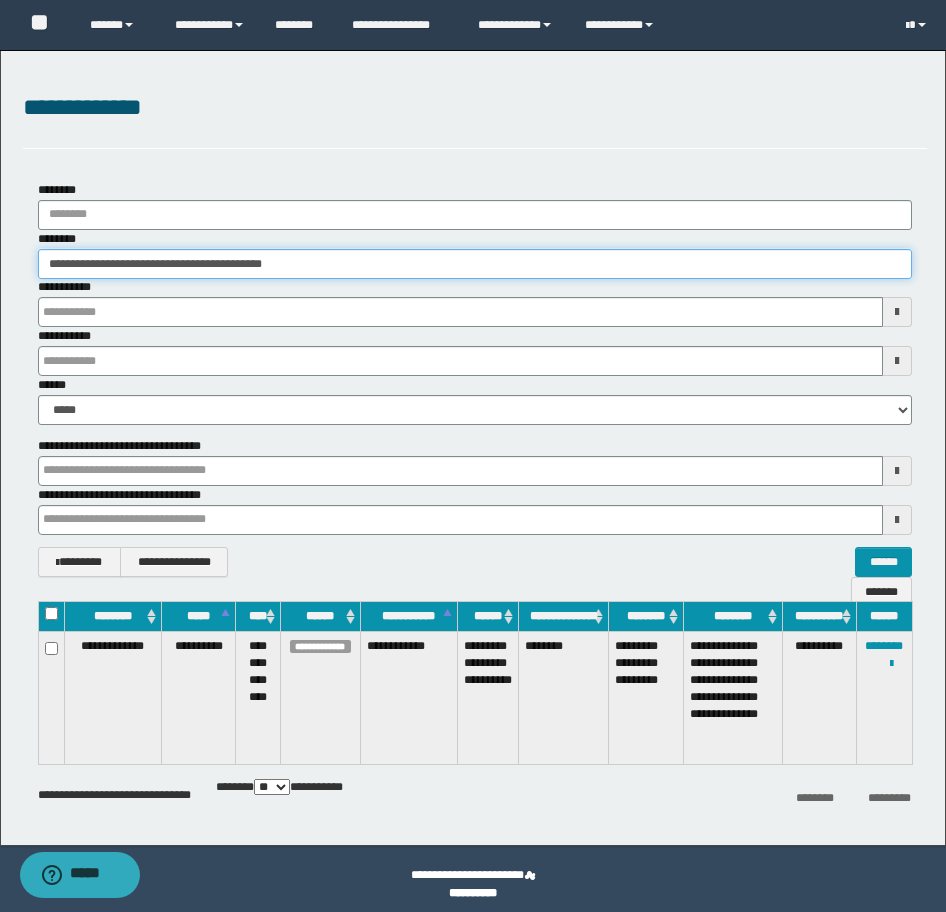 type on "**********" 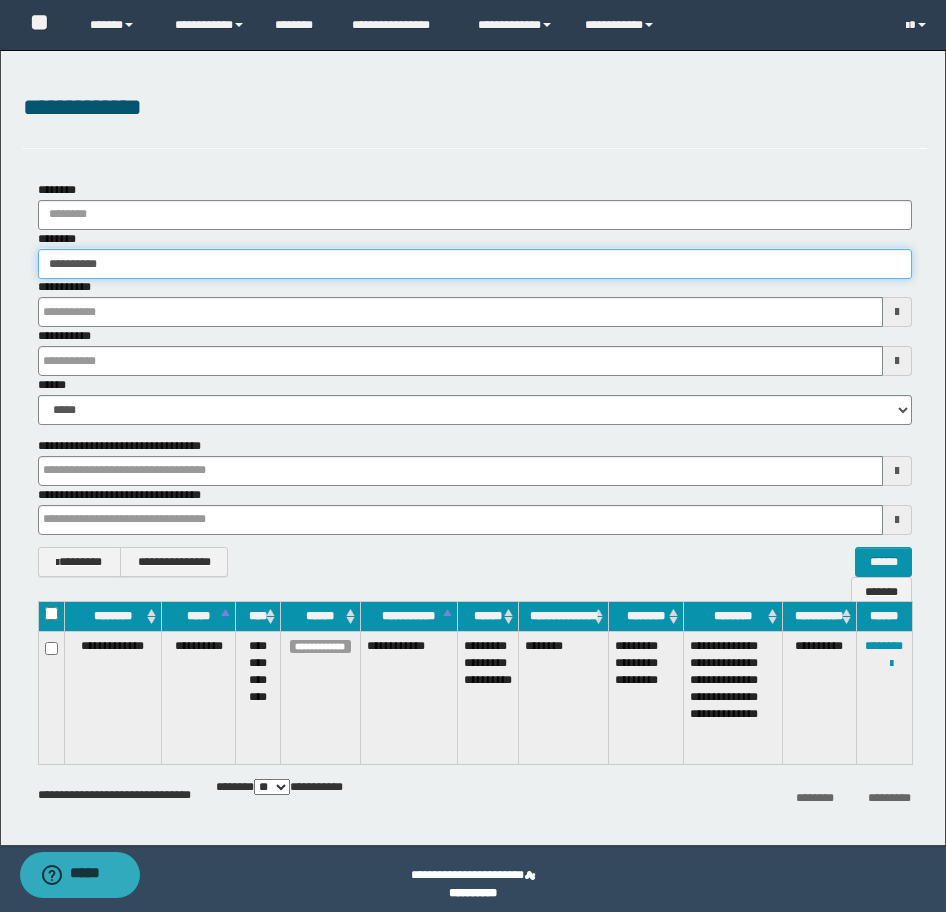 type on "**********" 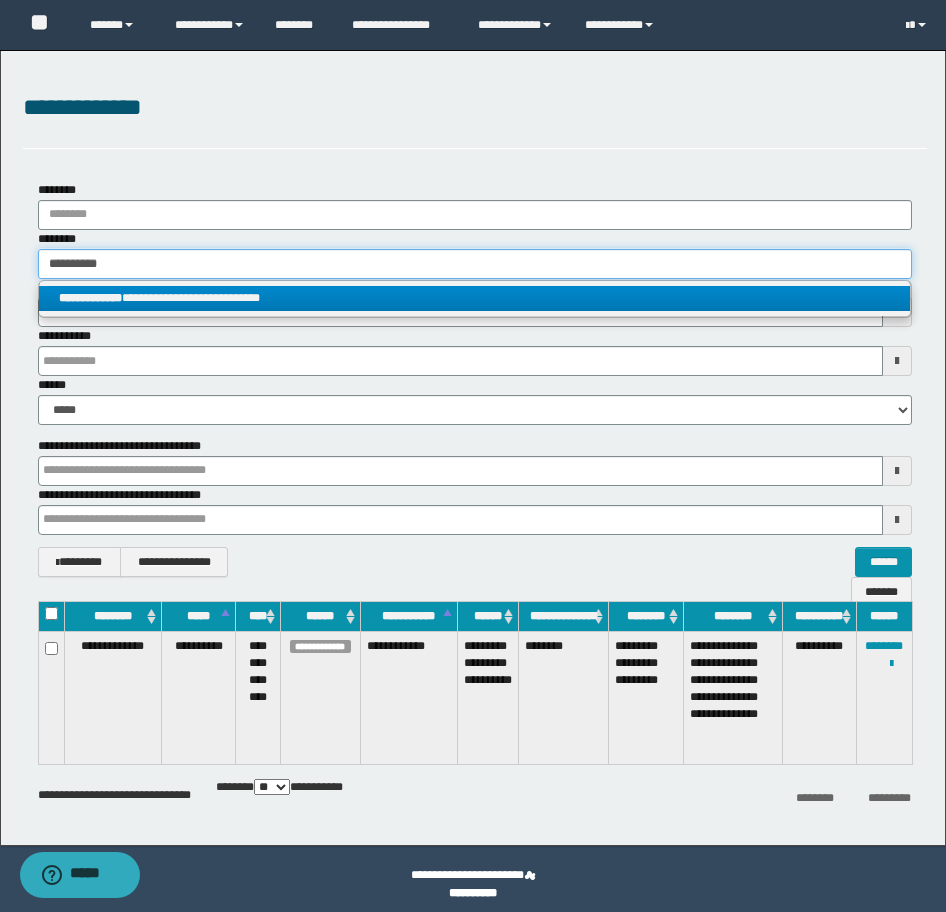 type on "**********" 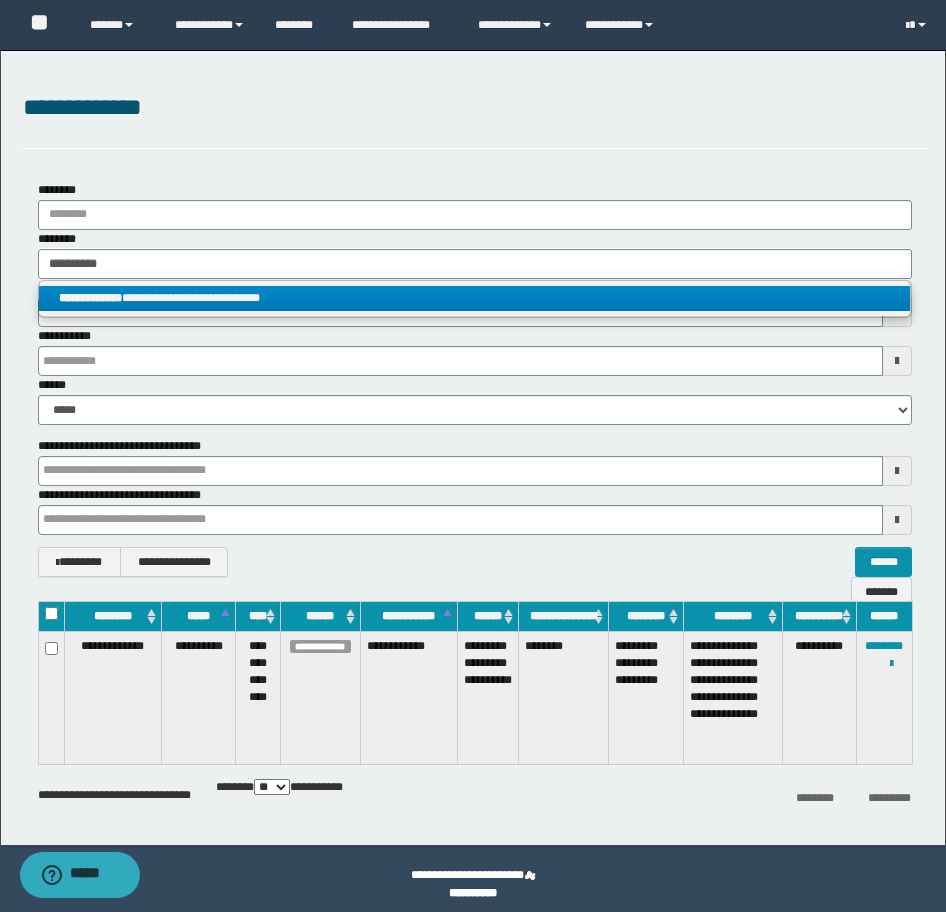 click on "**********" at bounding box center [474, 298] 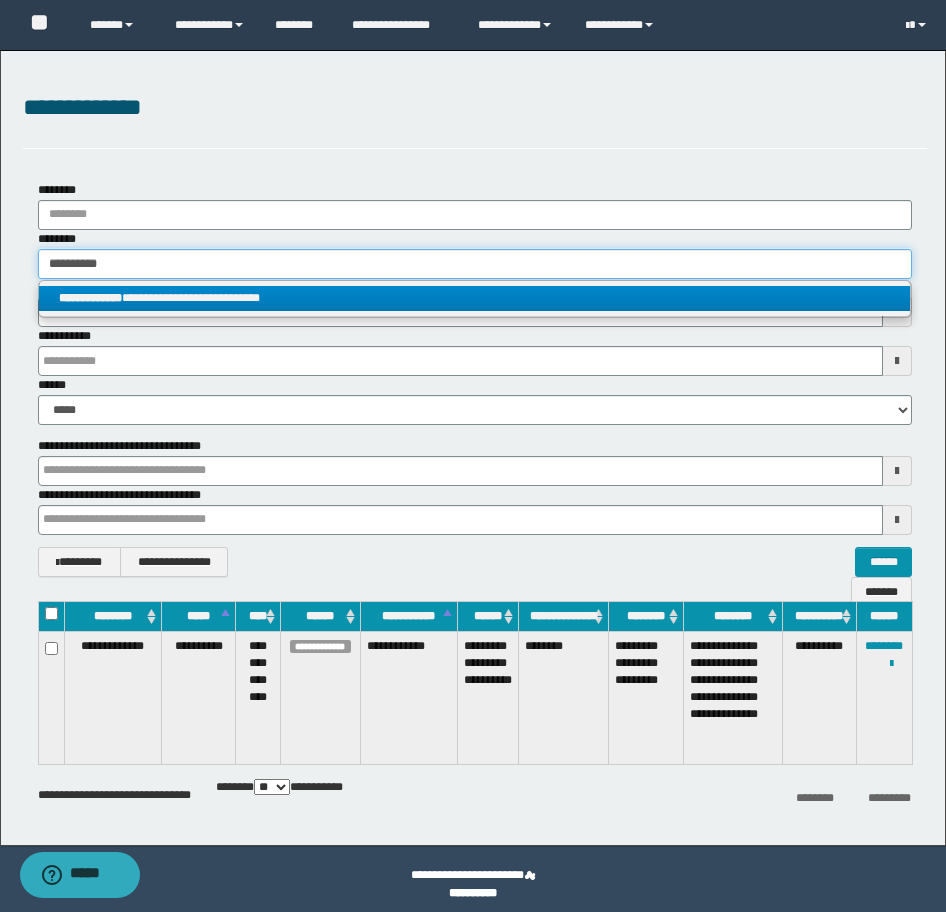 type 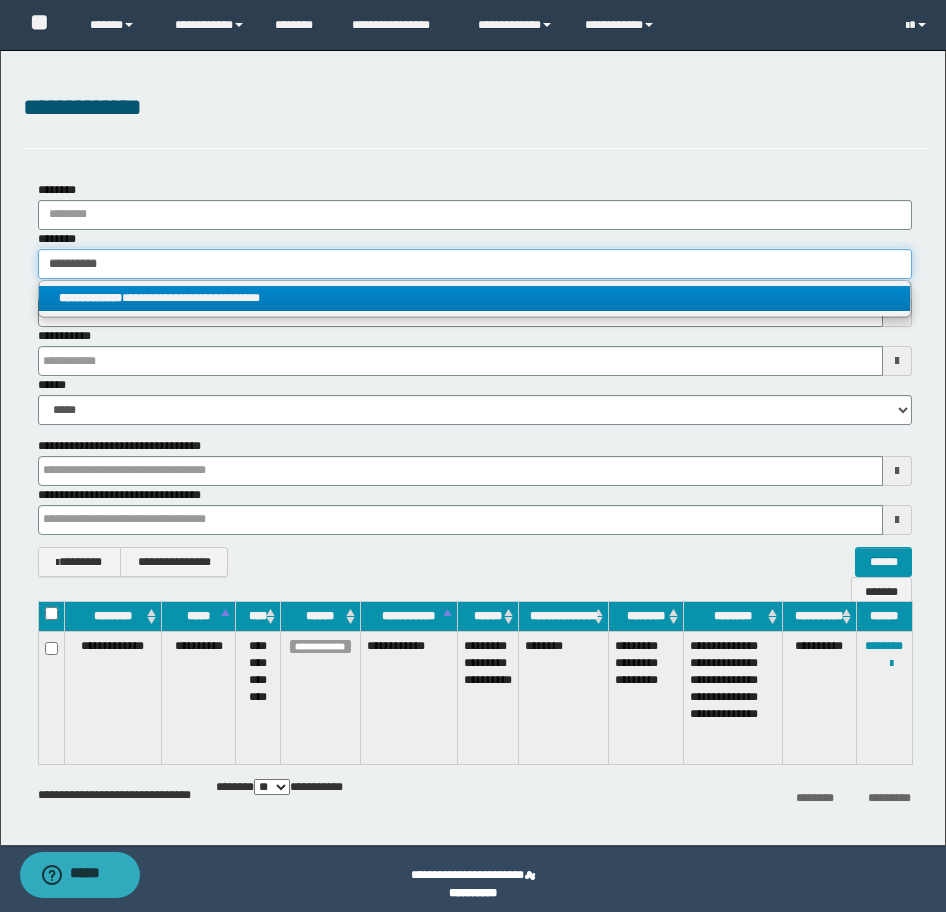 type on "**********" 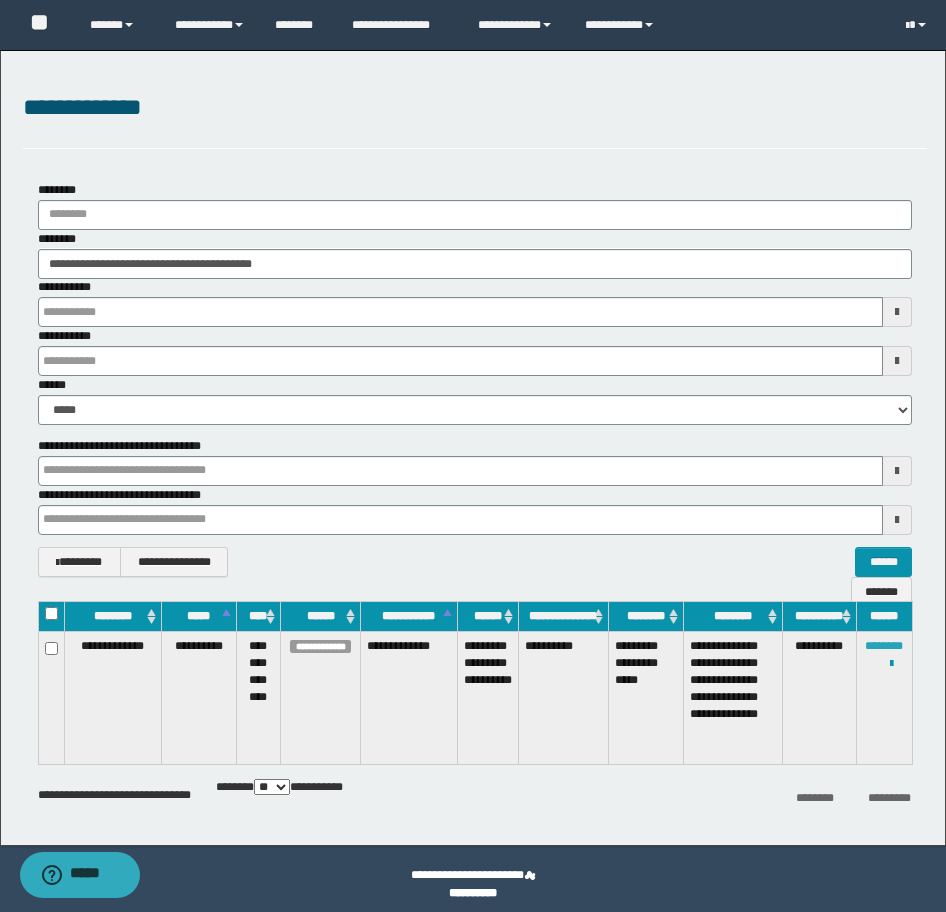 click on "********" at bounding box center (884, 646) 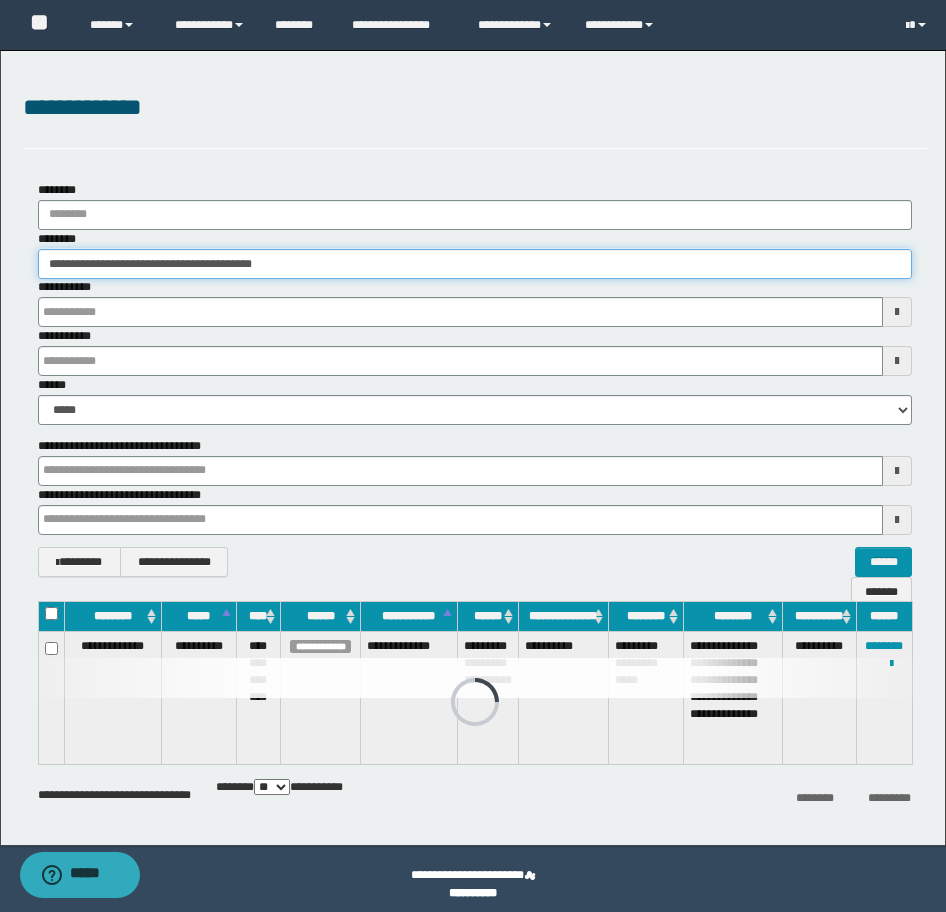 drag, startPoint x: 388, startPoint y: 259, endPoint x: -16, endPoint y: 234, distance: 404.77277 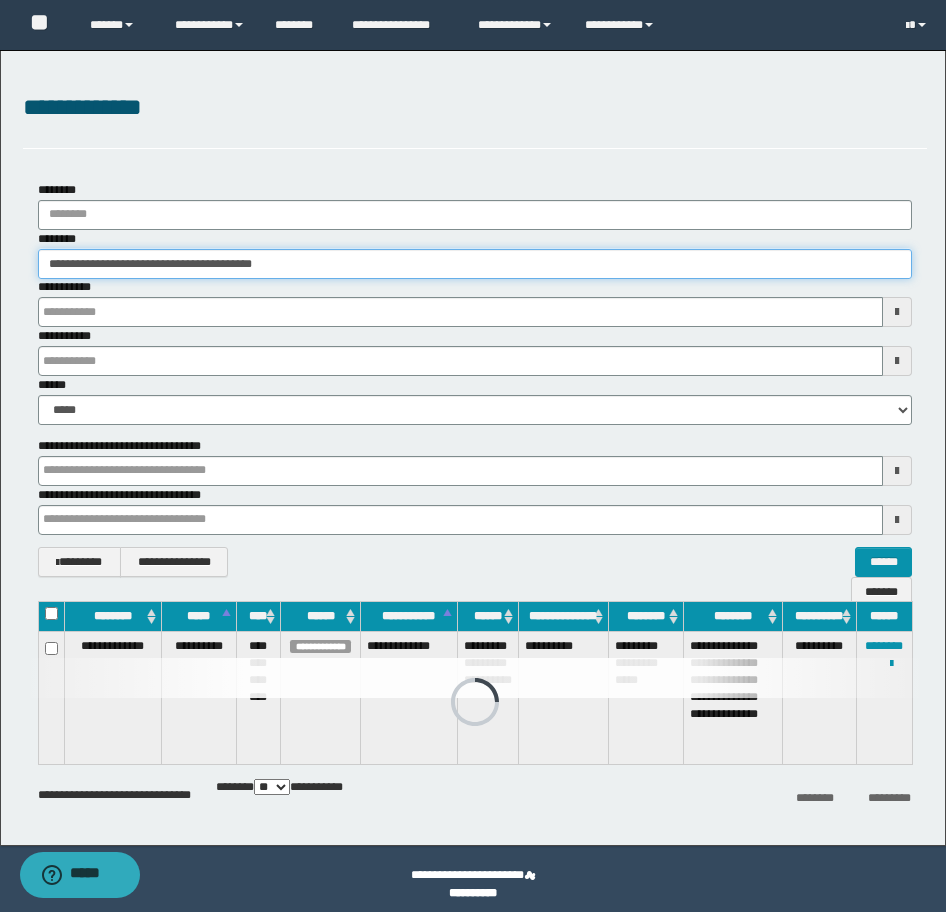 click on "**********" at bounding box center (473, 456) 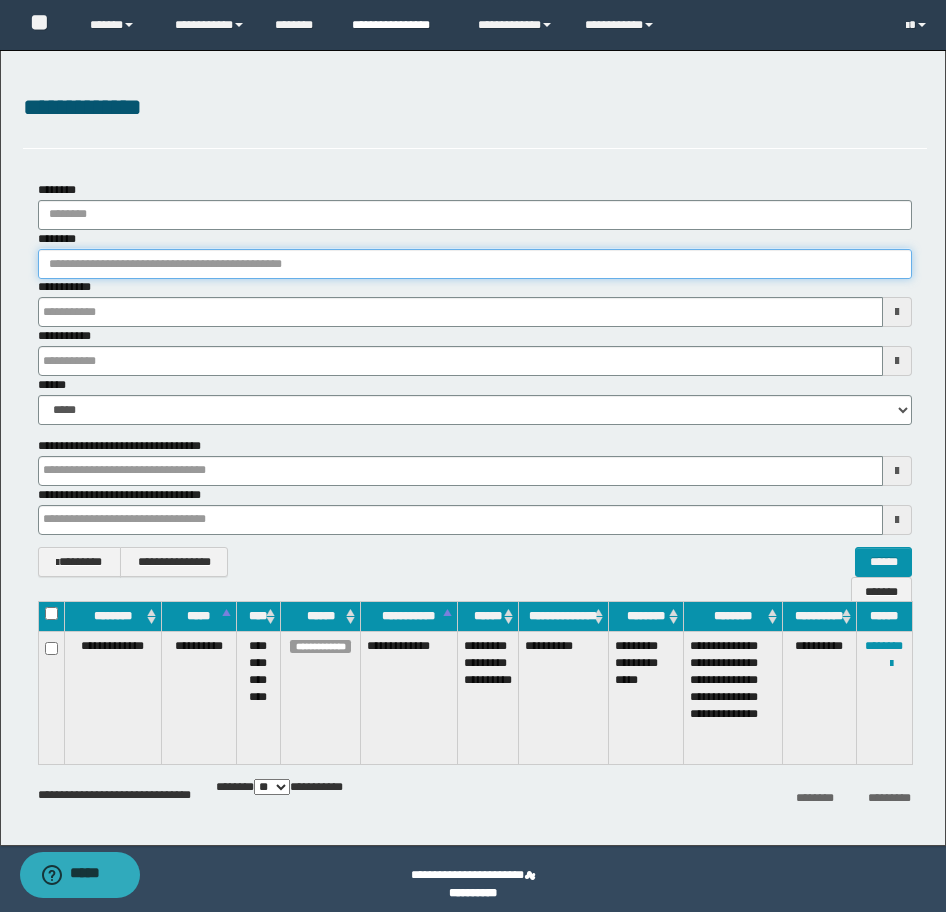 type 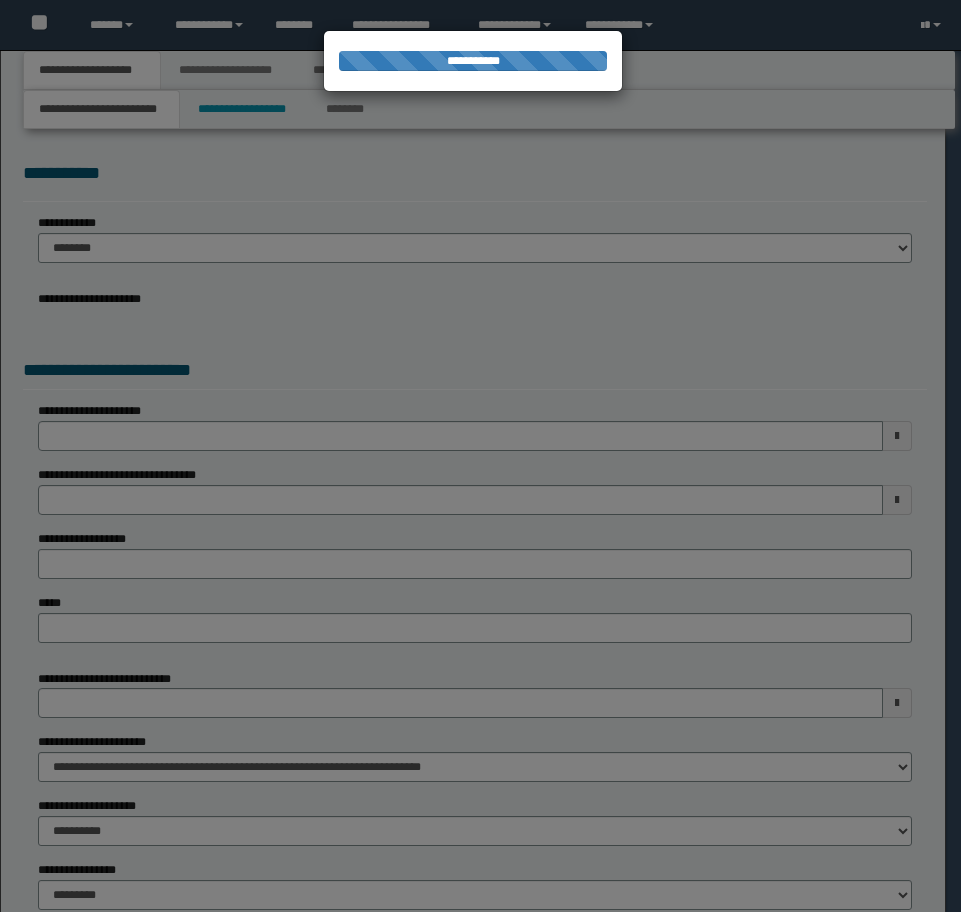 scroll, scrollTop: 0, scrollLeft: 0, axis: both 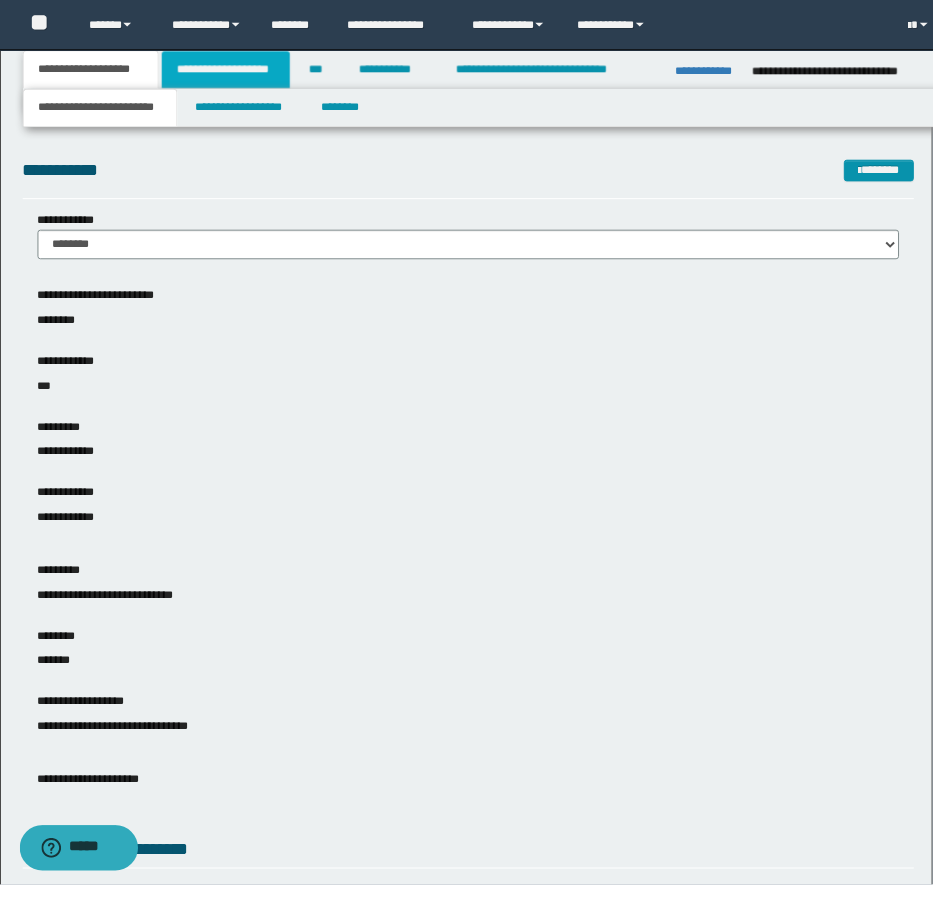 click on "**********" at bounding box center [229, 70] 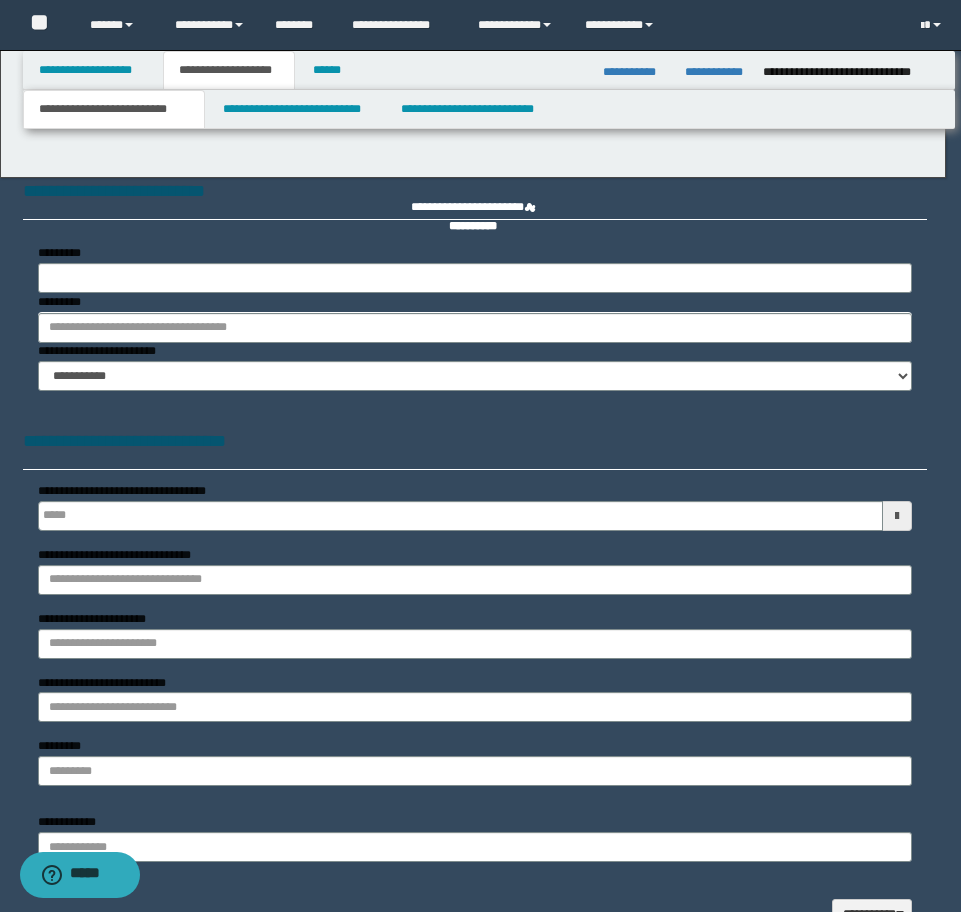 type 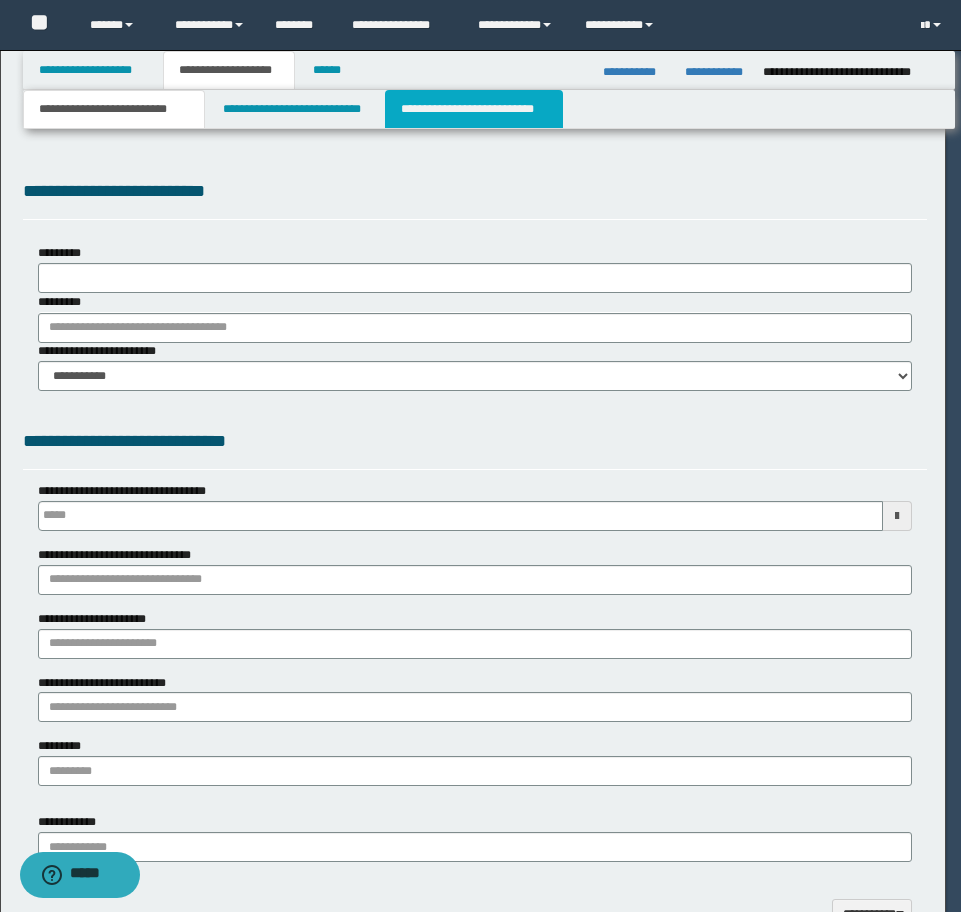 scroll, scrollTop: 0, scrollLeft: 0, axis: both 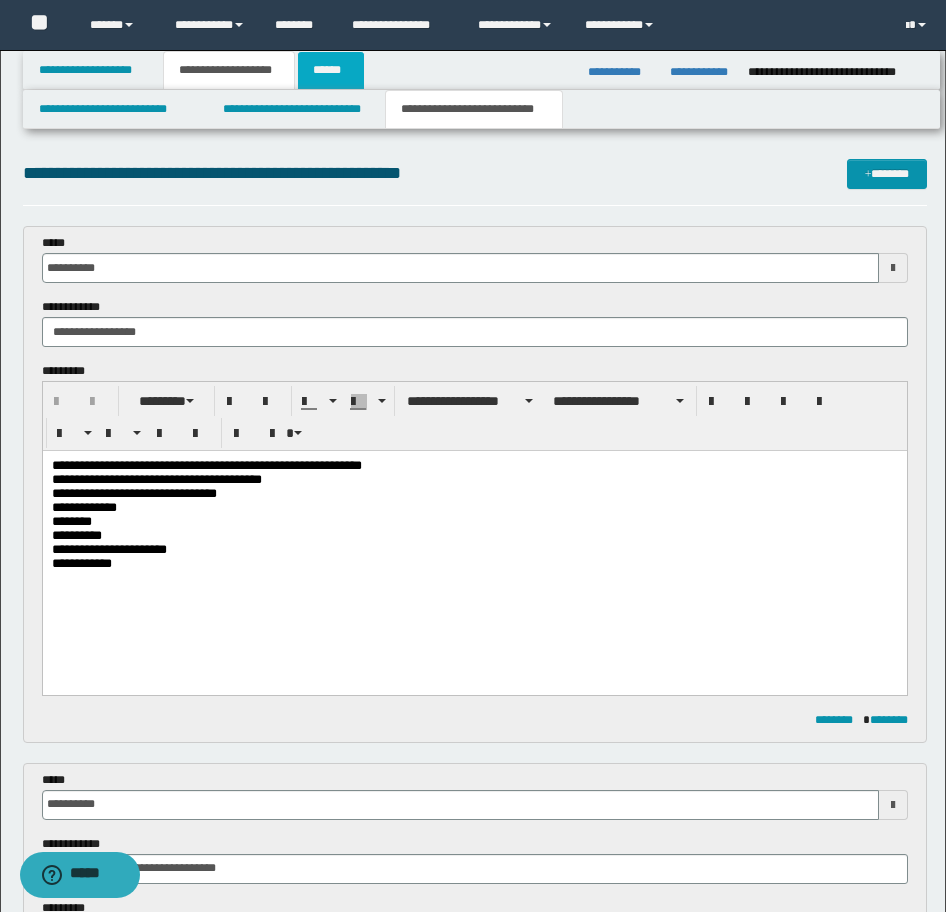click on "******" at bounding box center (331, 70) 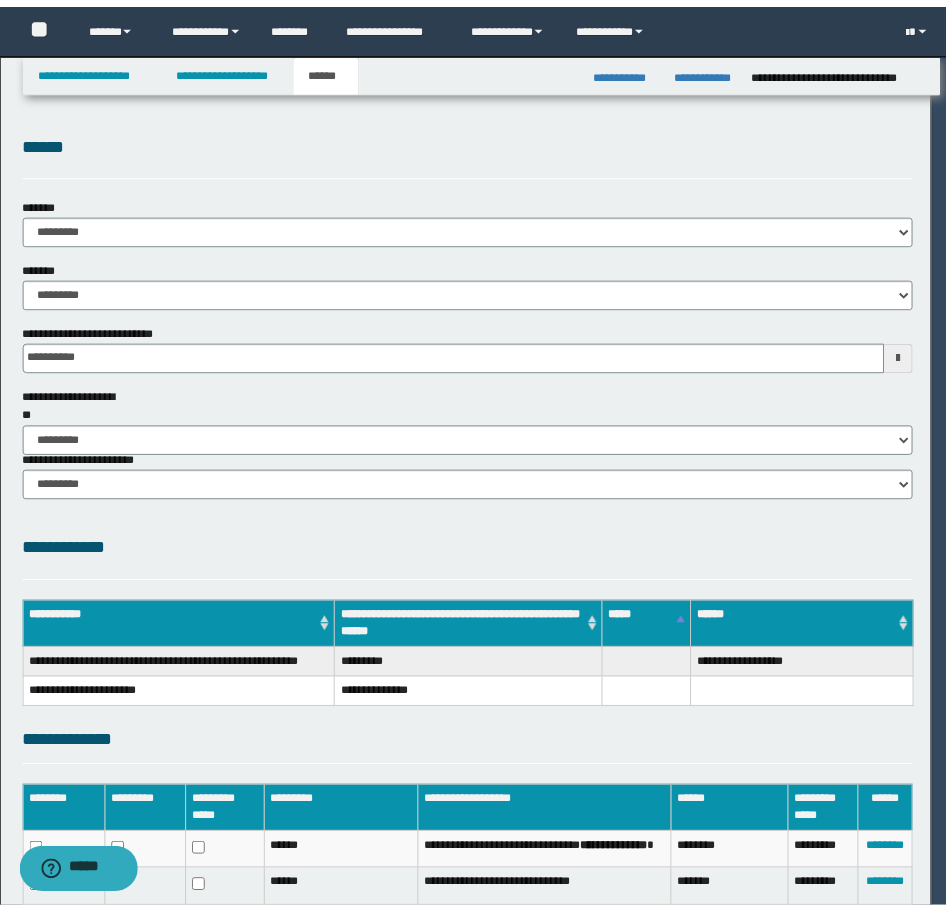 scroll, scrollTop: 0, scrollLeft: 0, axis: both 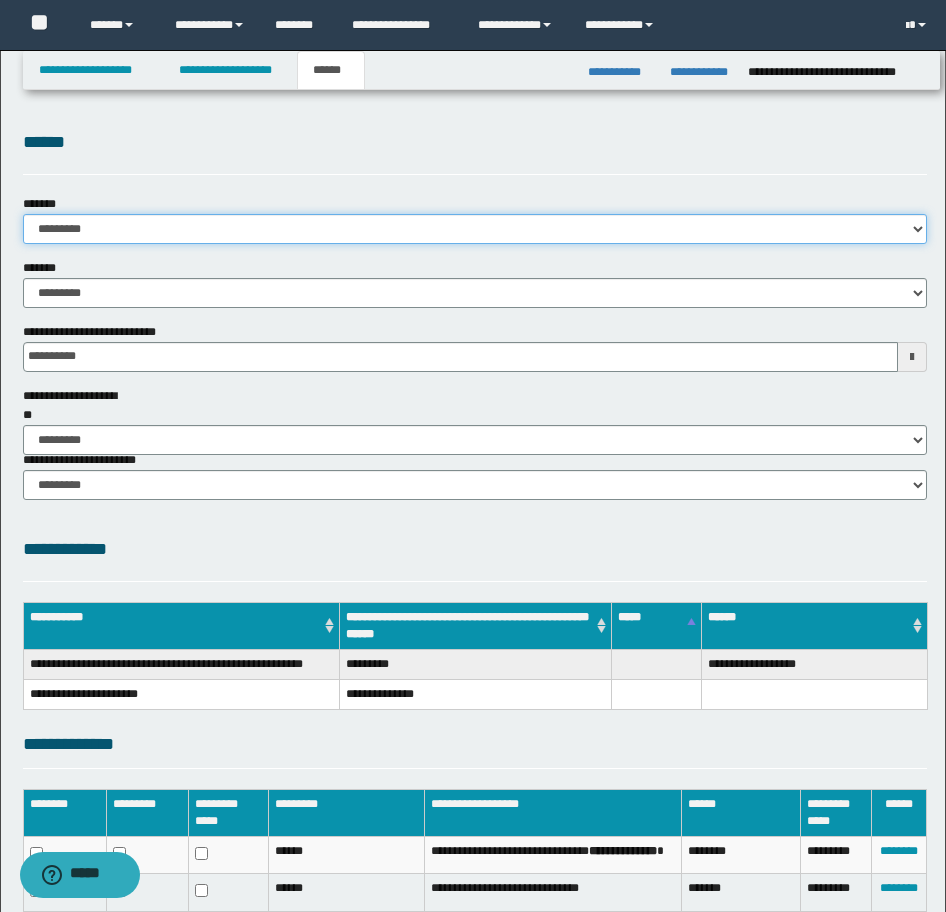 click on "**********" at bounding box center [475, 229] 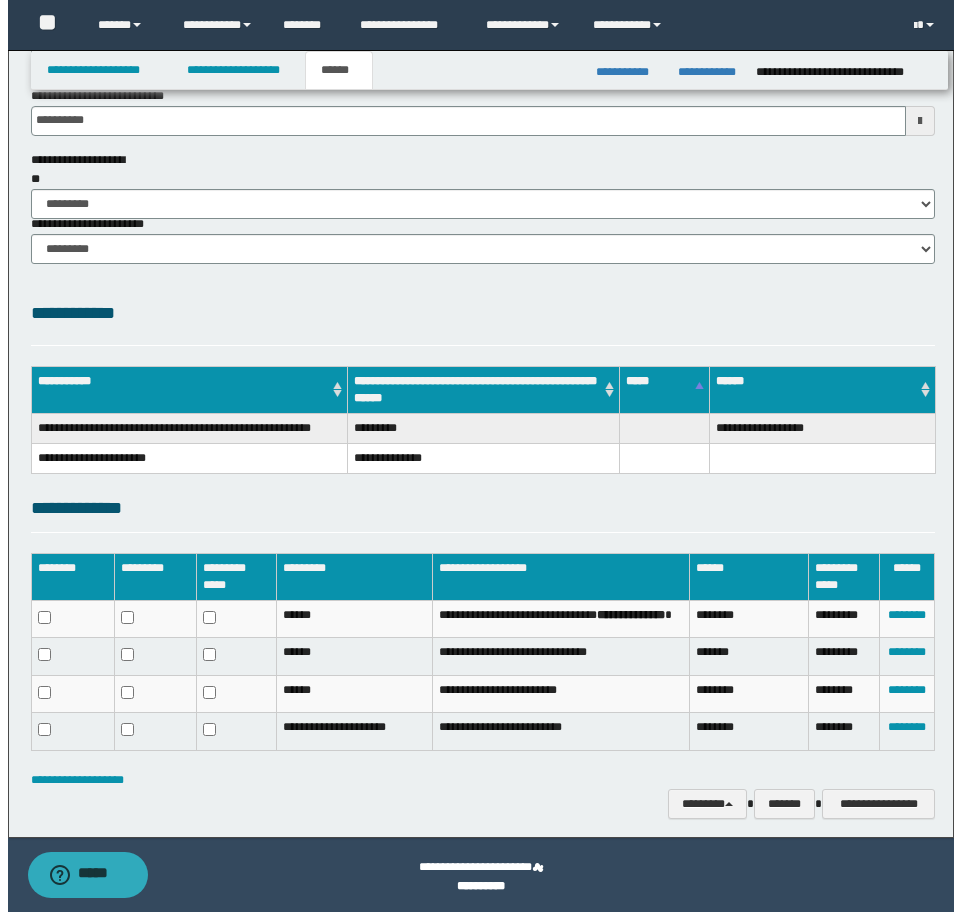 scroll, scrollTop: 240, scrollLeft: 0, axis: vertical 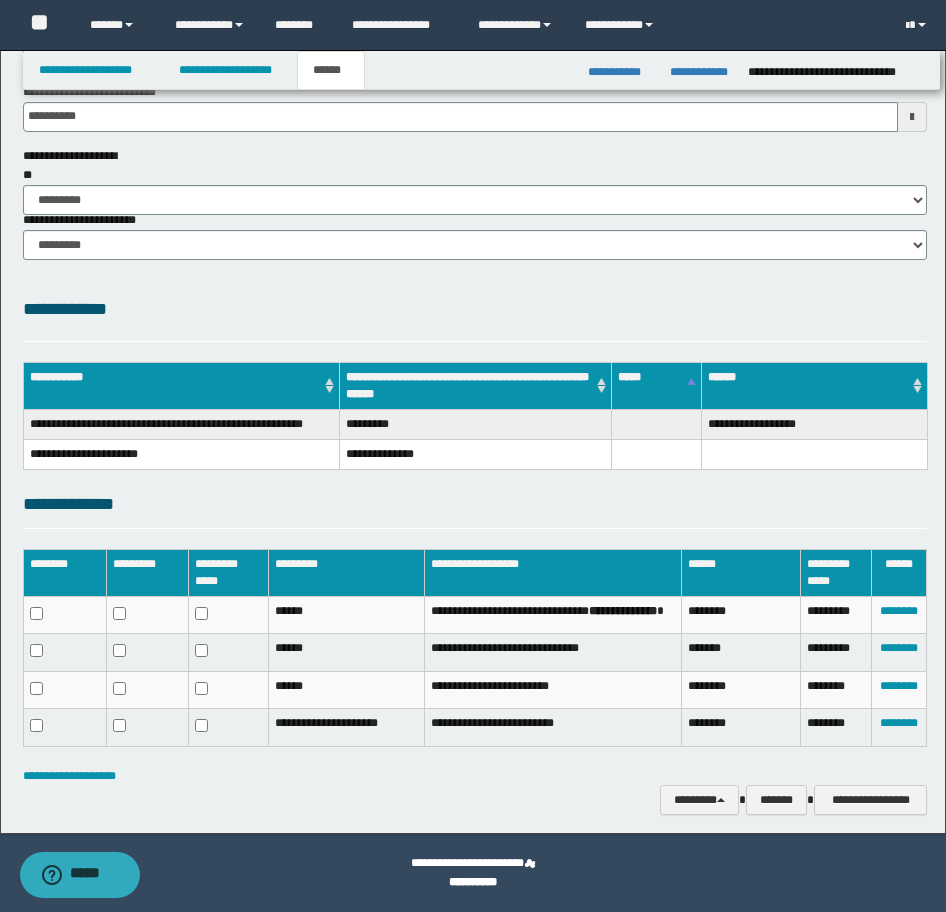 click on "********" at bounding box center [898, 689] 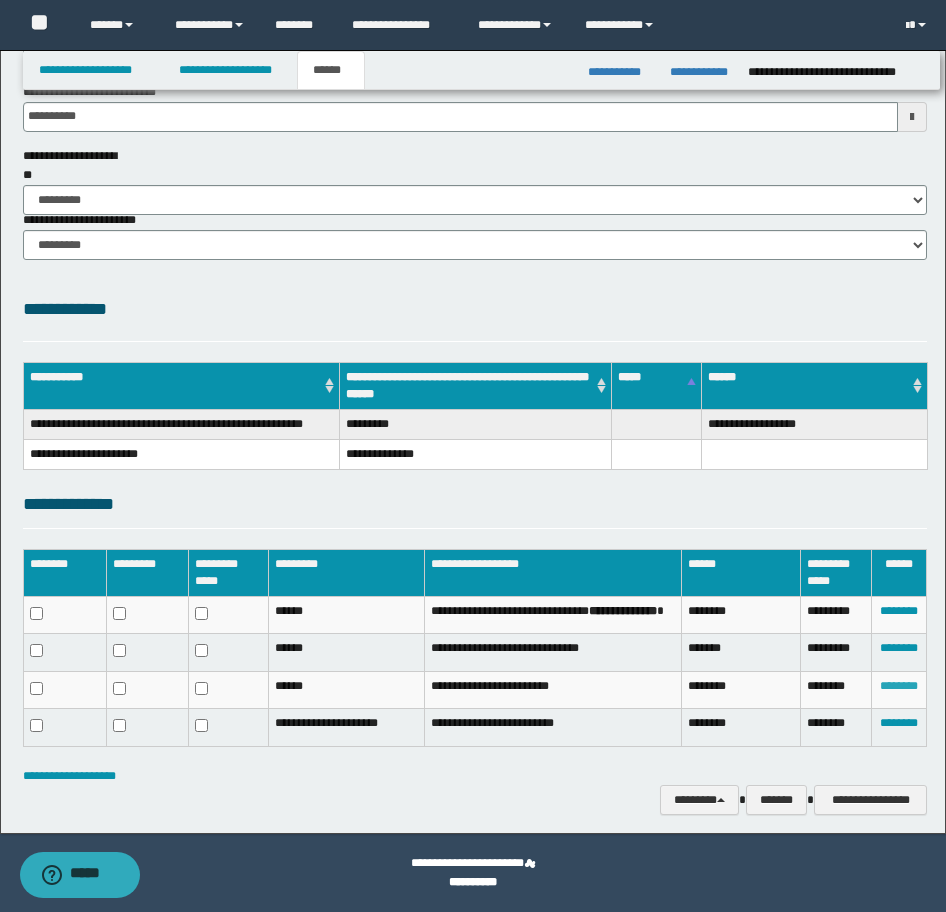 click on "********" at bounding box center (899, 686) 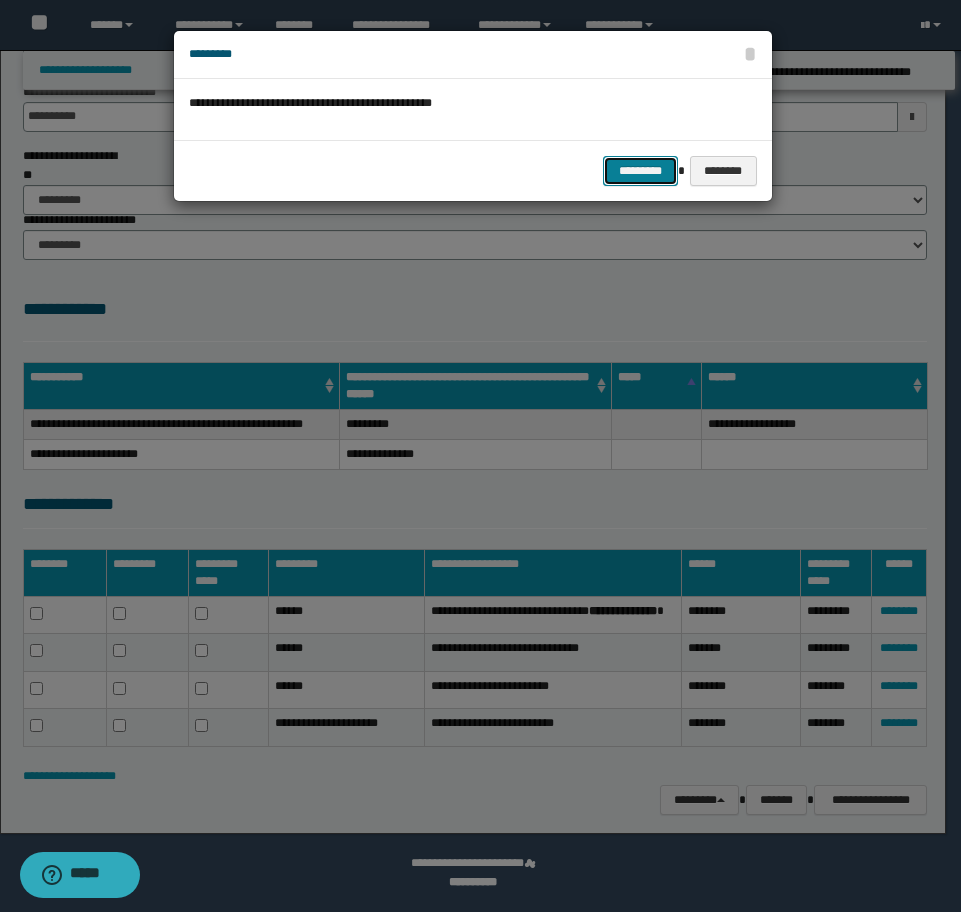 click on "*********" at bounding box center (640, 171) 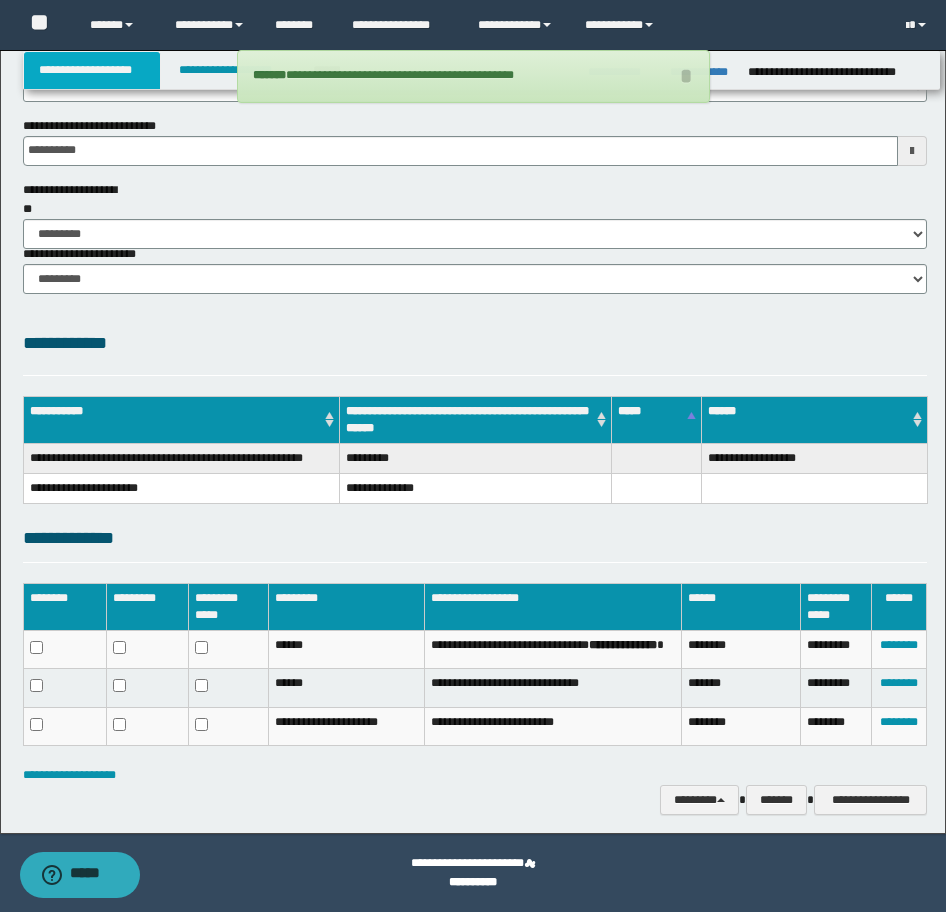 click on "**********" at bounding box center (92, 70) 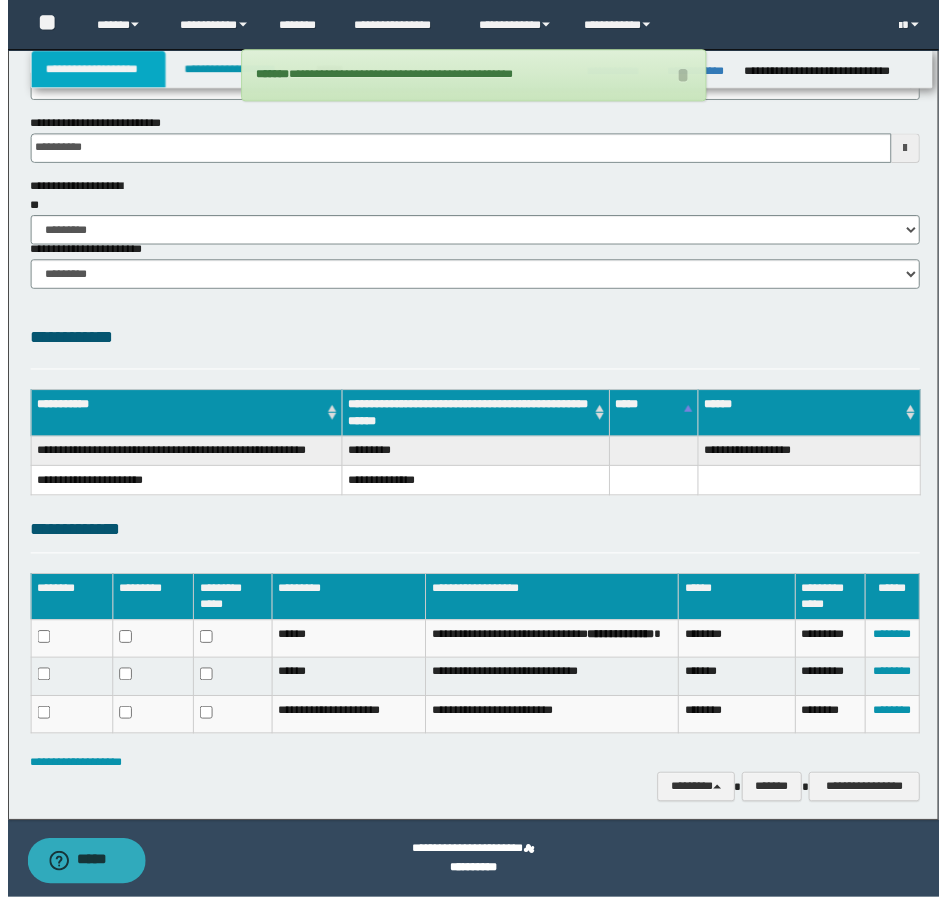 scroll, scrollTop: 237, scrollLeft: 0, axis: vertical 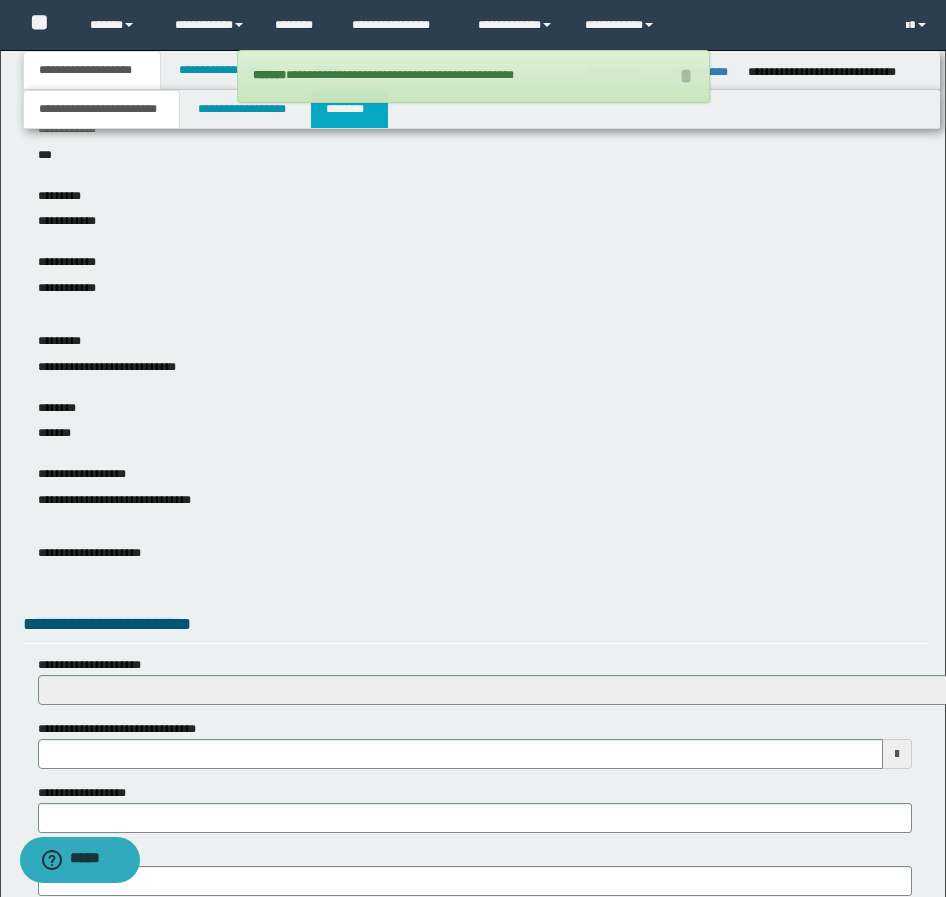 click on "********" at bounding box center [349, 109] 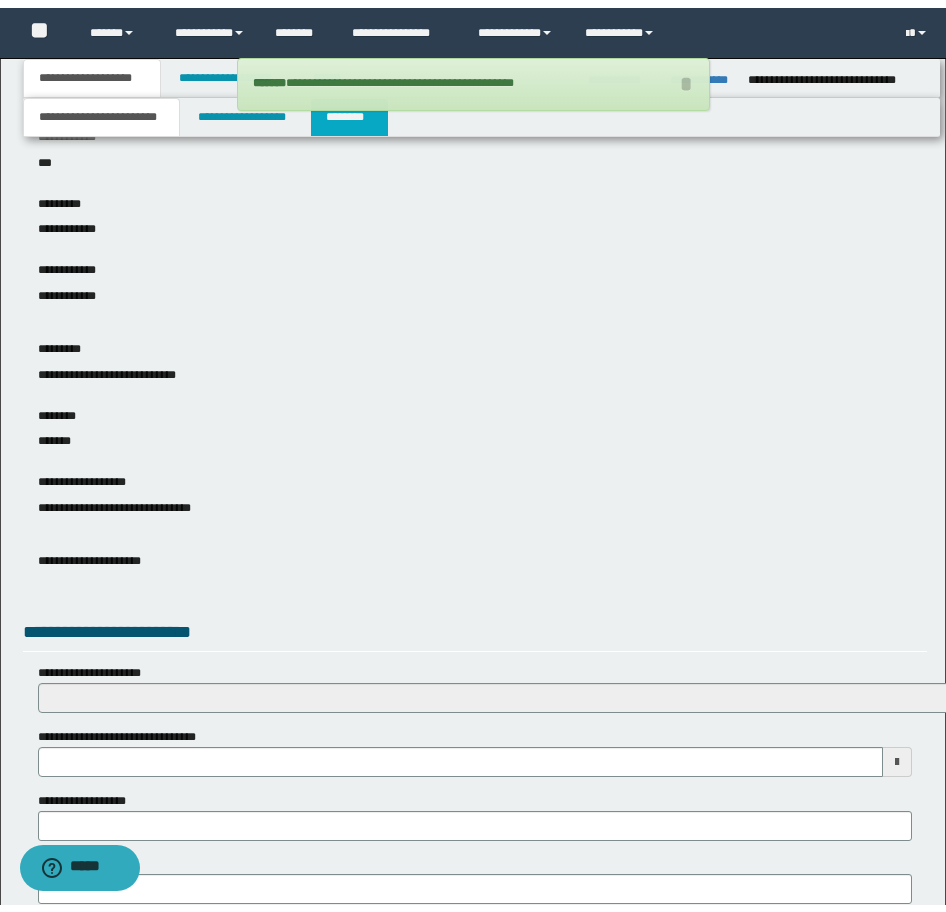 scroll, scrollTop: 0, scrollLeft: 0, axis: both 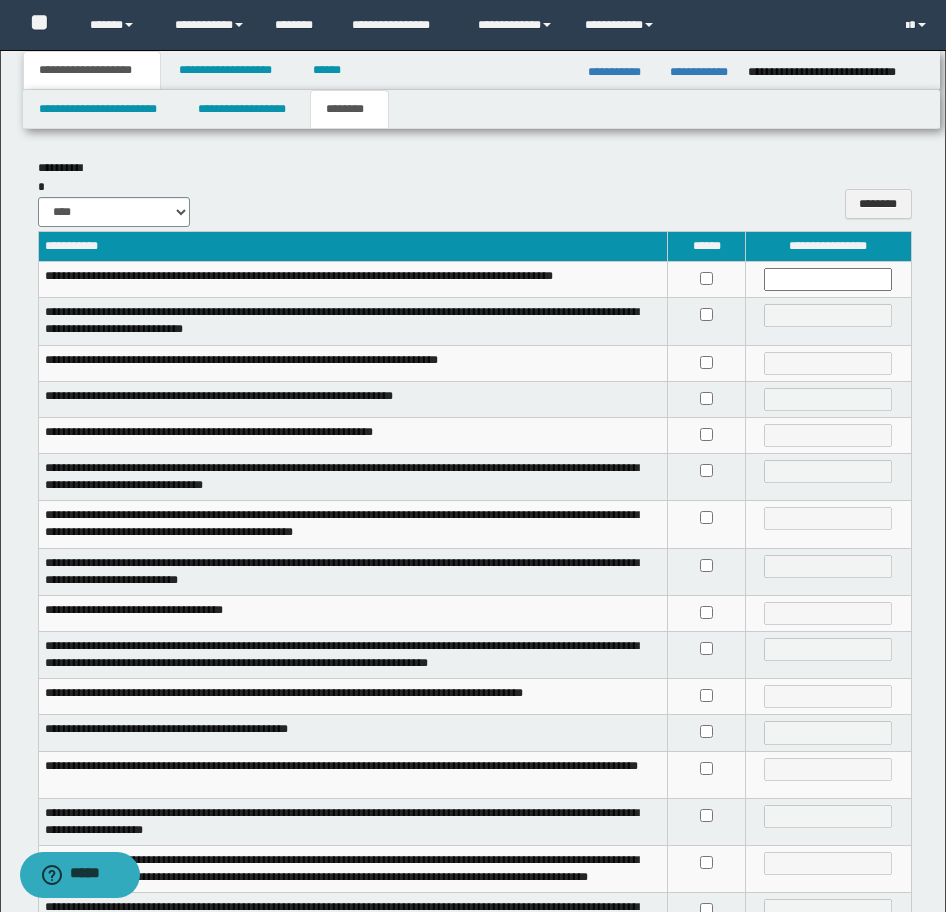 click at bounding box center (707, 280) 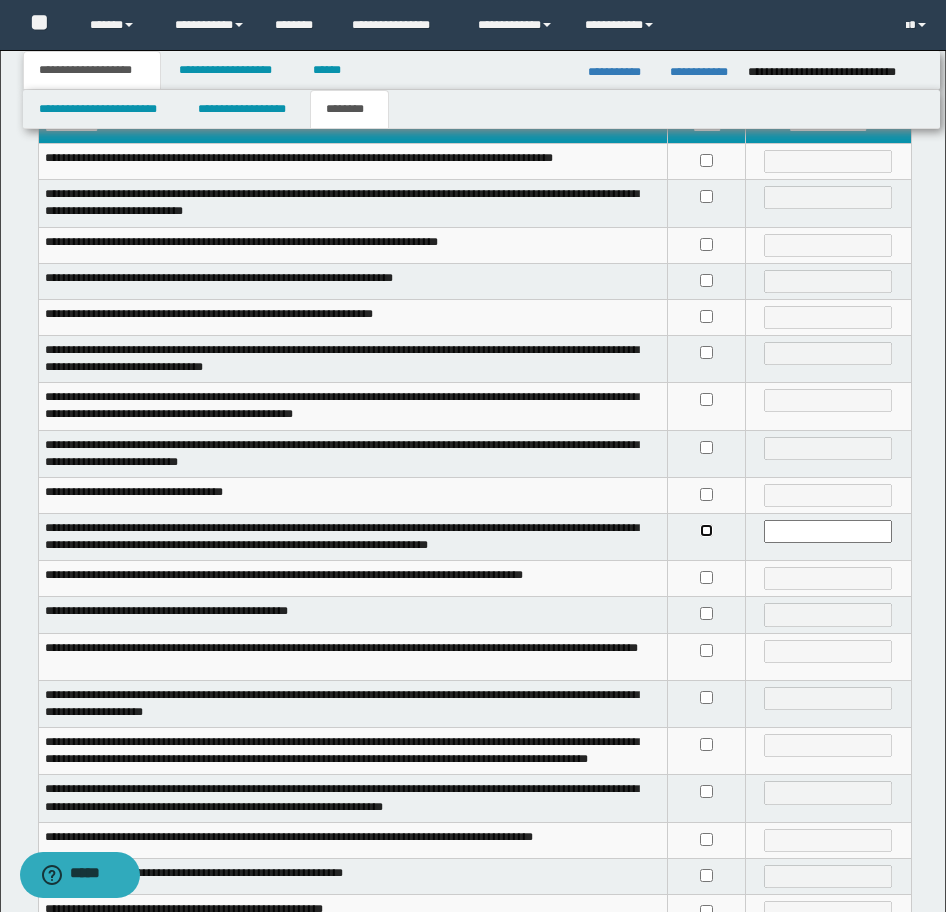 scroll, scrollTop: 338, scrollLeft: 0, axis: vertical 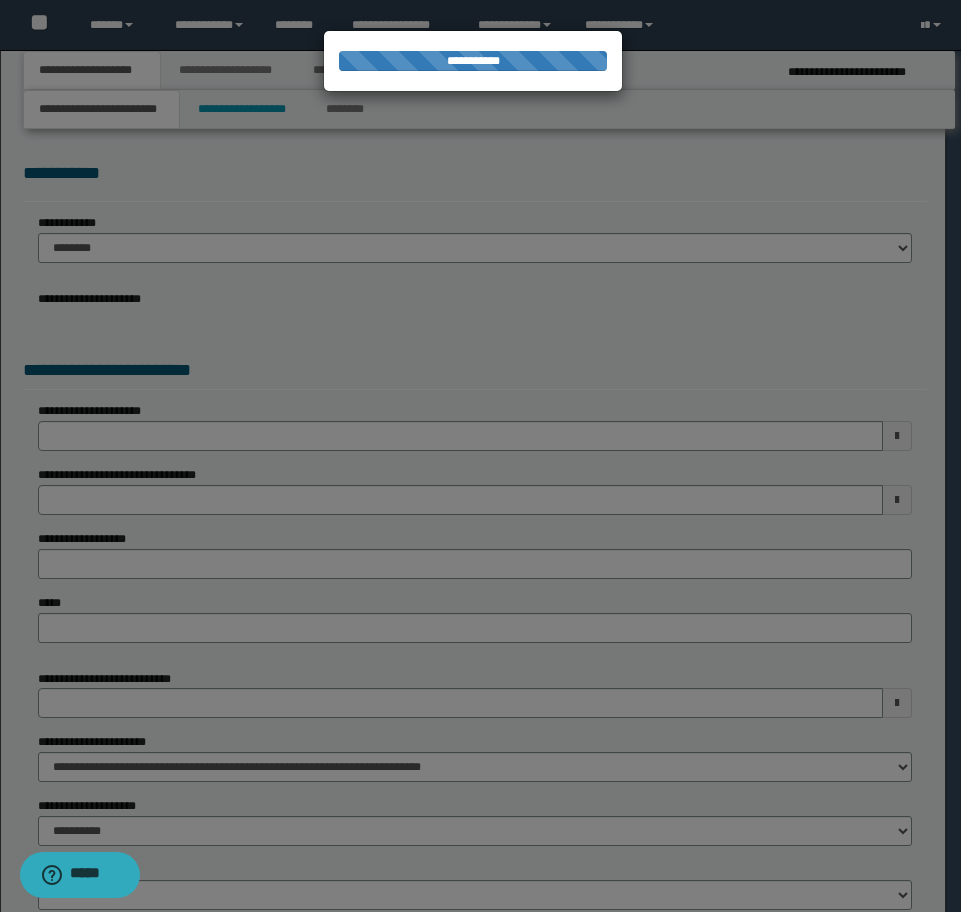 select on "*" 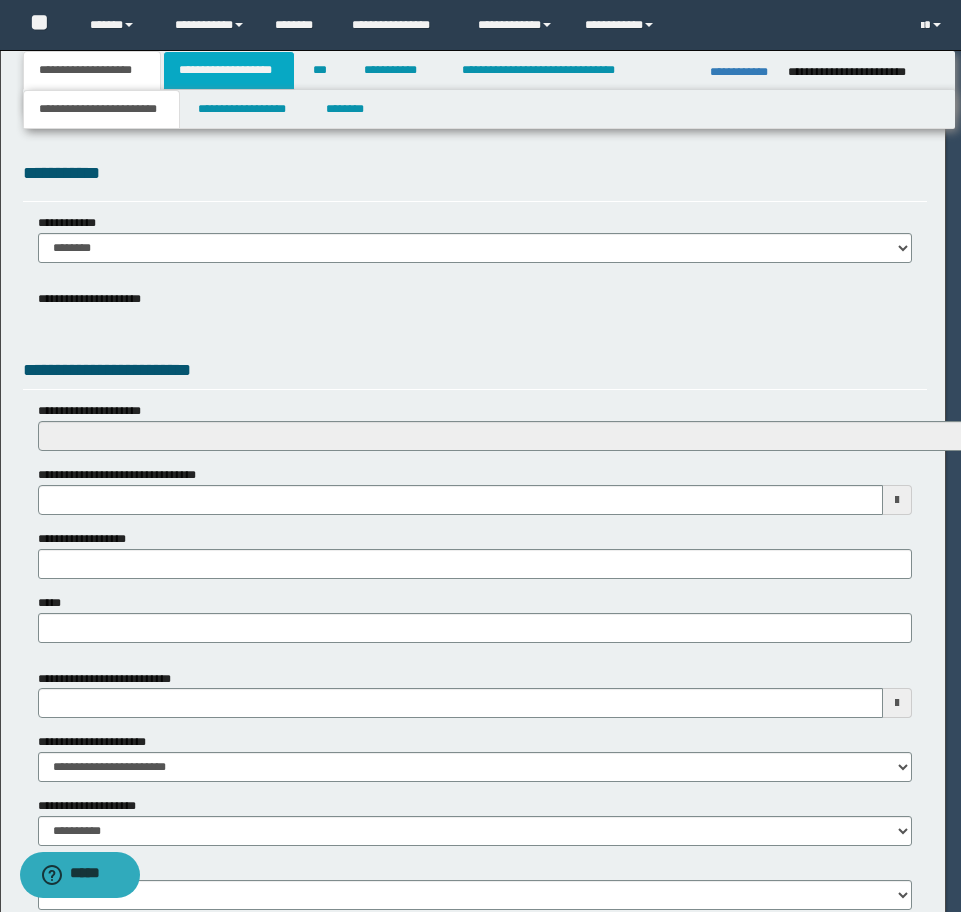 click on "**********" at bounding box center [229, 70] 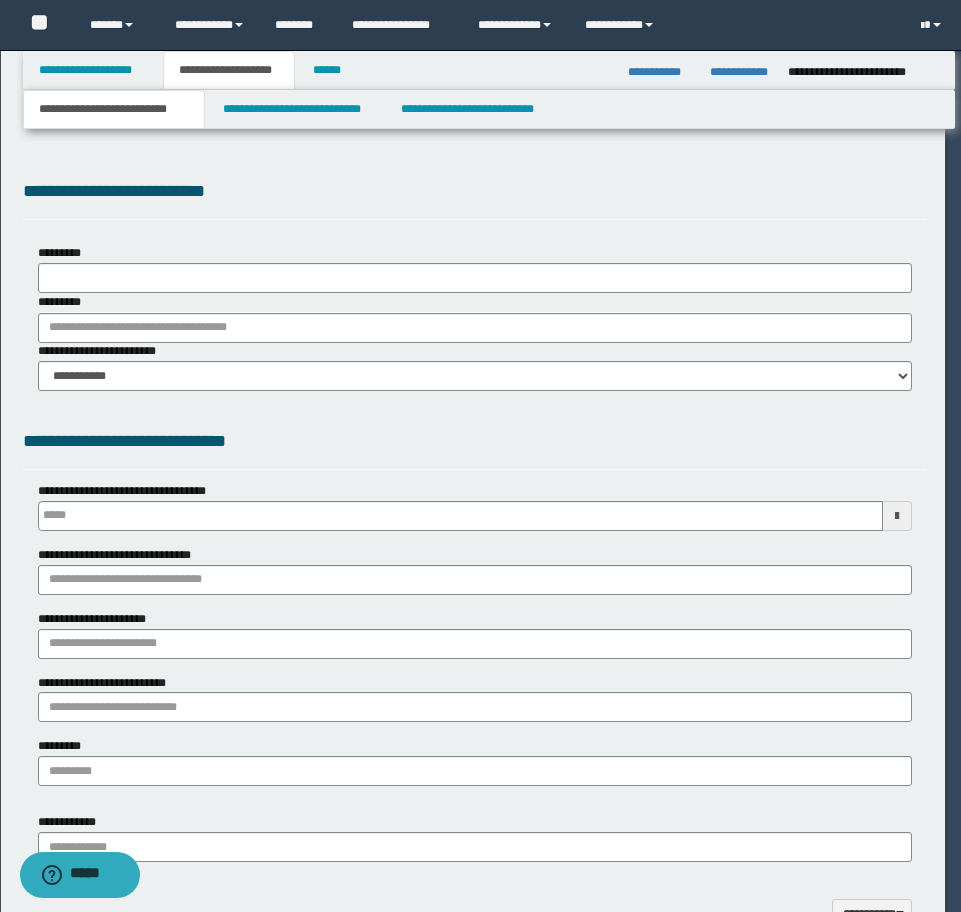 scroll, scrollTop: 0, scrollLeft: 0, axis: both 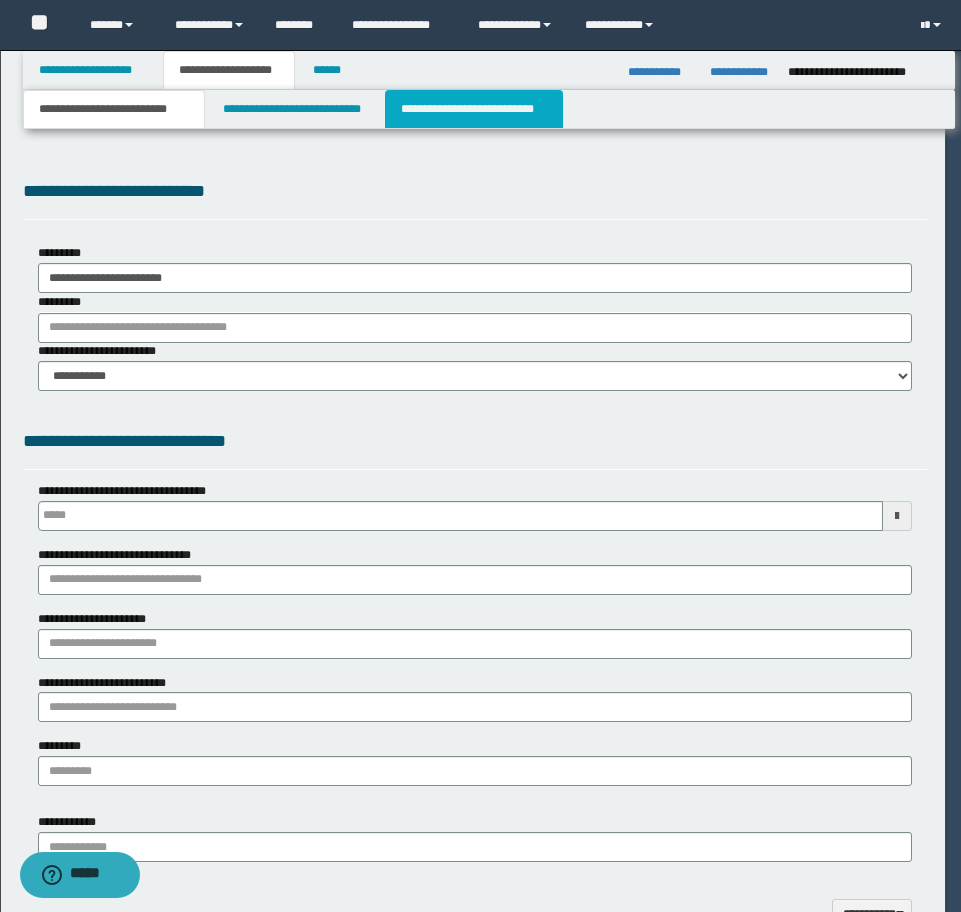 click on "**********" at bounding box center [474, 109] 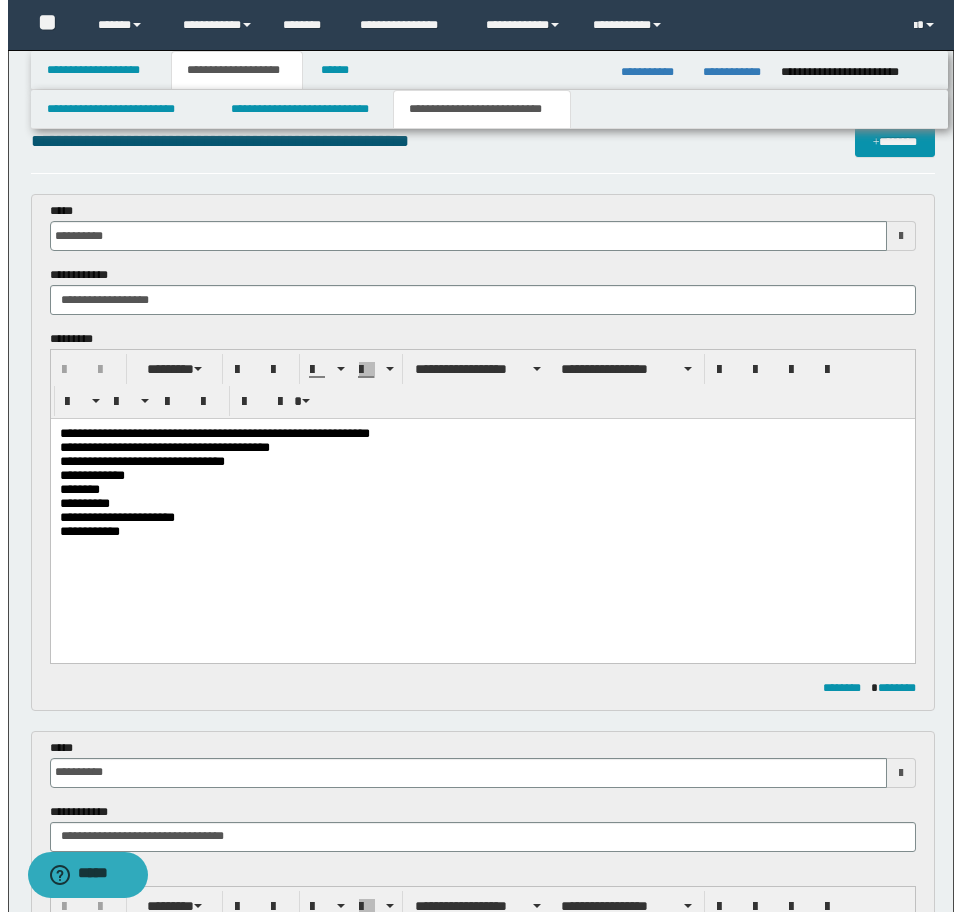 scroll, scrollTop: 0, scrollLeft: 0, axis: both 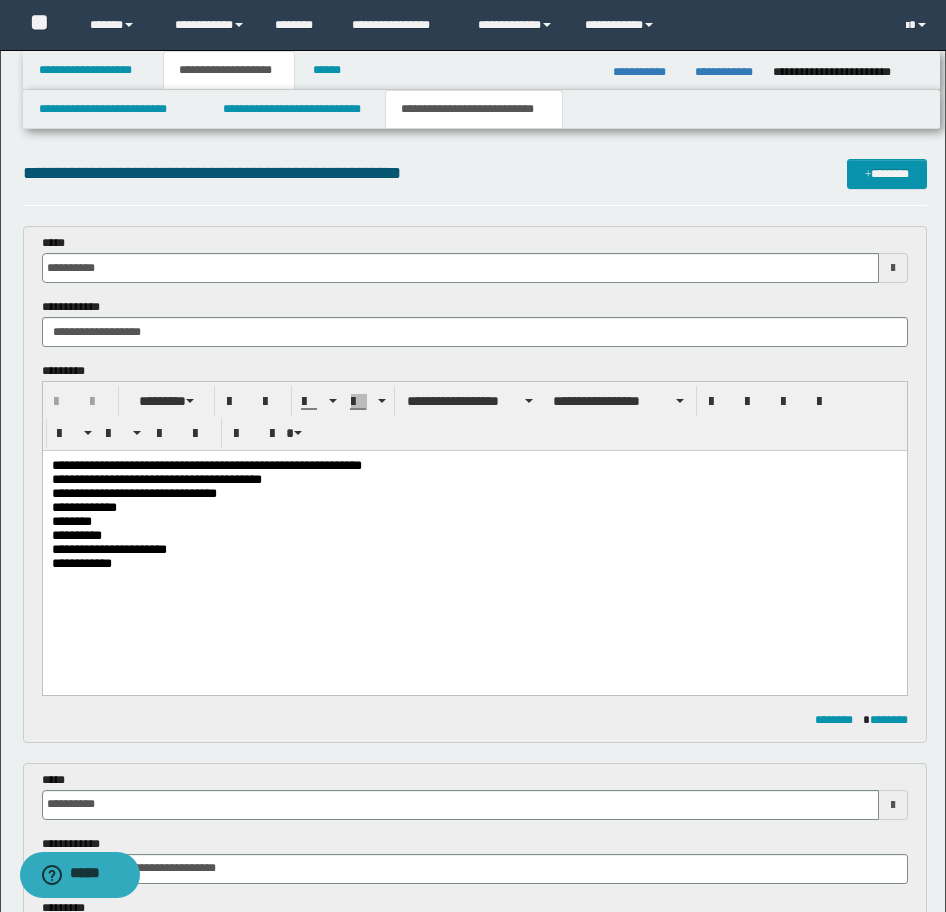 click on "**********" at bounding box center [726, 72] 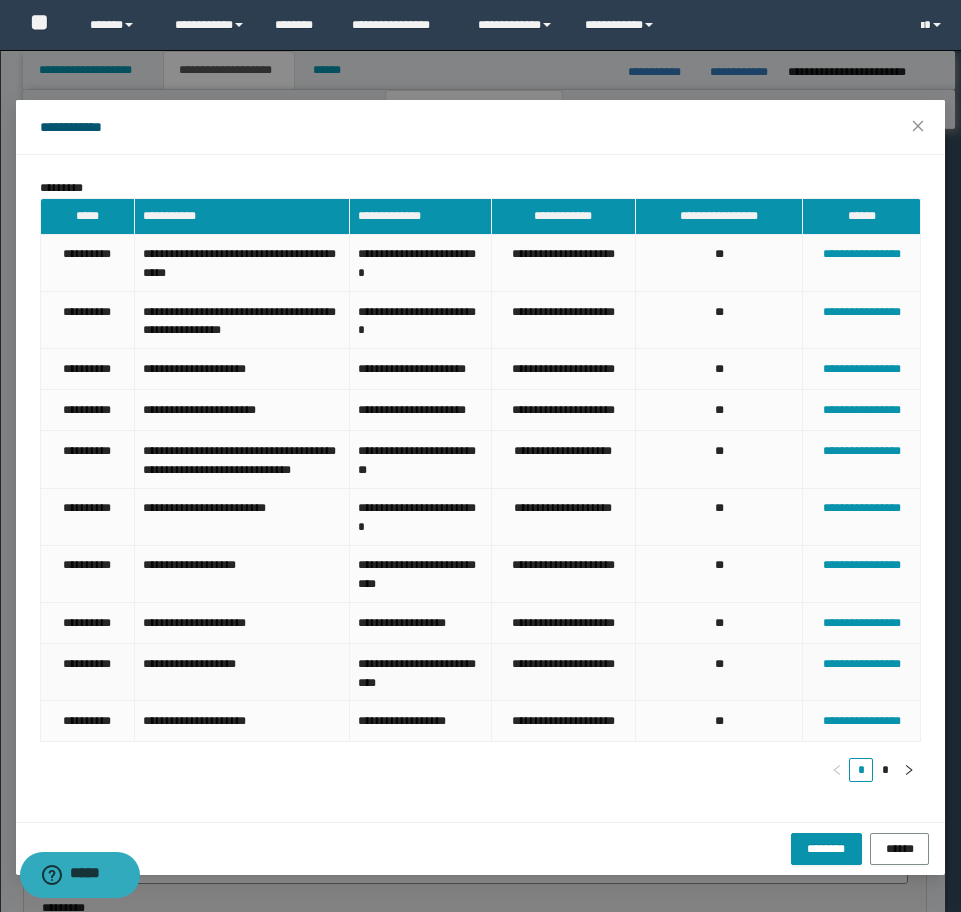 scroll, scrollTop: 53, scrollLeft: 0, axis: vertical 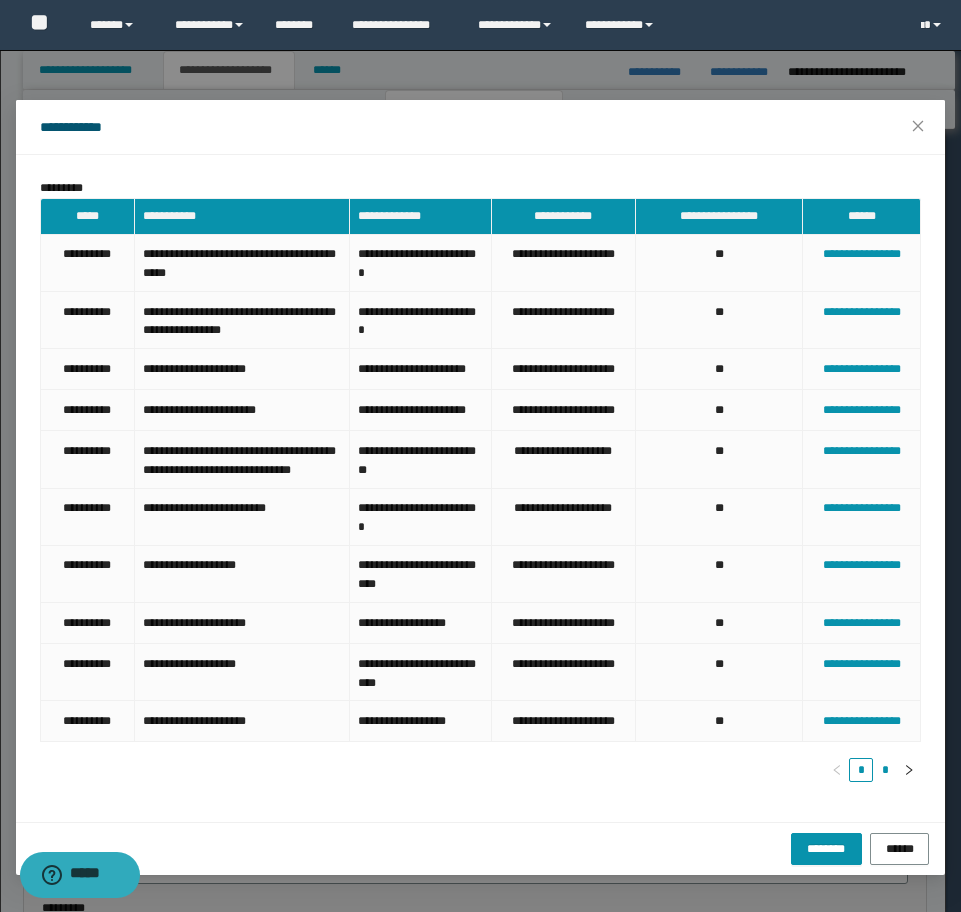 click on "*" at bounding box center (885, 770) 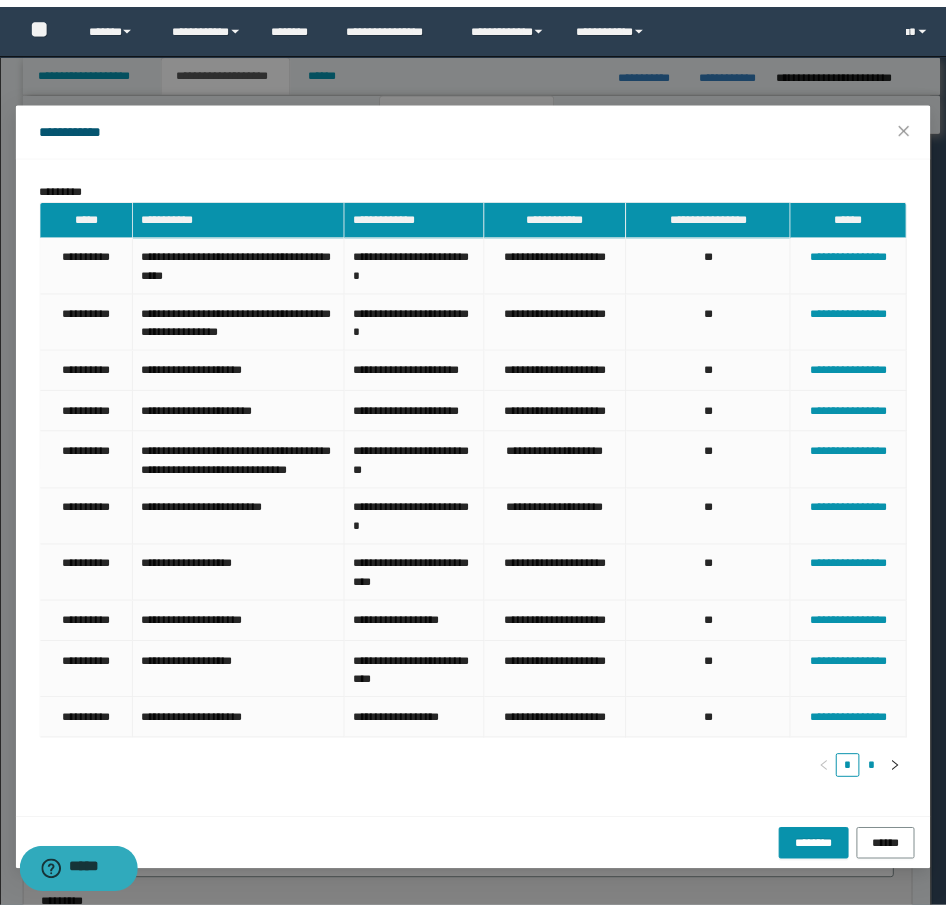 scroll, scrollTop: 0, scrollLeft: 0, axis: both 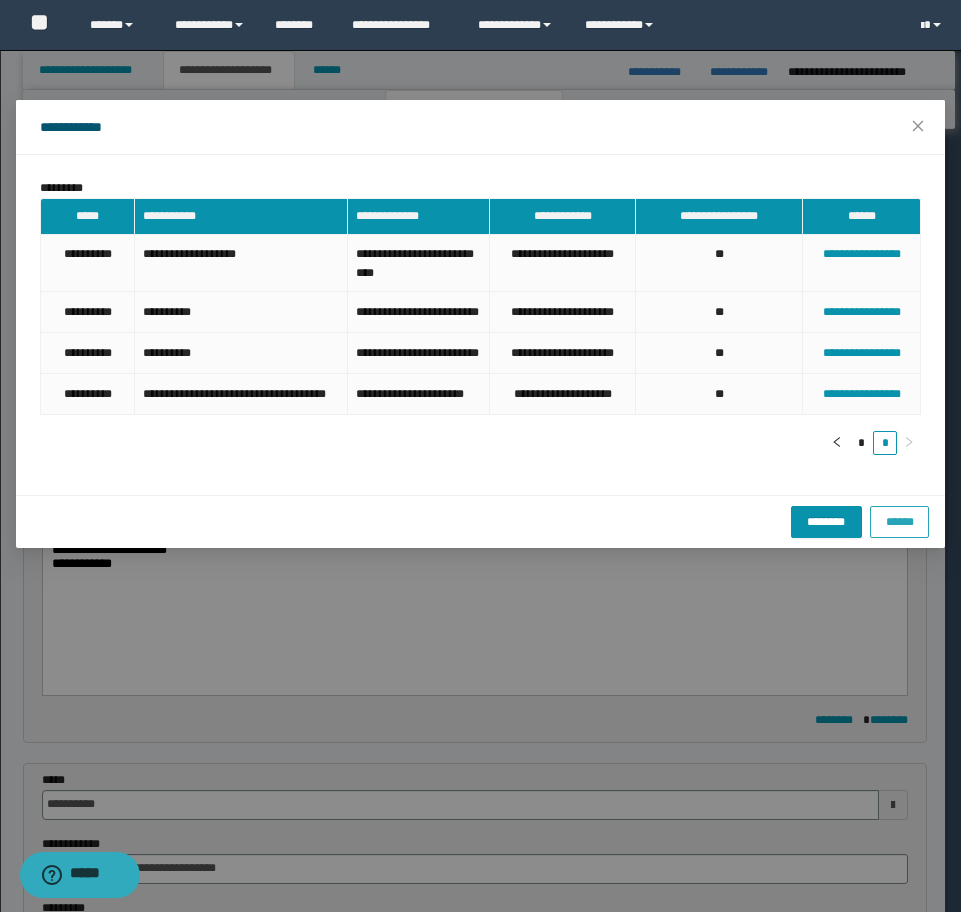 click on "******" at bounding box center [899, 522] 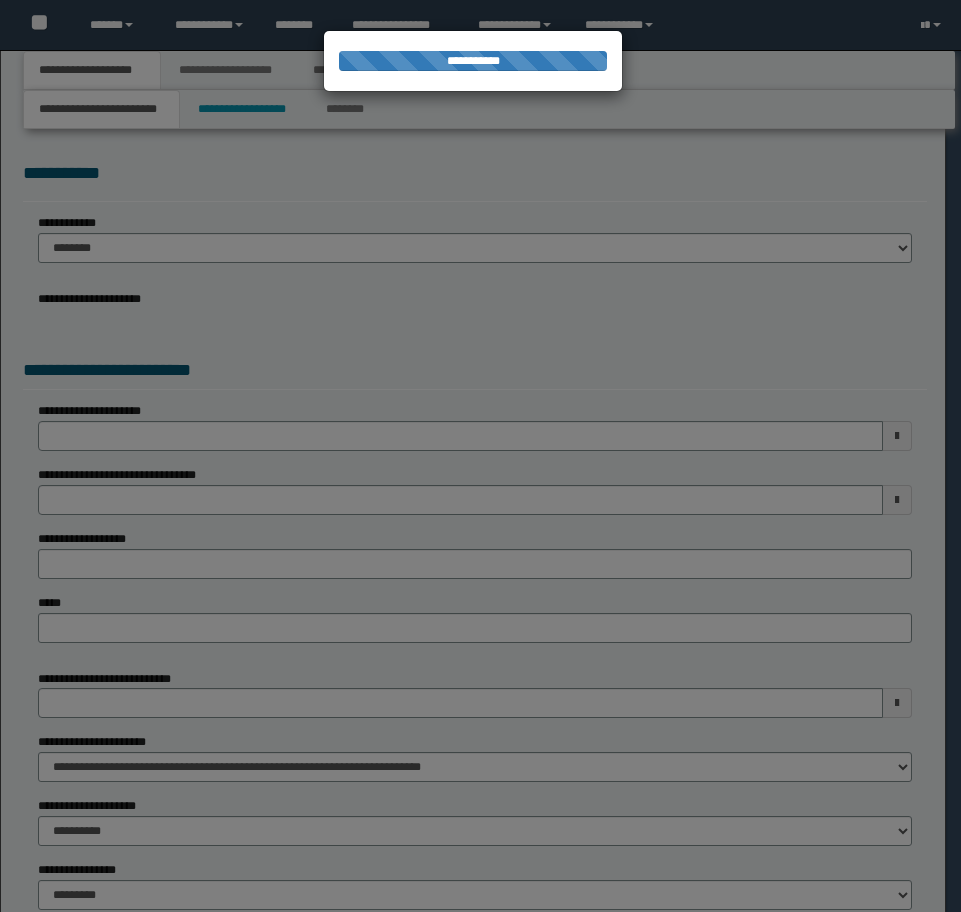 scroll, scrollTop: 0, scrollLeft: 0, axis: both 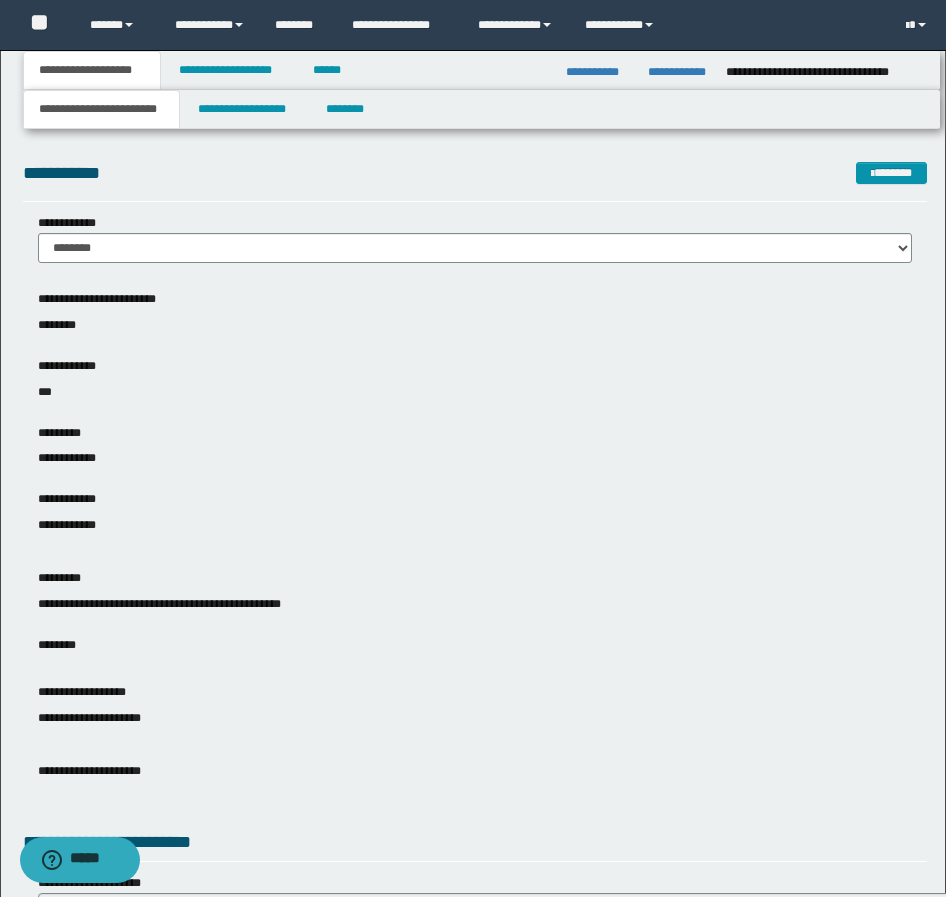 click on "**********" at bounding box center (475, 173) 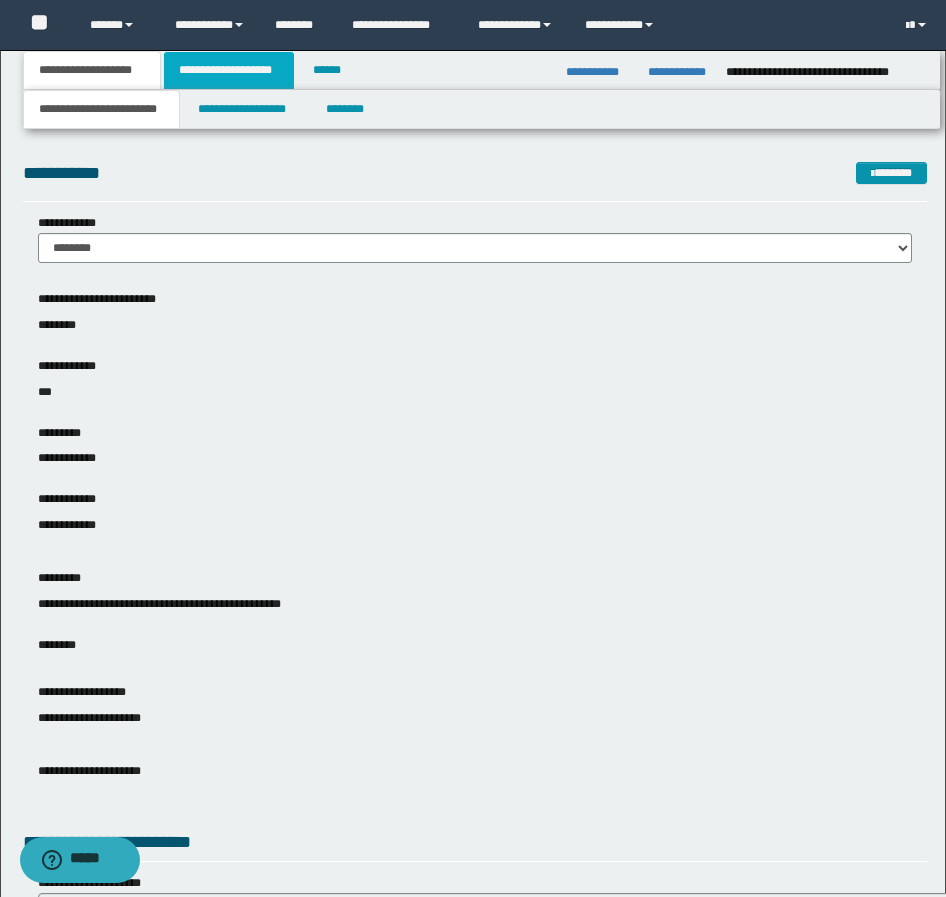 click on "**********" at bounding box center (229, 70) 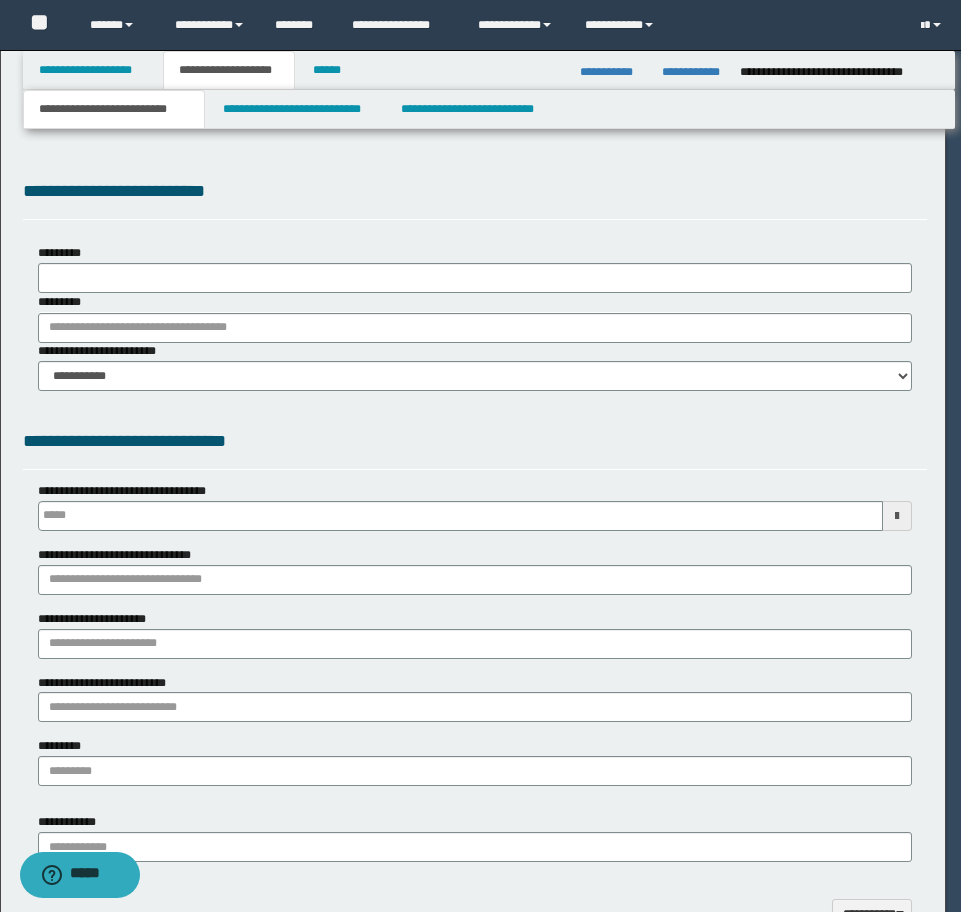 type 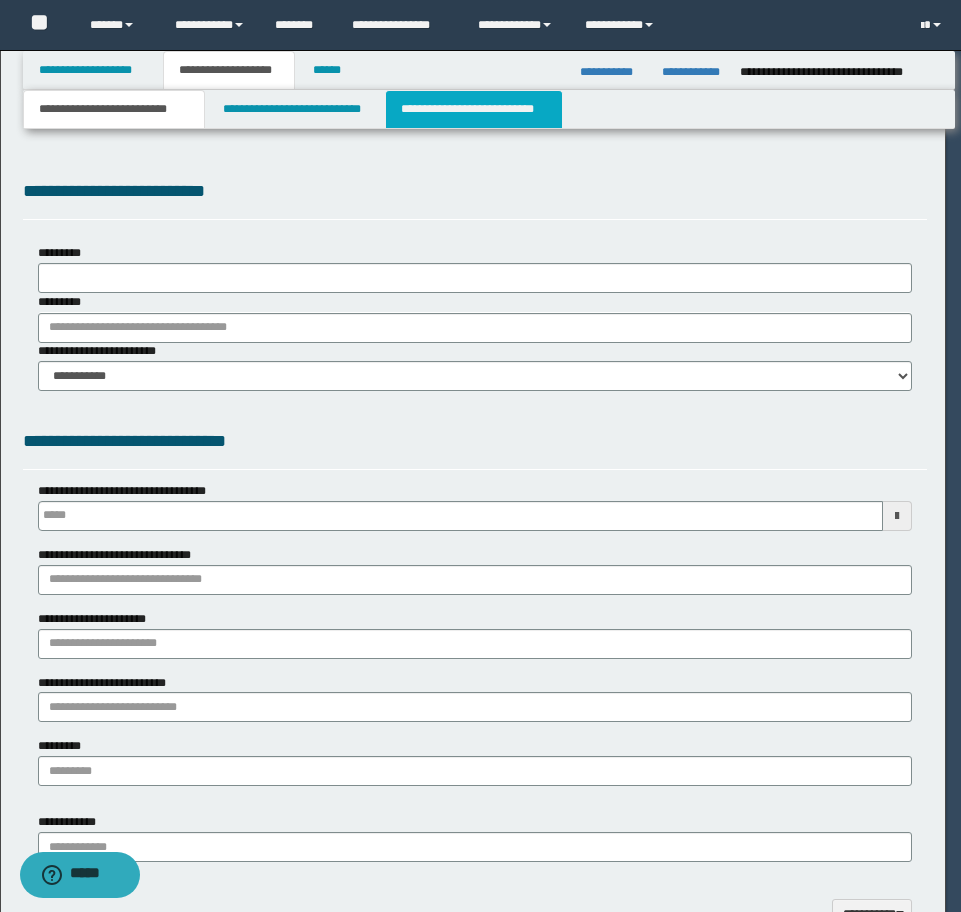 type on "**********" 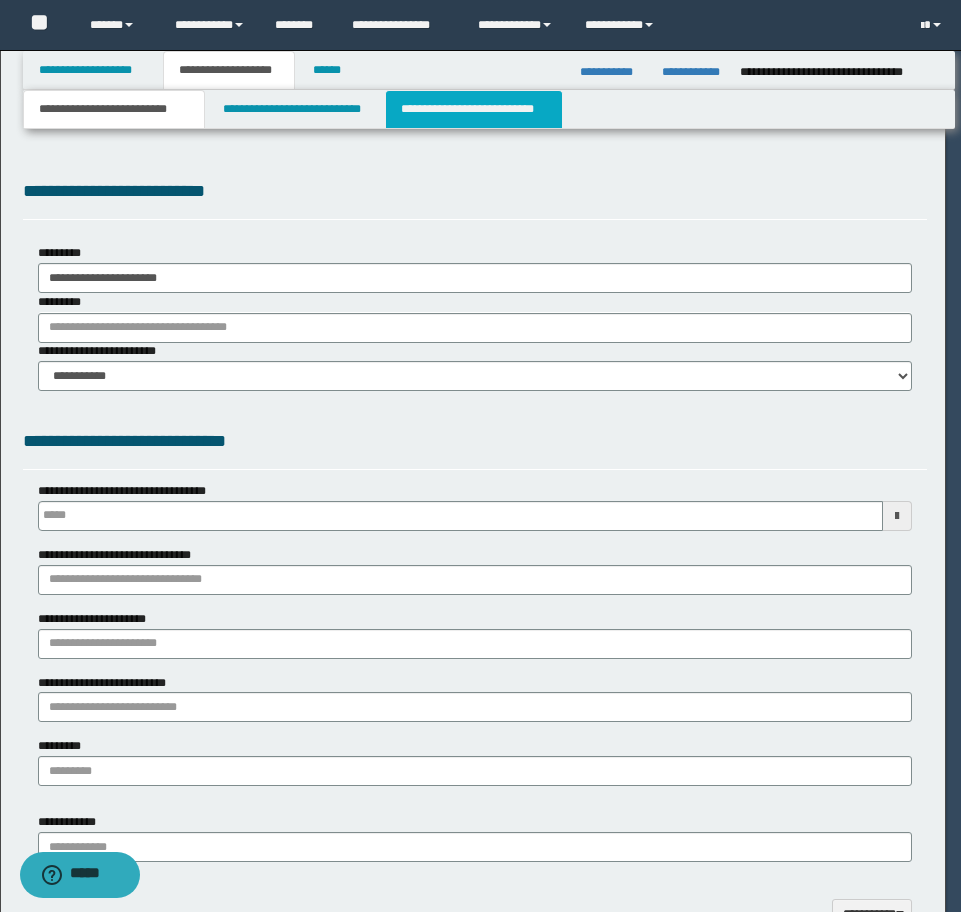 select on "*" 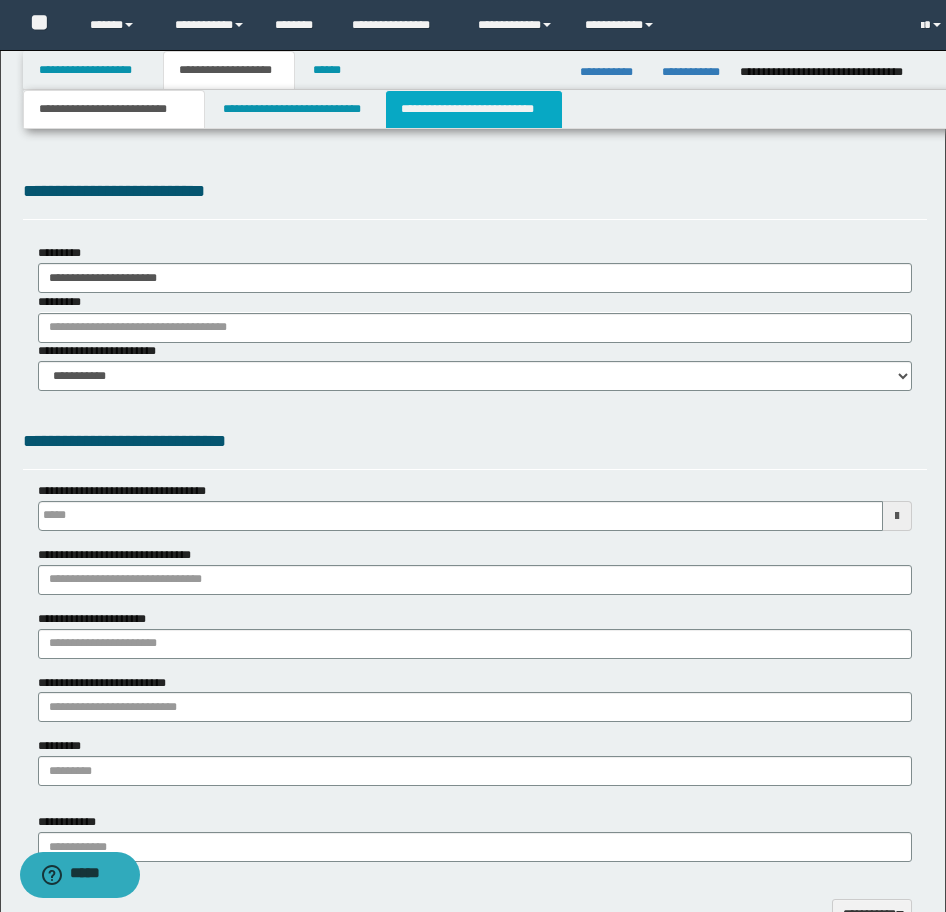 click on "**********" at bounding box center (474, 109) 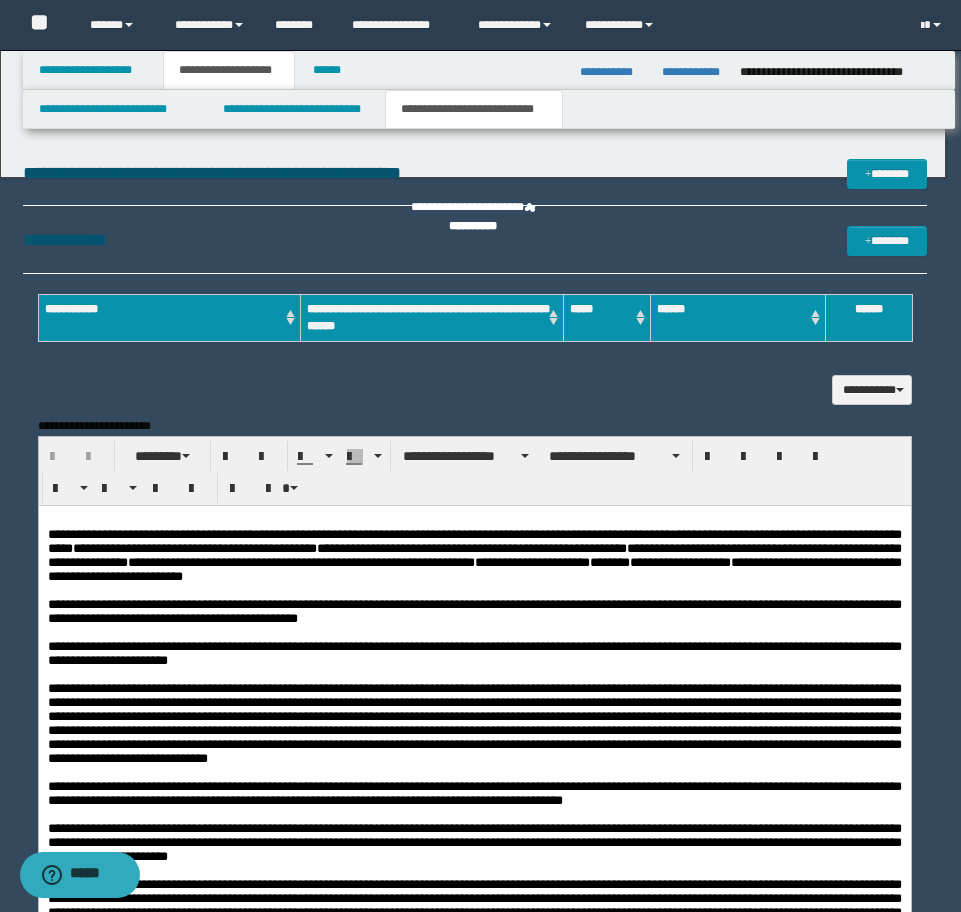scroll, scrollTop: 0, scrollLeft: 0, axis: both 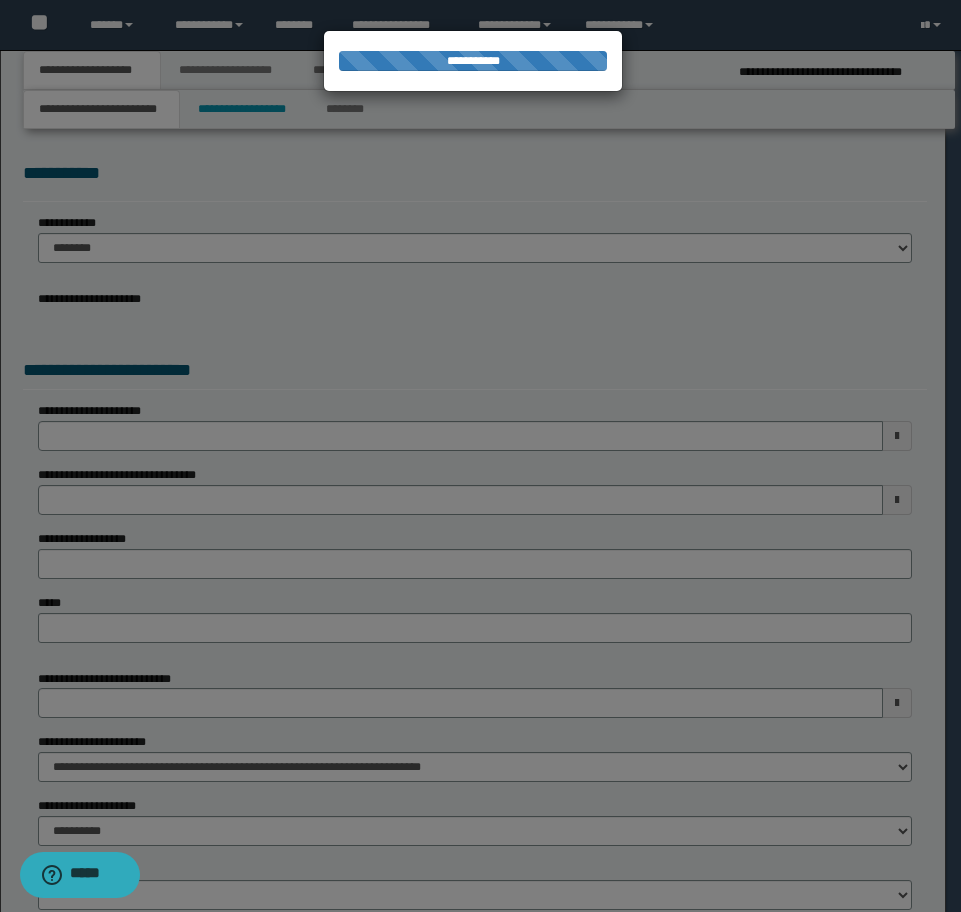 select on "*" 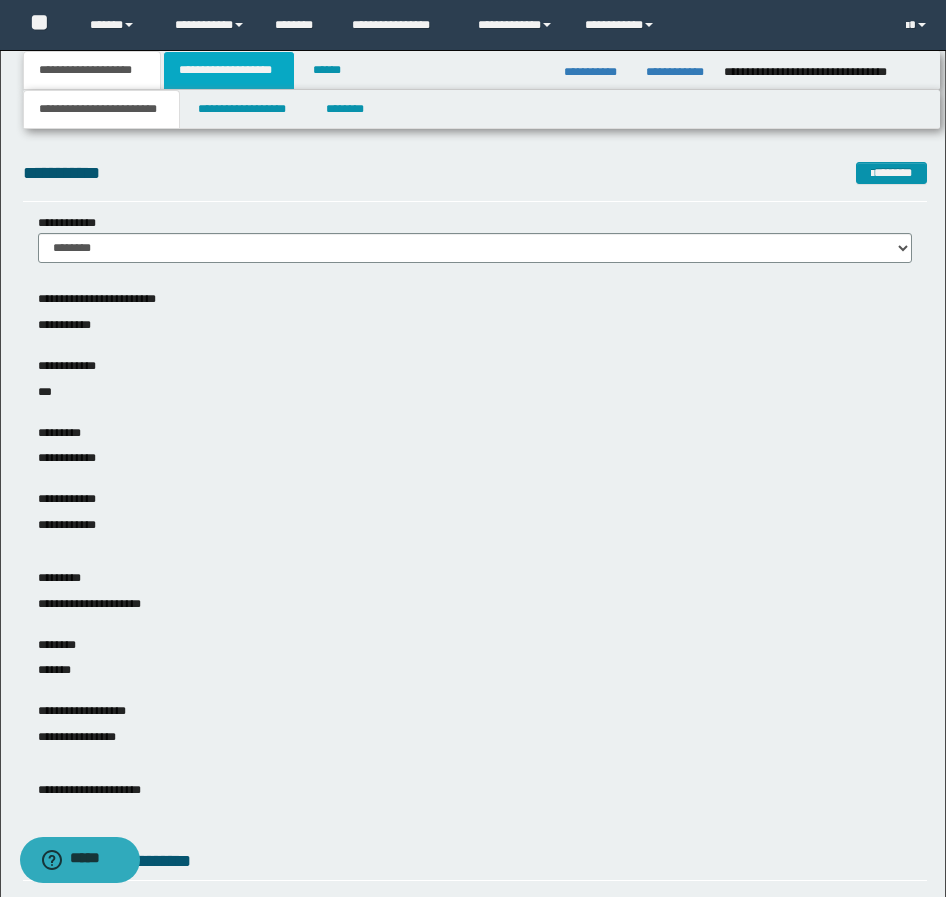click on "**********" at bounding box center [229, 70] 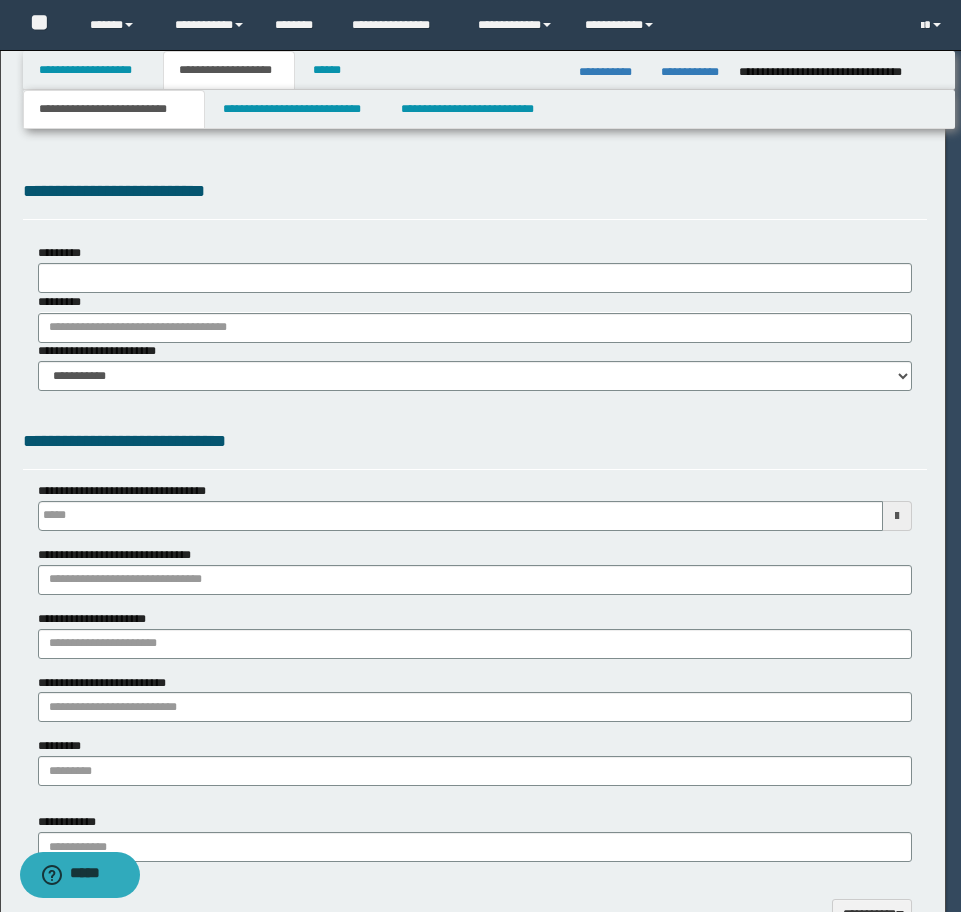 type 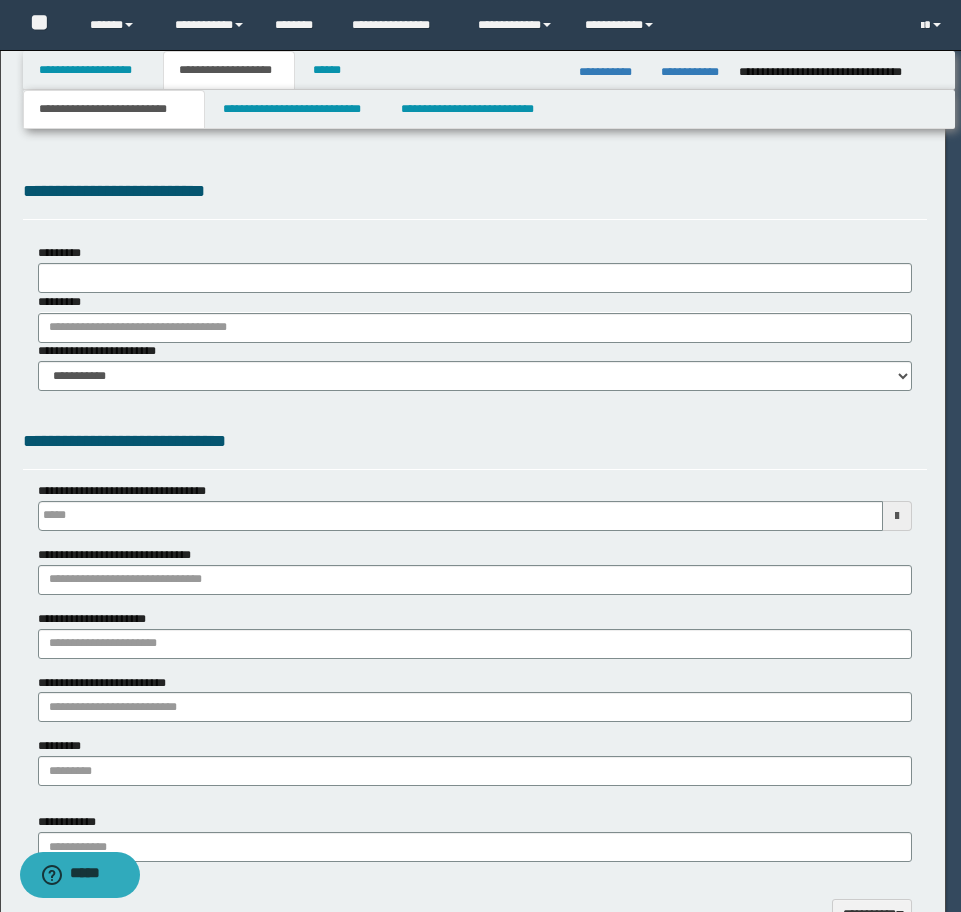 type on "**********" 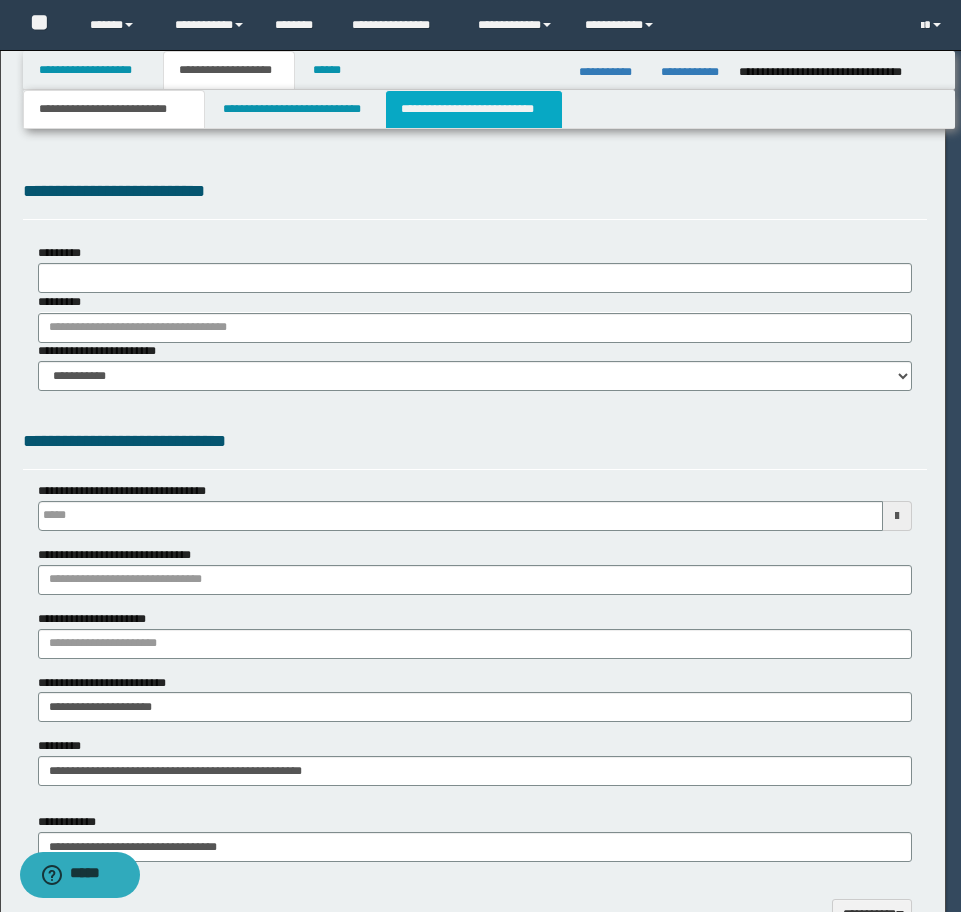 scroll, scrollTop: 0, scrollLeft: 0, axis: both 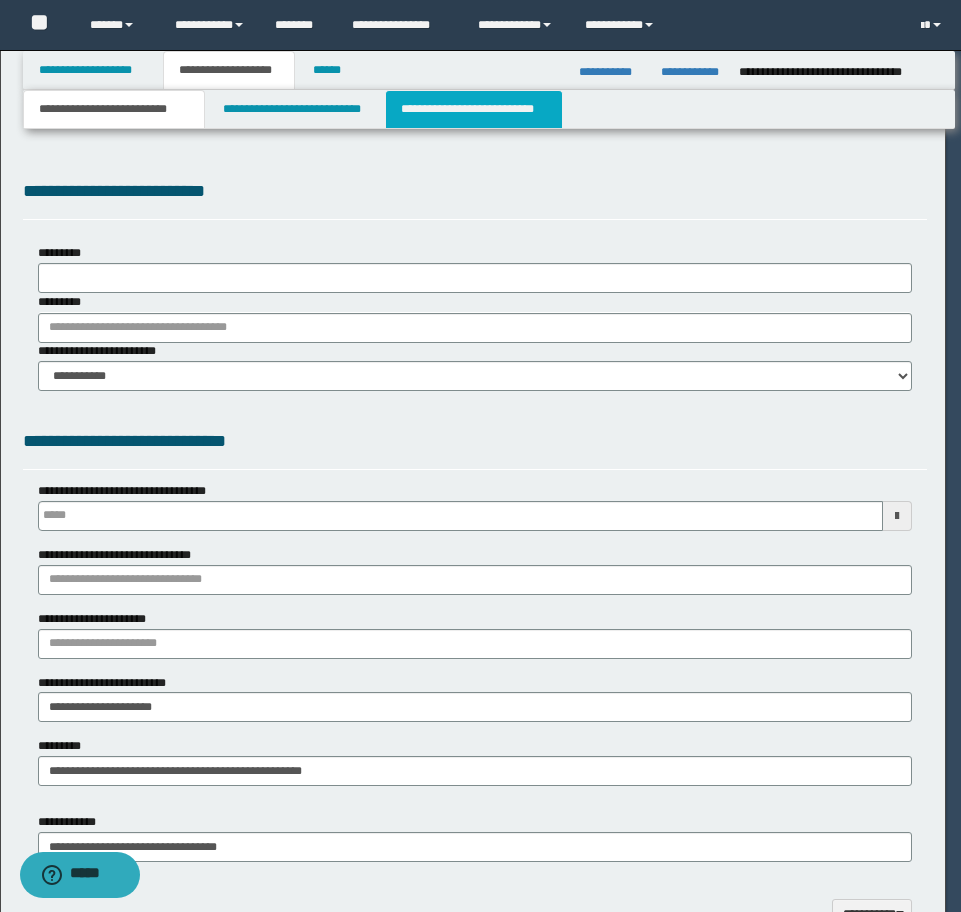 type on "**********" 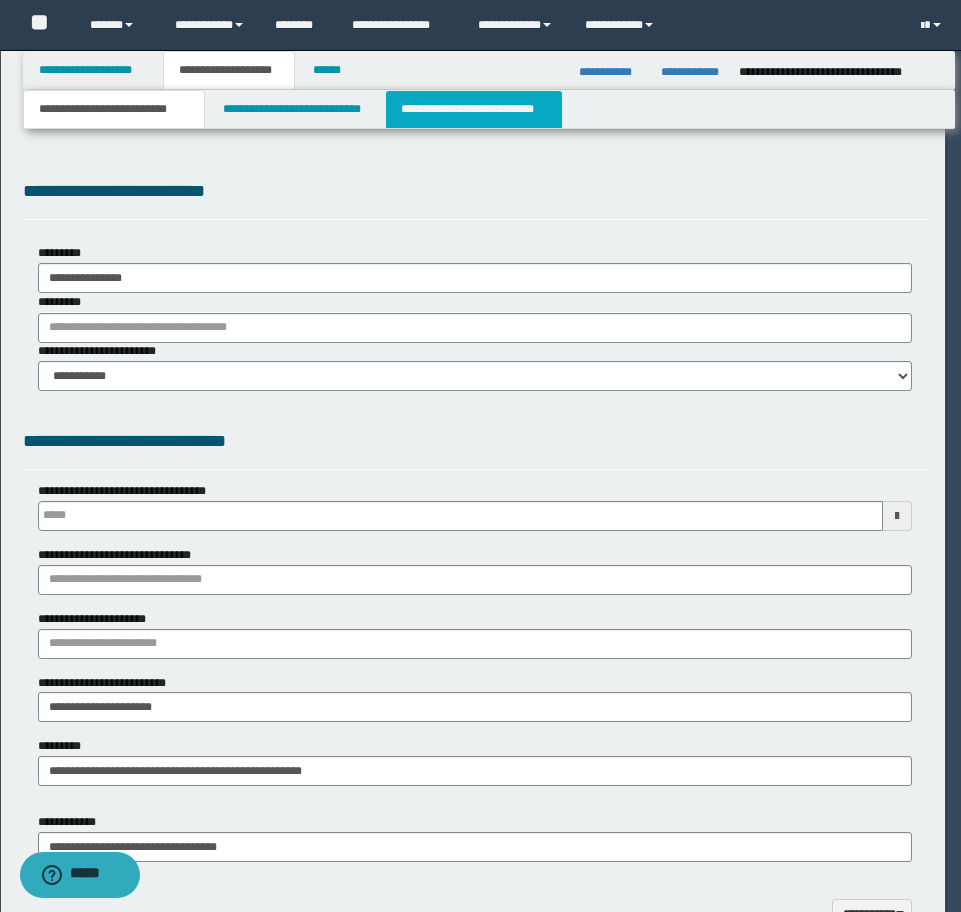 click on "**********" at bounding box center [474, 109] 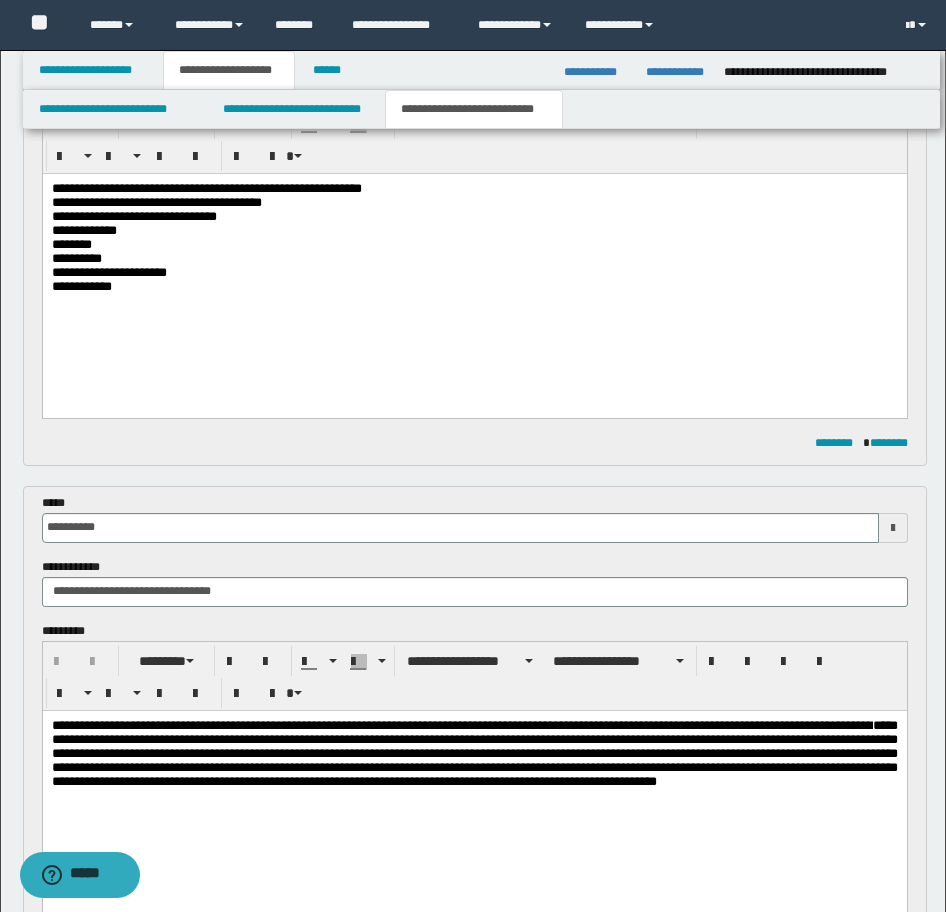 scroll, scrollTop: 300, scrollLeft: 0, axis: vertical 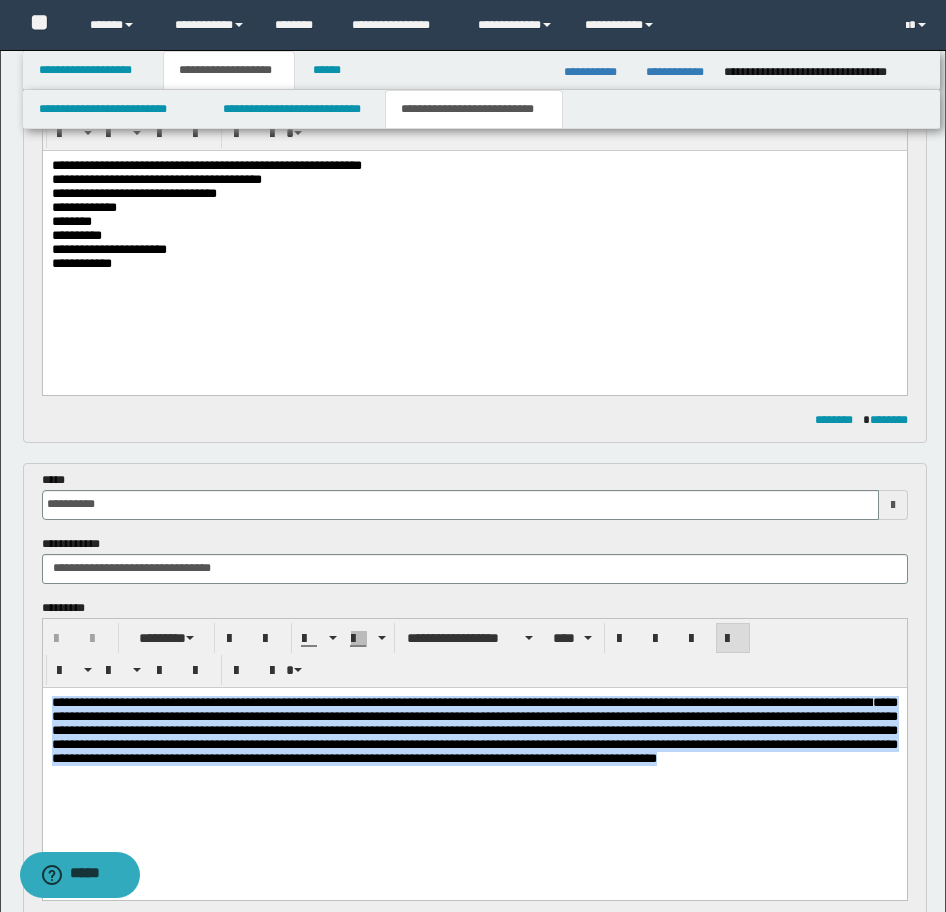 drag, startPoint x: 620, startPoint y: 808, endPoint x: -17, endPoint y: 657, distance: 654.6526 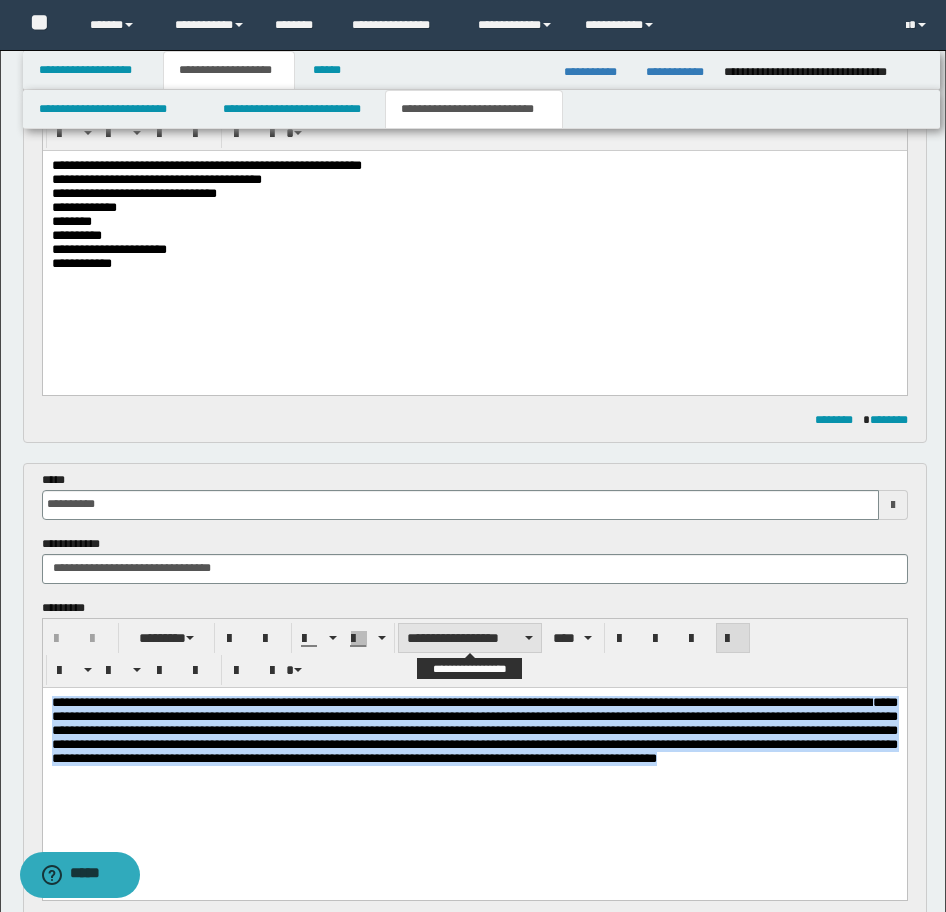 click on "**********" at bounding box center (470, 638) 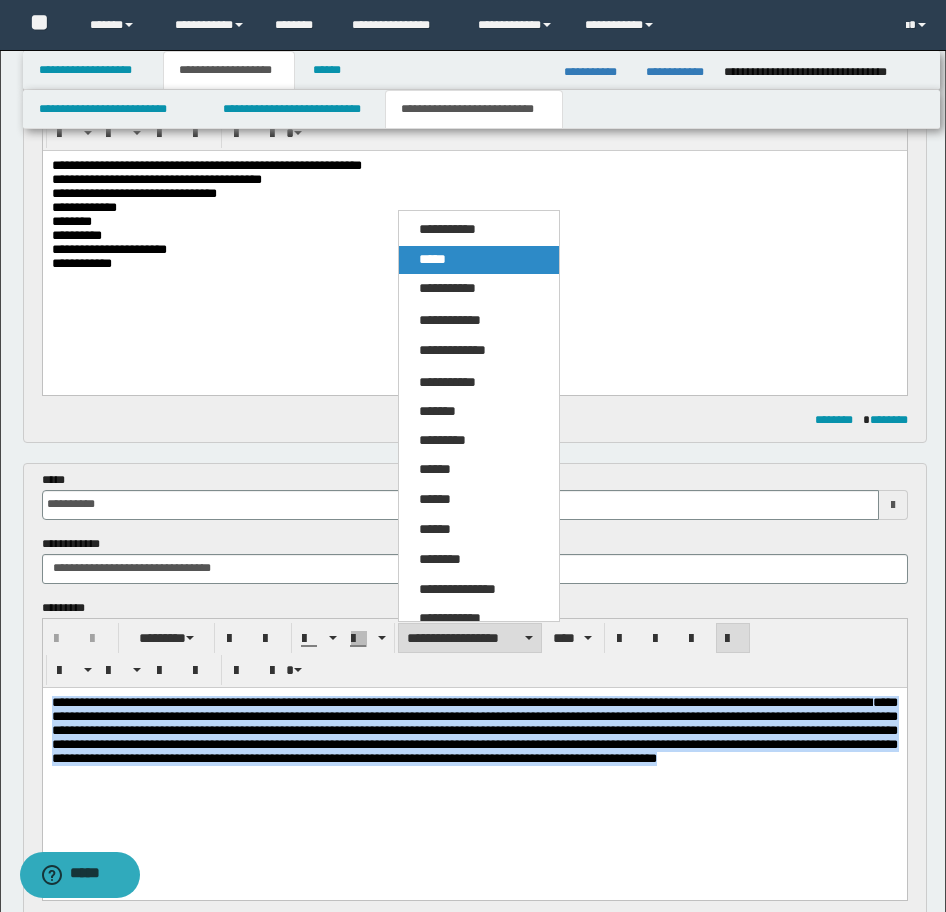 click on "*****" at bounding box center [479, 260] 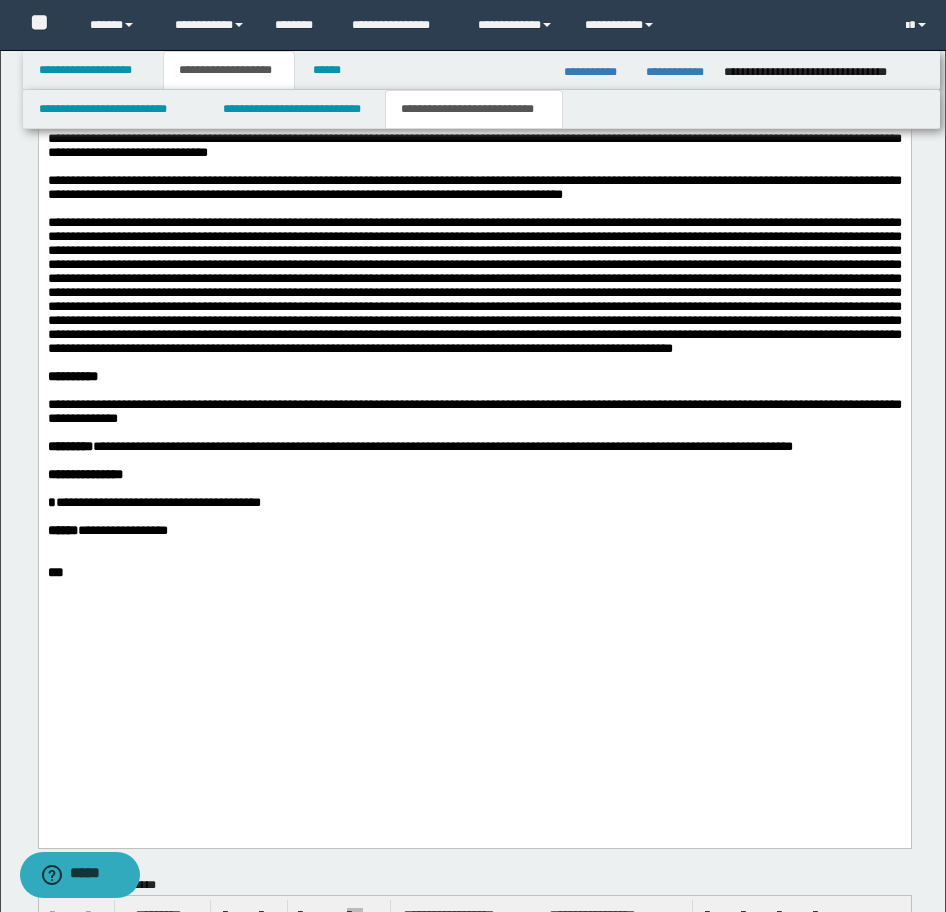 scroll, scrollTop: 1700, scrollLeft: 0, axis: vertical 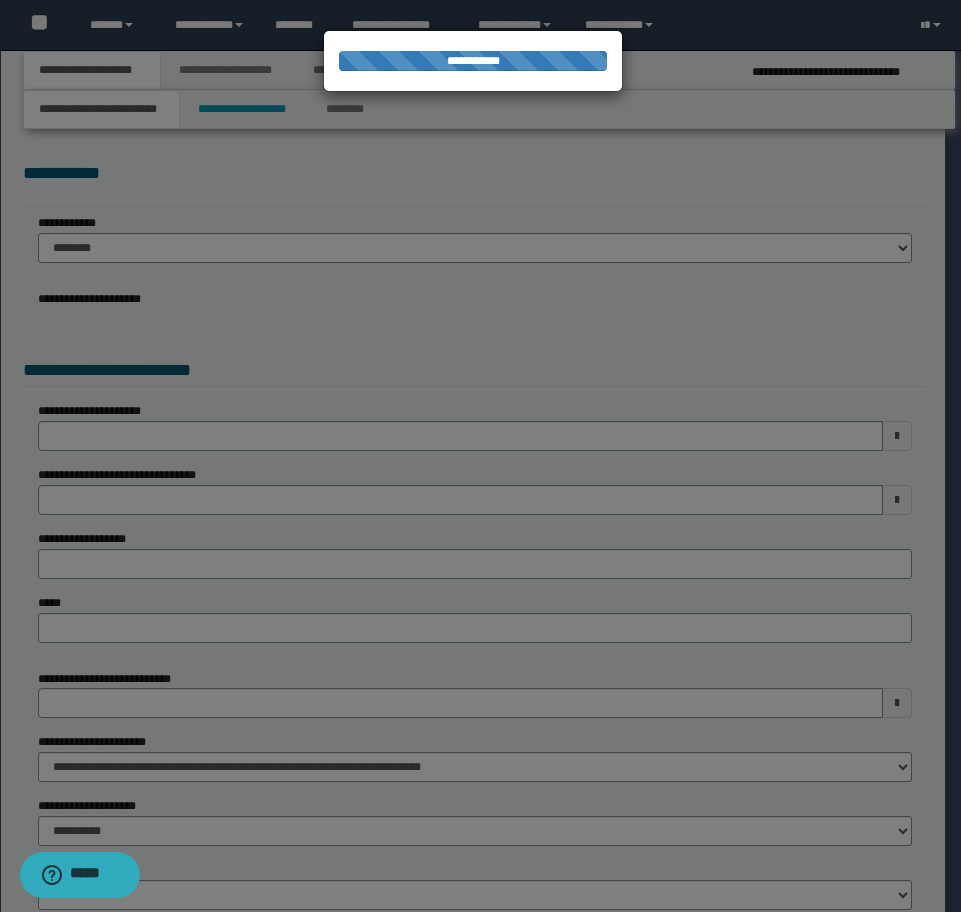 select on "*" 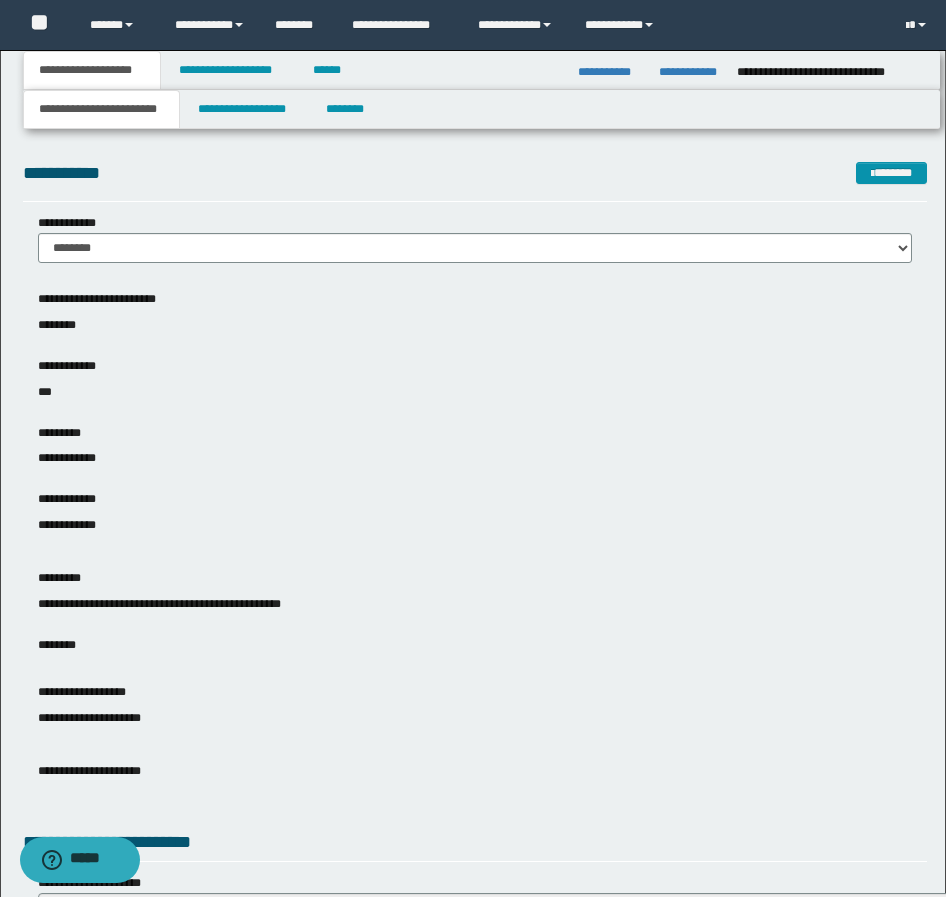 click on "**********" at bounding box center (690, 72) 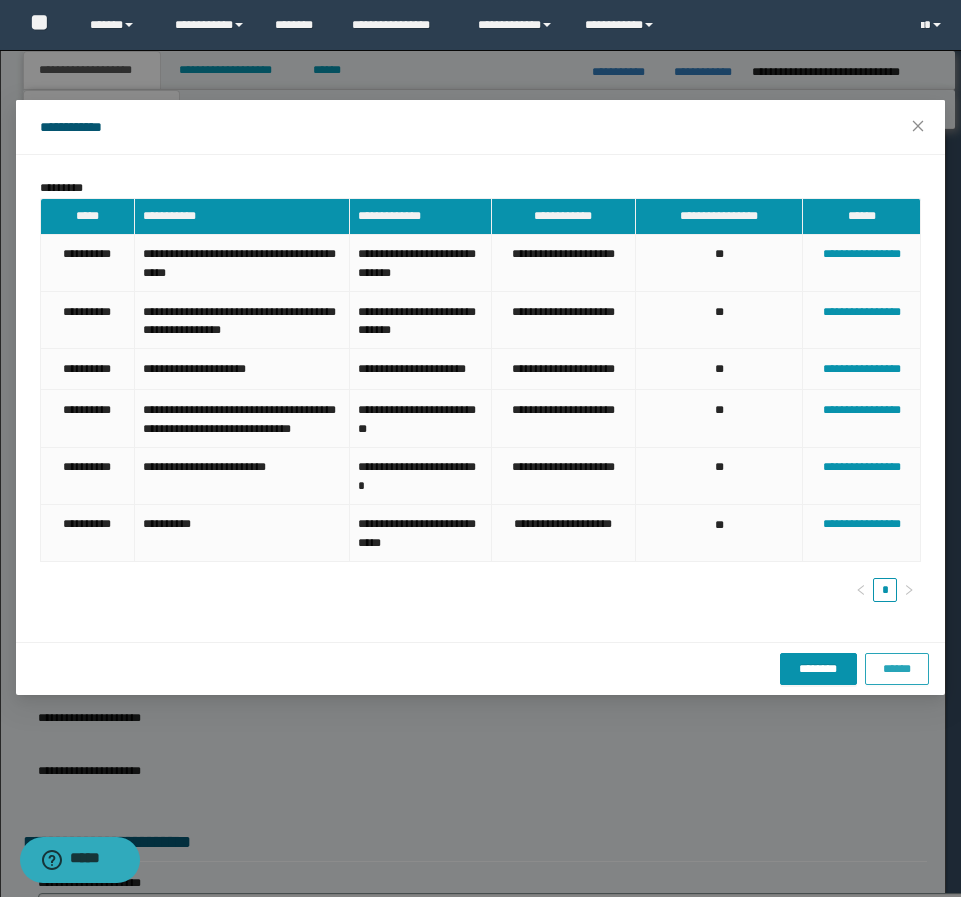 click on "******" at bounding box center [897, 669] 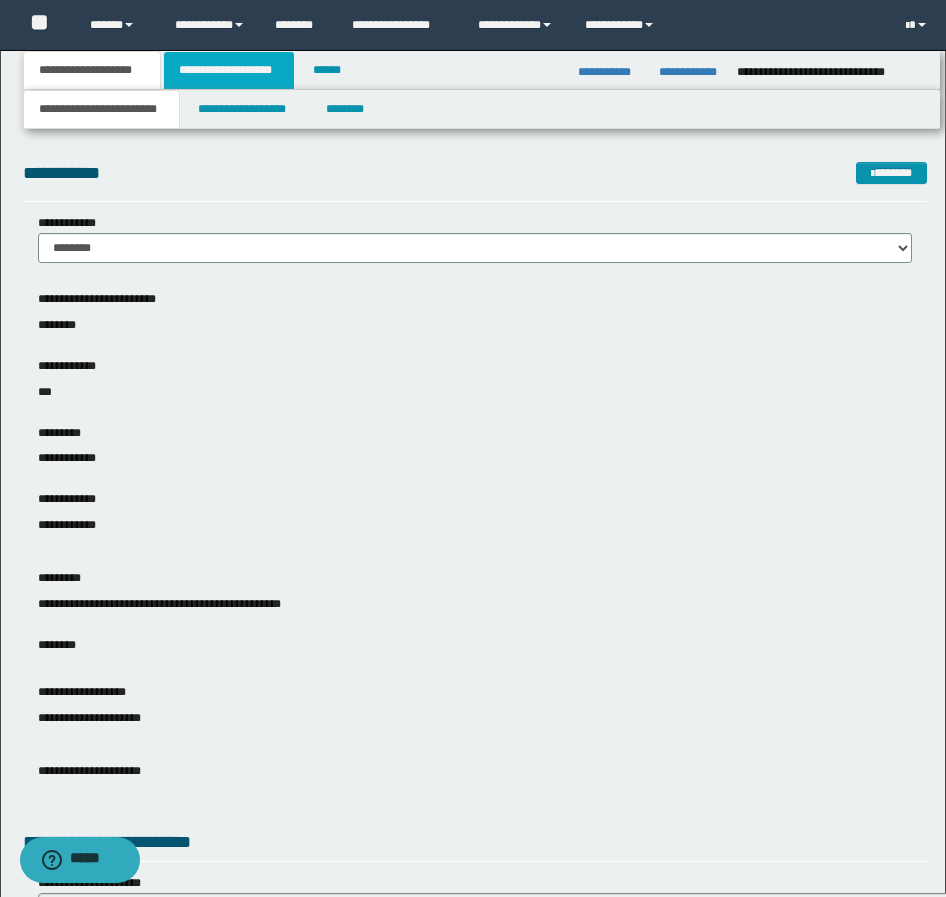 click on "**********" at bounding box center (229, 70) 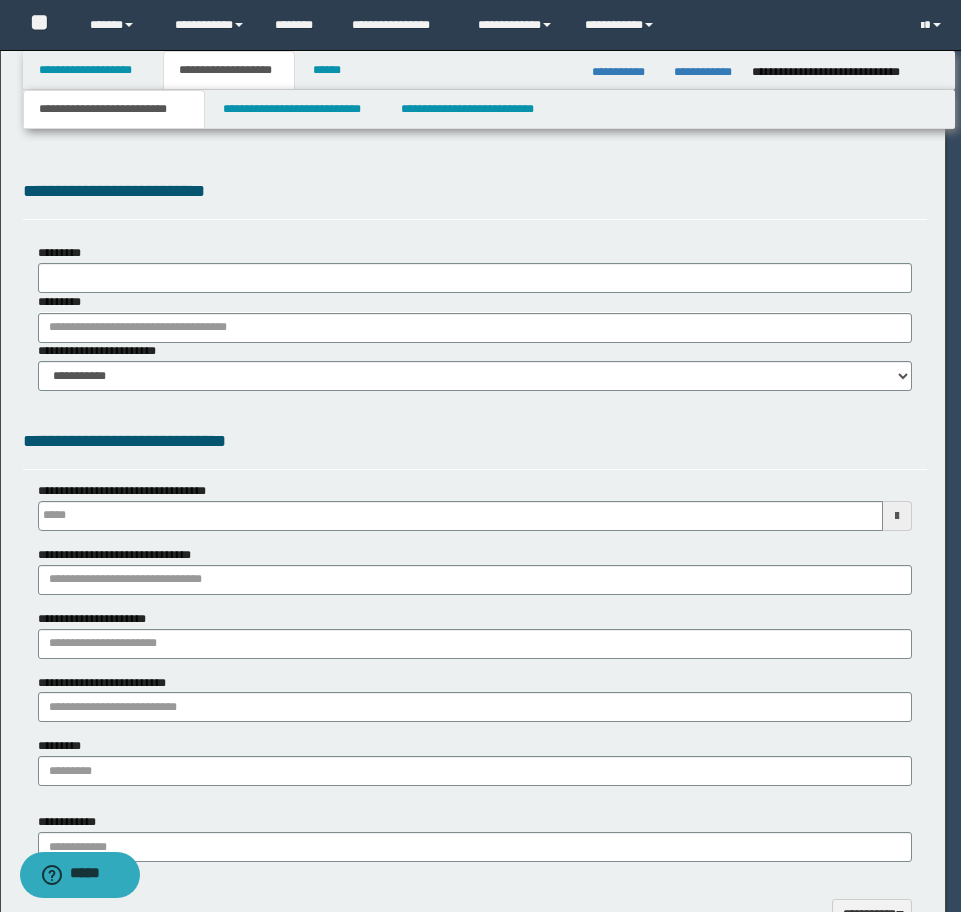 type on "**********" 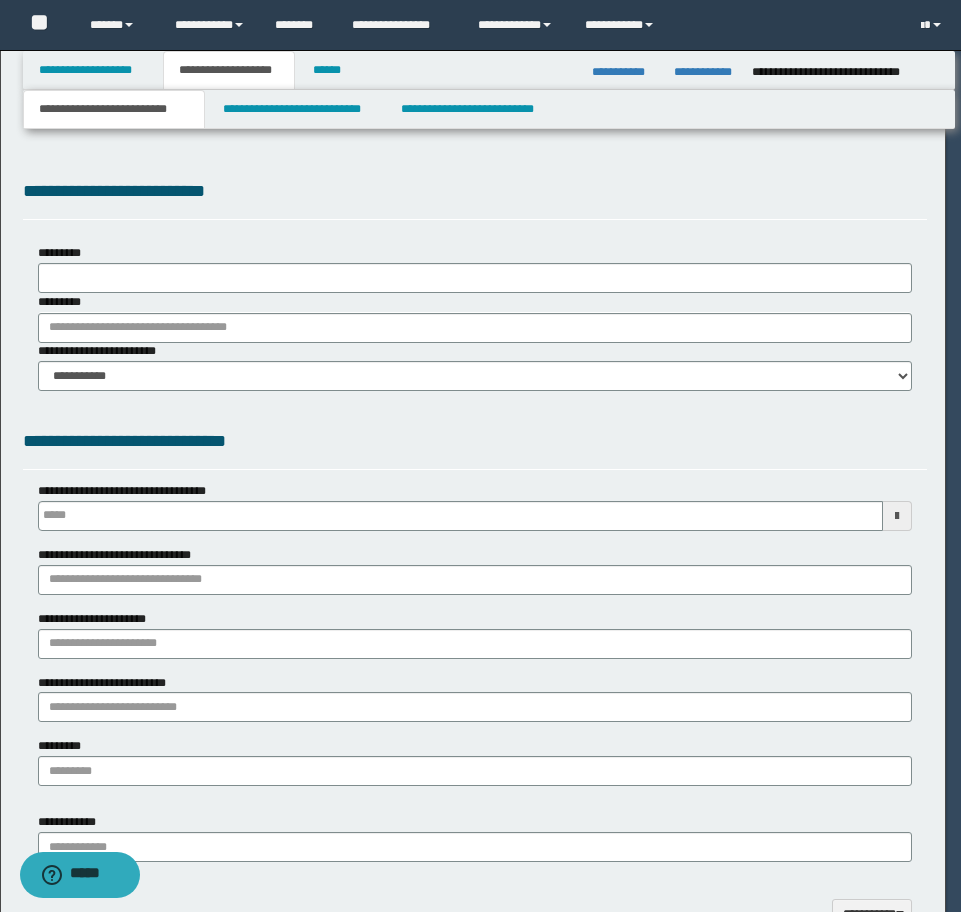 type on "**********" 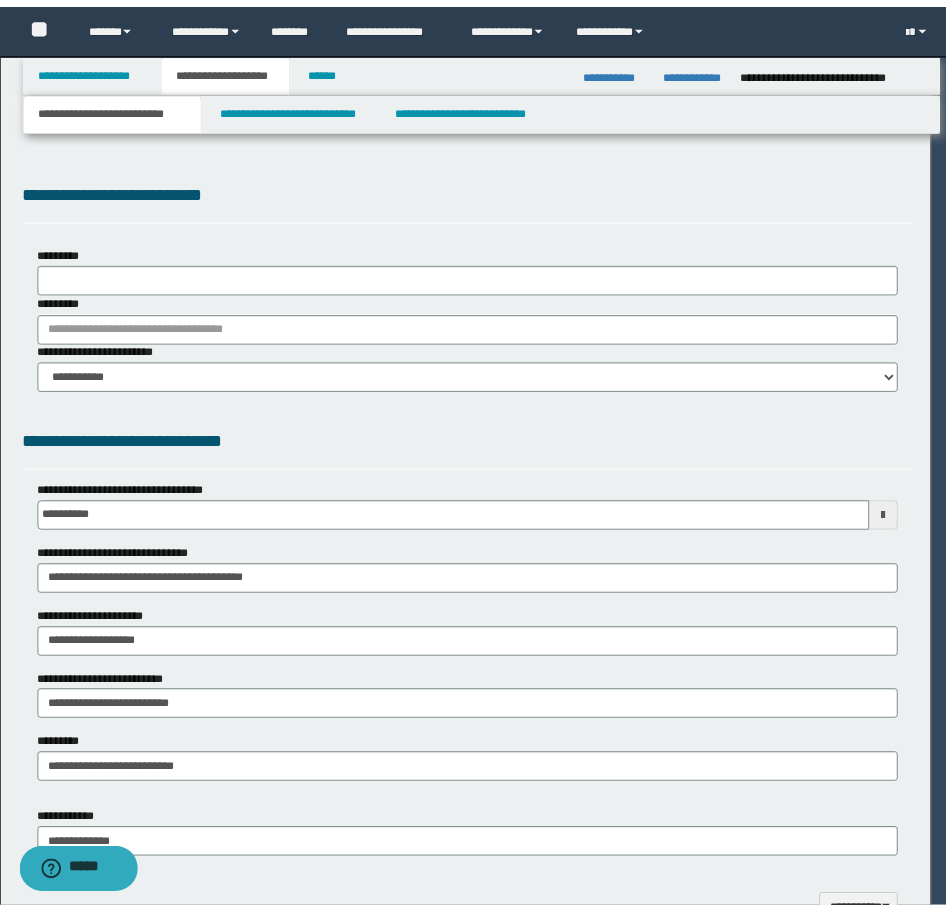 scroll, scrollTop: 0, scrollLeft: 0, axis: both 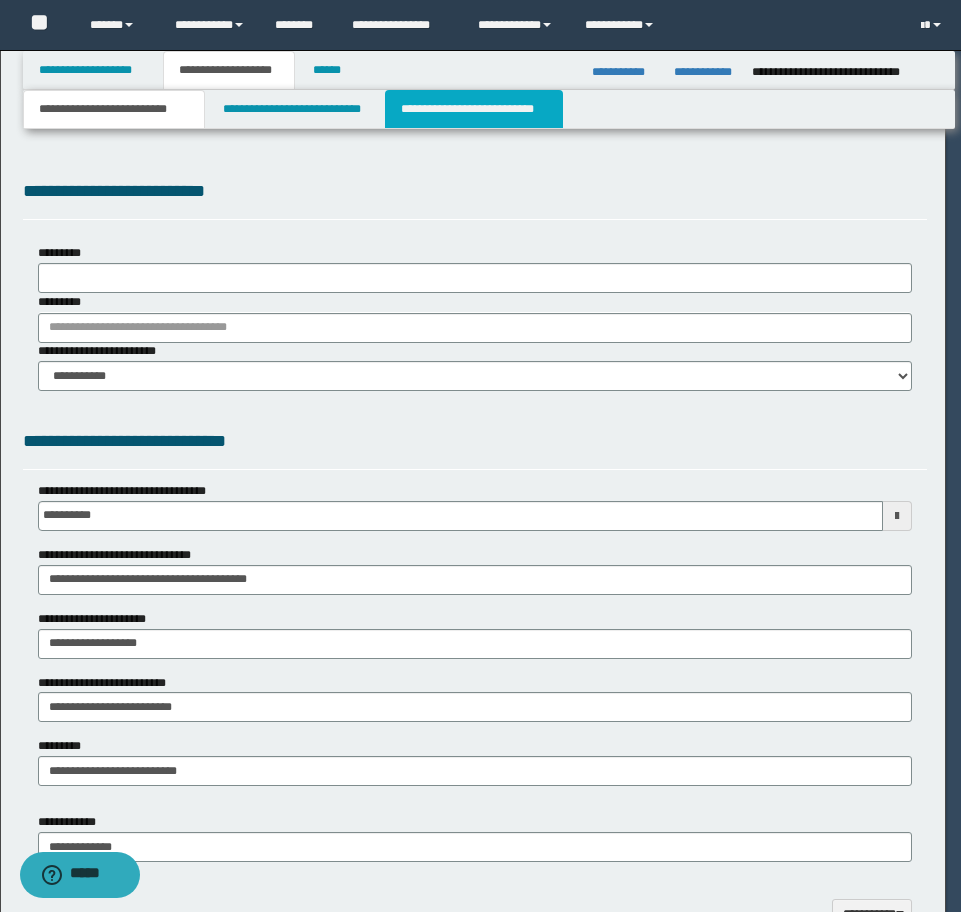 type on "**********" 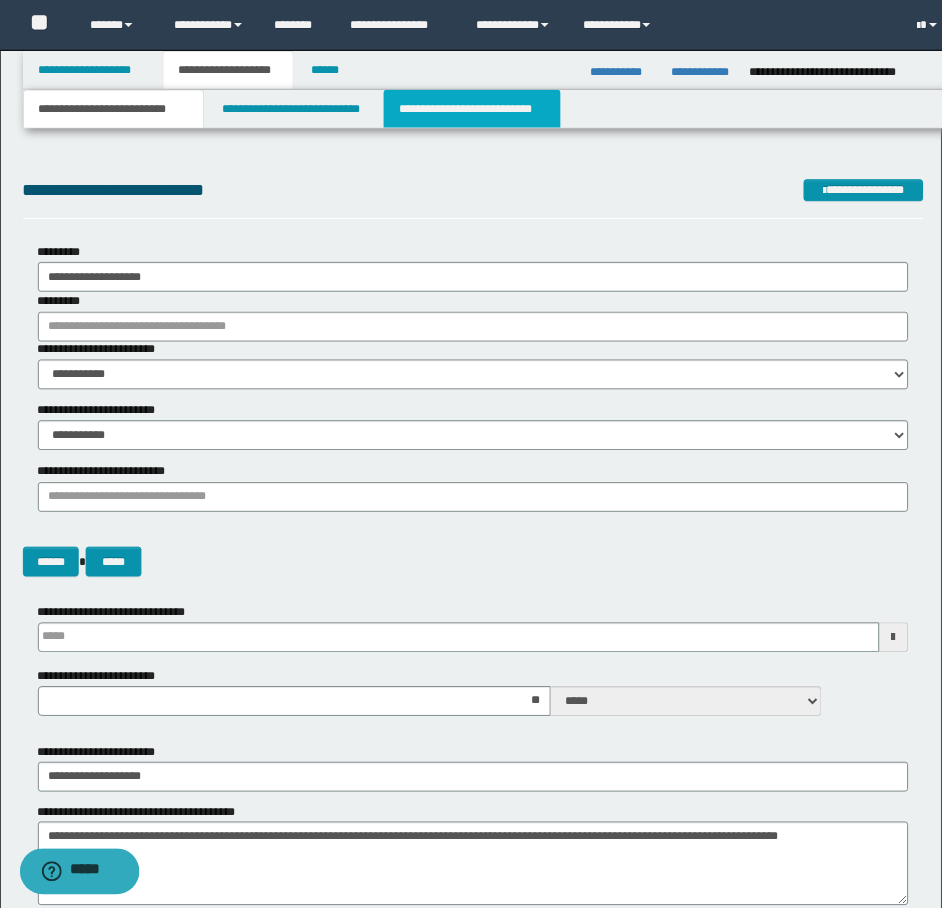 click on "**********" at bounding box center [474, 109] 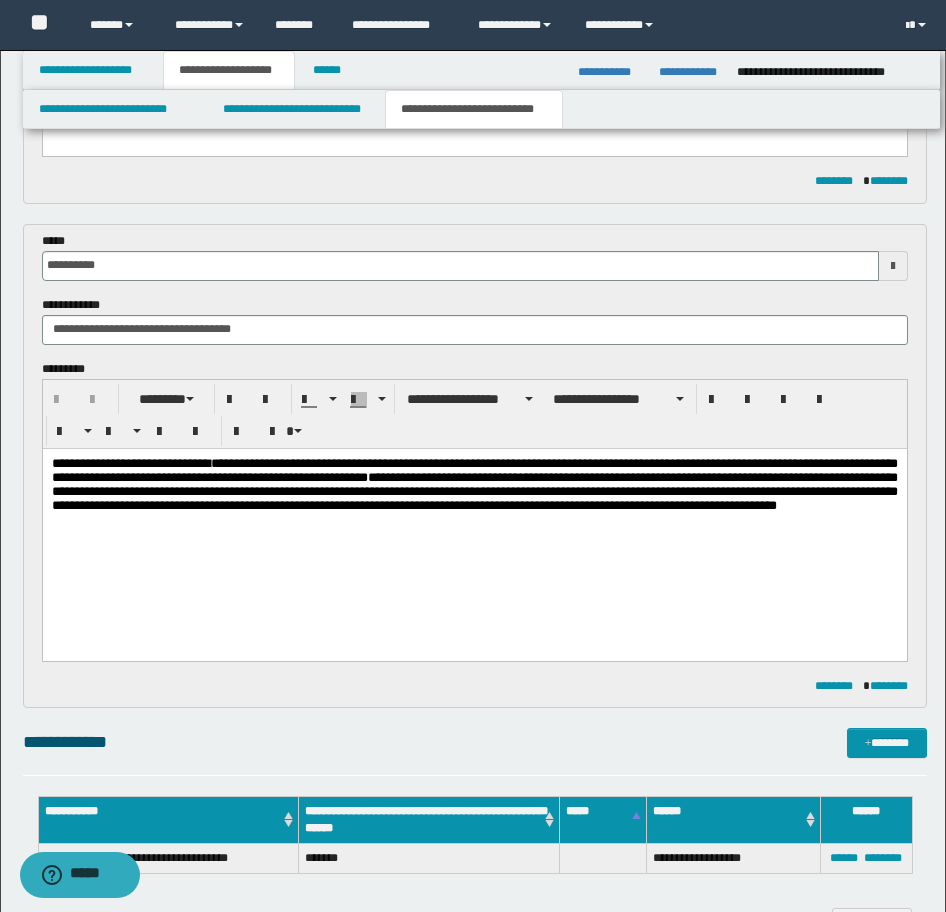 scroll, scrollTop: 1700, scrollLeft: 0, axis: vertical 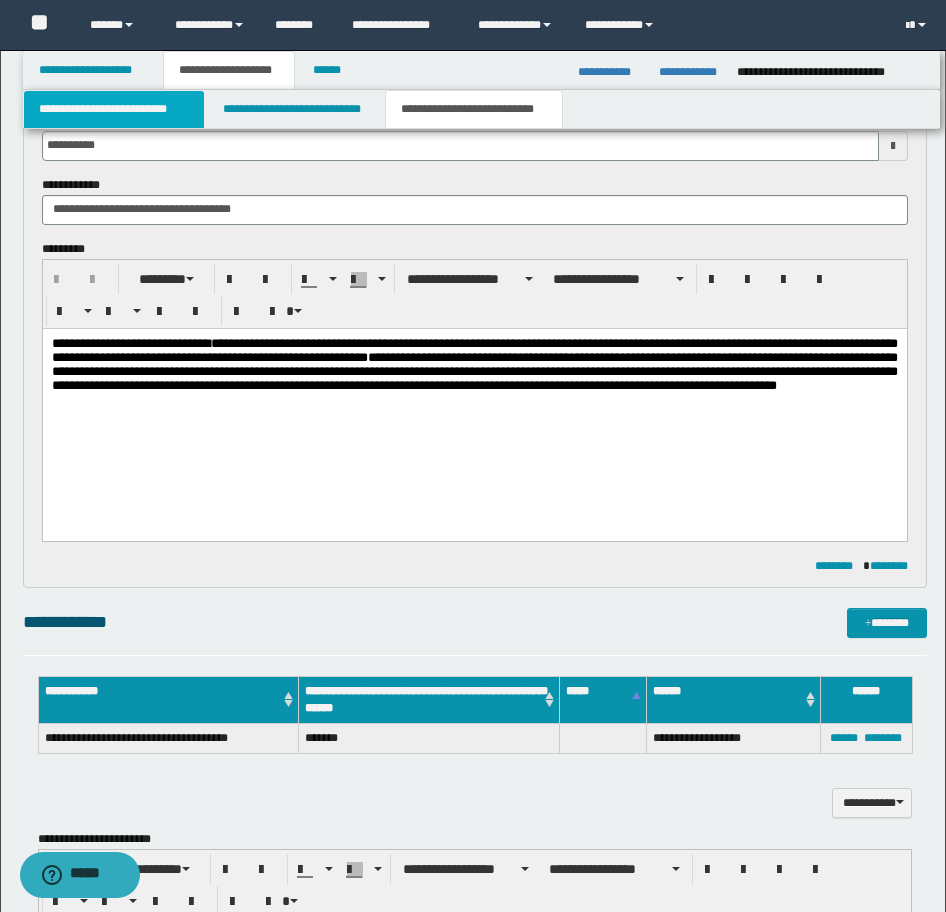 click on "**********" at bounding box center [114, 109] 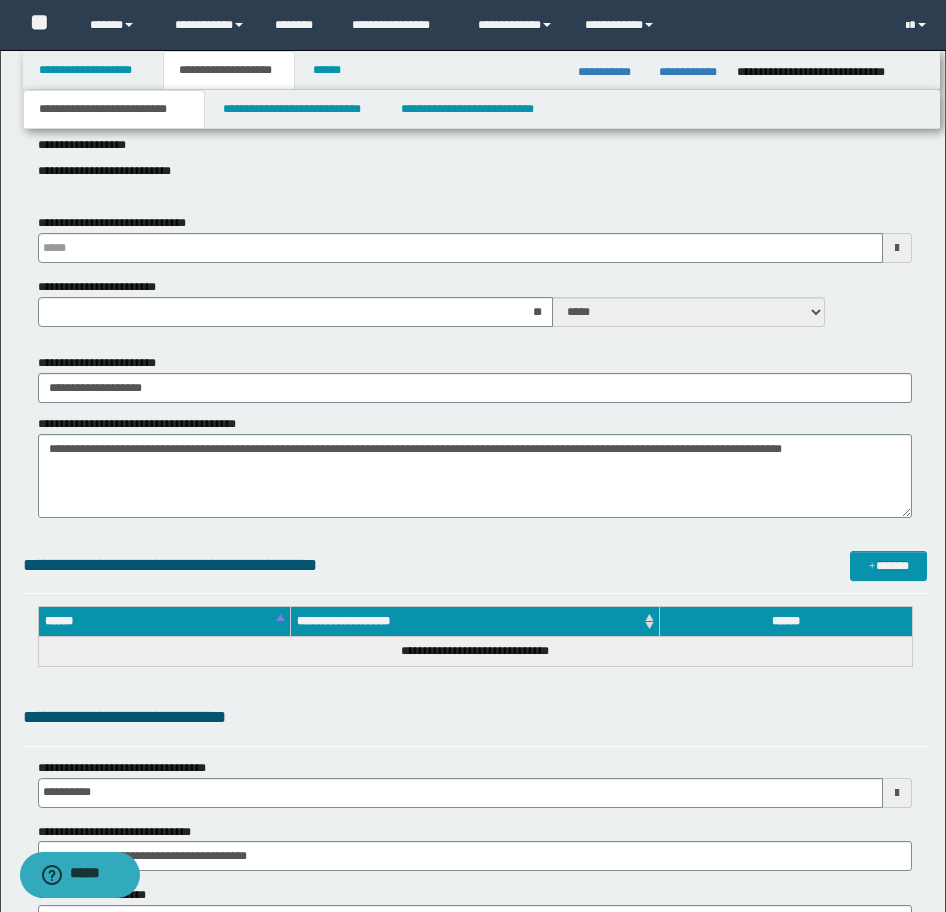 scroll, scrollTop: 759, scrollLeft: 0, axis: vertical 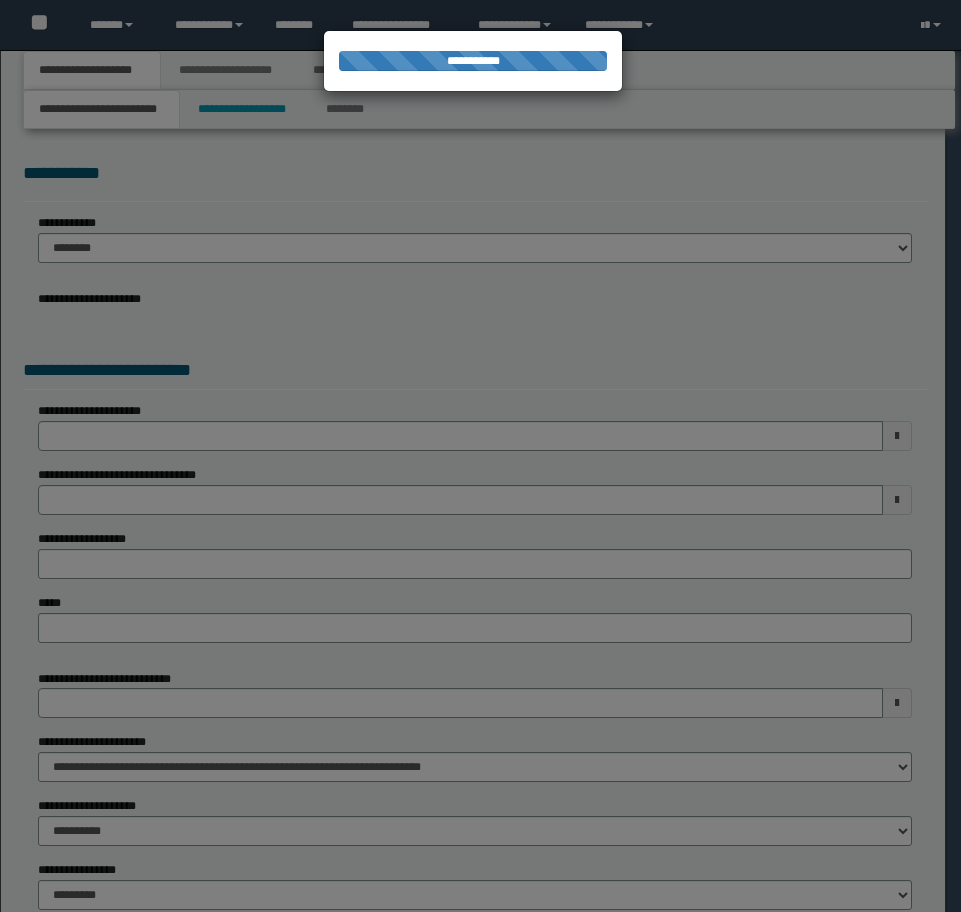 select on "*" 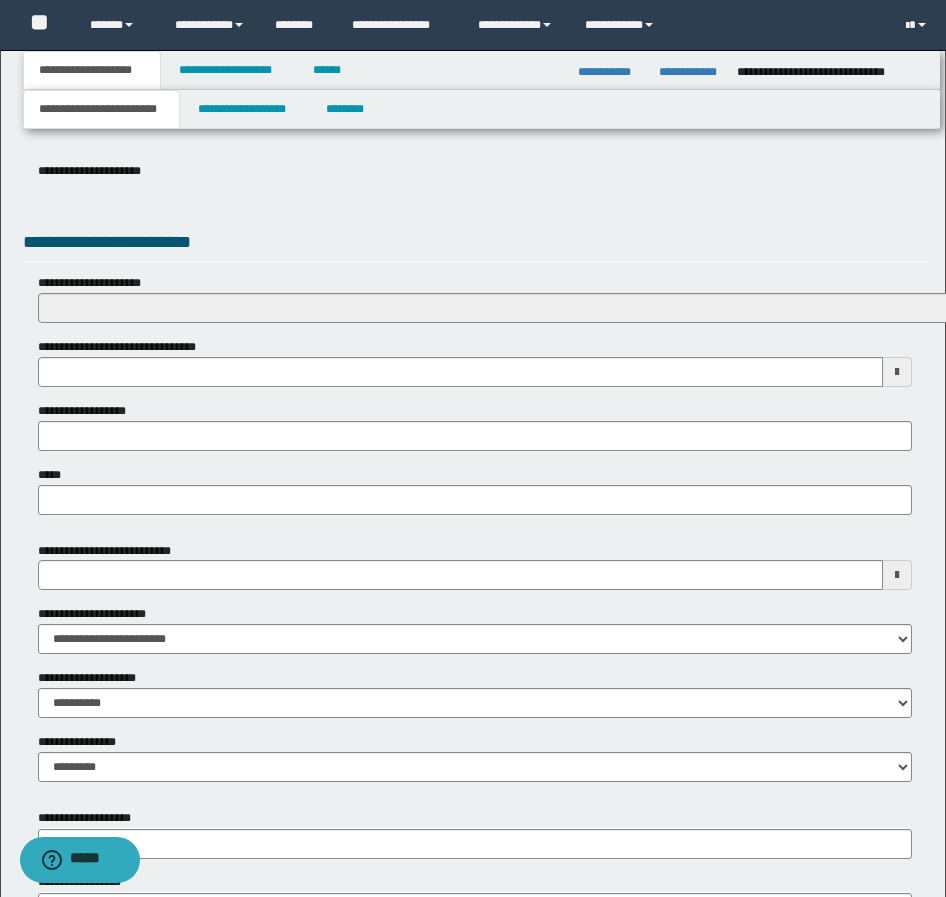 scroll, scrollTop: 876, scrollLeft: 0, axis: vertical 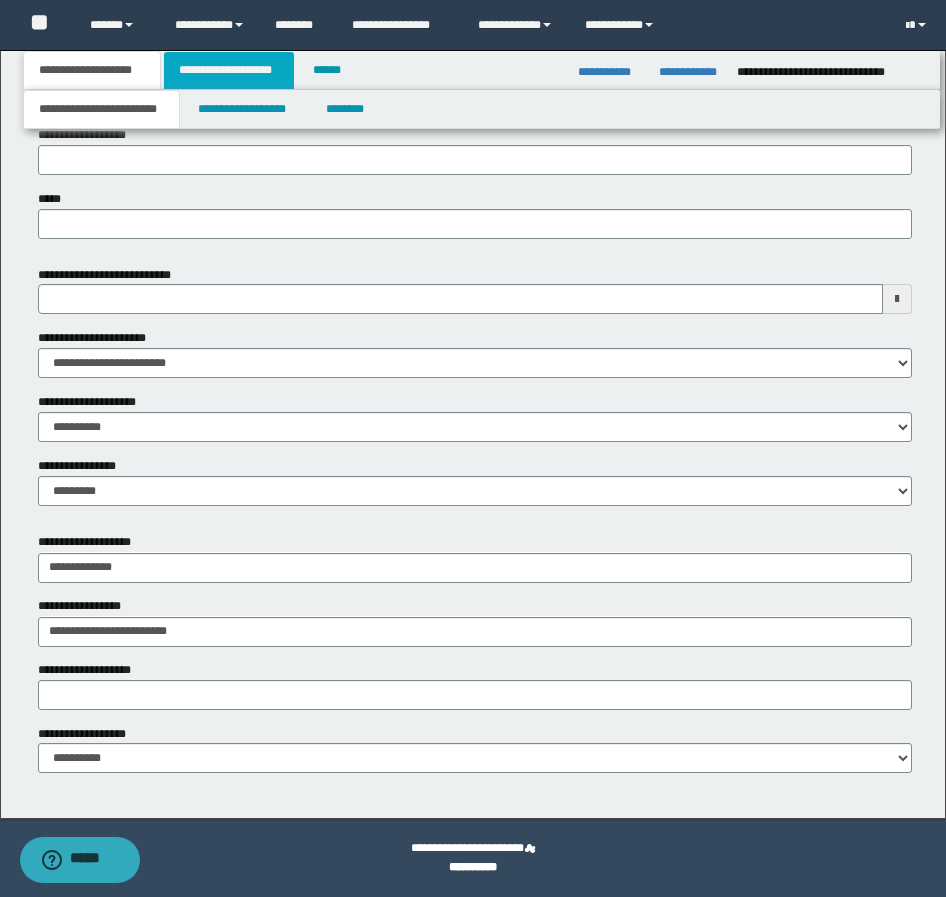 click on "**********" at bounding box center (229, 70) 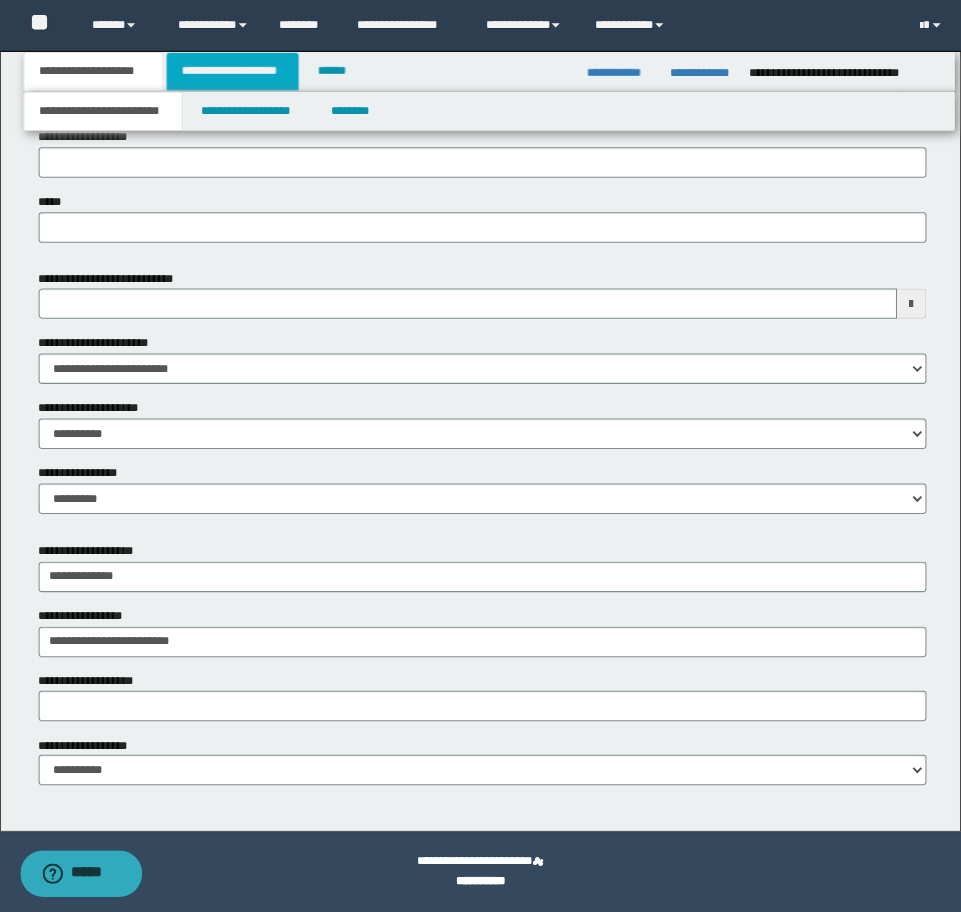 scroll, scrollTop: 0, scrollLeft: 0, axis: both 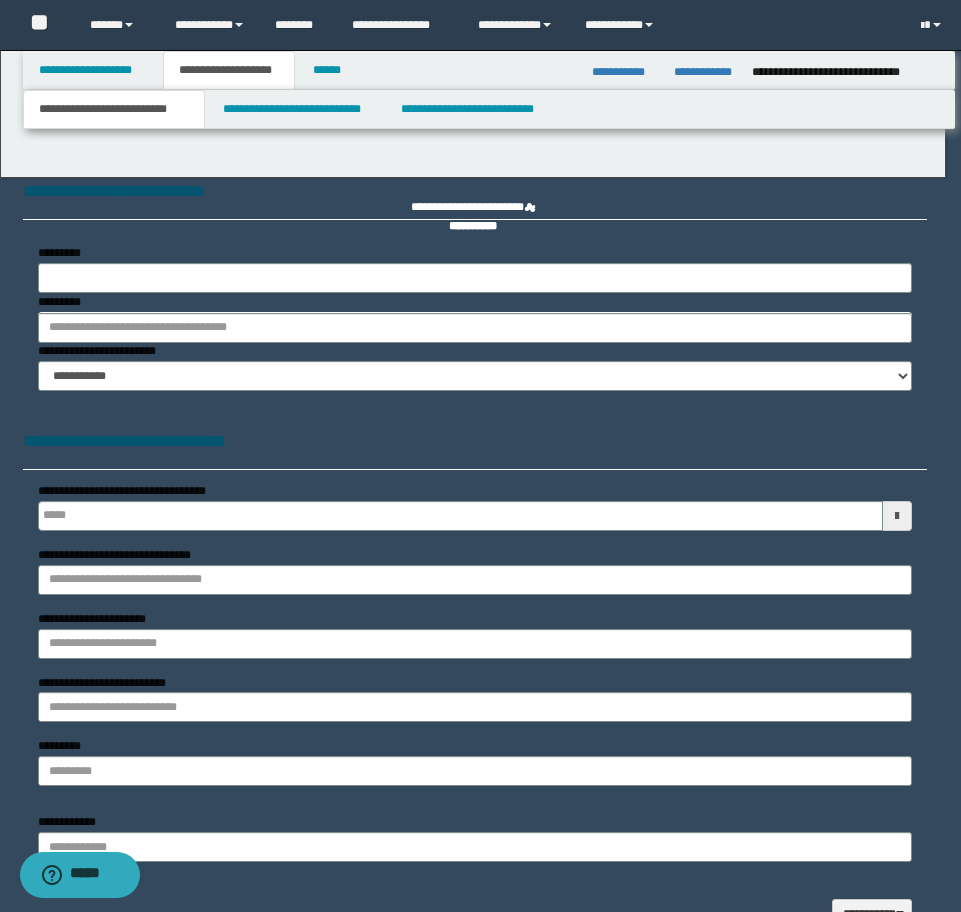 type on "**********" 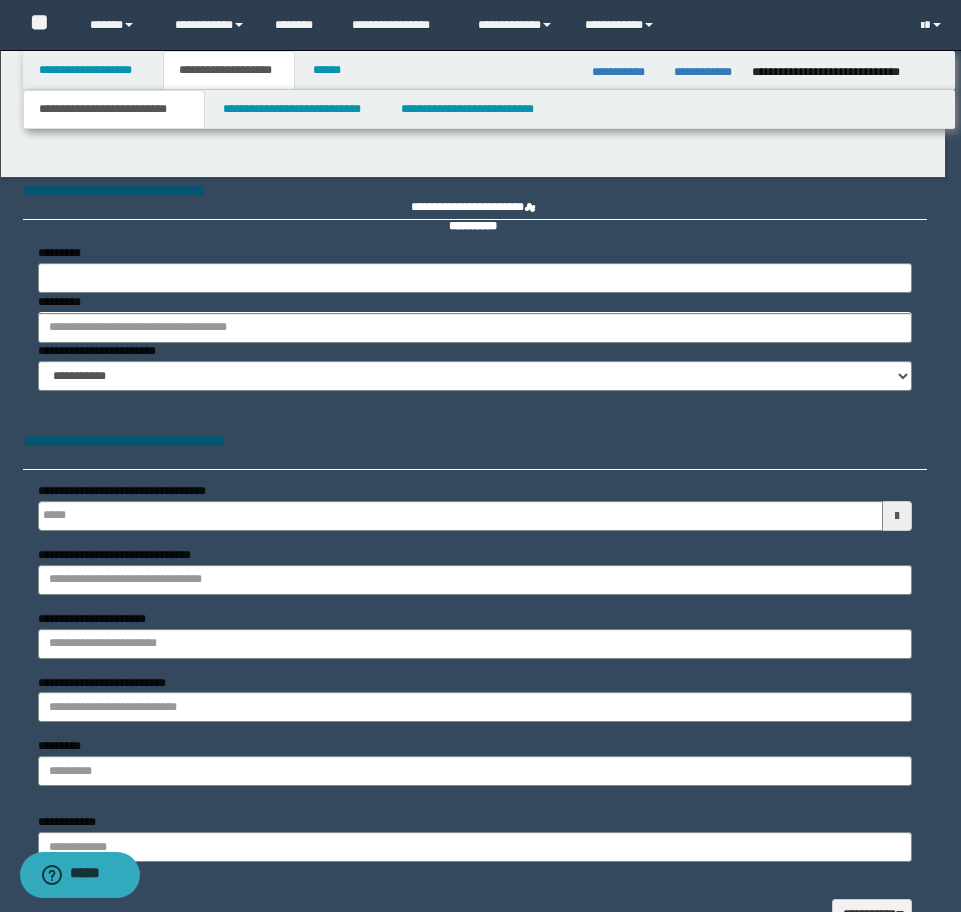 type on "**********" 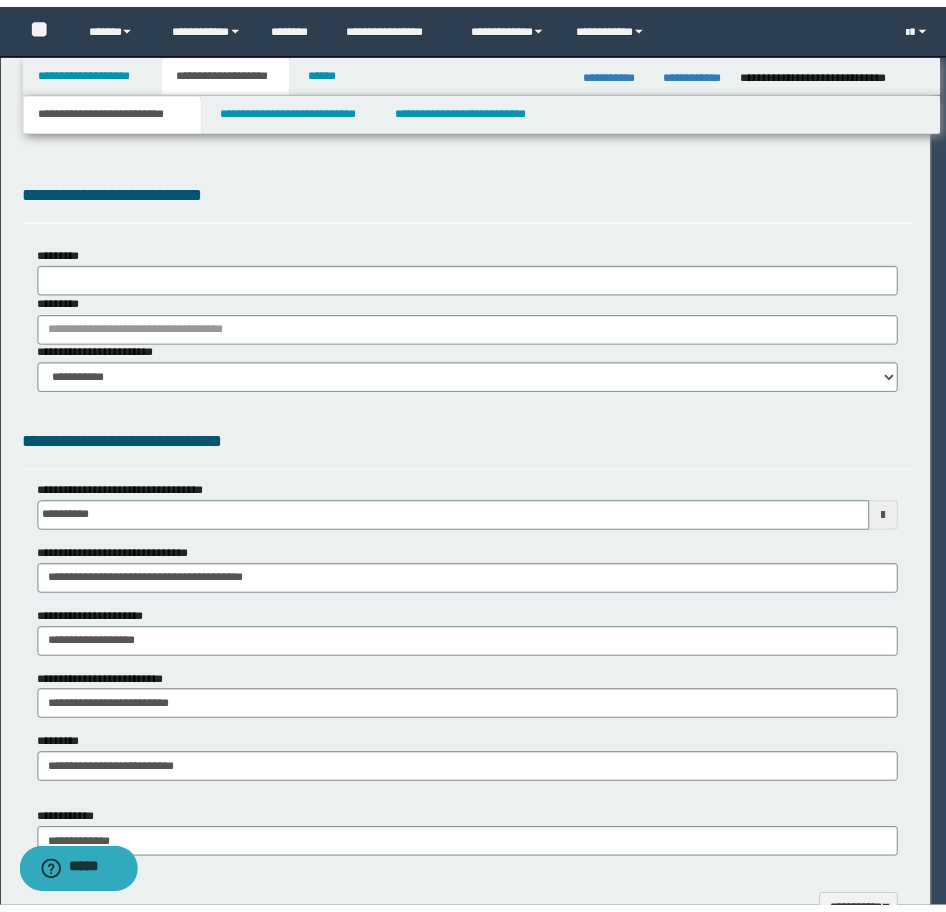 scroll, scrollTop: 0, scrollLeft: 0, axis: both 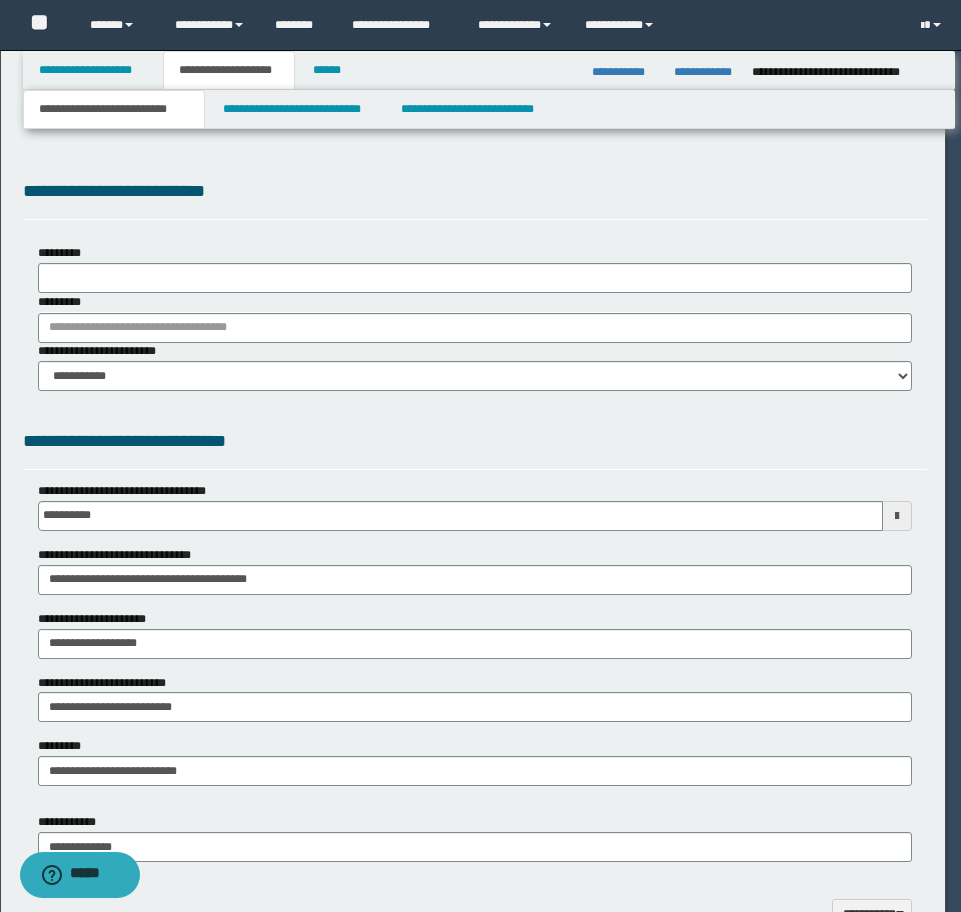 type on "**********" 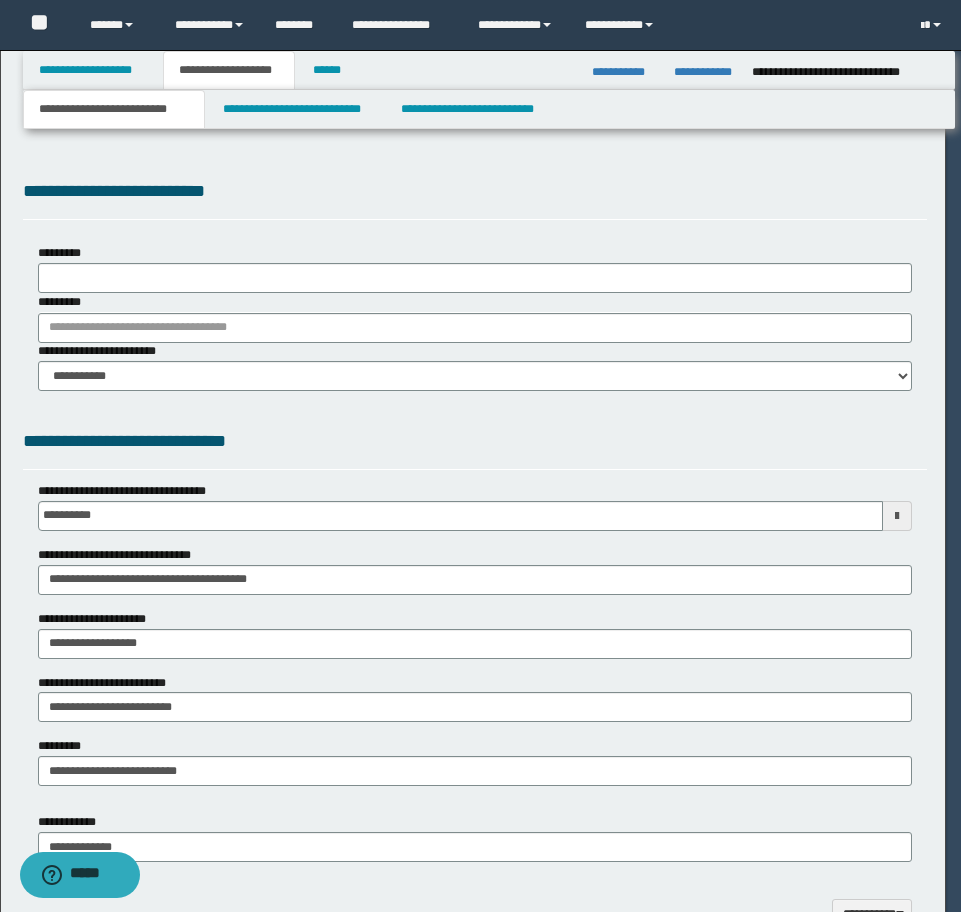select on "*" 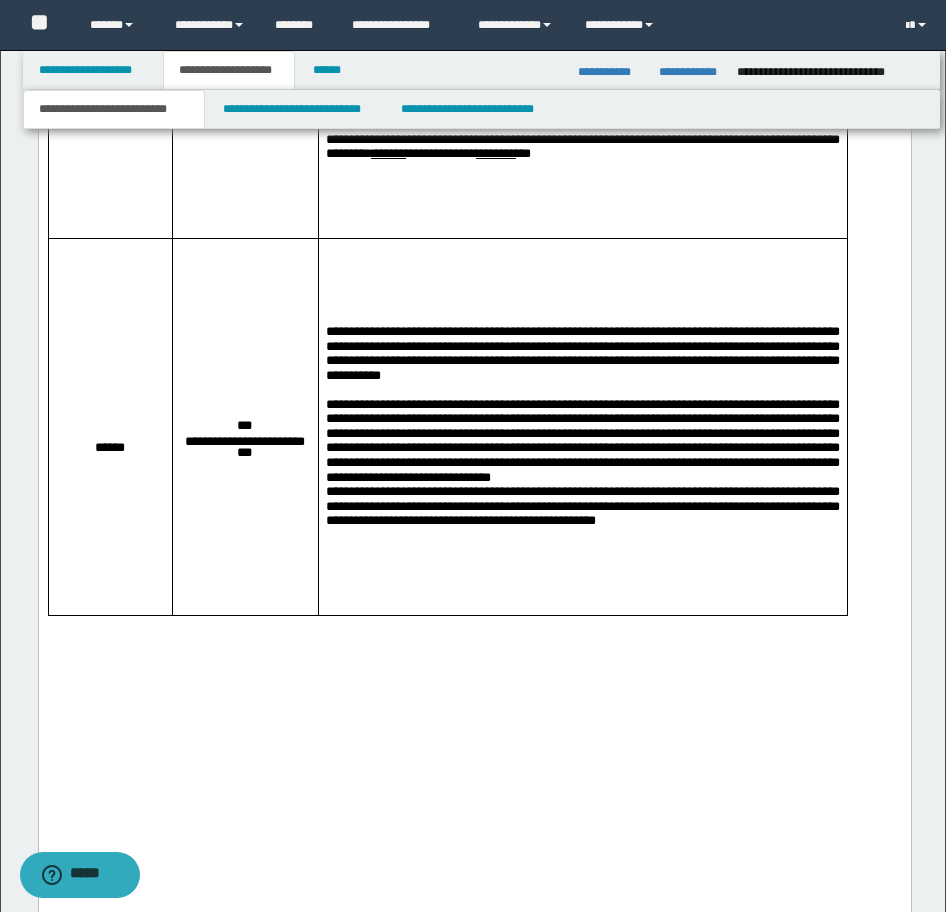 scroll, scrollTop: 4100, scrollLeft: 0, axis: vertical 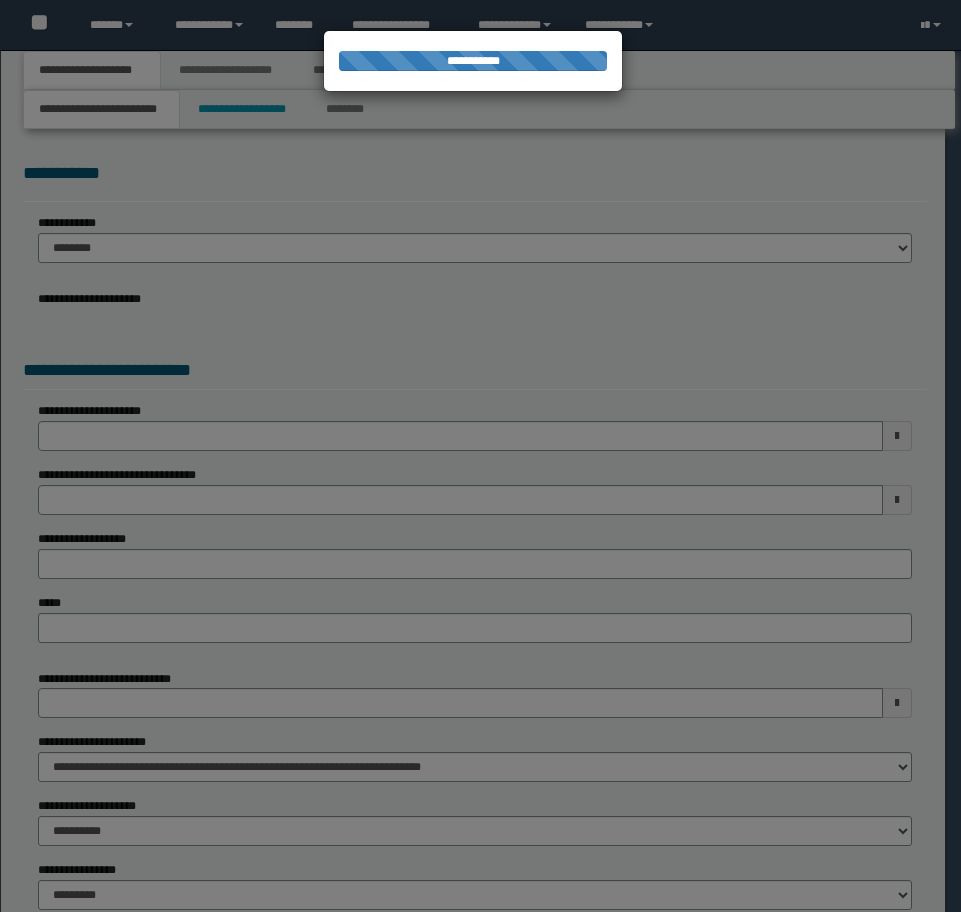 select on "*" 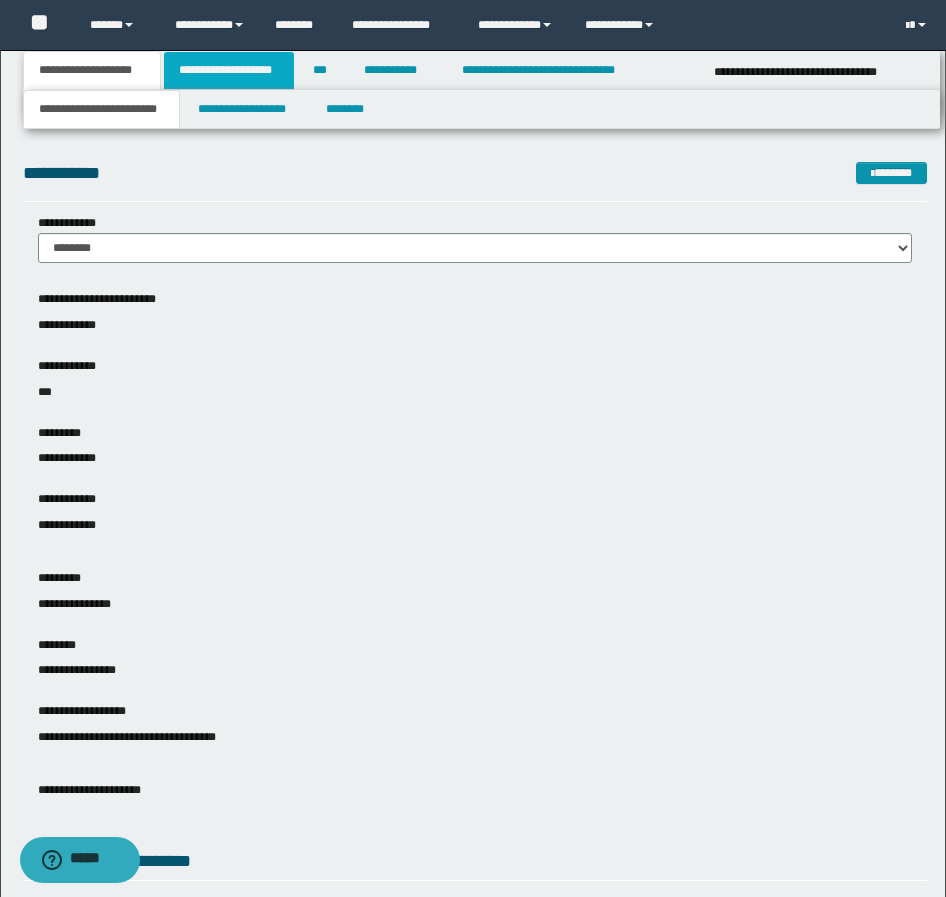 click on "**********" at bounding box center [229, 70] 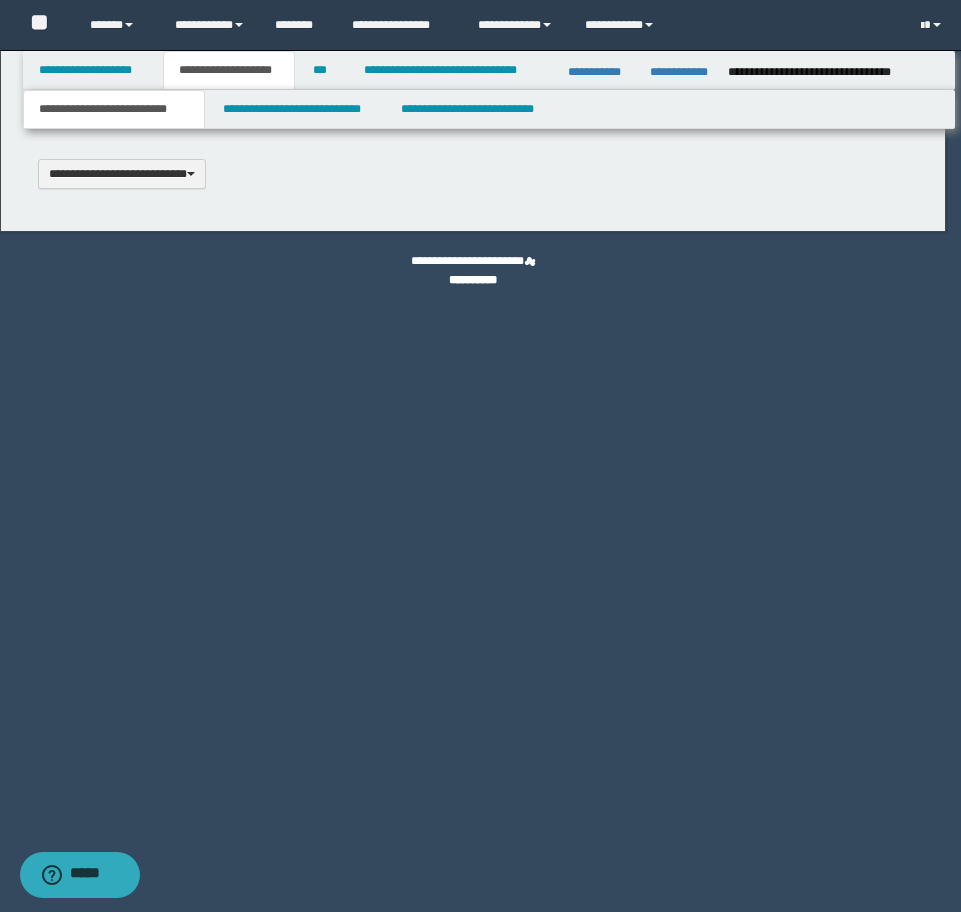 type 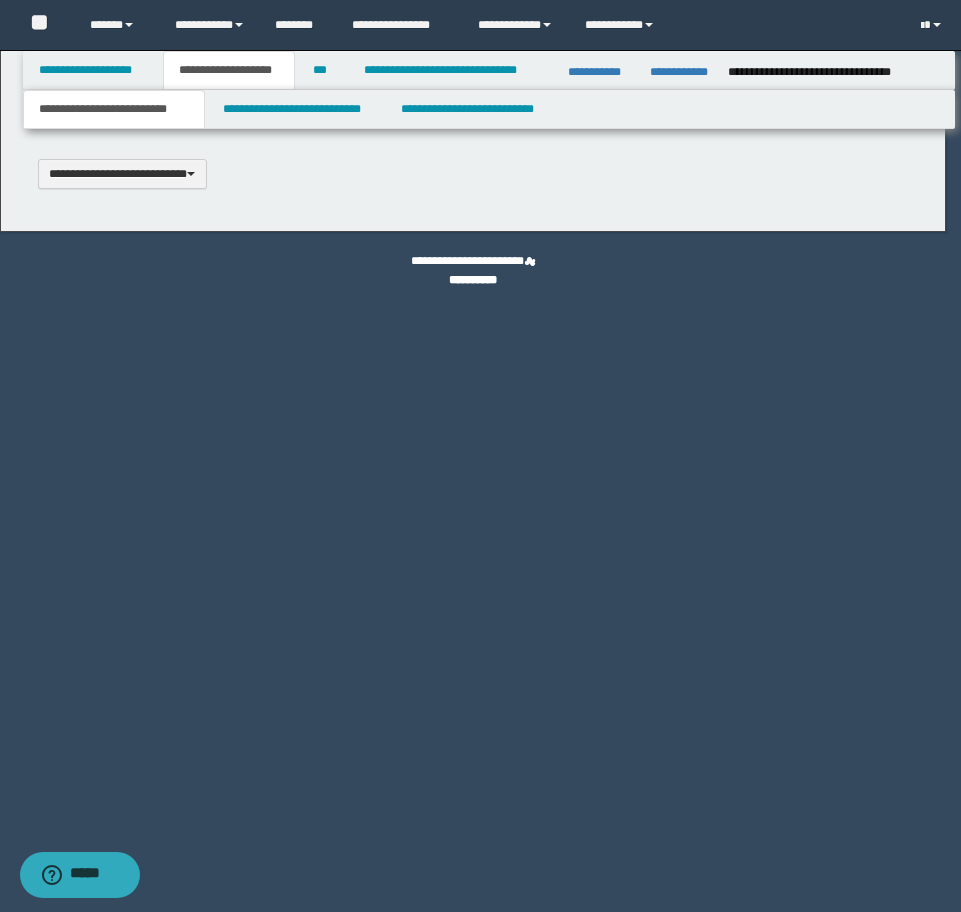 scroll, scrollTop: 0, scrollLeft: 0, axis: both 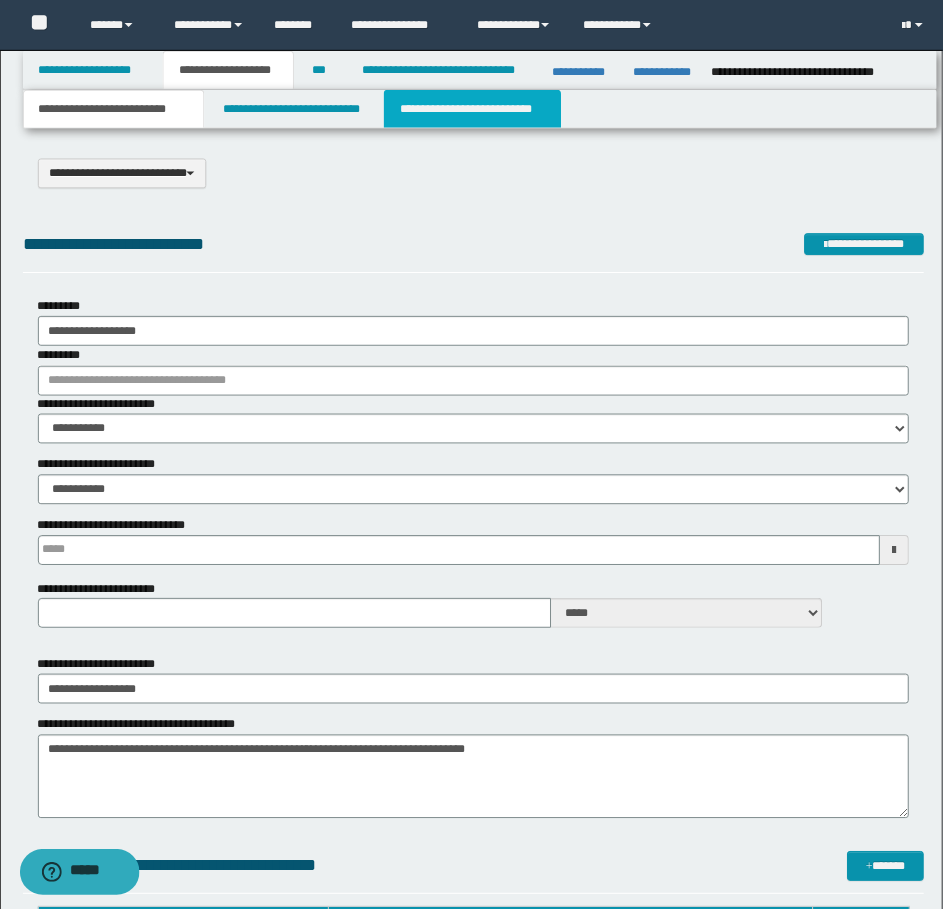 click on "**********" at bounding box center [474, 109] 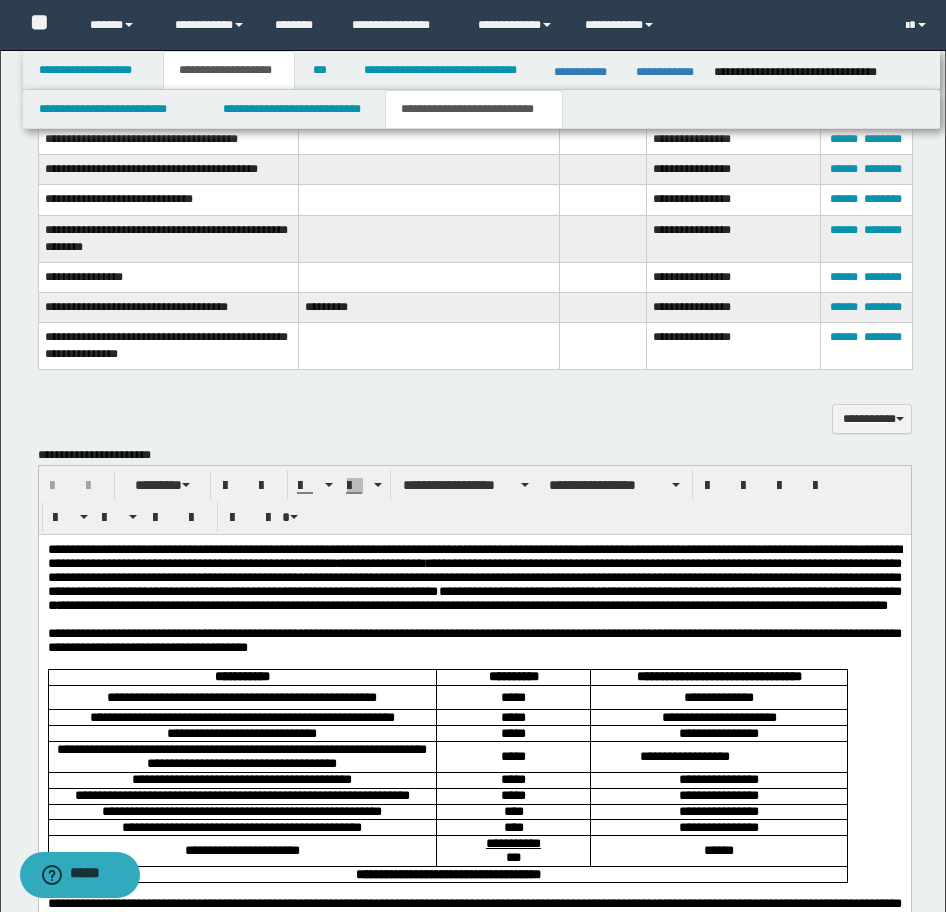 scroll, scrollTop: 1600, scrollLeft: 0, axis: vertical 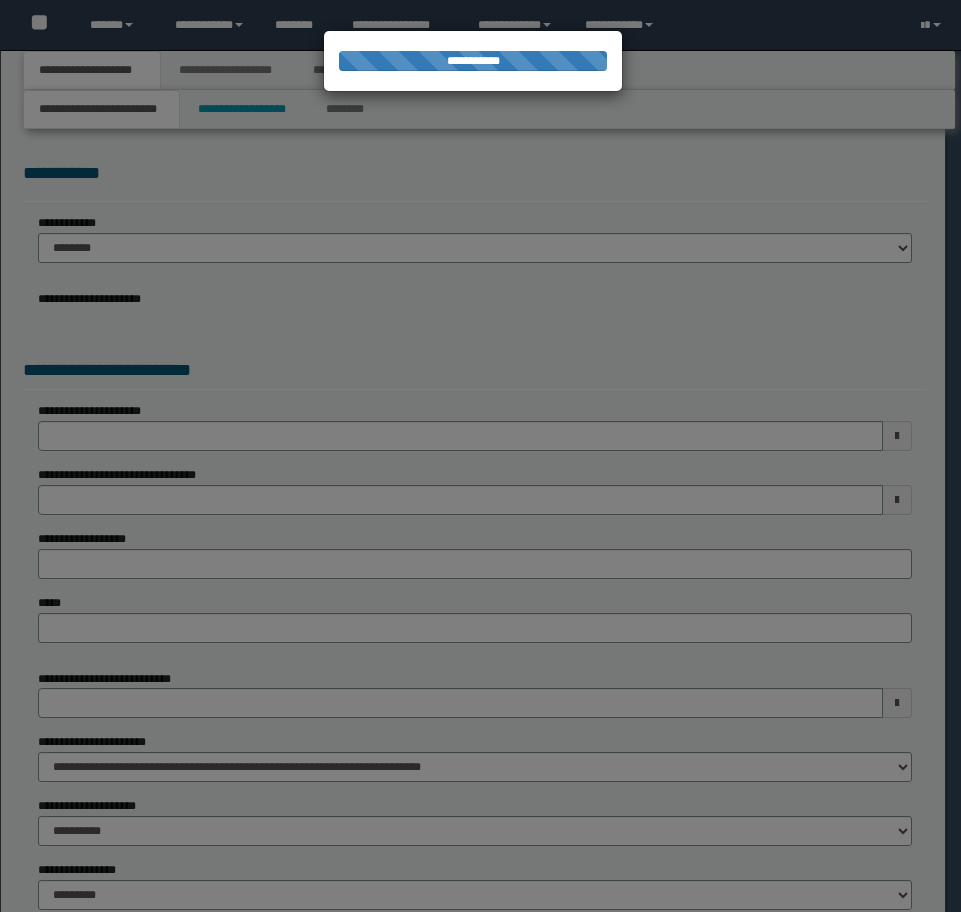select on "*" 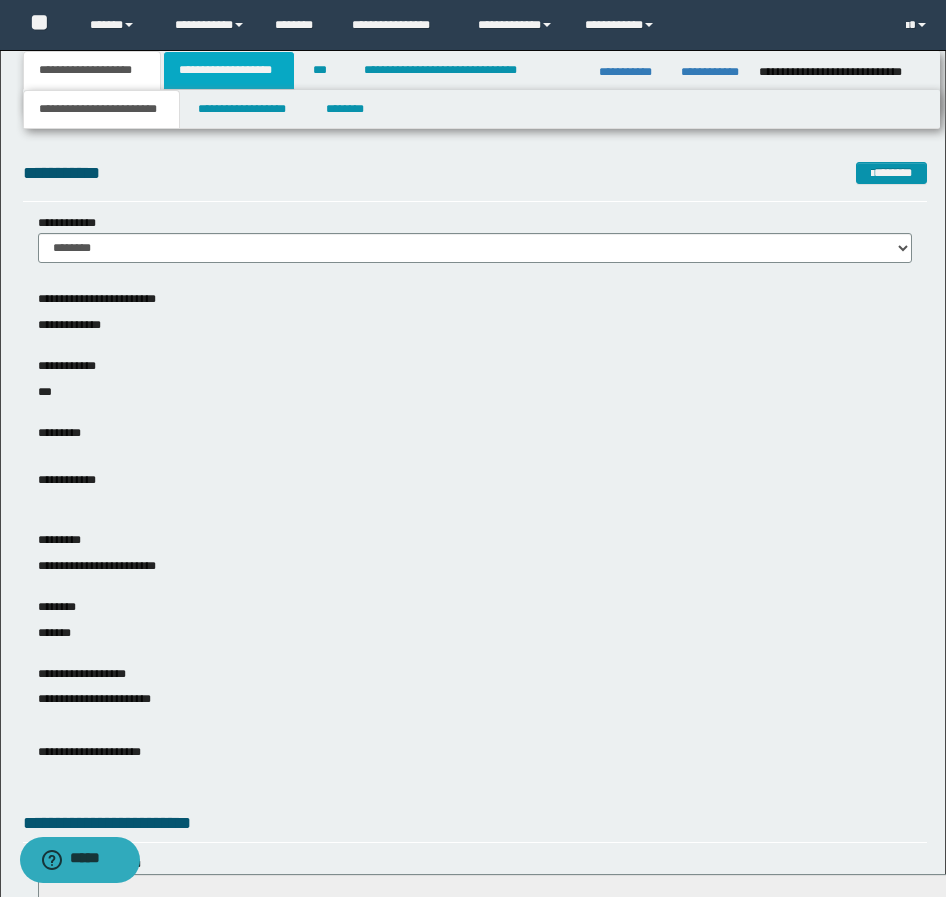 click on "**********" at bounding box center [229, 70] 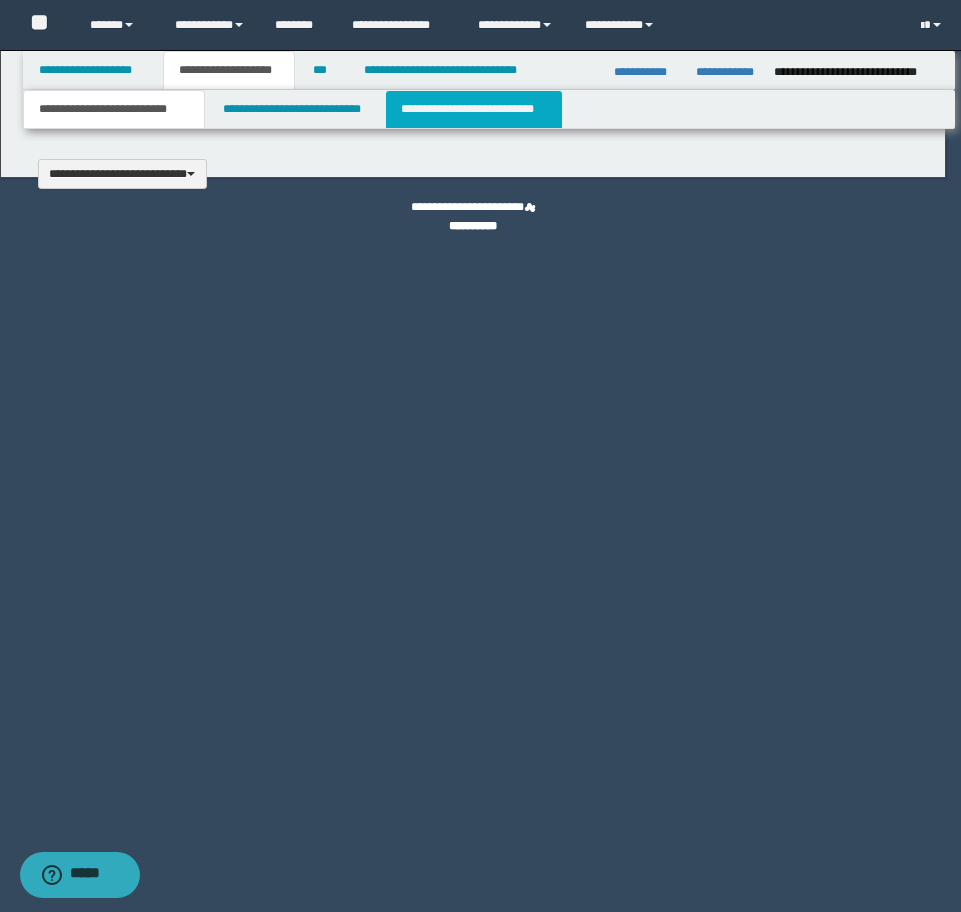 type 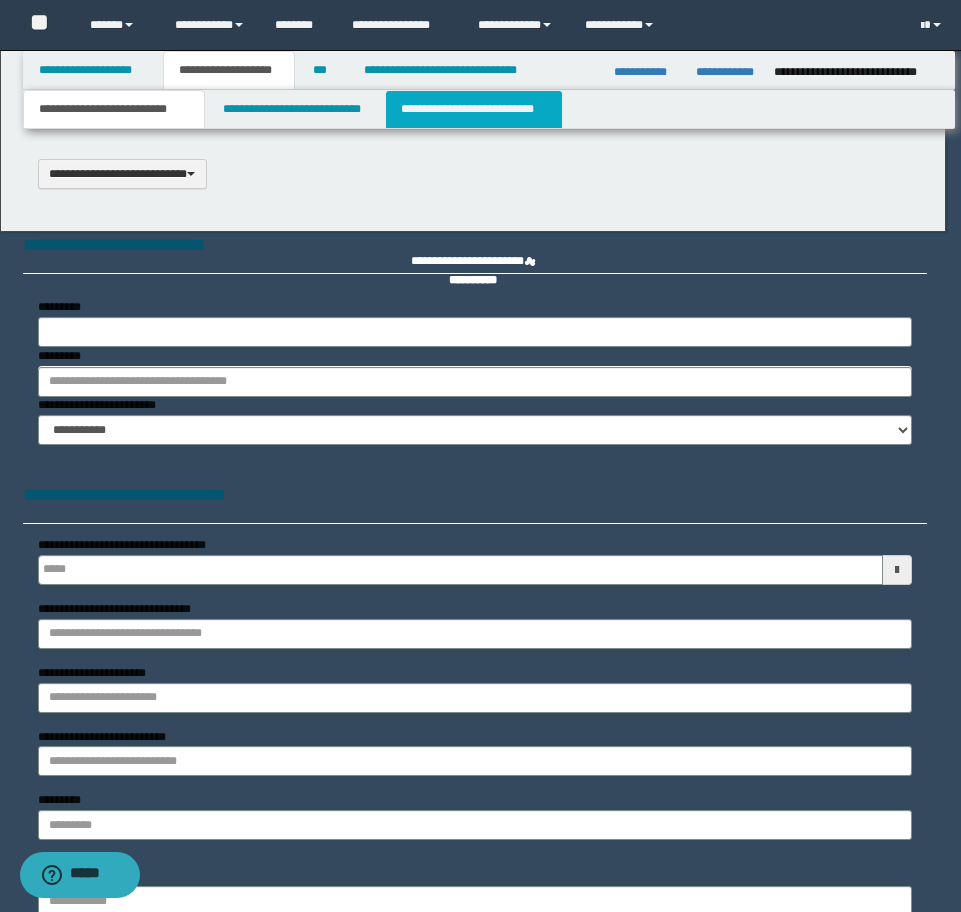 scroll, scrollTop: 0, scrollLeft: 0, axis: both 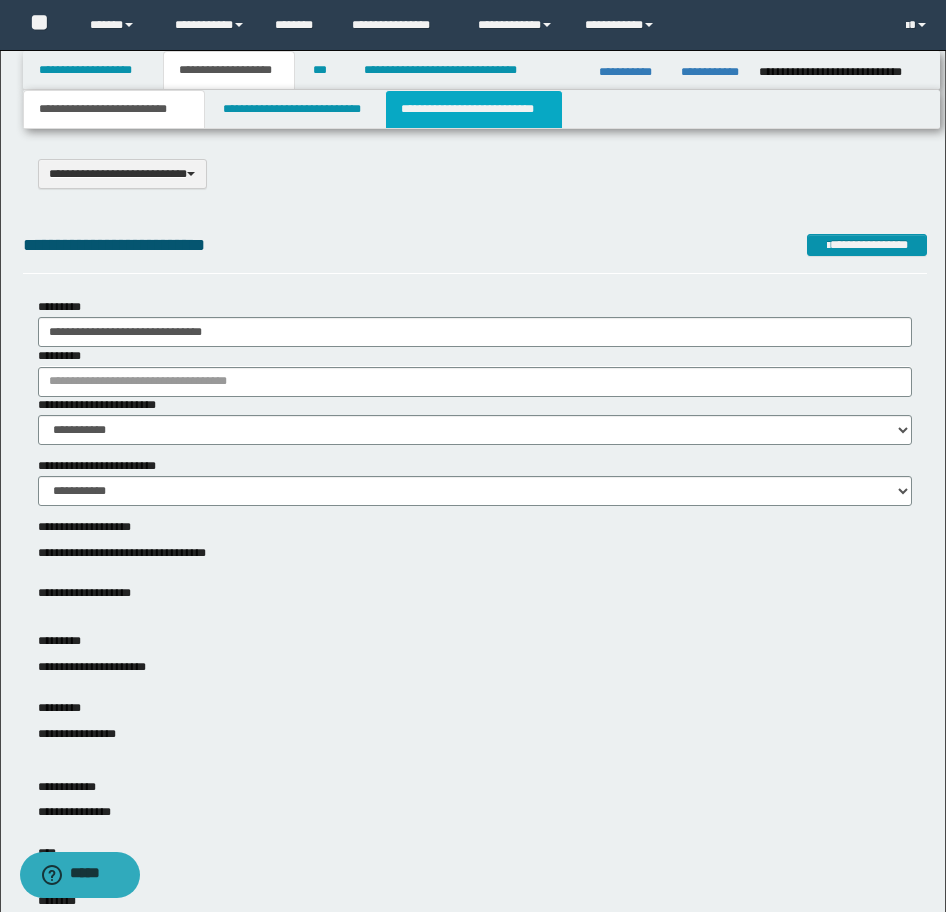 click on "**********" at bounding box center [474, 109] 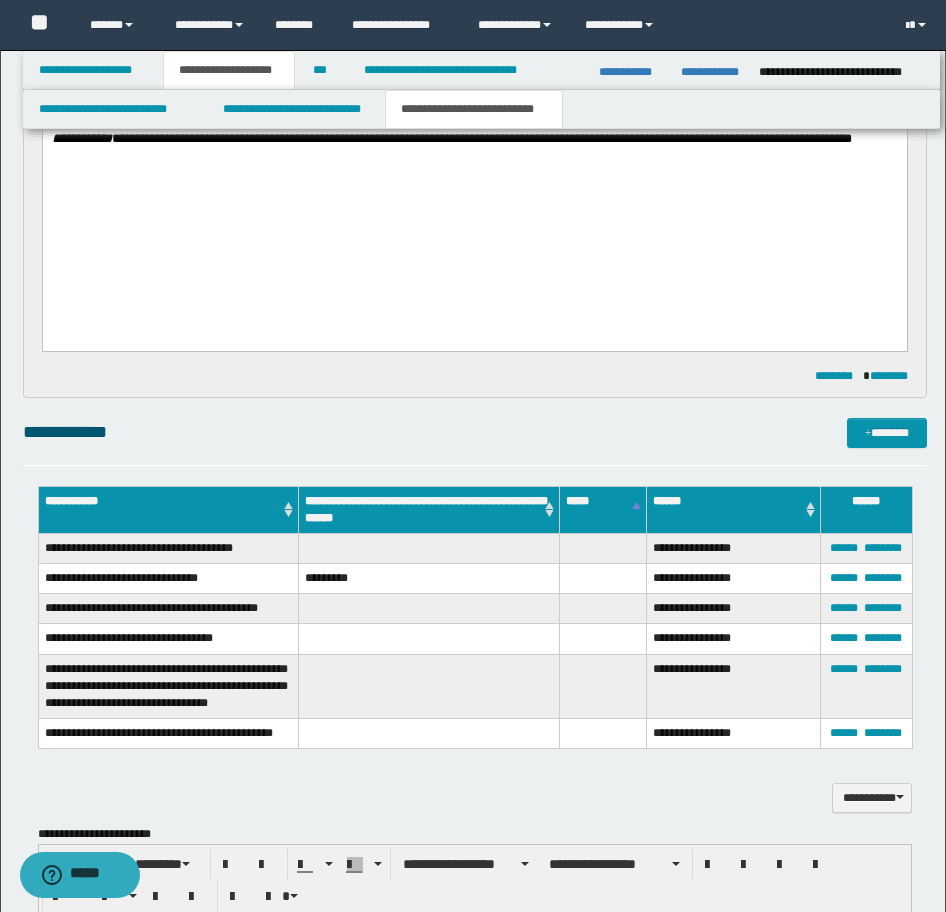 scroll, scrollTop: 1700, scrollLeft: 0, axis: vertical 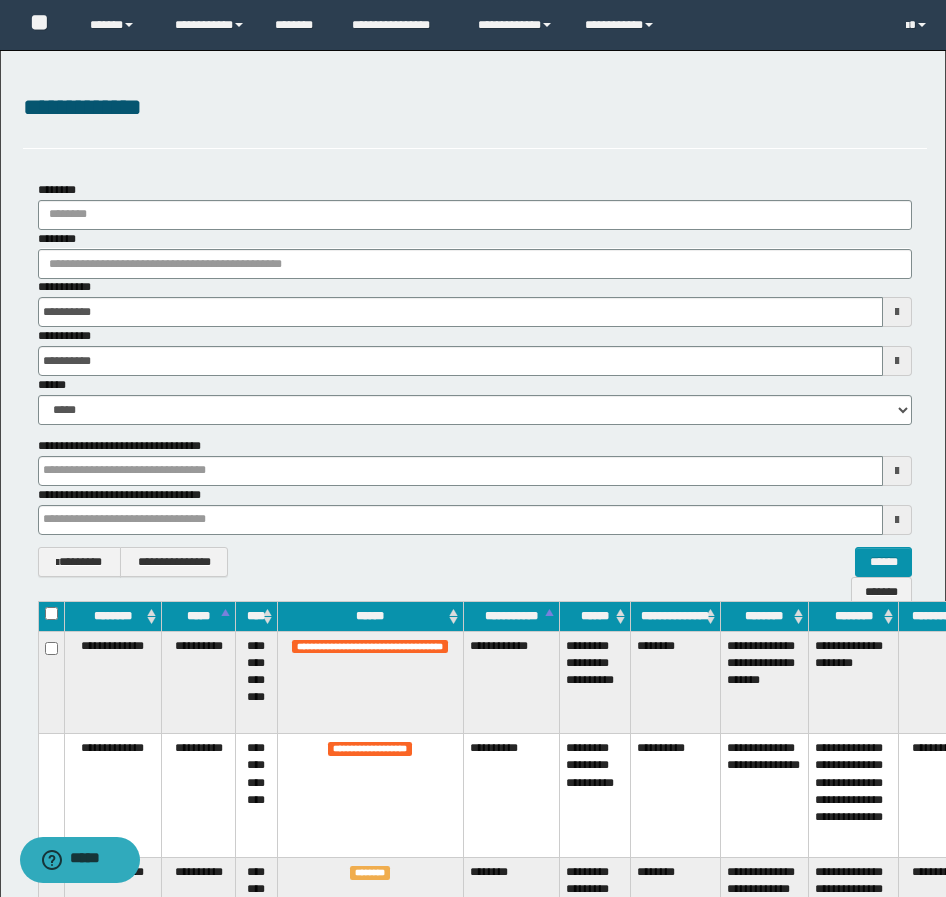 click on "**********" at bounding box center (199, 796) 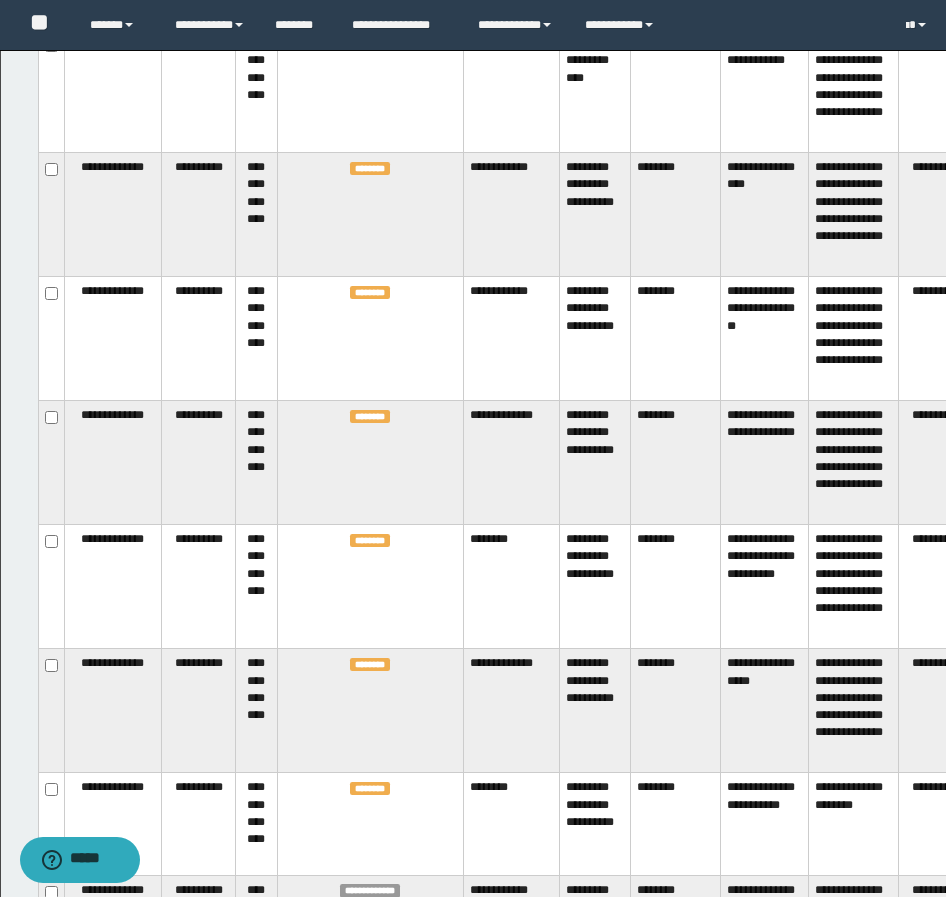 scroll, scrollTop: 1200, scrollLeft: 0, axis: vertical 